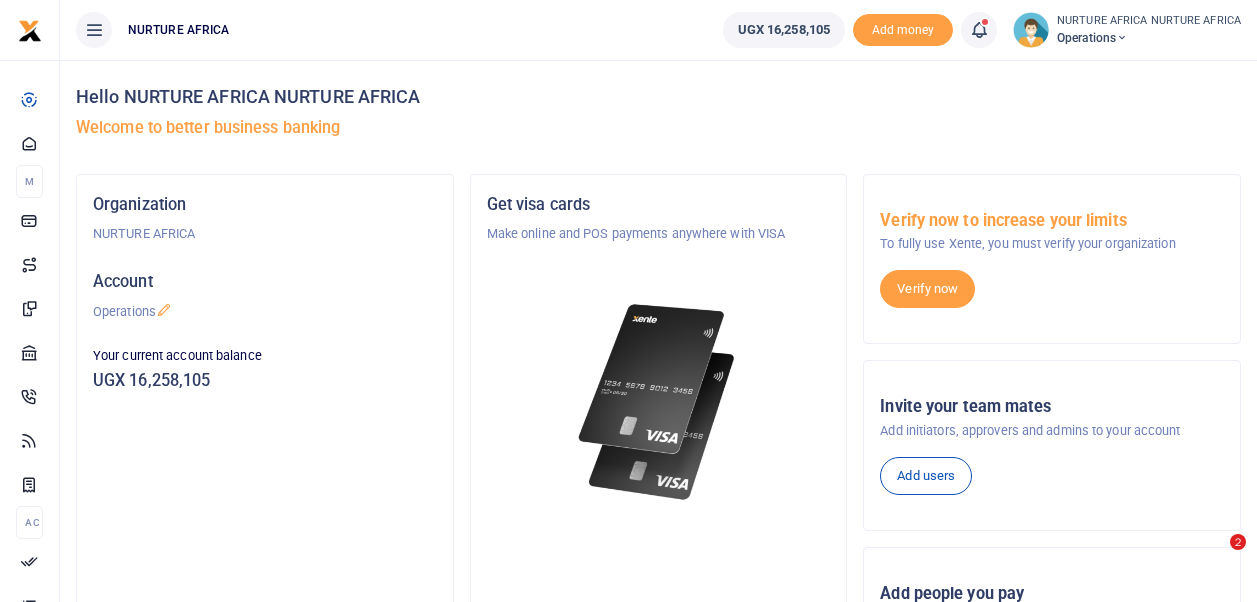 scroll, scrollTop: 0, scrollLeft: 0, axis: both 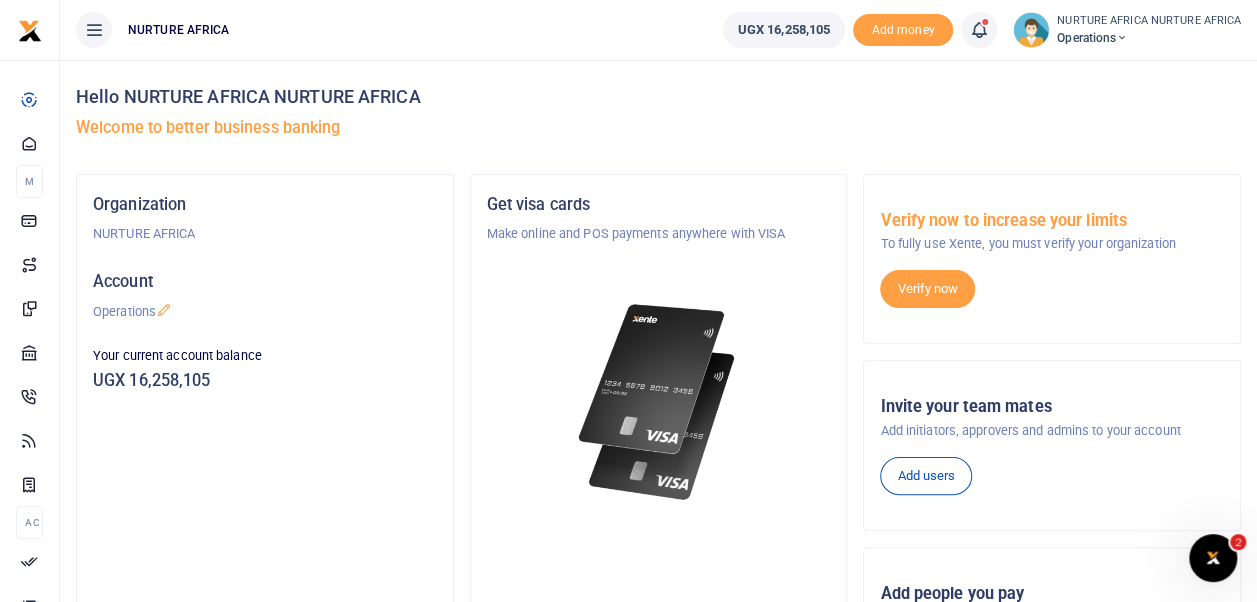 click at bounding box center [989, 30] 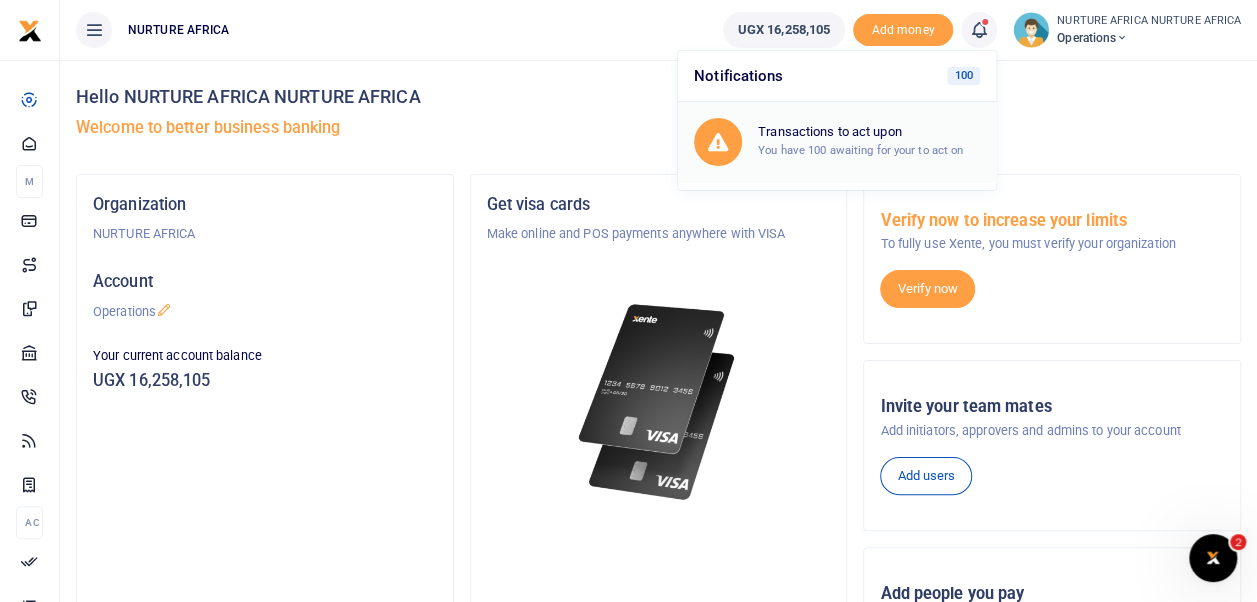 click on "You have 100 awaiting for your to act on" at bounding box center (860, 150) 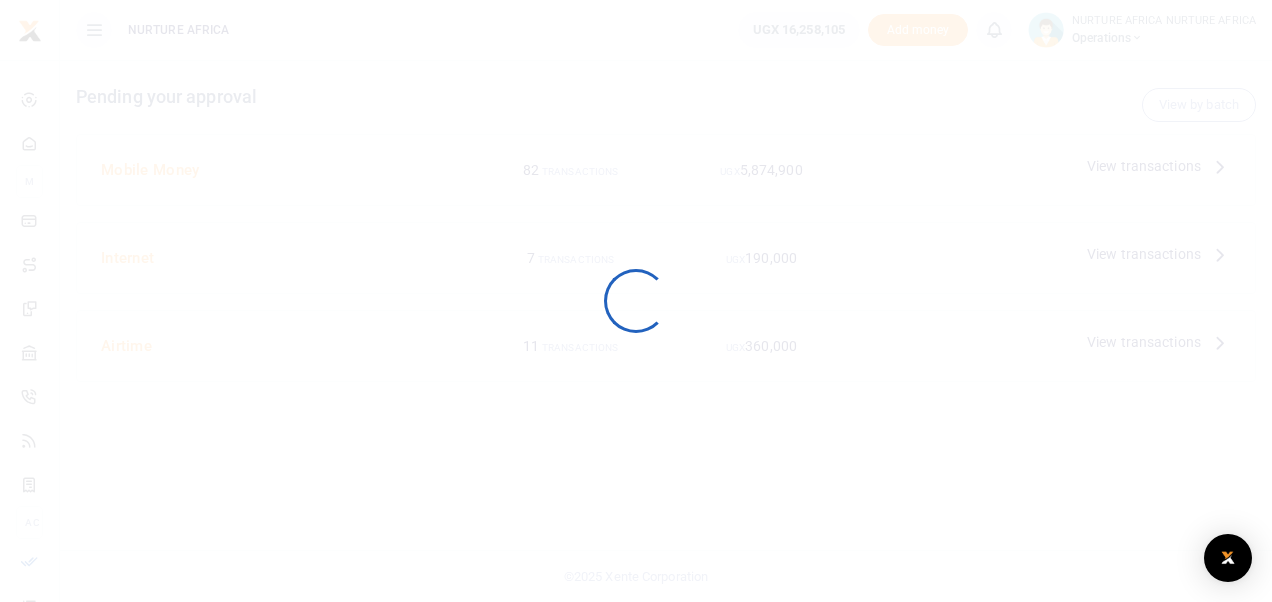 scroll, scrollTop: 0, scrollLeft: 0, axis: both 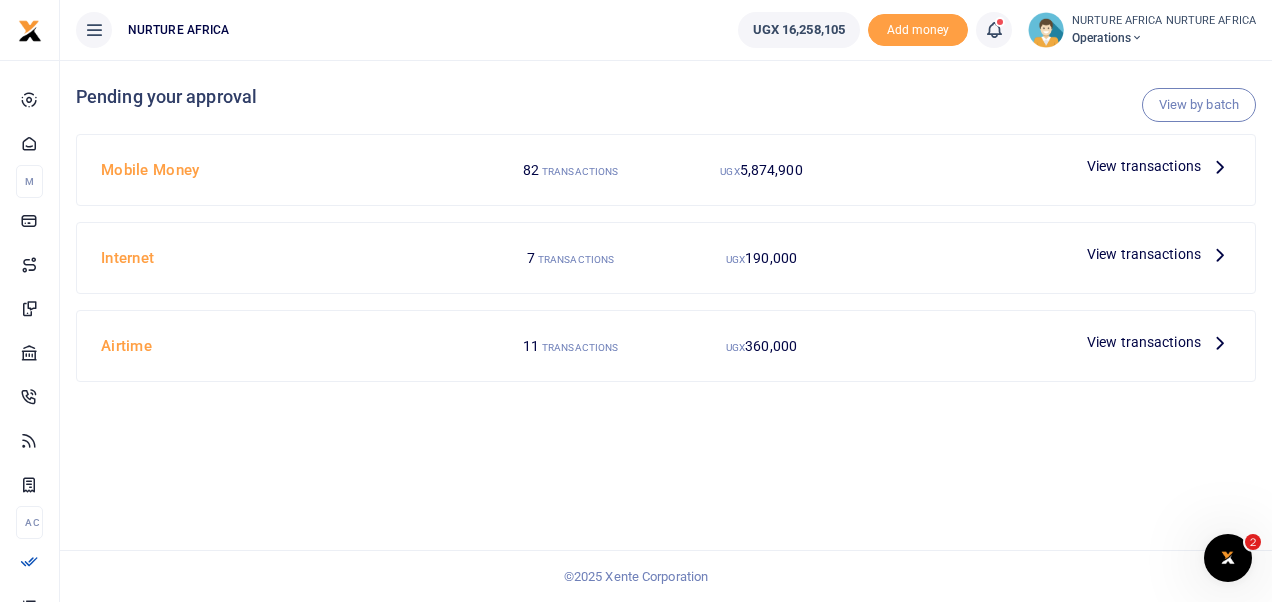 click on "View transactions" at bounding box center [1144, 166] 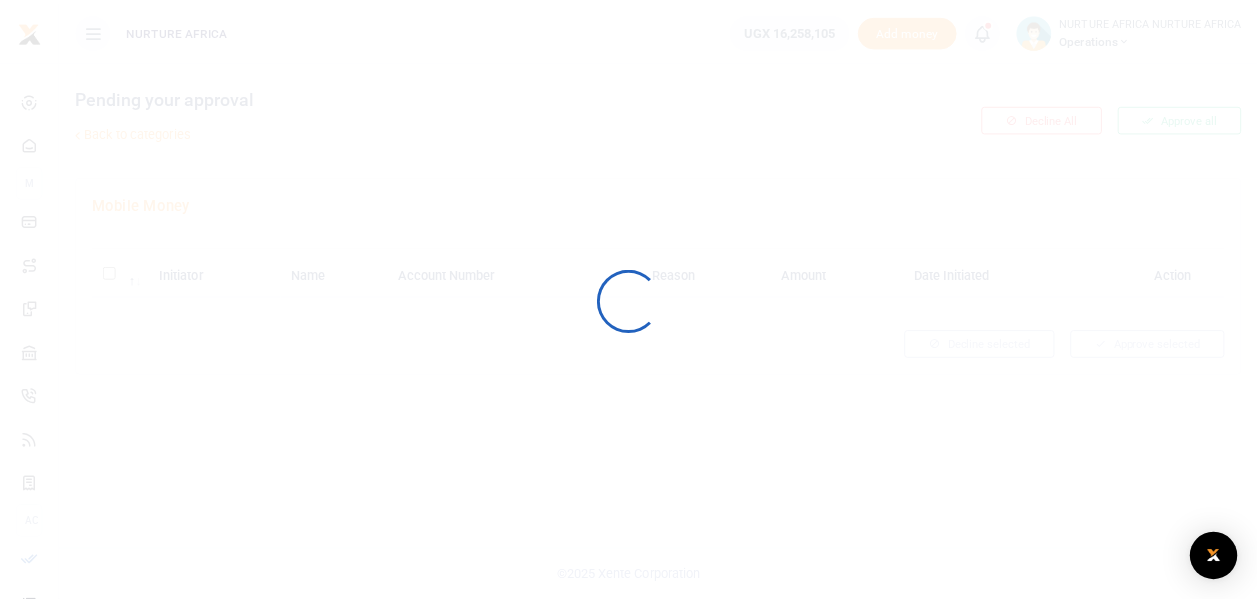 scroll, scrollTop: 0, scrollLeft: 0, axis: both 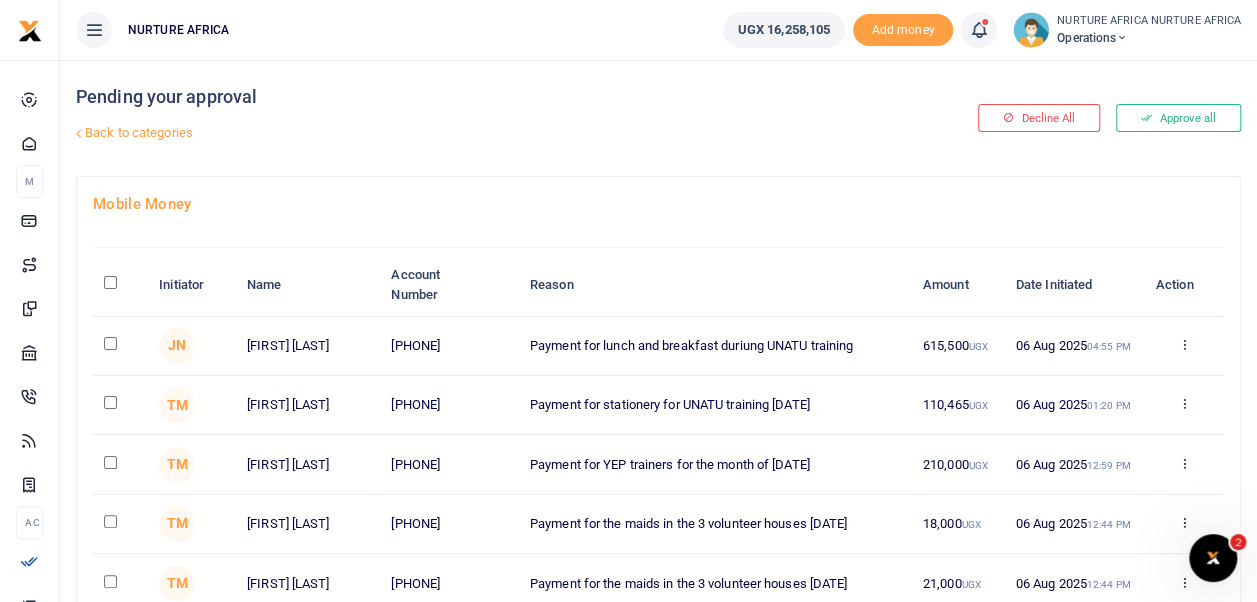 click on "Decline All
Approve all" at bounding box center (1052, 118) 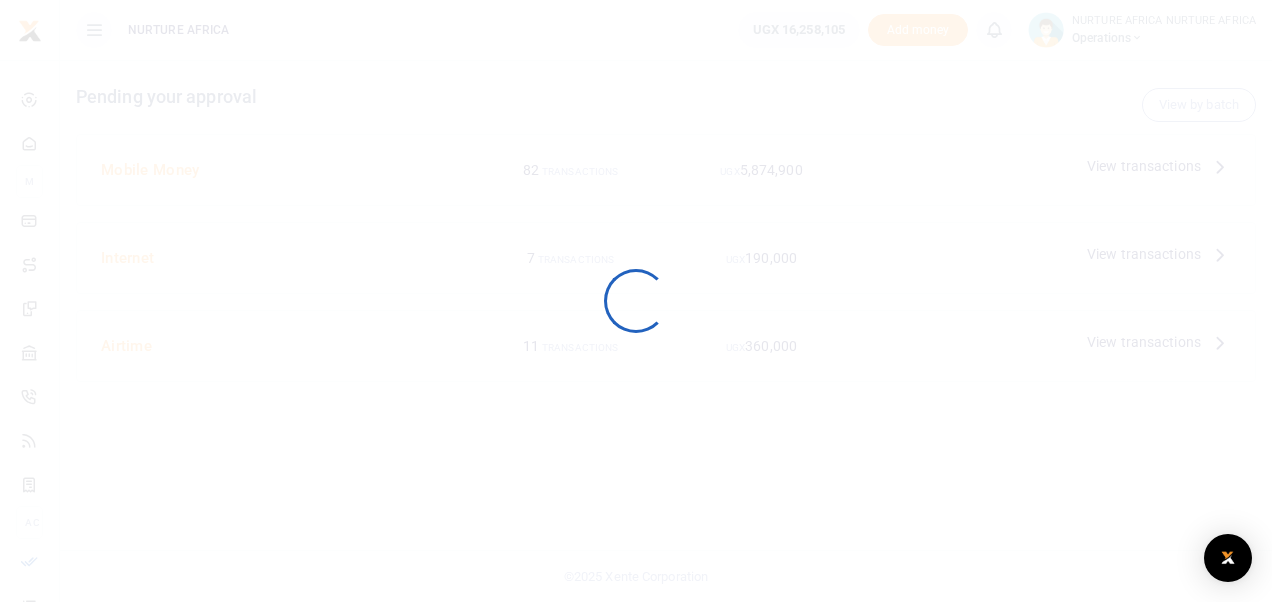 scroll, scrollTop: 0, scrollLeft: 0, axis: both 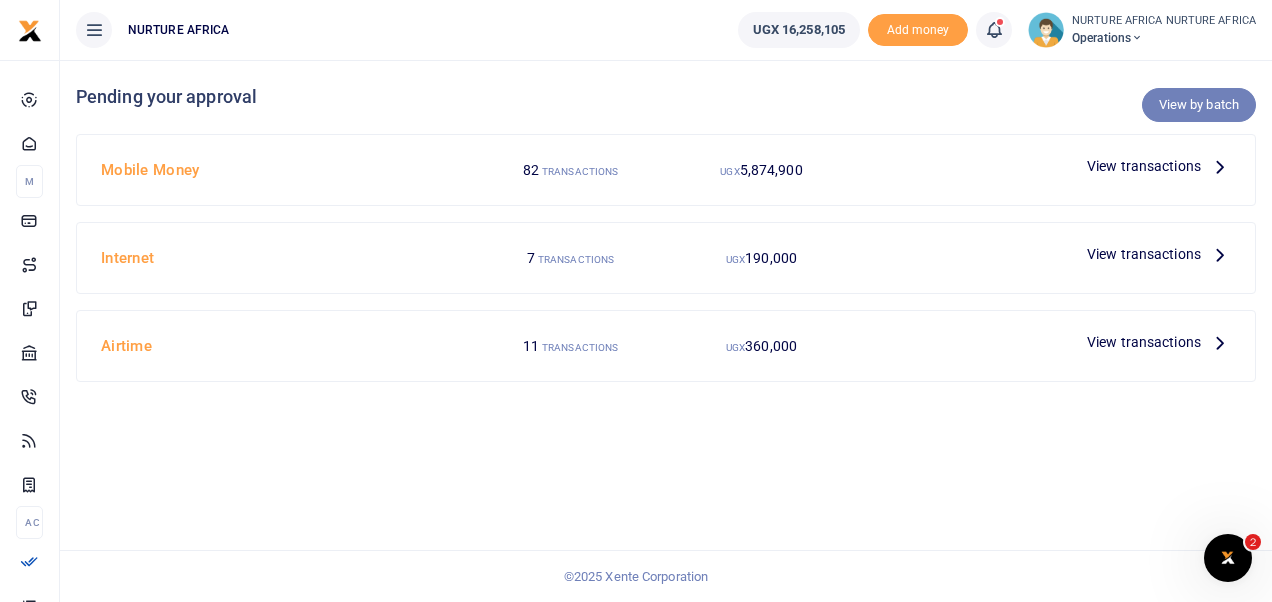 click on "View by batch" at bounding box center [1199, 105] 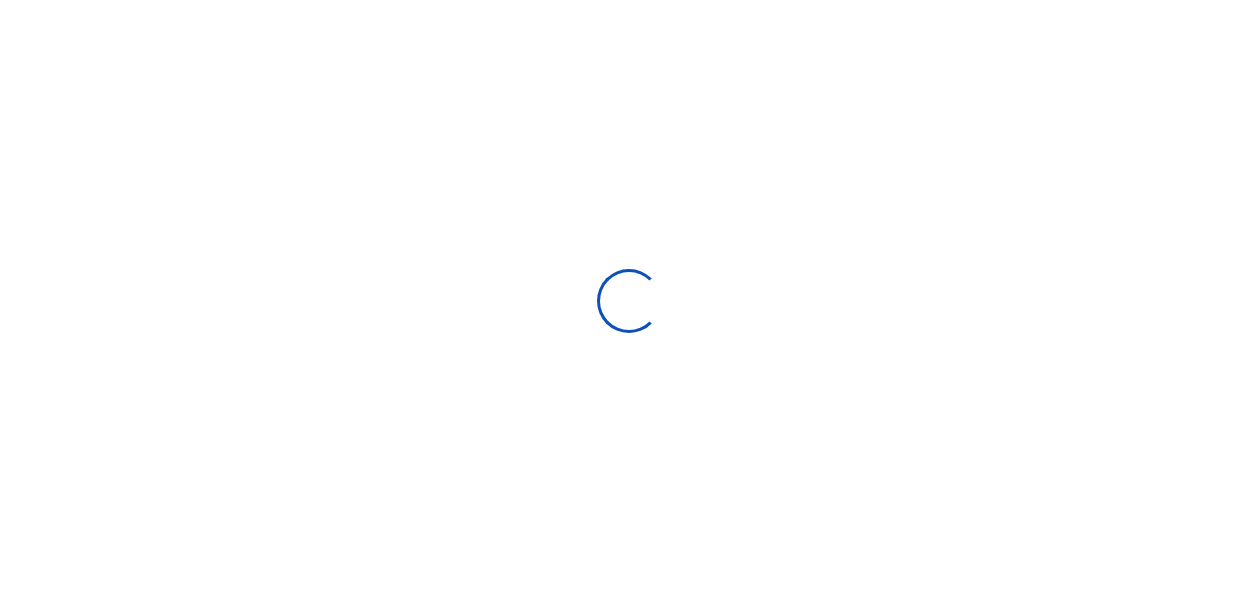 scroll, scrollTop: 0, scrollLeft: 0, axis: both 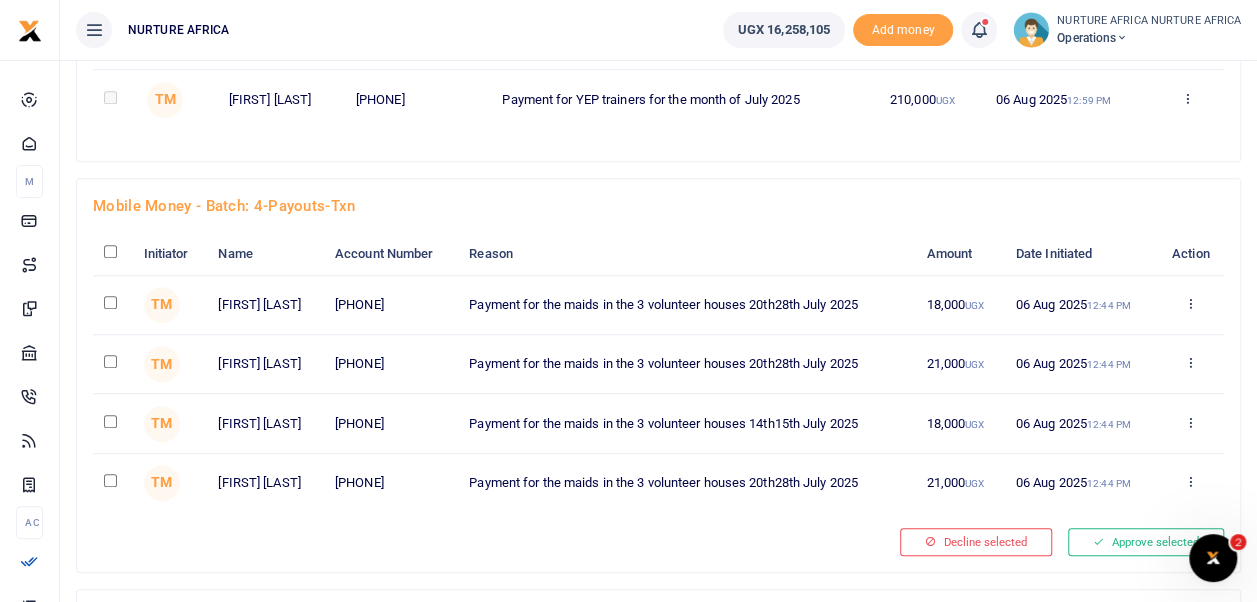 click on "Mobile Money - batch: 4-payouts-txn
Initiator
Name
Account Number
Reason
Amount
Date Initiated
Action
TM 256770787131 18,000  UGX TM" at bounding box center (658, 375) 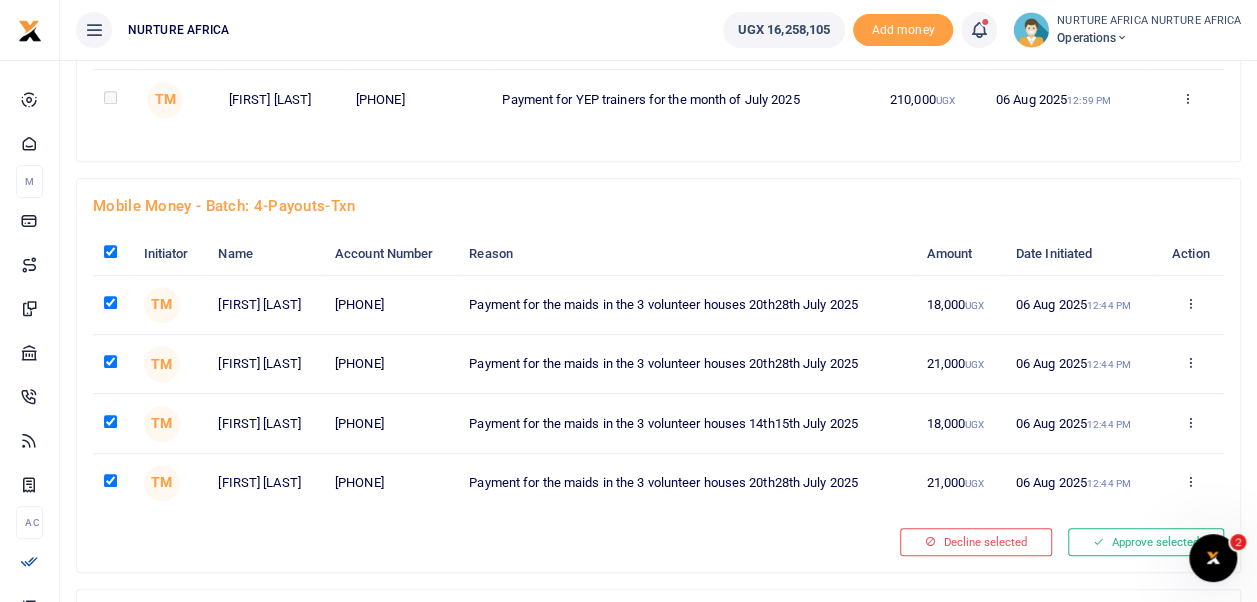 checkbox on "true" 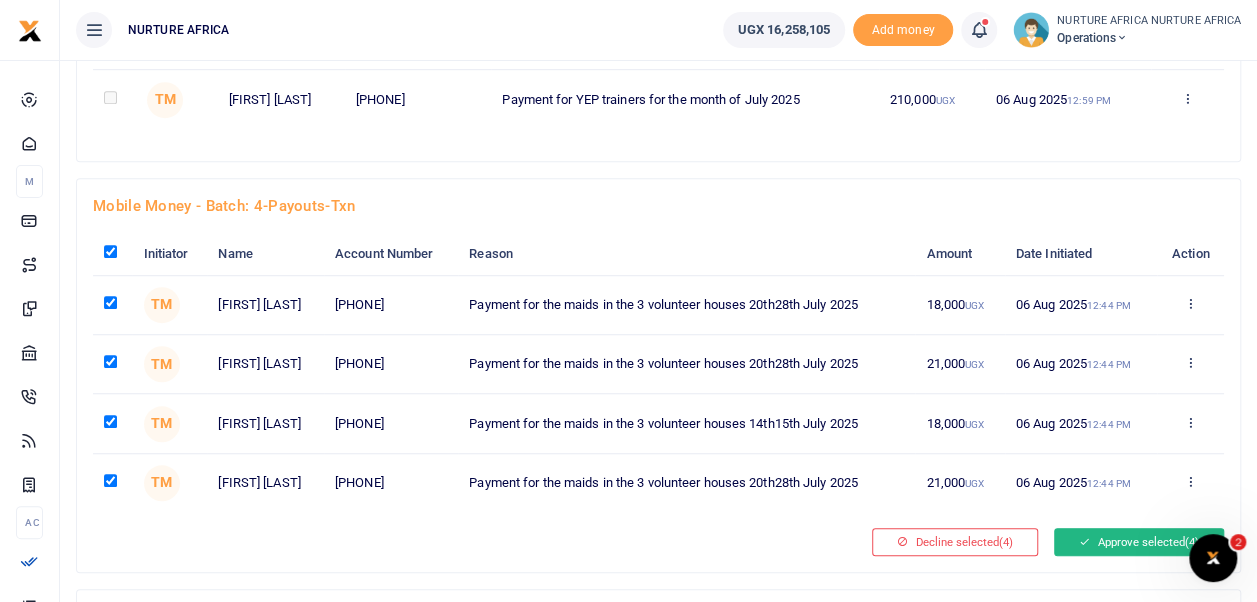 click on "Approve selected  (4)" at bounding box center [1139, 542] 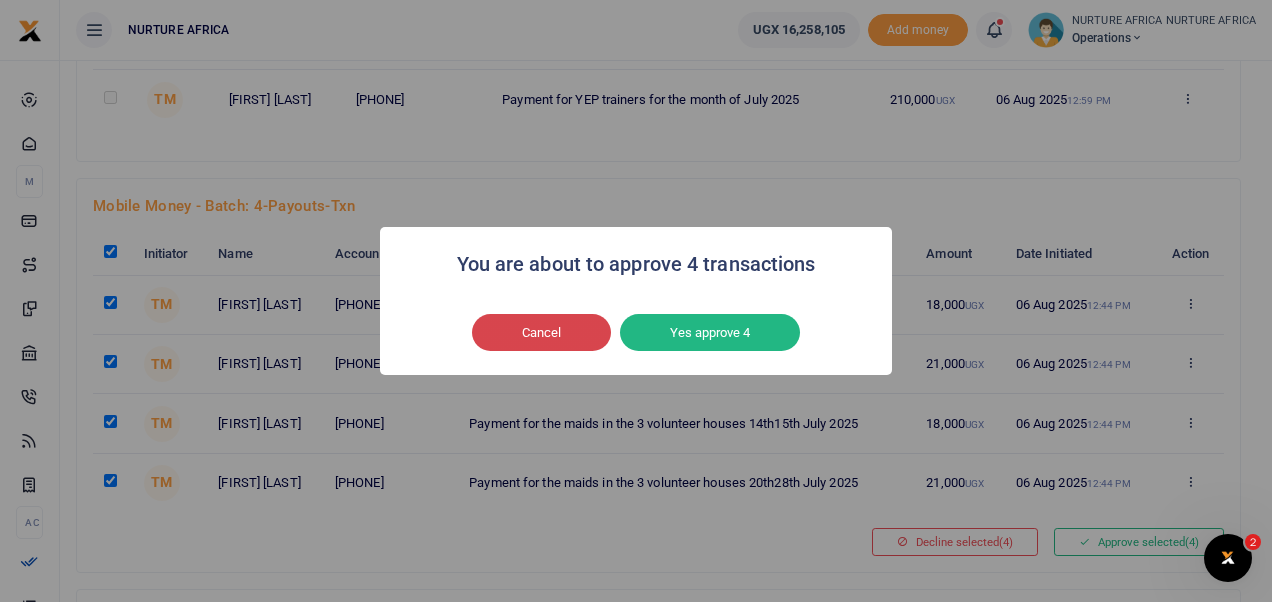 click on "Cancel" at bounding box center [541, 333] 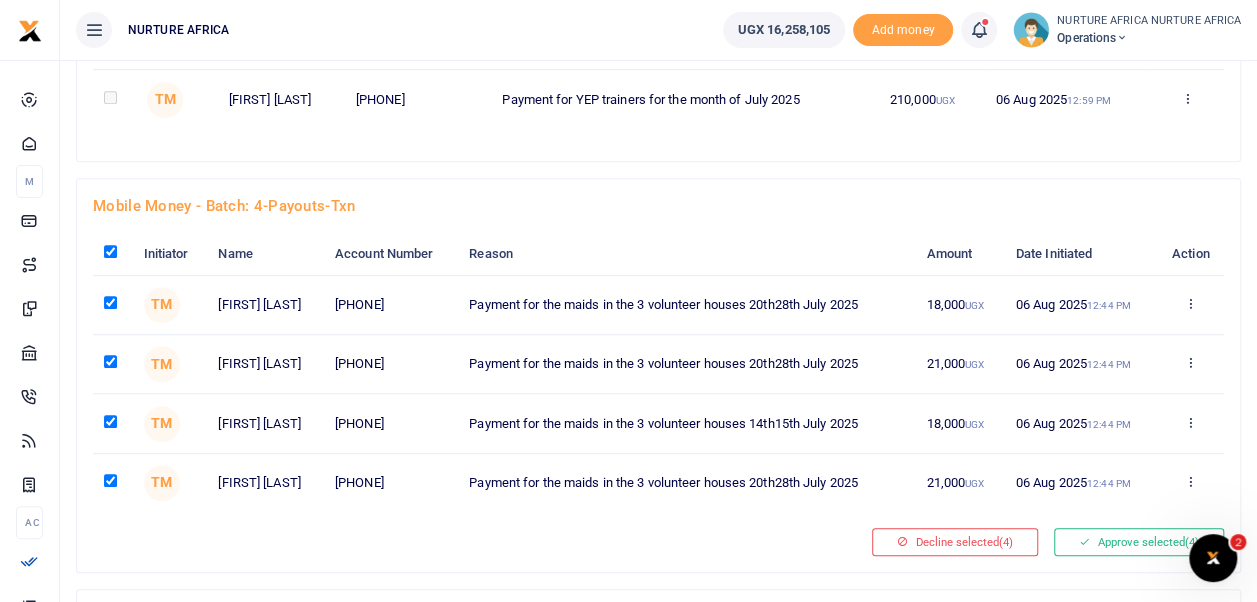 click at bounding box center (112, 254) 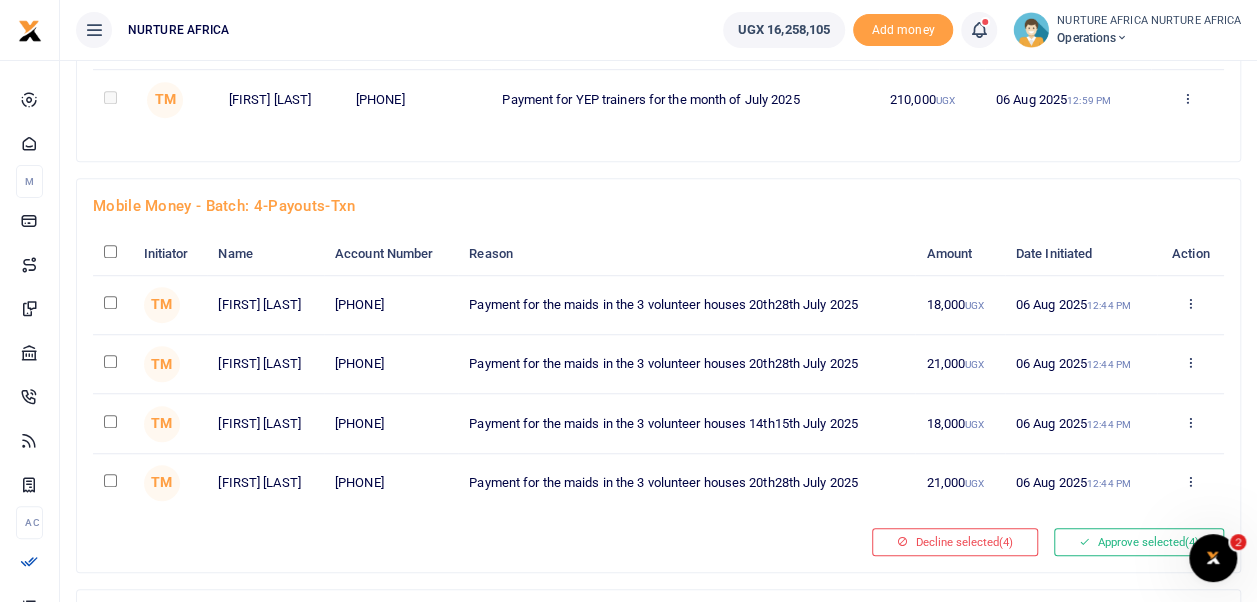 checkbox on "false" 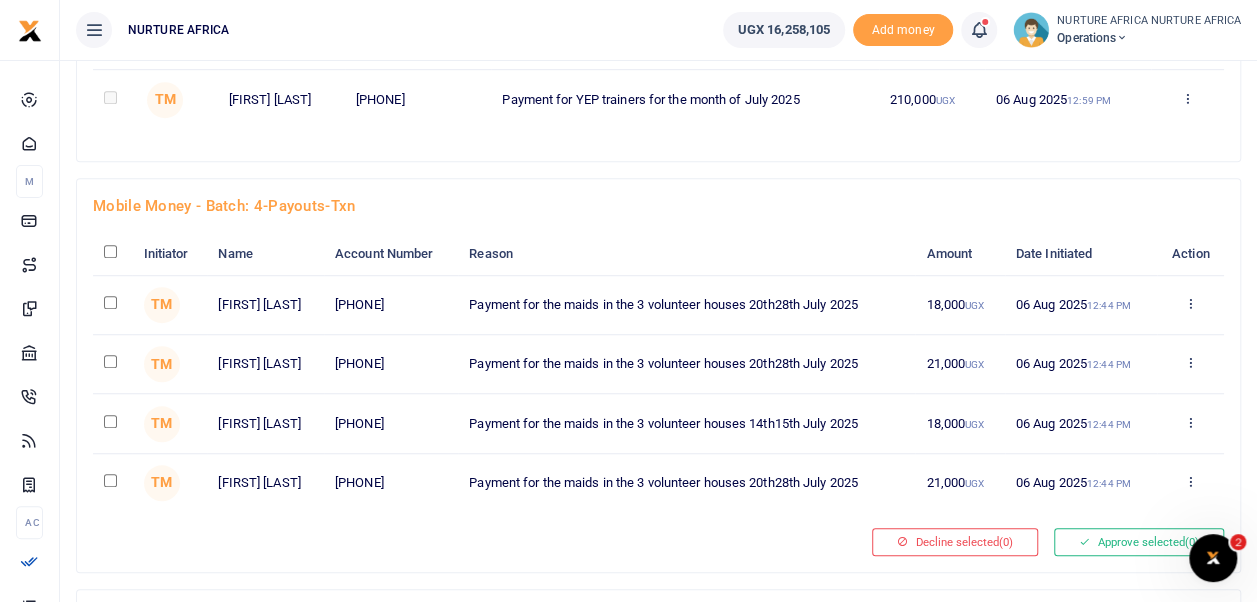 click at bounding box center [110, 421] 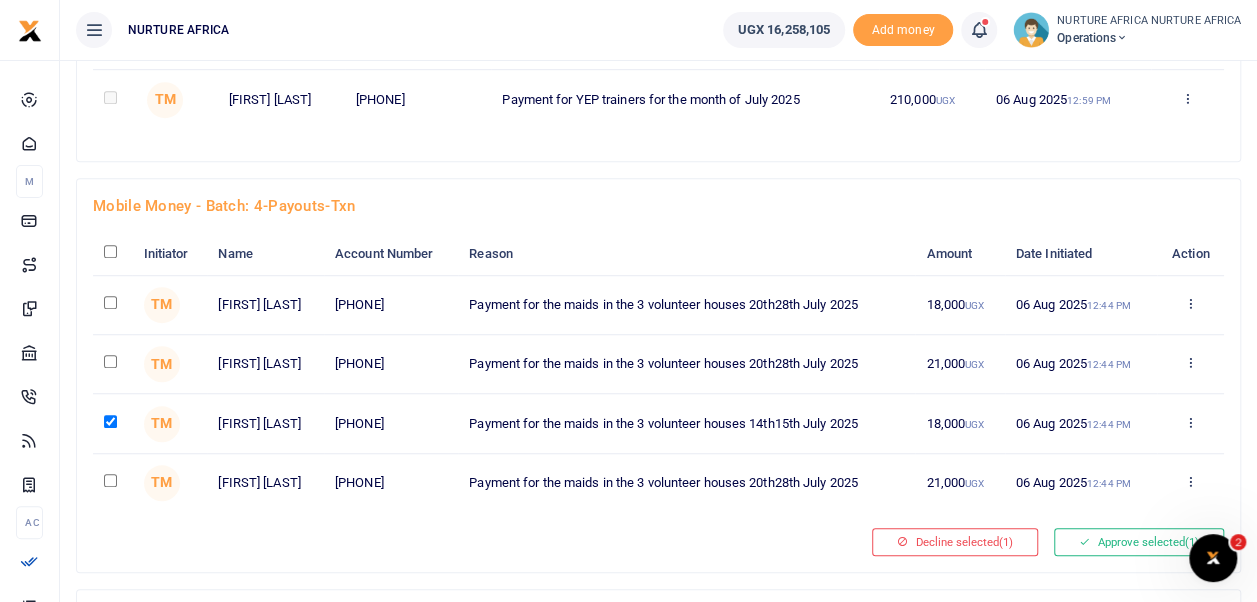 click at bounding box center [110, 361] 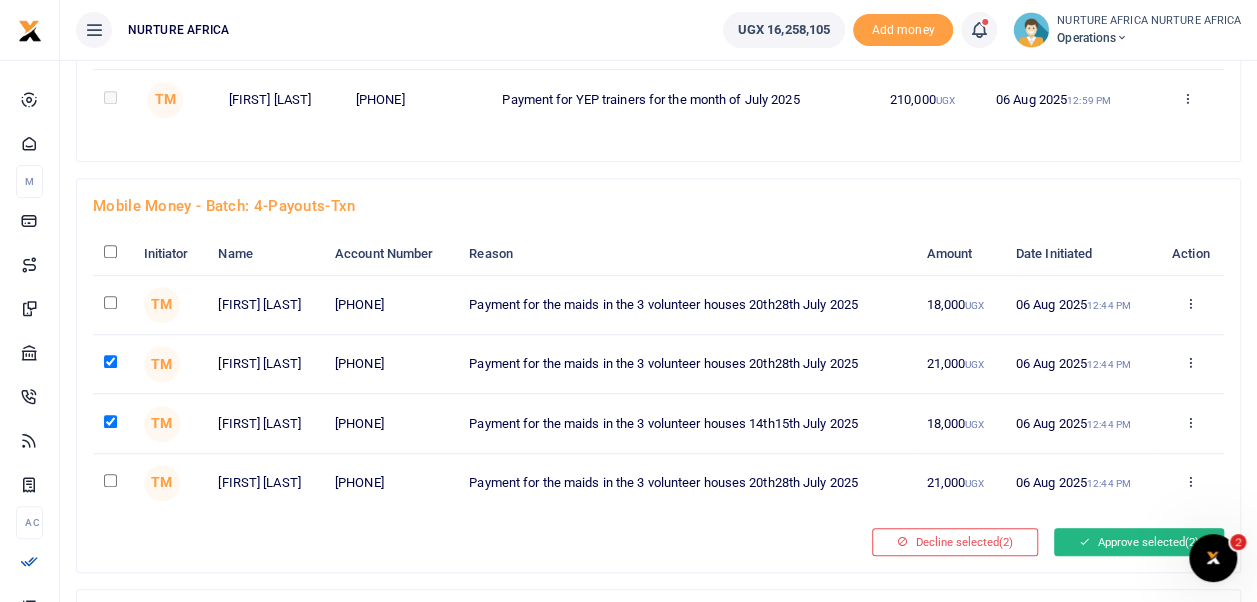 click on "Approve selected  (2)" at bounding box center [1139, 542] 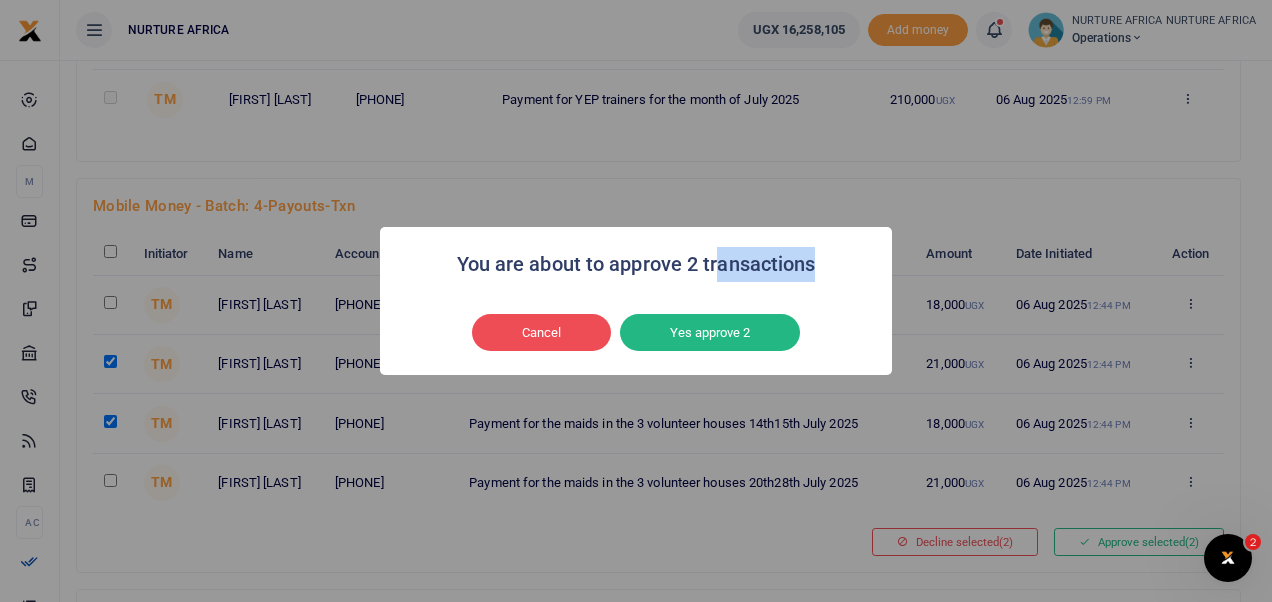 drag, startPoint x: 718, startPoint y: 242, endPoint x: 816, endPoint y: 259, distance: 99.46356 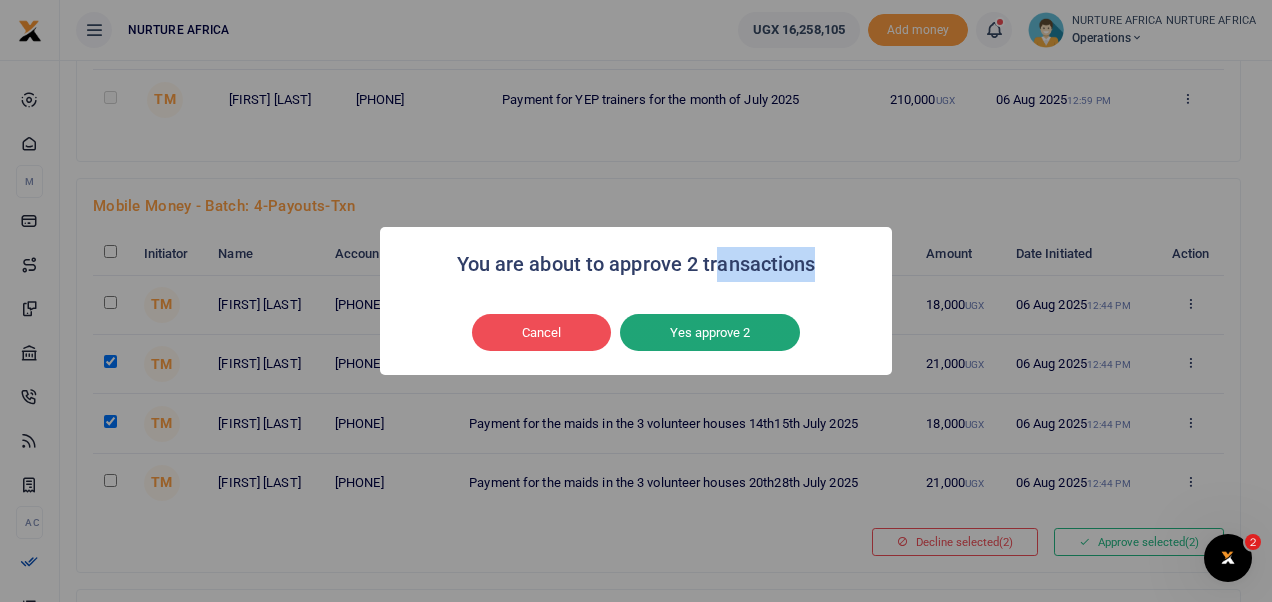 drag, startPoint x: 816, startPoint y: 259, endPoint x: 699, endPoint y: 340, distance: 142.30249 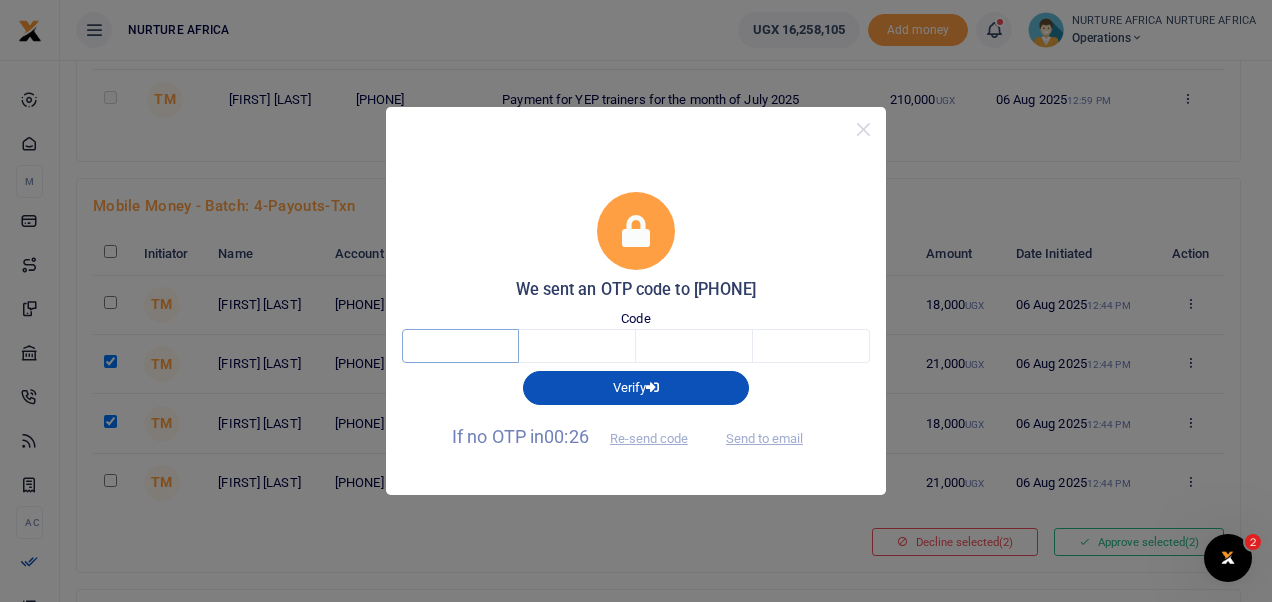 click at bounding box center [460, 346] 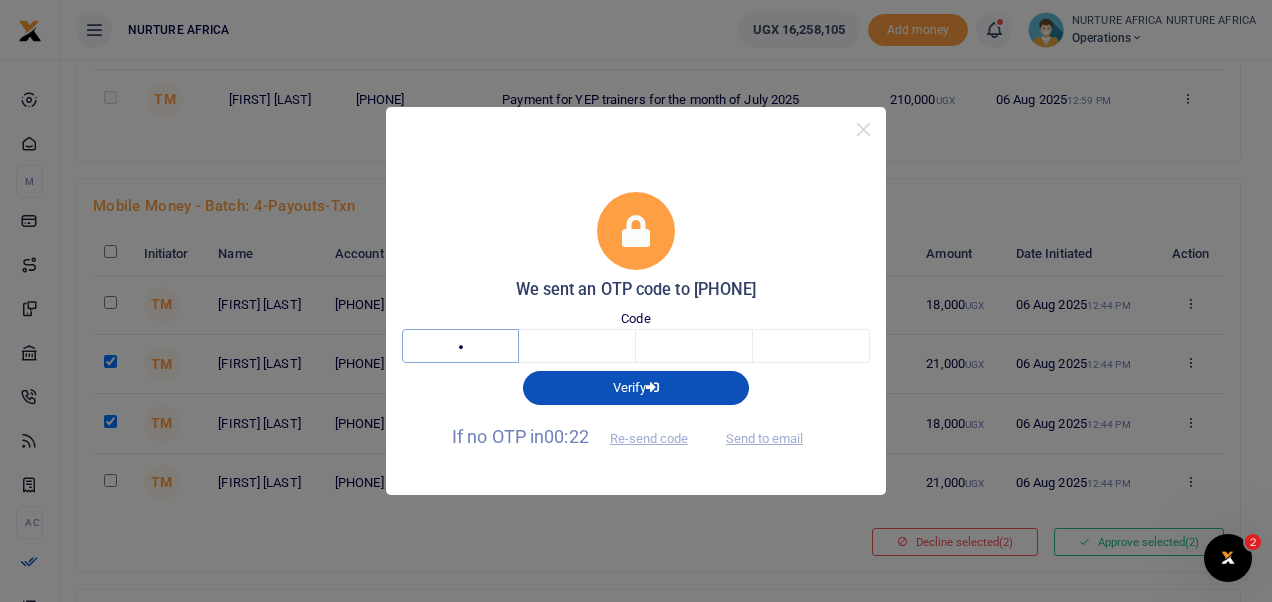 type on "9" 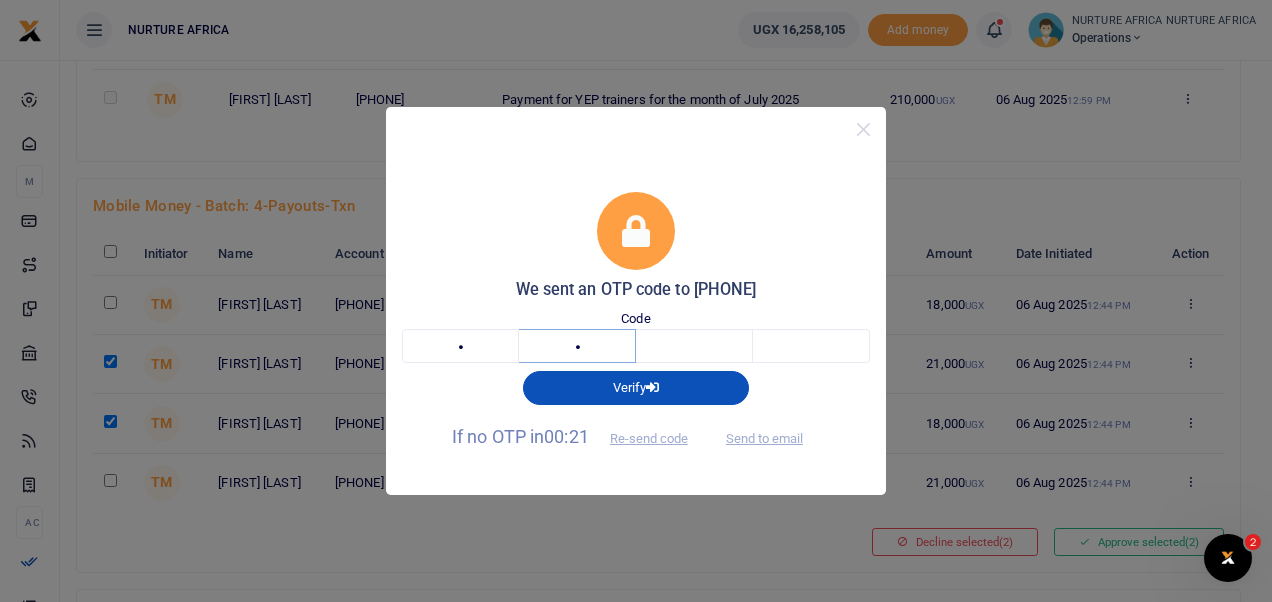 type on "1" 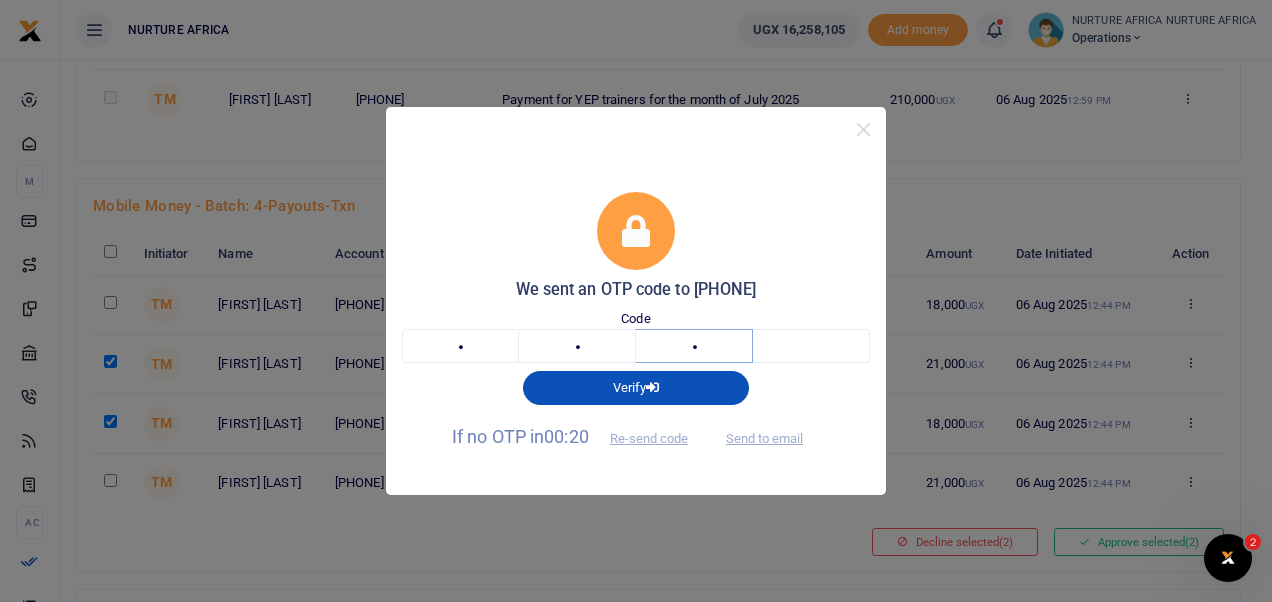 type on "8" 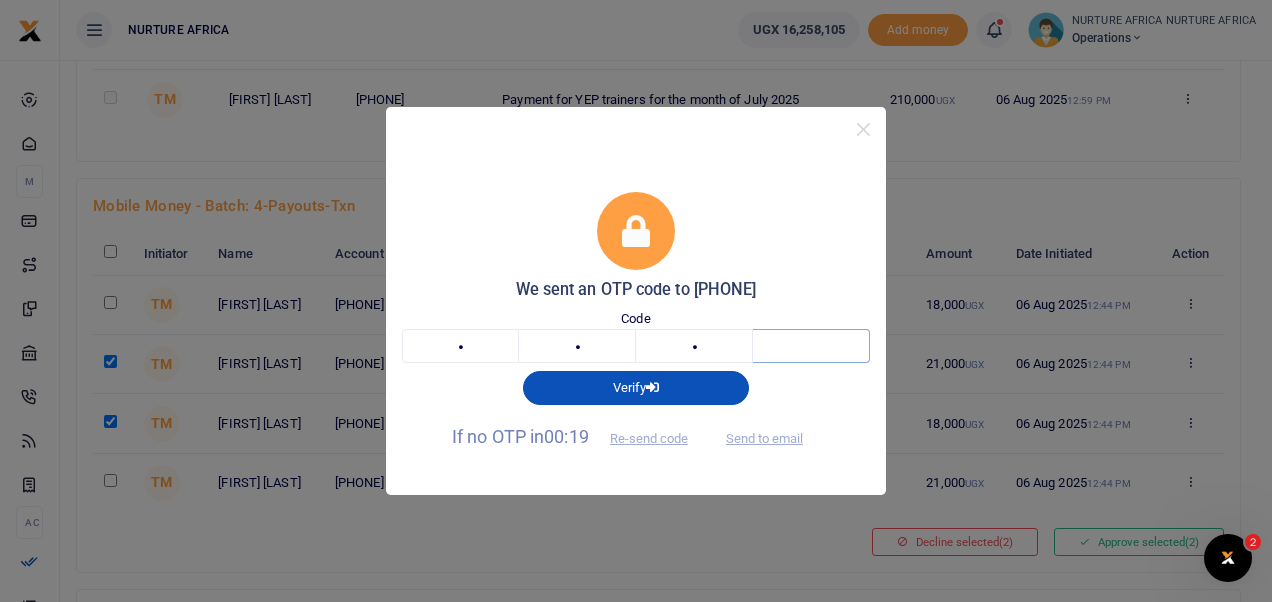 type on "6" 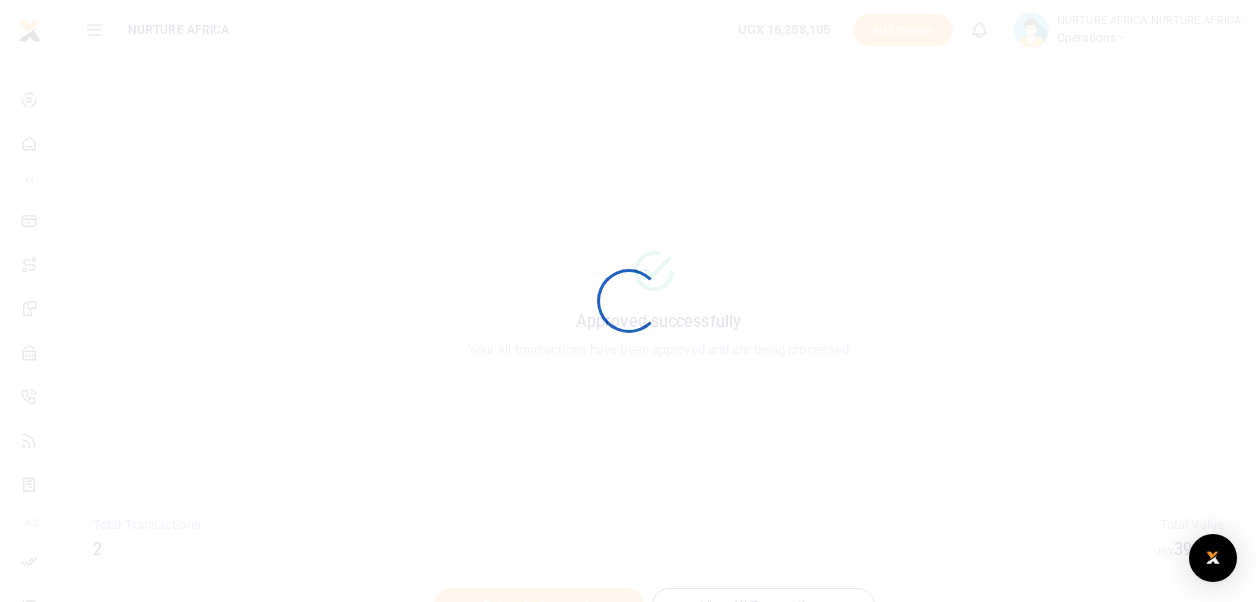 scroll, scrollTop: 0, scrollLeft: 0, axis: both 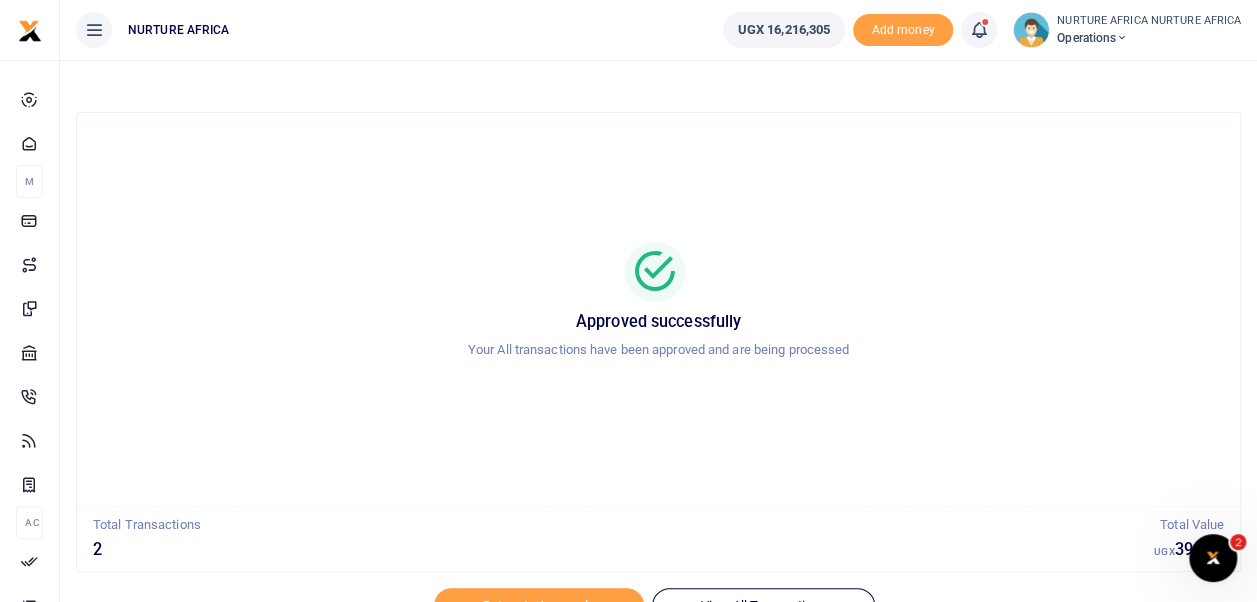 click at bounding box center [989, 30] 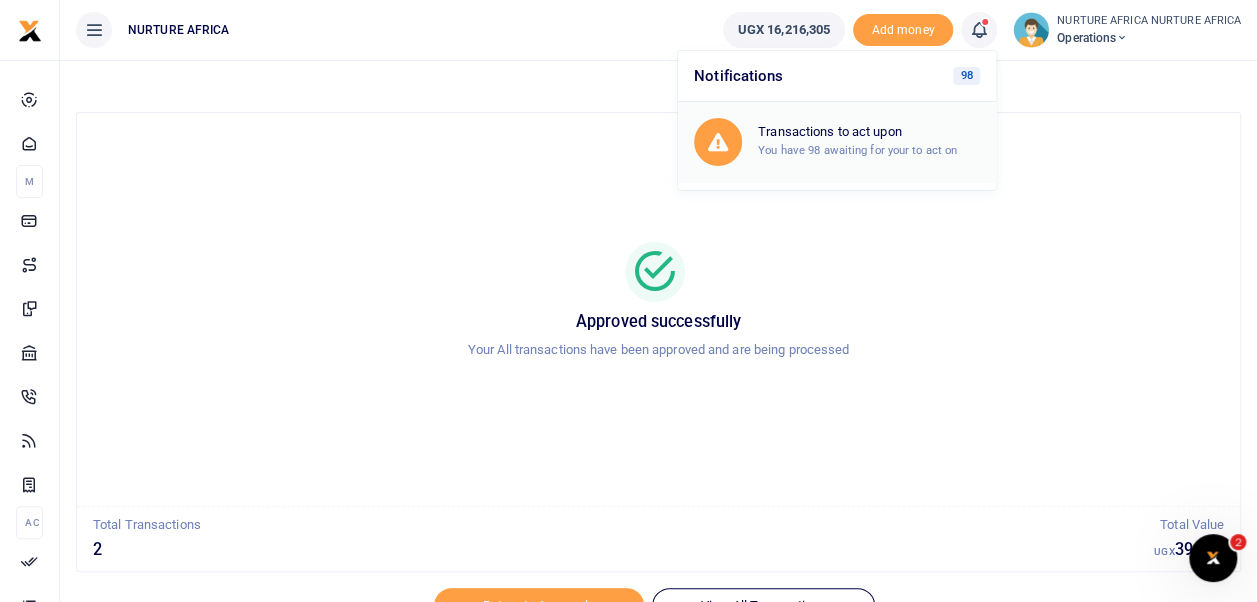 click on "Transactions to act upon" at bounding box center [869, 132] 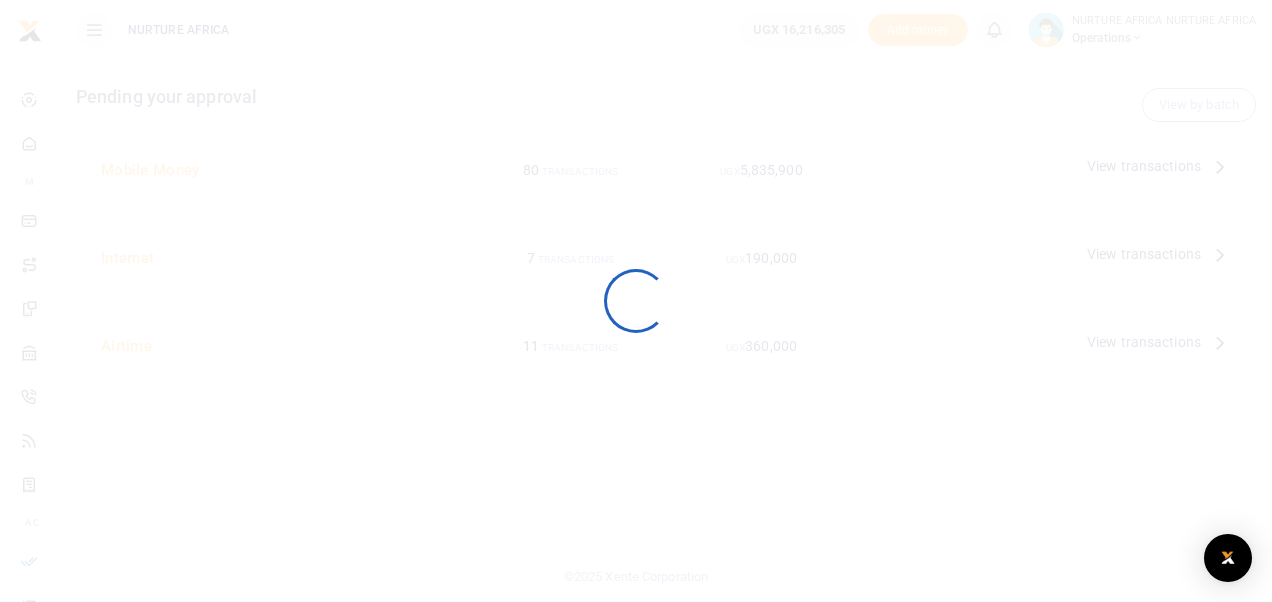 scroll, scrollTop: 0, scrollLeft: 0, axis: both 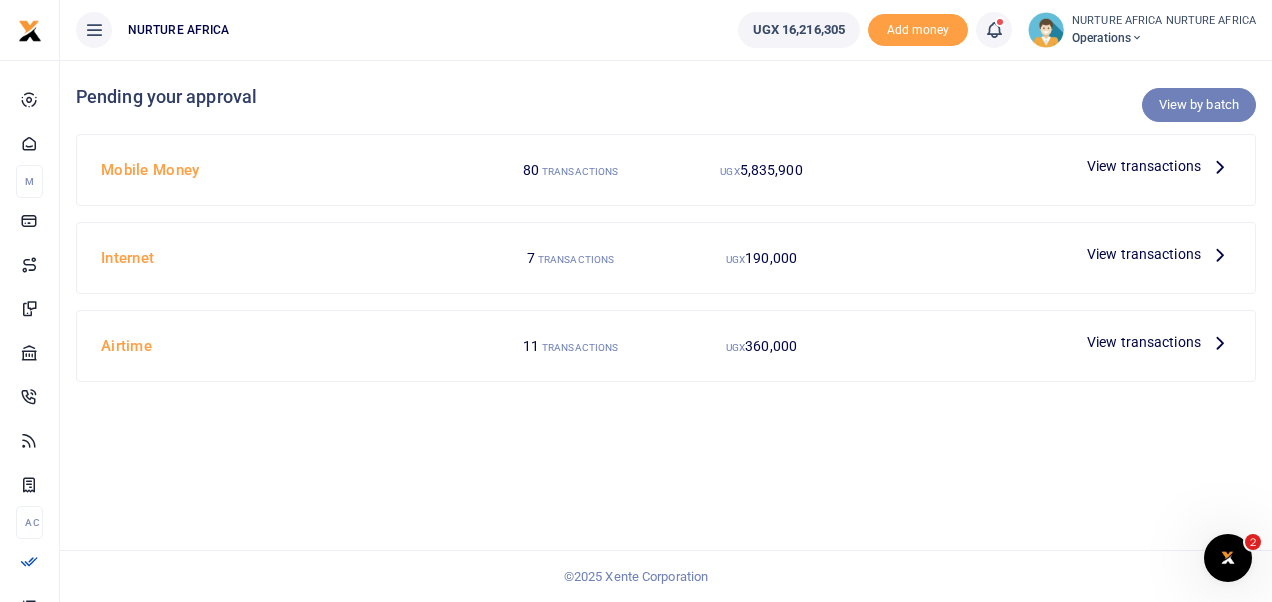 click on "View by batch" at bounding box center [1199, 105] 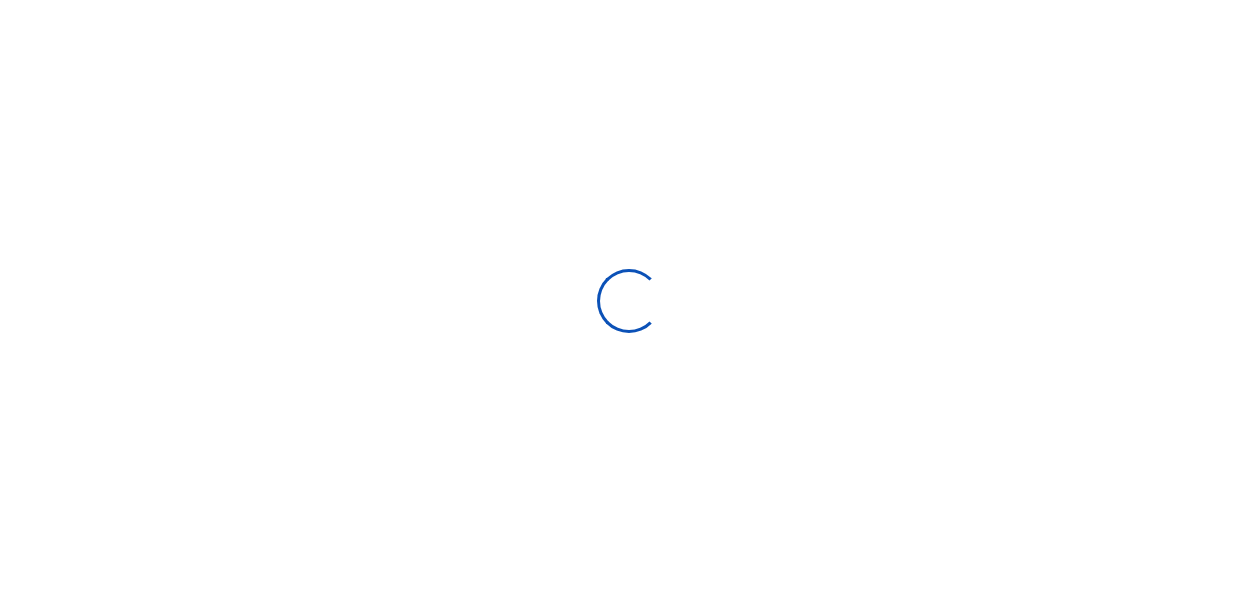 scroll, scrollTop: 0, scrollLeft: 0, axis: both 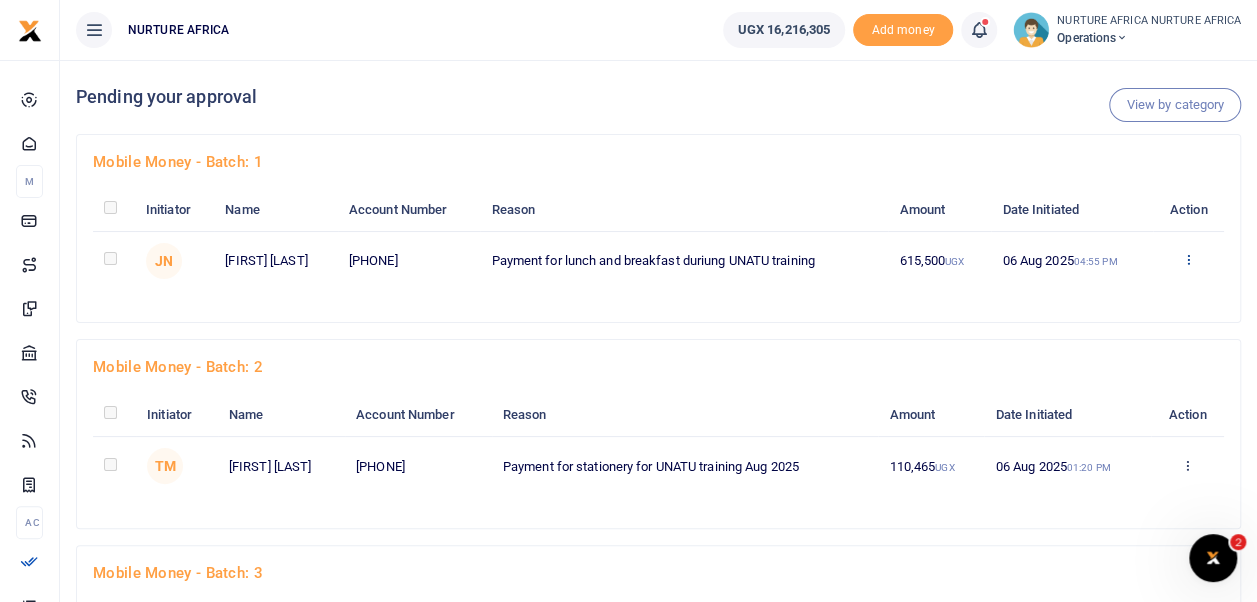 click at bounding box center [1188, 259] 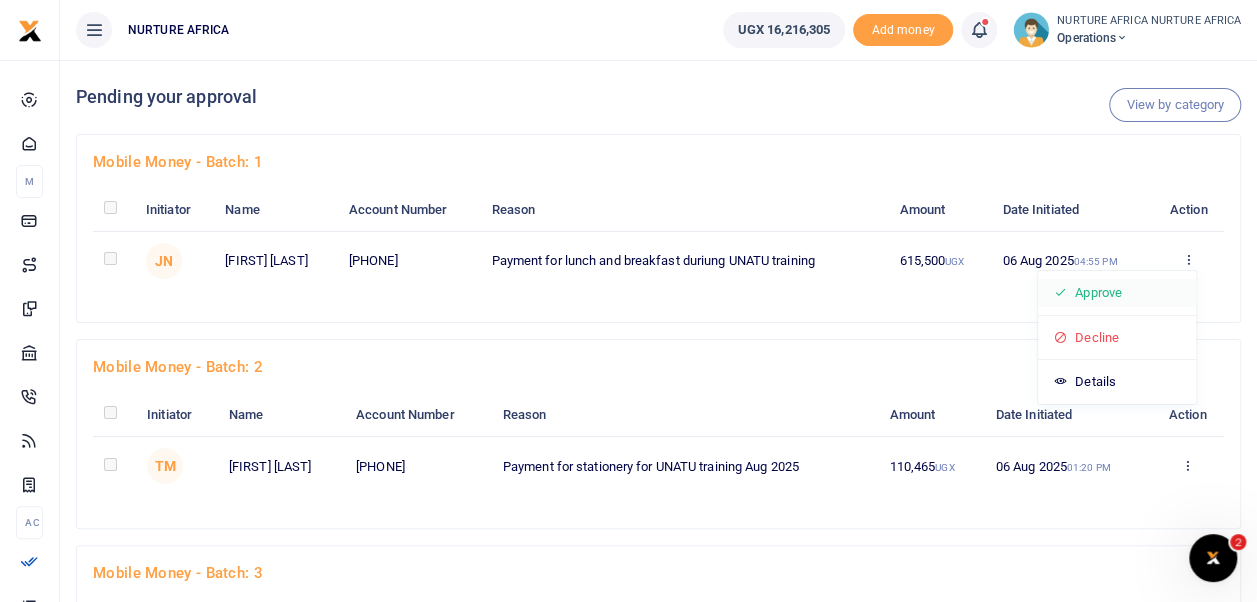 click on "Approve" at bounding box center [1117, 293] 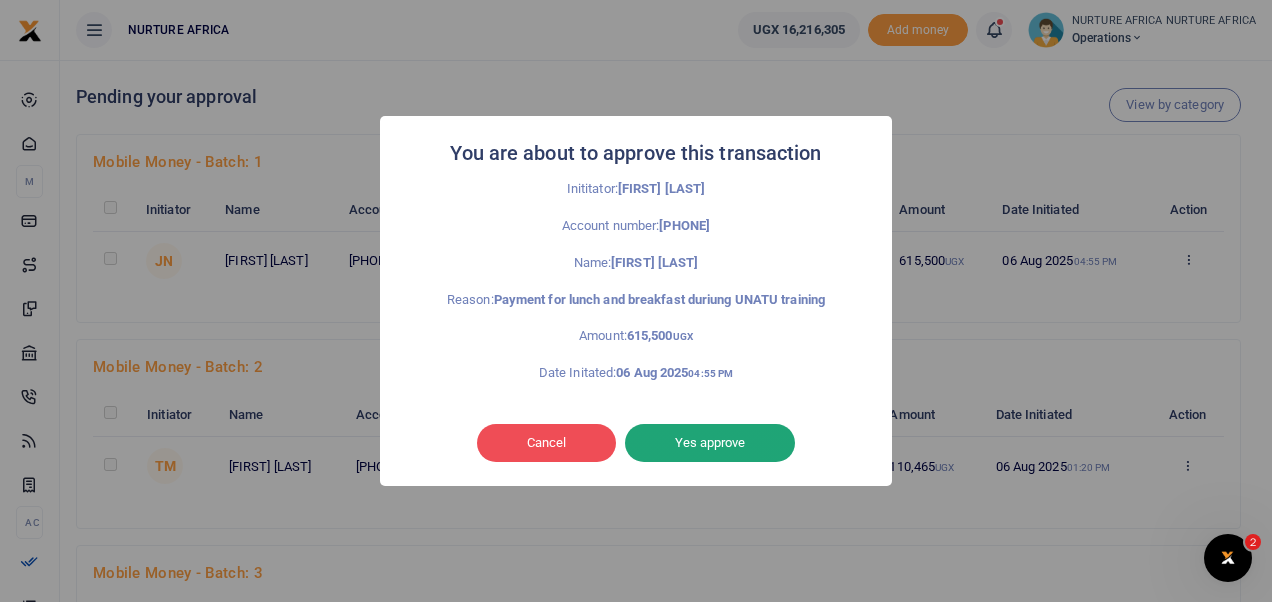 click on "Yes approve" at bounding box center [710, 443] 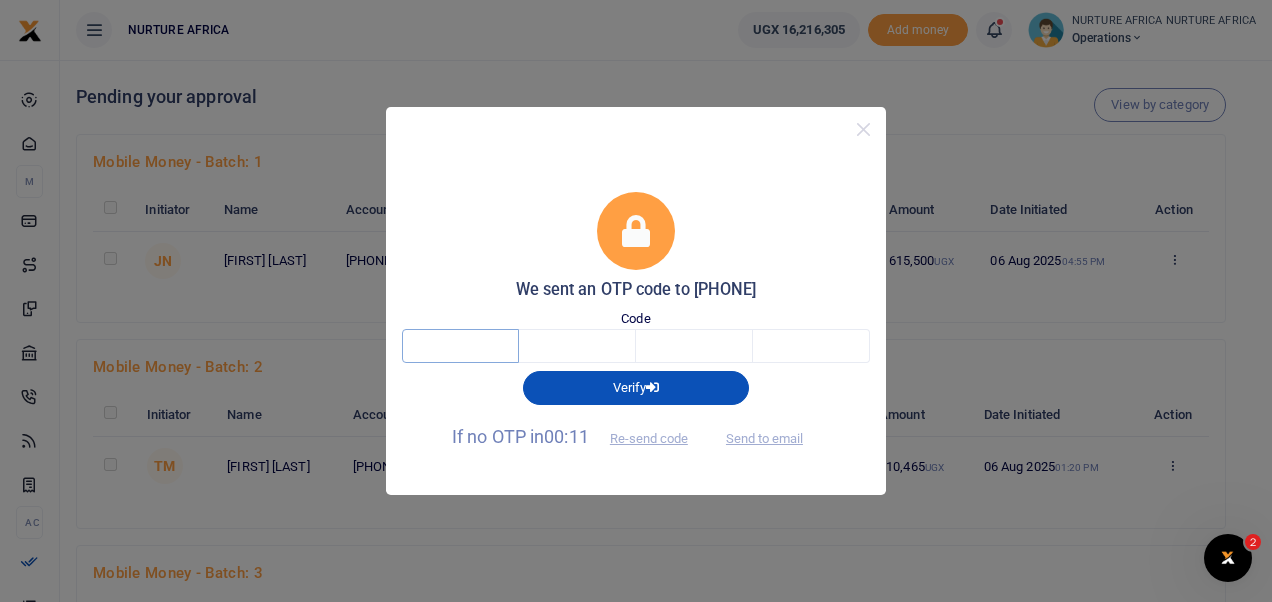 click at bounding box center [460, 346] 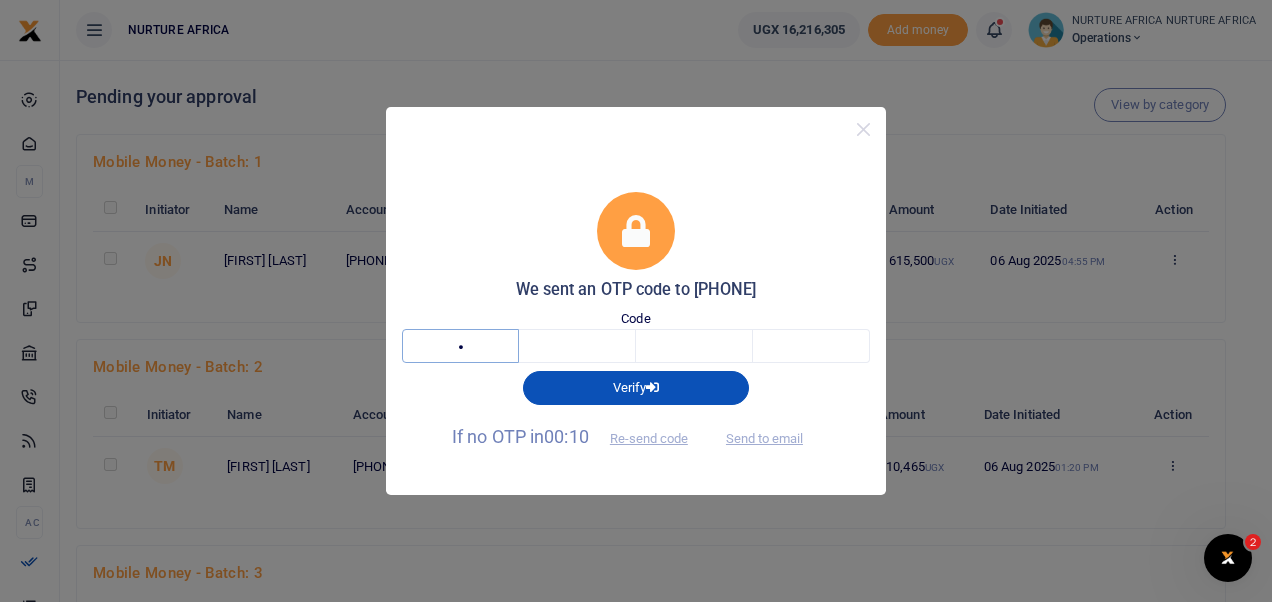 type on "9" 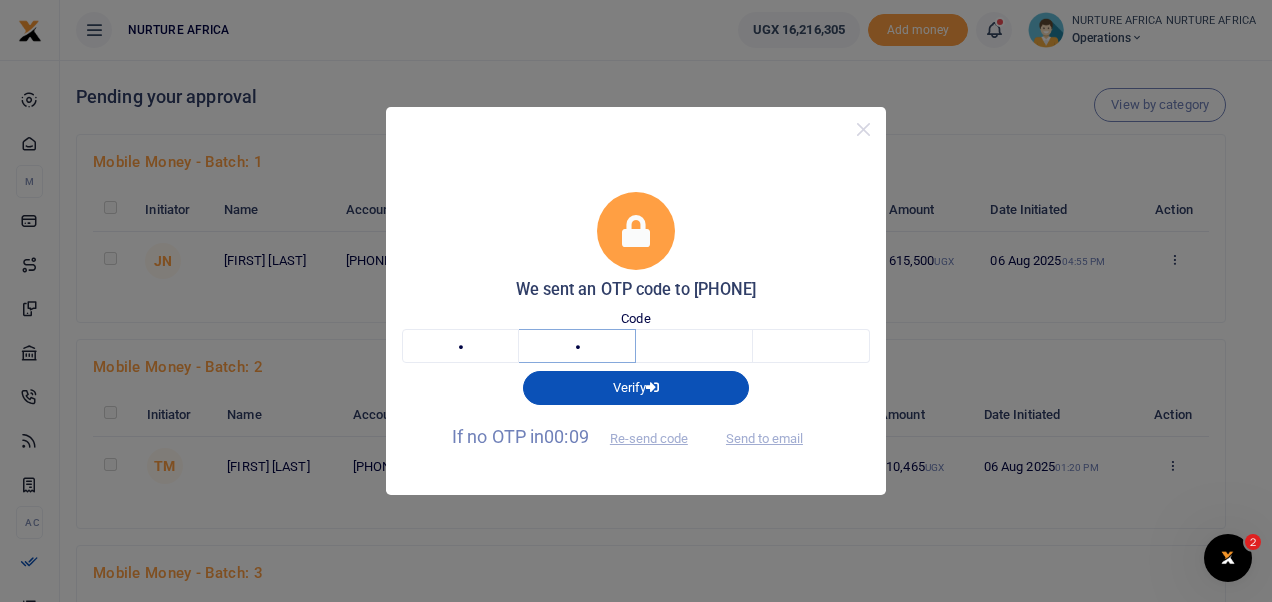 type on "1" 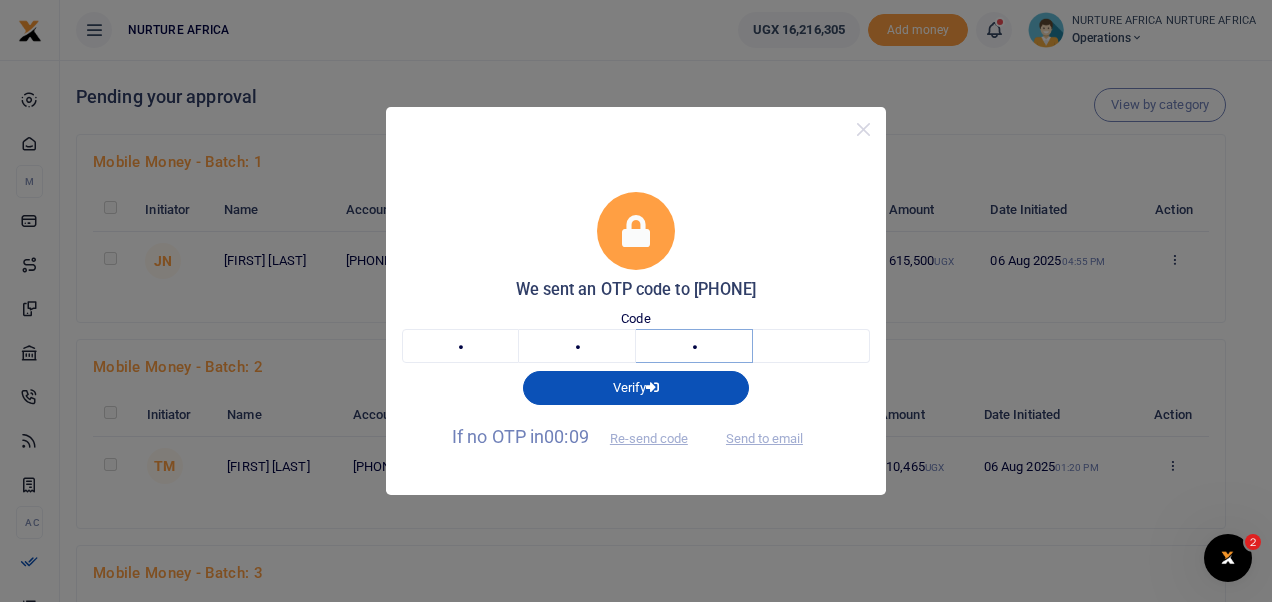 type on "8" 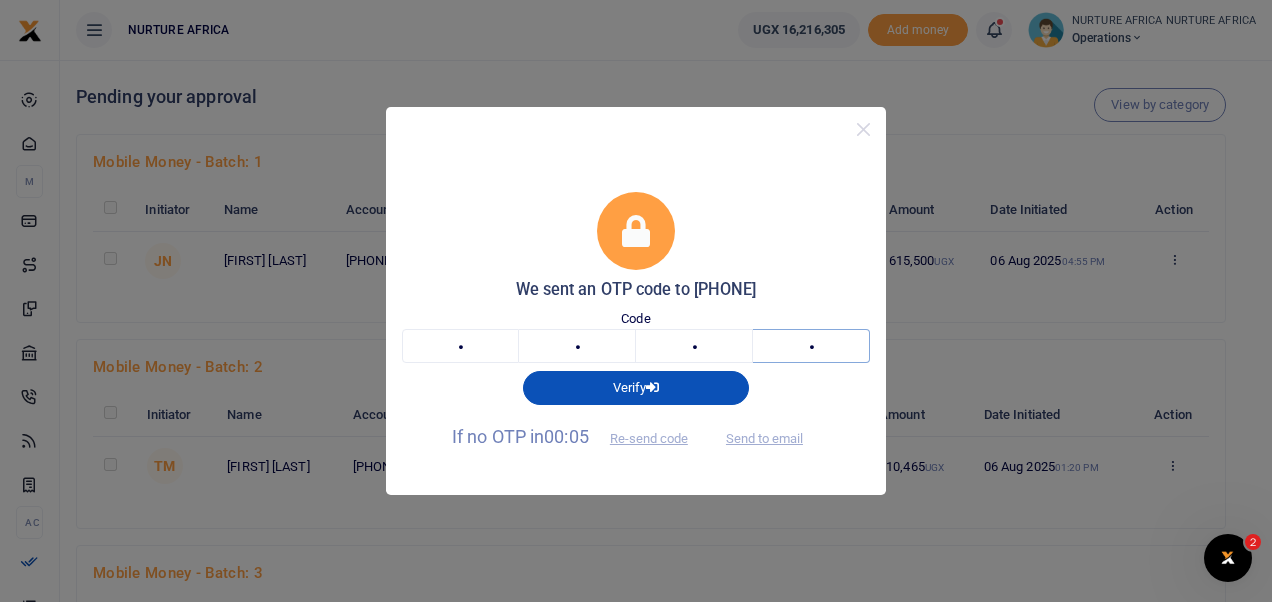 type on "6" 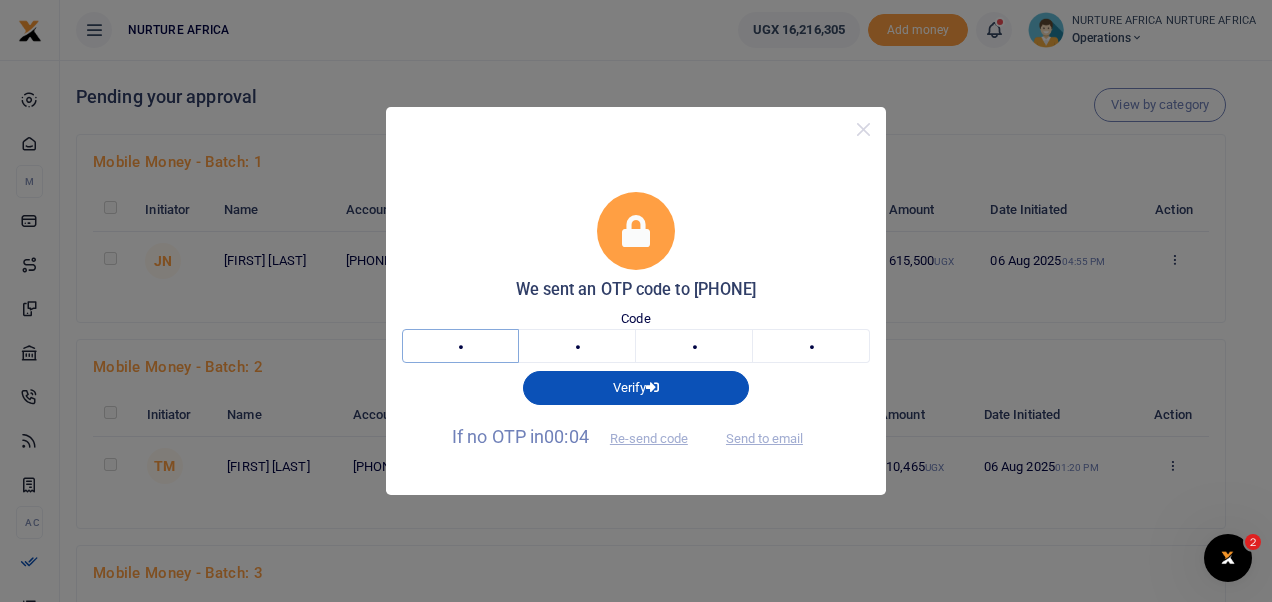 click on "9" at bounding box center (460, 346) 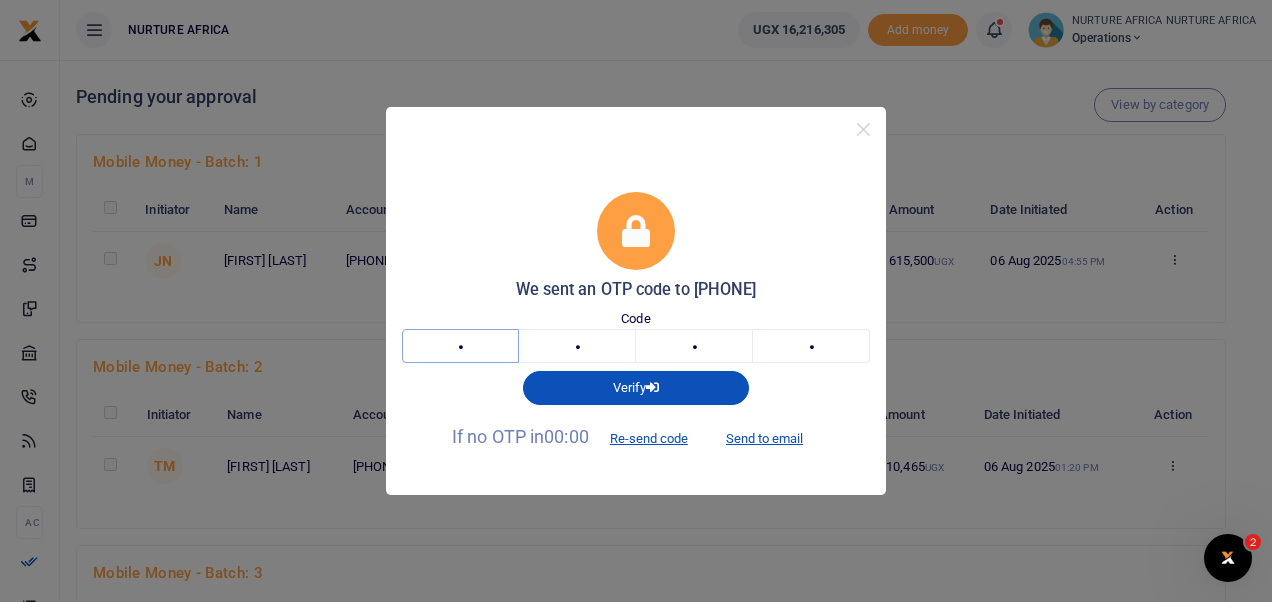 type on "3" 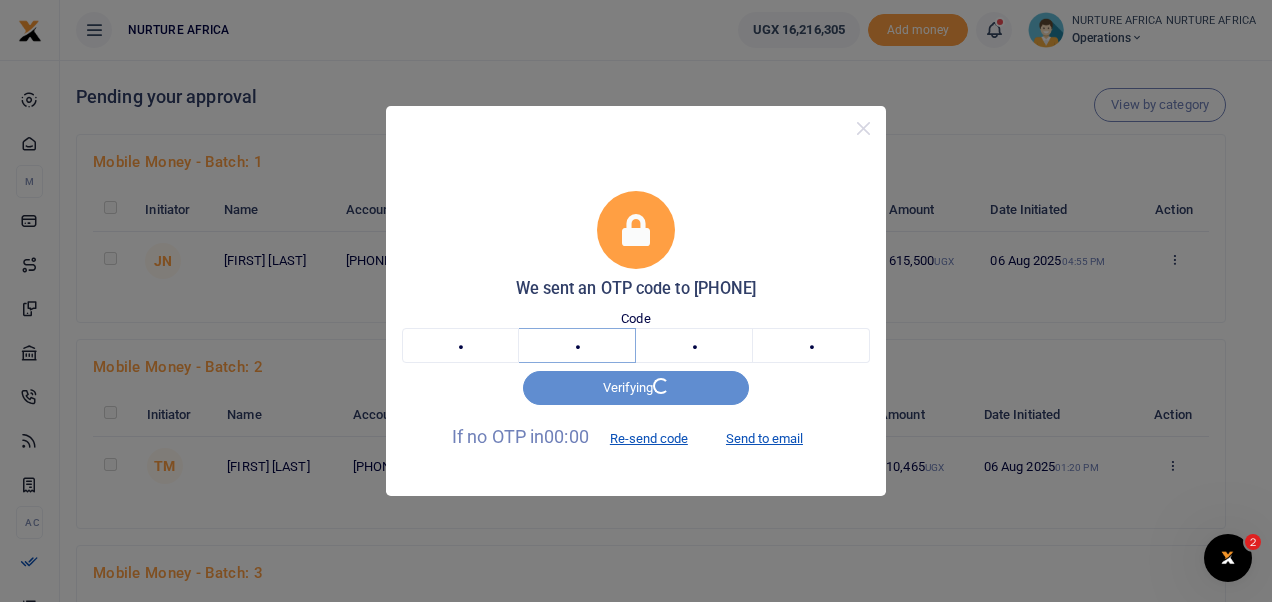 type on "5" 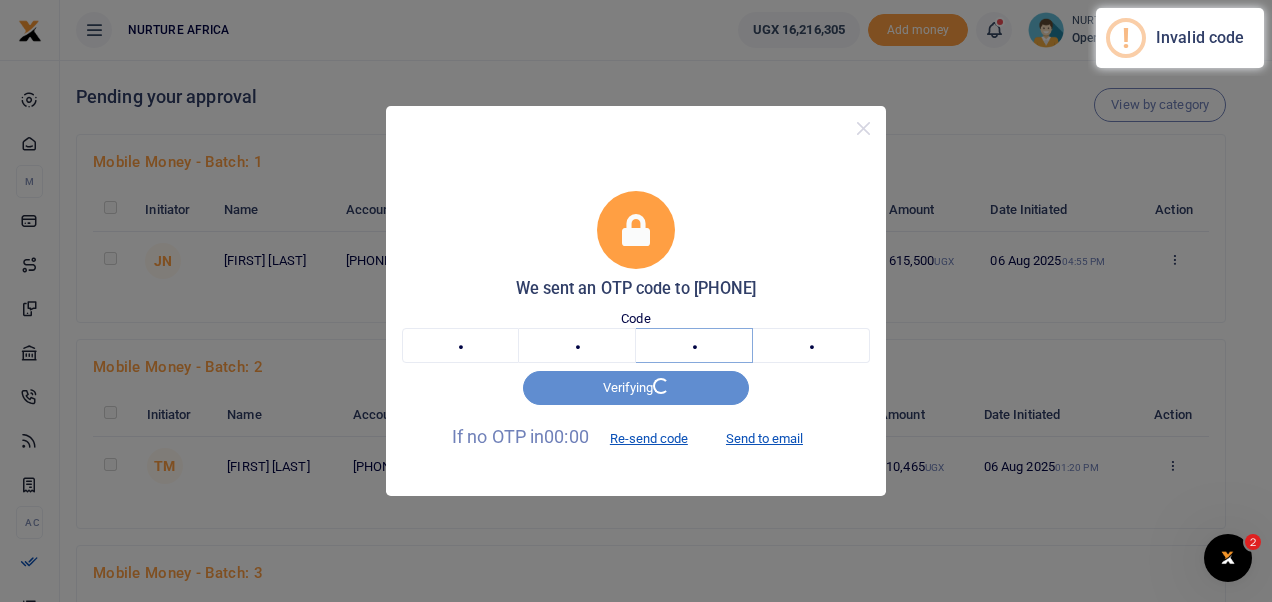 type on "3" 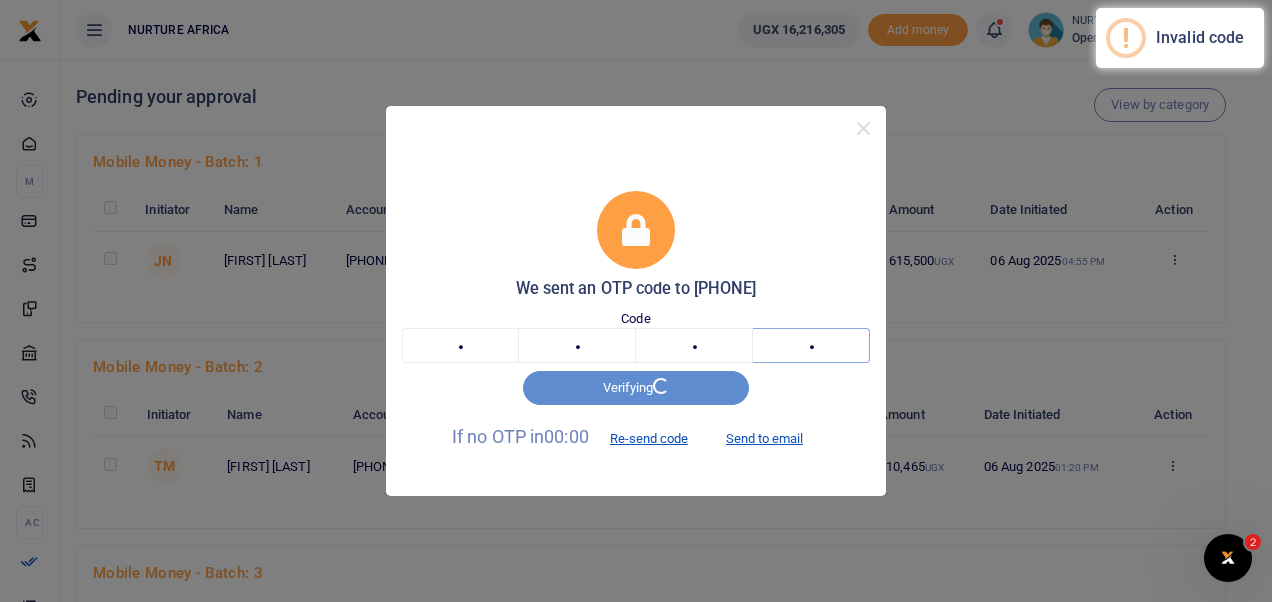 type on "3" 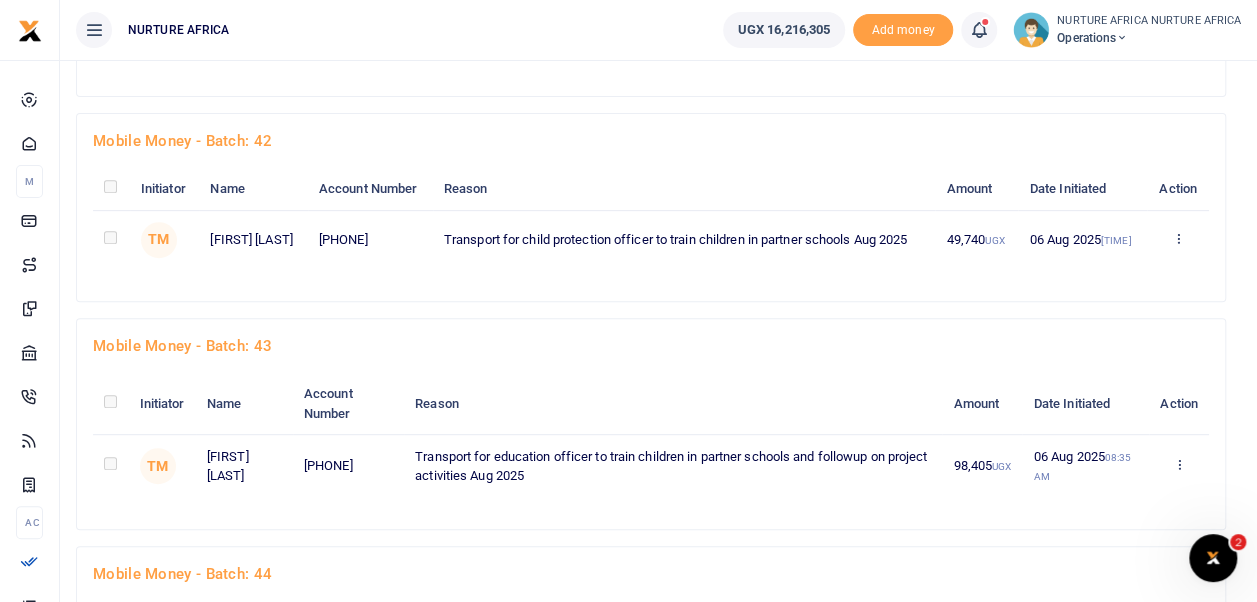 scroll, scrollTop: 11646, scrollLeft: 0, axis: vertical 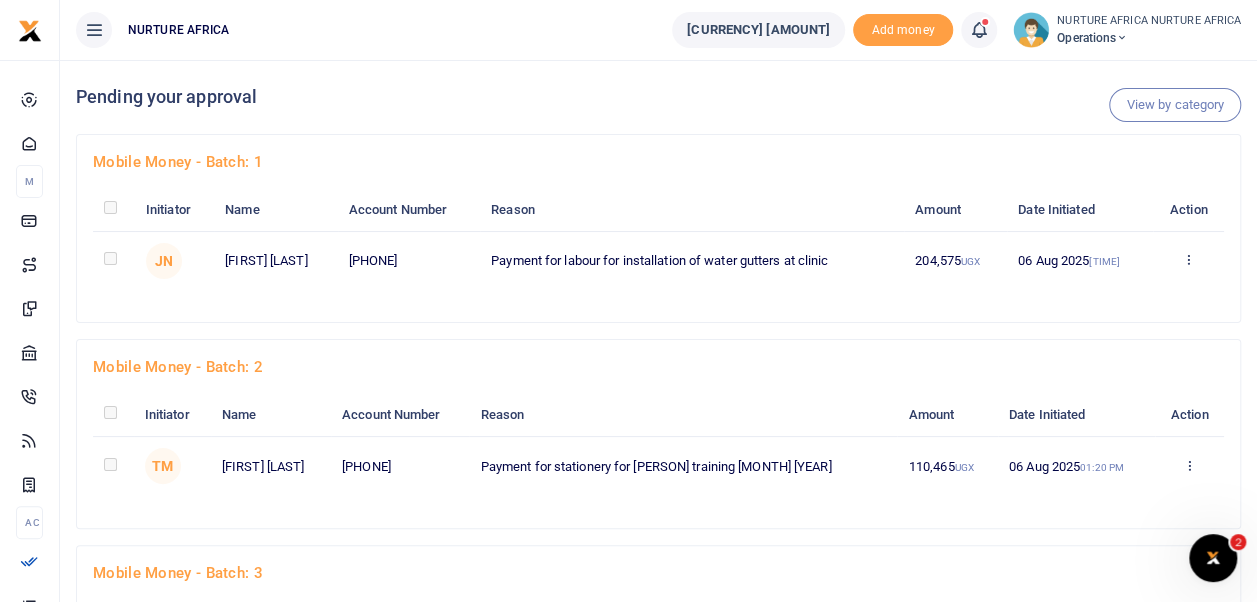 click on "Mobile Money - batch: 1" at bounding box center [658, 162] 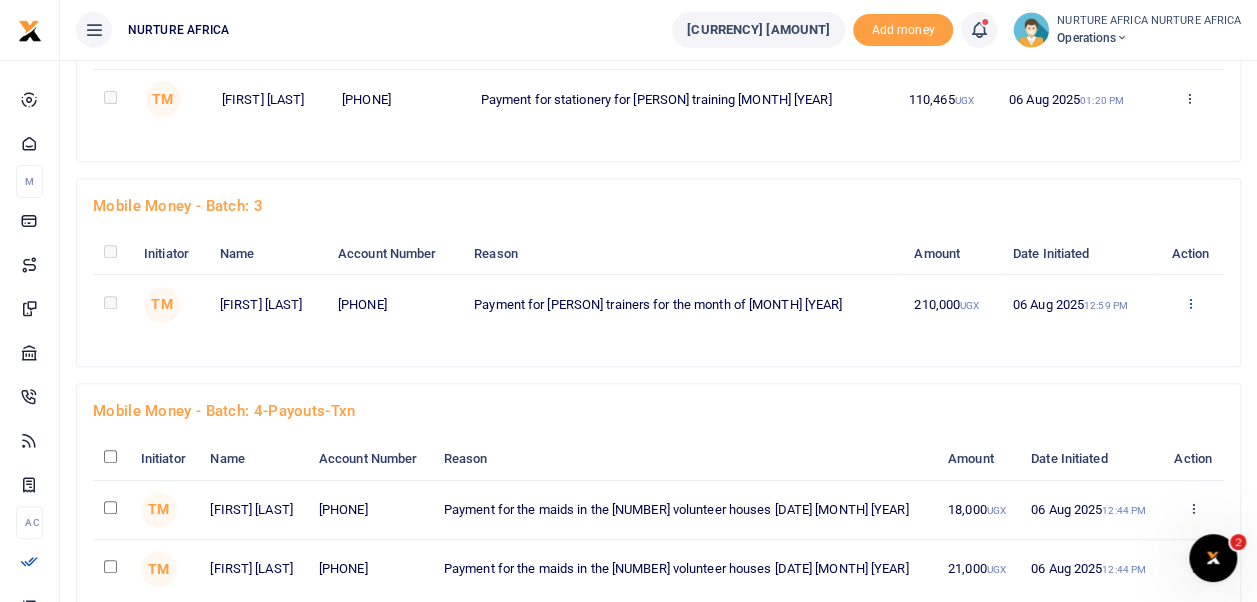 click at bounding box center (1188, -108) 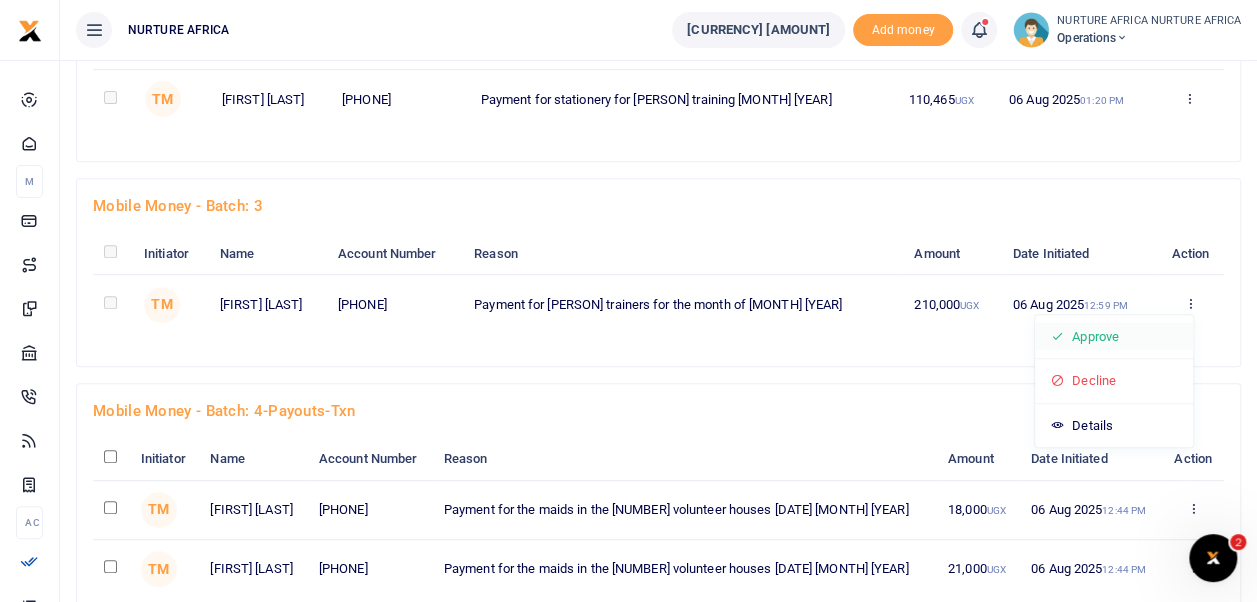 click on "Approve" at bounding box center (1114, 337) 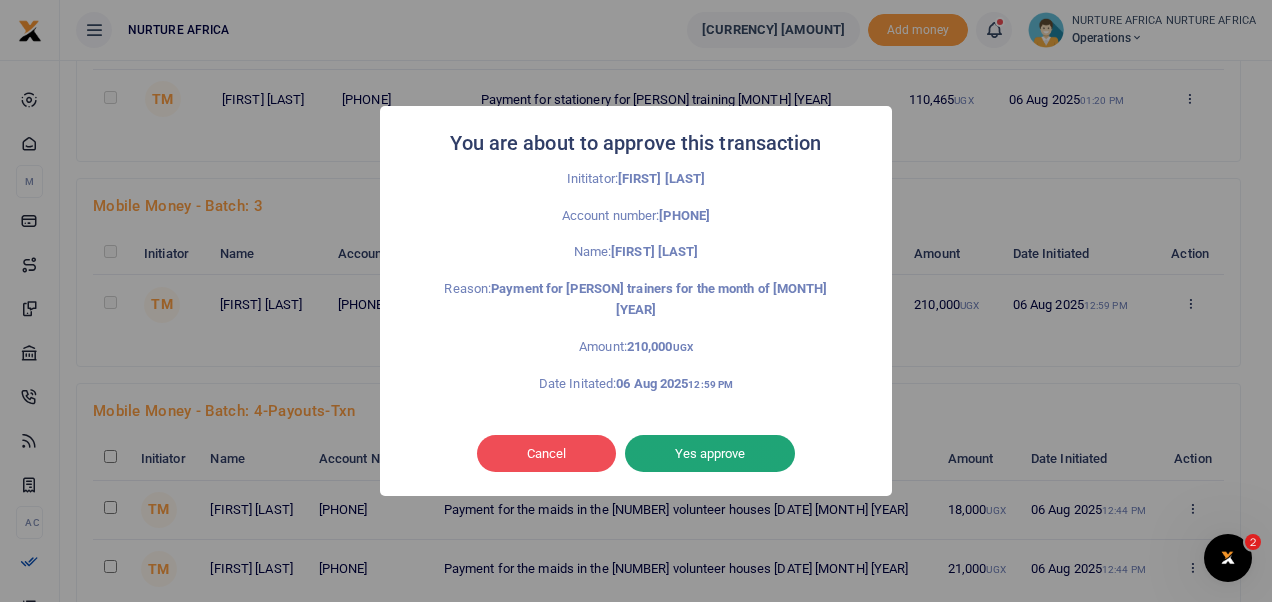 click on "Yes approve" at bounding box center (710, 454) 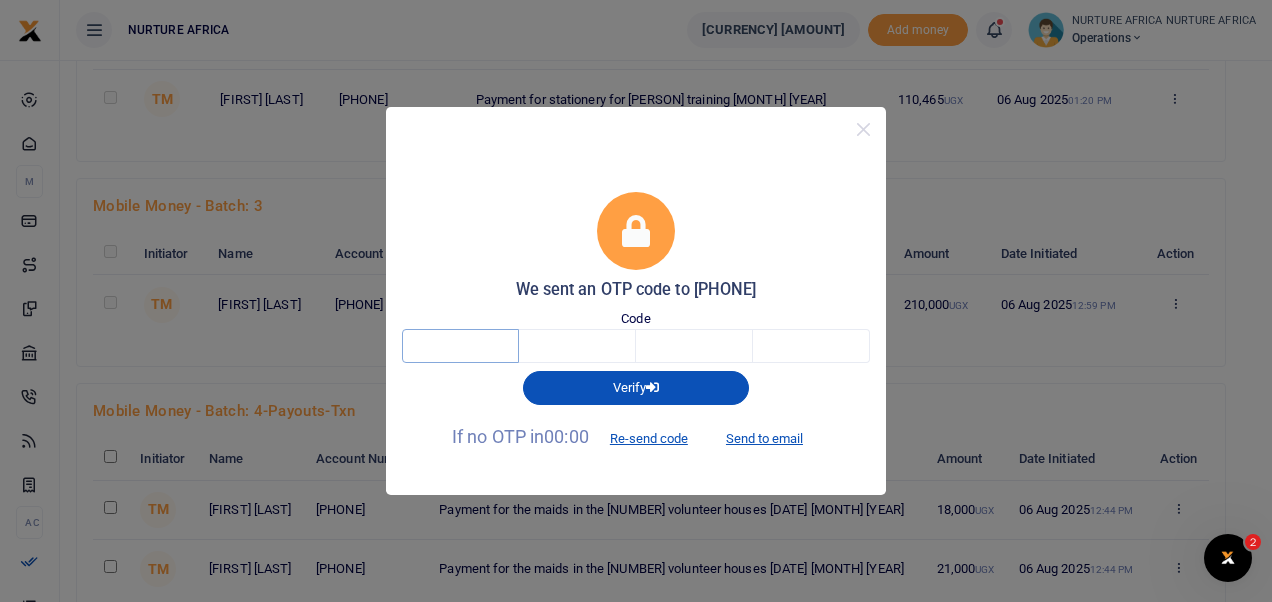click at bounding box center [460, 346] 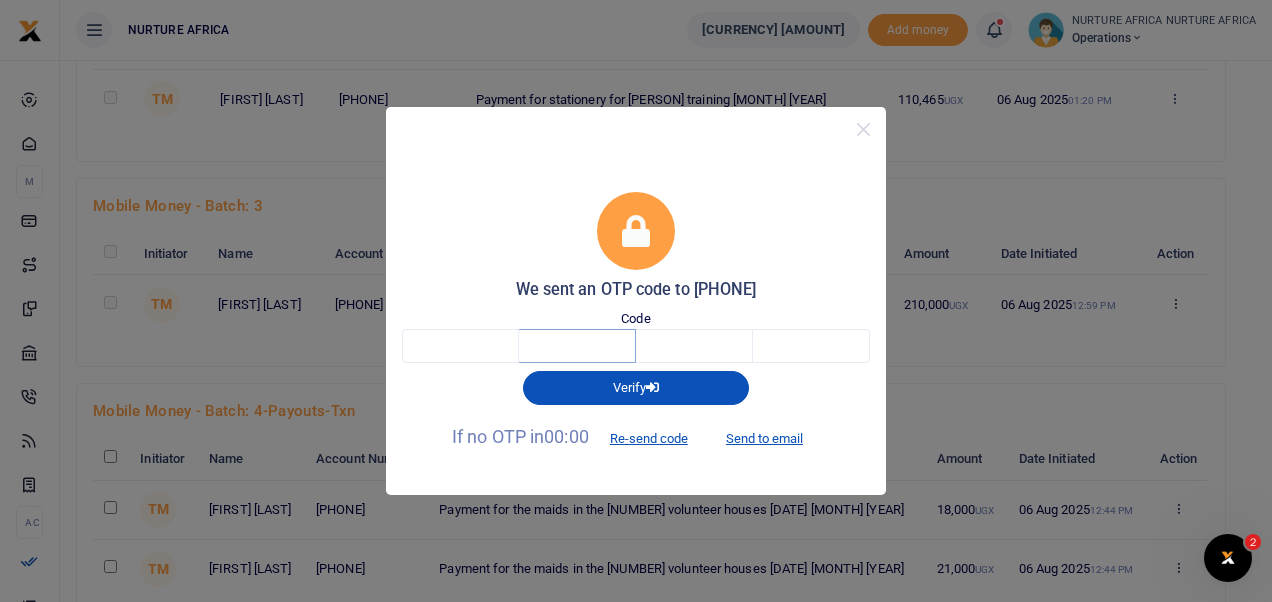 click at bounding box center (577, 346) 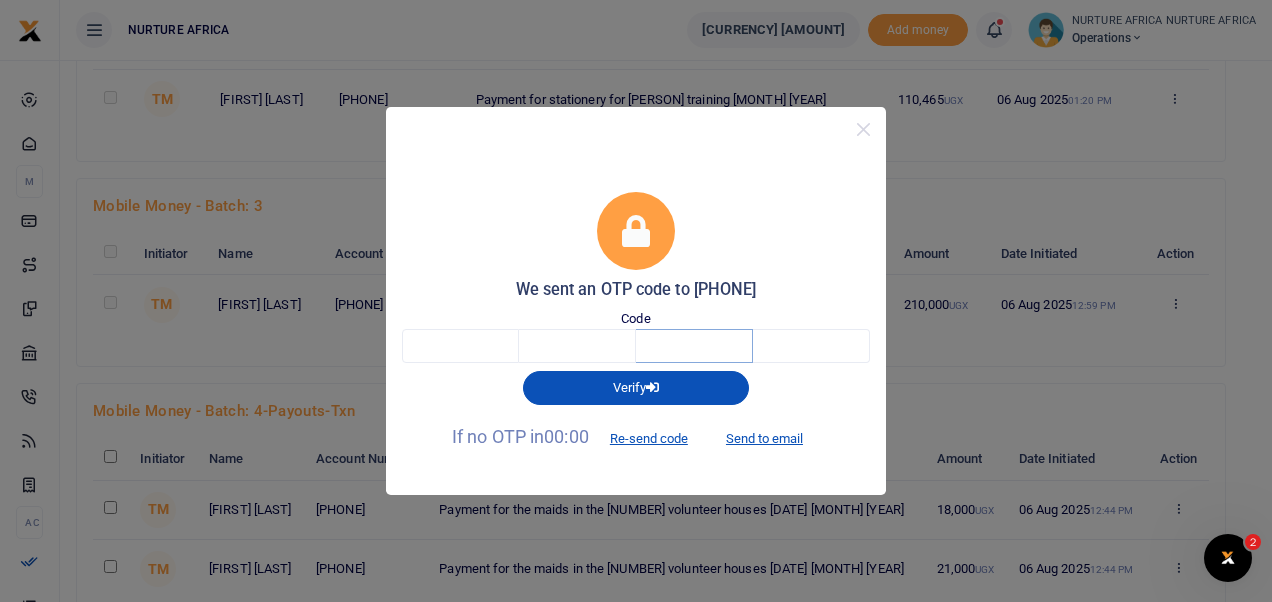 click at bounding box center (694, 346) 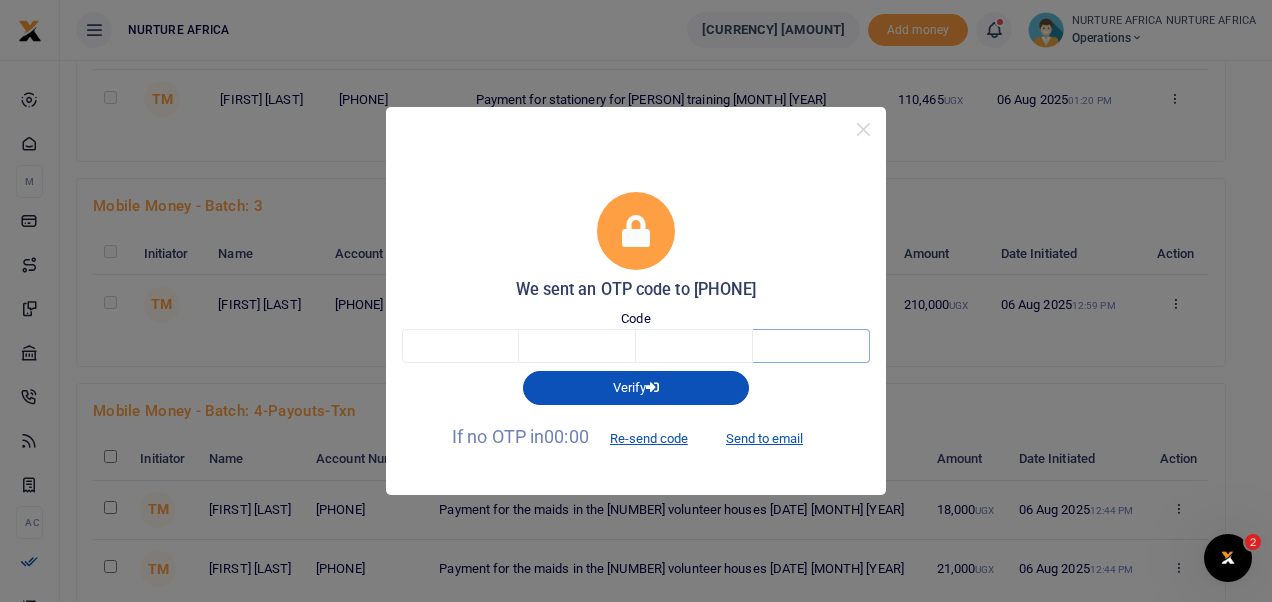 click at bounding box center (811, 346) 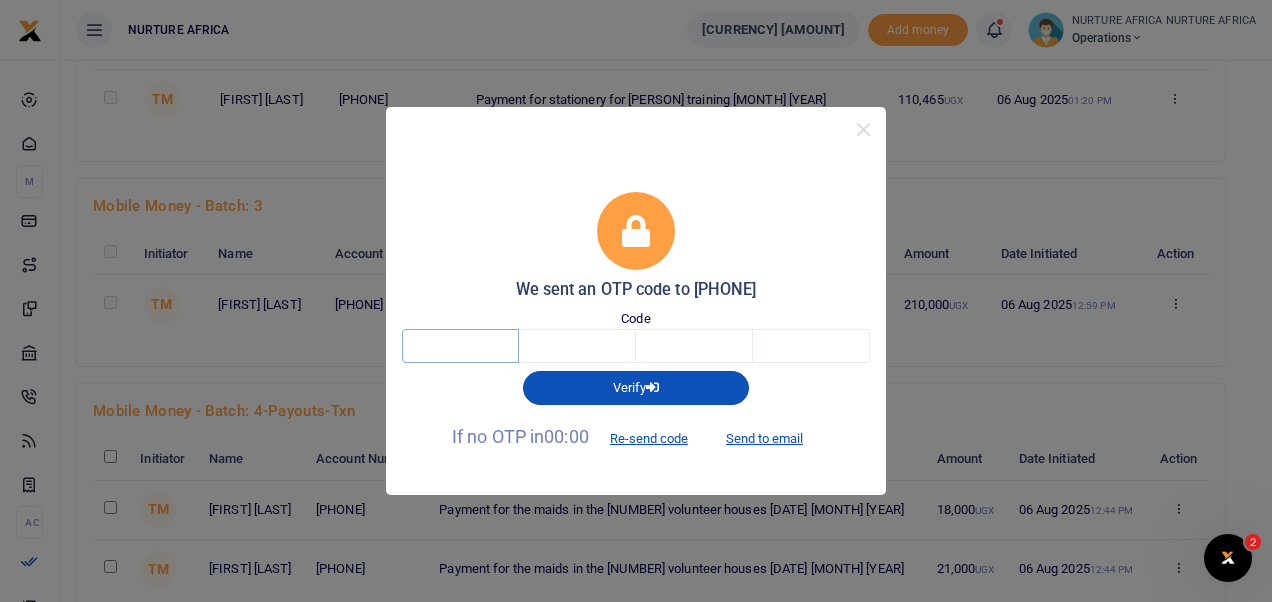 click at bounding box center [460, 346] 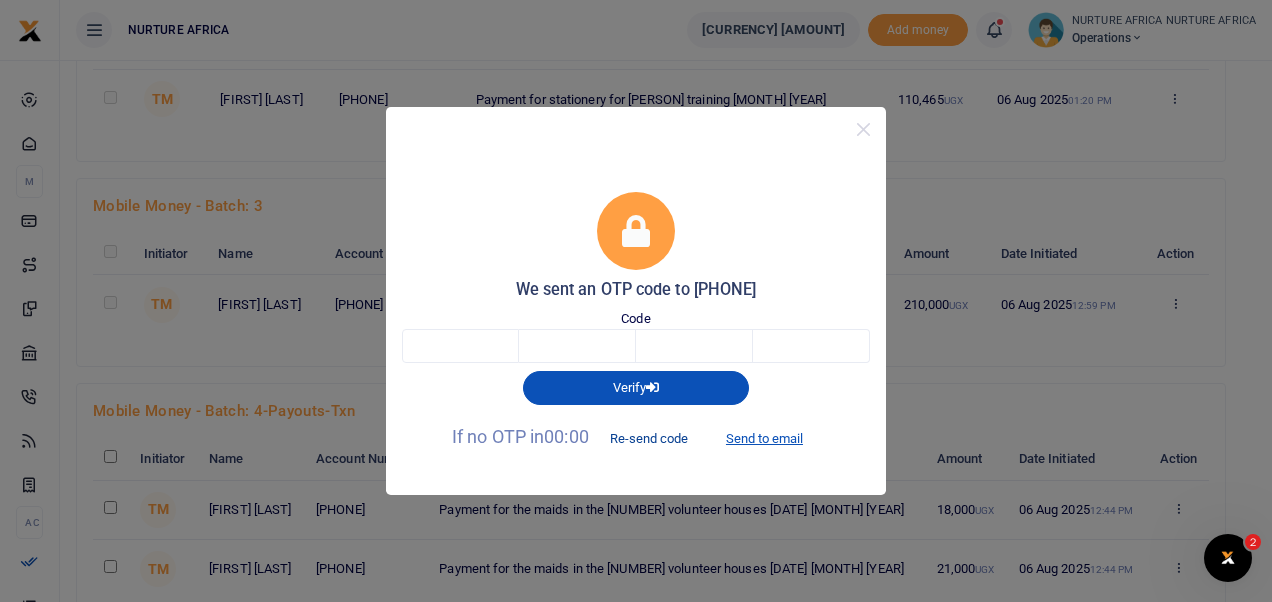 click on "Re-send code" at bounding box center [649, 438] 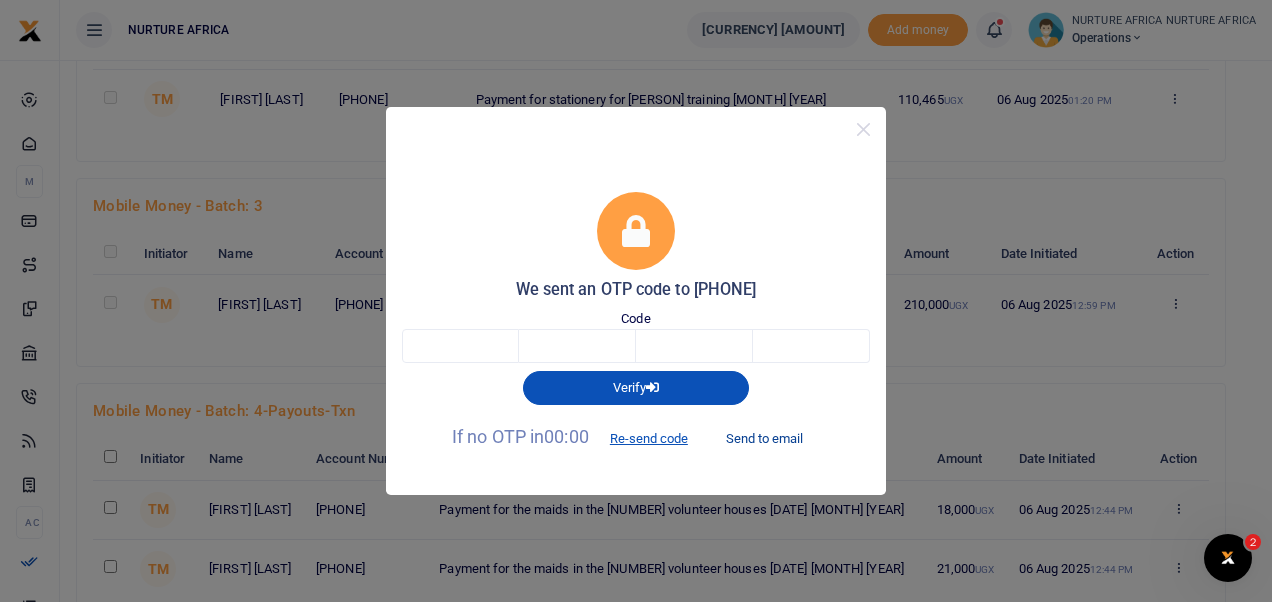 click on "Send to email" at bounding box center (764, 438) 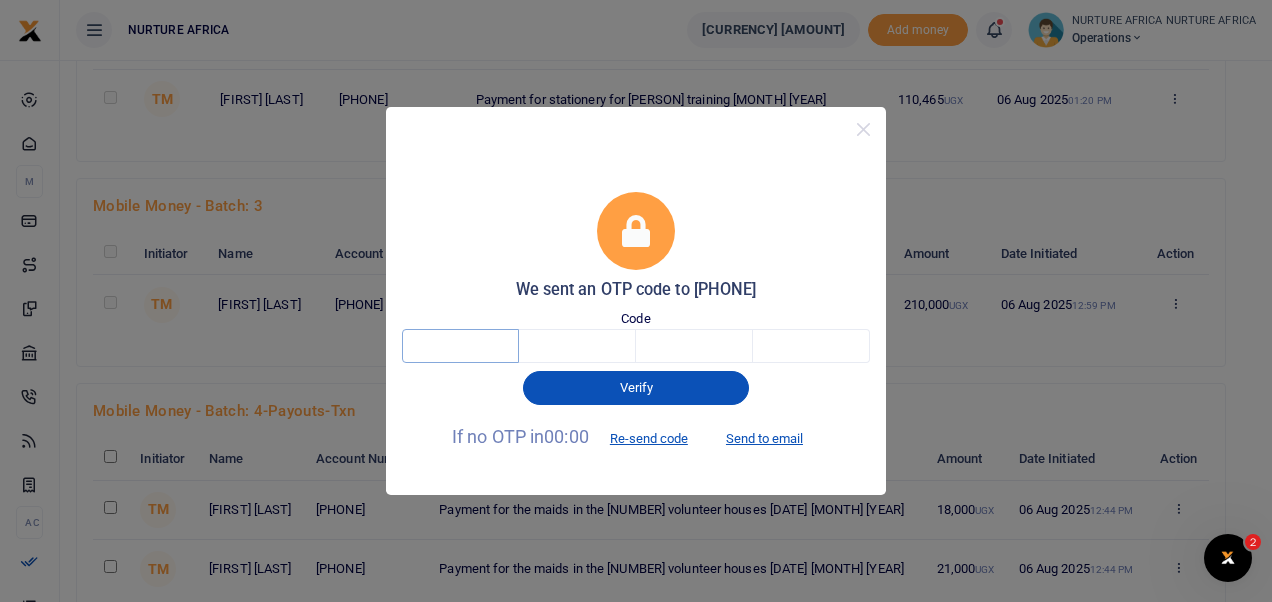 click at bounding box center (460, 346) 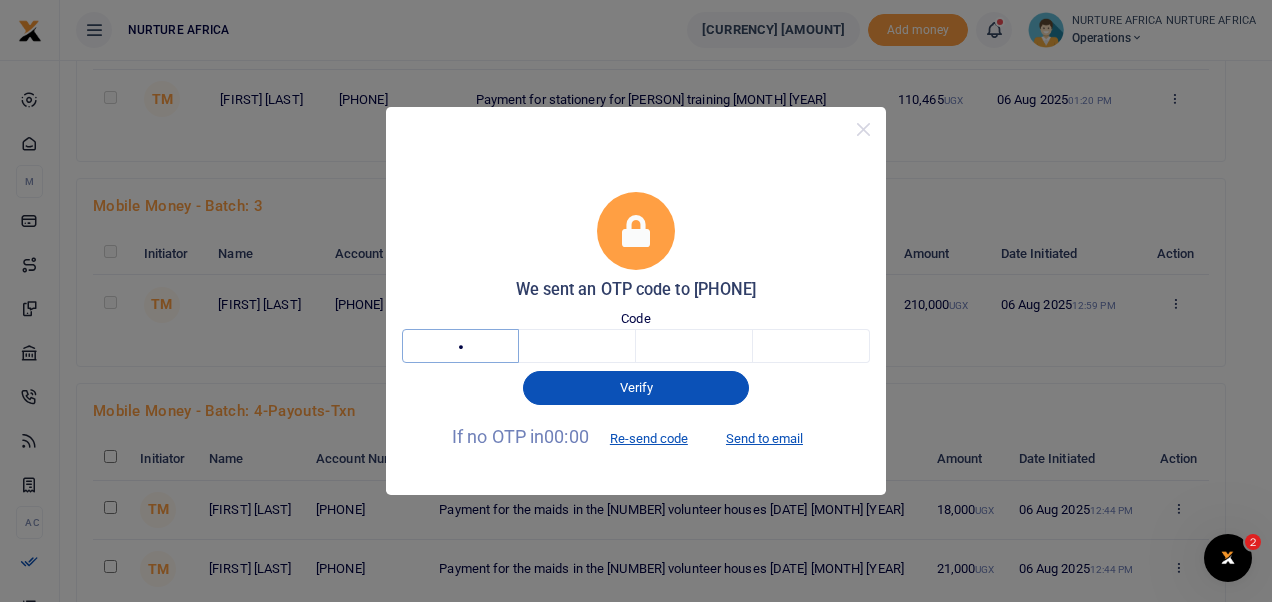 type on "9" 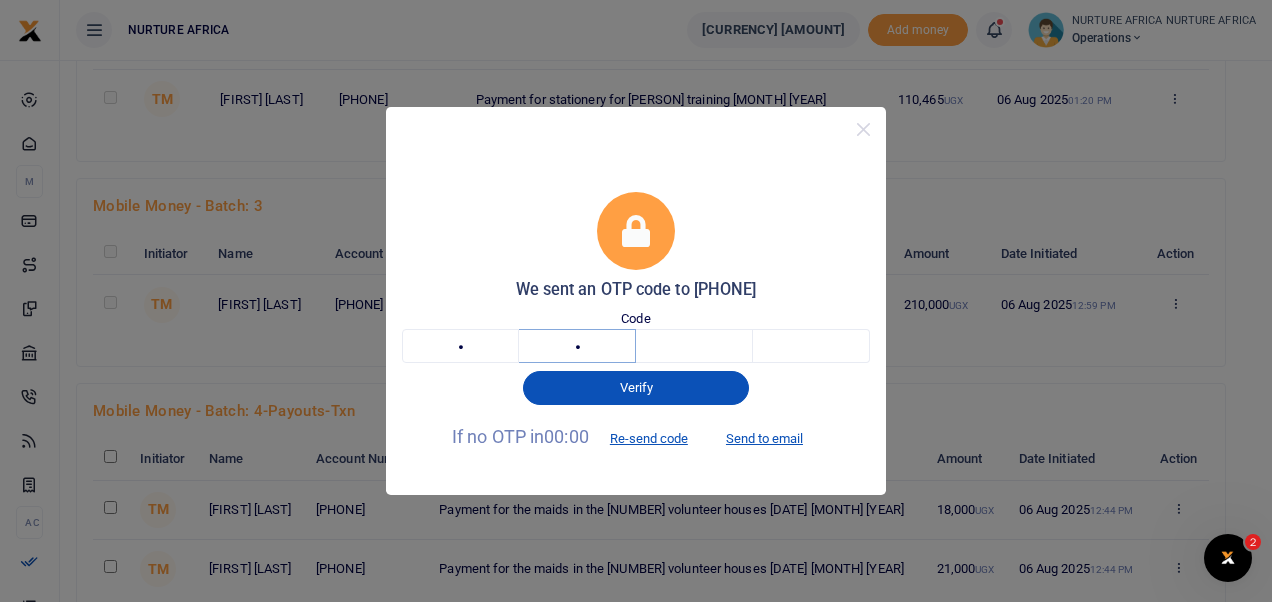 type on "0" 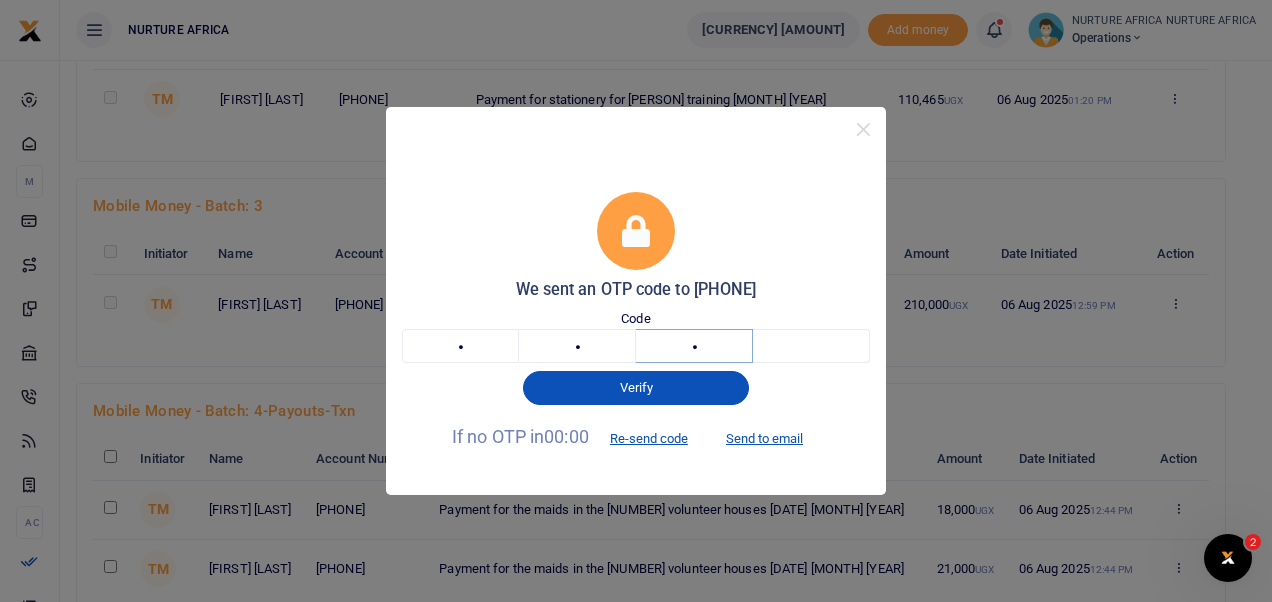 type on "8" 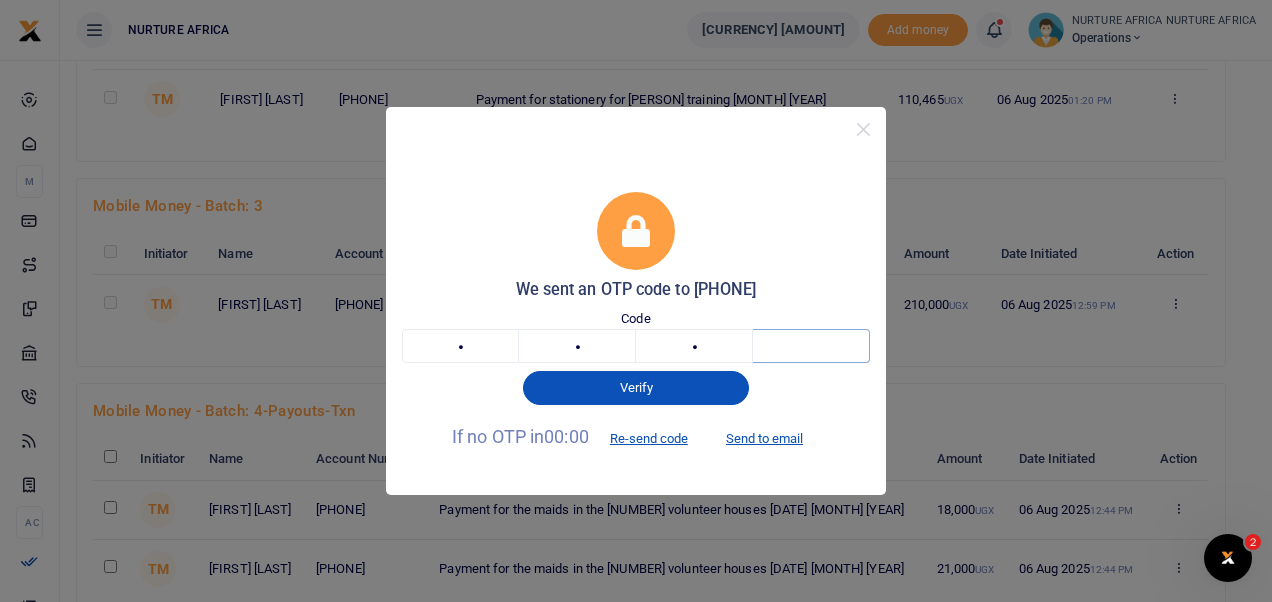 type on "6" 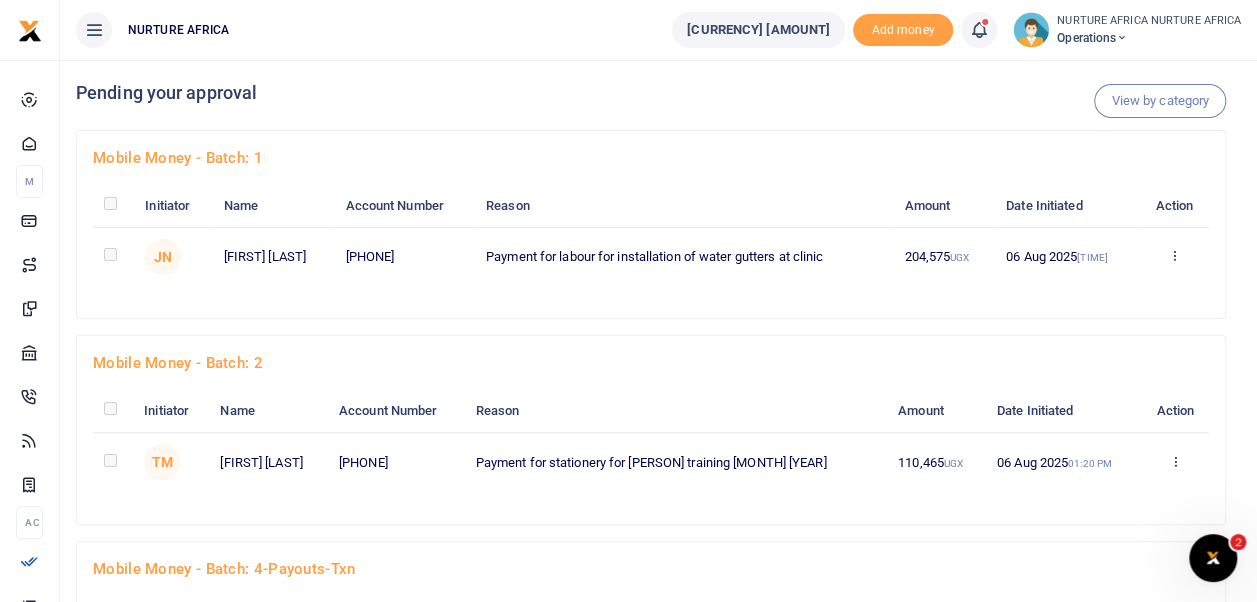 scroll, scrollTop: 0, scrollLeft: 0, axis: both 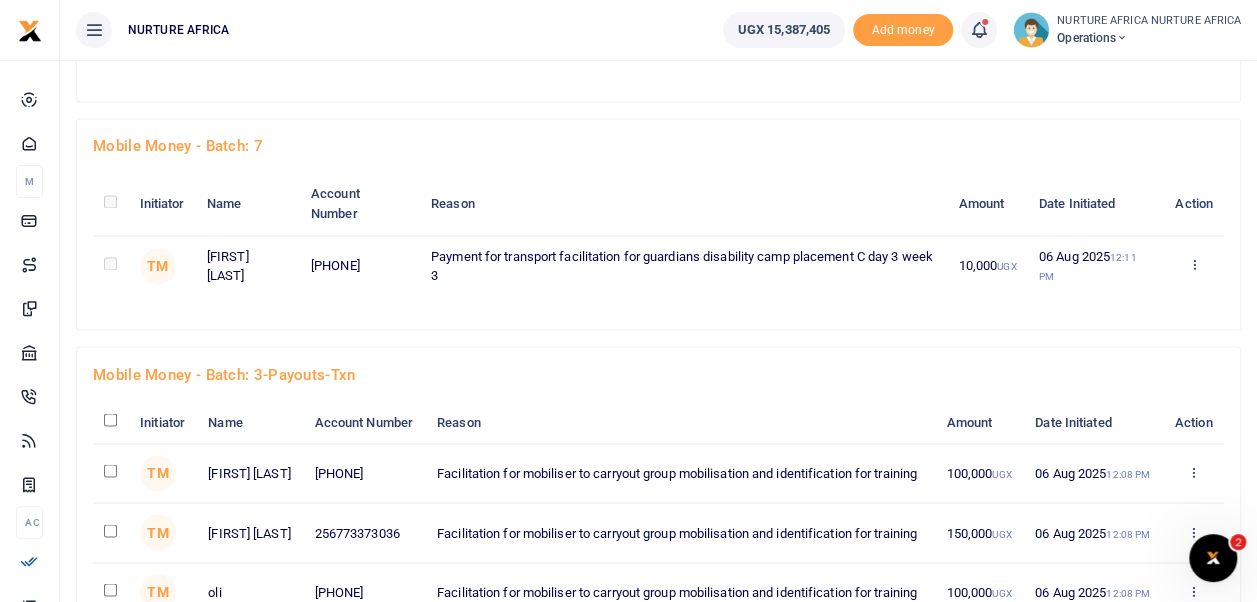 click at bounding box center (114, -1281) 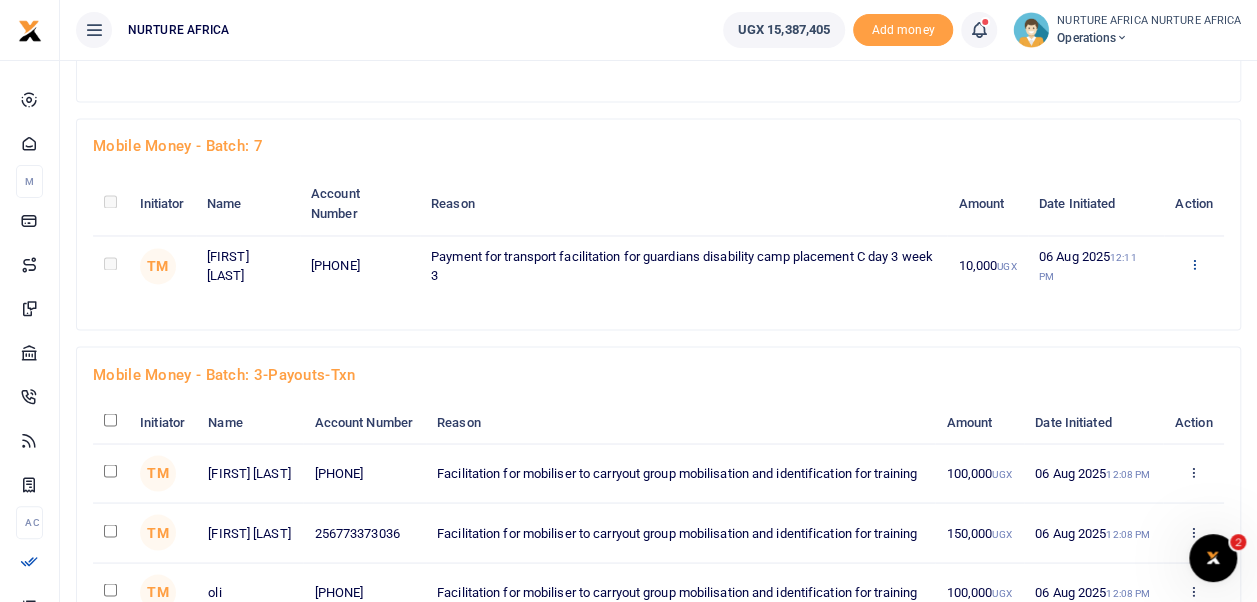 click at bounding box center [1188, -1282] 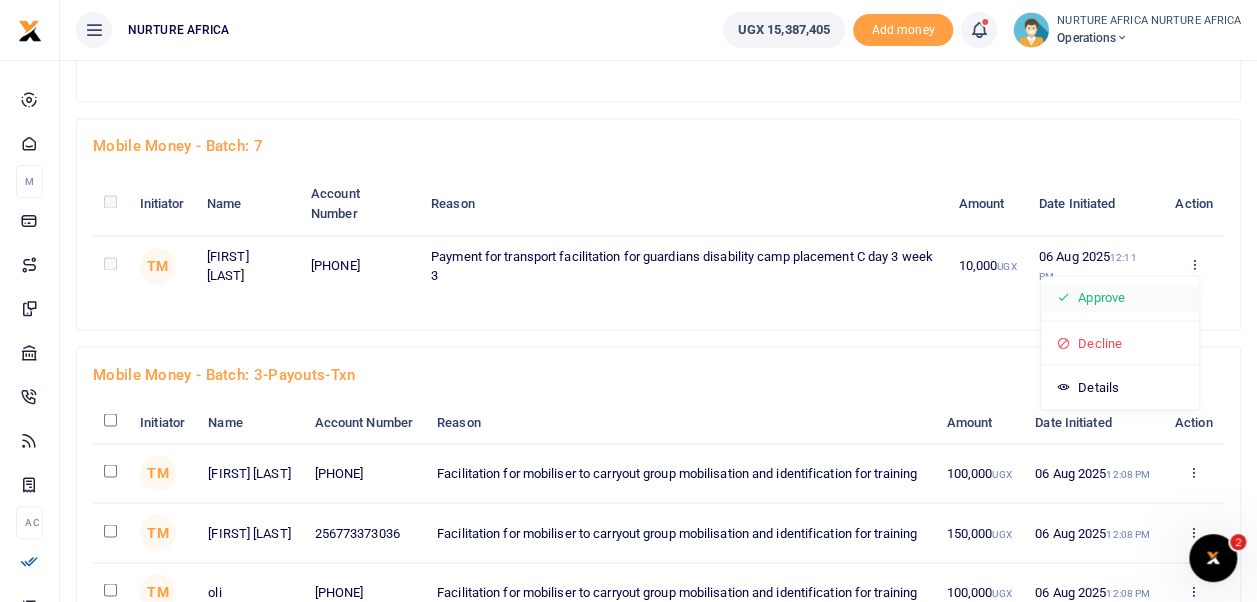 click on "Approve" at bounding box center [1120, 298] 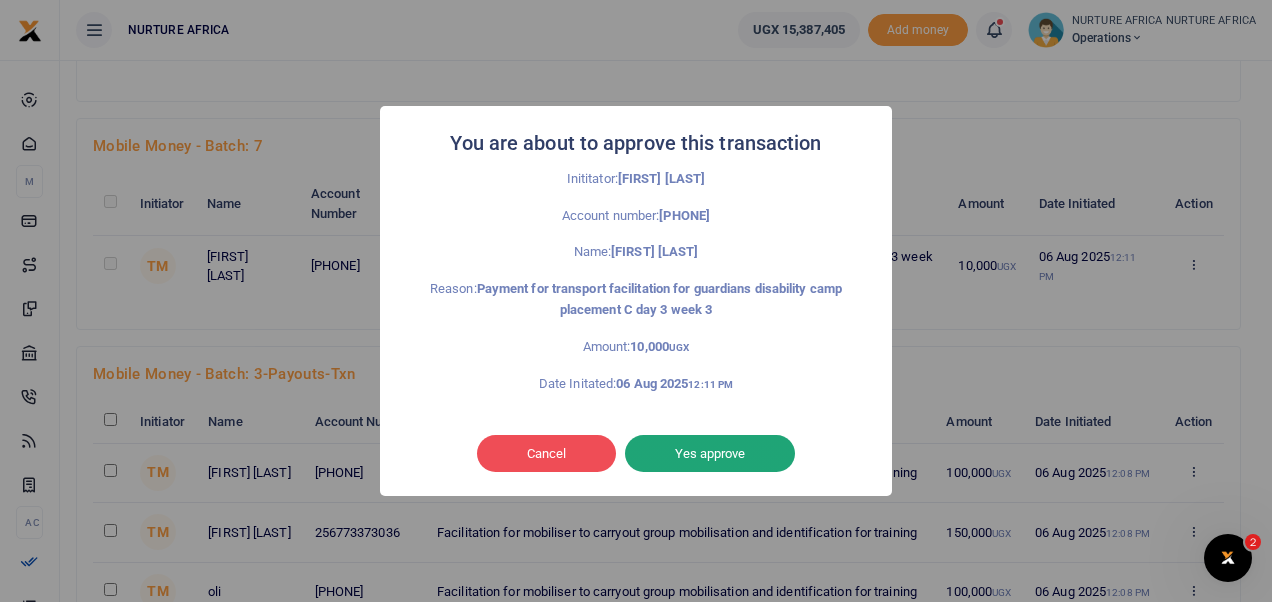 click on "Yes approve" at bounding box center (710, 454) 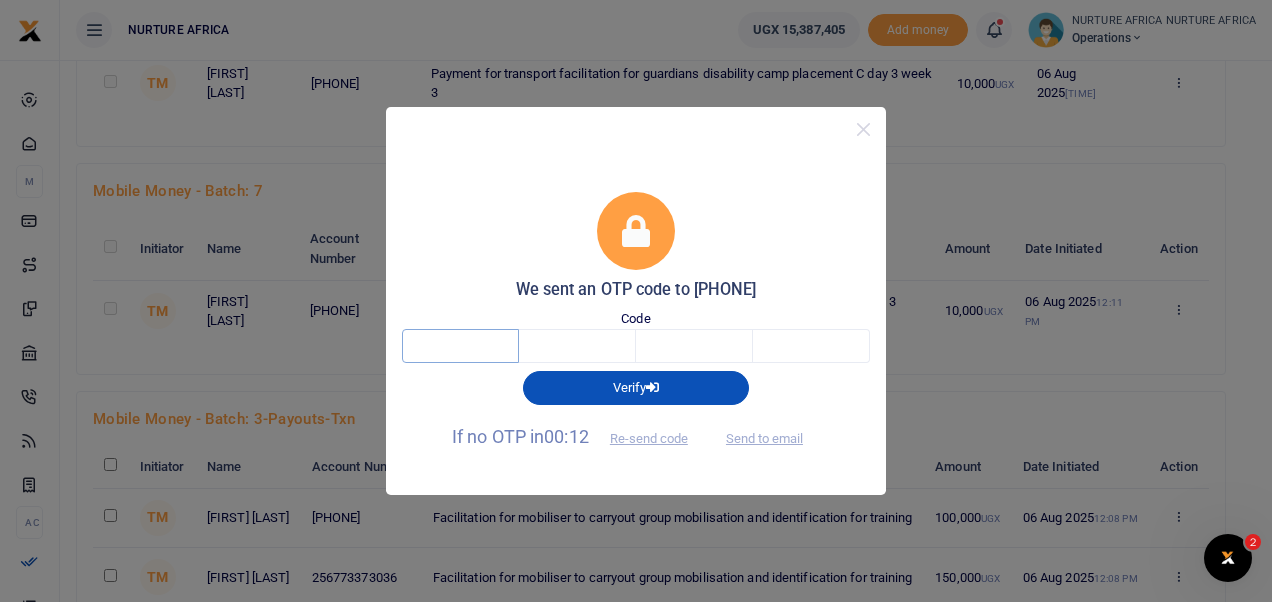 click at bounding box center [460, 346] 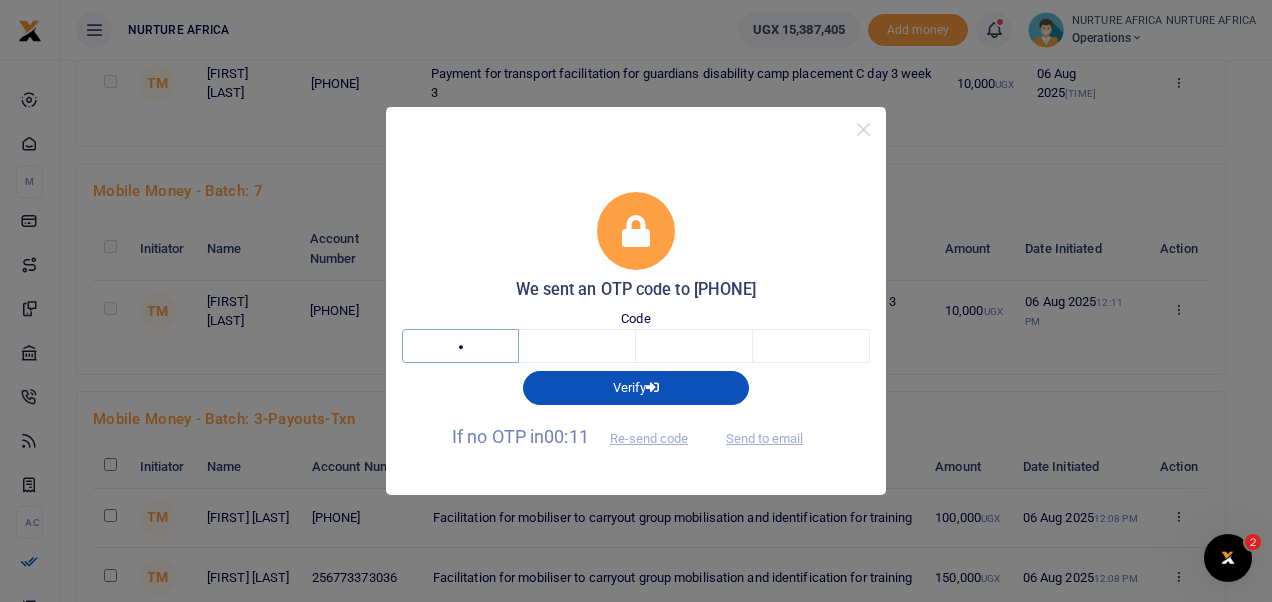 type on "4" 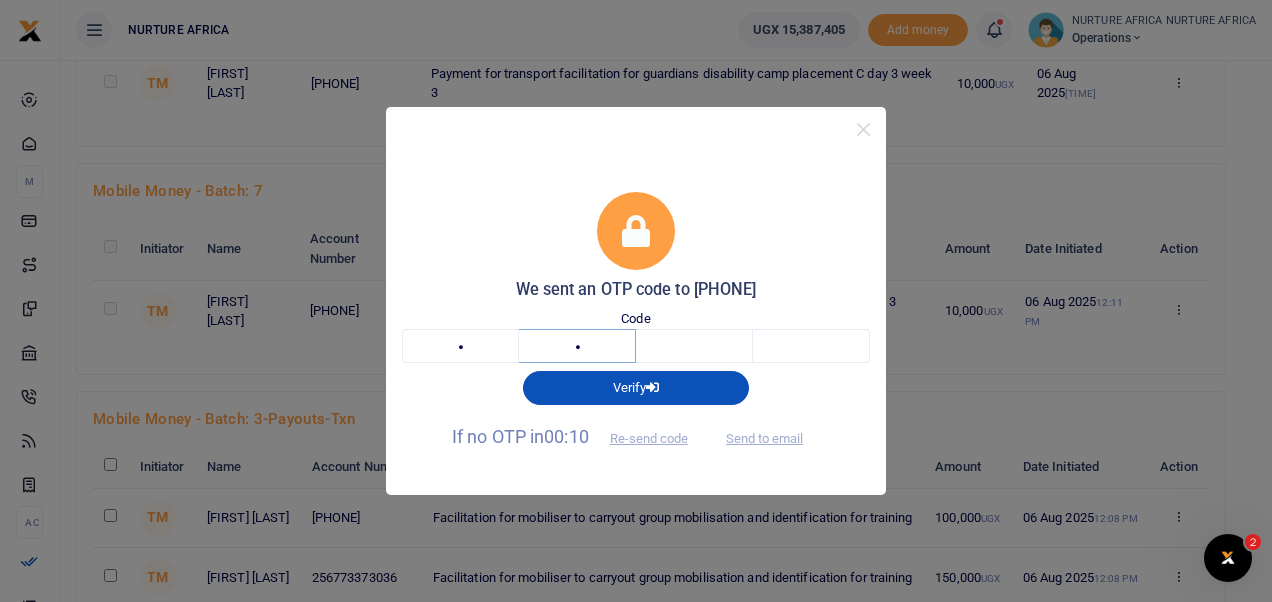 type on "4" 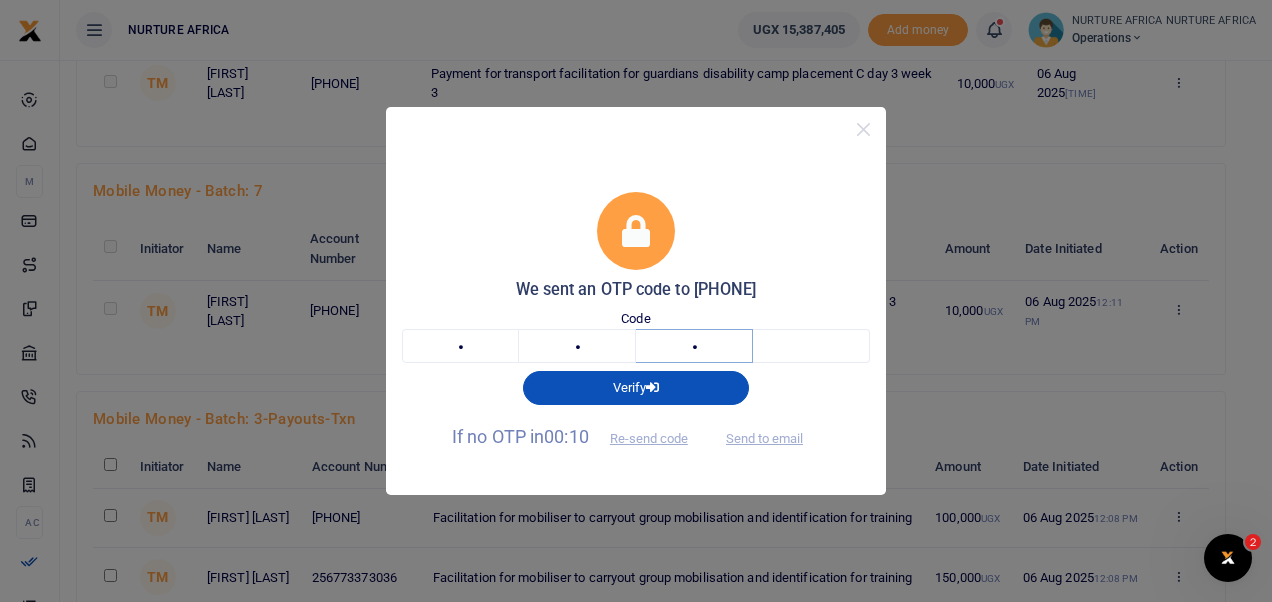 type on "9" 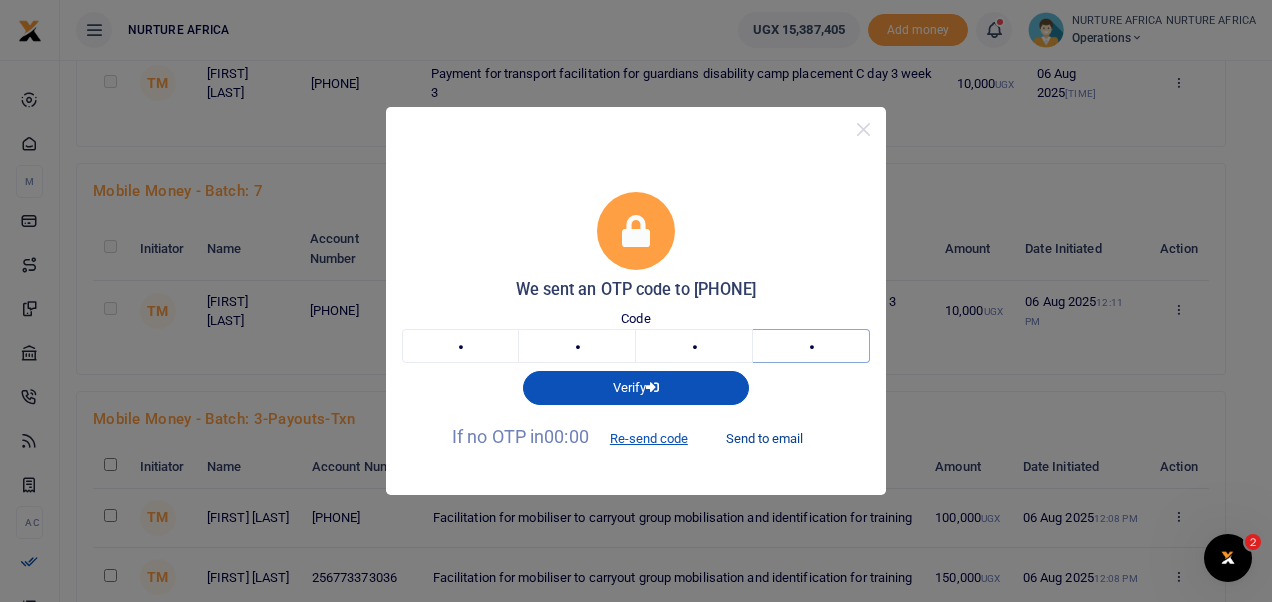 type on "7" 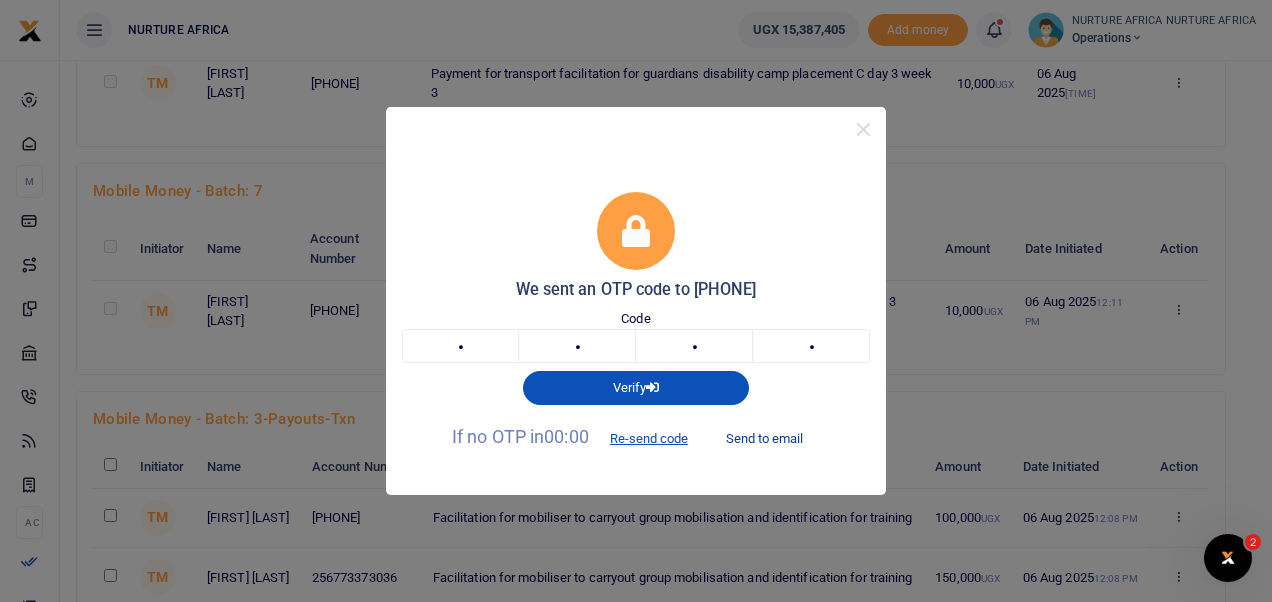 click on "Send to email" at bounding box center [764, 438] 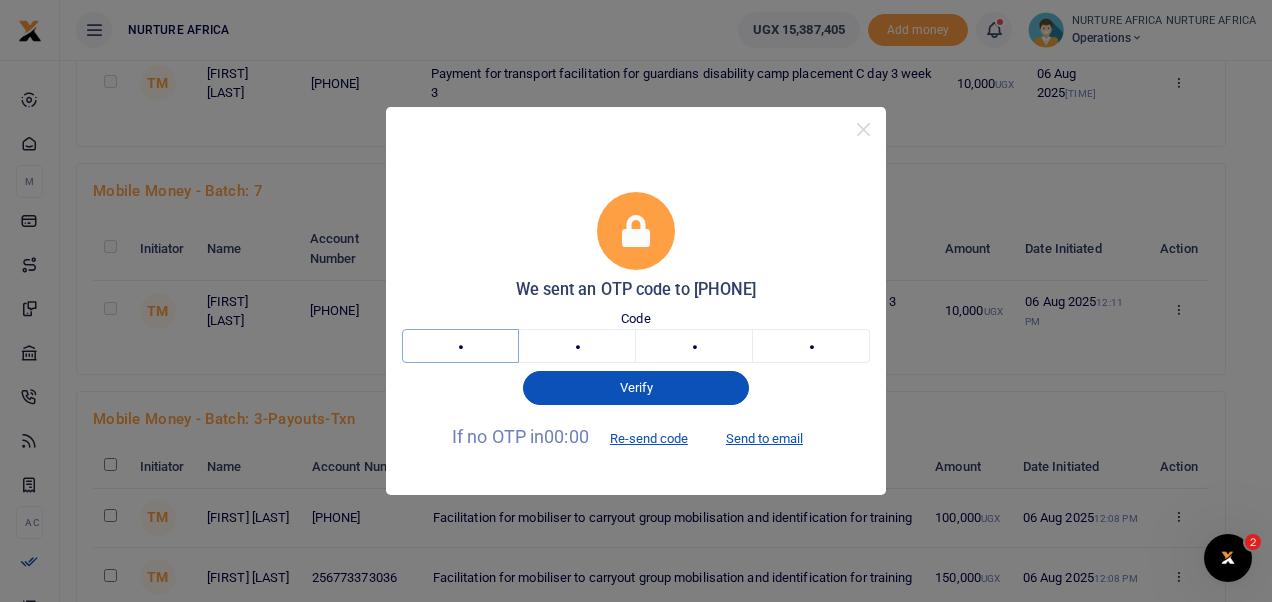 click on "4" at bounding box center (460, 346) 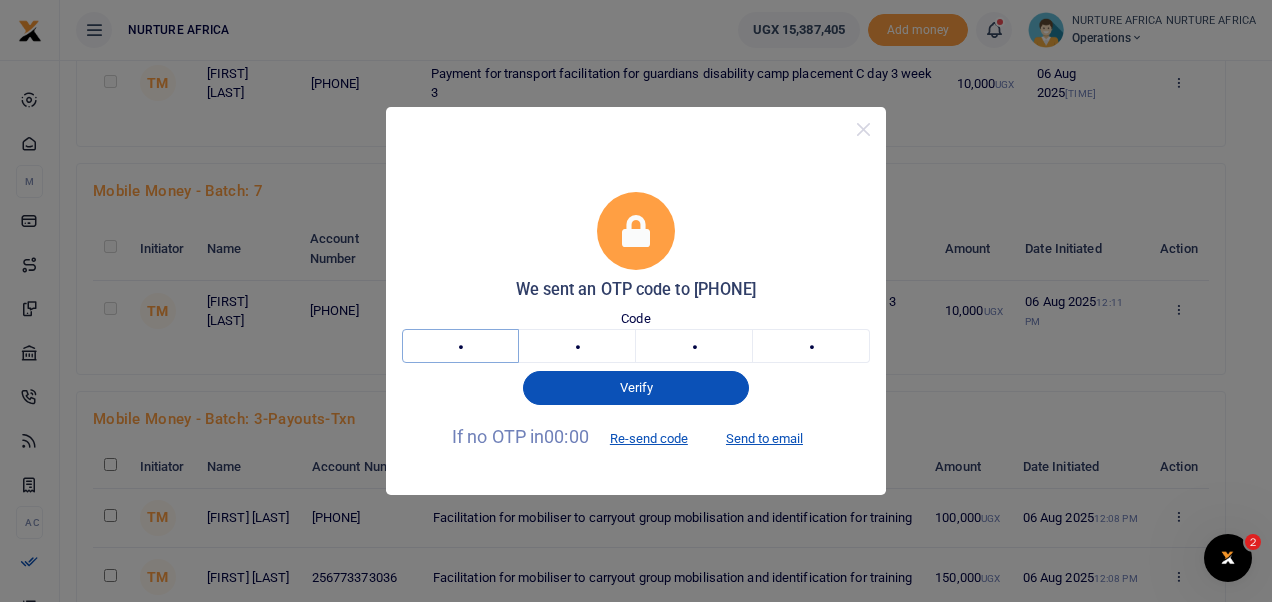 type on "5" 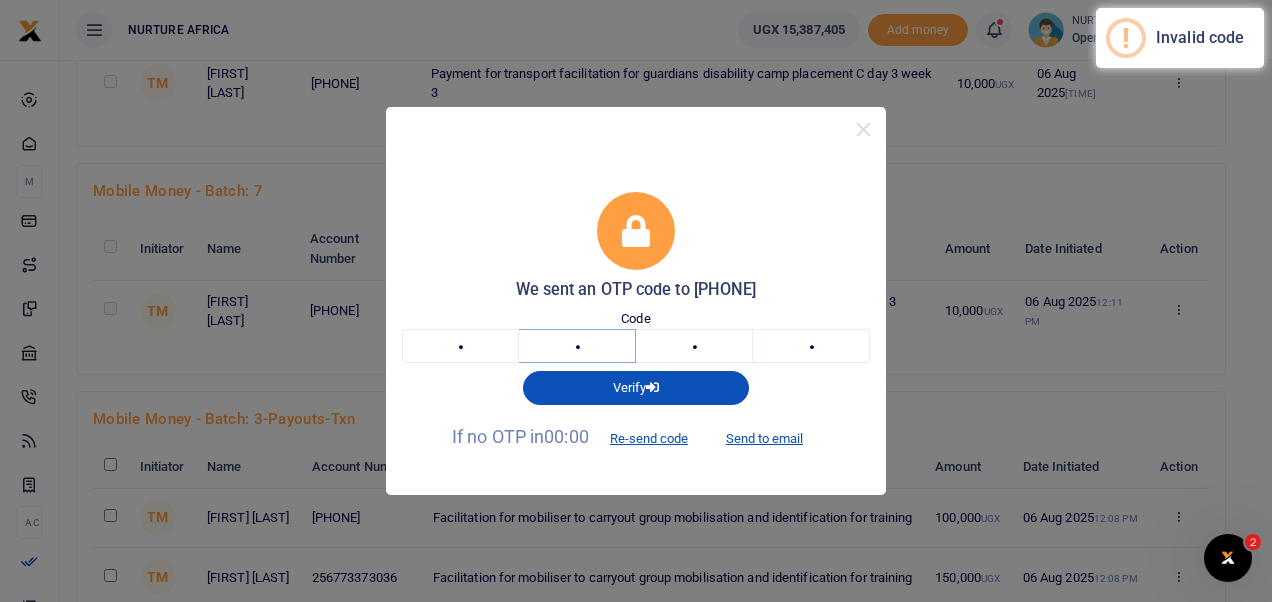 type on "8" 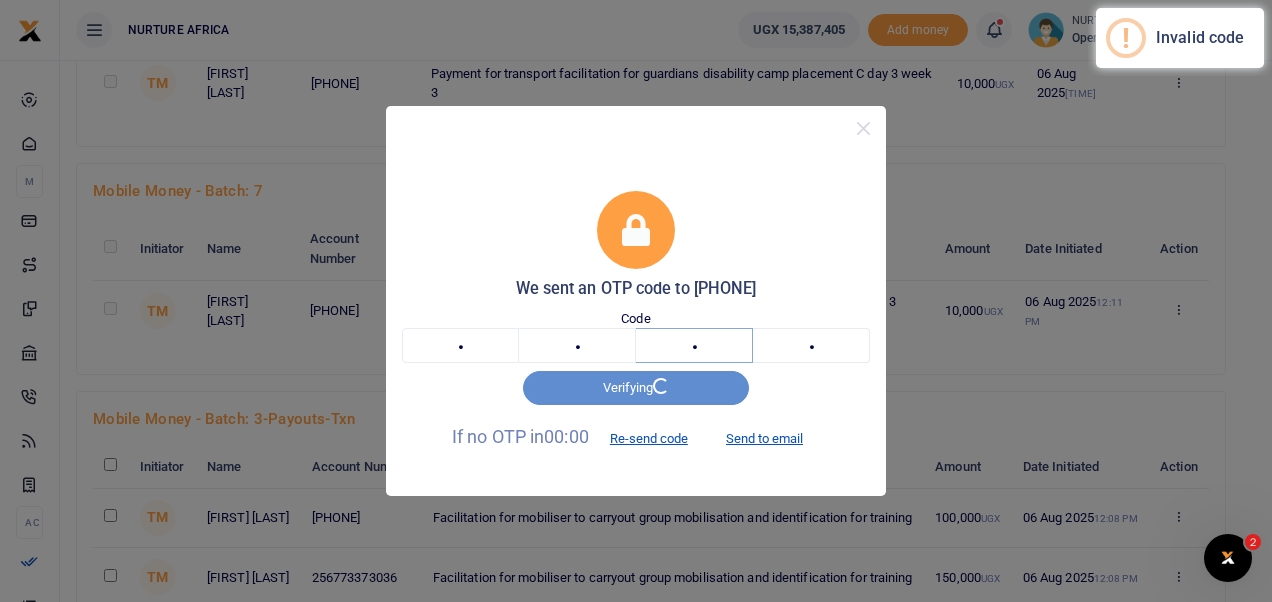 type on "7" 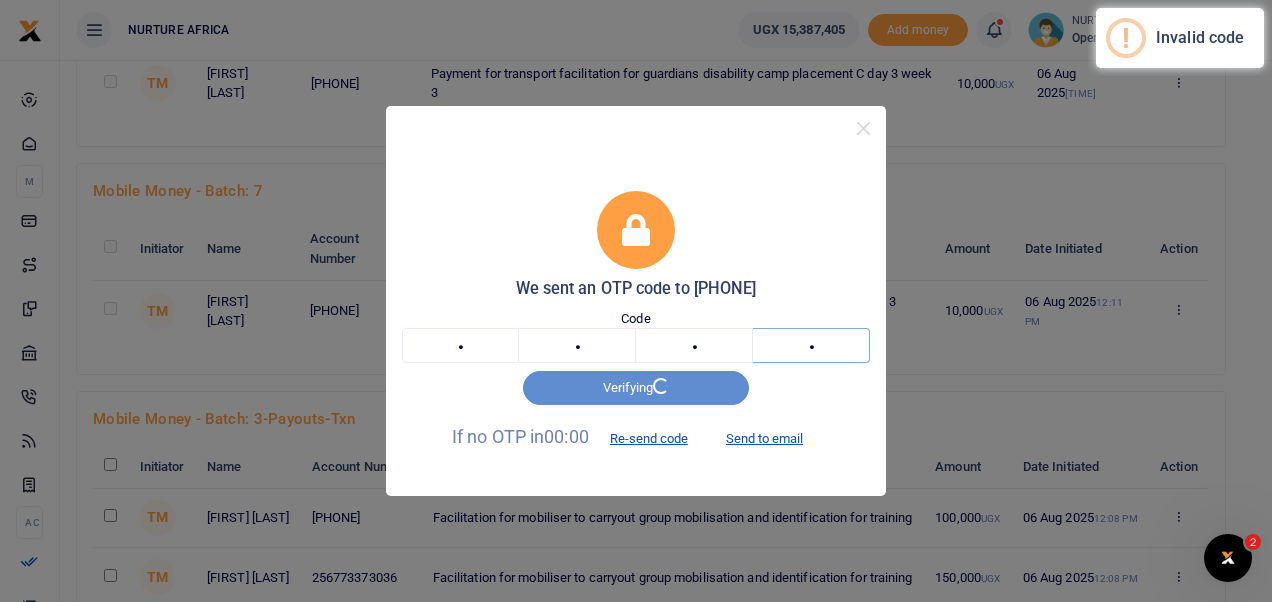 type on "5" 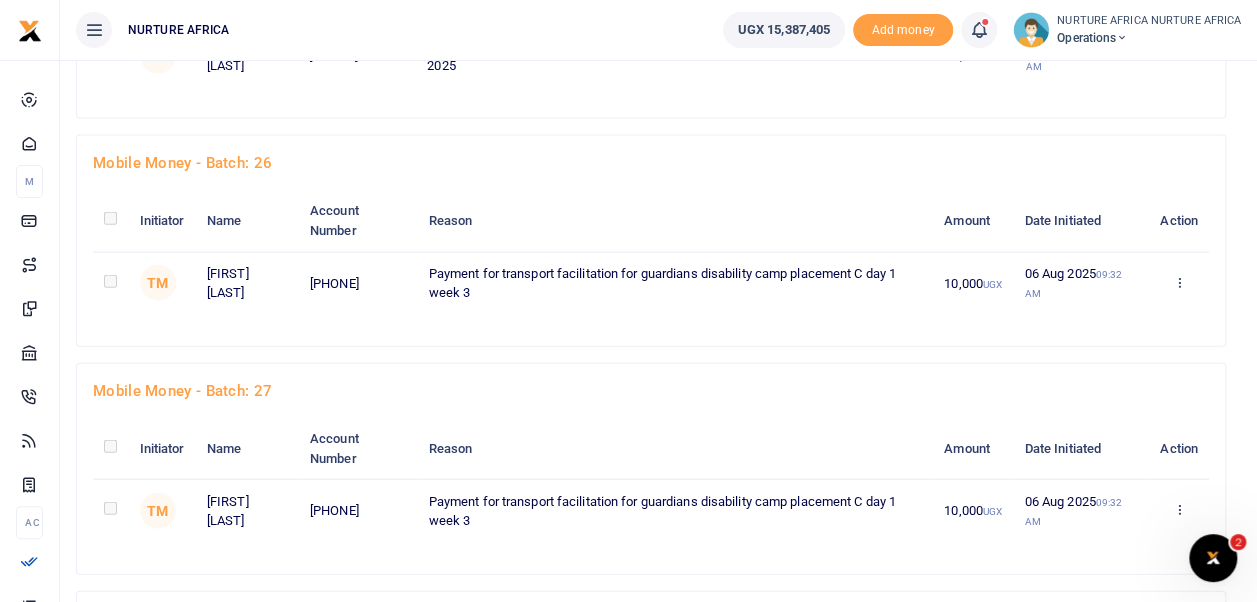 scroll, scrollTop: 1314, scrollLeft: 0, axis: vertical 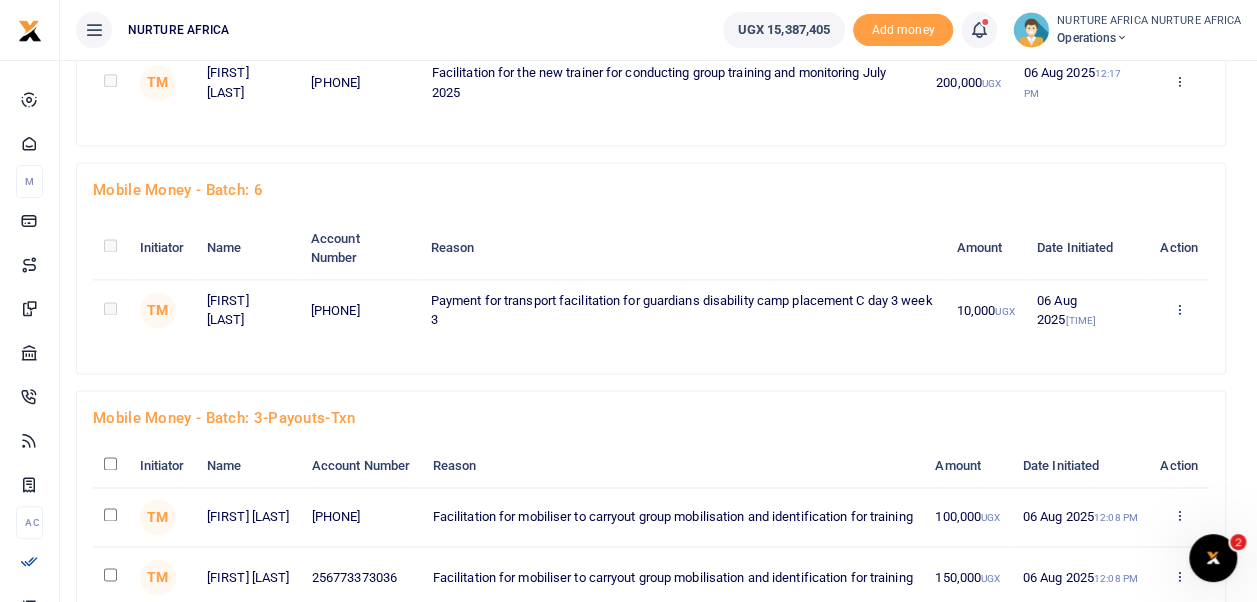 click at bounding box center [1174, -1055] 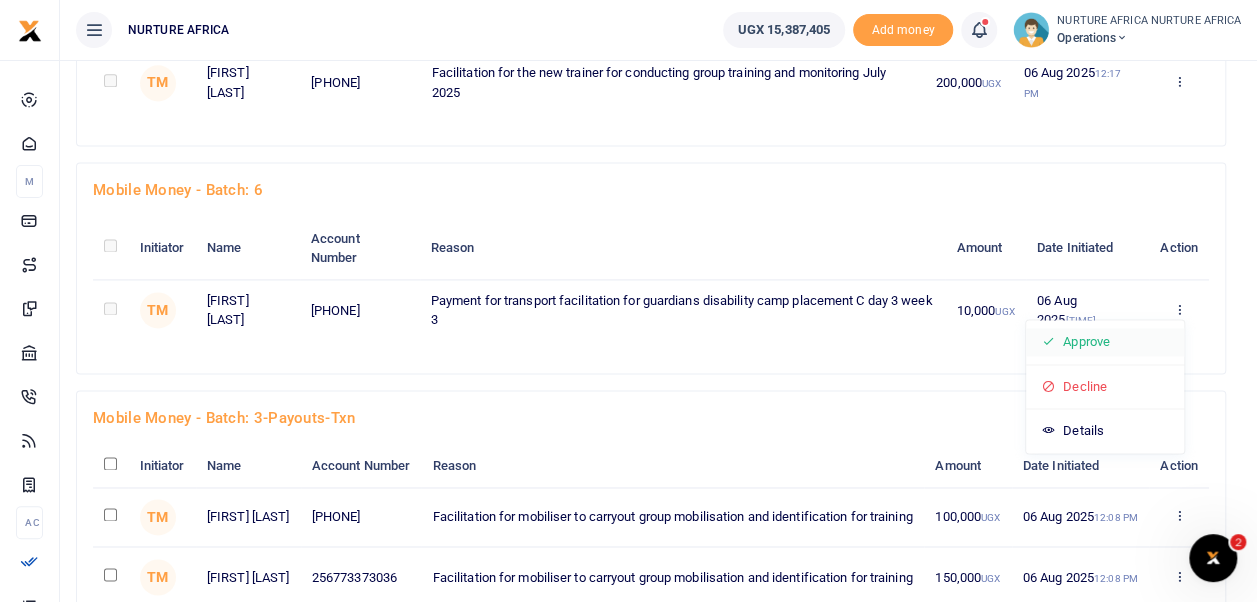 click on "Approve" at bounding box center [1105, 342] 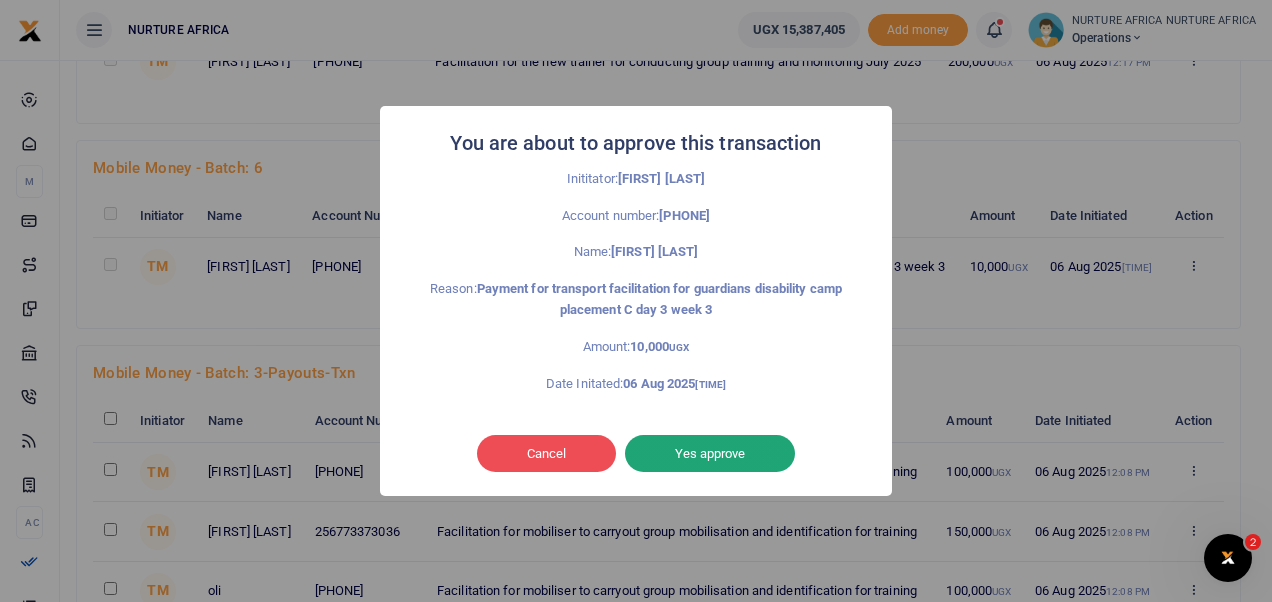click on "Yes approve" at bounding box center [710, 454] 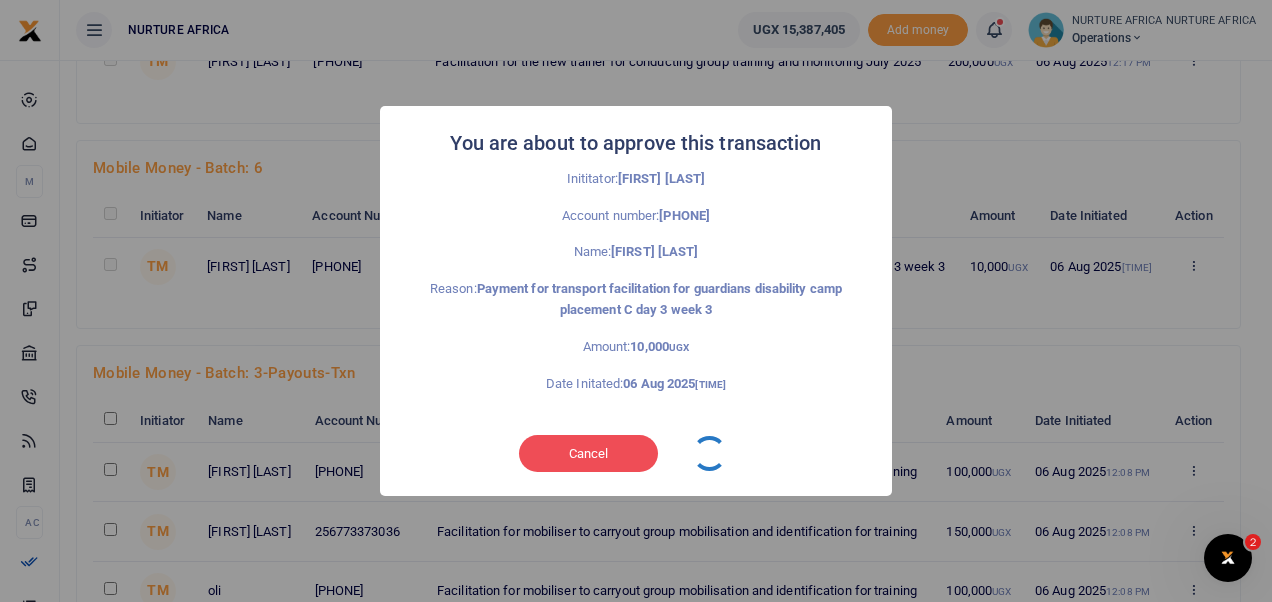 type 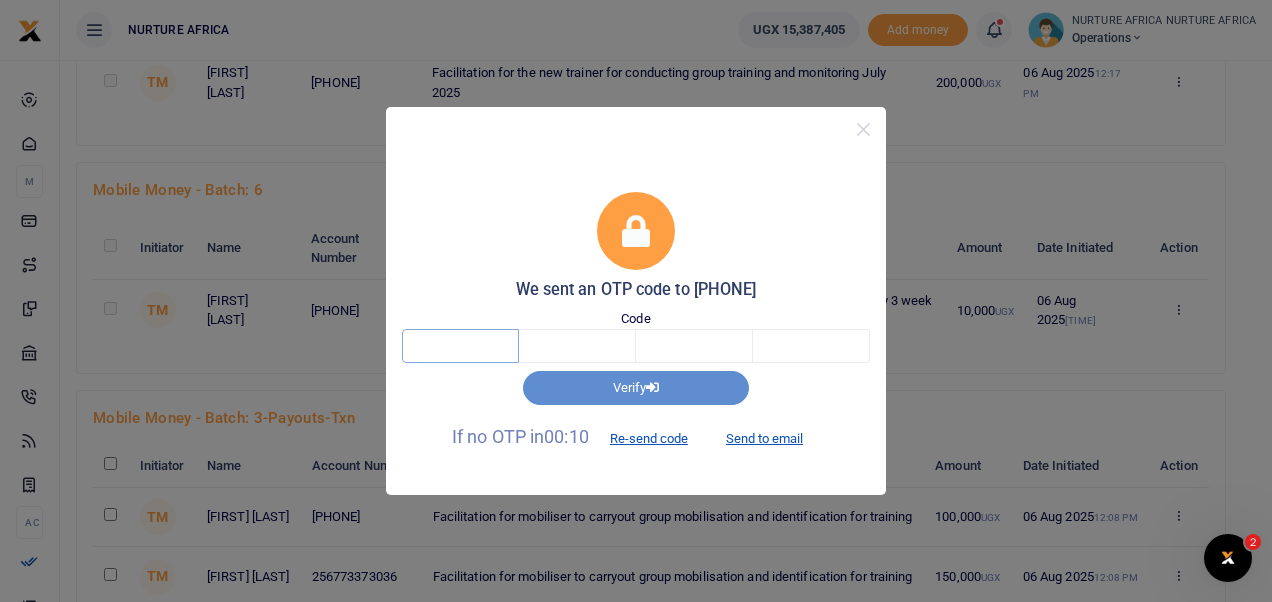 click at bounding box center [460, 346] 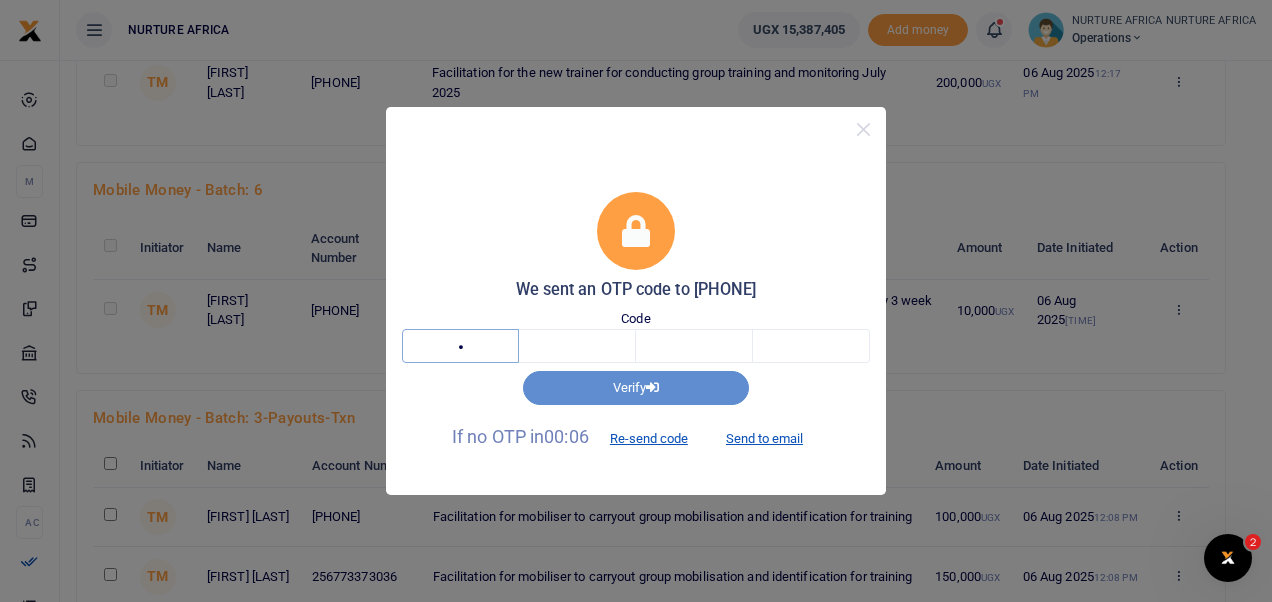 type on "9" 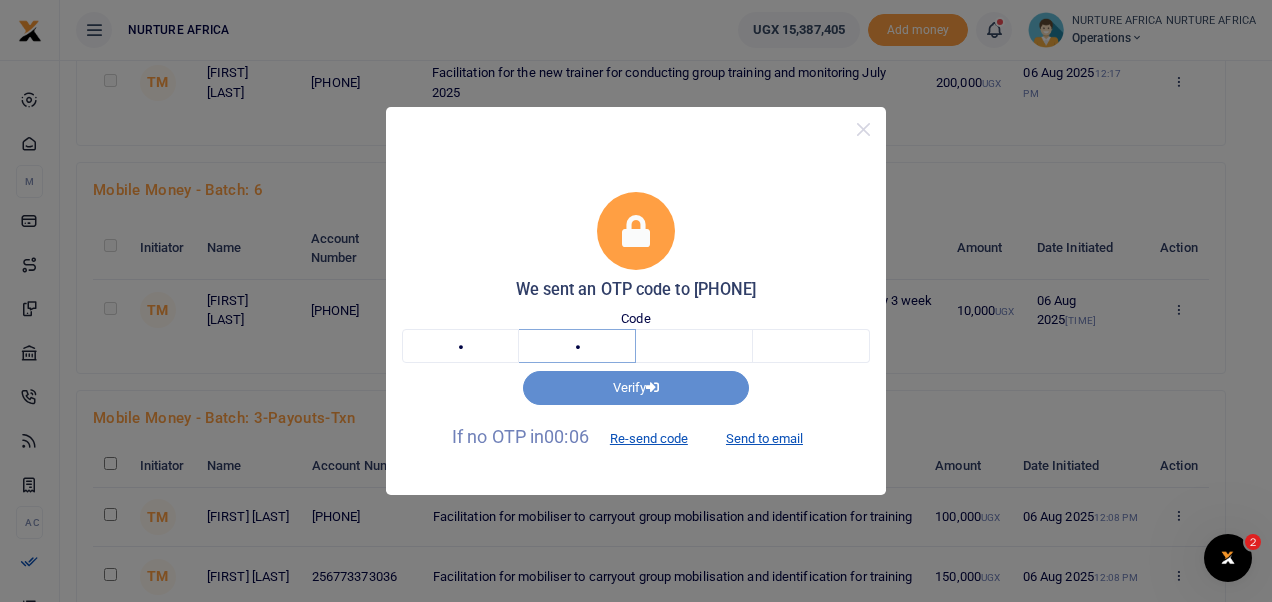 type on "6" 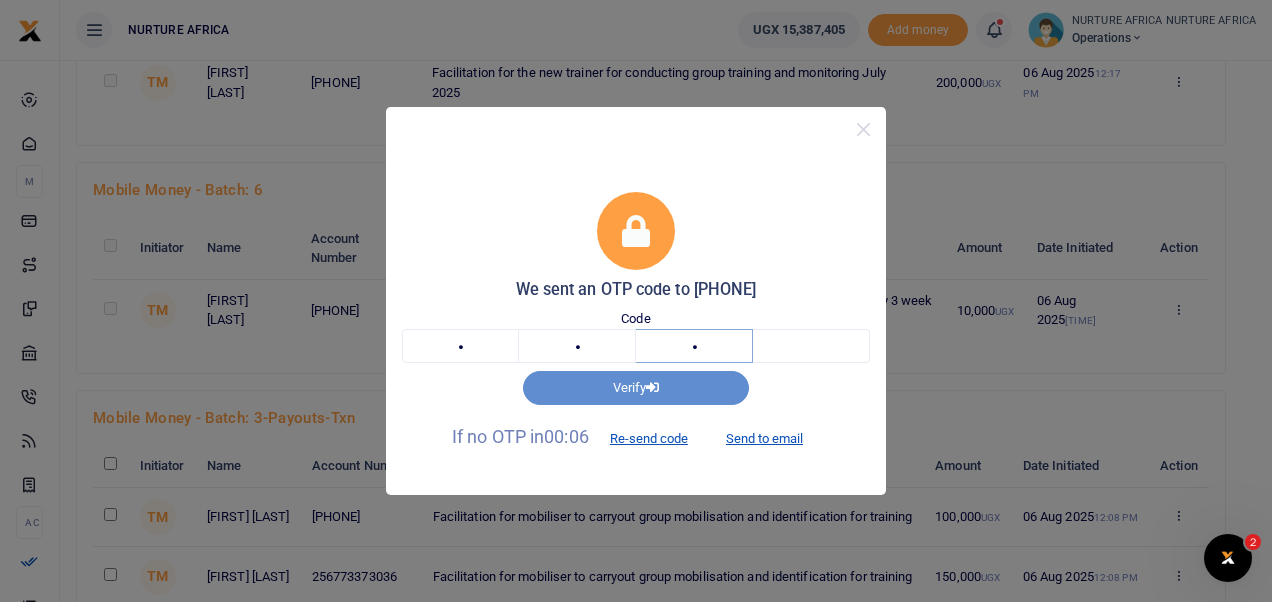 type on "7" 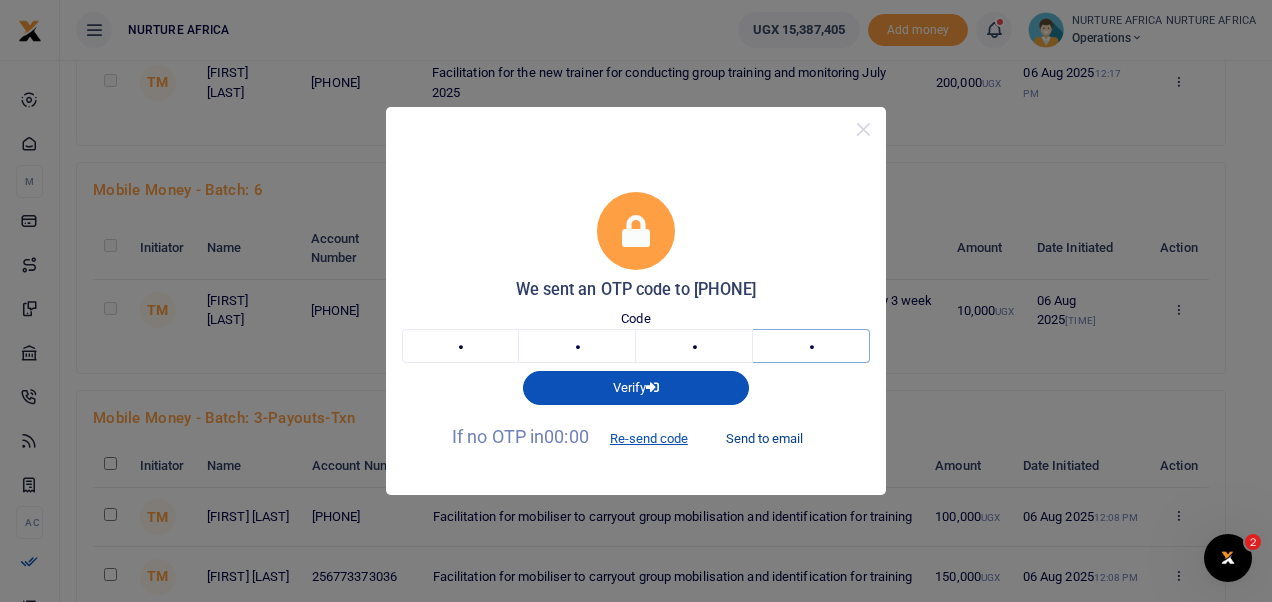 type on "1" 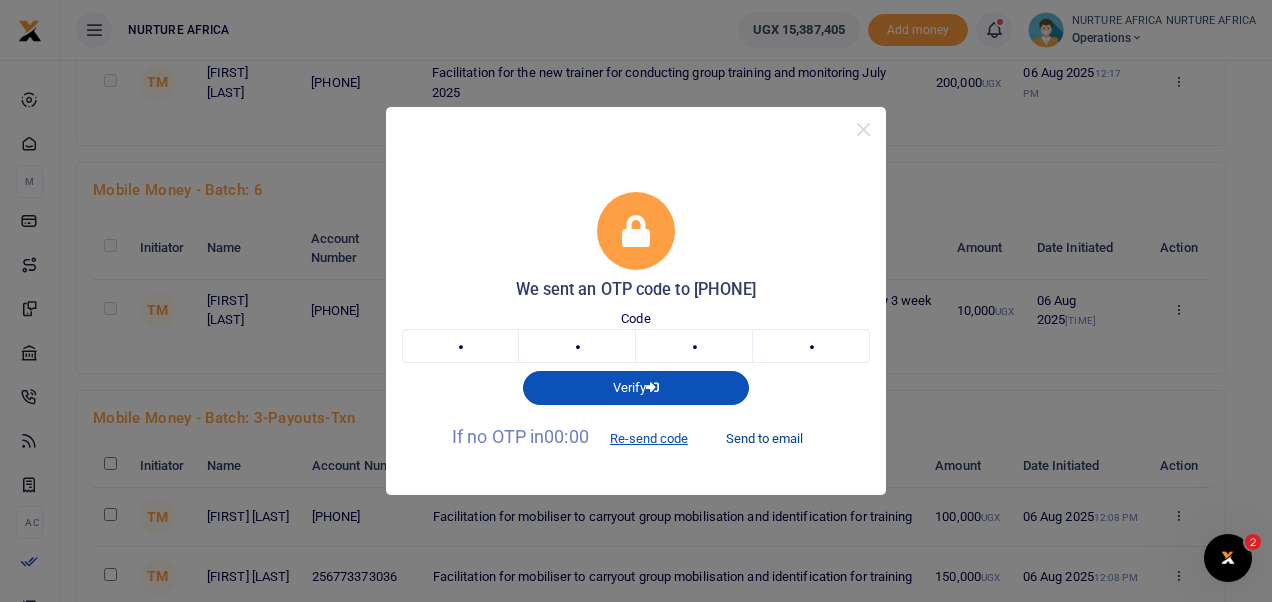 click on "Send to email" at bounding box center [764, 438] 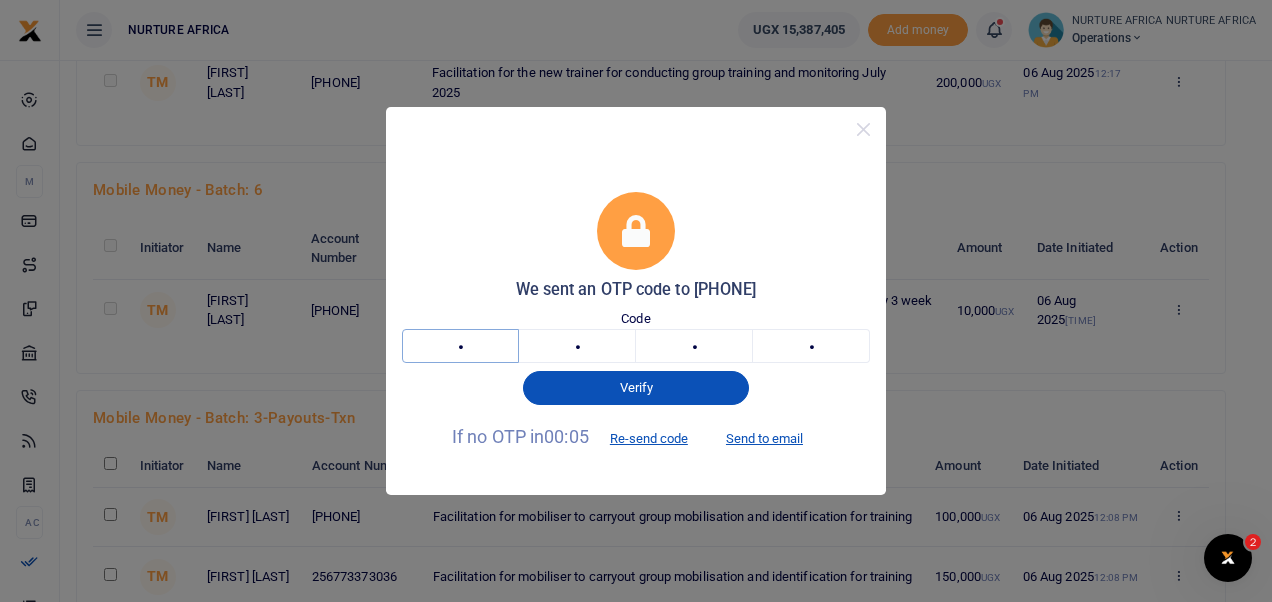 click on "9" at bounding box center (460, 346) 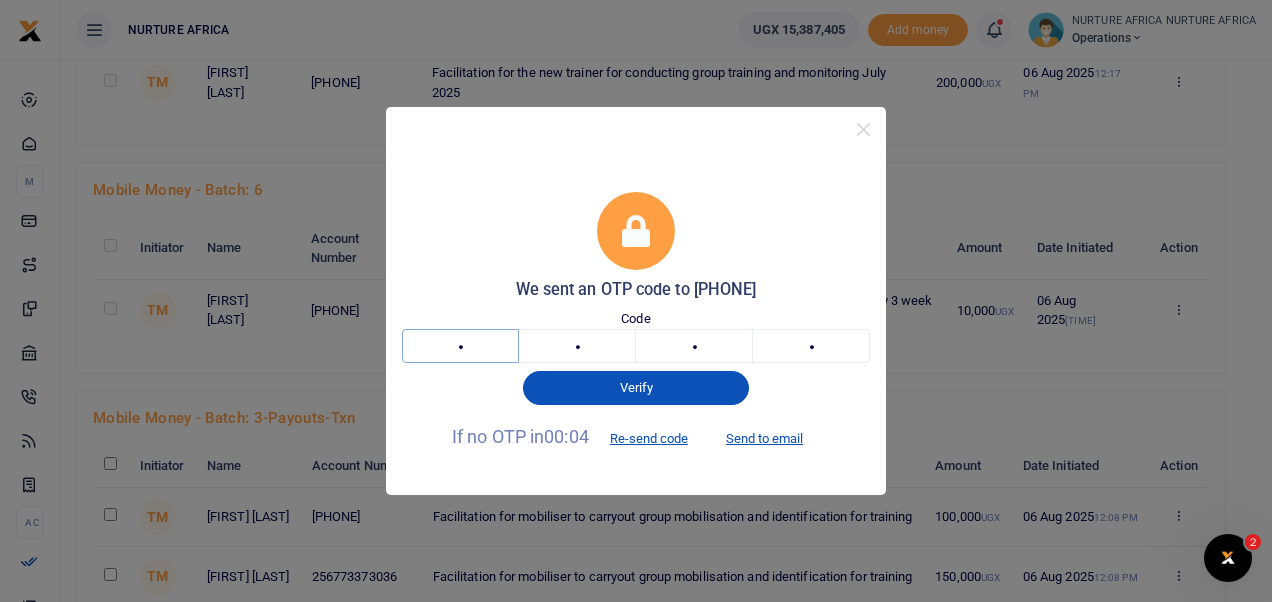 type on "5" 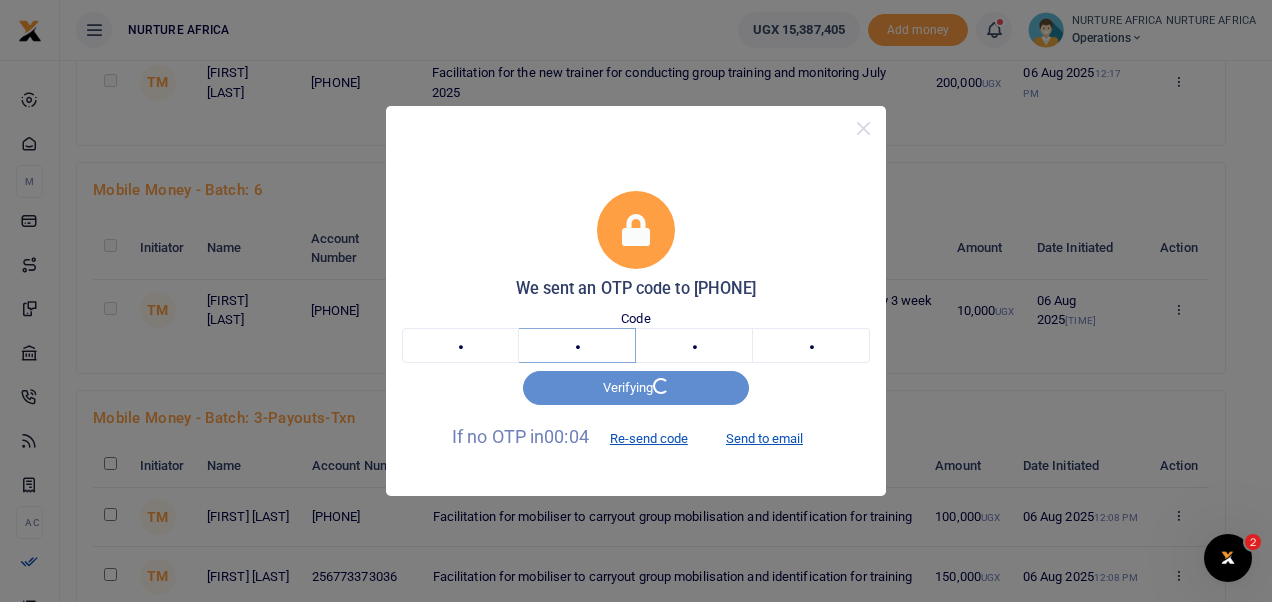 type on "5" 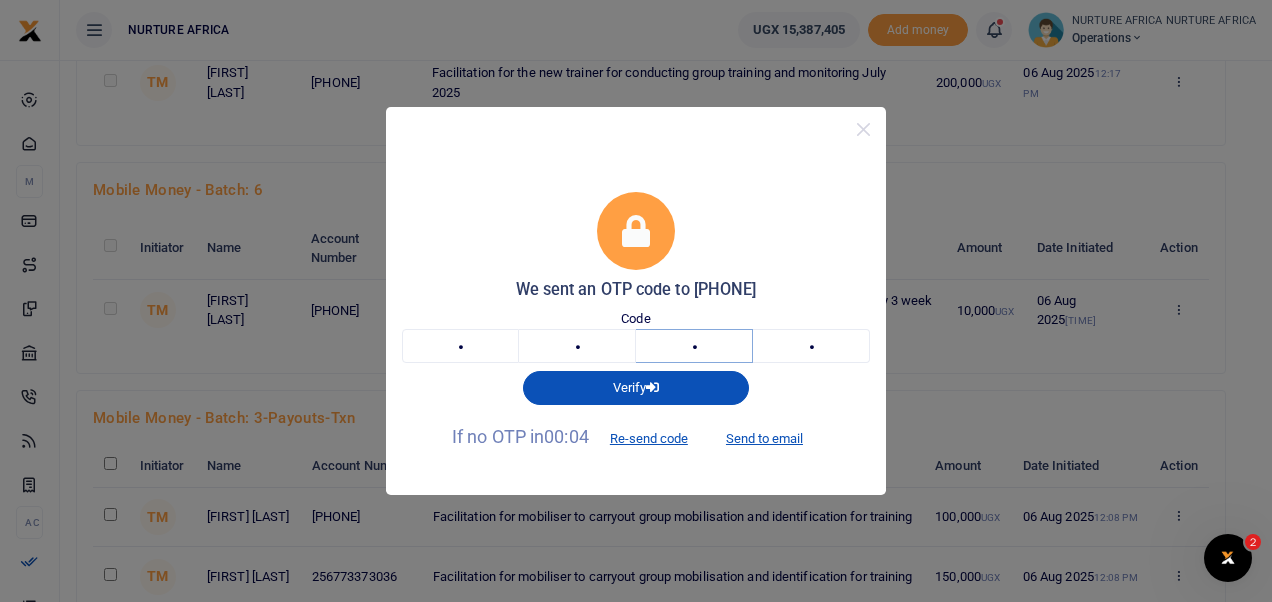 type on "0" 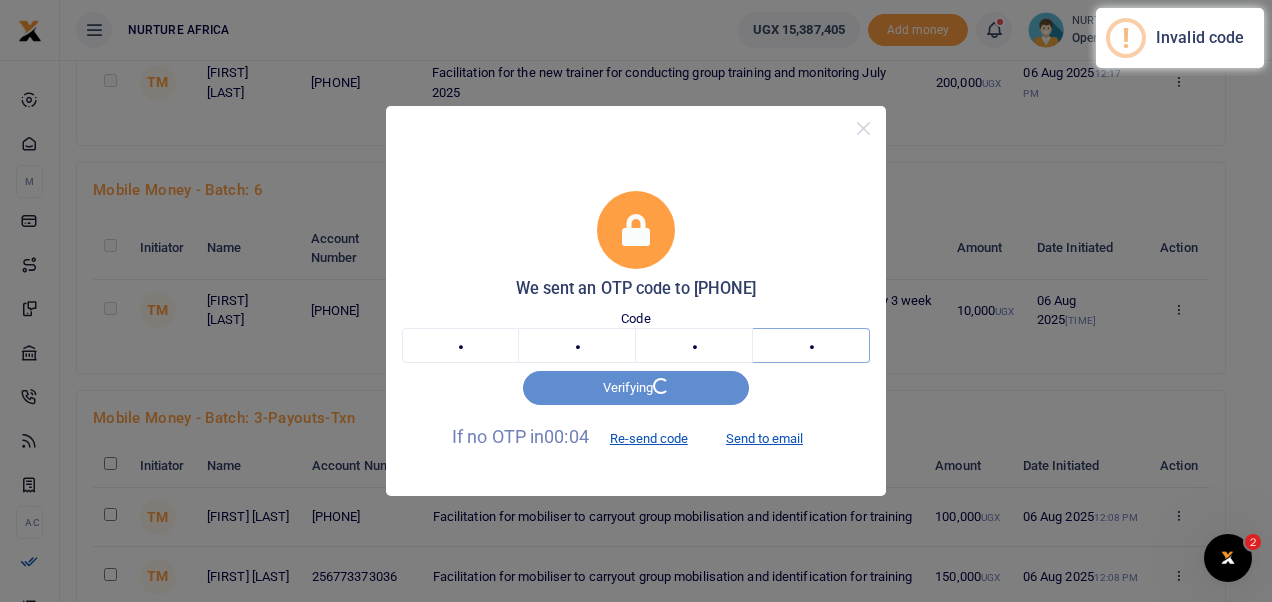 type on "3" 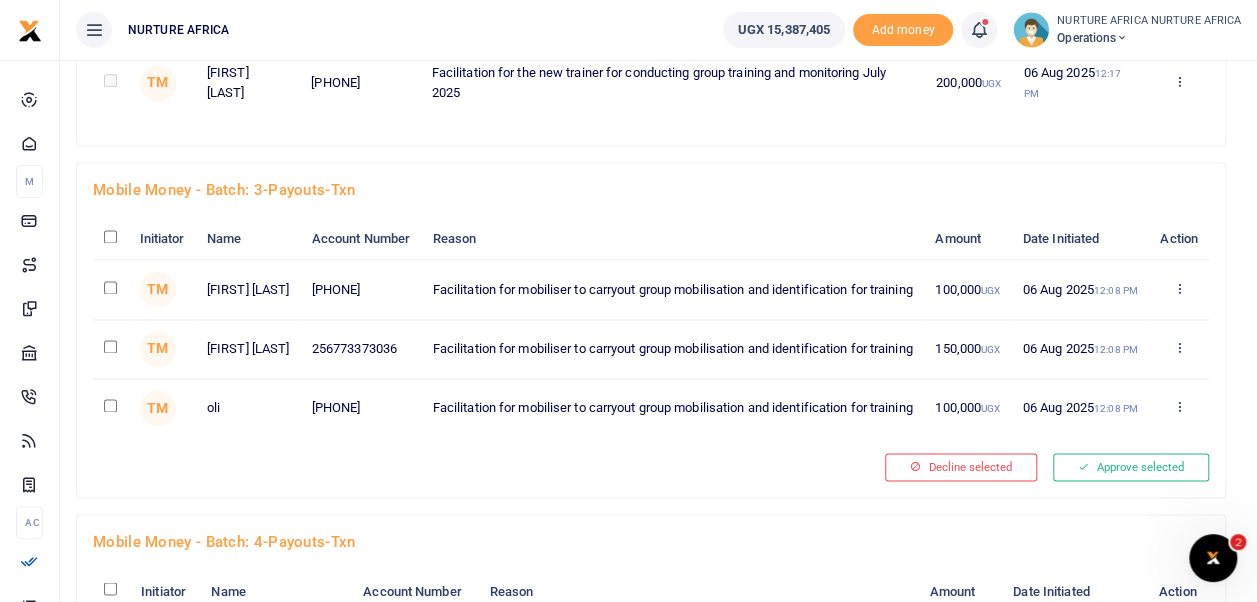 click at bounding box center (110, -234) 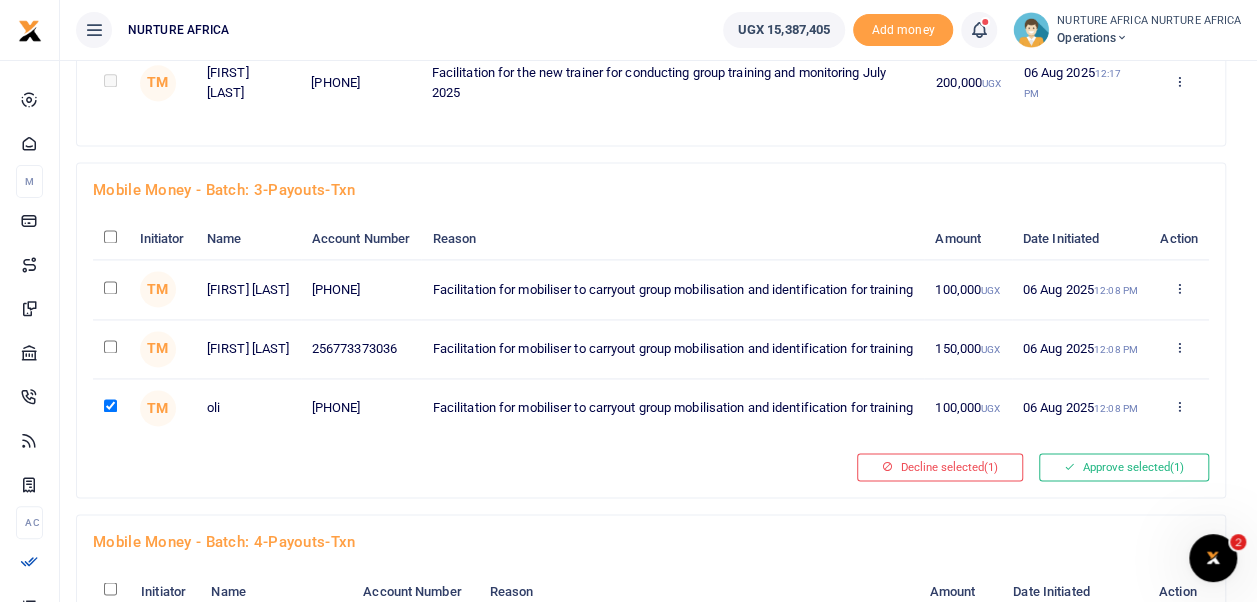 click at bounding box center (110, -586) 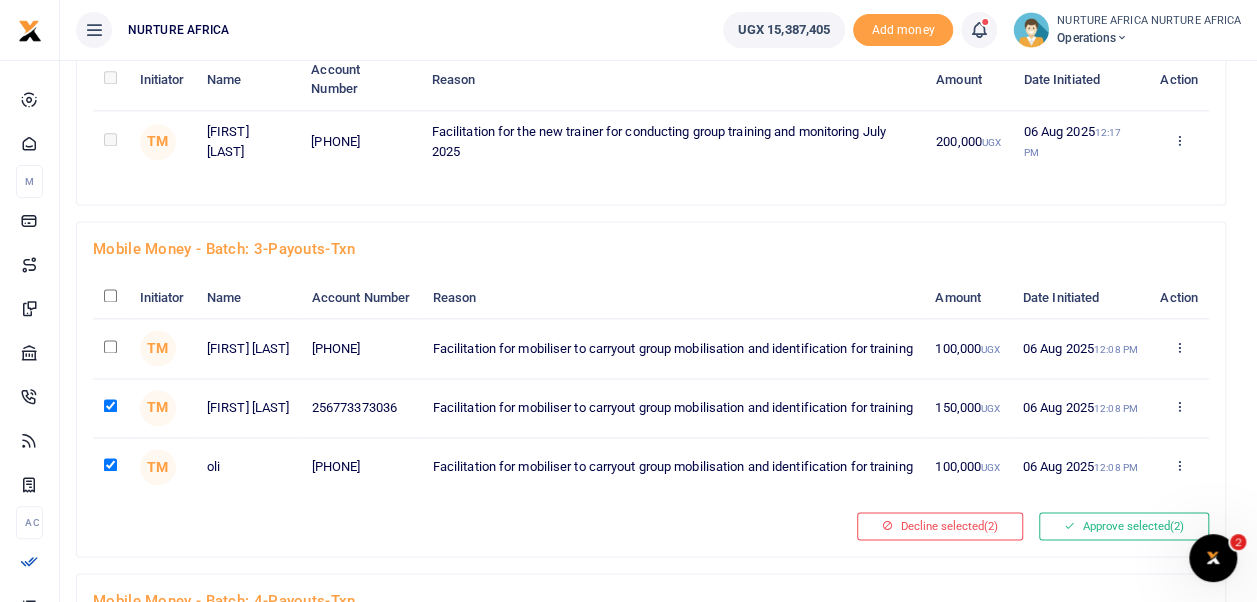 scroll, scrollTop: 1254, scrollLeft: 0, axis: vertical 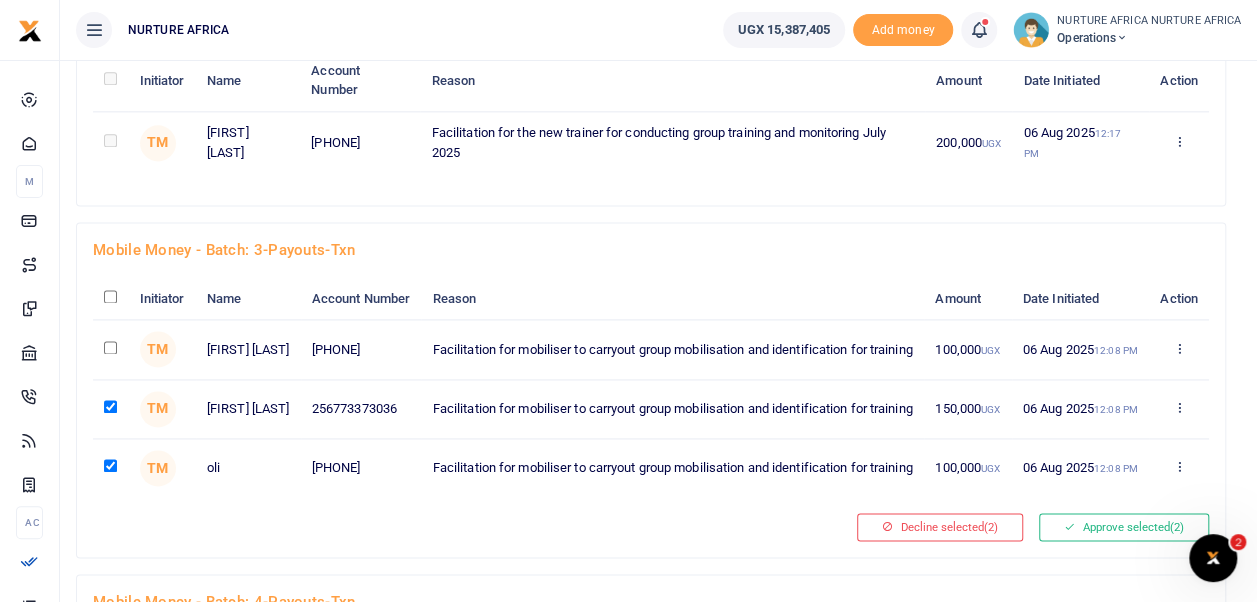 click at bounding box center (110, -996) 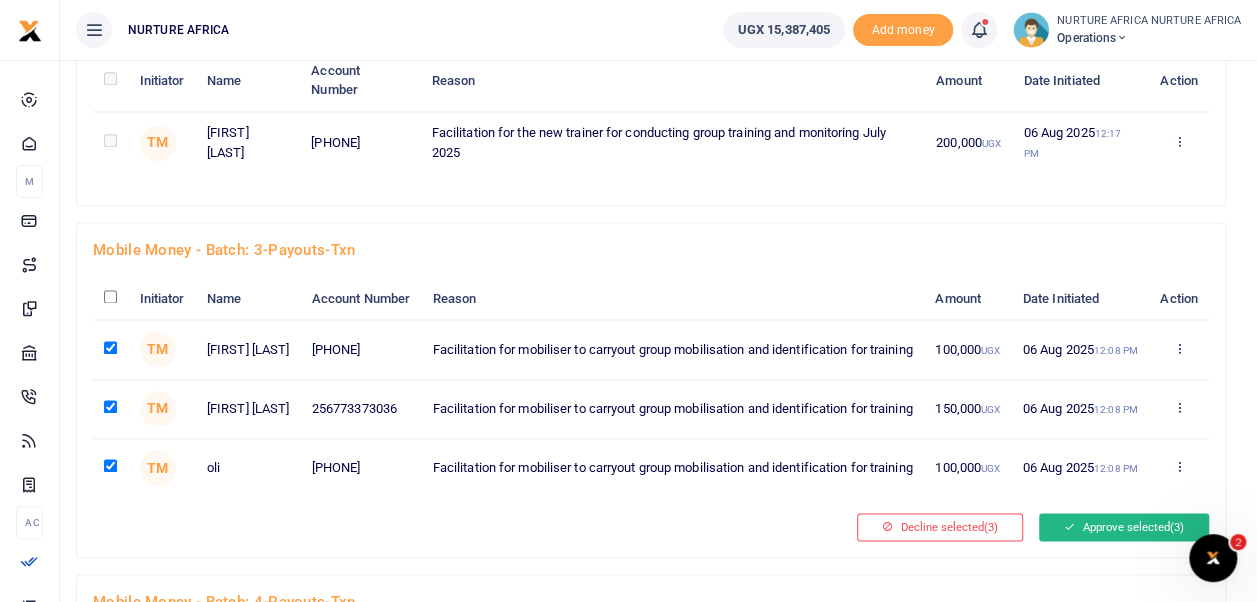 click on "Approve selected  (3)" at bounding box center (1124, 527) 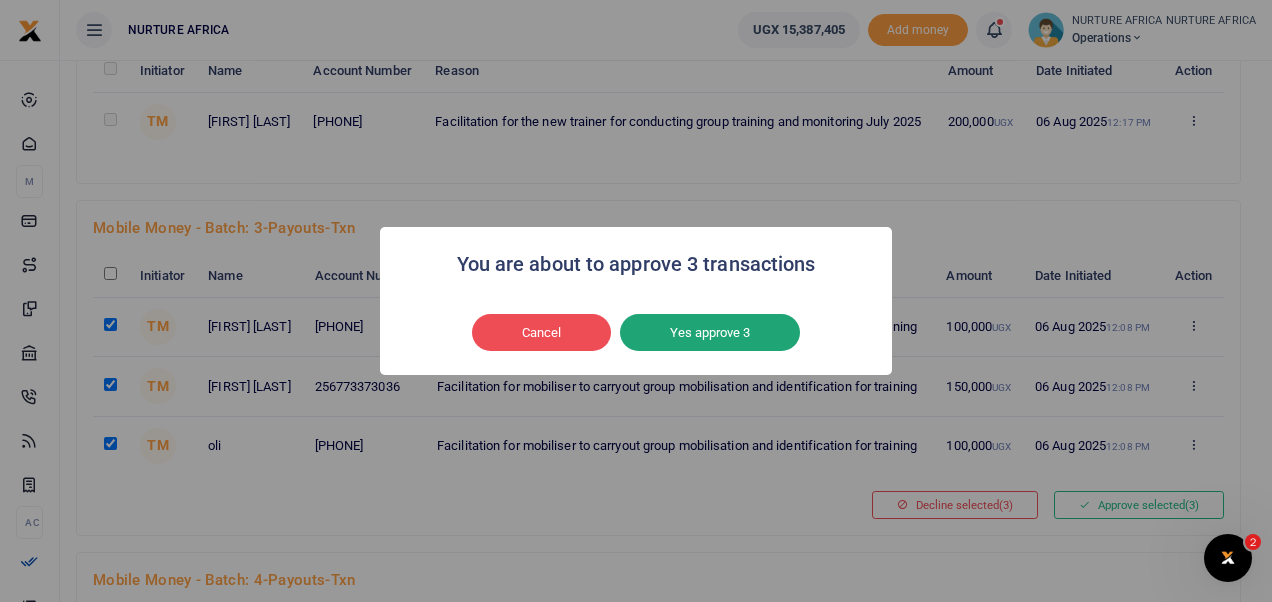 click on "Yes approve 3" at bounding box center (710, 333) 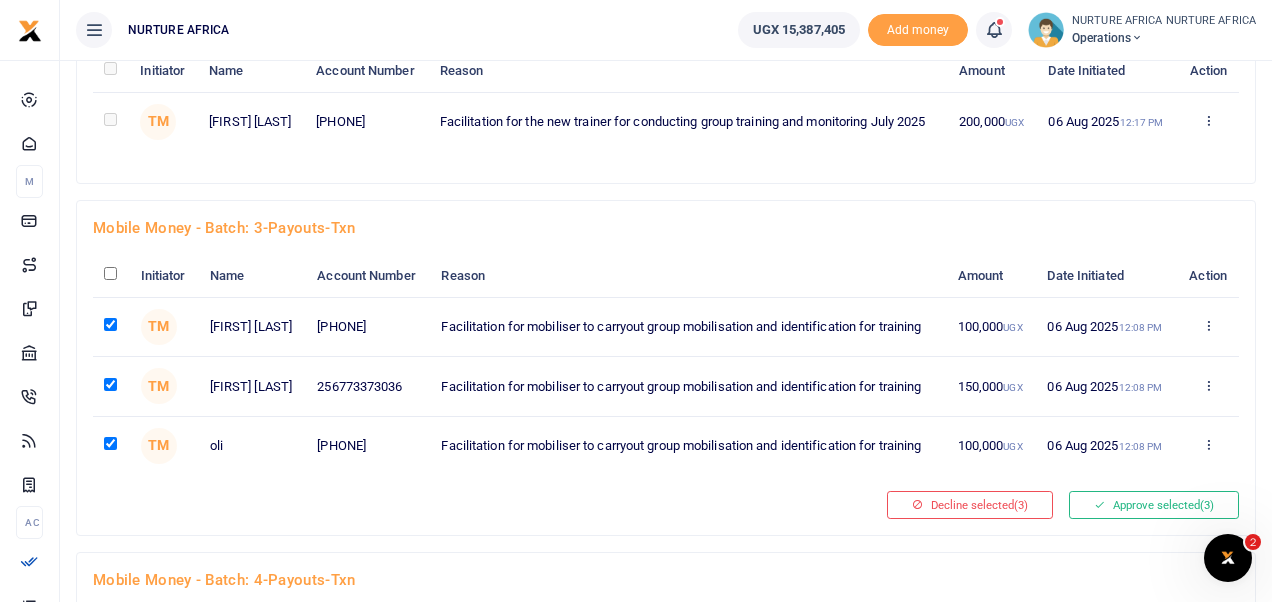 type 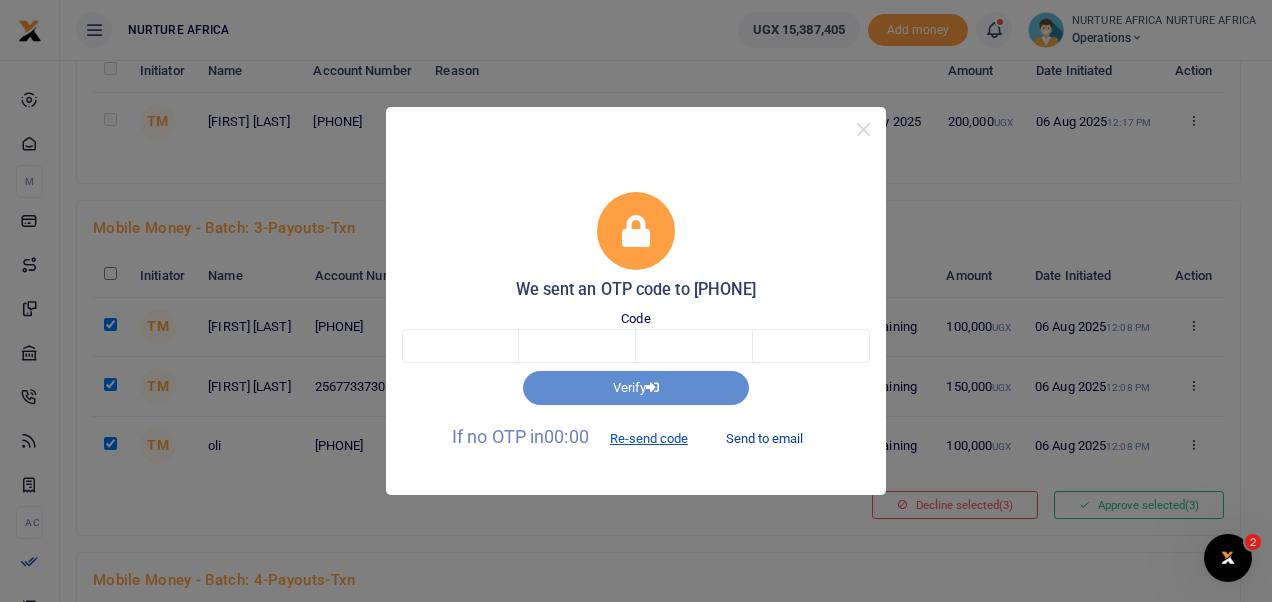click on "Send to email" at bounding box center [764, 438] 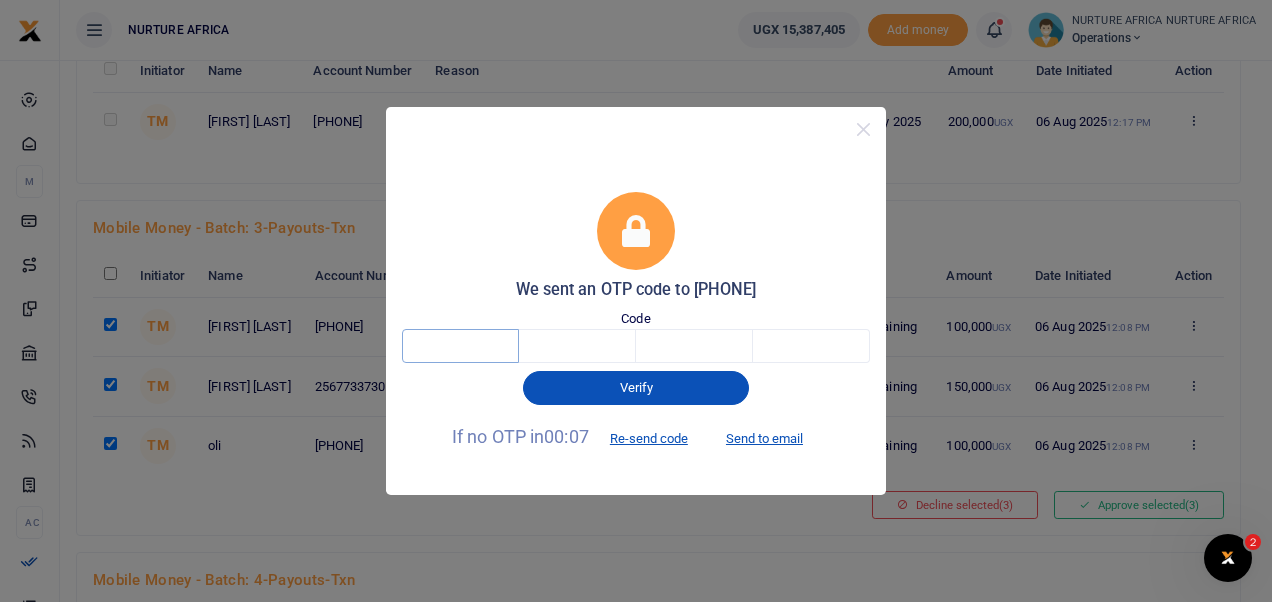 click at bounding box center (460, 346) 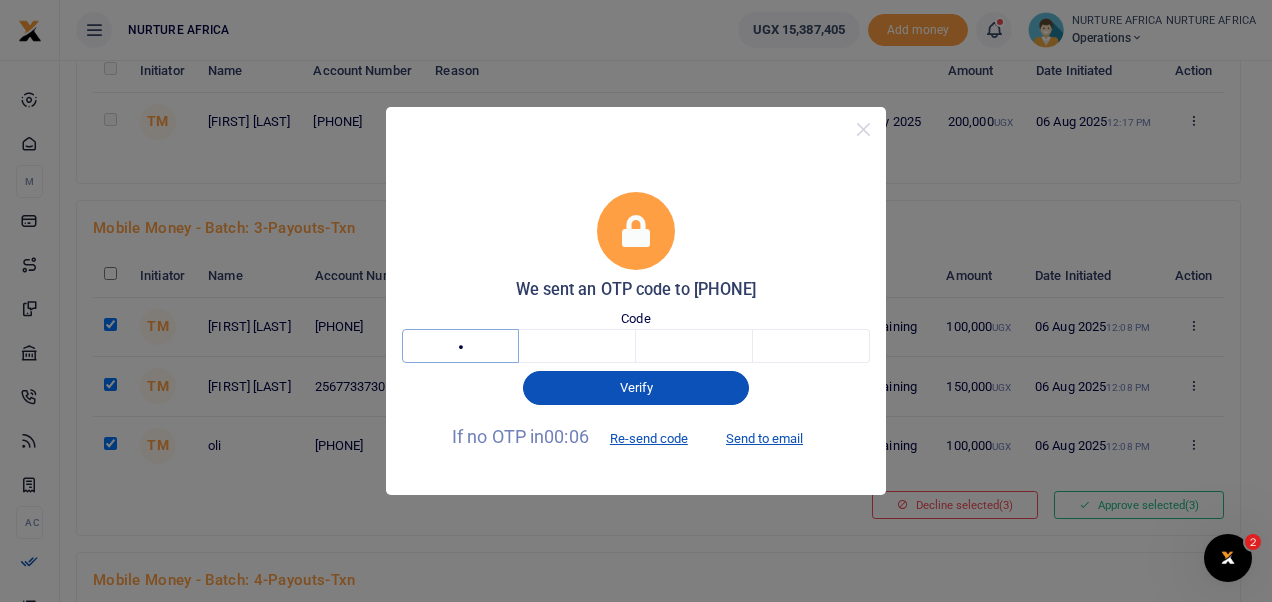 type on "6" 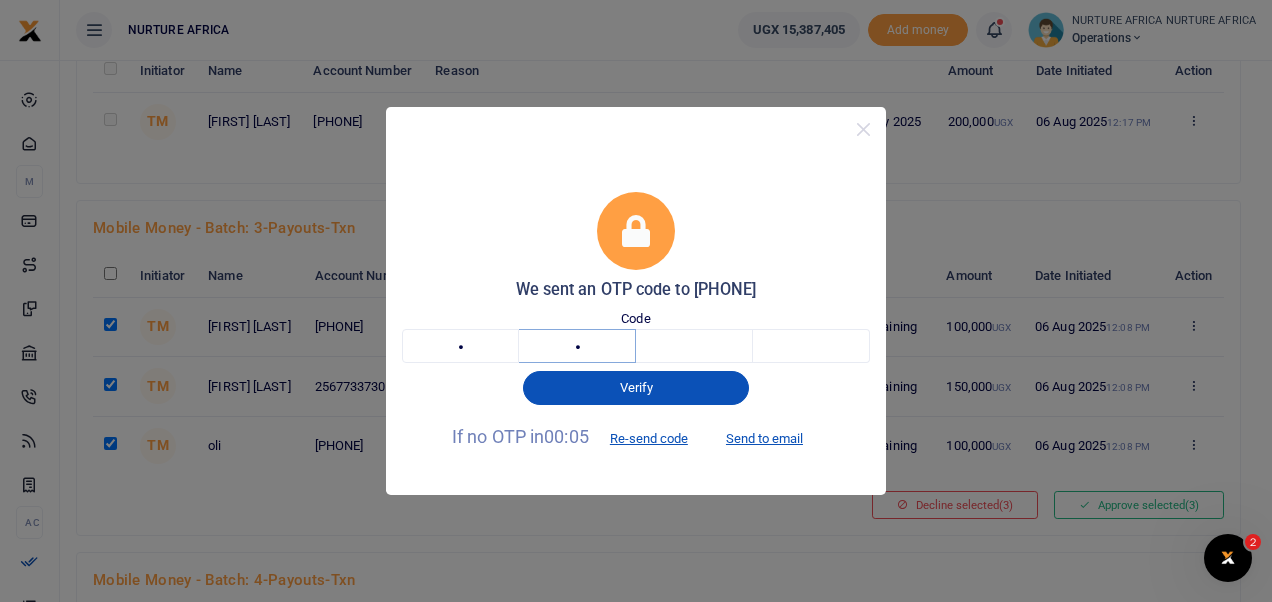 type on "9" 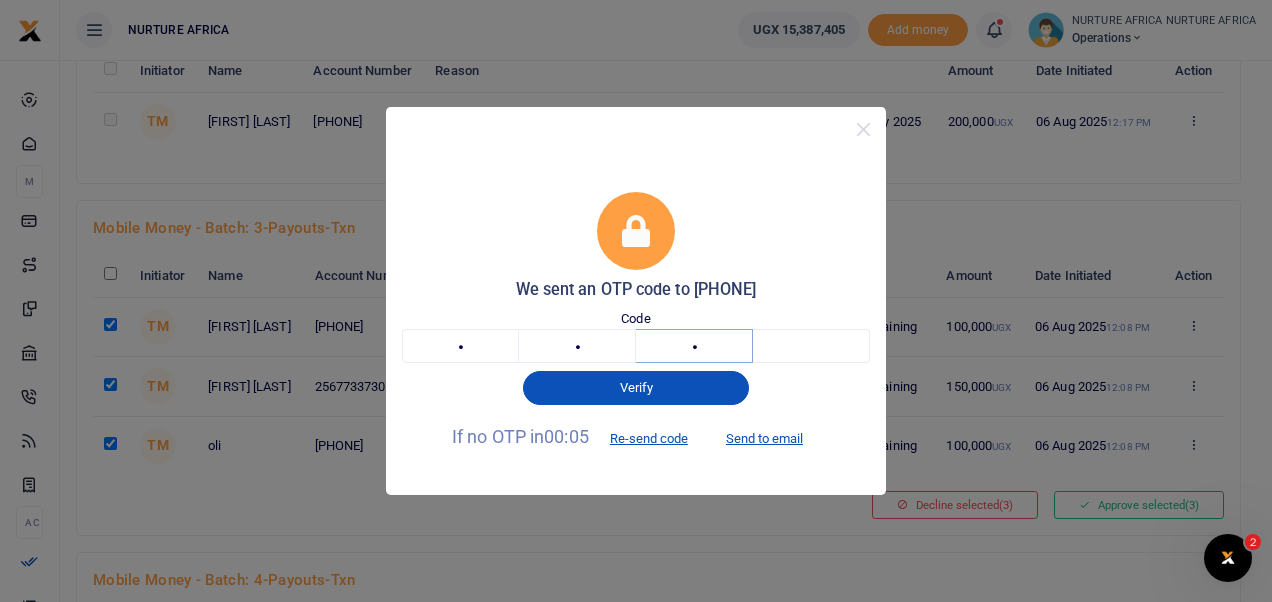 type on "9" 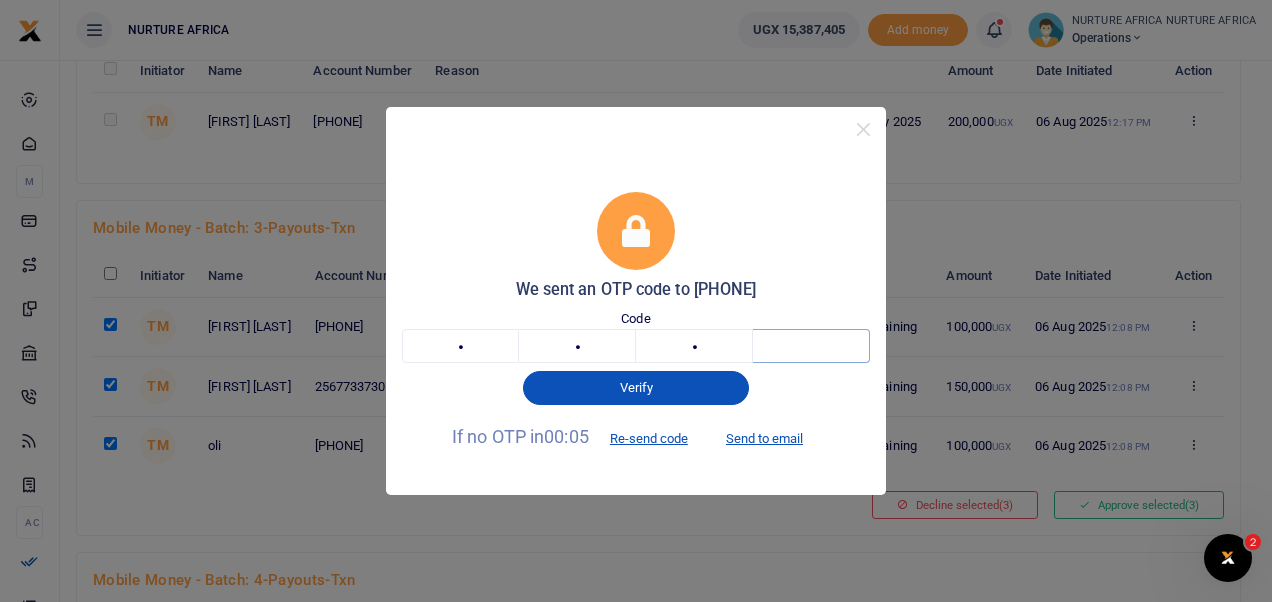 type on "3" 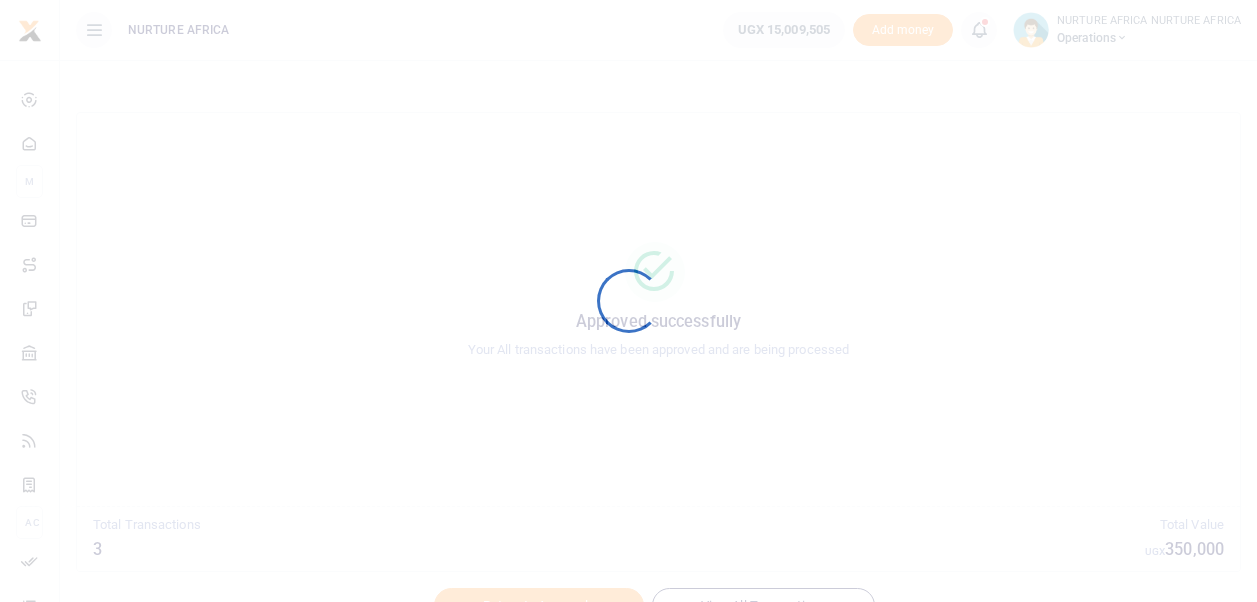 scroll, scrollTop: 0, scrollLeft: 0, axis: both 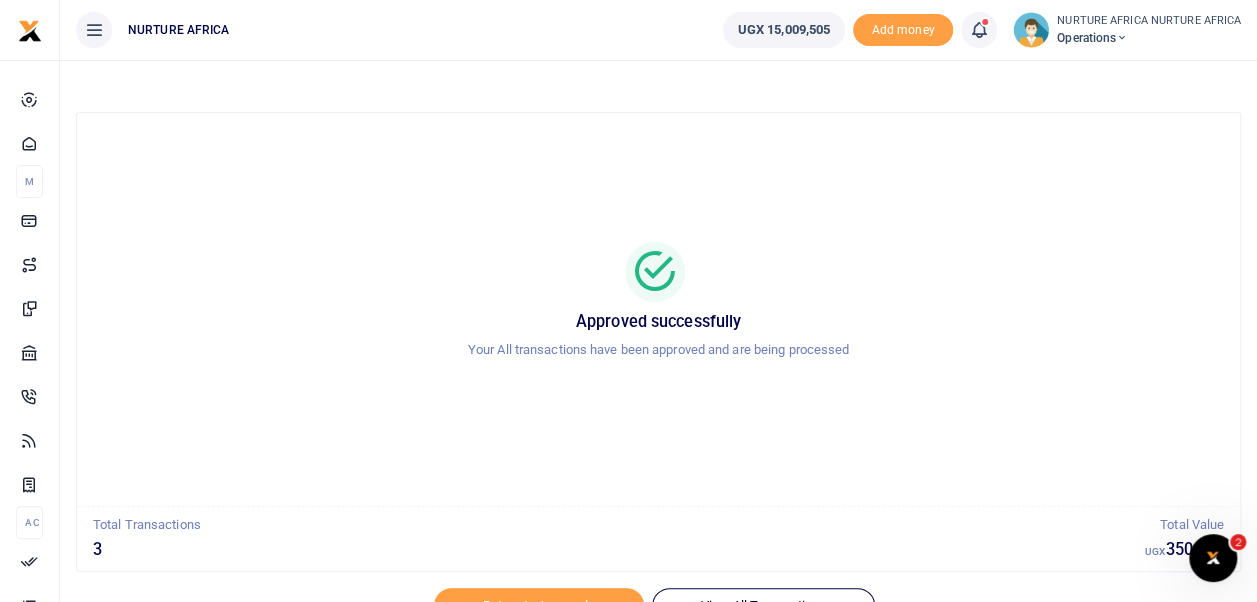 click at bounding box center [979, 30] 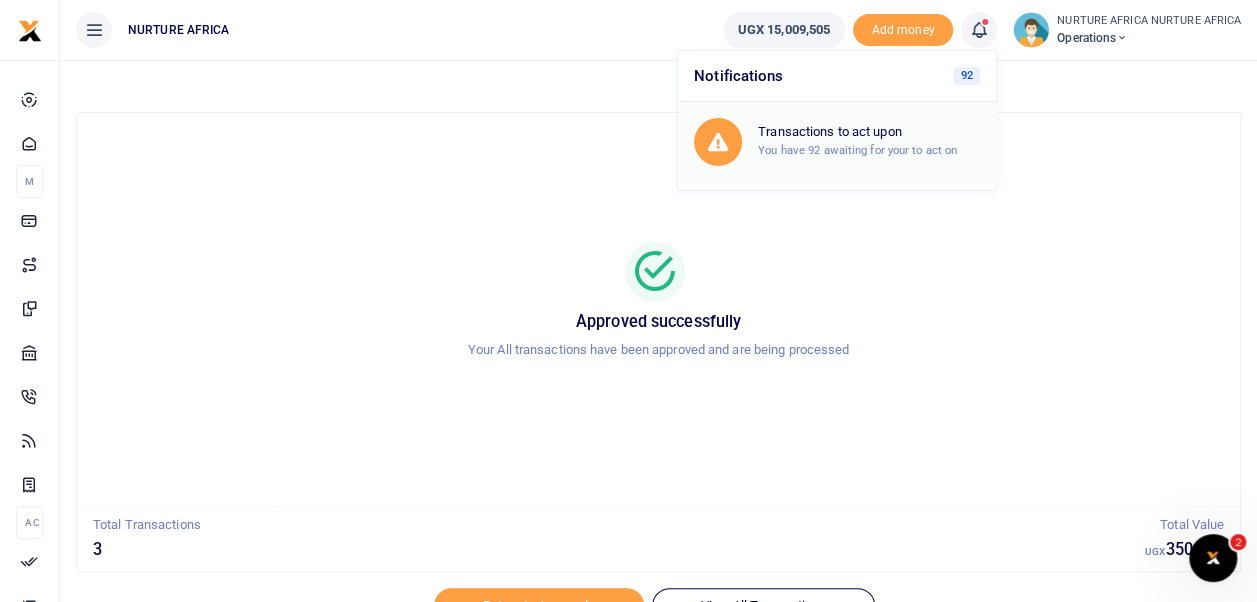 click on "You have 92 awaiting for your to act on" at bounding box center (857, 150) 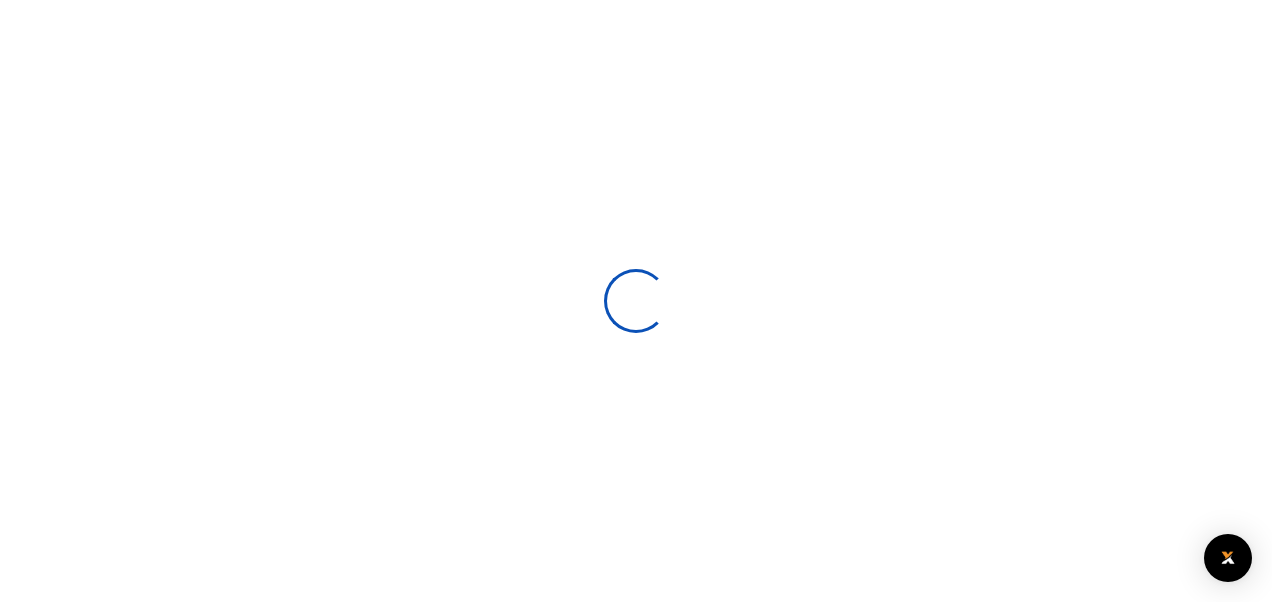 scroll, scrollTop: 0, scrollLeft: 0, axis: both 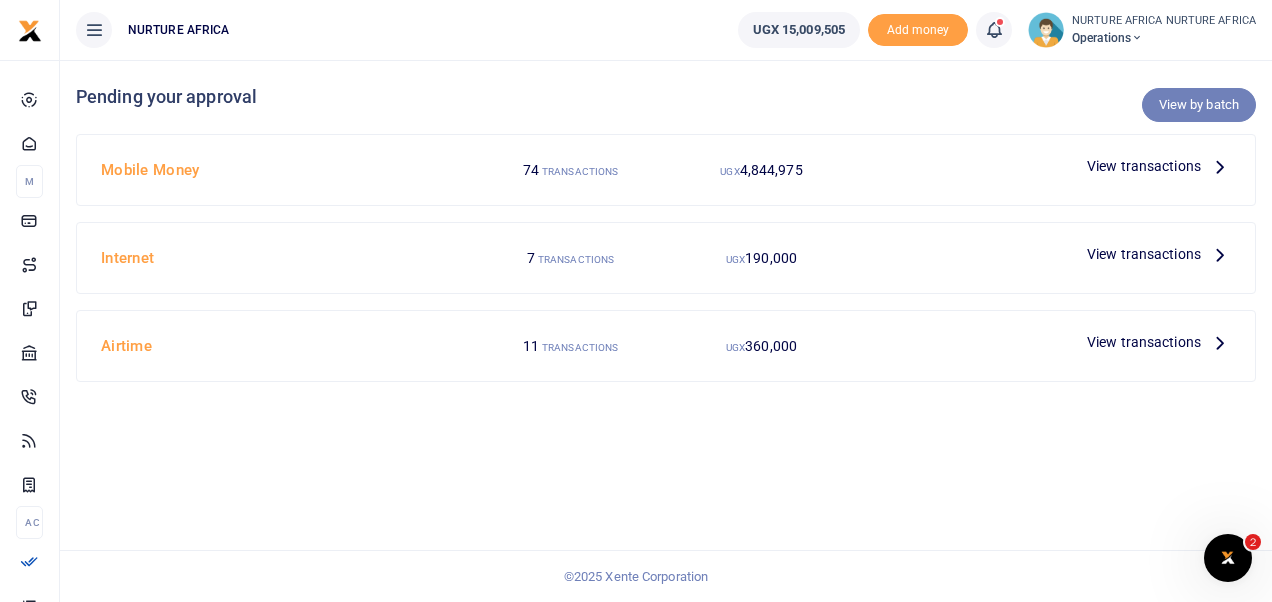 click on "View by batch" at bounding box center [1199, 105] 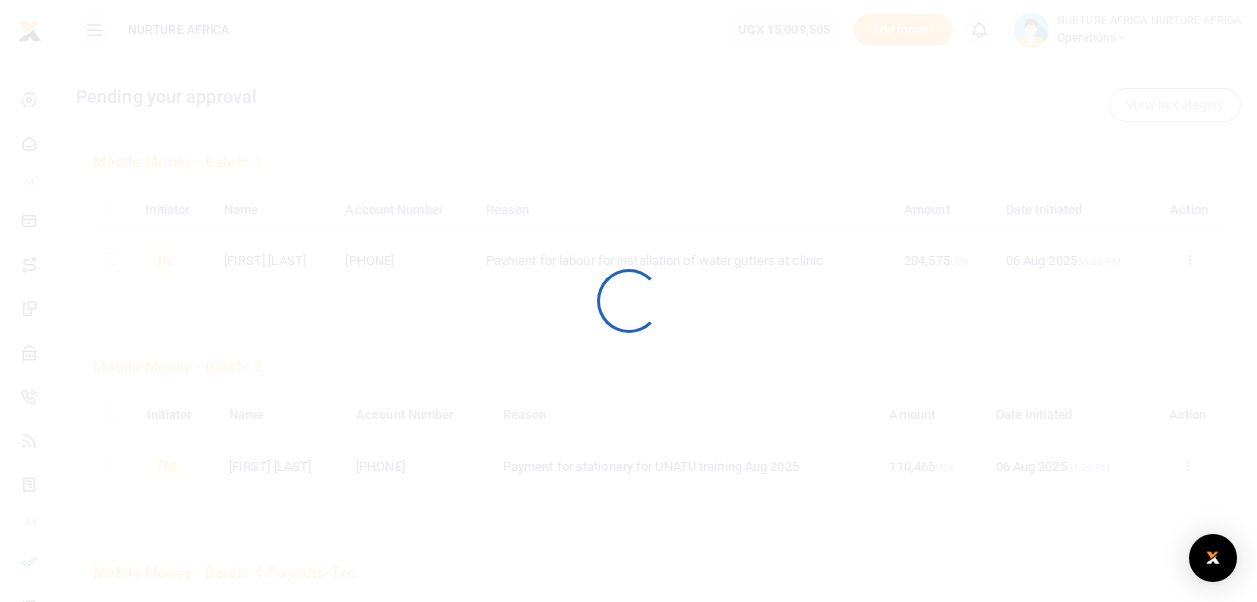 scroll, scrollTop: 0, scrollLeft: 0, axis: both 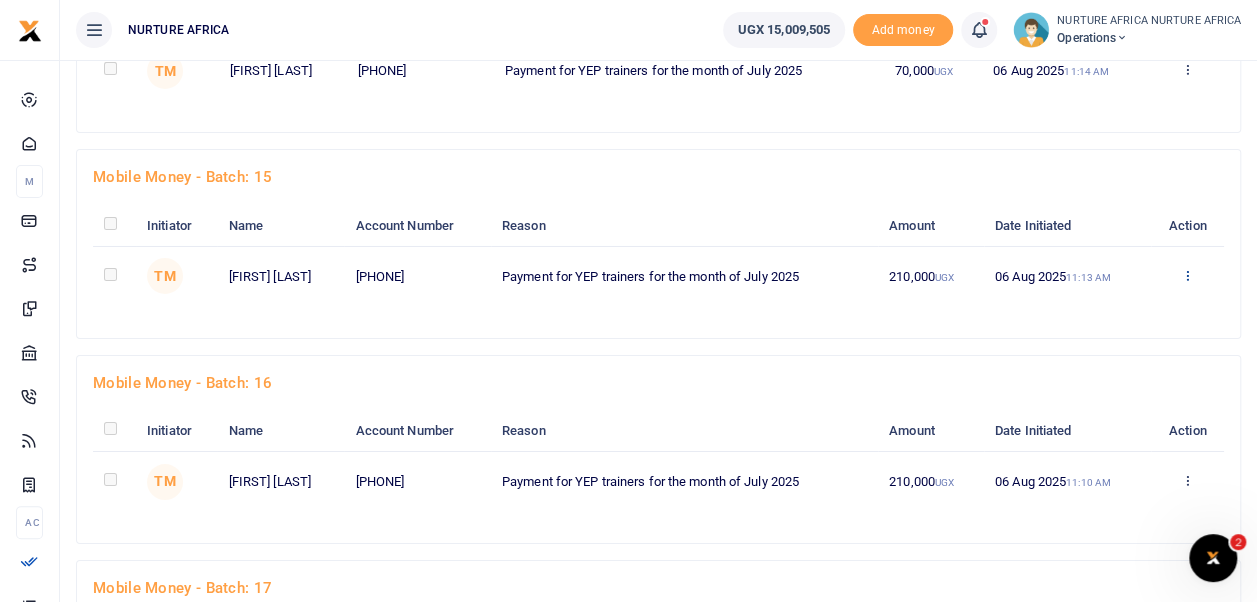 click at bounding box center (1189, -3099) 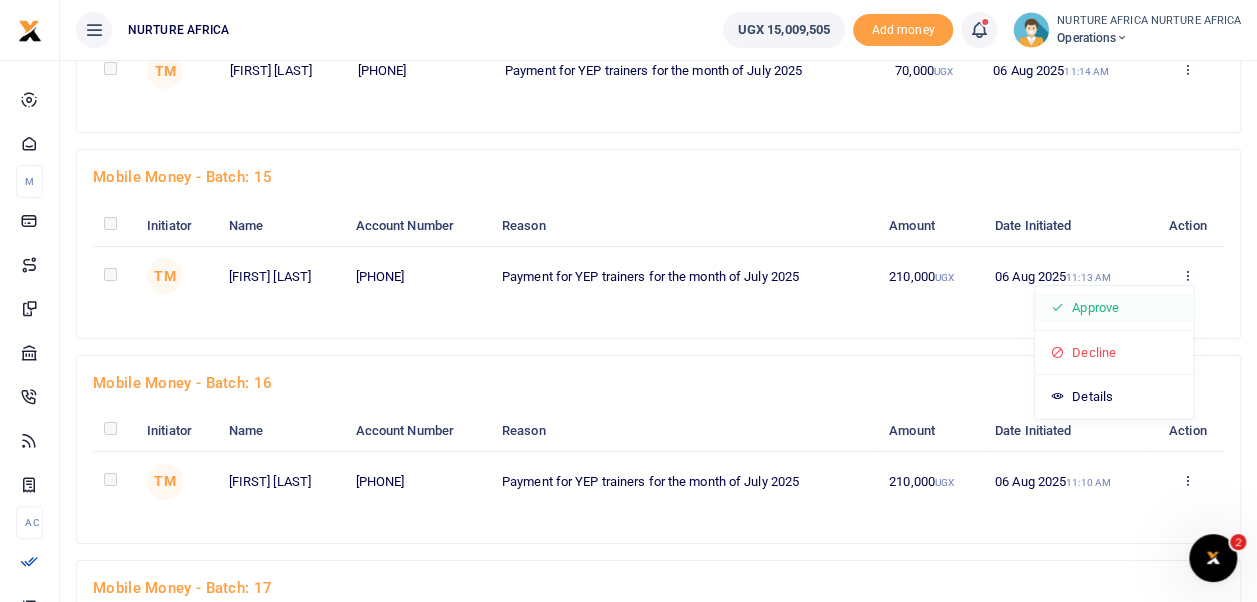 click on "Approve" at bounding box center (1114, 308) 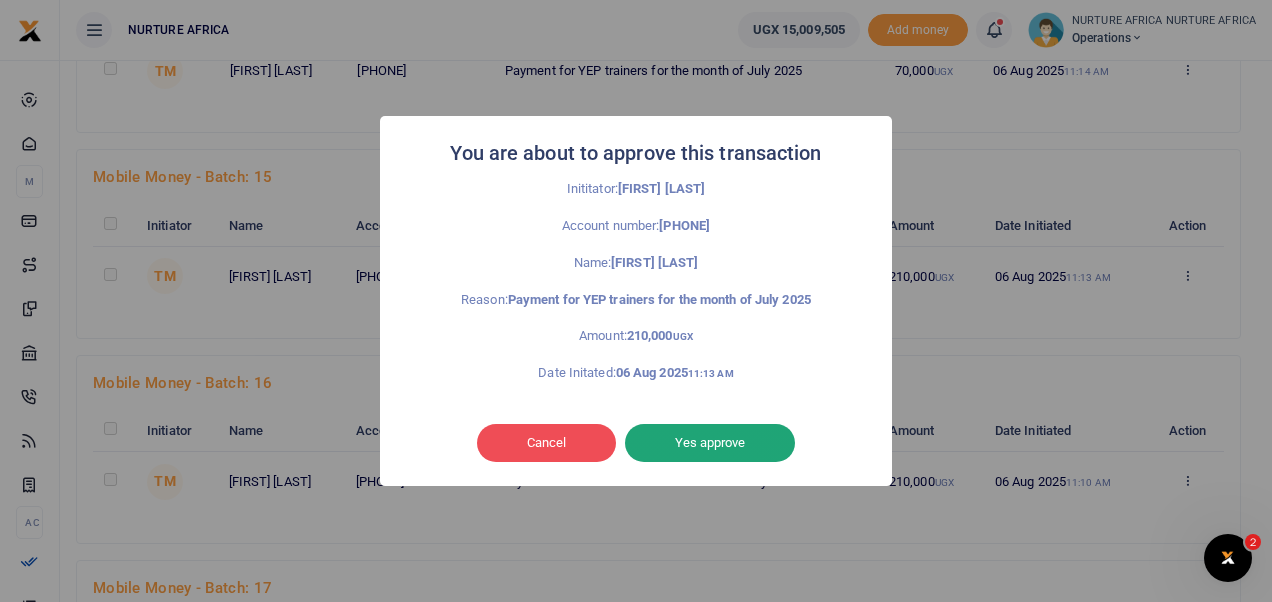 click on "Yes approve" at bounding box center (710, 443) 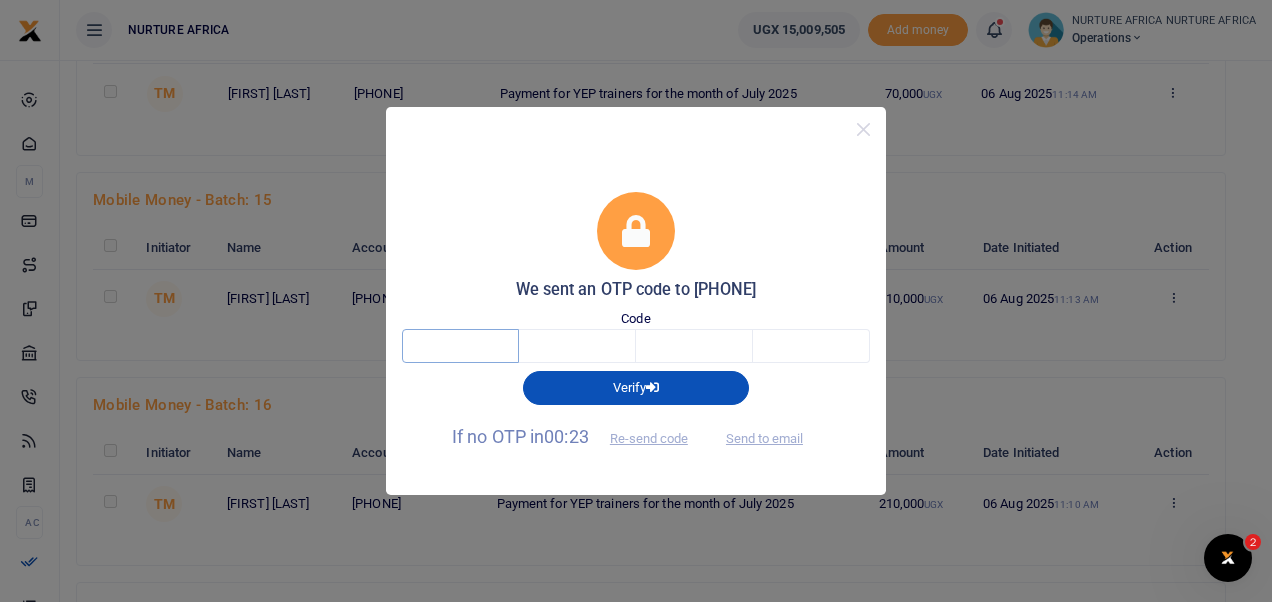 click at bounding box center [460, 346] 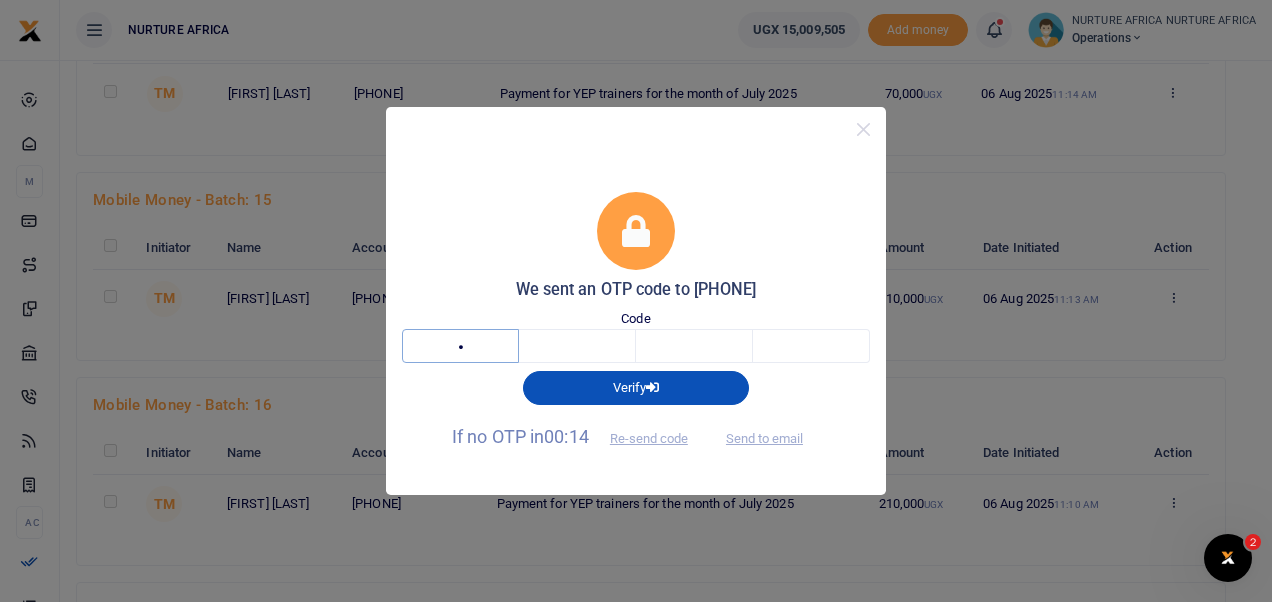 type on "1" 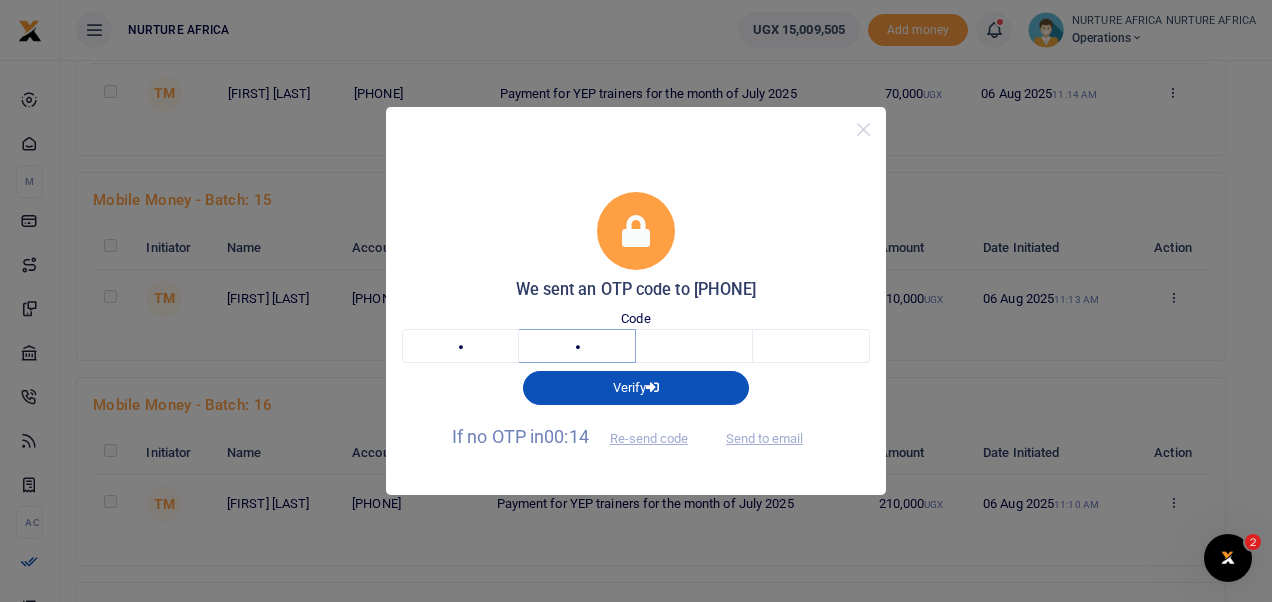 type on "2" 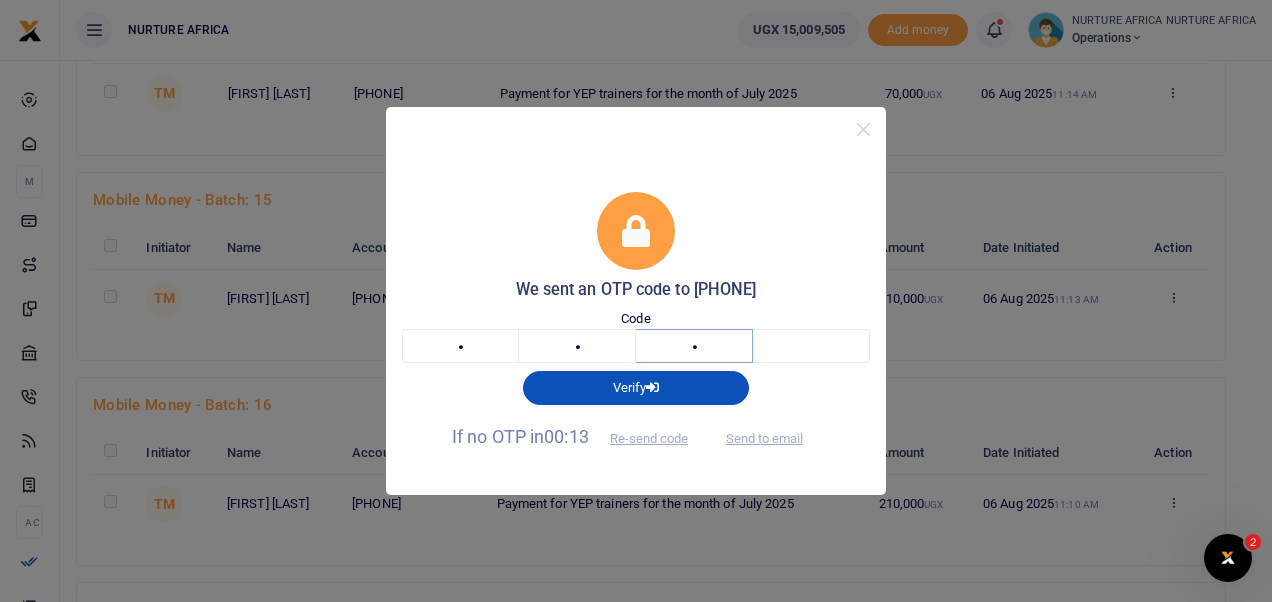 type on "3" 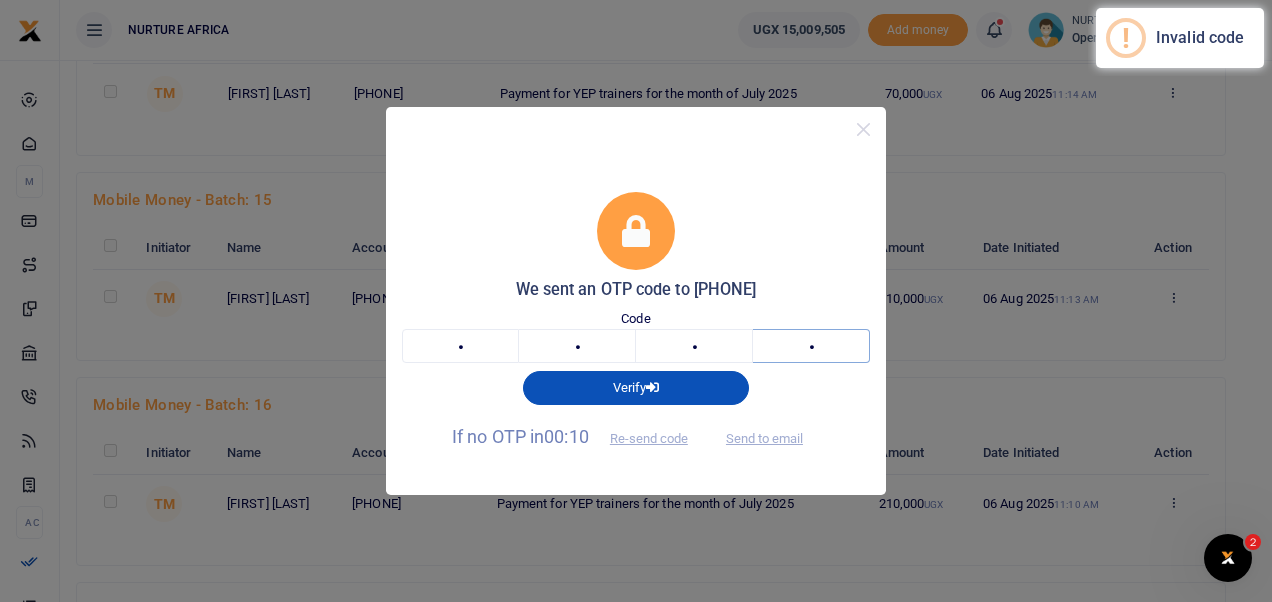 type on "9" 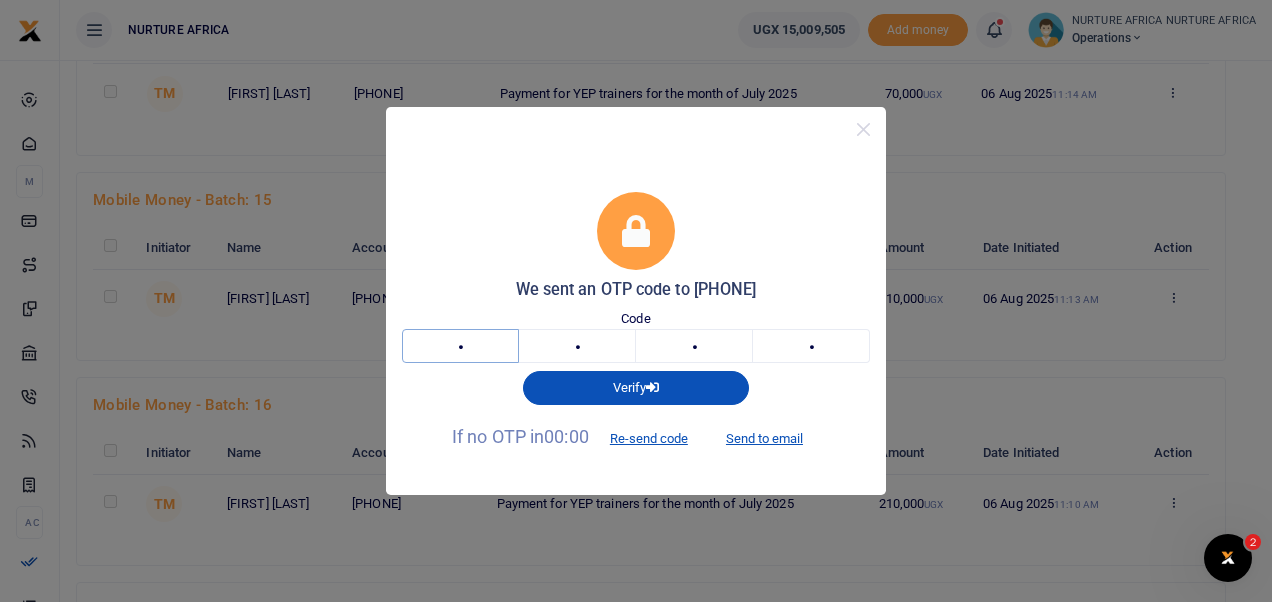 click on "1" at bounding box center (460, 346) 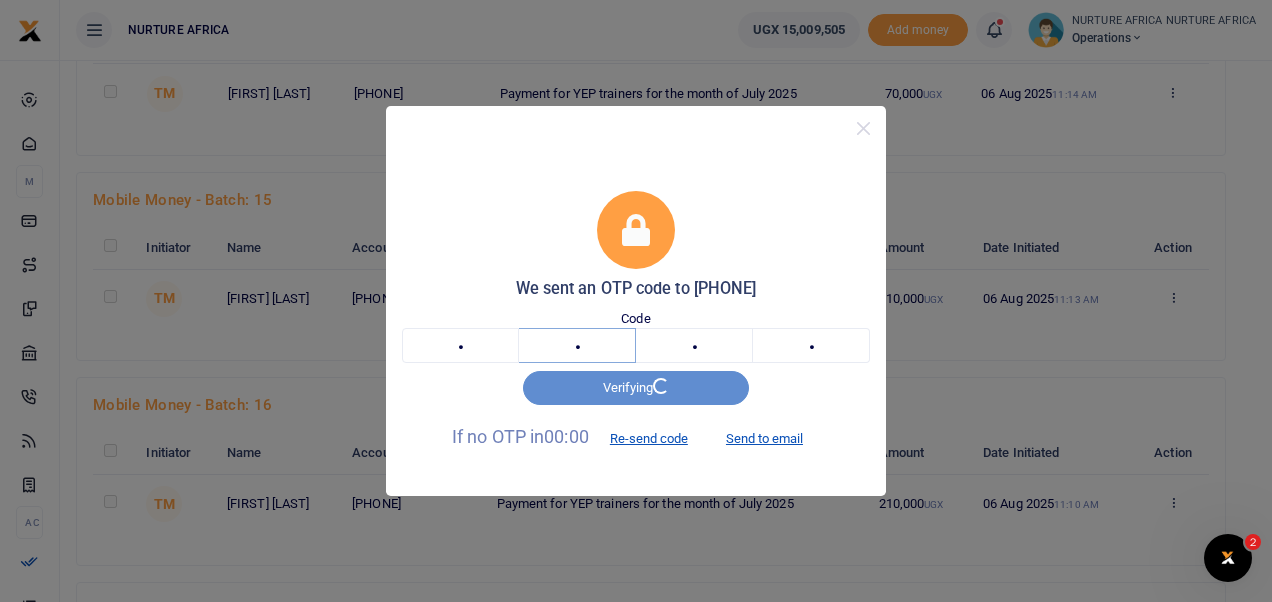 type on "9" 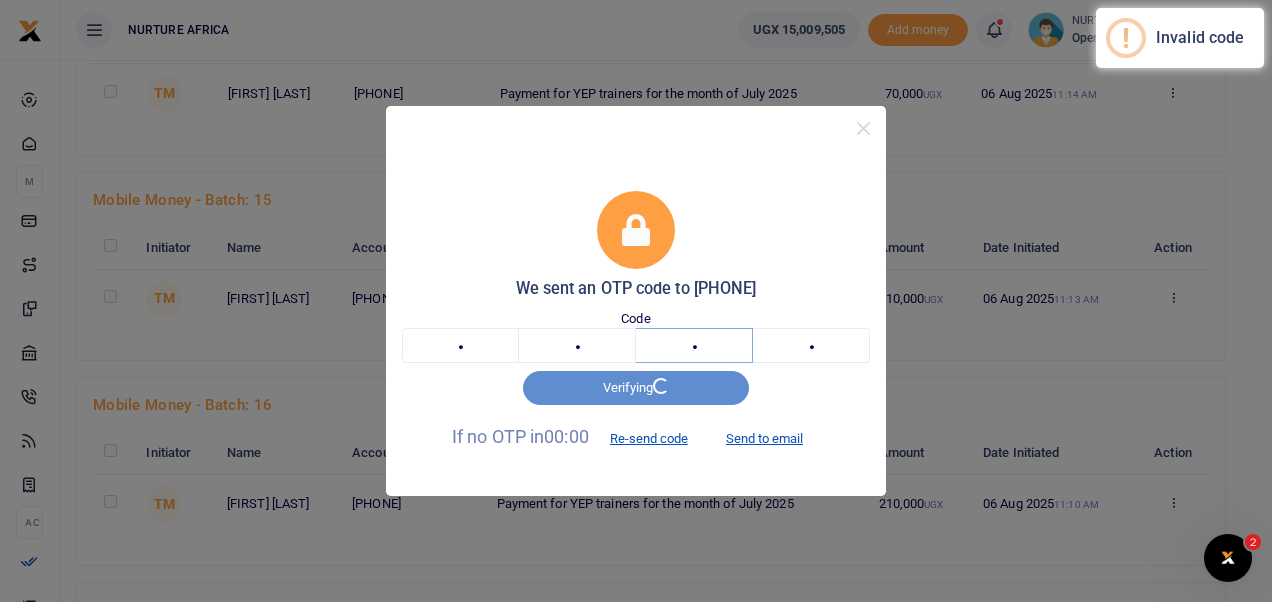 type on "9" 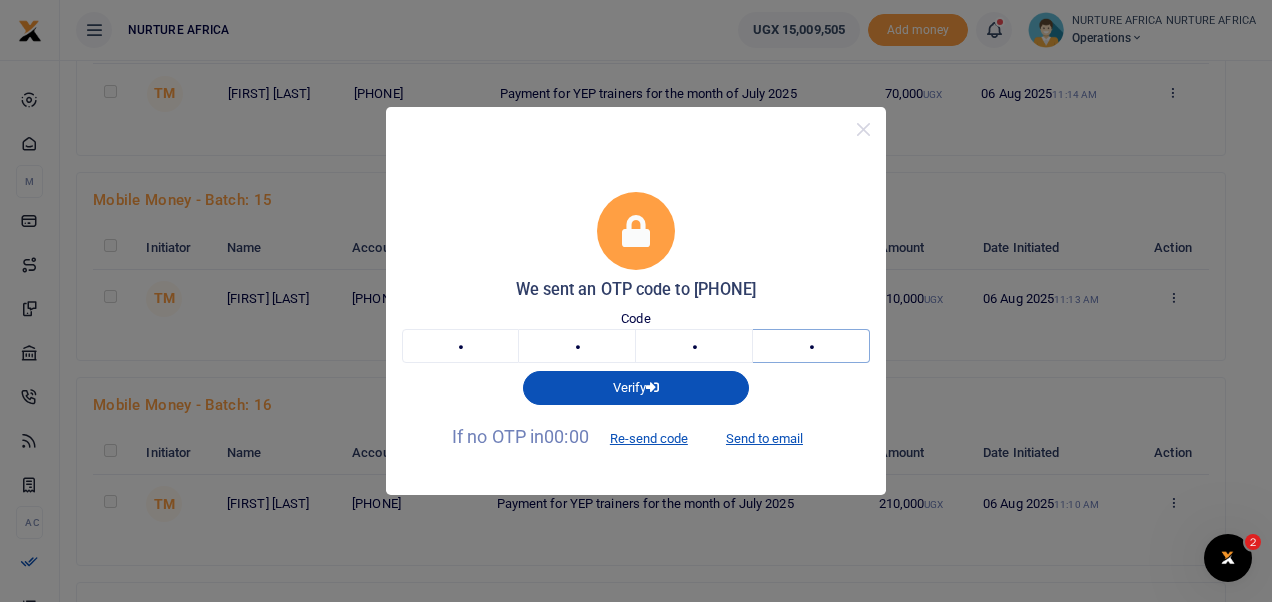 type on "3" 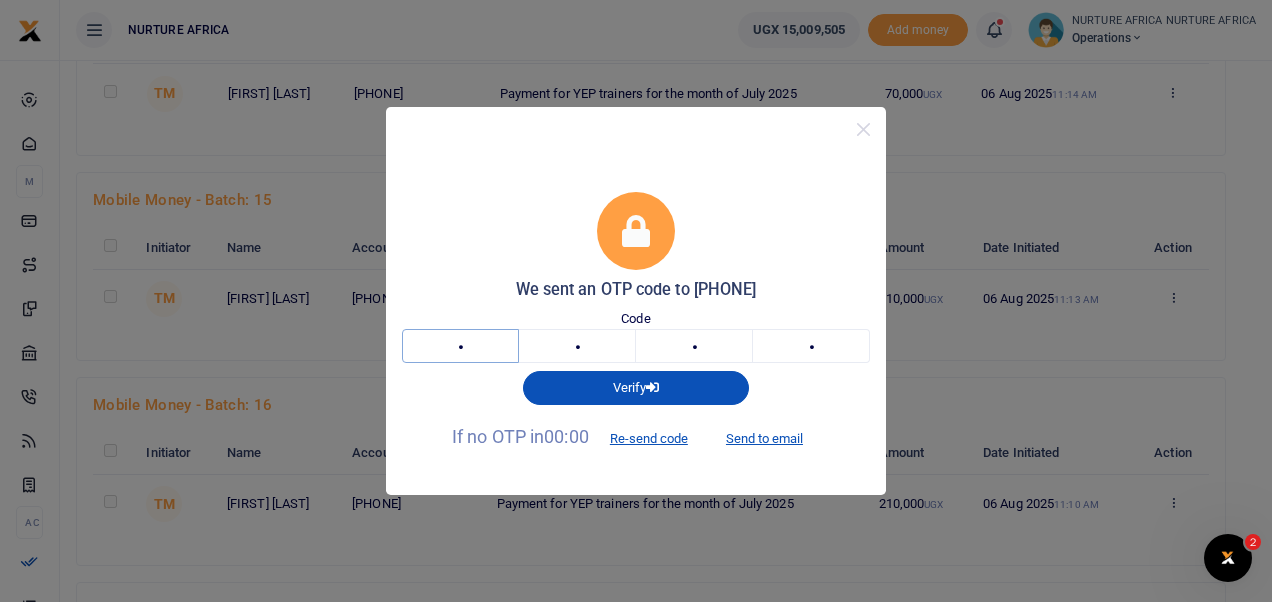 click on "6" at bounding box center (460, 346) 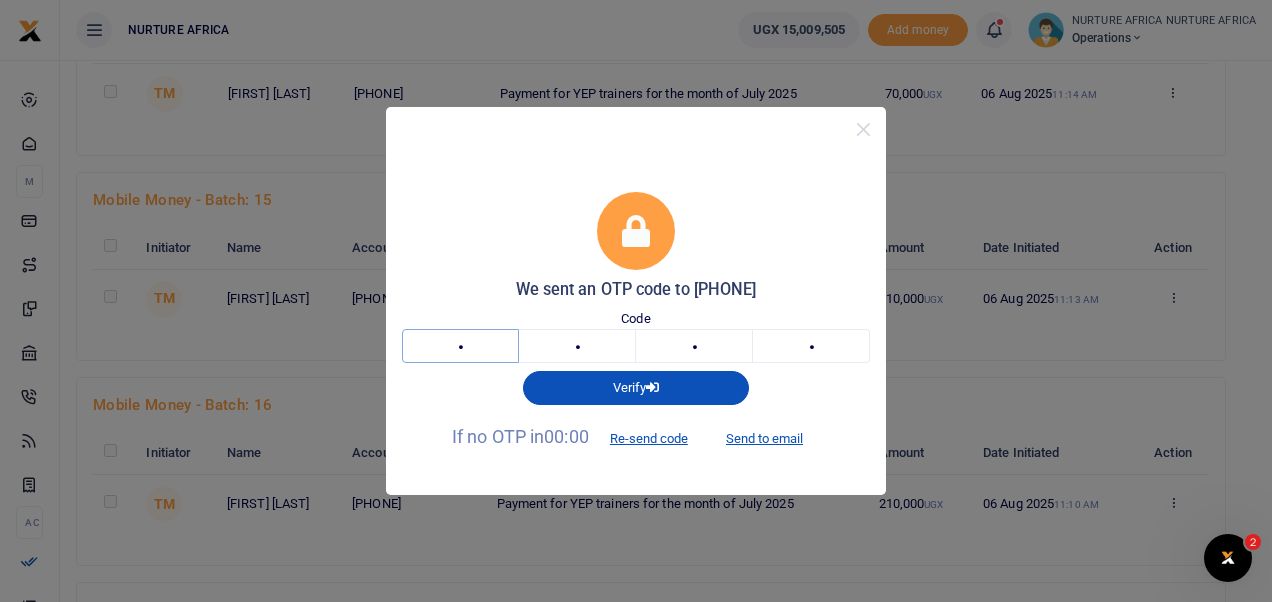 type on "8" 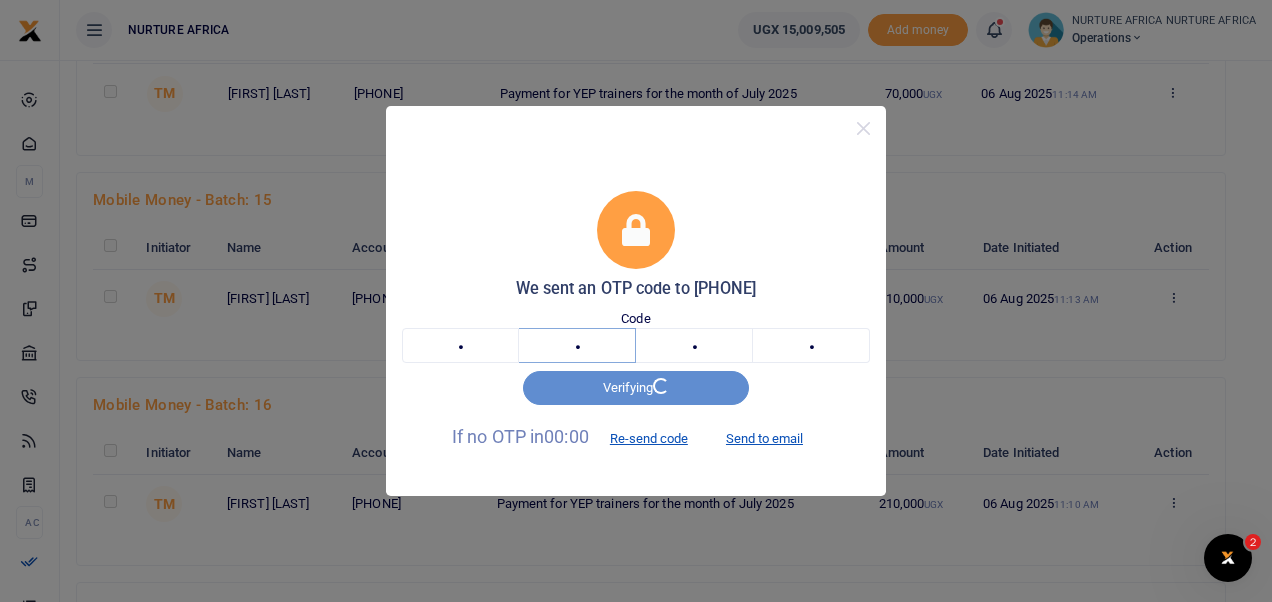 type on "2" 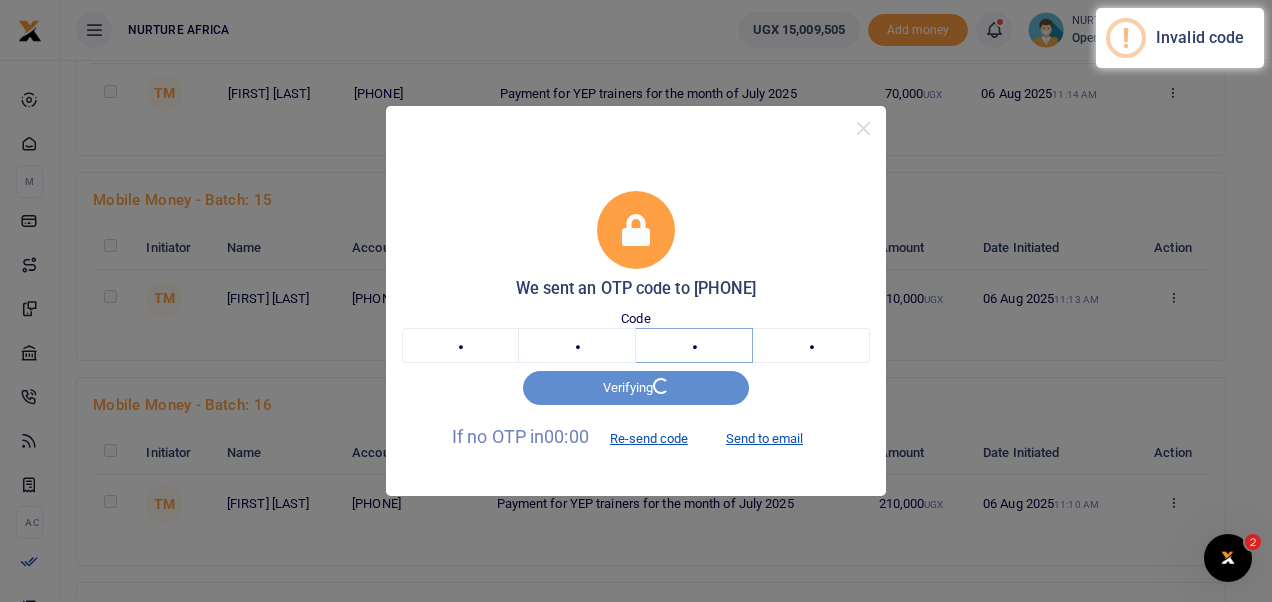 type on "1" 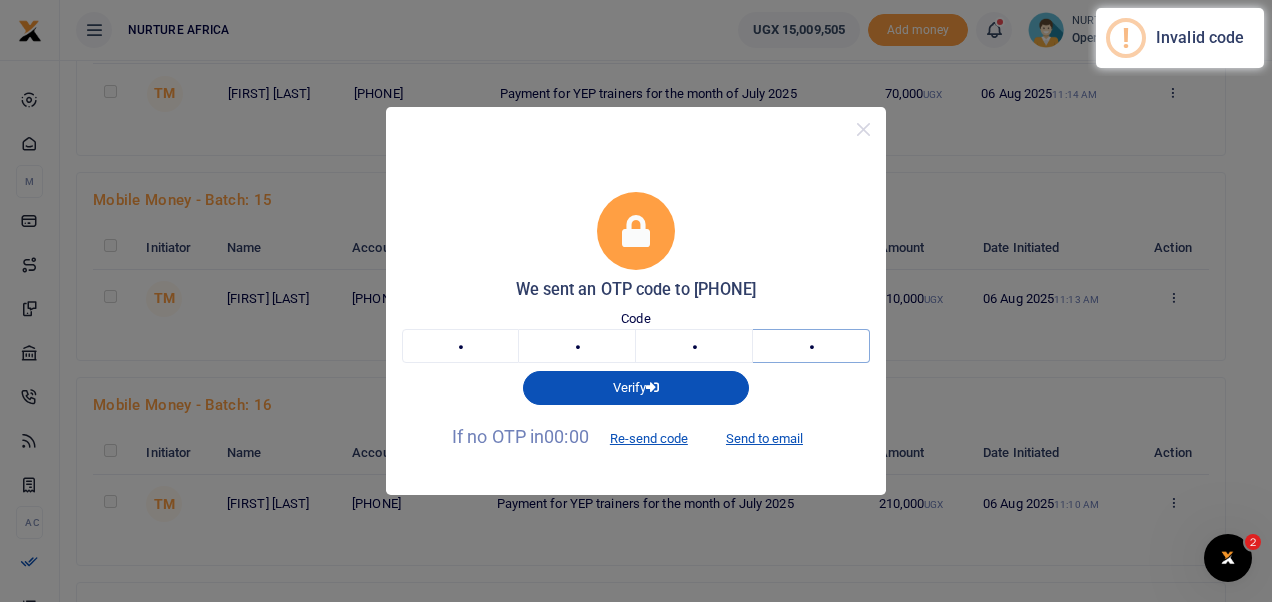 type on "9" 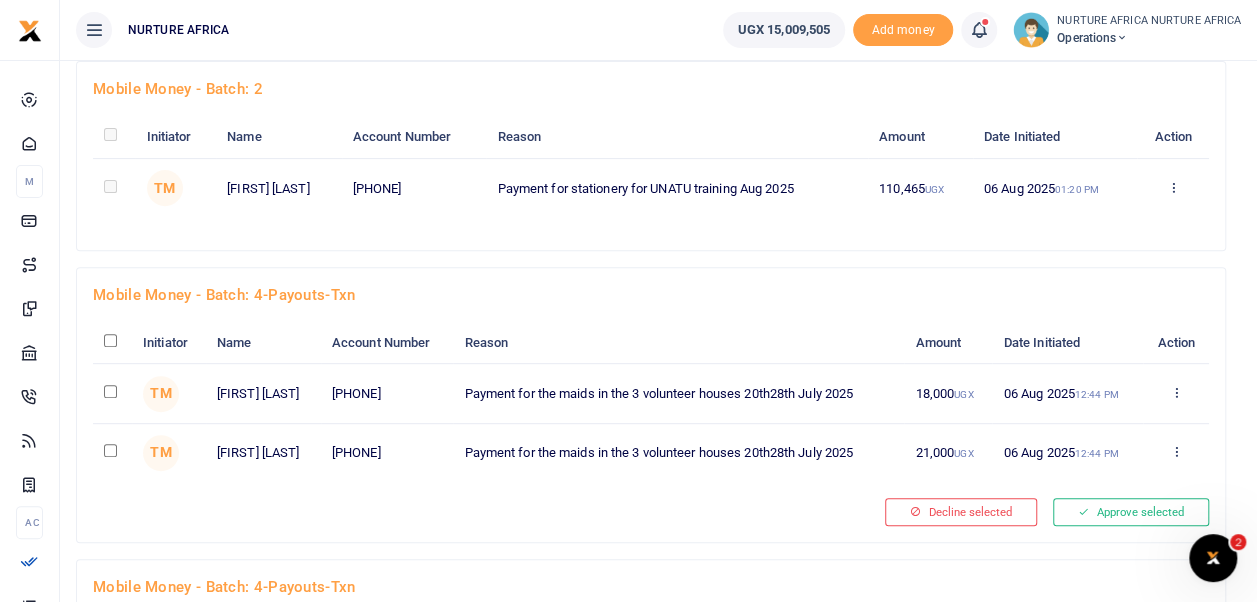 scroll, scrollTop: 0, scrollLeft: 0, axis: both 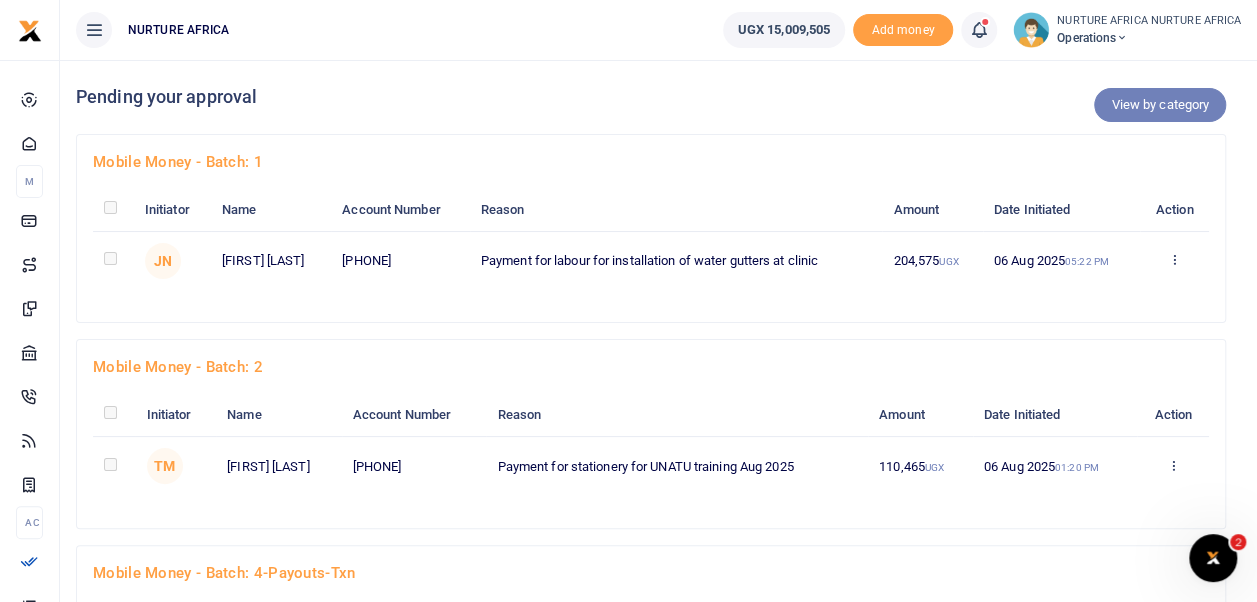 click on "View by category" at bounding box center (1160, 105) 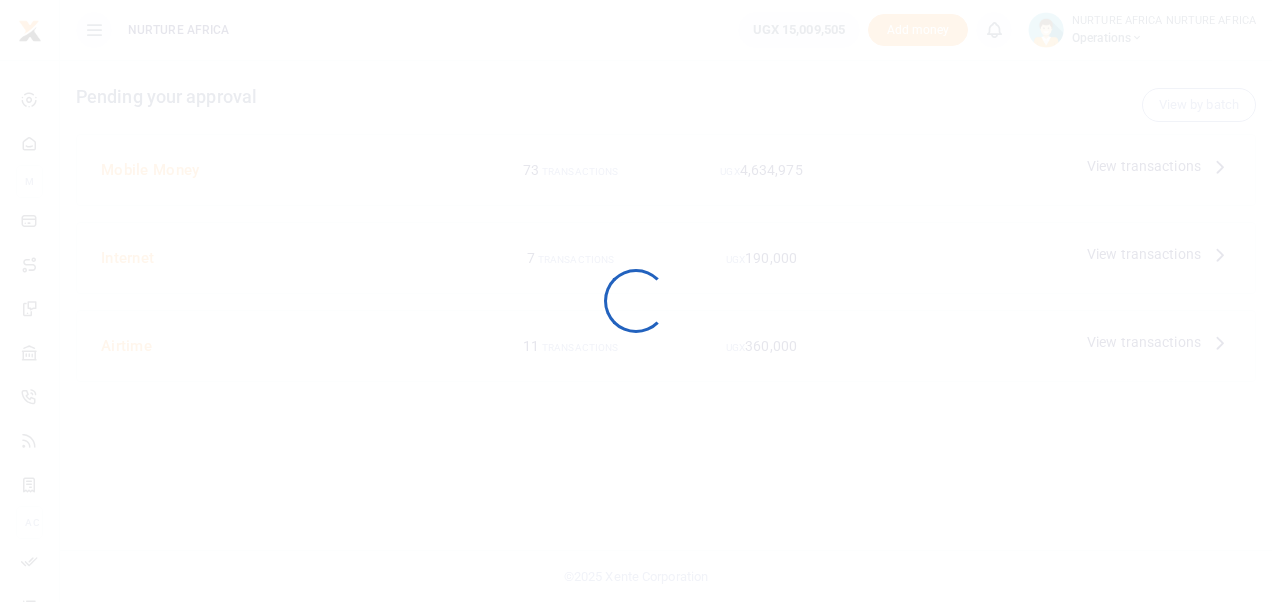 scroll, scrollTop: 0, scrollLeft: 0, axis: both 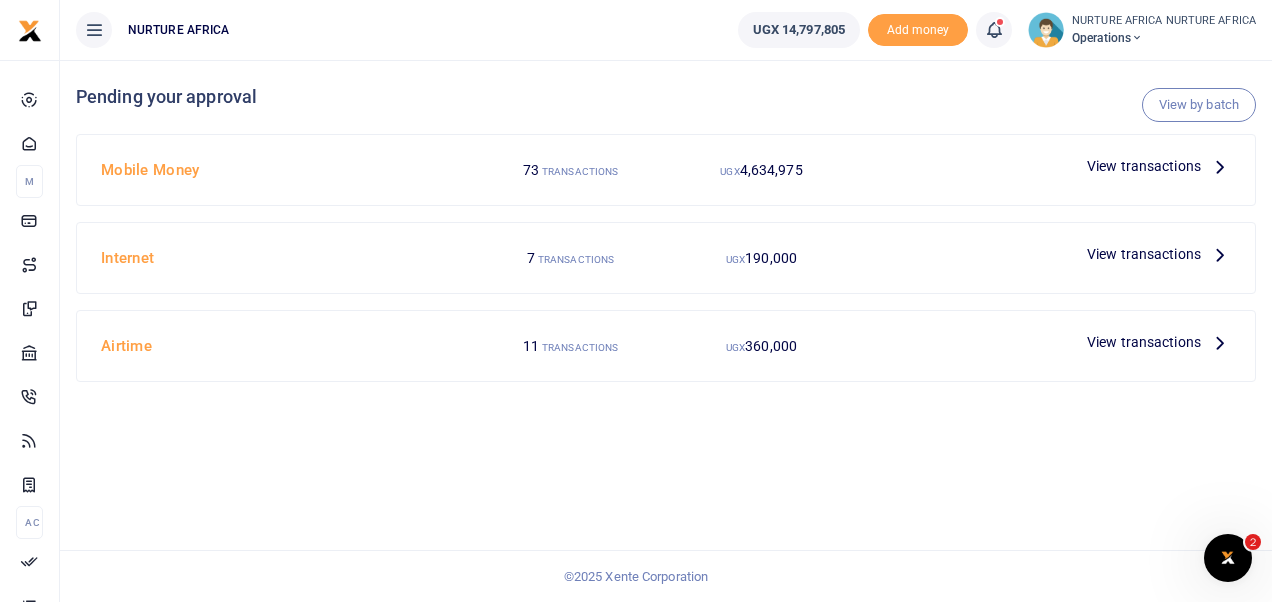 click on "View transactions" at bounding box center [1144, 166] 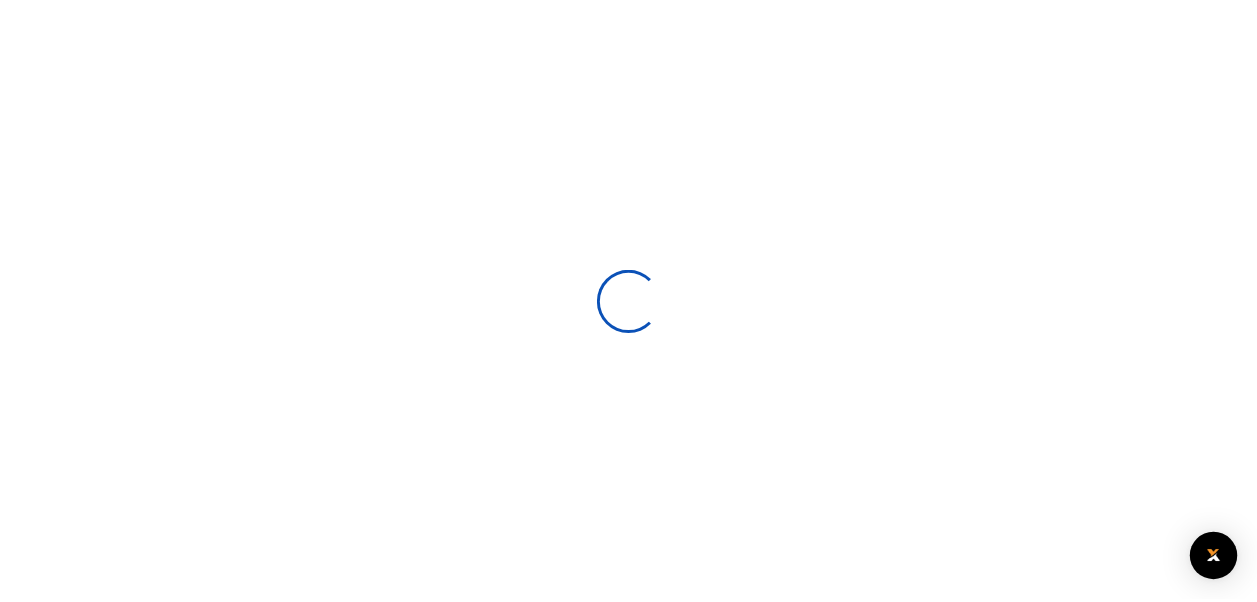 scroll, scrollTop: 0, scrollLeft: 0, axis: both 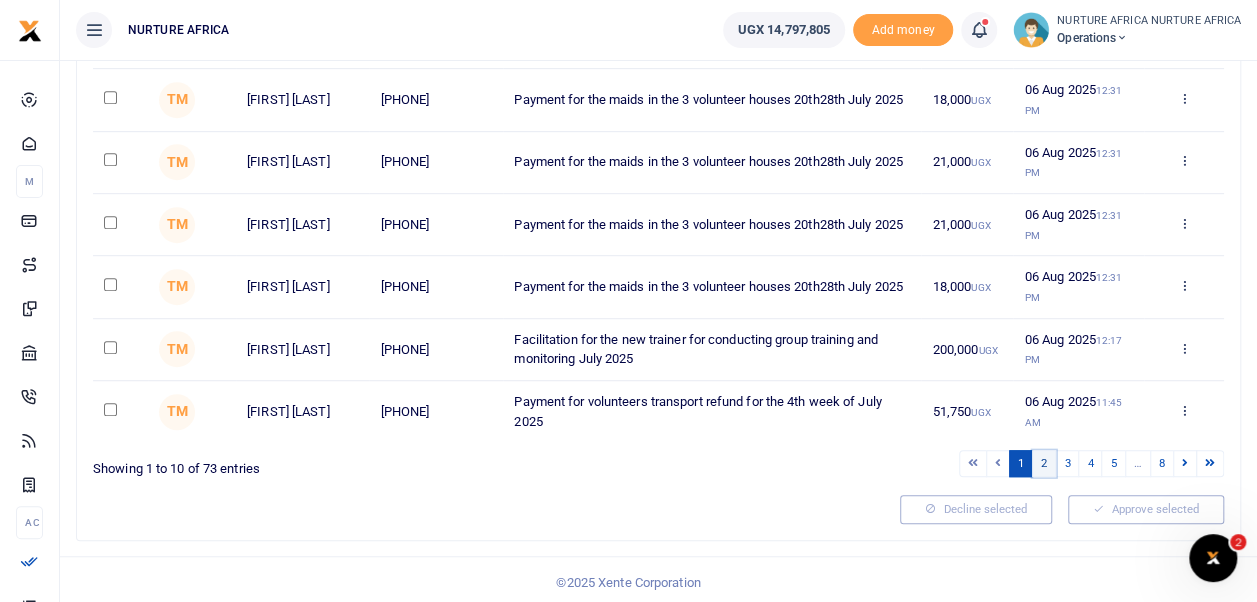 click on "2" at bounding box center (1044, 463) 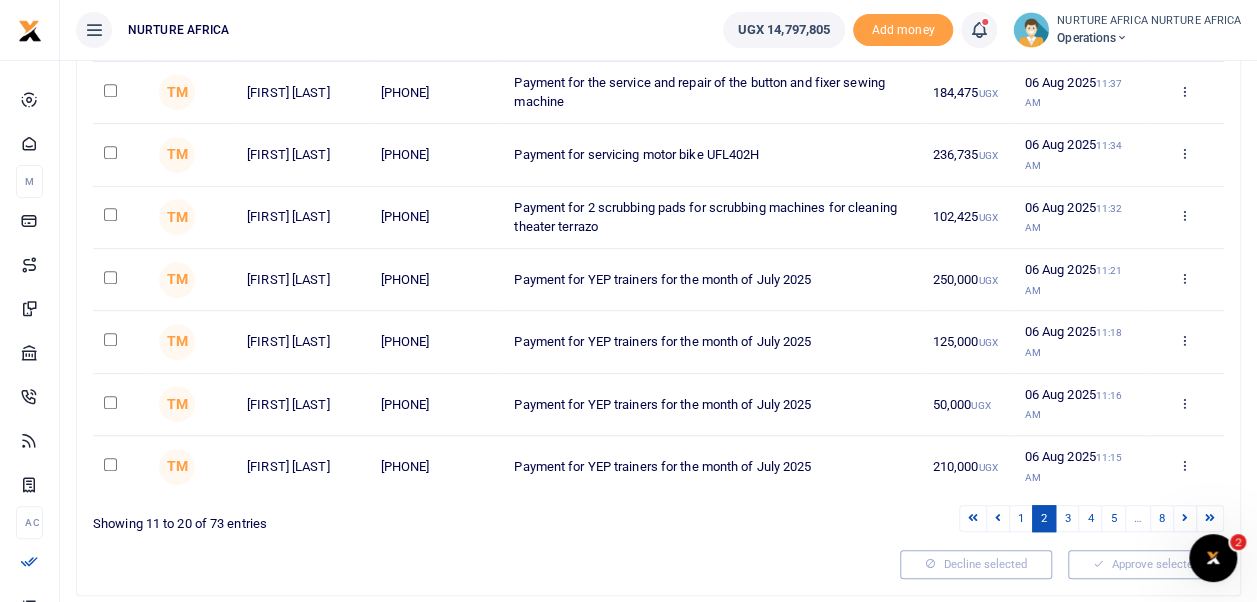 scroll, scrollTop: 438, scrollLeft: 0, axis: vertical 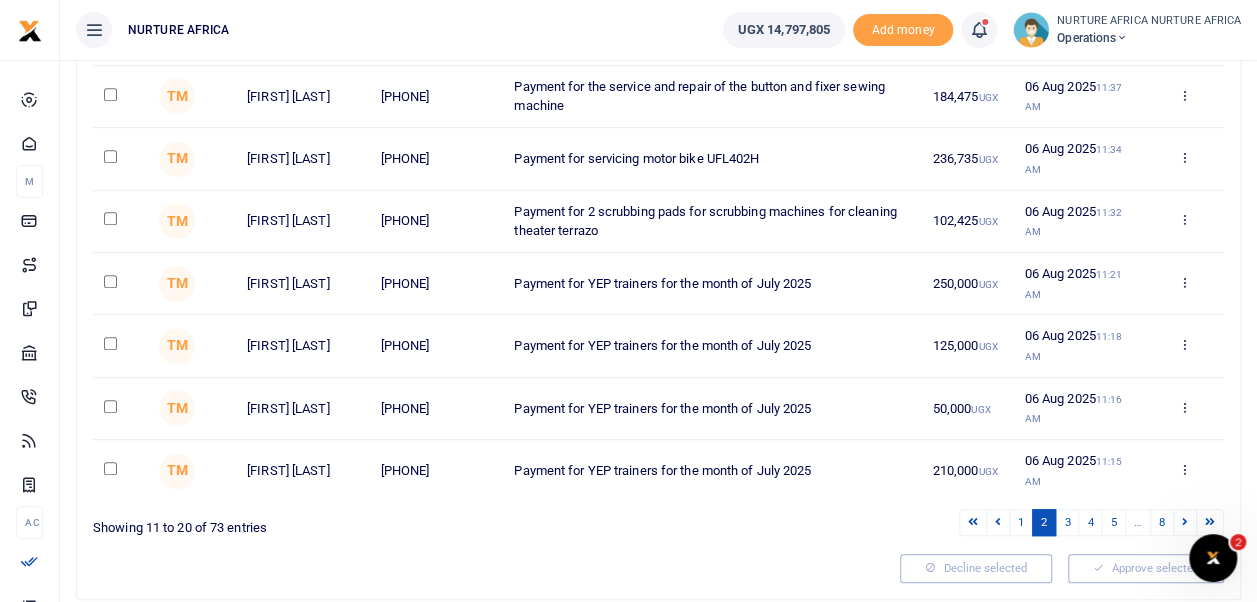 click at bounding box center (110, 343) 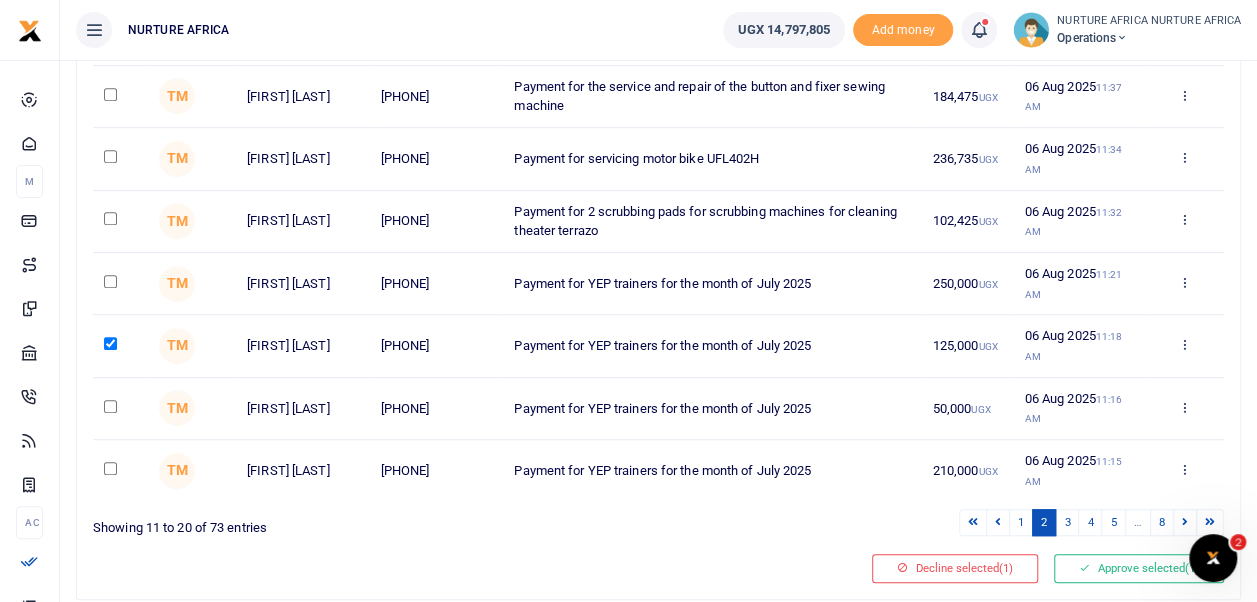 click at bounding box center (110, 281) 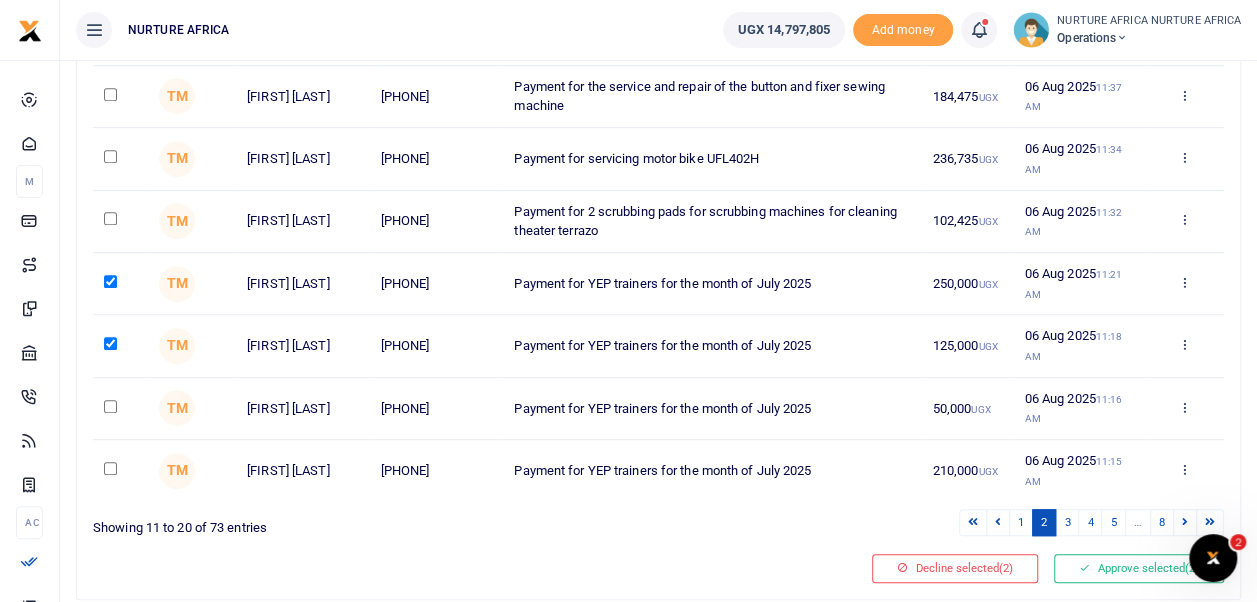 click at bounding box center (110, 406) 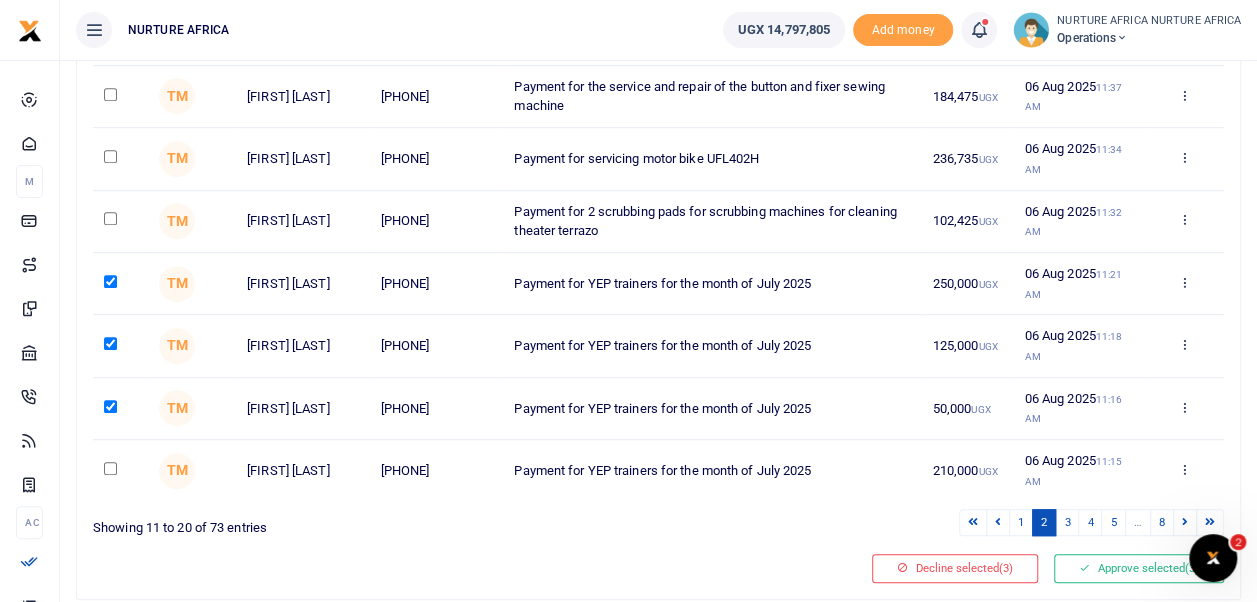 click at bounding box center (110, 281) 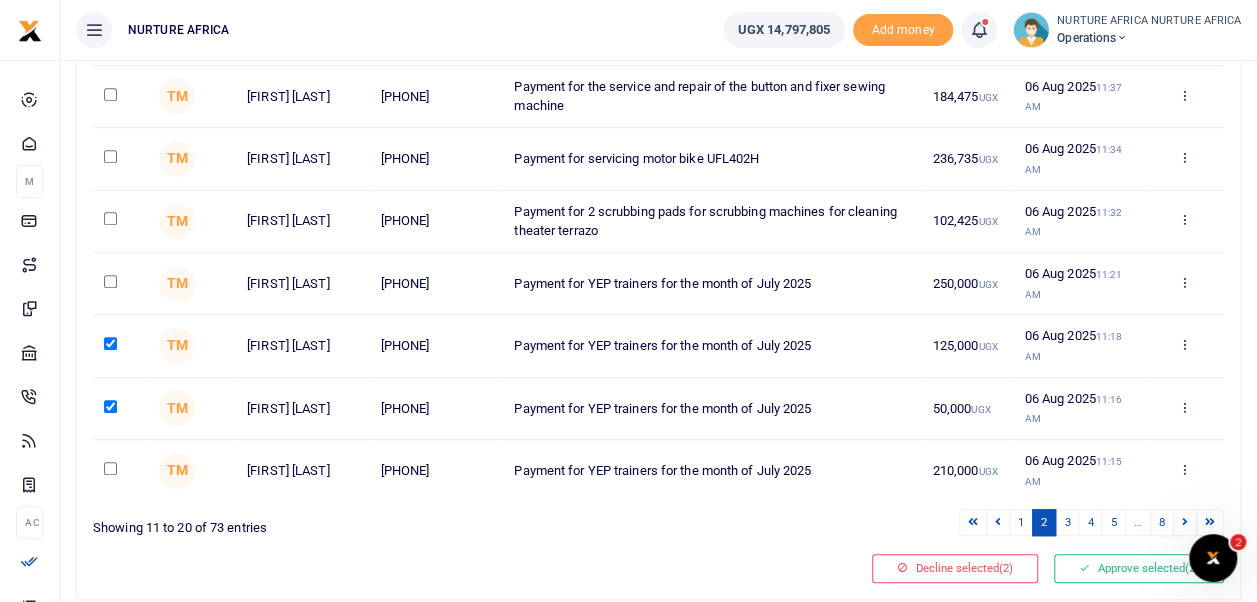 click at bounding box center (110, 468) 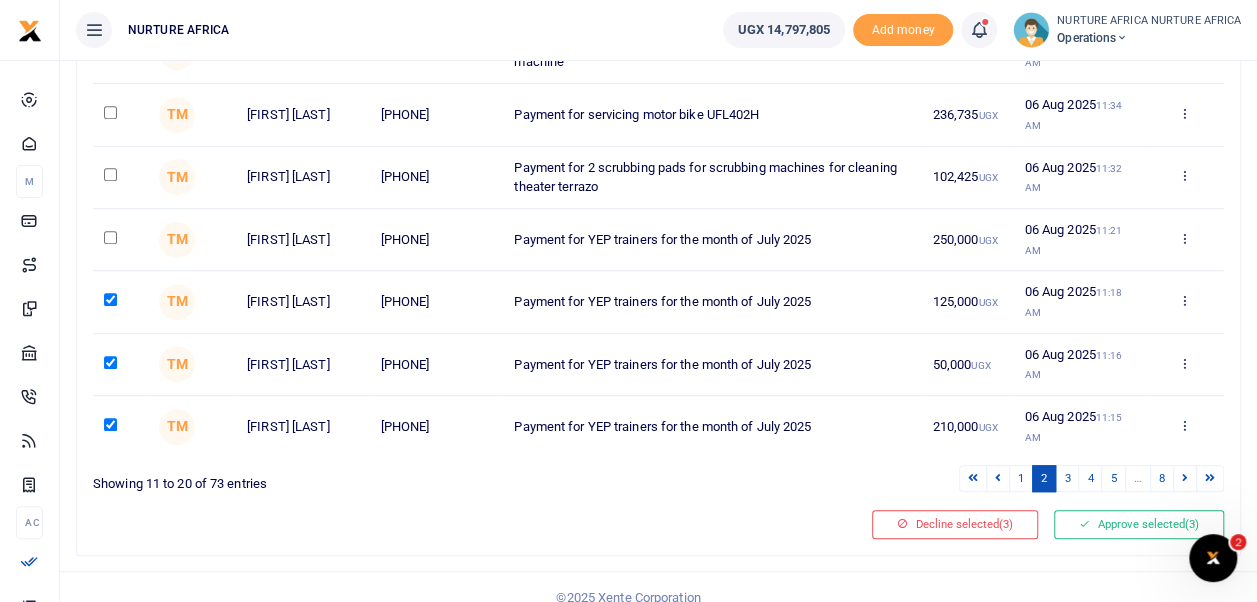 scroll, scrollTop: 497, scrollLeft: 0, axis: vertical 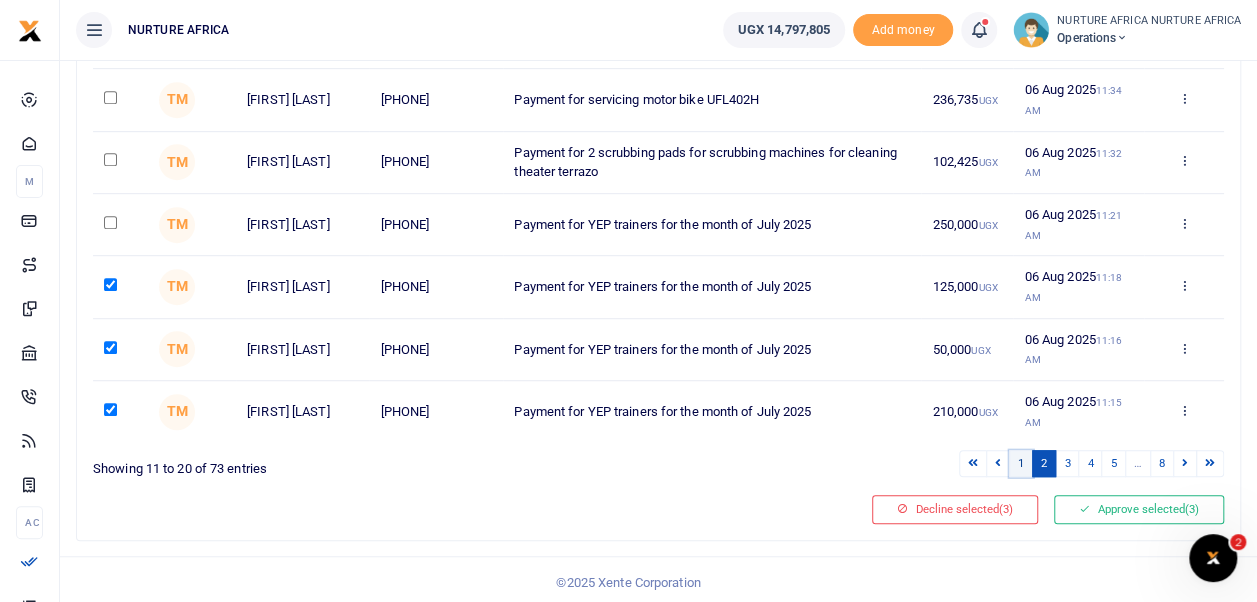 click on "1" at bounding box center (1021, 463) 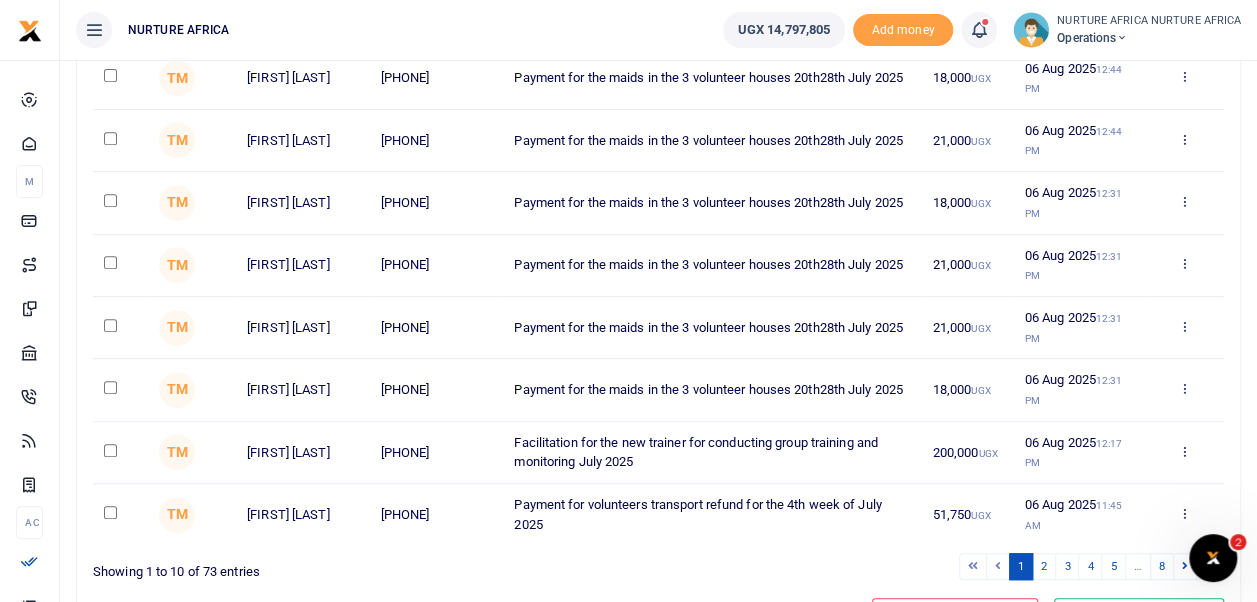 scroll, scrollTop: 497, scrollLeft: 0, axis: vertical 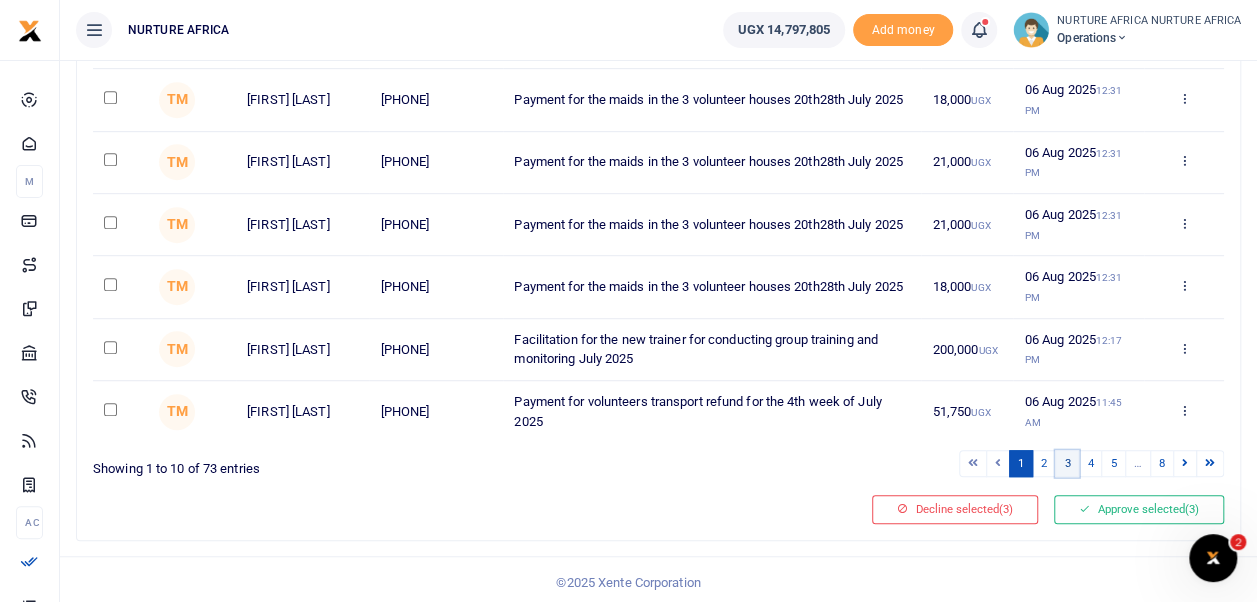 click on "3" at bounding box center [1067, 463] 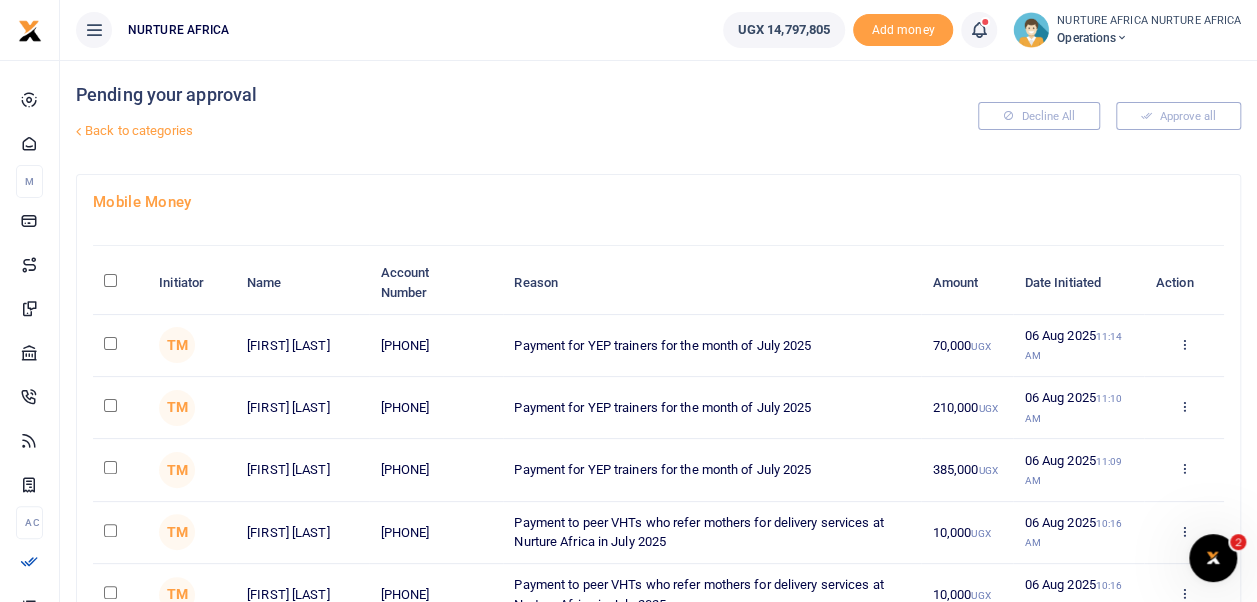 scroll, scrollTop: 0, scrollLeft: 0, axis: both 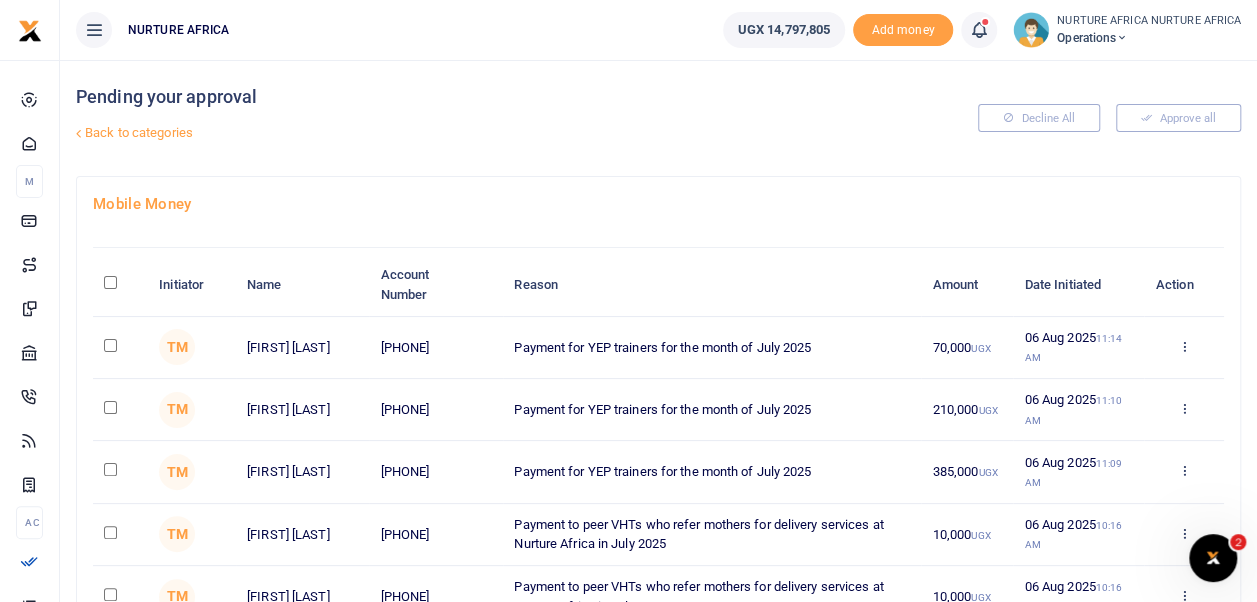 click at bounding box center [110, 345] 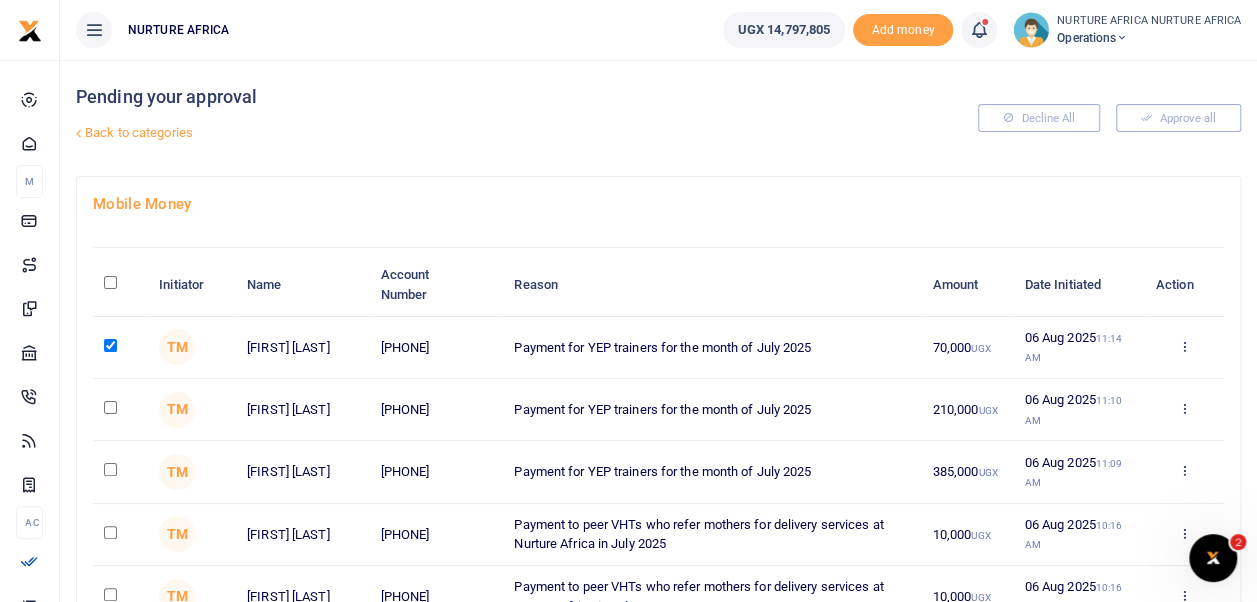 click at bounding box center [110, 407] 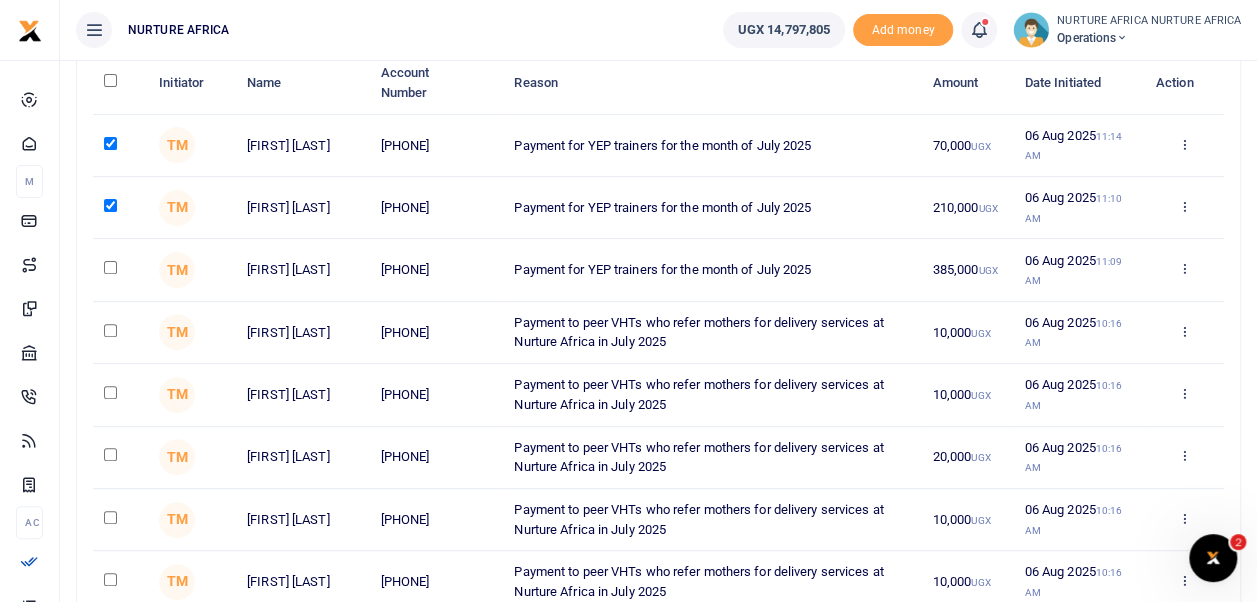 scroll, scrollTop: 202, scrollLeft: 0, axis: vertical 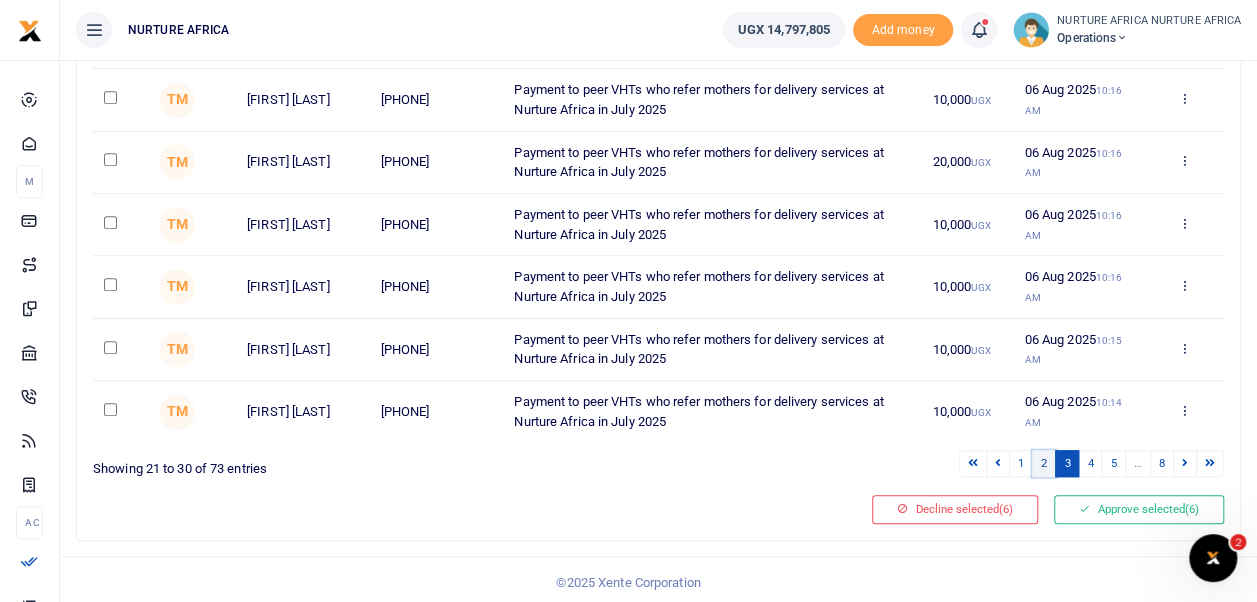click on "2" at bounding box center (1044, 463) 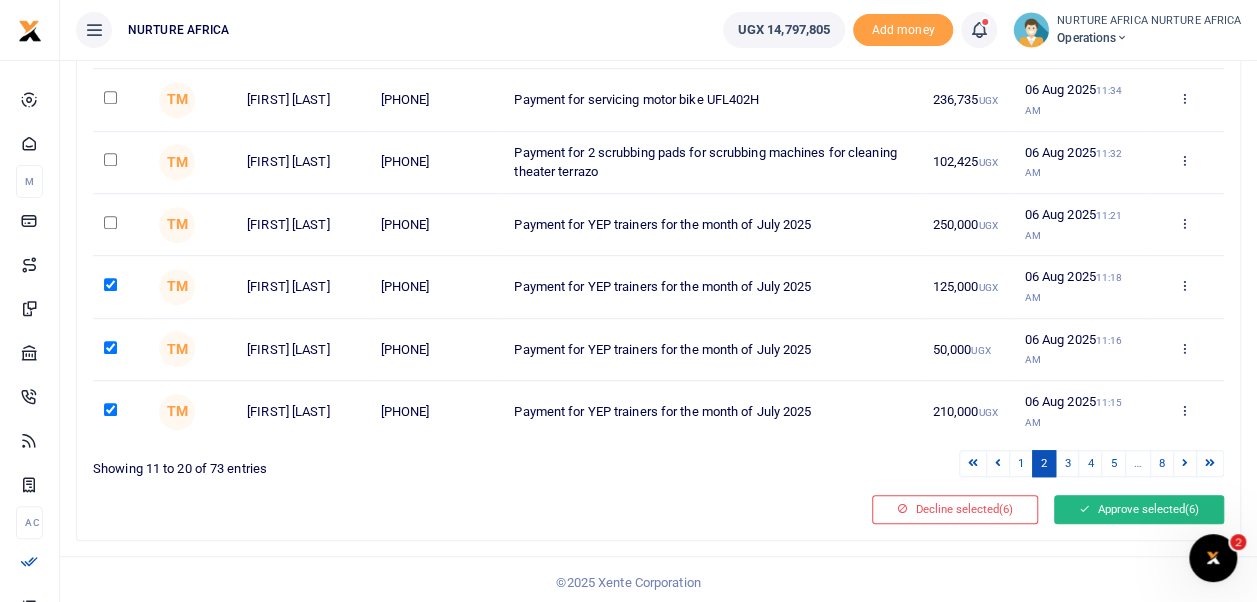 click on "Approve selected  (6)" at bounding box center [1139, 509] 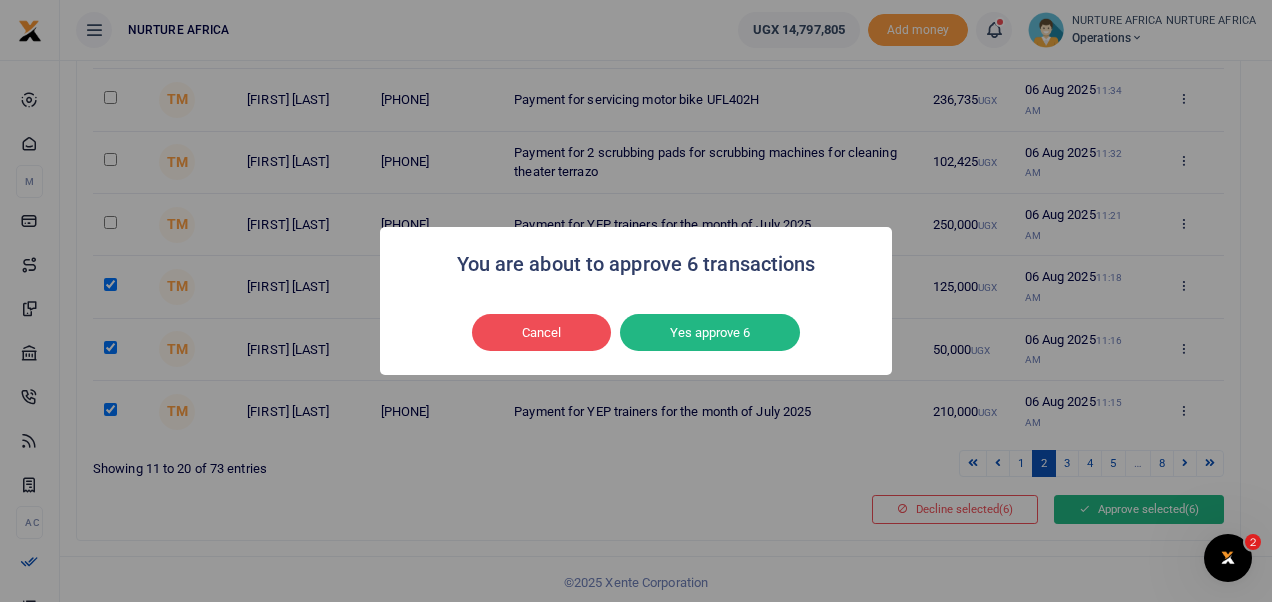 click on "Yes approve 6" at bounding box center (710, 333) 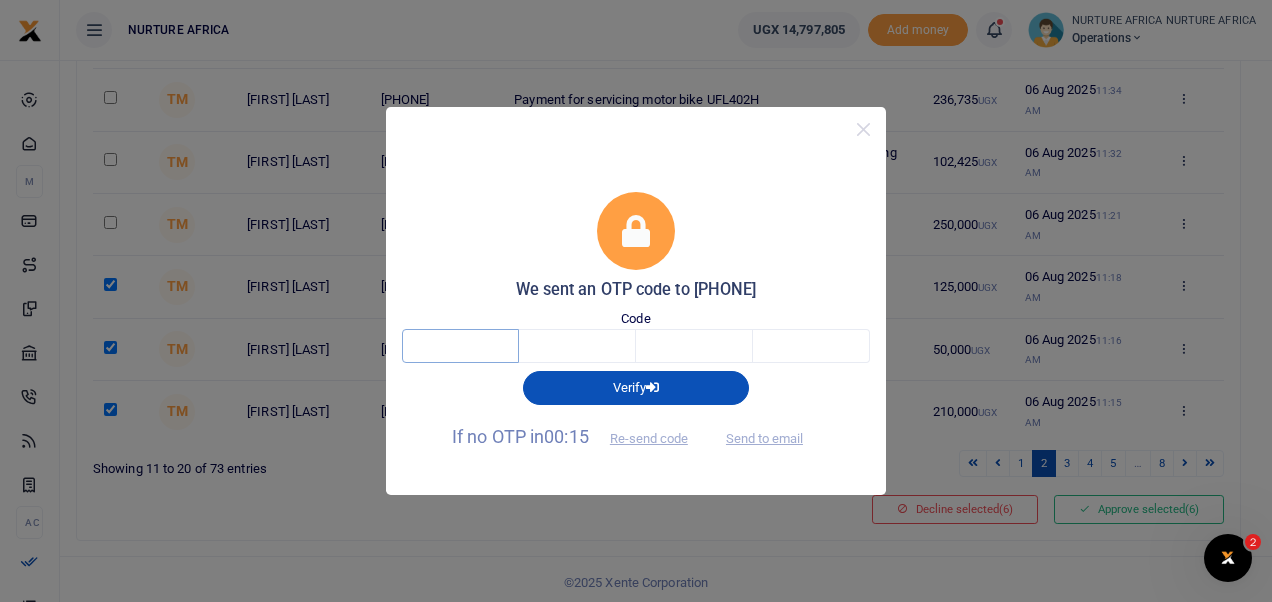 click at bounding box center [460, 346] 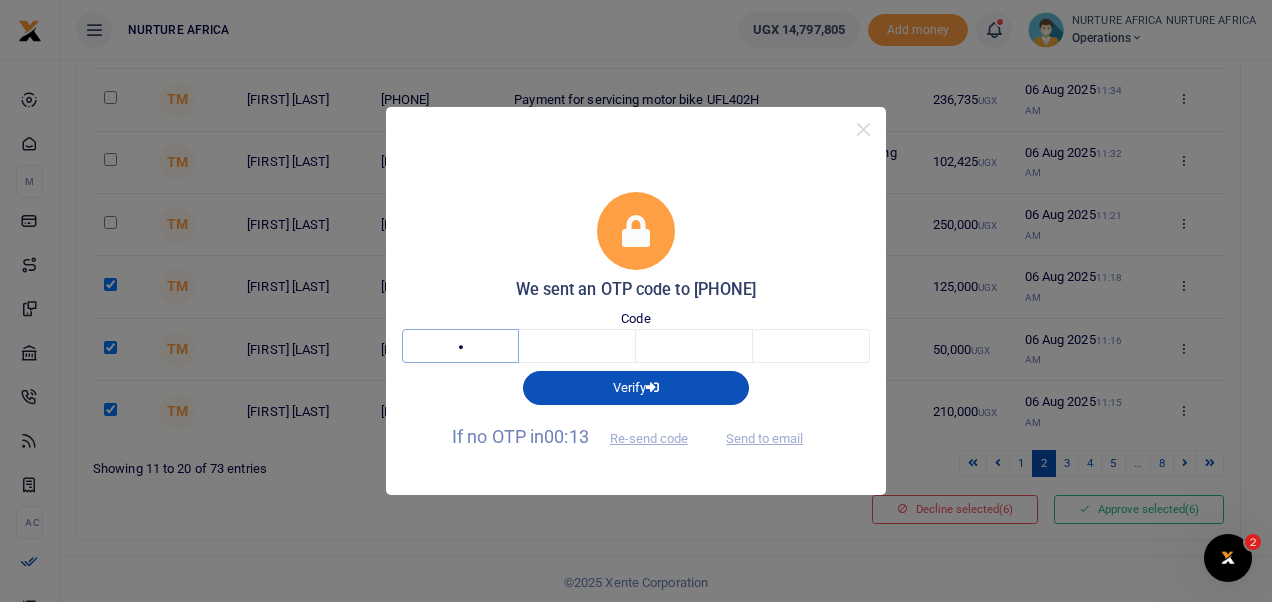 type on "5" 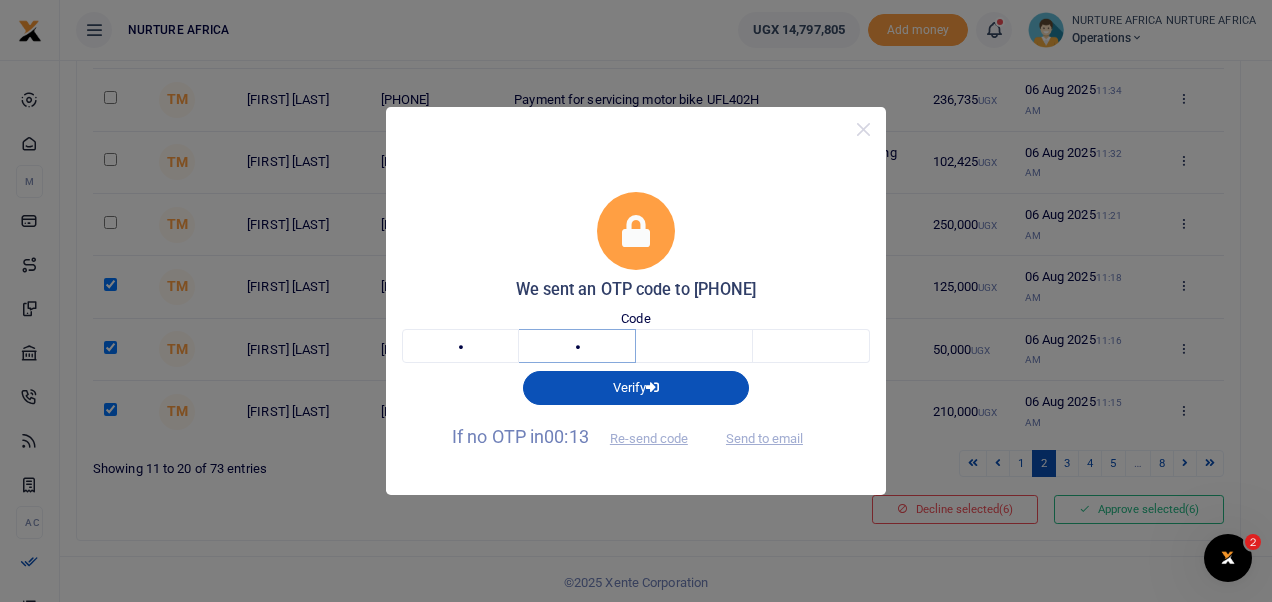 type on "1" 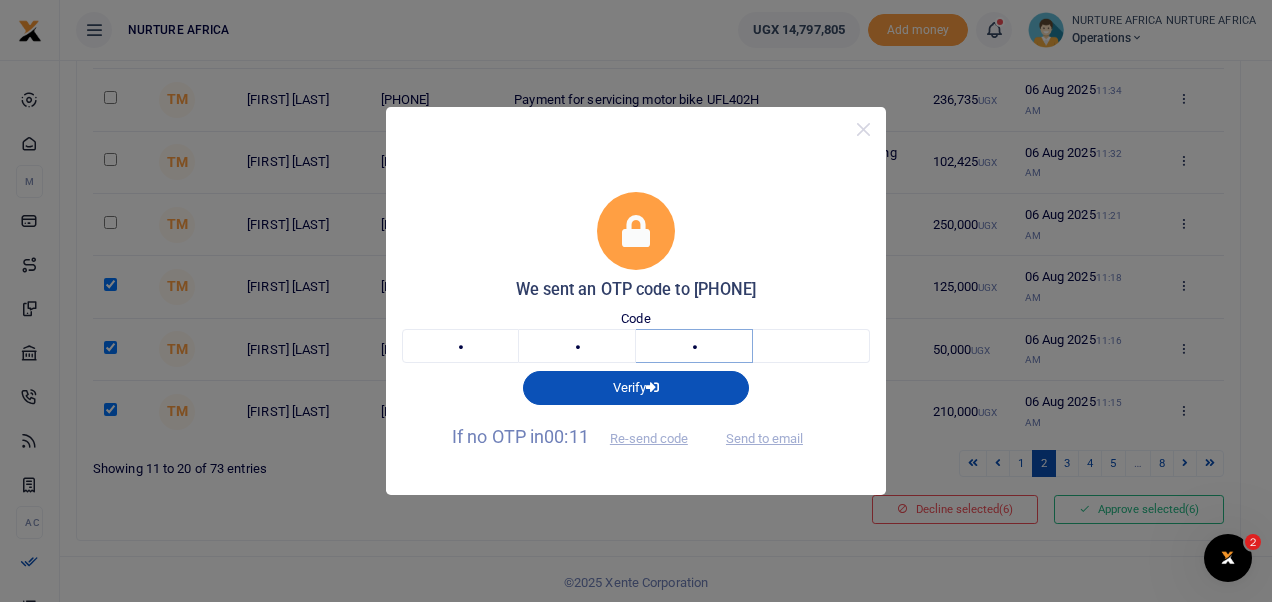 type on "0" 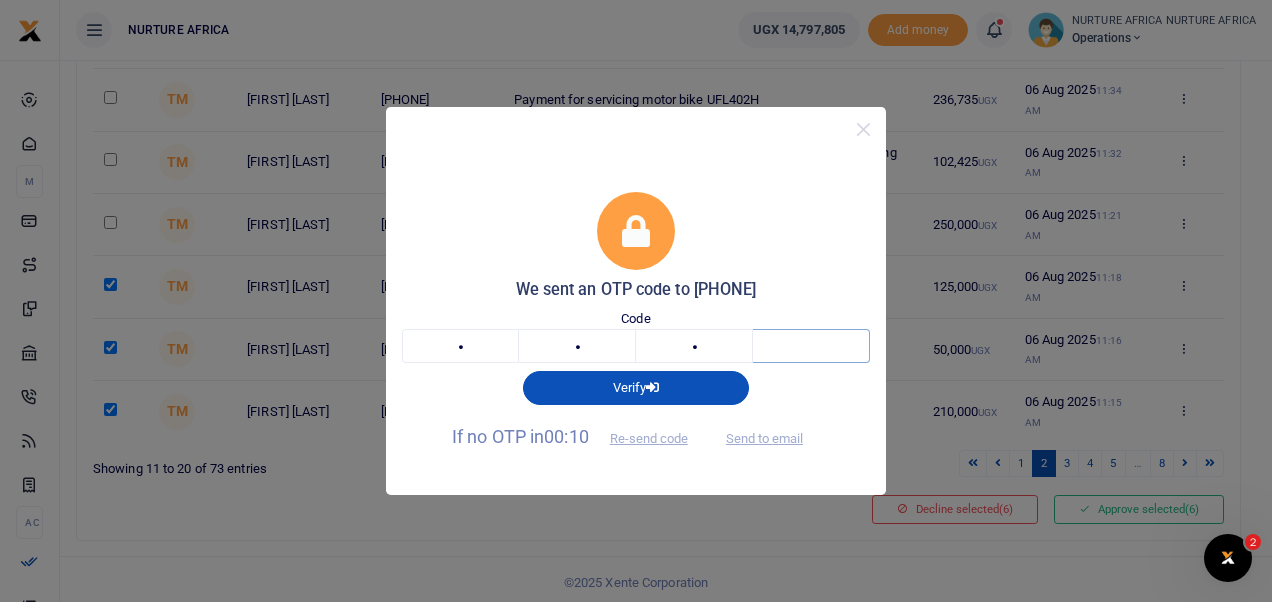 type on "5" 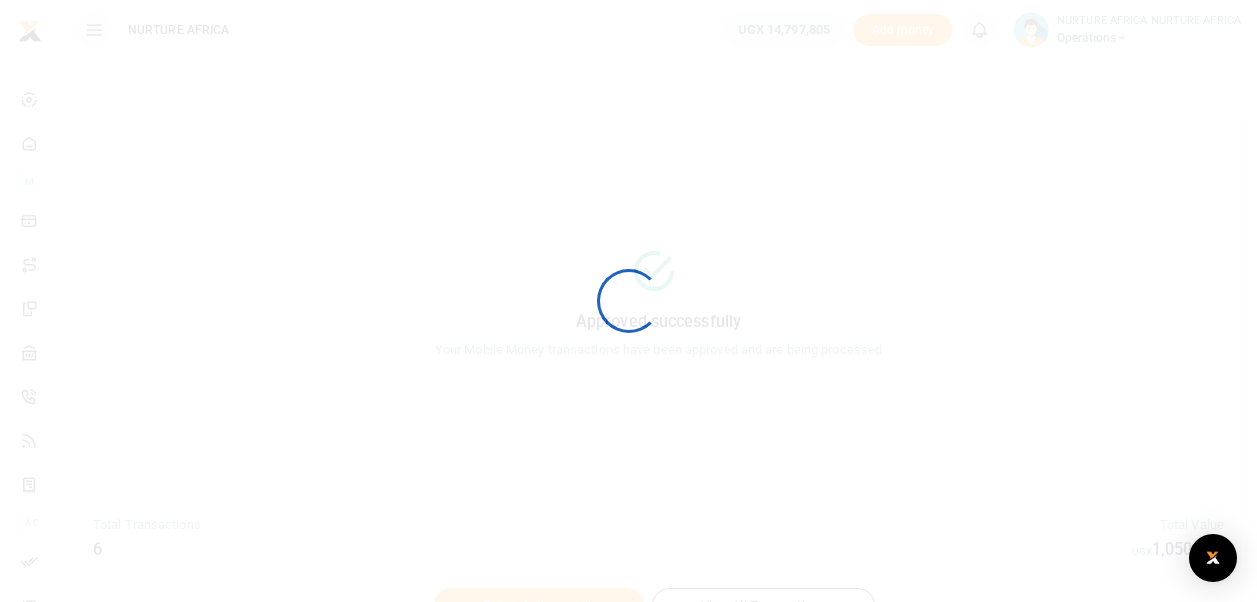 scroll, scrollTop: 0, scrollLeft: 0, axis: both 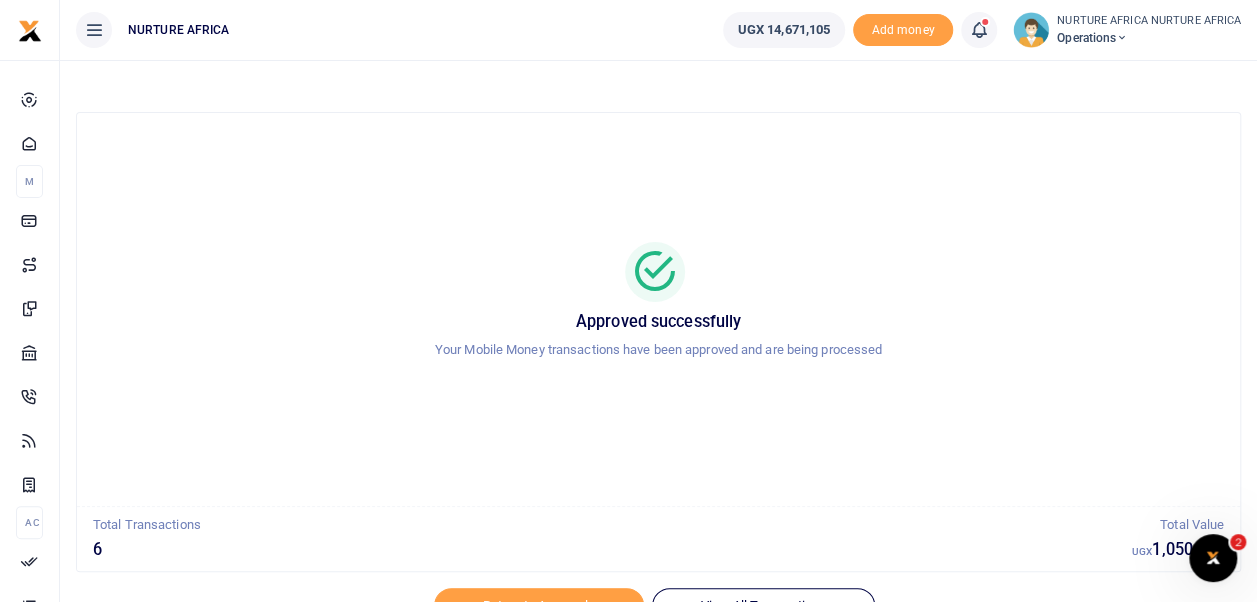 click at bounding box center [979, 30] 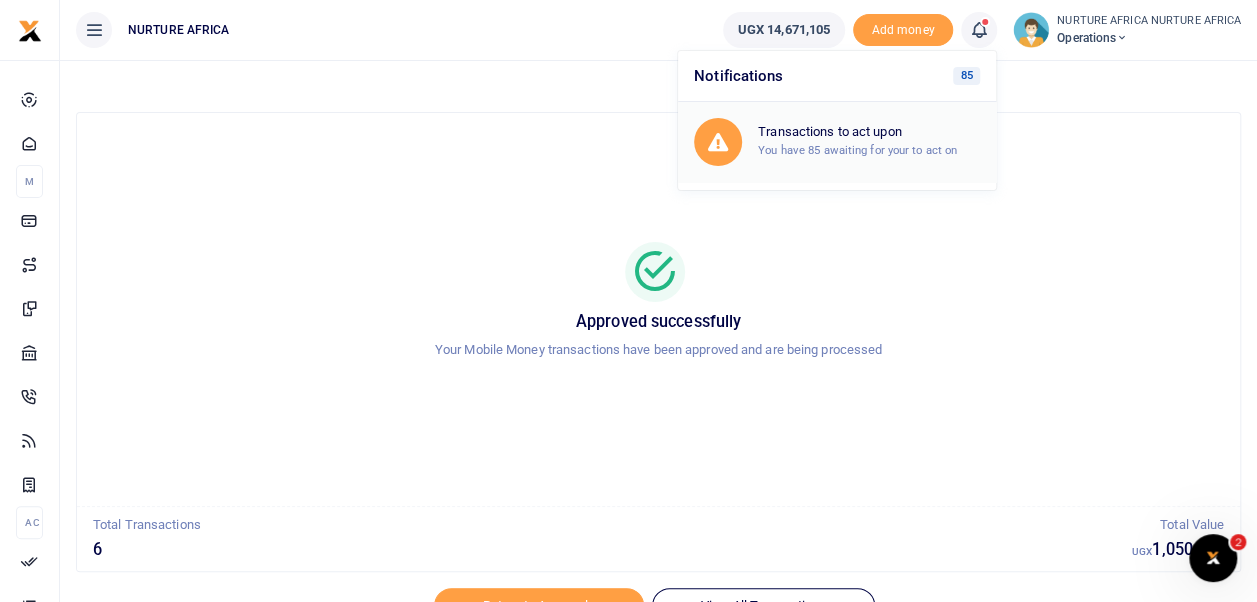 click on "Transactions to act upon
You have 85 awaiting for your to act on" at bounding box center (869, 141) 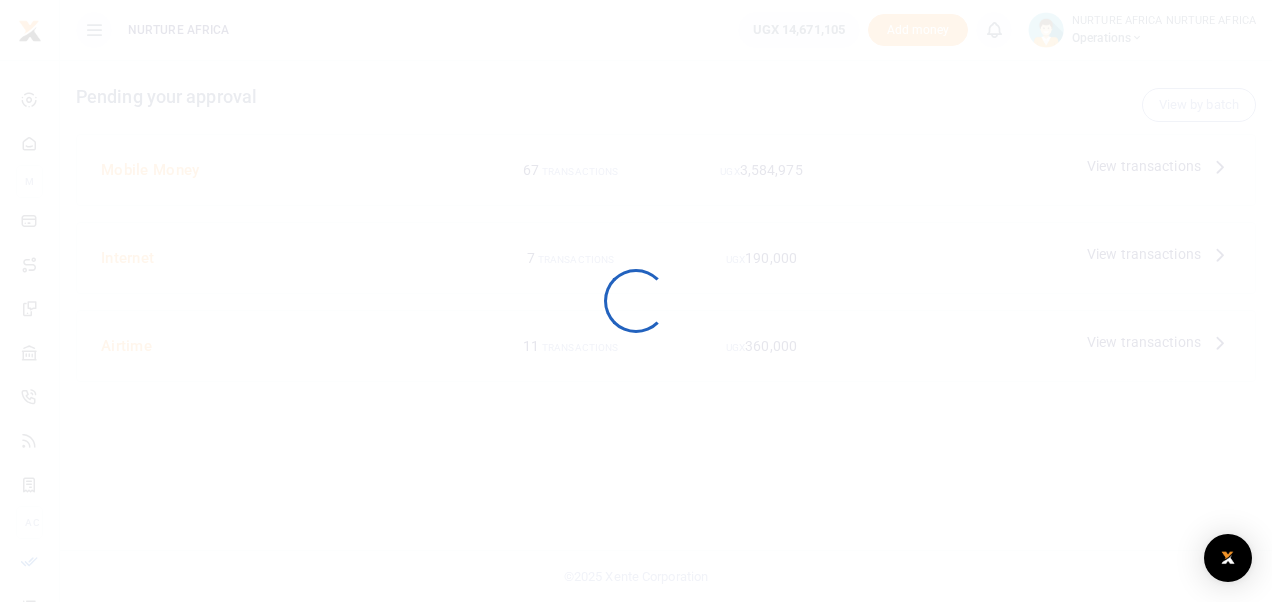 scroll, scrollTop: 0, scrollLeft: 0, axis: both 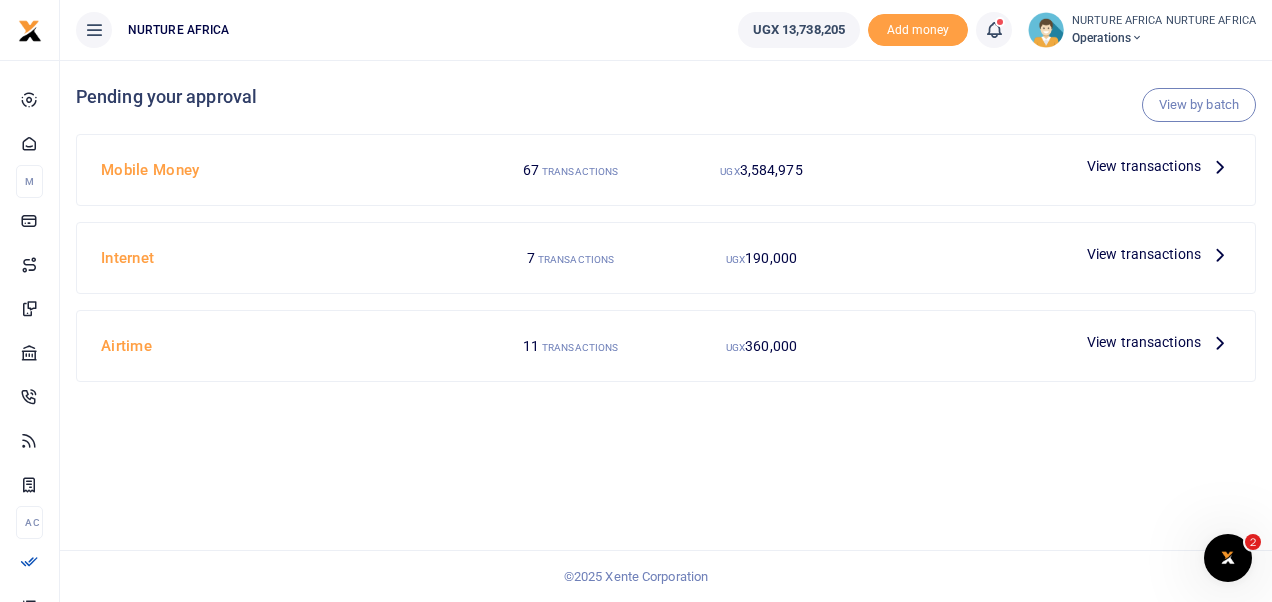 click on "View transactions" at bounding box center (1144, 166) 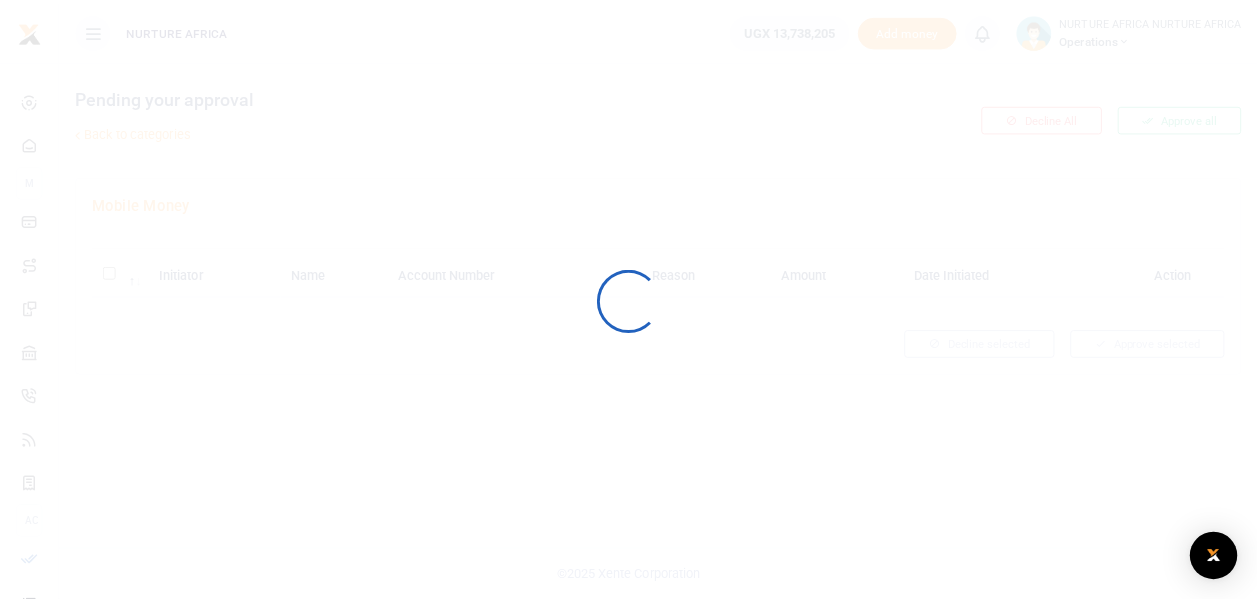 scroll, scrollTop: 0, scrollLeft: 0, axis: both 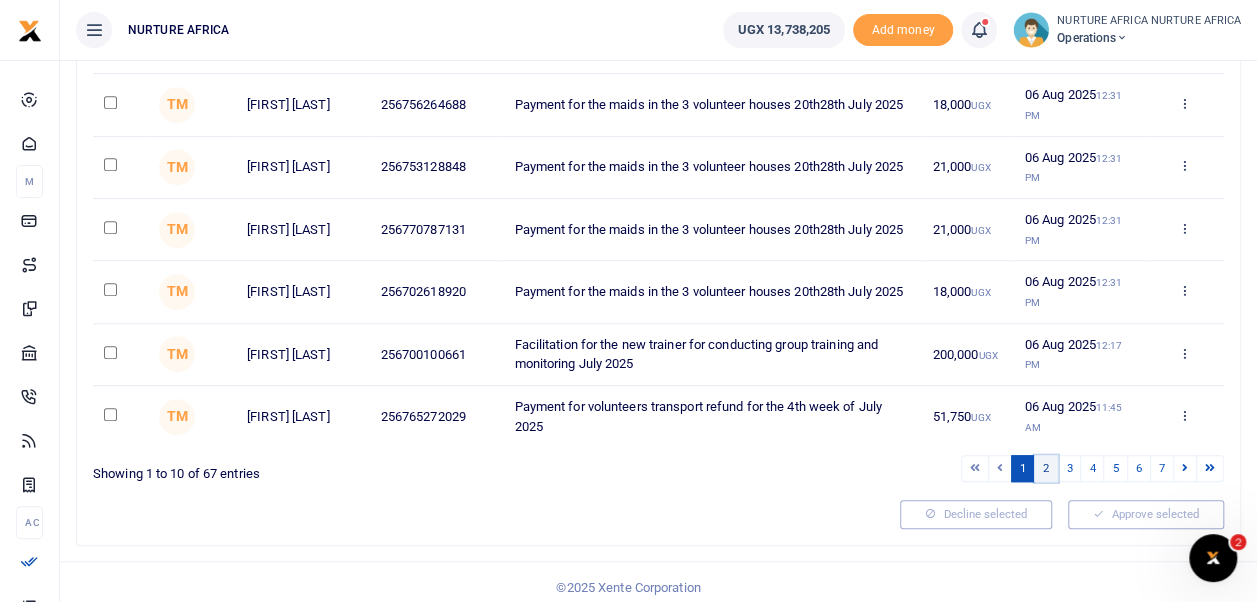 click on "2" at bounding box center (1046, 468) 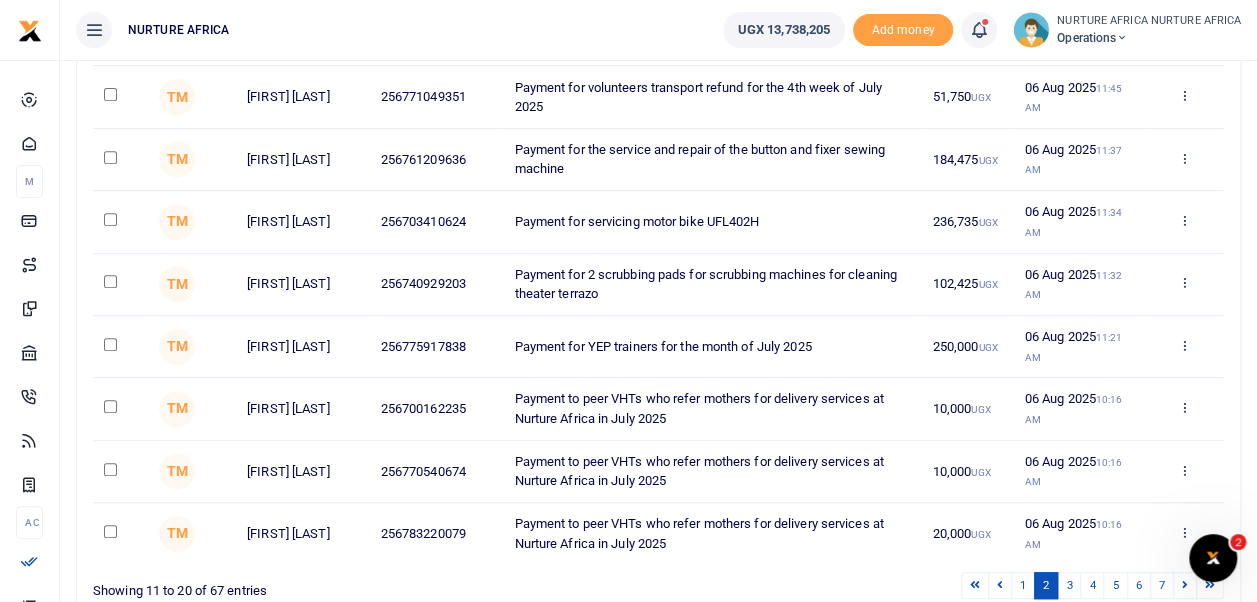 scroll, scrollTop: 497, scrollLeft: 0, axis: vertical 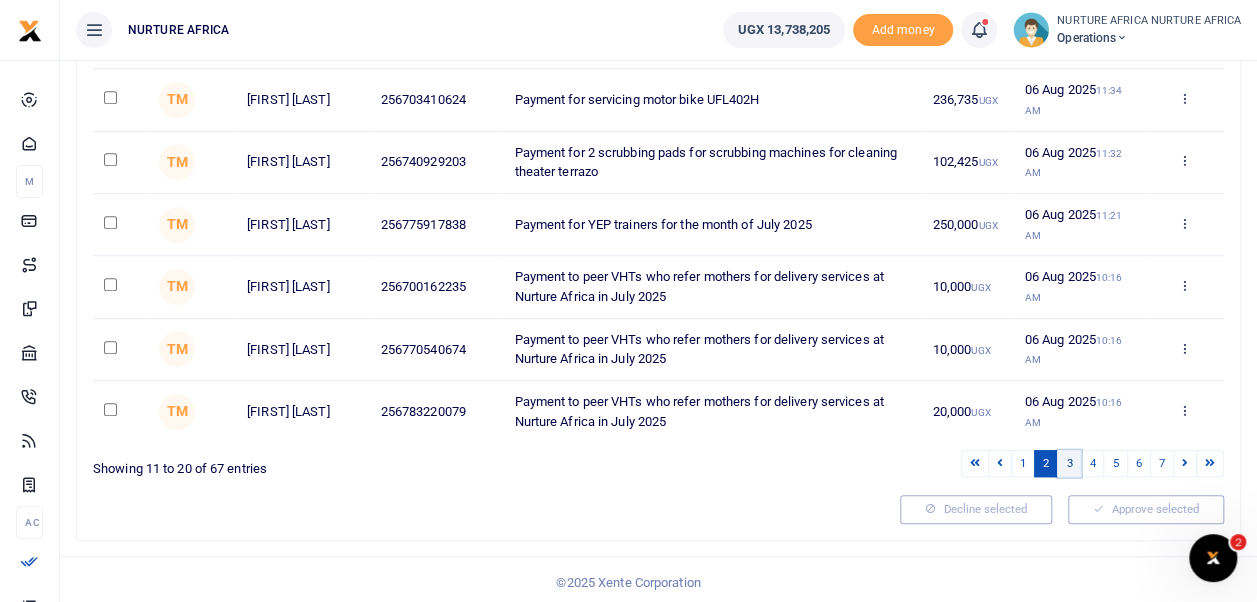 click on "3" at bounding box center (1069, 463) 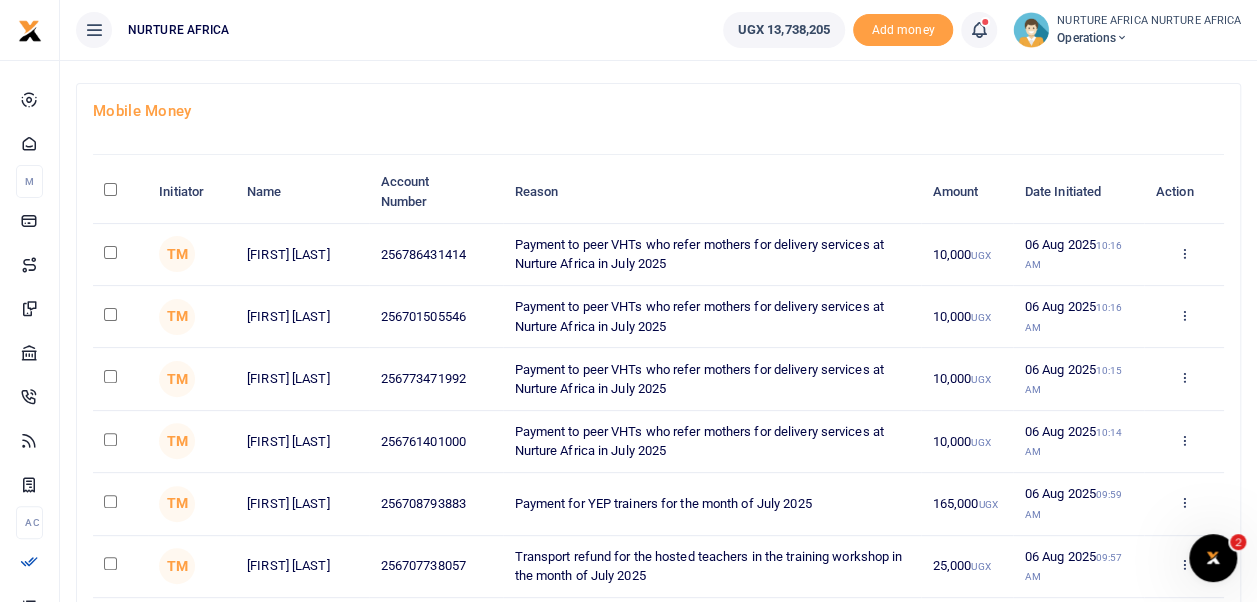 scroll, scrollTop: 497, scrollLeft: 0, axis: vertical 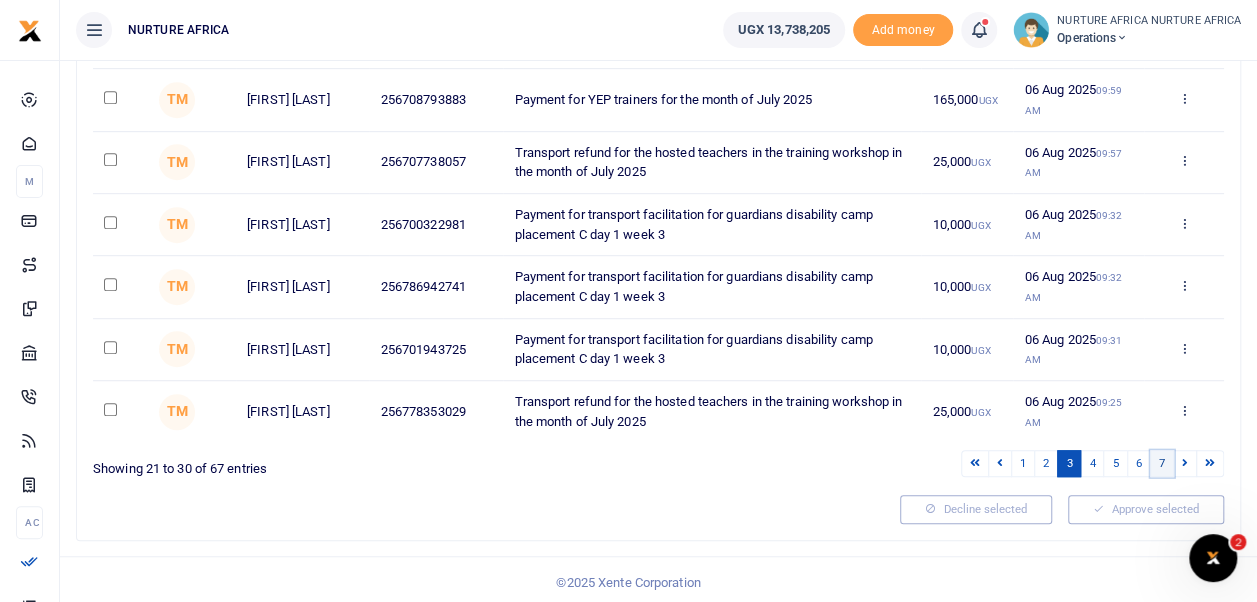 click on "7" at bounding box center [1162, 463] 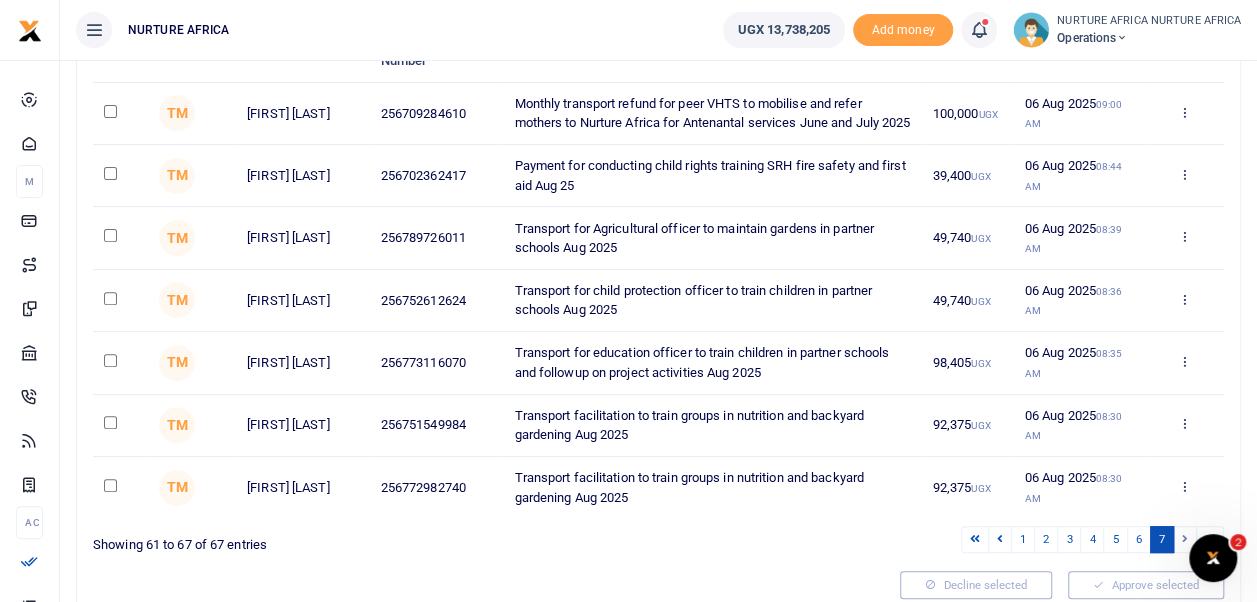 scroll, scrollTop: 330, scrollLeft: 0, axis: vertical 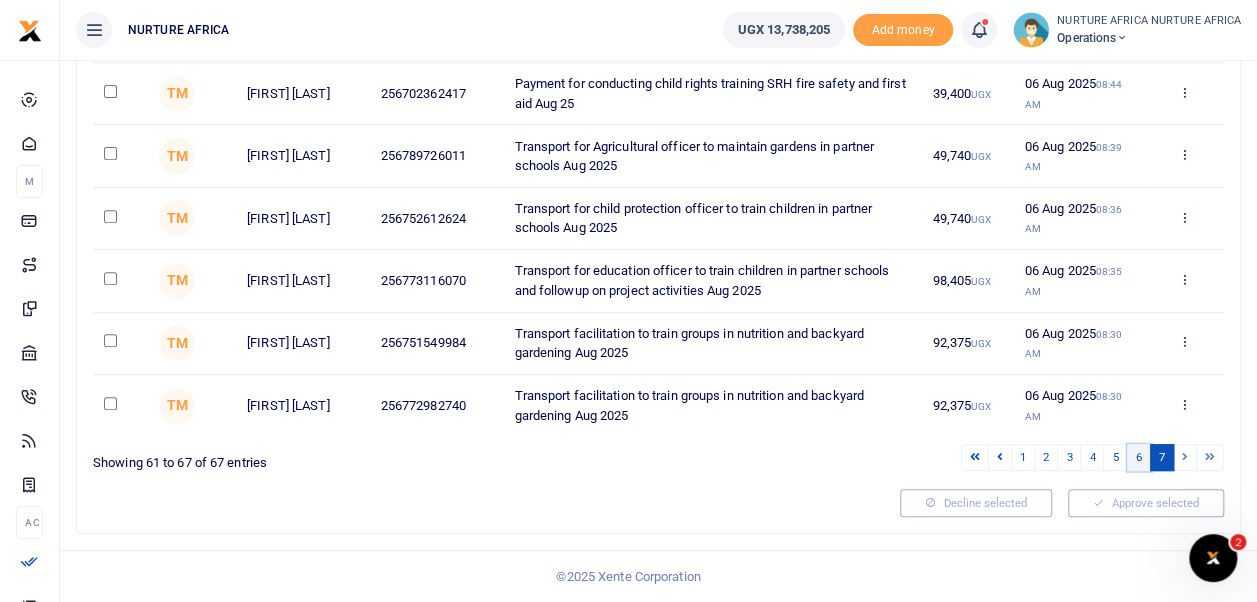 click on "6" at bounding box center (1139, 457) 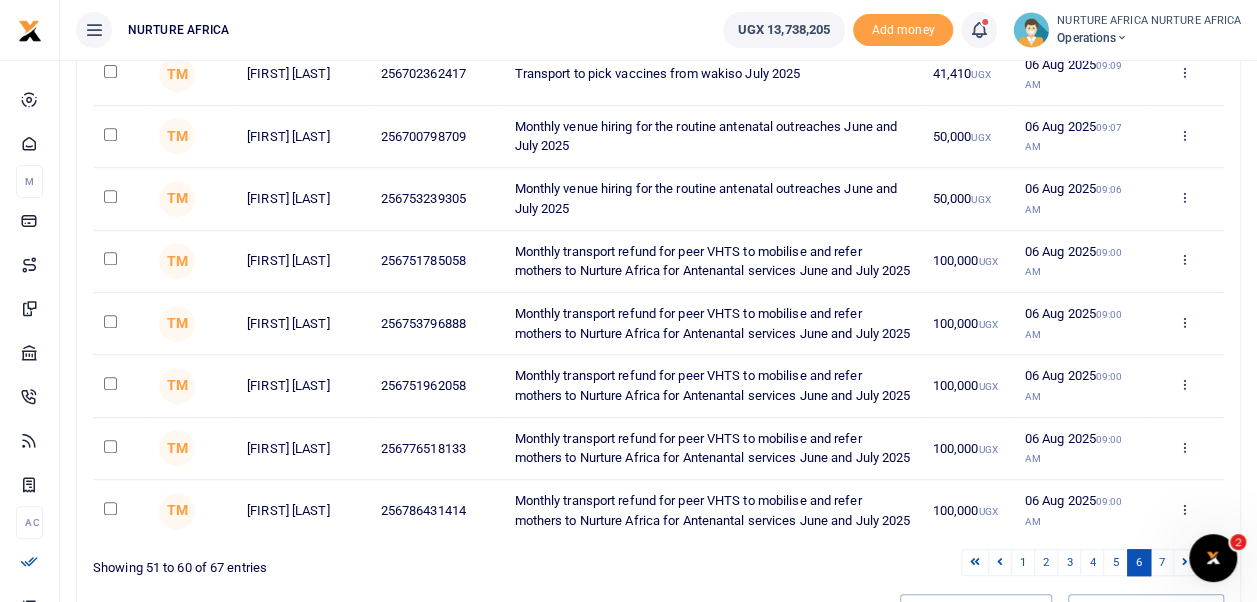 scroll, scrollTop: 594, scrollLeft: 0, axis: vertical 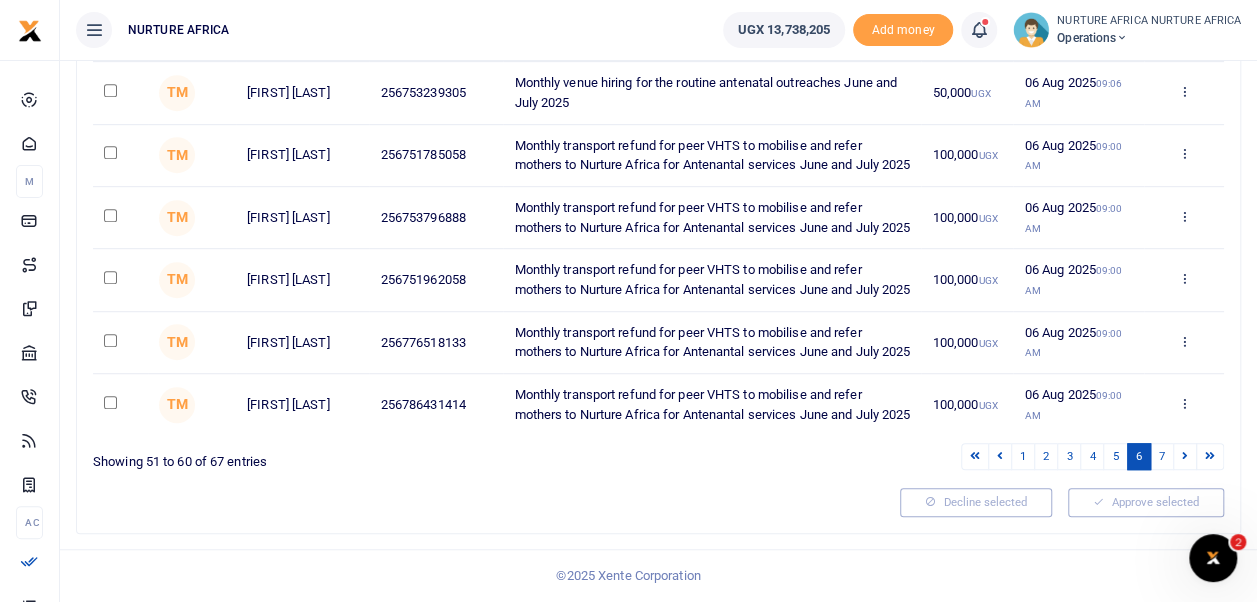 click on "Mobile Money
Initiator Name Account Number Reason Amount Date Initiated Action
TM
Cissy Nankanja 256779635930 Transport refund for the hosted teachers in the training workshop in the month of July 2025 10,000  UGX  06 Aug 2025  09:25 AM
Approve
Decline" at bounding box center [658, 102] 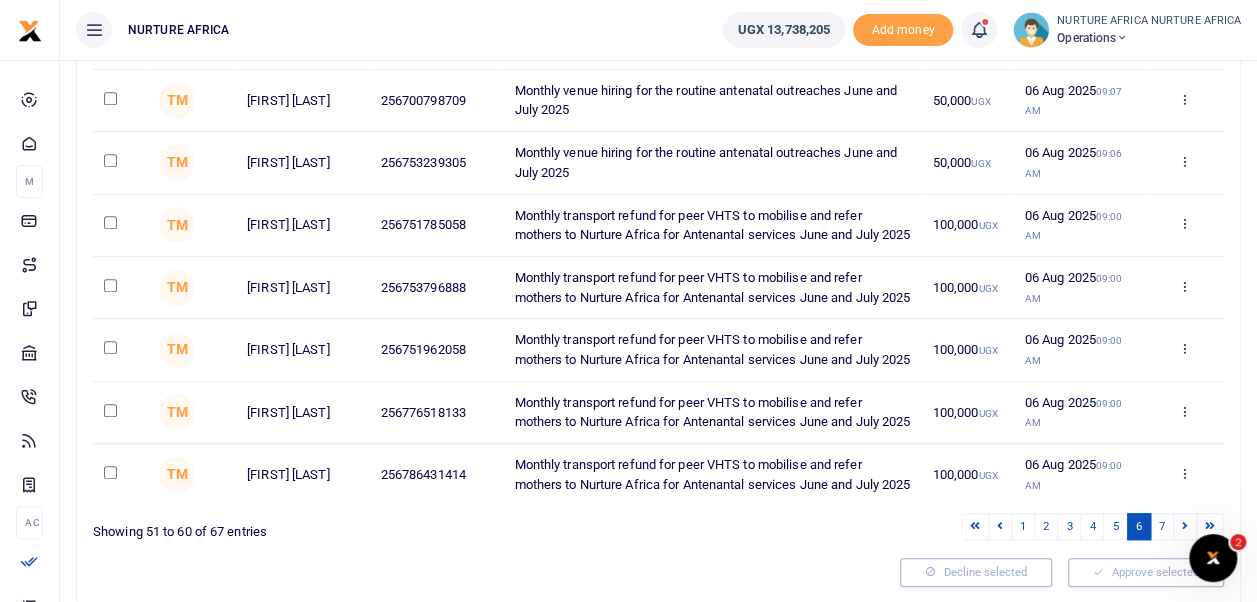 scroll, scrollTop: 594, scrollLeft: 0, axis: vertical 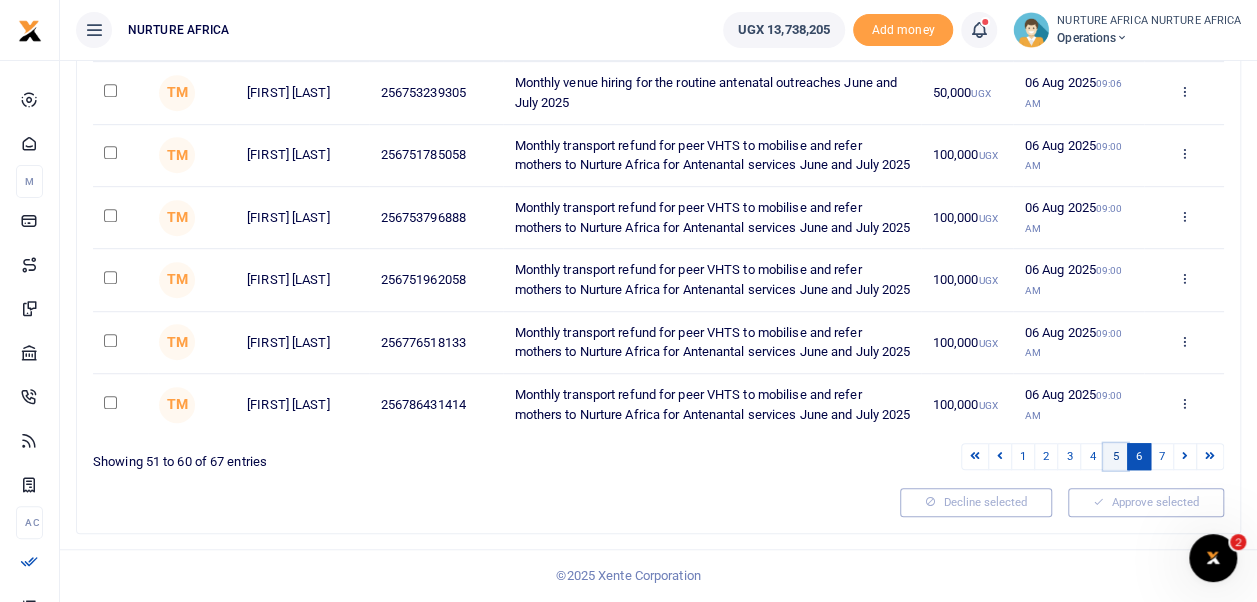 click on "5" at bounding box center (1115, 456) 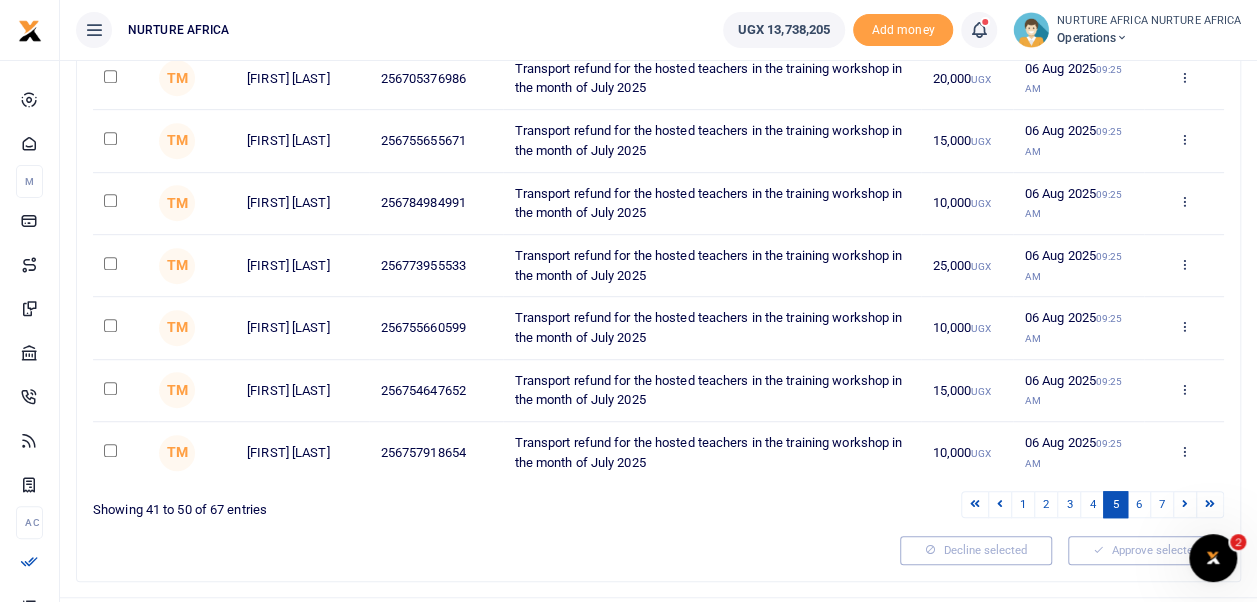 scroll, scrollTop: 497, scrollLeft: 0, axis: vertical 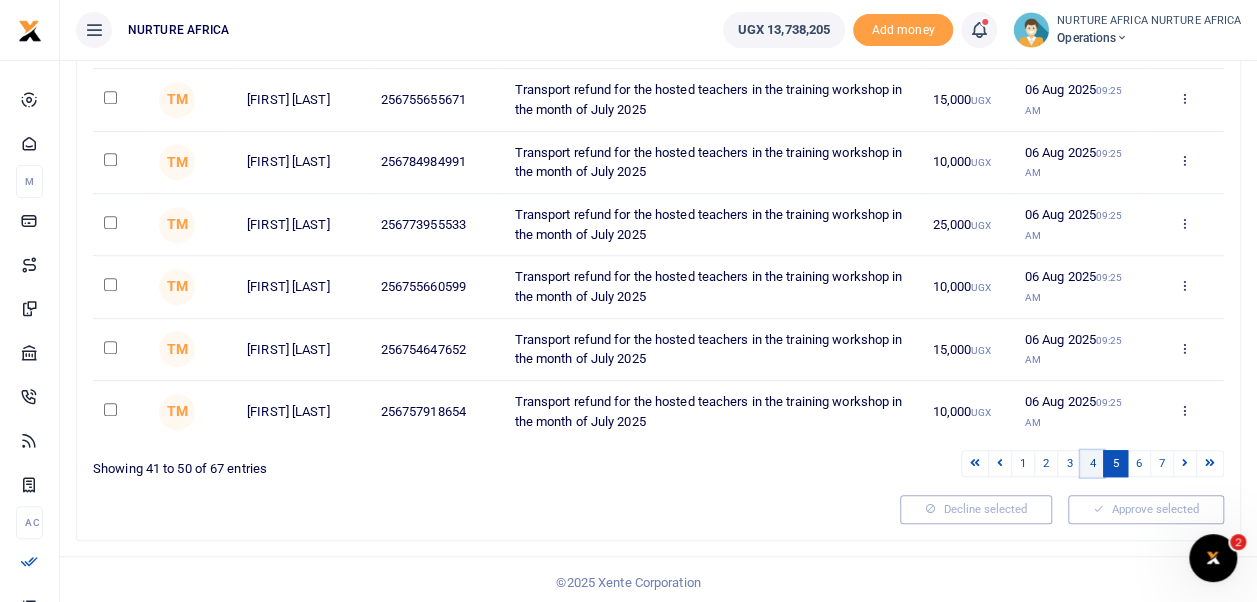 click on "4" at bounding box center [1092, 463] 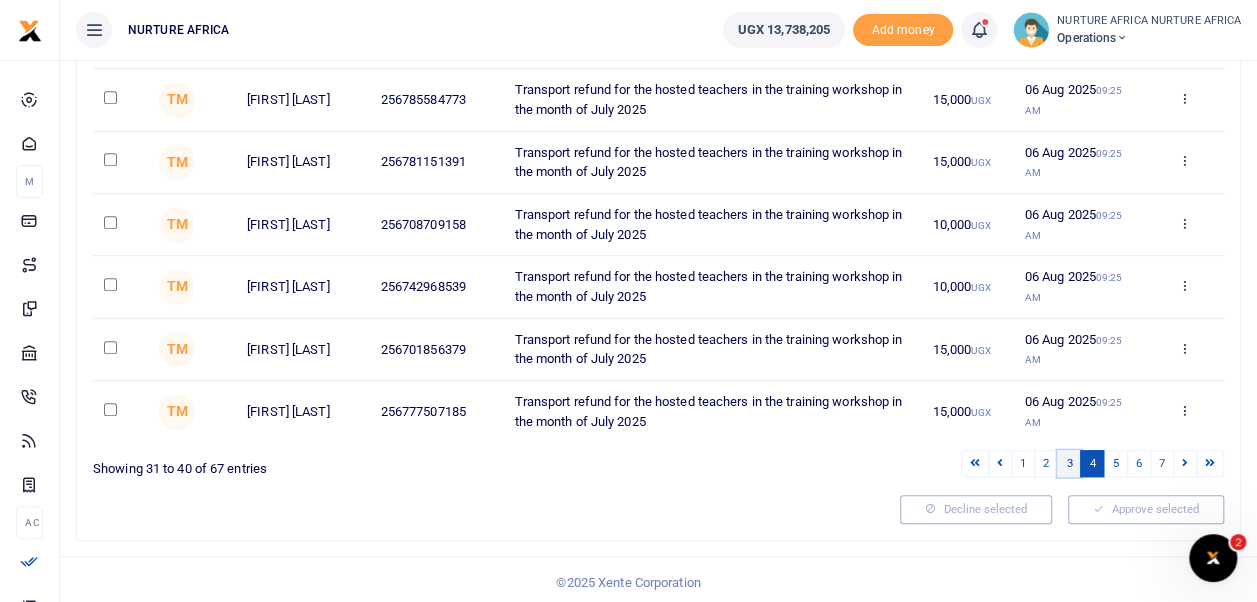 click on "3" at bounding box center [1069, 463] 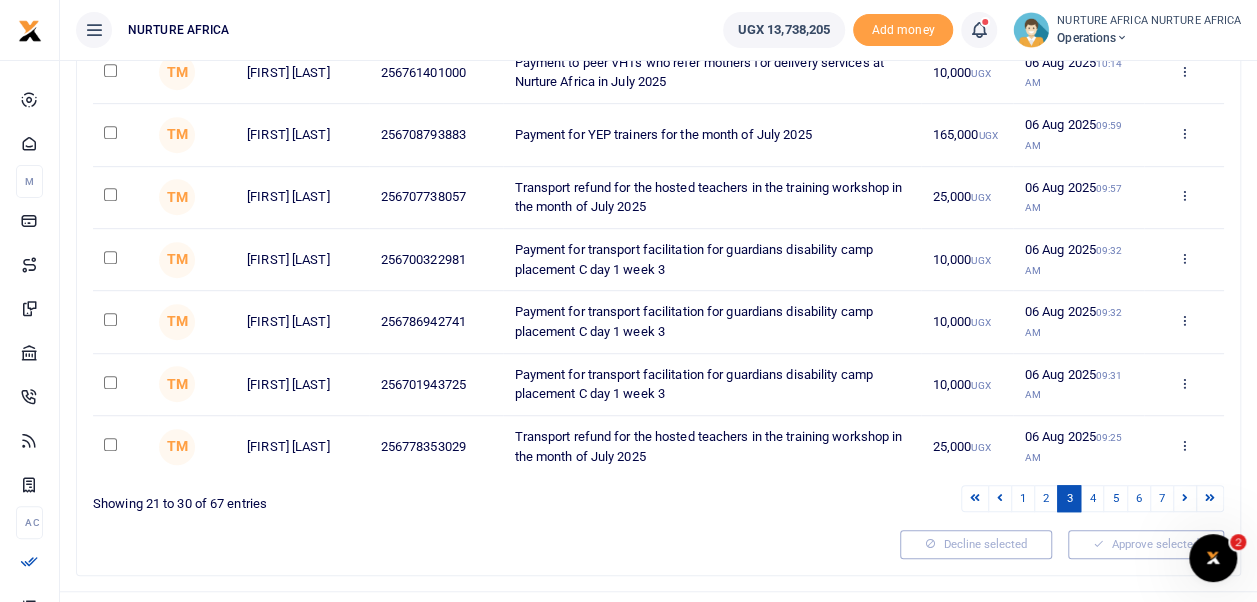 scroll, scrollTop: 462, scrollLeft: 0, axis: vertical 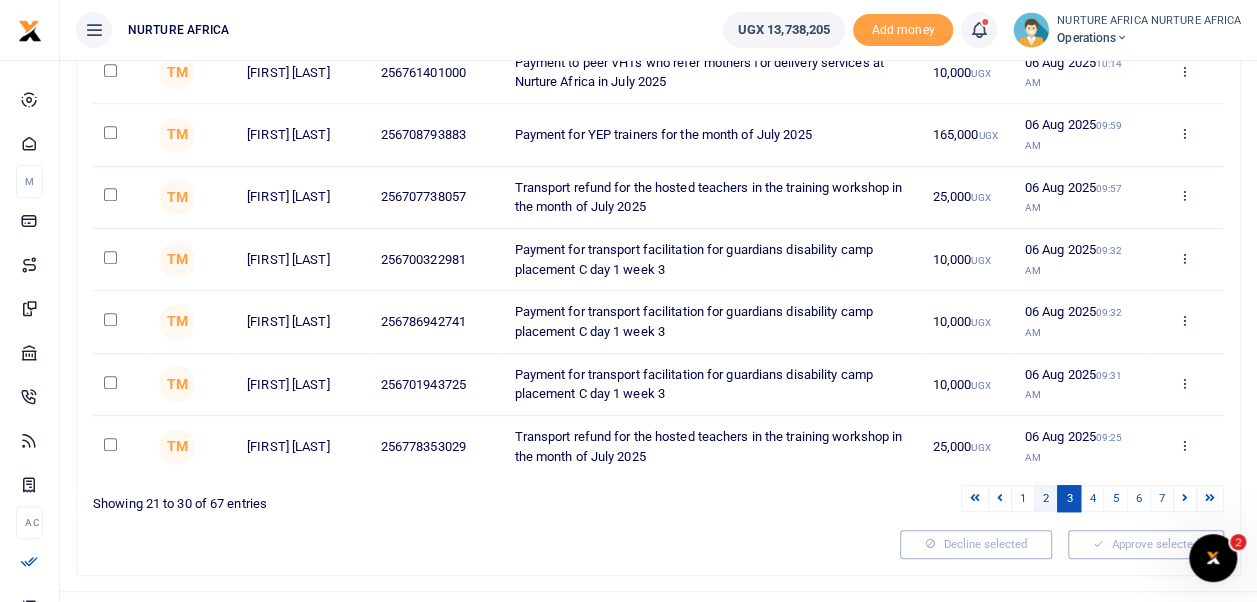 click on "2" at bounding box center [1046, 498] 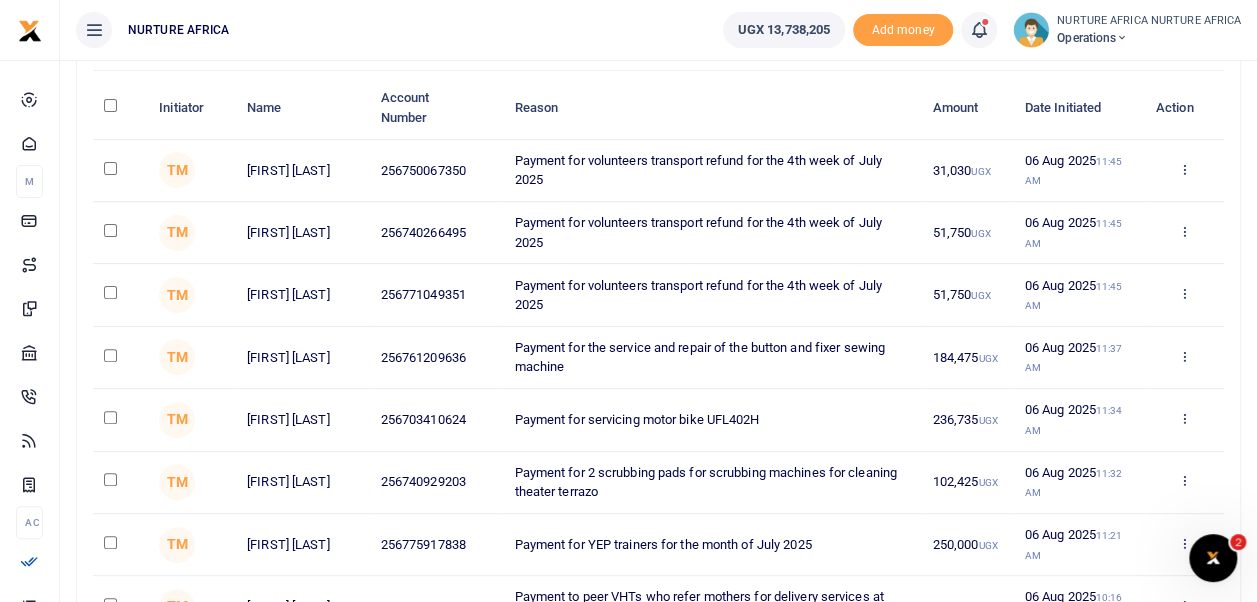 scroll, scrollTop: 172, scrollLeft: 0, axis: vertical 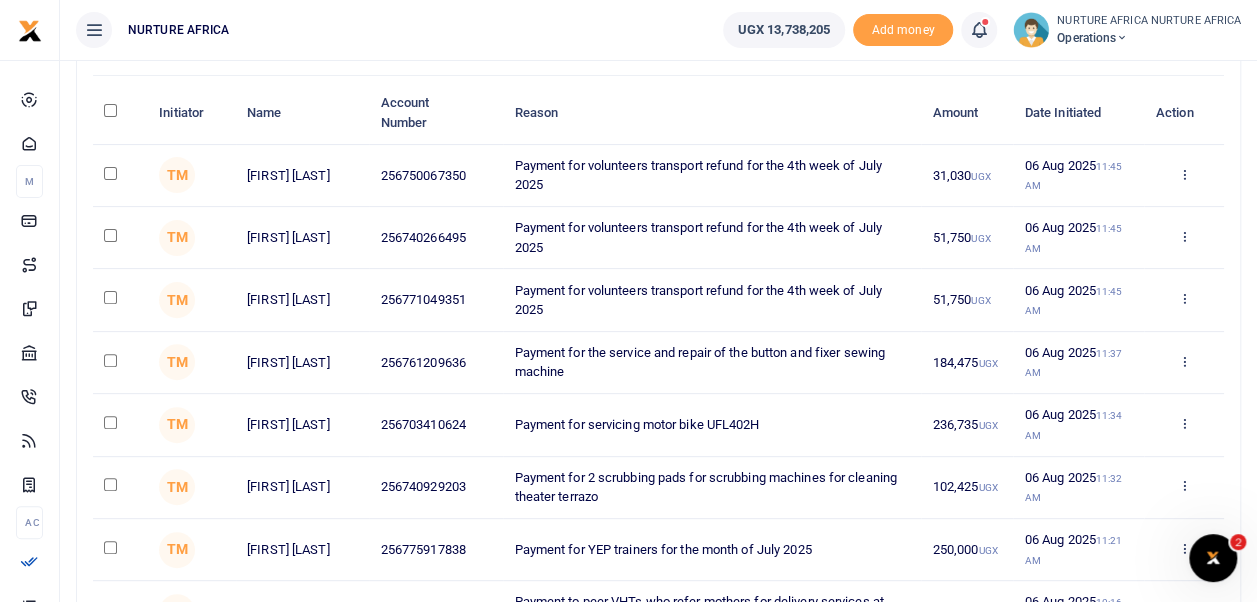 click at bounding box center (110, 297) 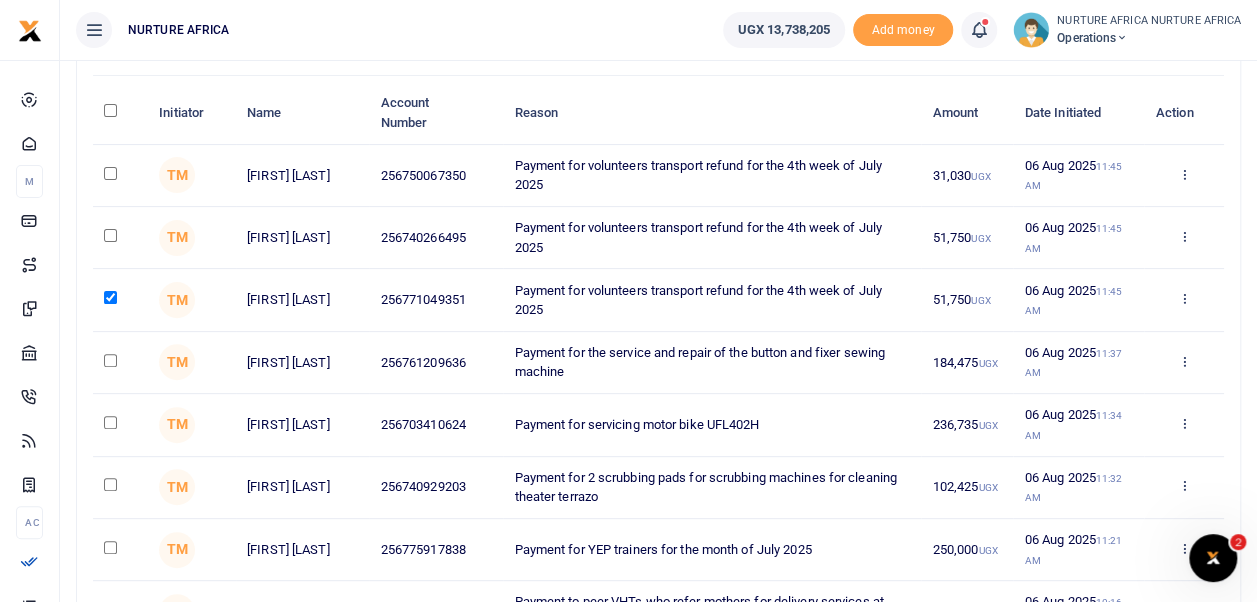 click at bounding box center (110, 235) 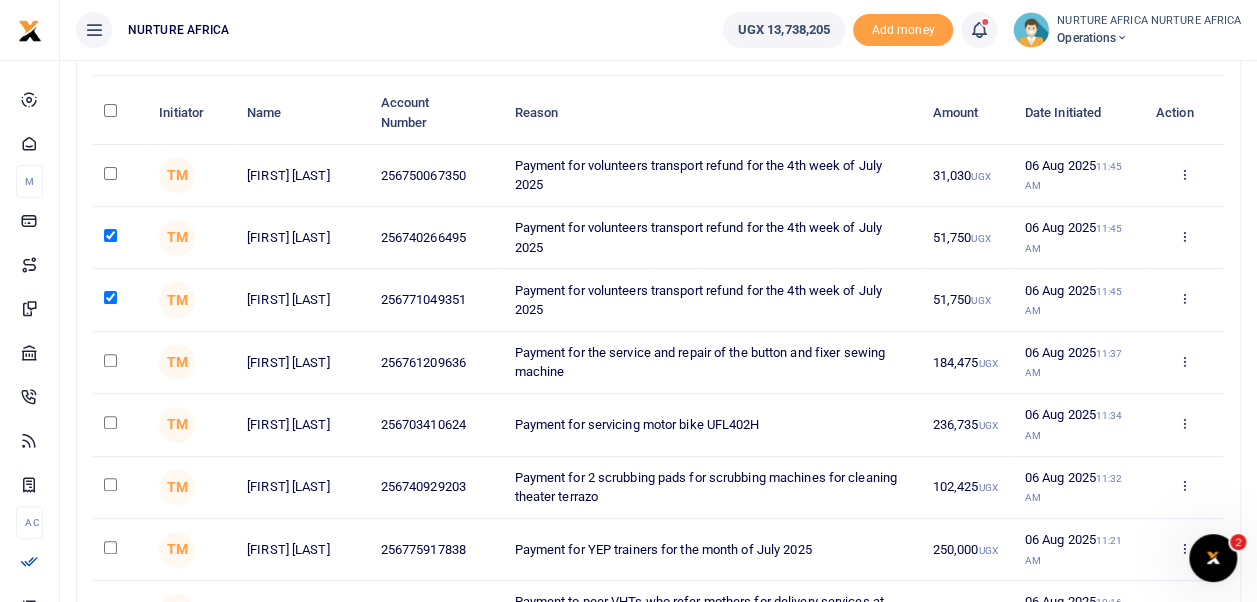 click at bounding box center [110, 173] 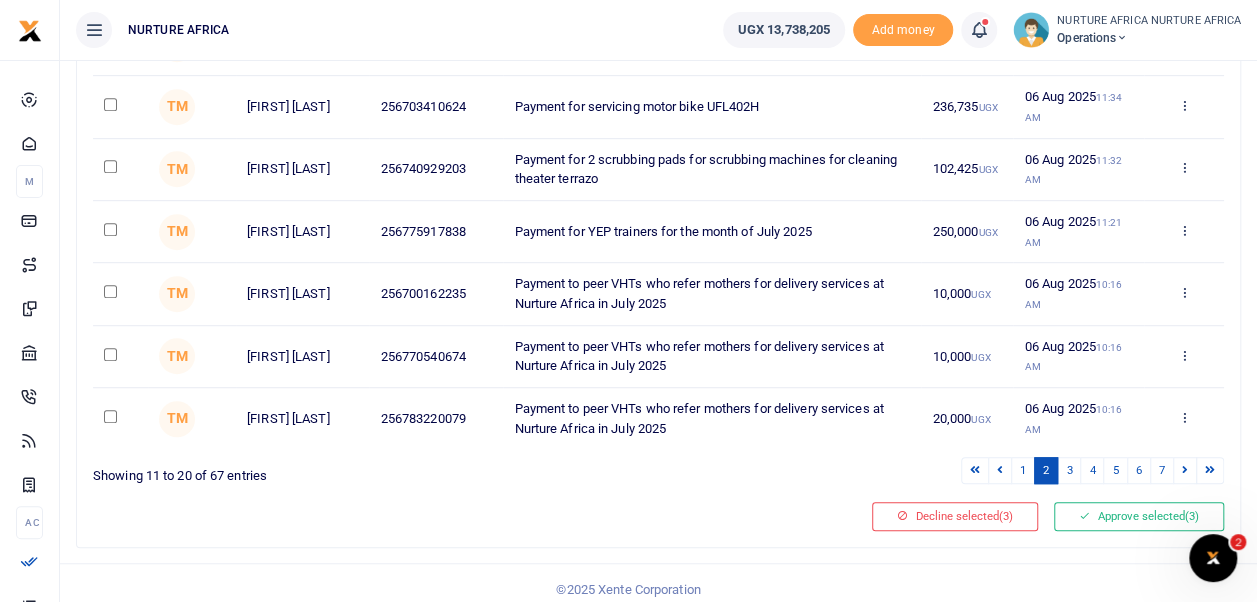 scroll, scrollTop: 491, scrollLeft: 0, axis: vertical 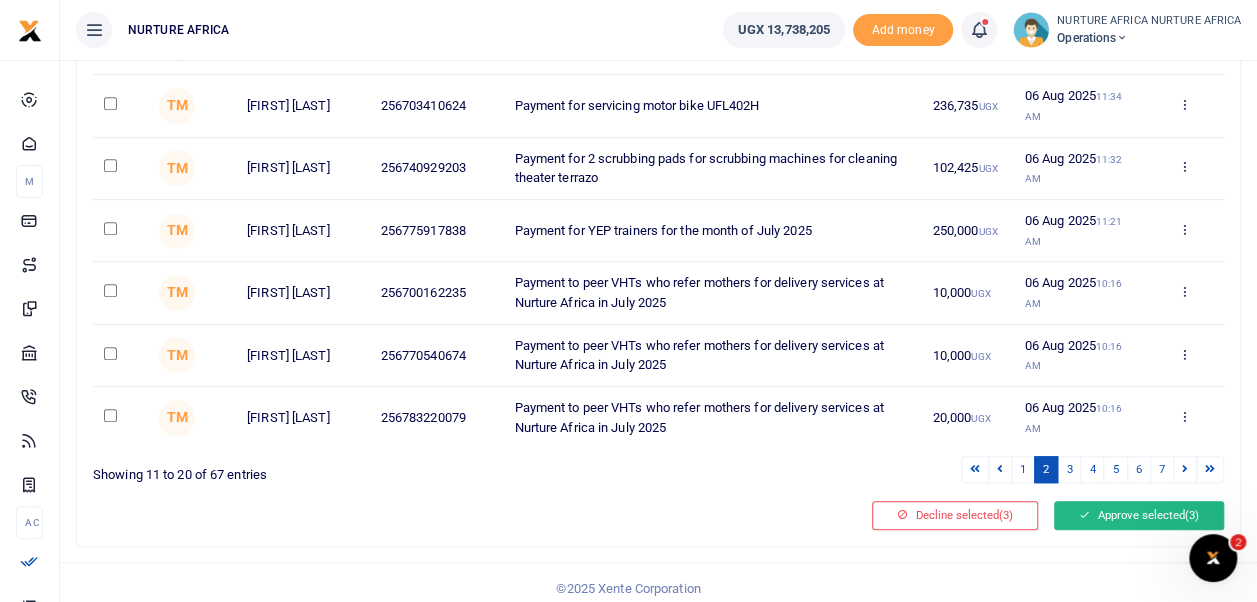 click on "Approve selected  (3)" at bounding box center [1139, 515] 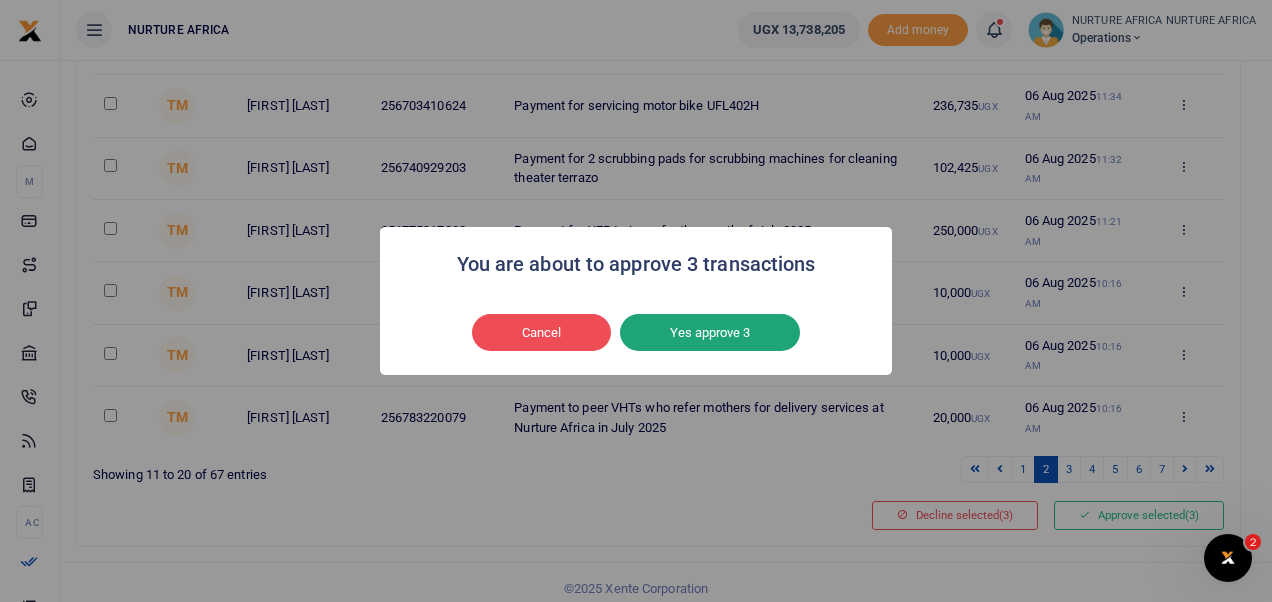 click on "Yes approve 3" at bounding box center (710, 333) 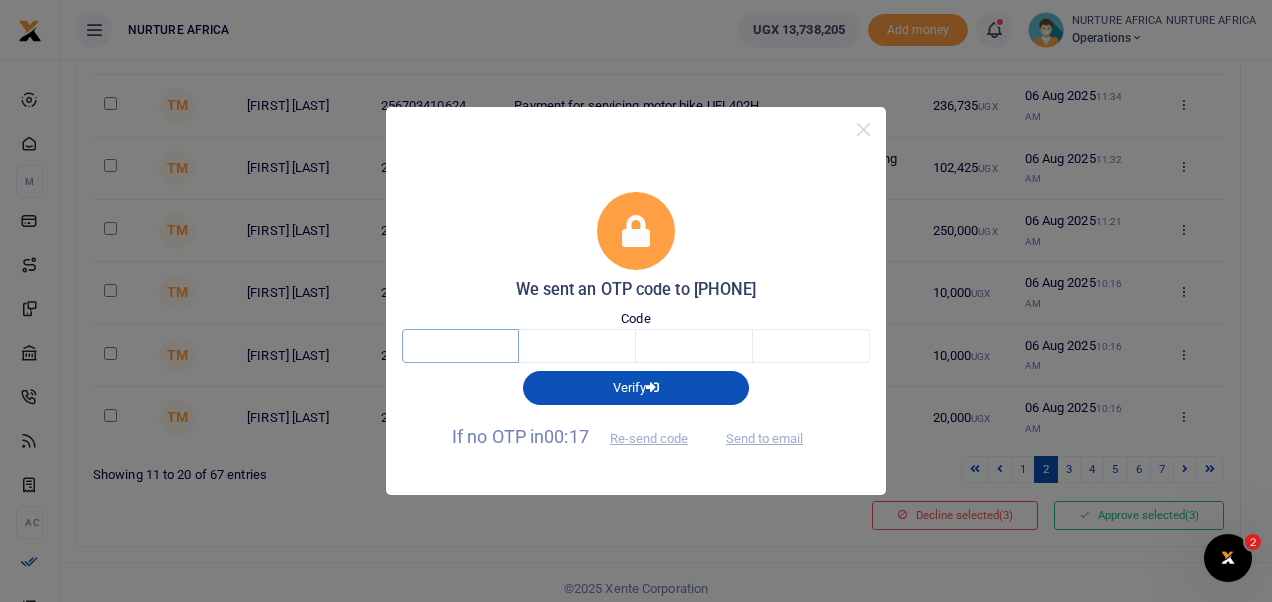click at bounding box center (460, 346) 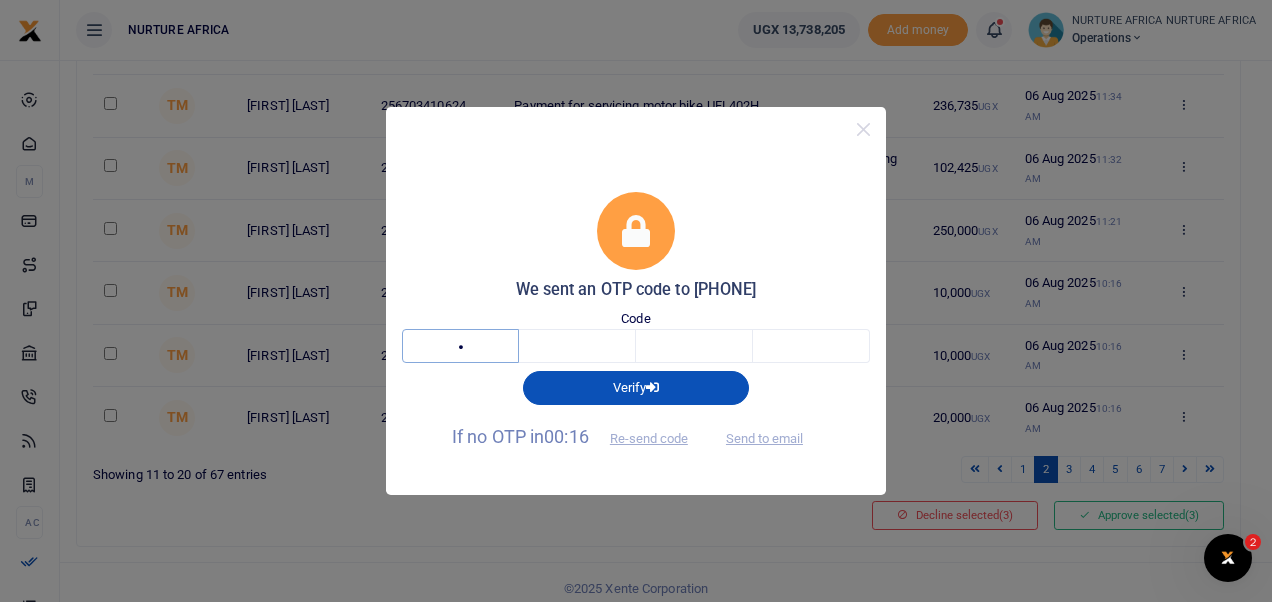 type on "1" 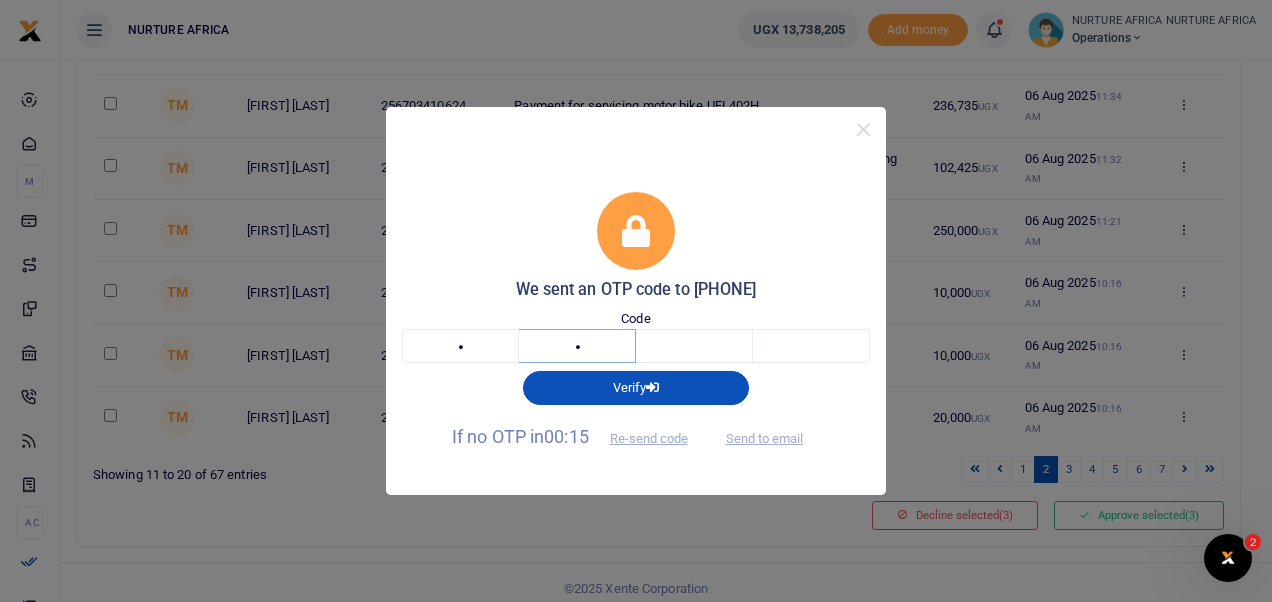 type on "8" 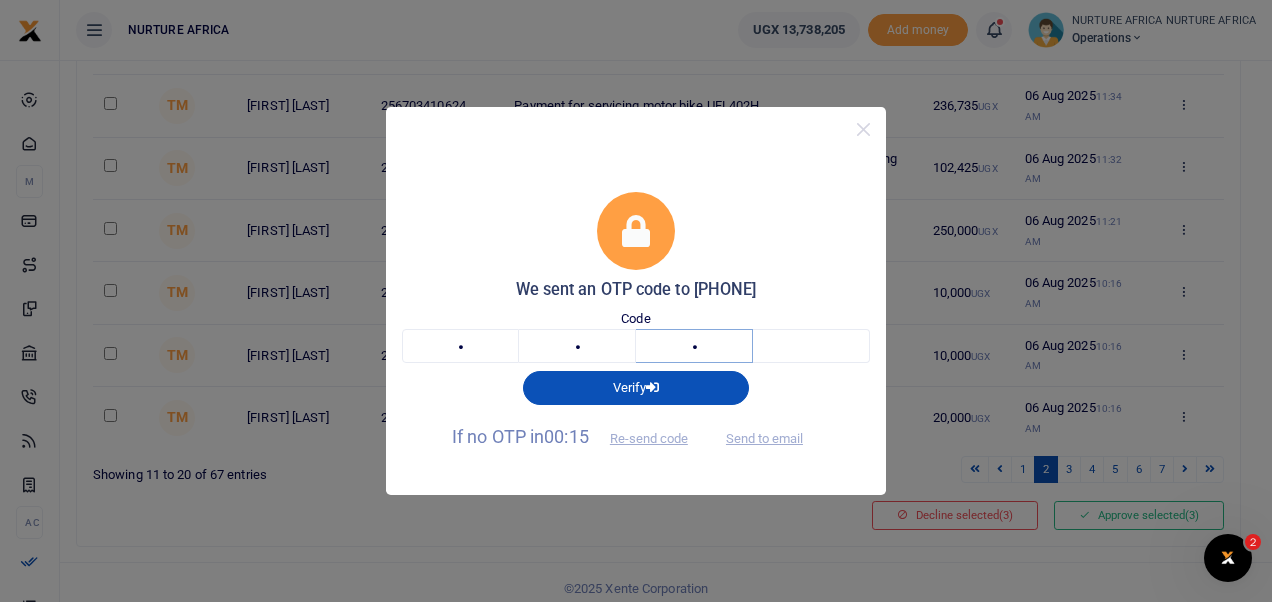 type on "8" 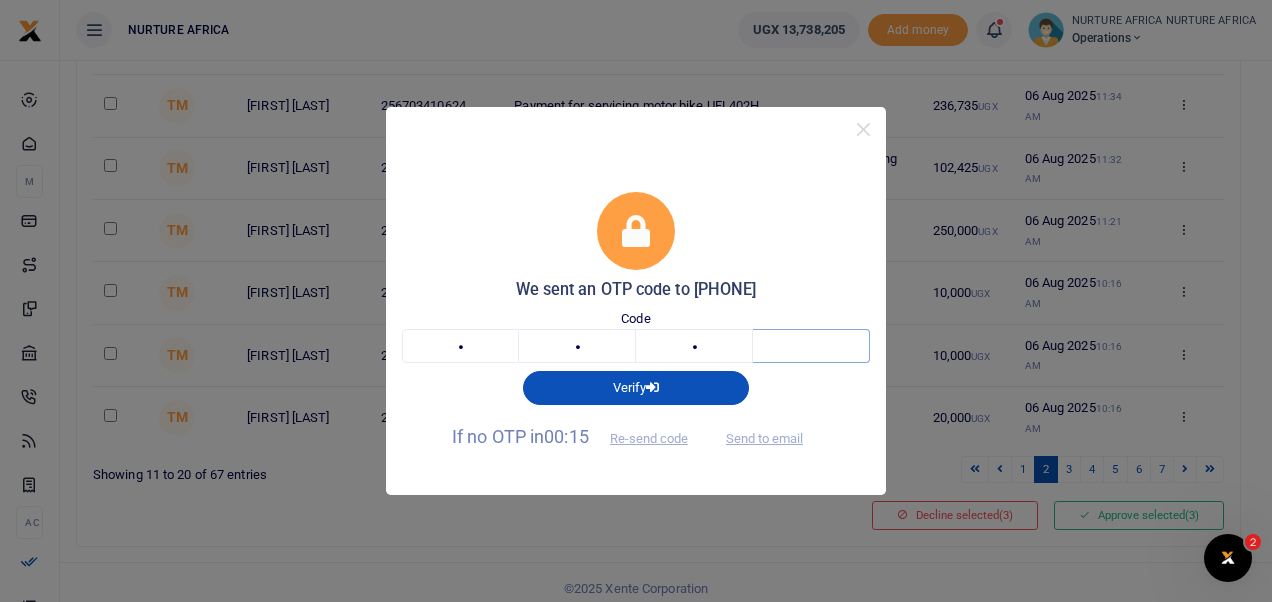 type on "6" 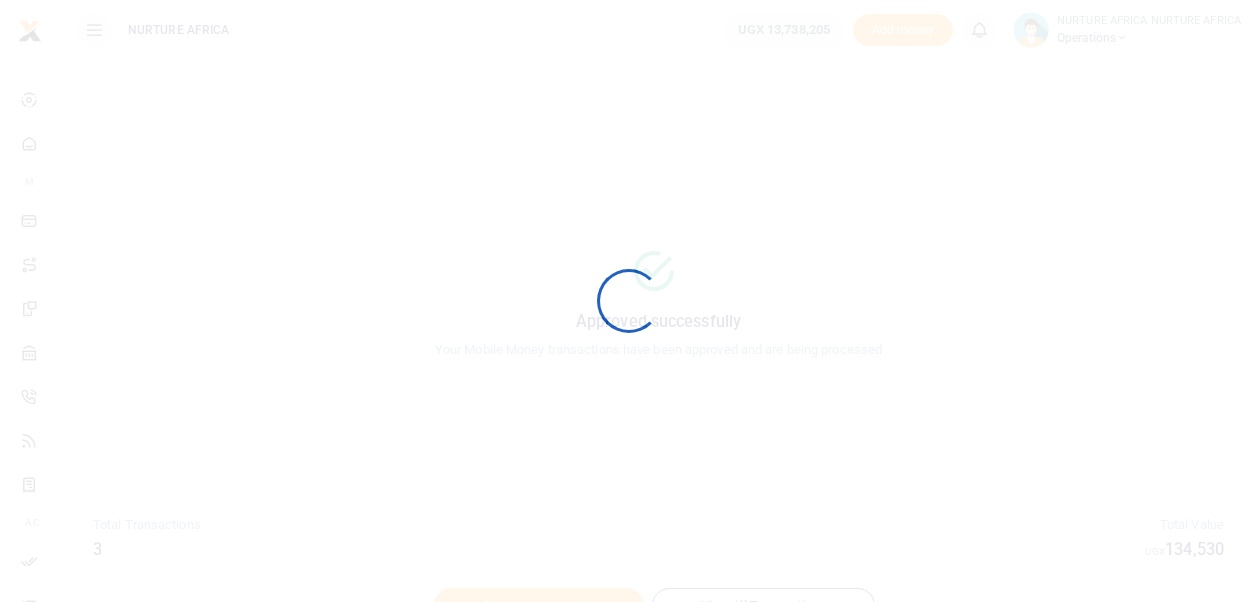 scroll, scrollTop: 0, scrollLeft: 0, axis: both 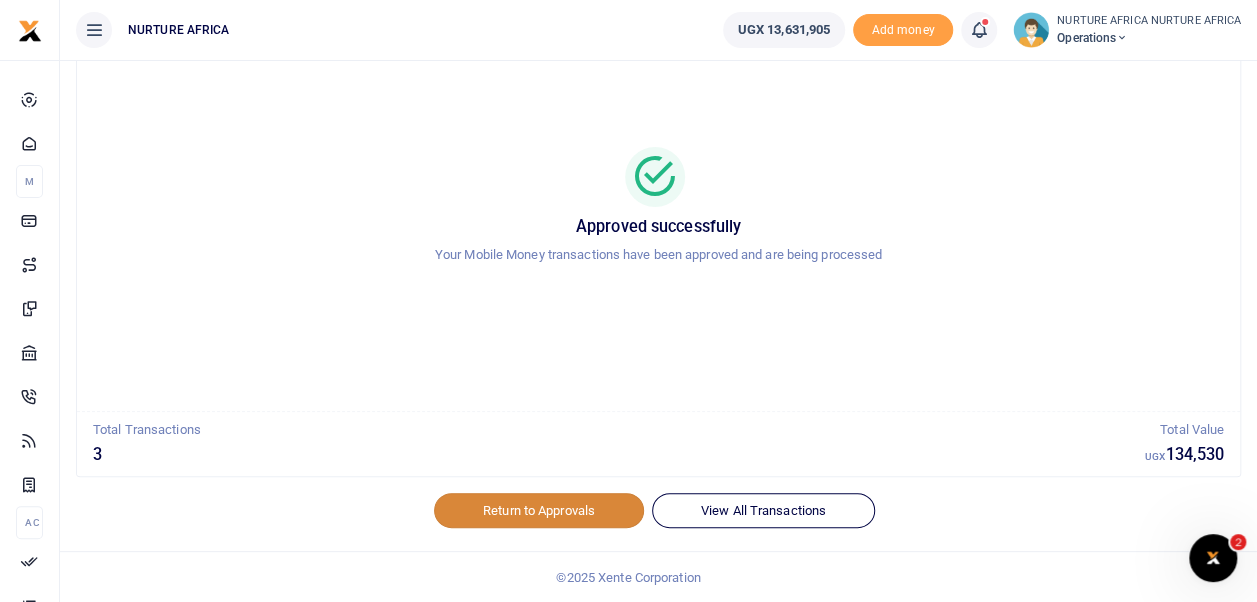 click on "Return to Approvals" at bounding box center (539, 510) 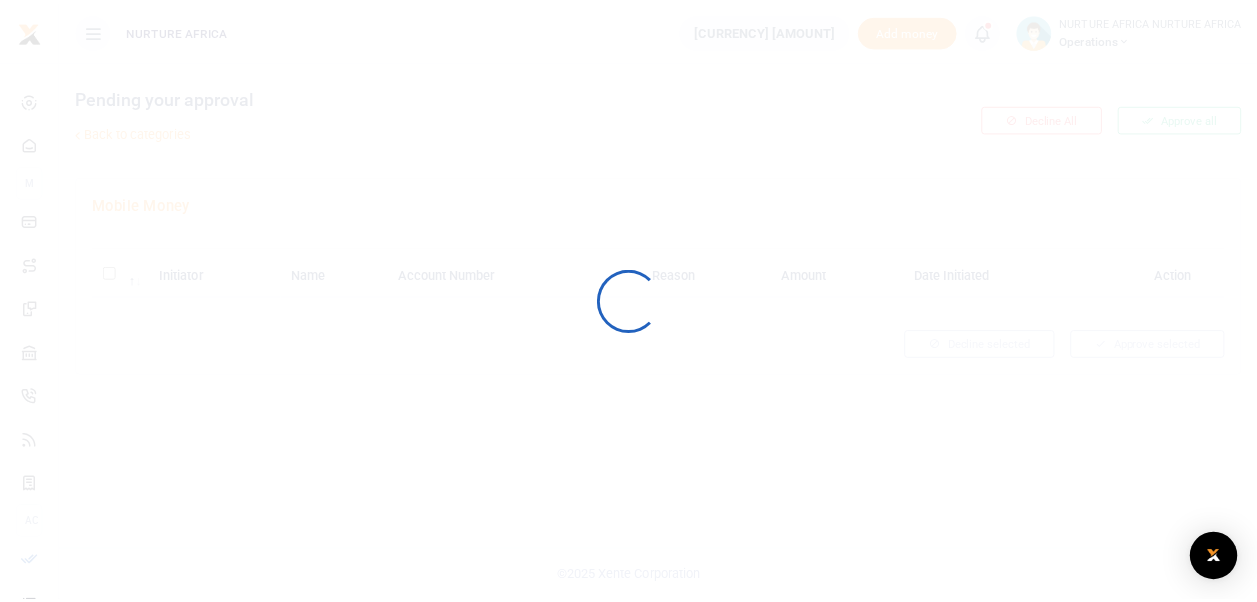 scroll, scrollTop: 0, scrollLeft: 0, axis: both 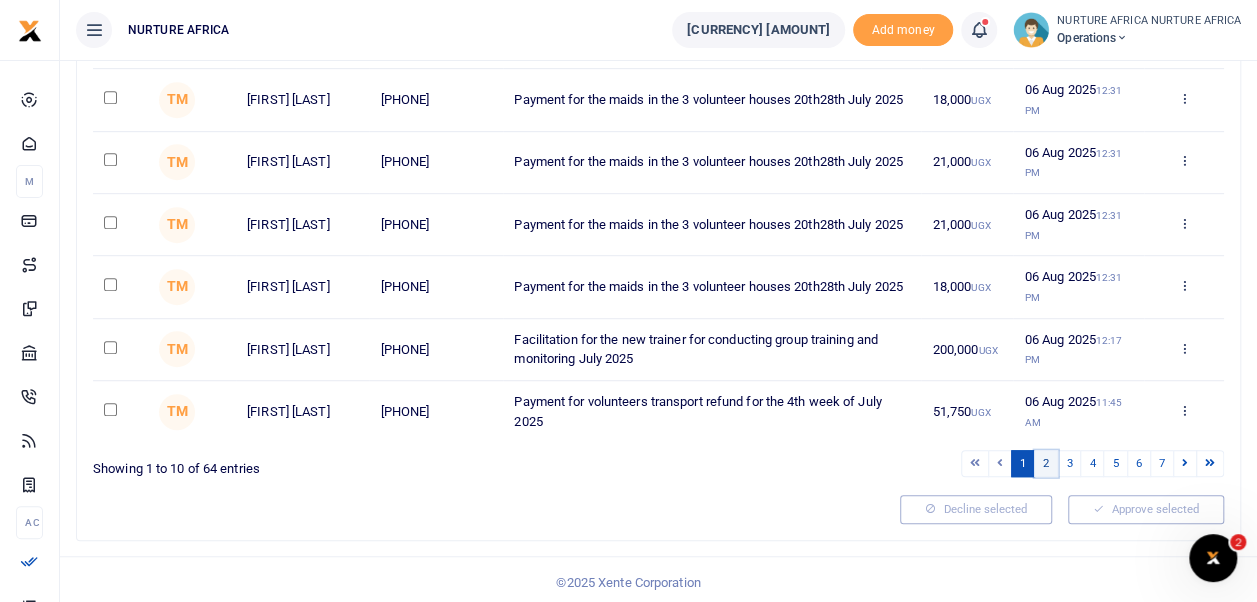 click on "2" at bounding box center [1046, 463] 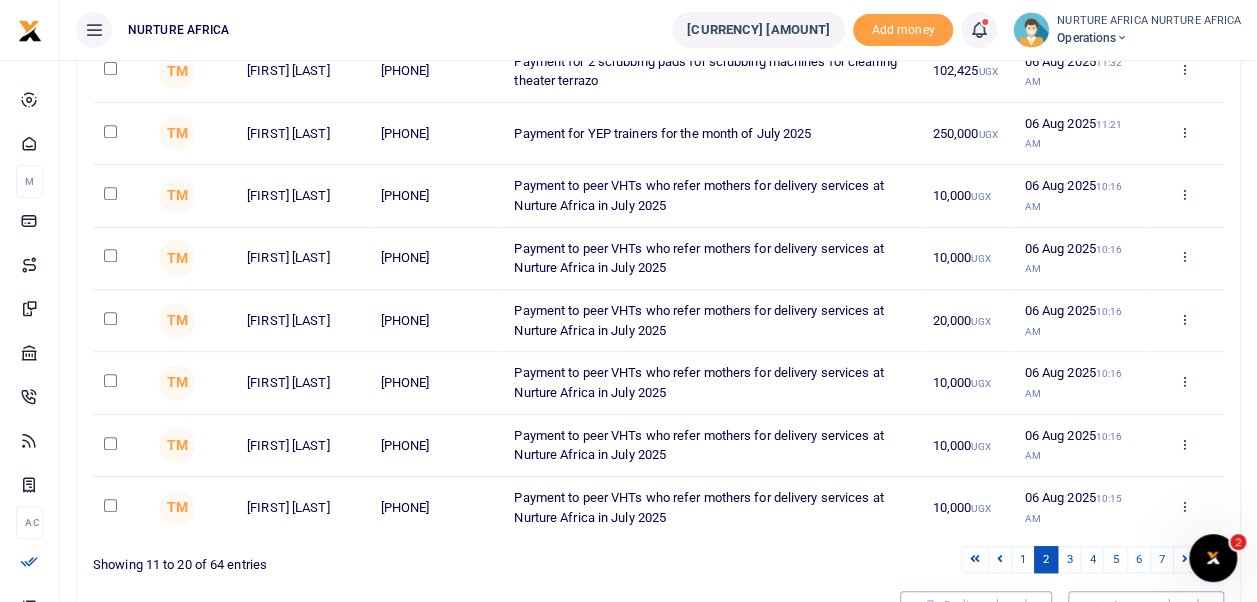 scroll, scrollTop: 497, scrollLeft: 0, axis: vertical 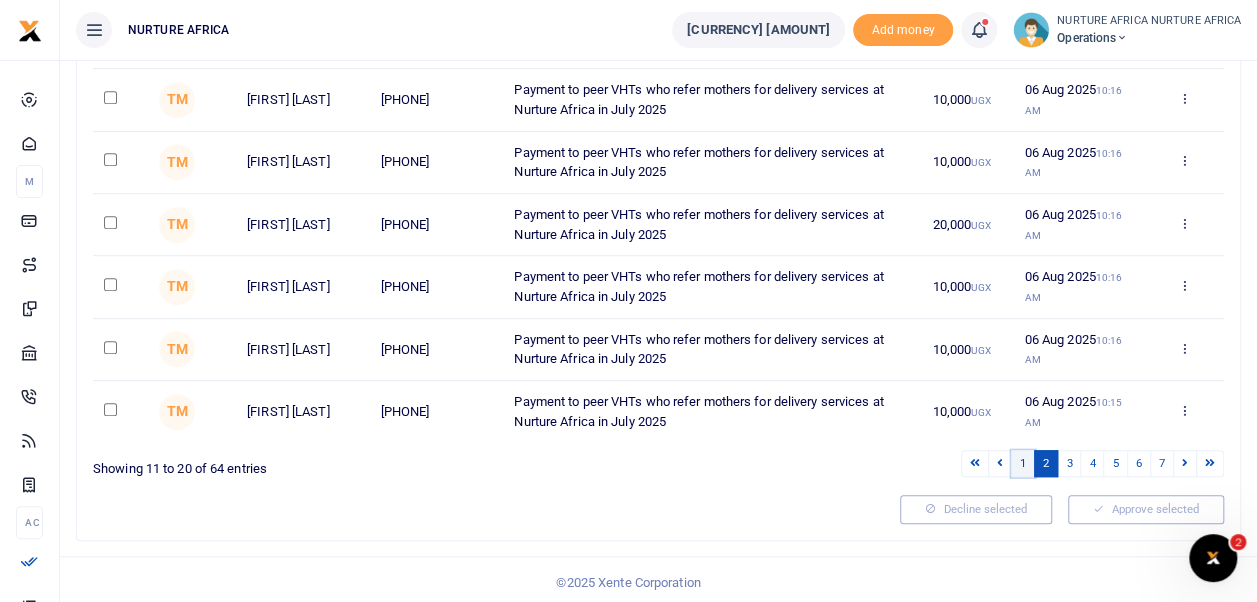 click on "1" at bounding box center [1023, 463] 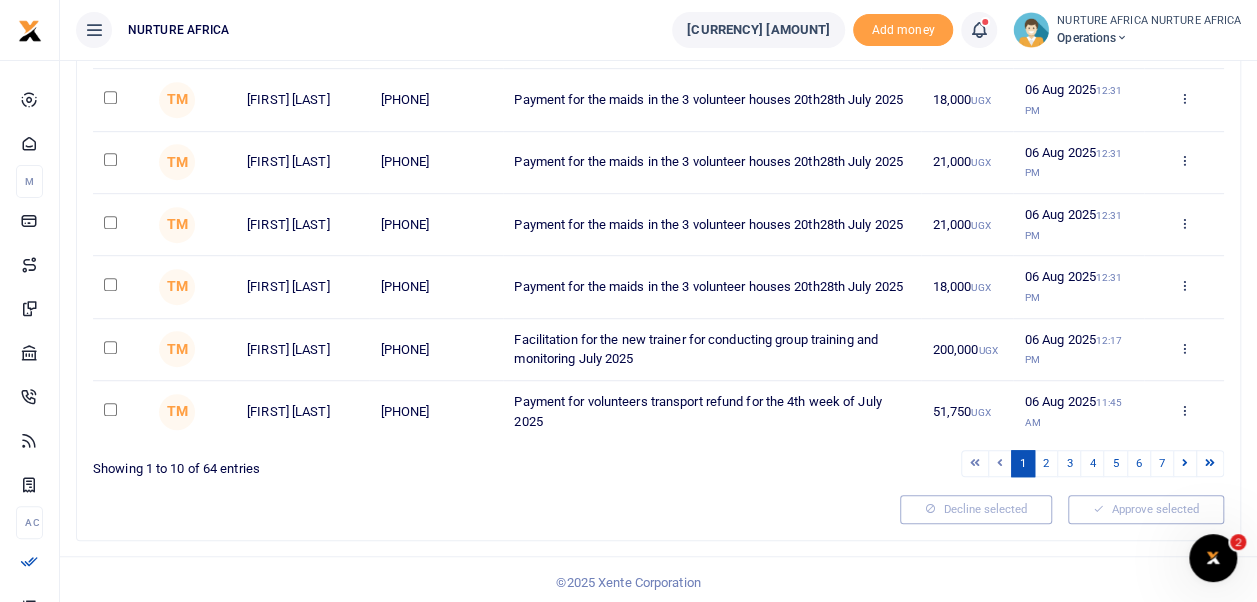 click at bounding box center (110, 409) 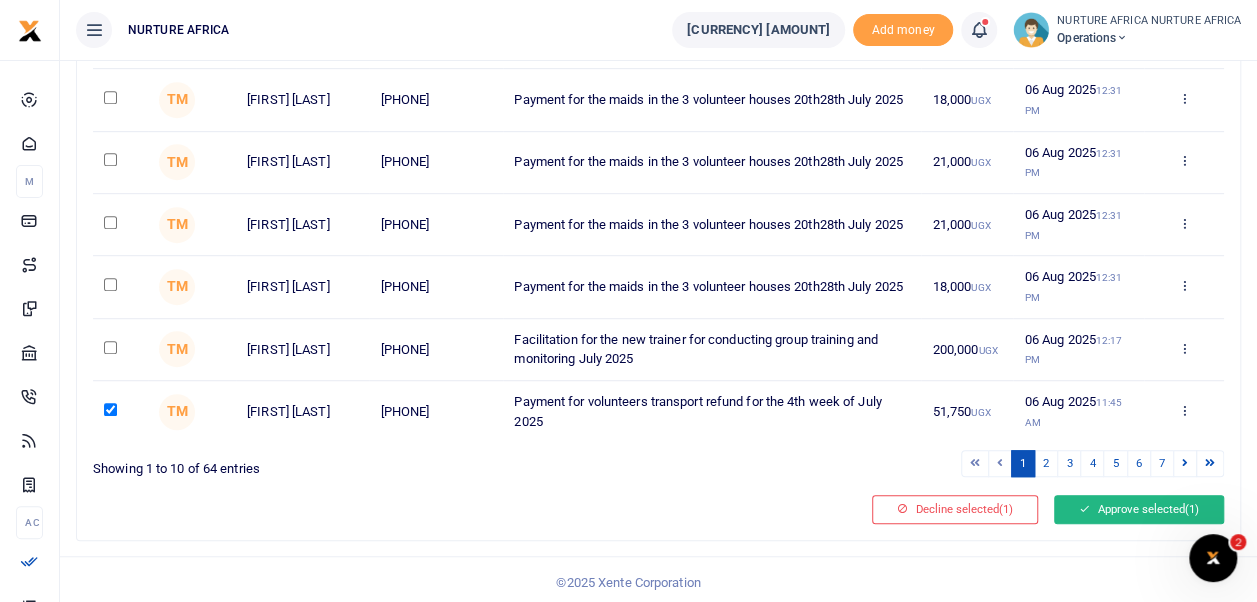 click on "Approve selected  (1)" at bounding box center (1139, 509) 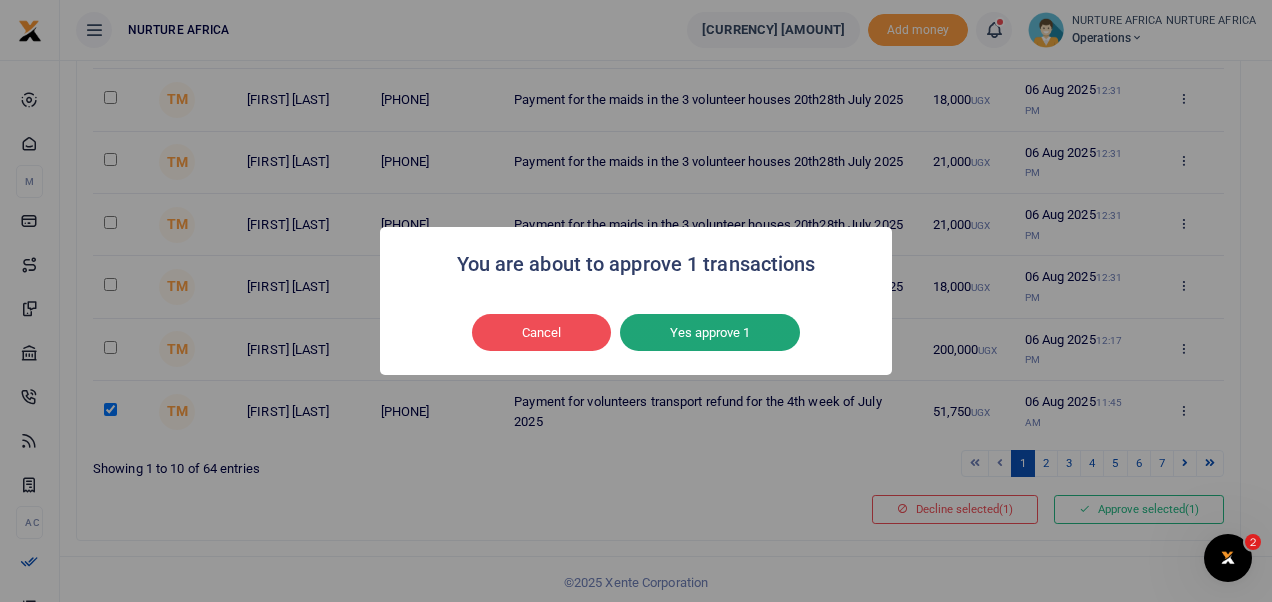click on "Yes approve 1" at bounding box center (710, 333) 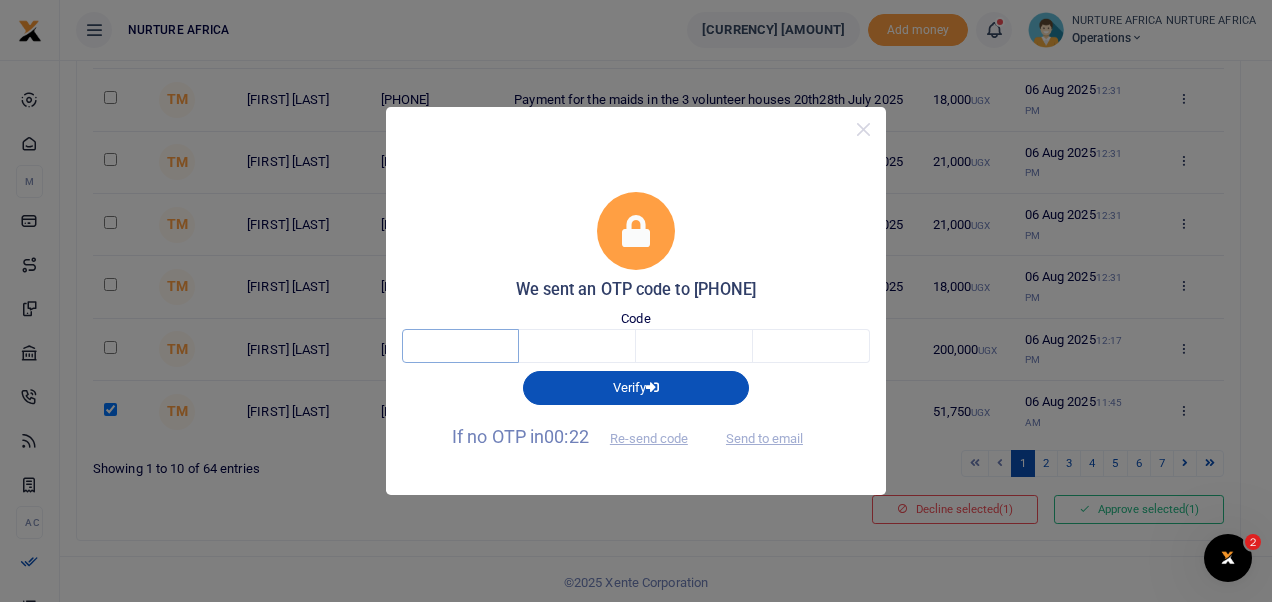 click at bounding box center [460, 346] 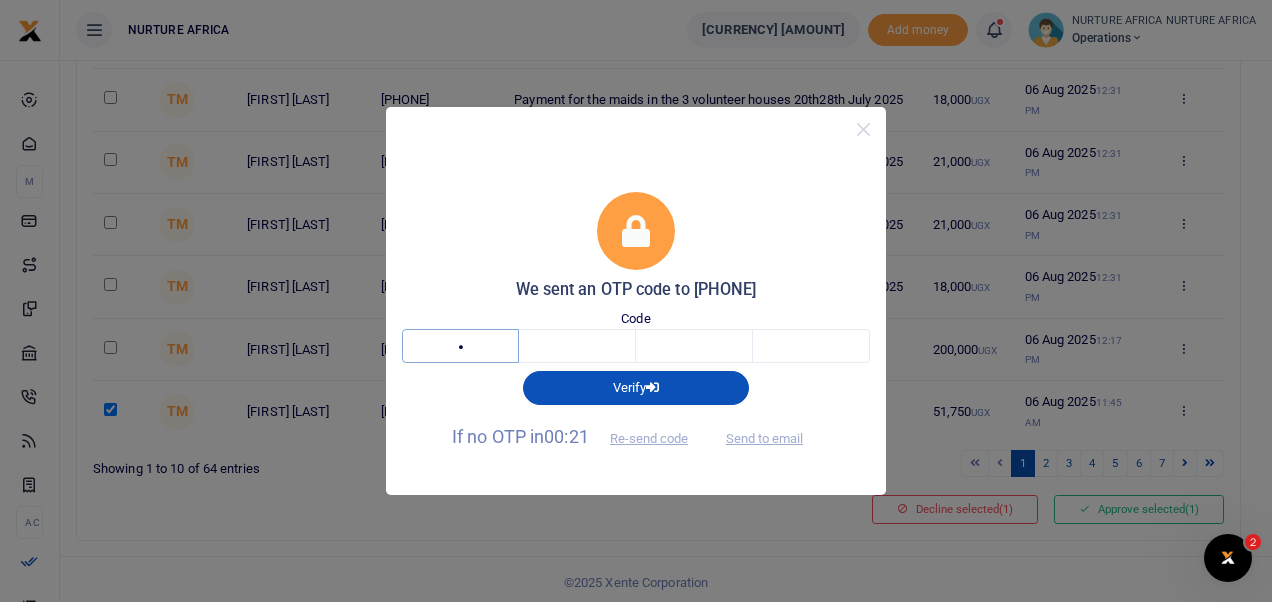 type on "4" 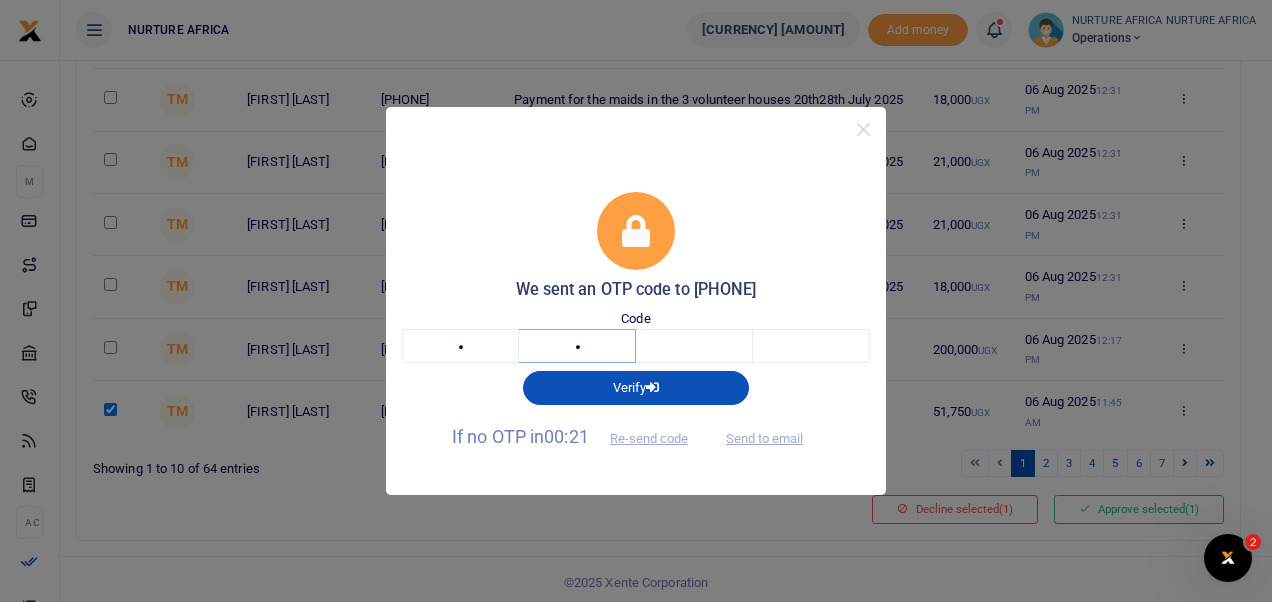 type on "5" 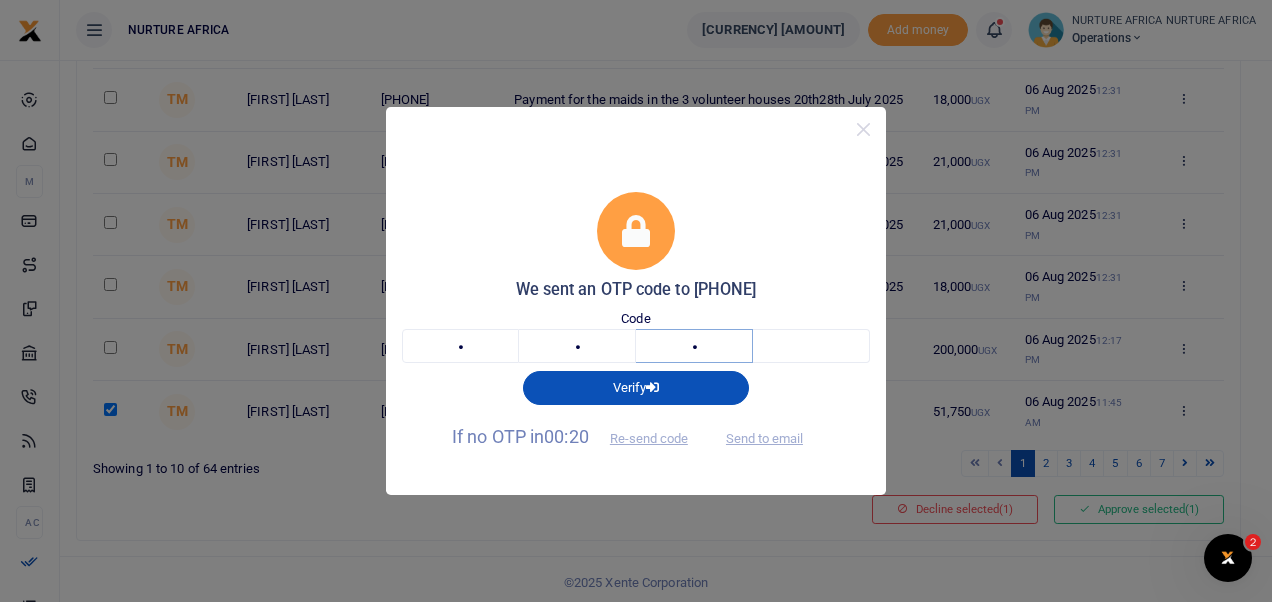 type on "6" 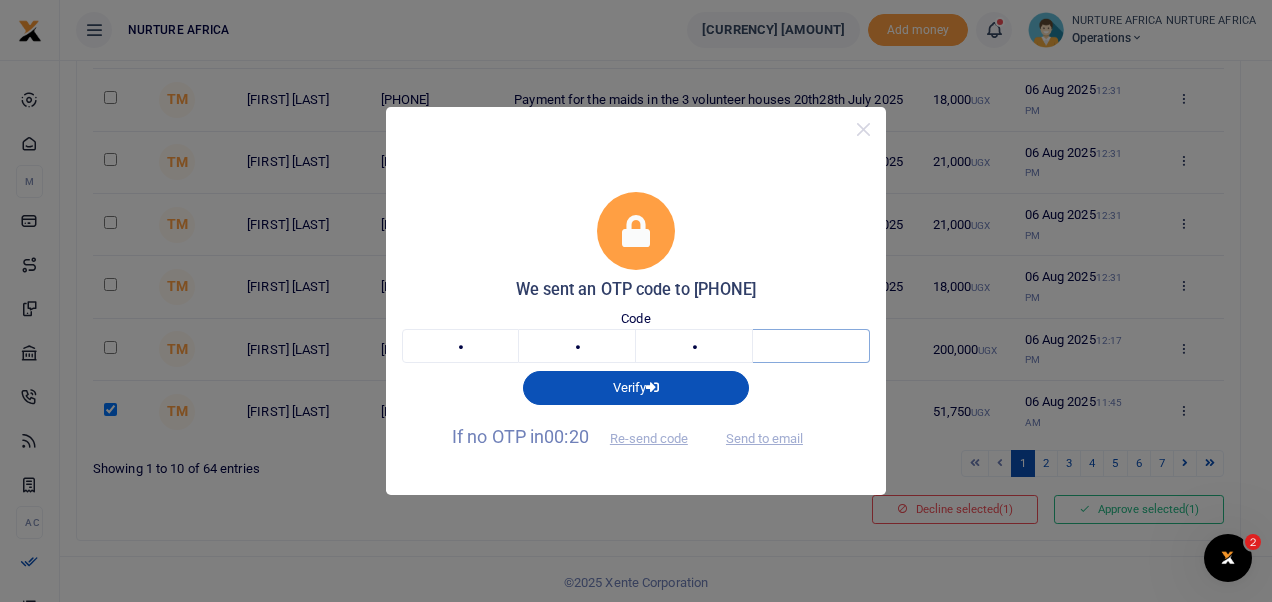 type on "3" 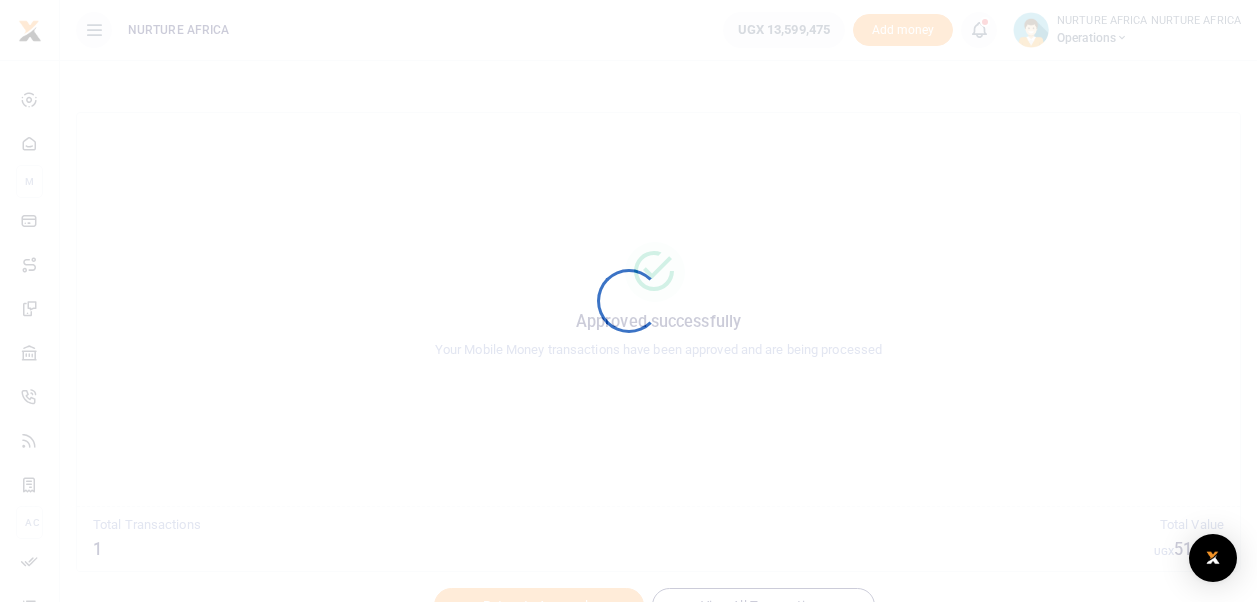 scroll, scrollTop: 0, scrollLeft: 0, axis: both 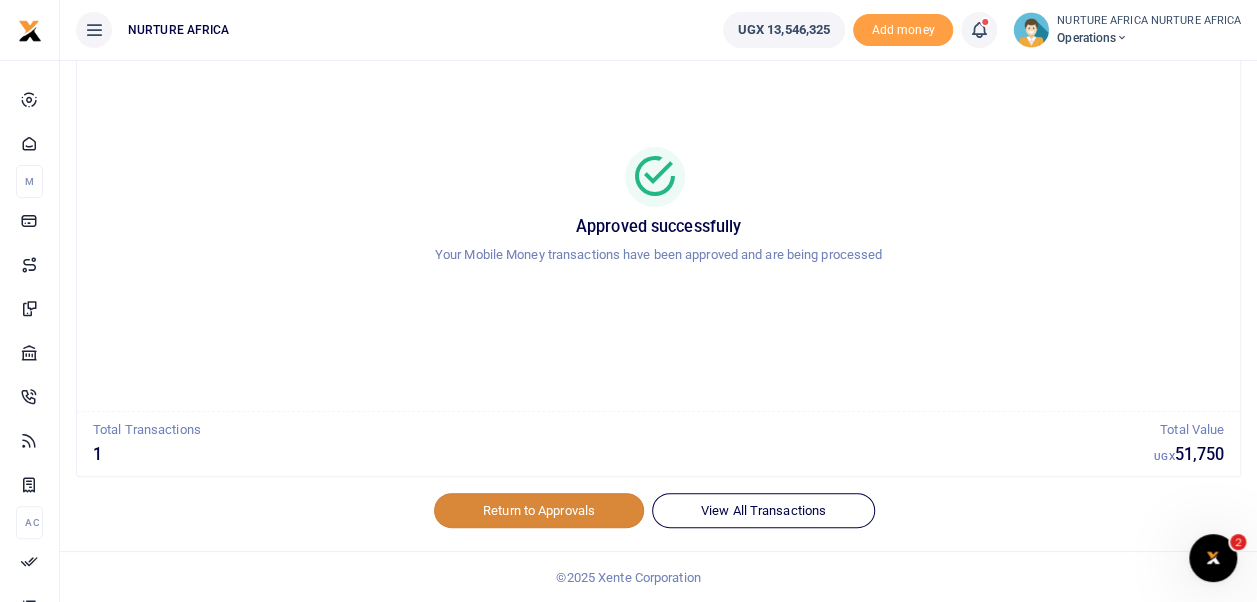 click on "Return to Approvals" at bounding box center (539, 510) 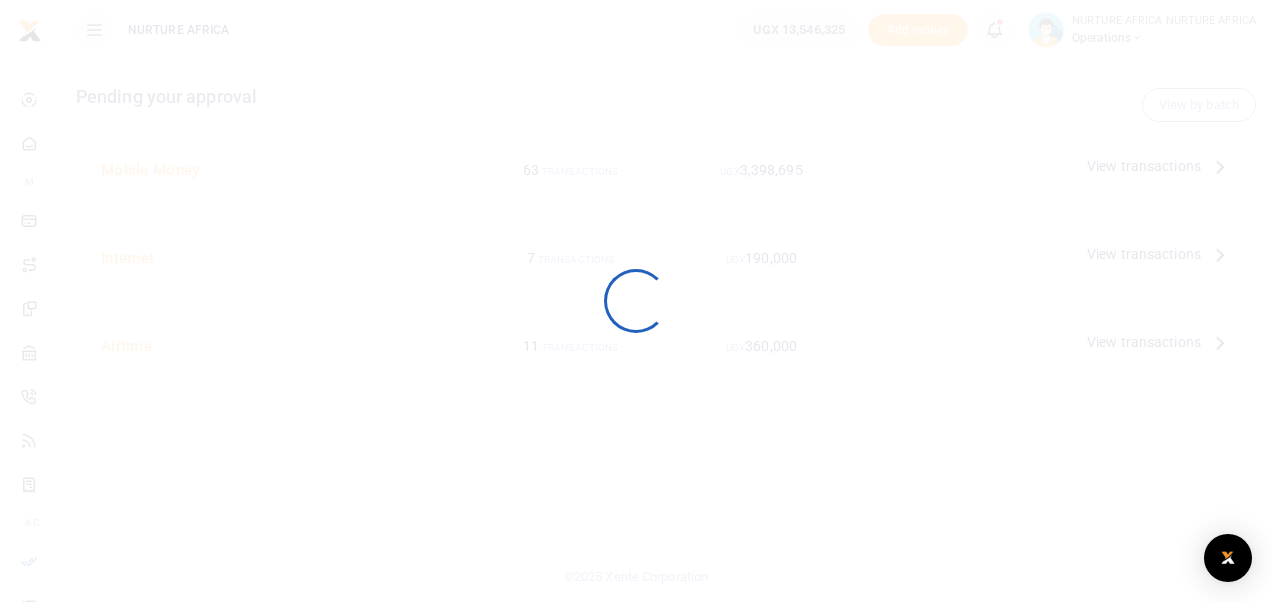 scroll, scrollTop: 0, scrollLeft: 0, axis: both 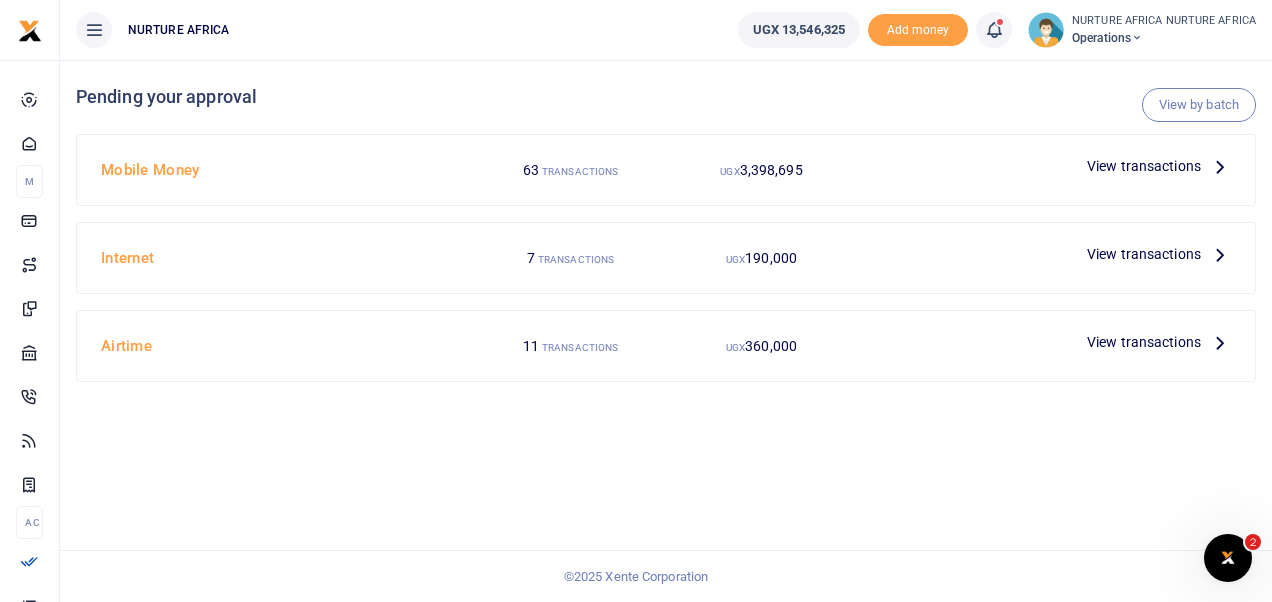 click on "View transactions" at bounding box center [1144, 166] 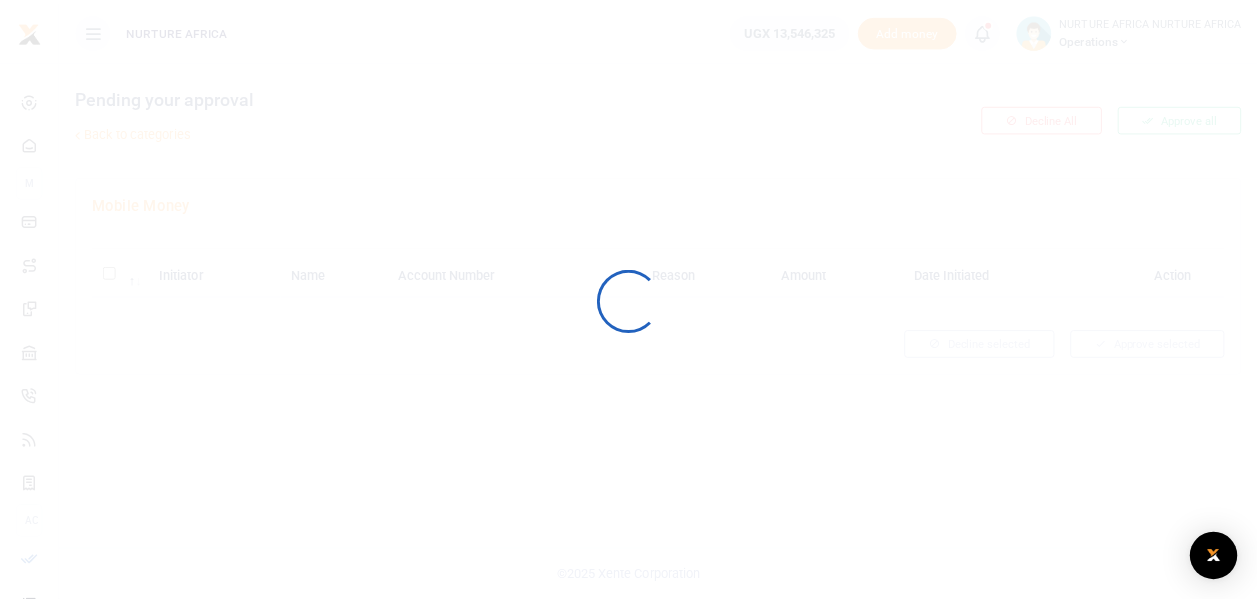scroll, scrollTop: 0, scrollLeft: 0, axis: both 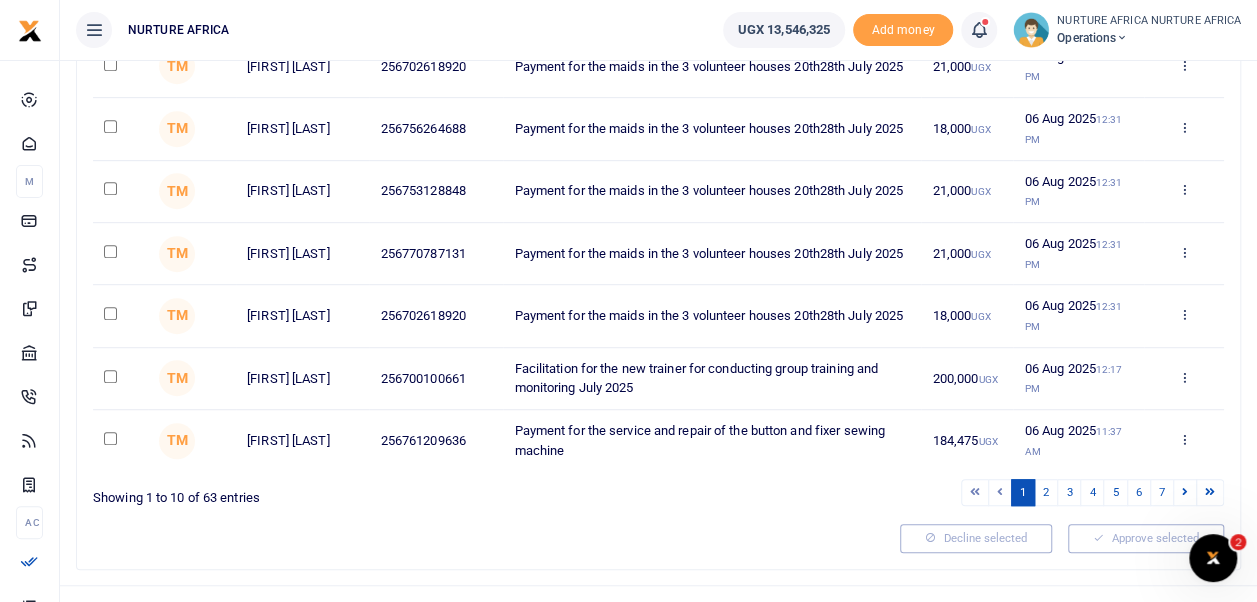 click at bounding box center [110, 438] 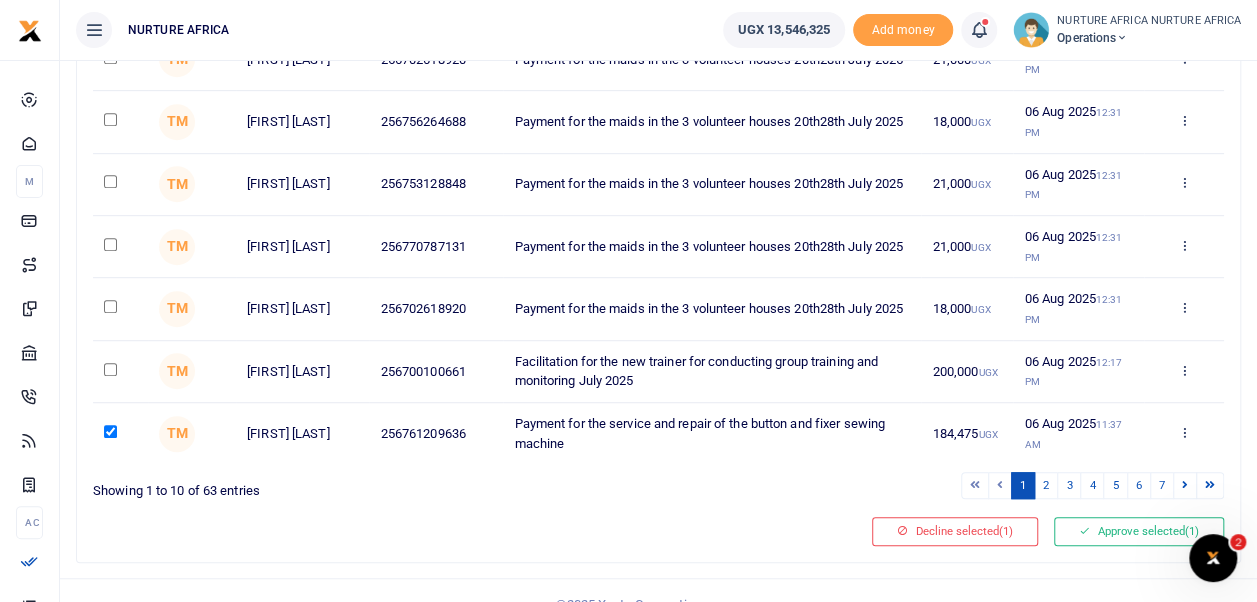 scroll, scrollTop: 479, scrollLeft: 0, axis: vertical 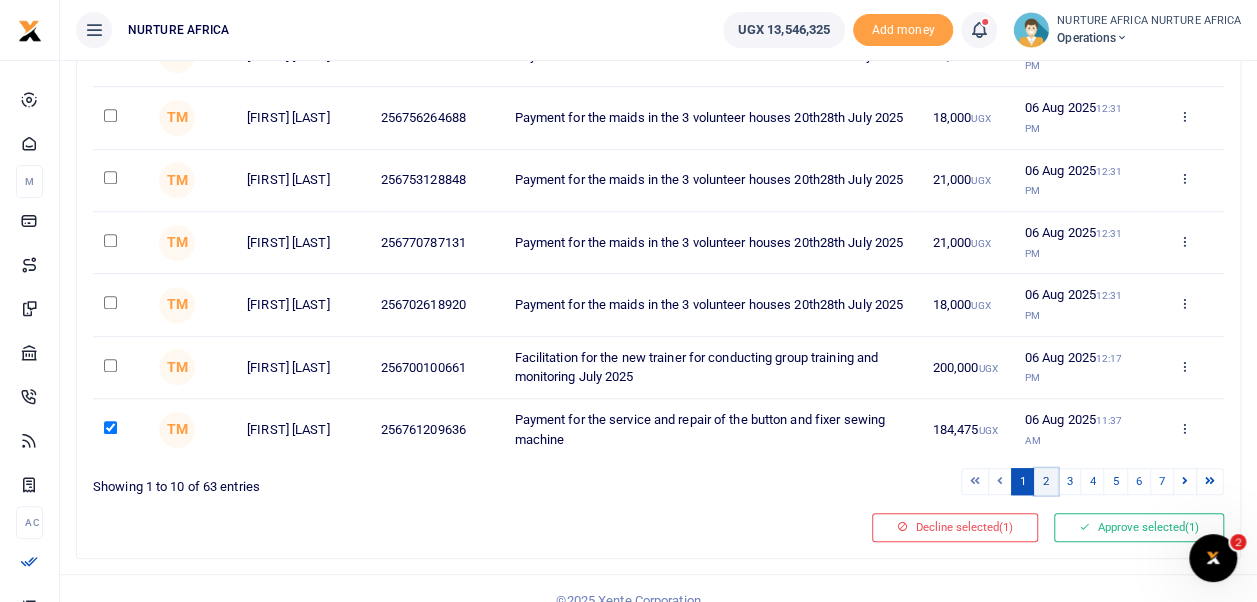 click on "2" at bounding box center (1046, 481) 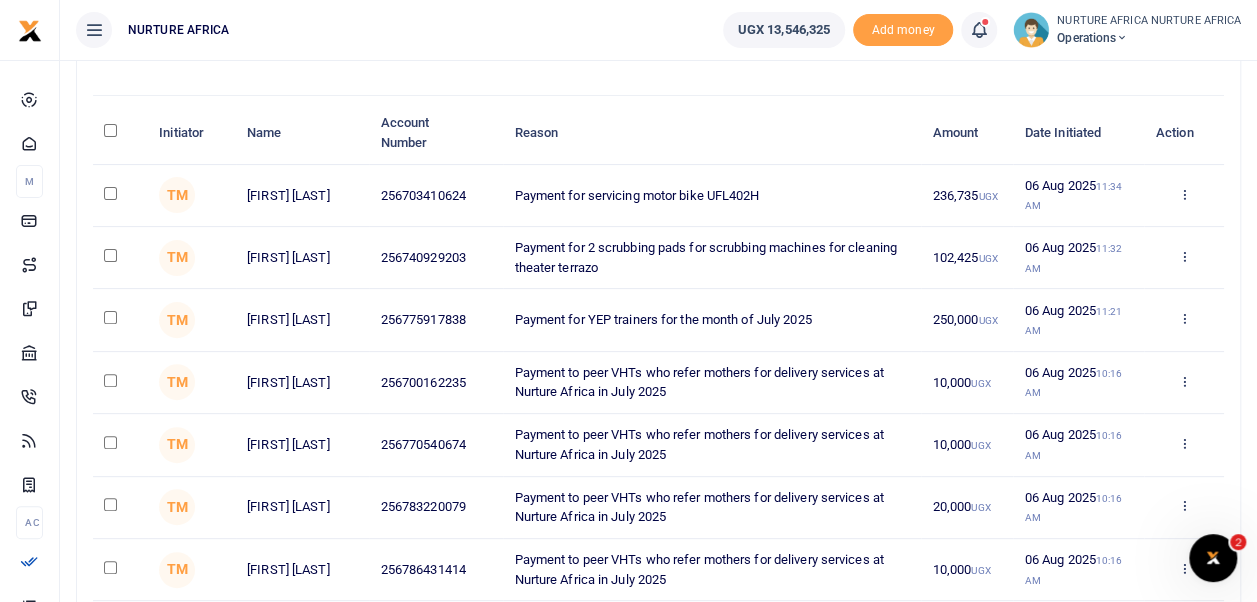 scroll, scrollTop: 158, scrollLeft: 0, axis: vertical 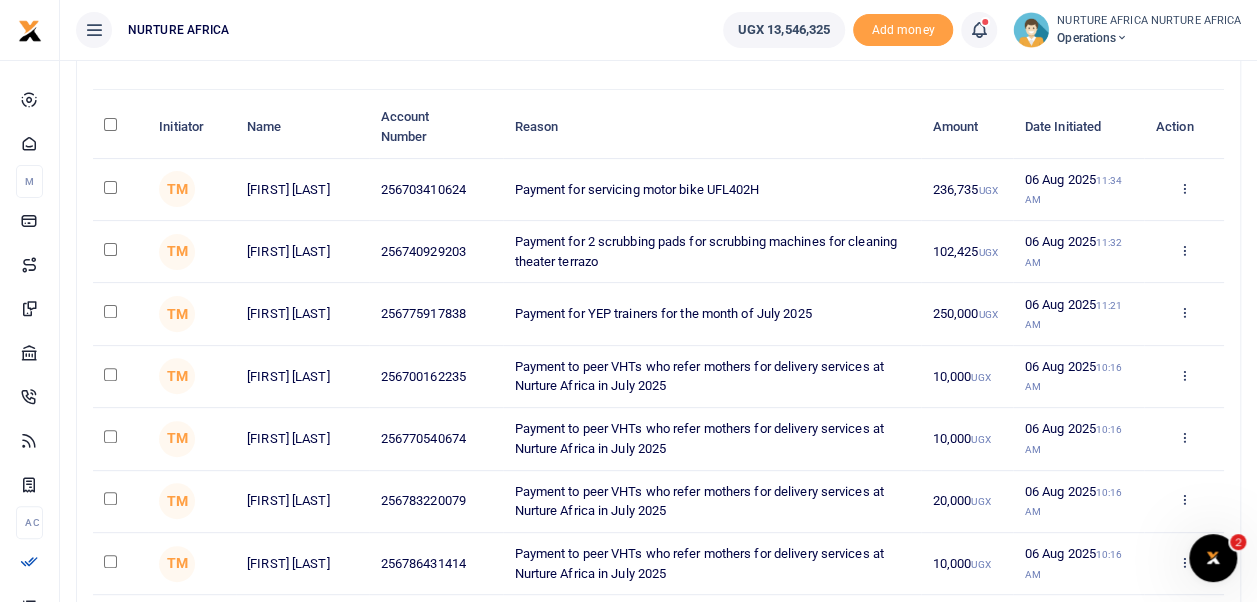 click at bounding box center [110, 187] 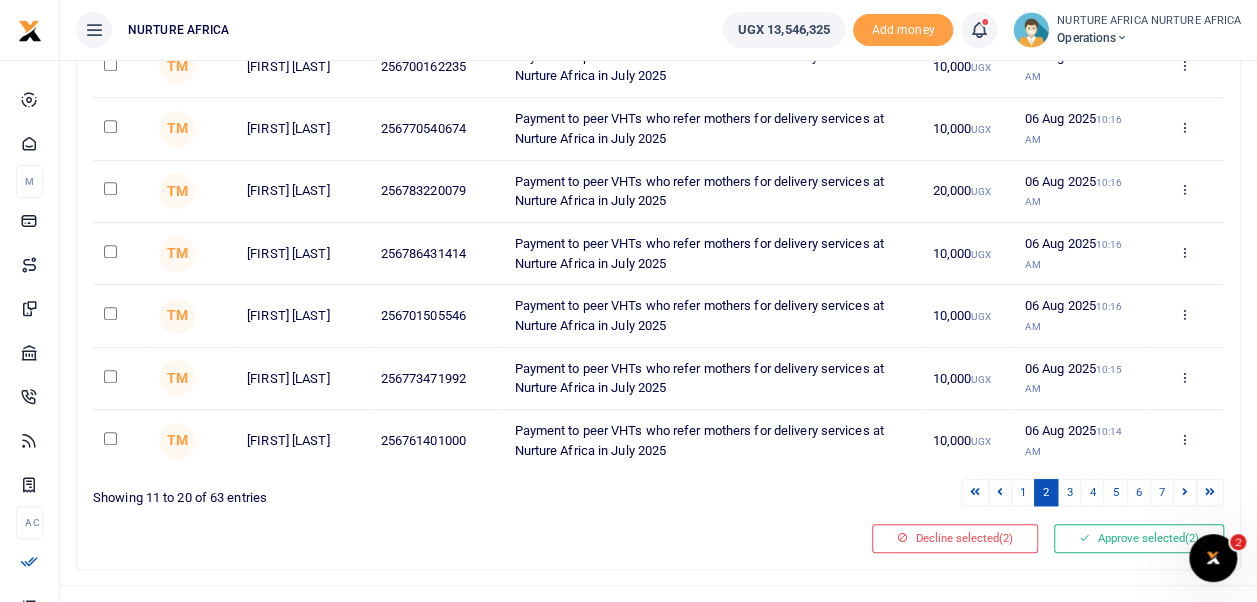 scroll, scrollTop: 497, scrollLeft: 0, axis: vertical 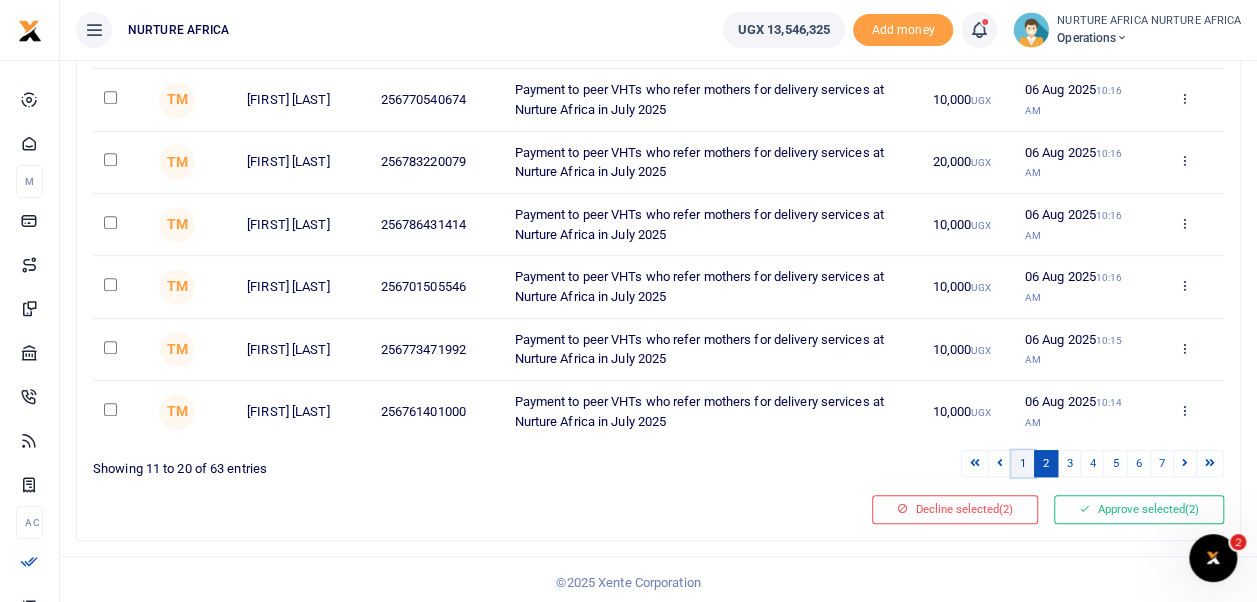 click on "1" at bounding box center [1023, 463] 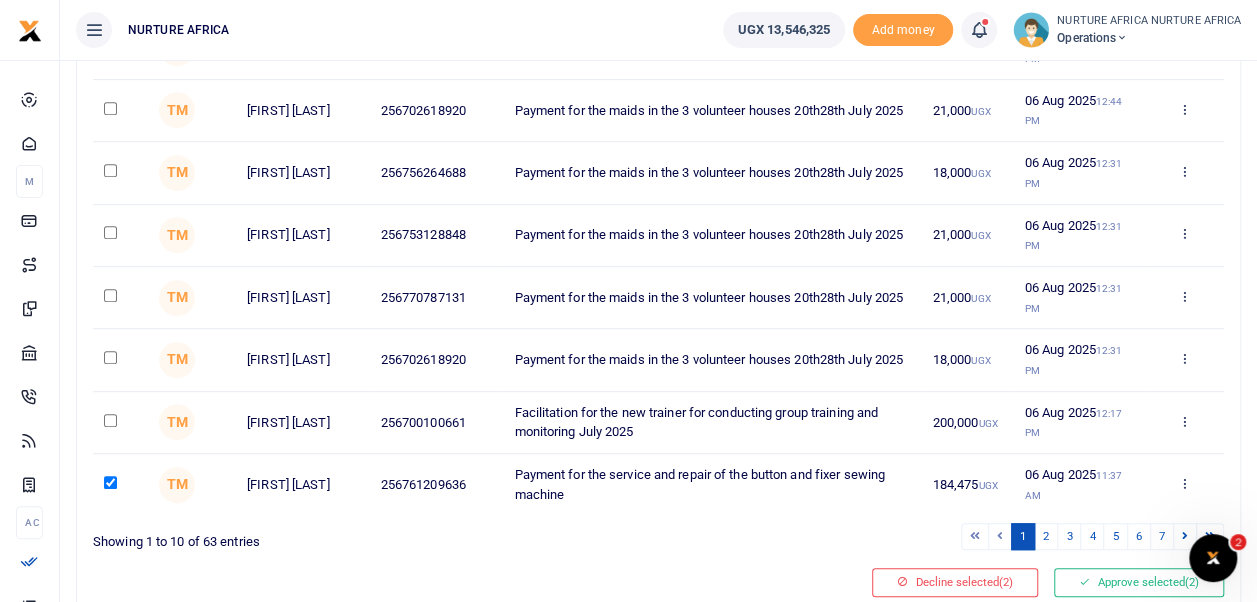 scroll, scrollTop: 497, scrollLeft: 0, axis: vertical 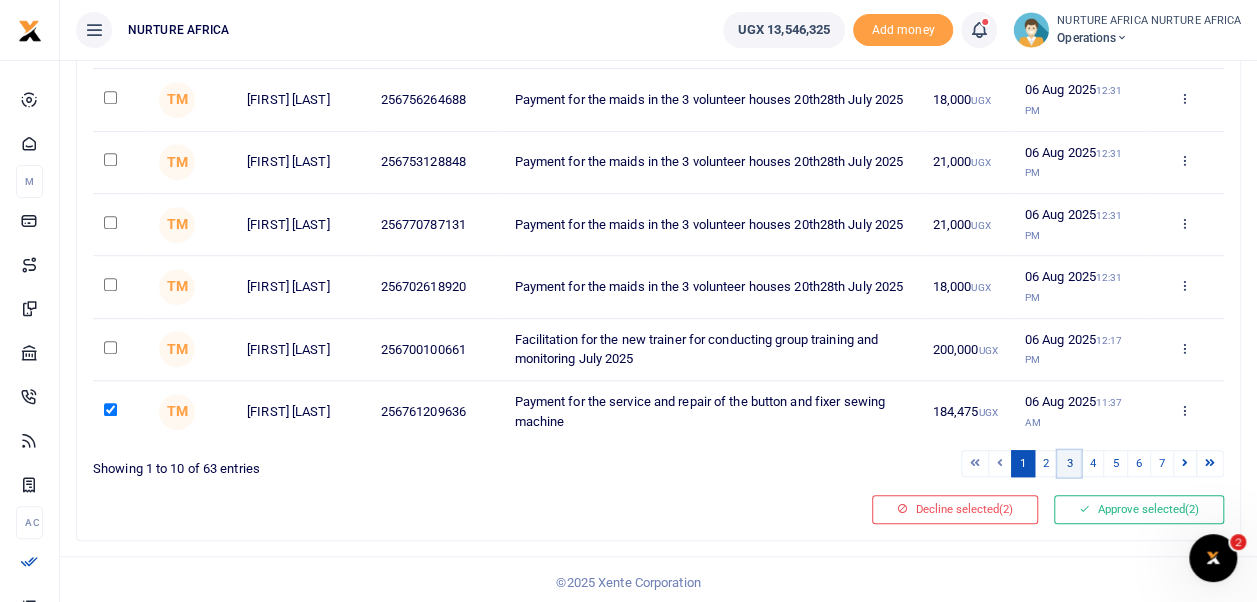 click on "3" at bounding box center (1069, 463) 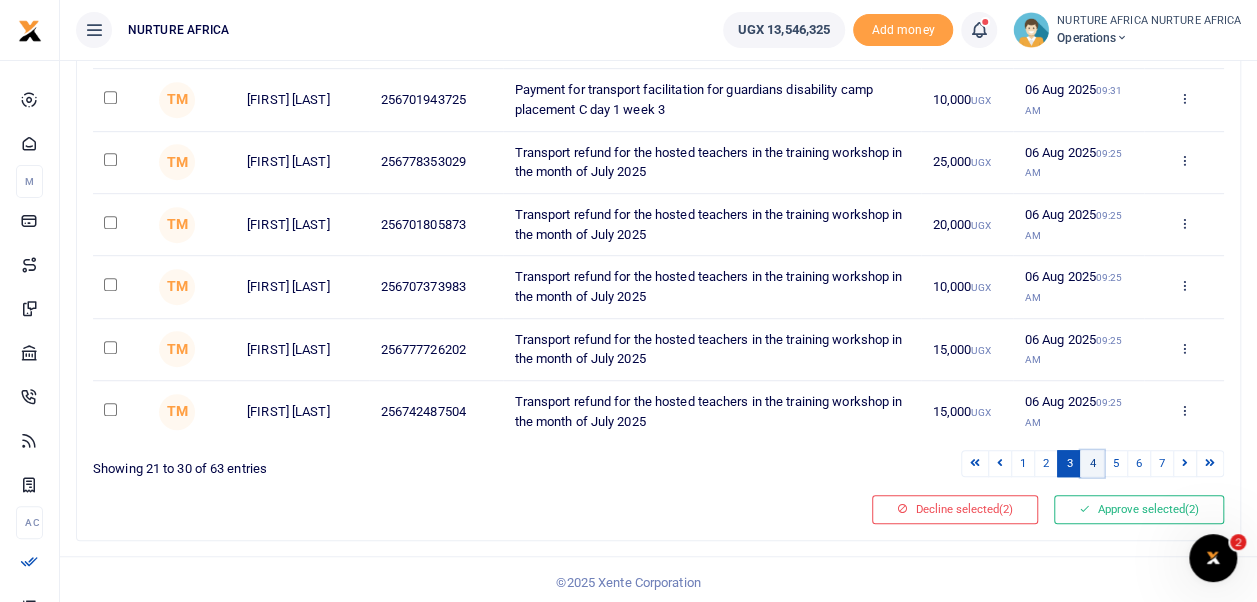 click on "4" at bounding box center [1092, 463] 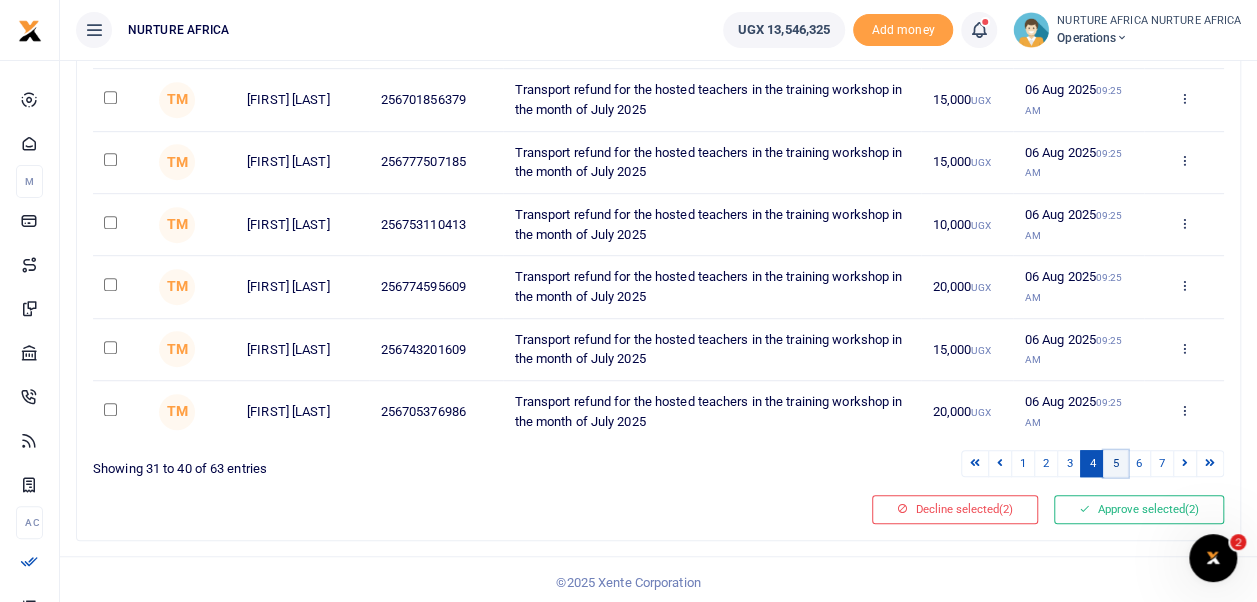 click on "5" at bounding box center [1115, 463] 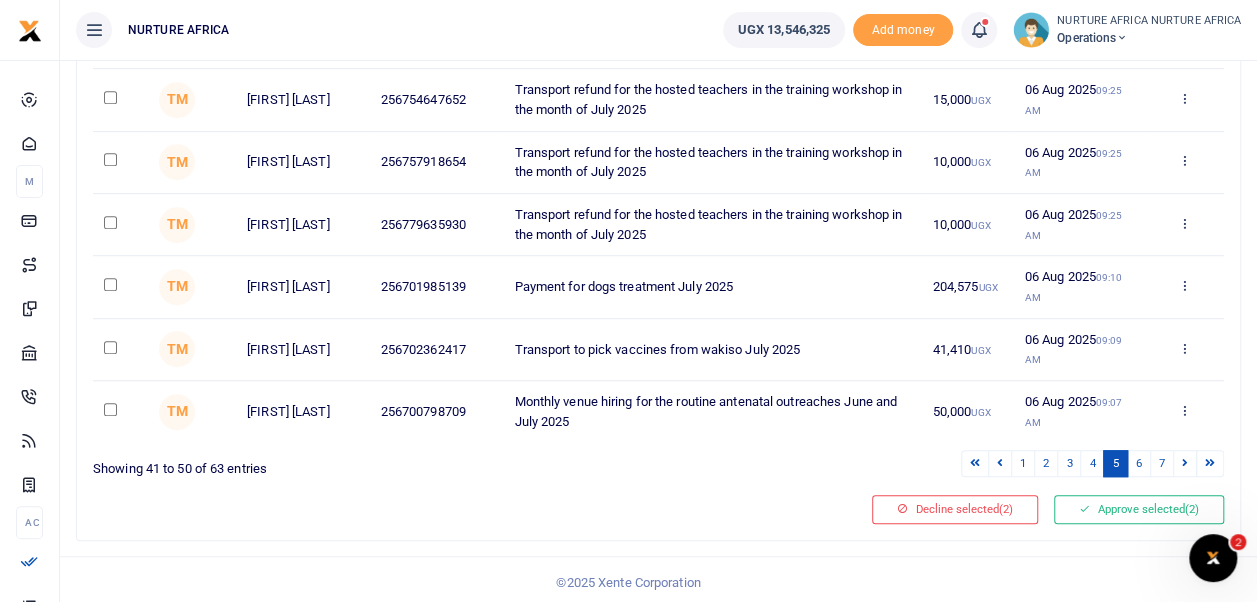 click on "5" at bounding box center (1115, 463) 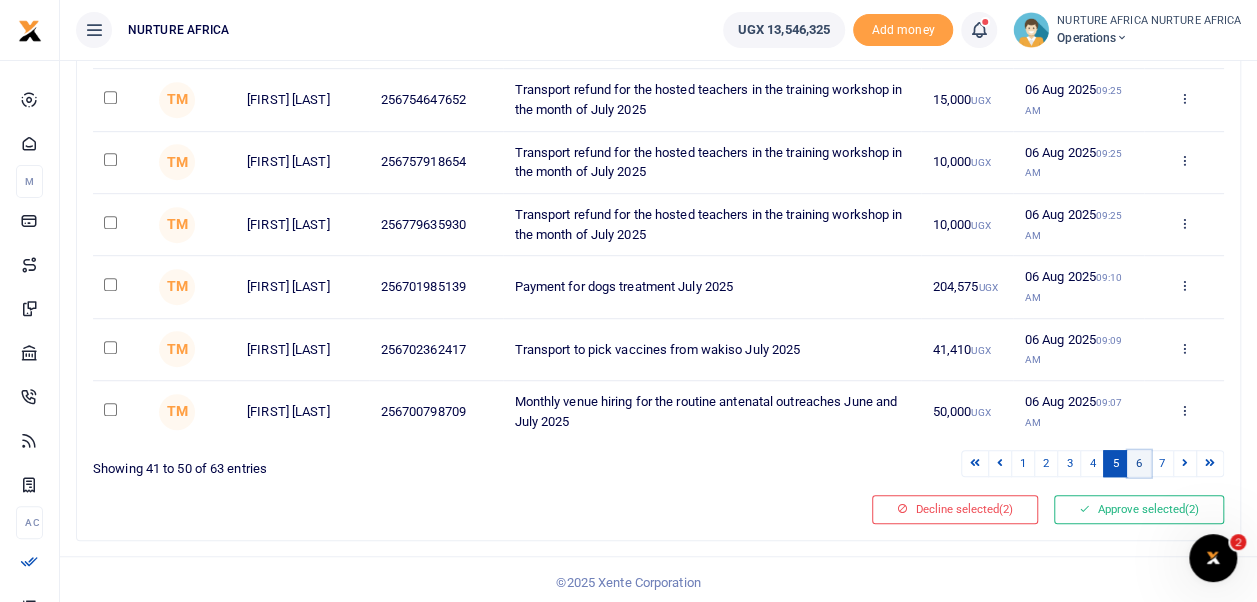 click on "6" at bounding box center (1139, 463) 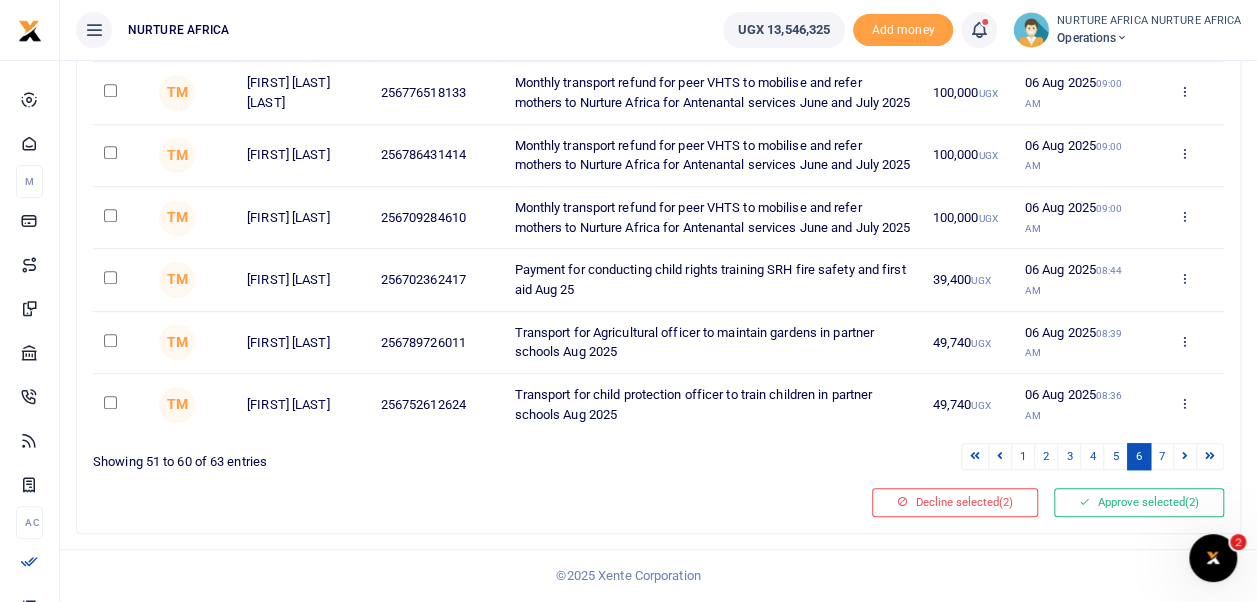 scroll, scrollTop: 614, scrollLeft: 0, axis: vertical 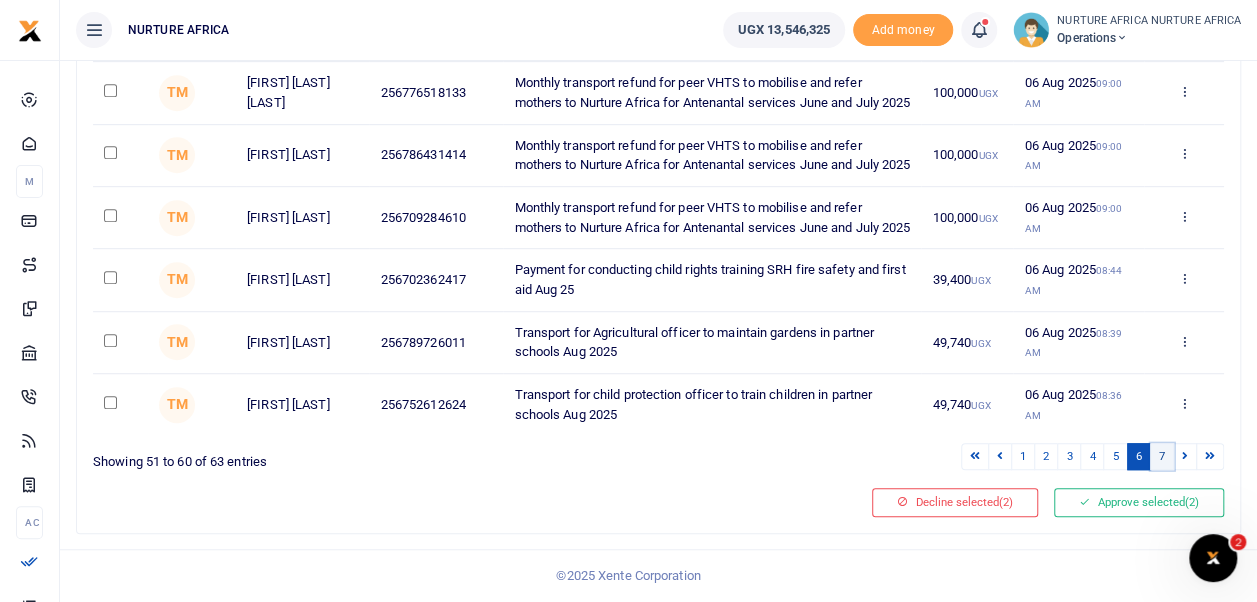 drag, startPoint x: 1163, startPoint y: 449, endPoint x: 1164, endPoint y: 462, distance: 13.038404 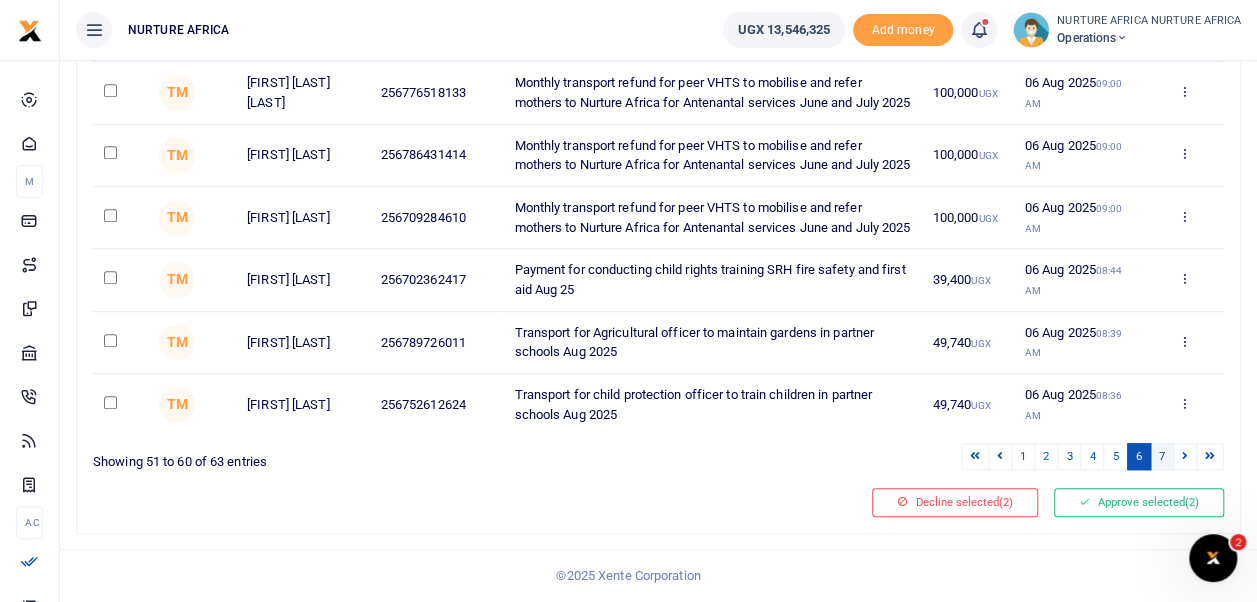 scroll, scrollTop: 62, scrollLeft: 0, axis: vertical 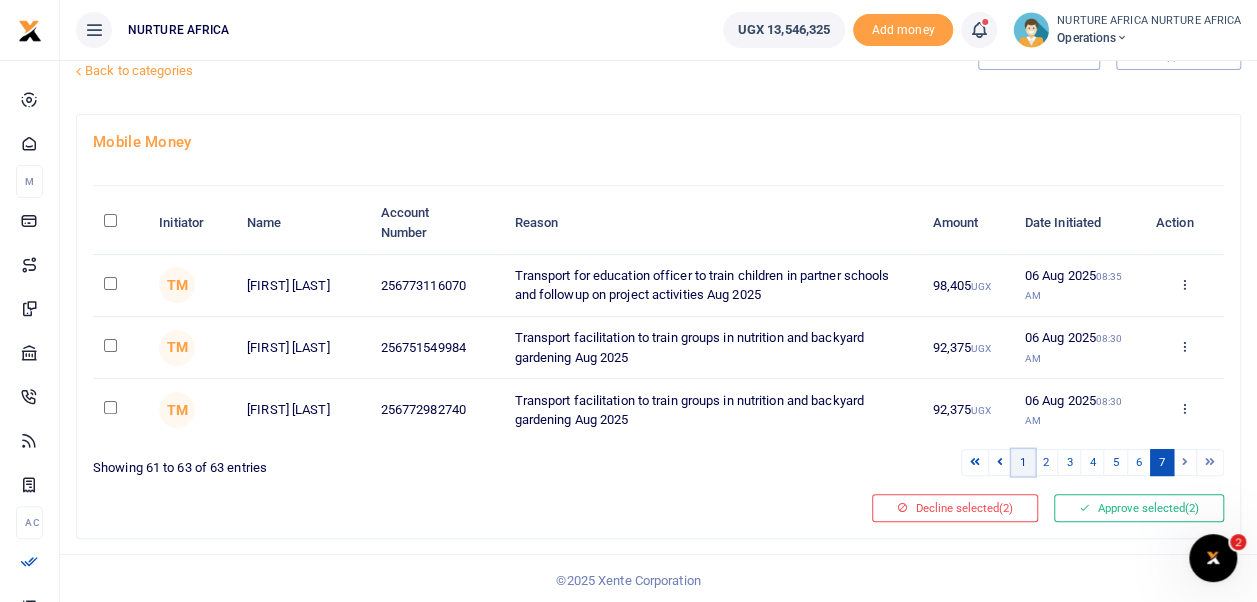 click on "1" at bounding box center (1023, 462) 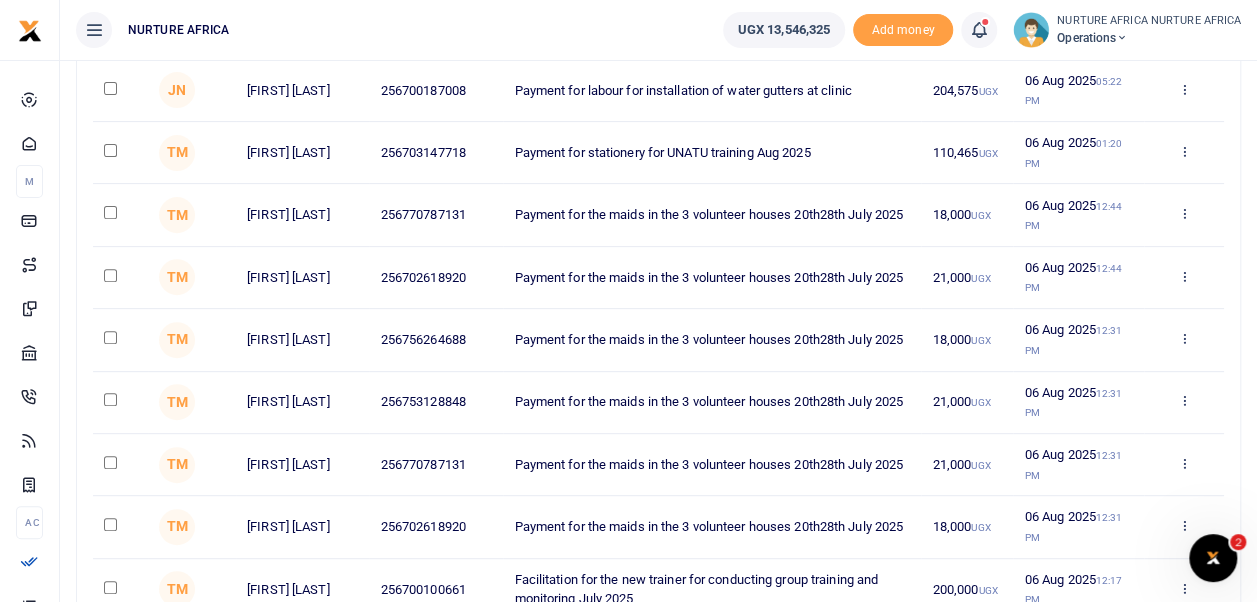scroll, scrollTop: 497, scrollLeft: 0, axis: vertical 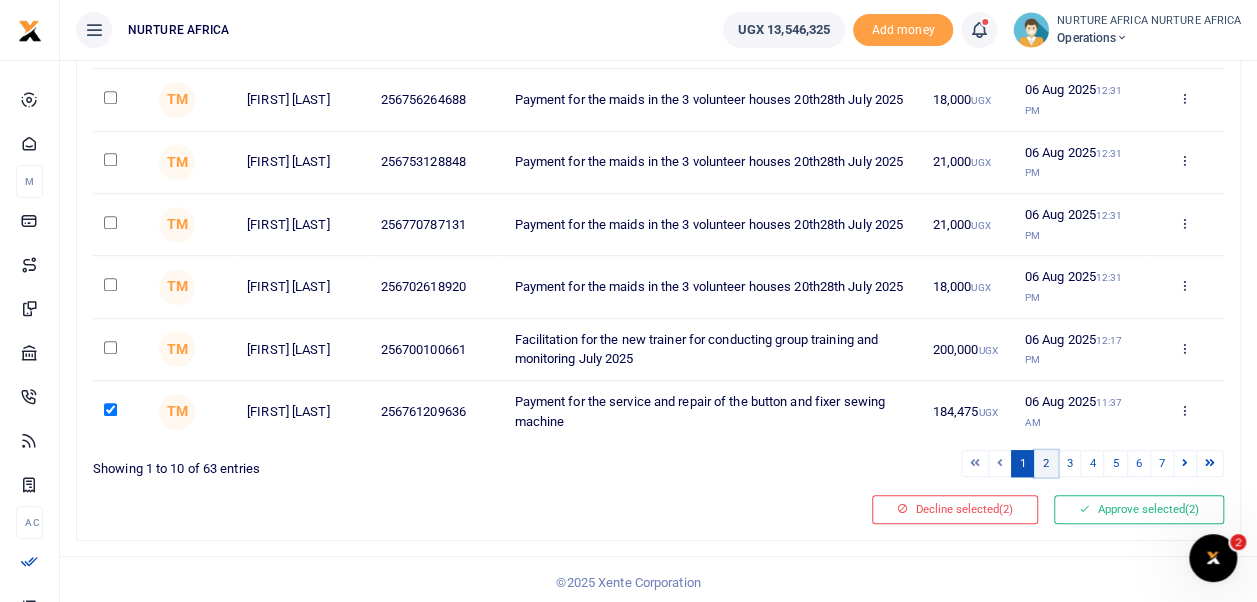 click on "2" at bounding box center [1046, 463] 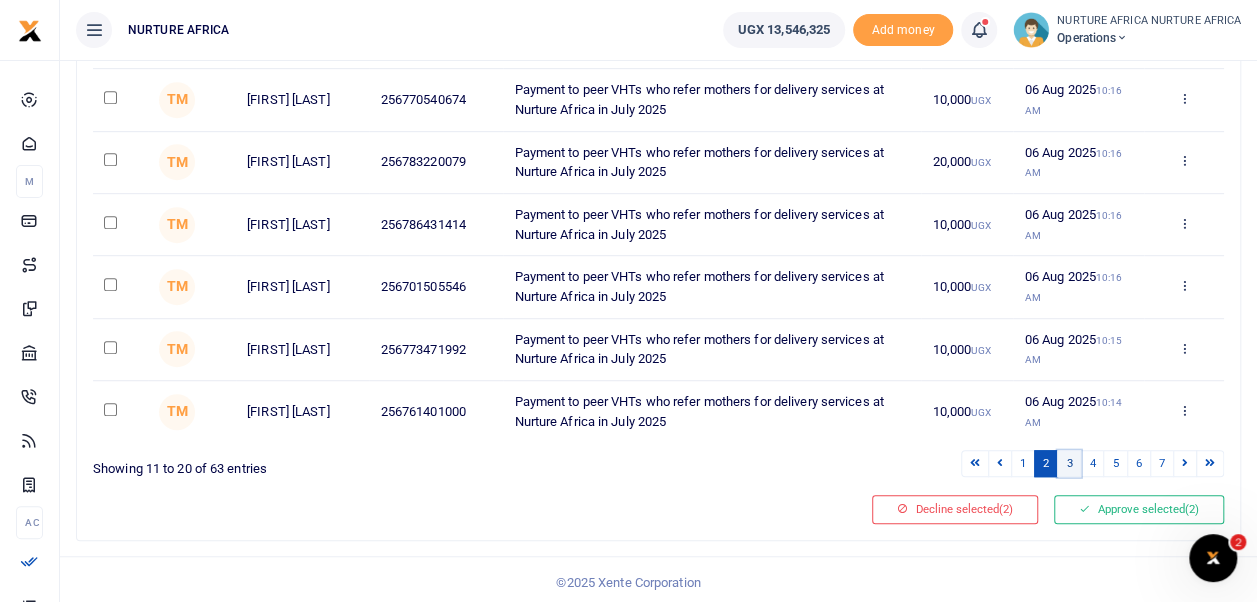 click on "3" at bounding box center [1069, 463] 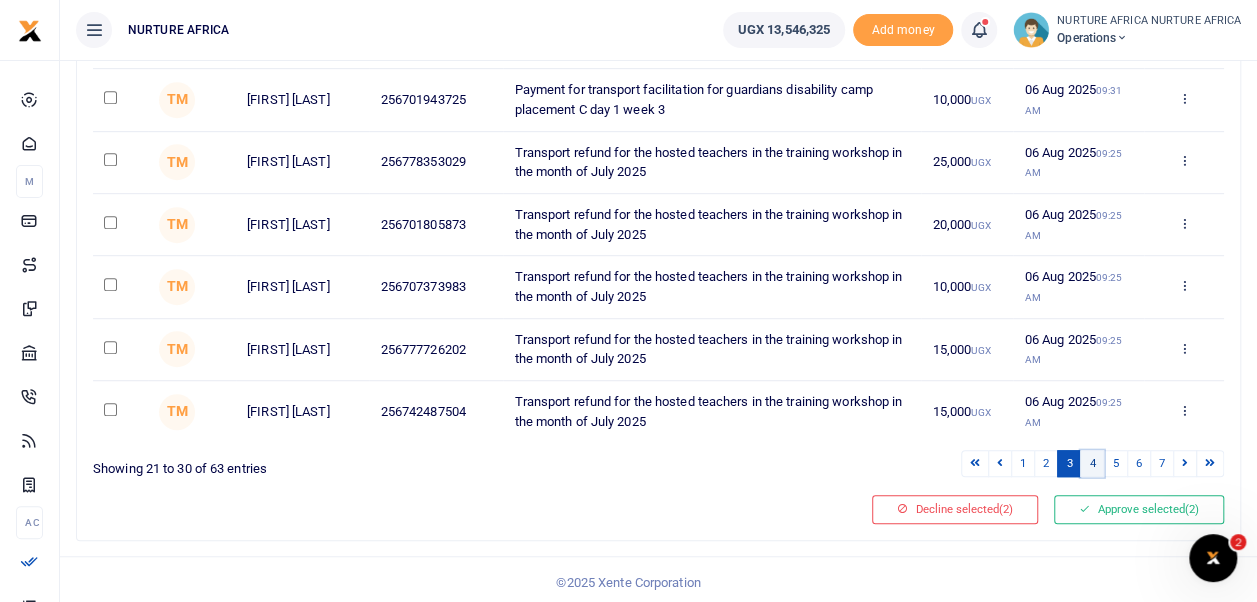 click on "4" at bounding box center (1092, 463) 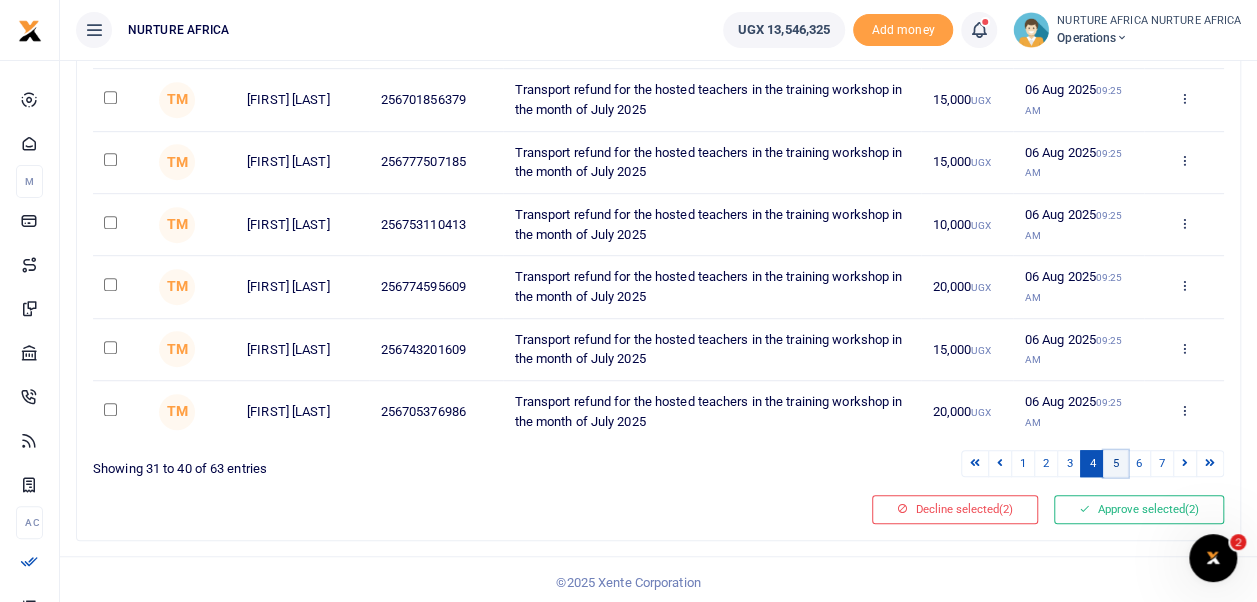 click on "5" at bounding box center [1115, 463] 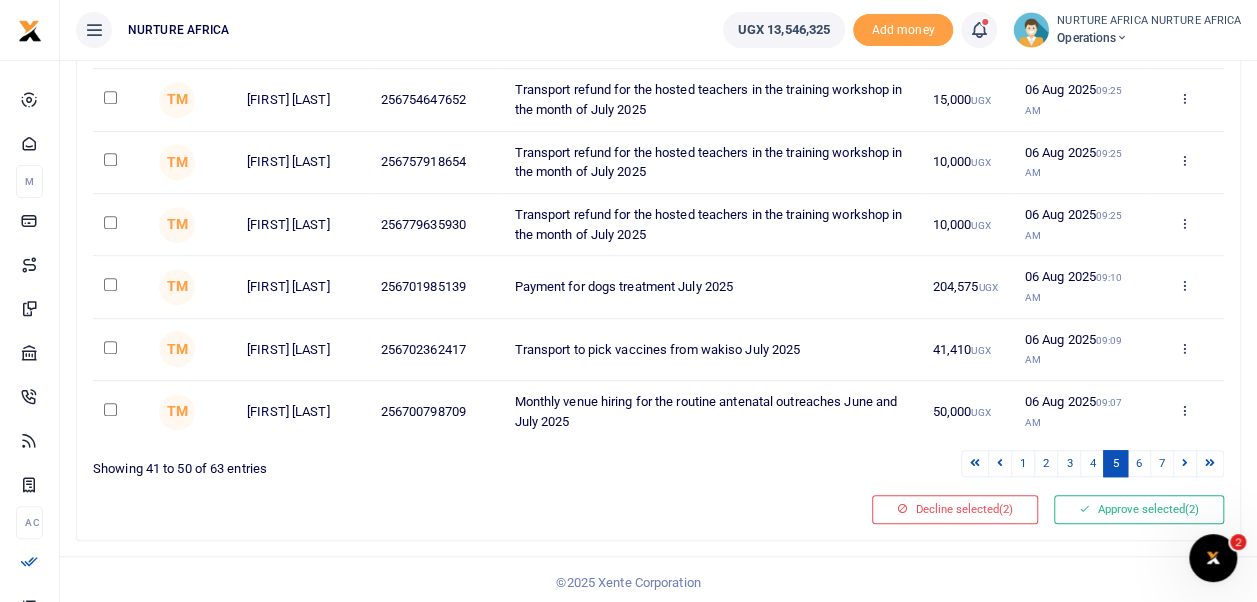 click on "5" at bounding box center [1115, 463] 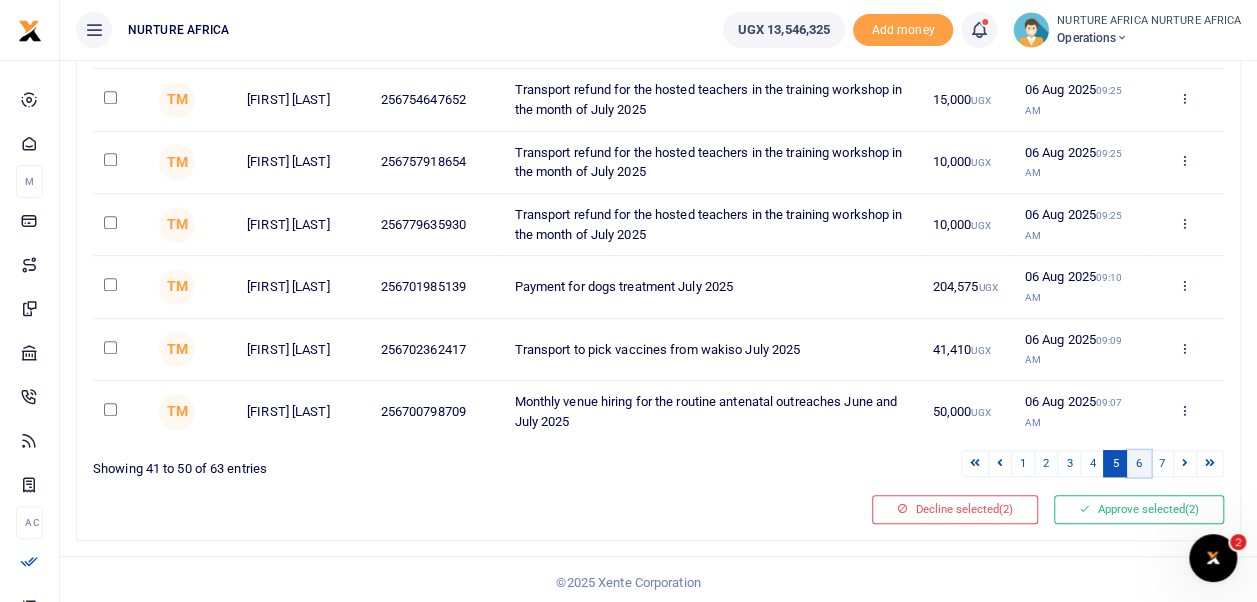 click on "6" at bounding box center [1139, 463] 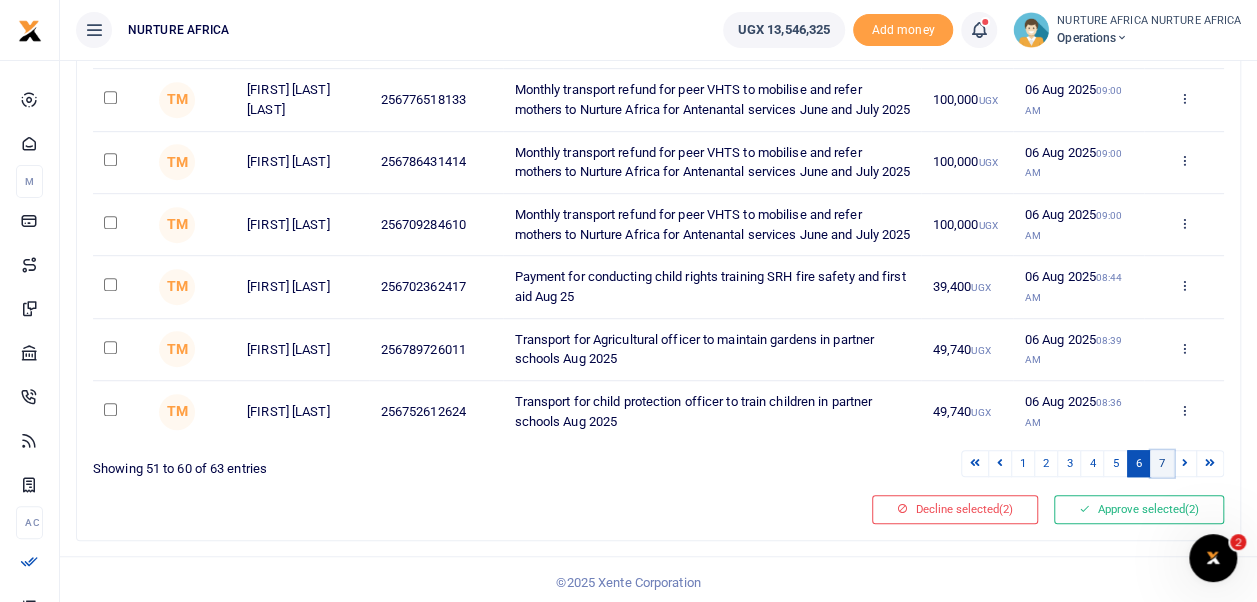 click on "7" at bounding box center (1162, 463) 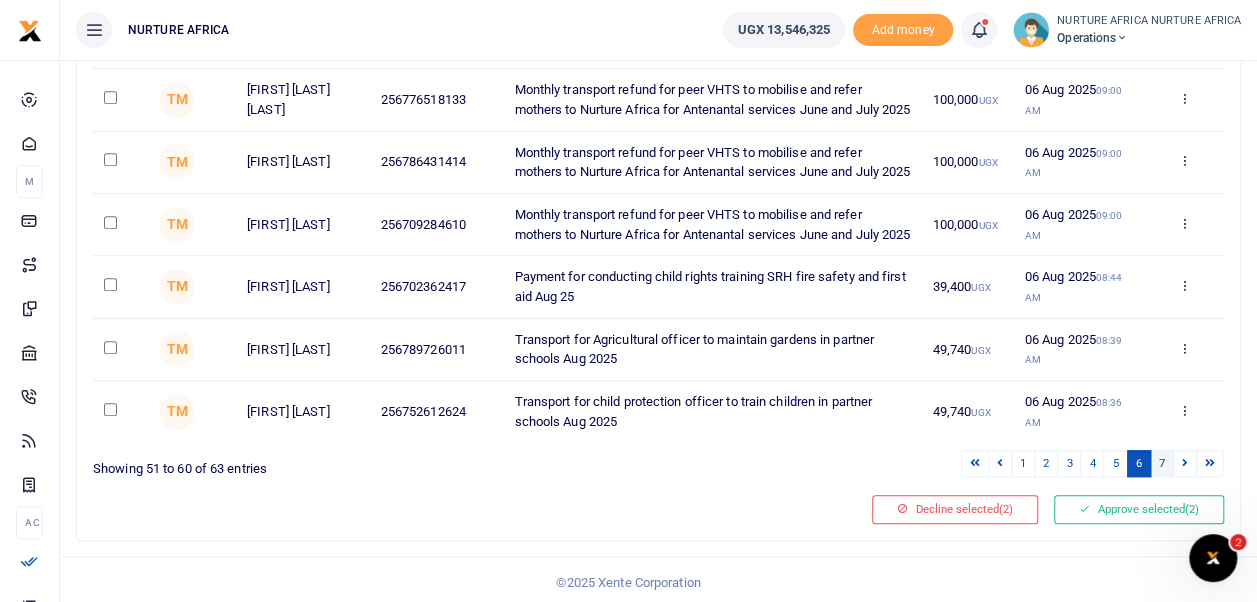 scroll, scrollTop: 62, scrollLeft: 0, axis: vertical 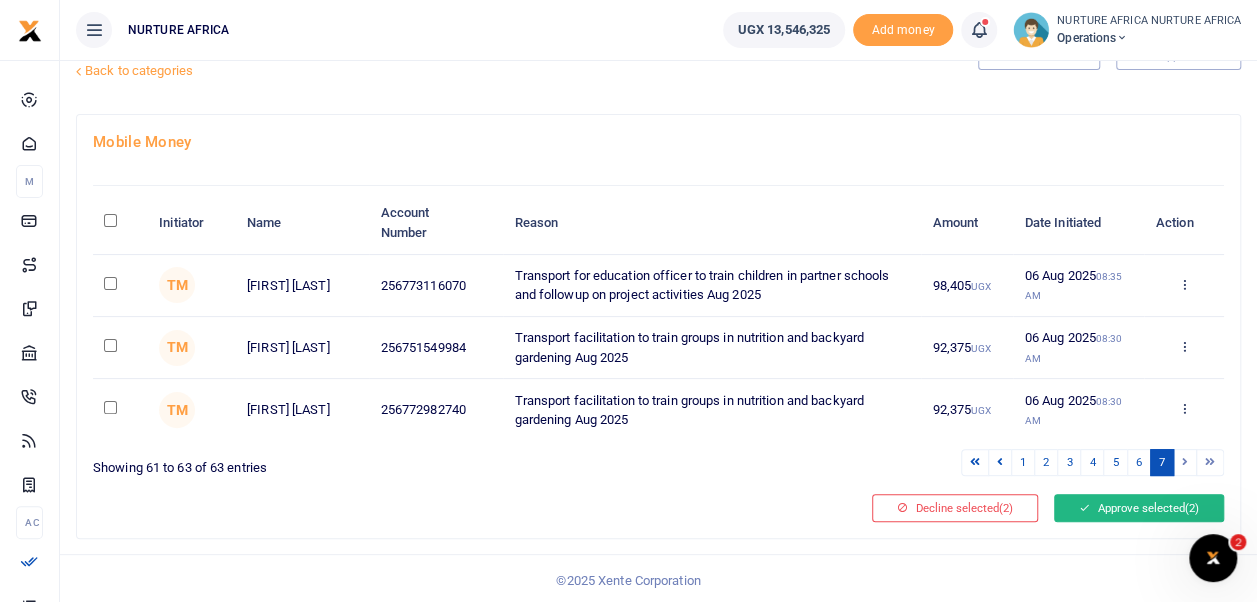 click at bounding box center [1084, 508] 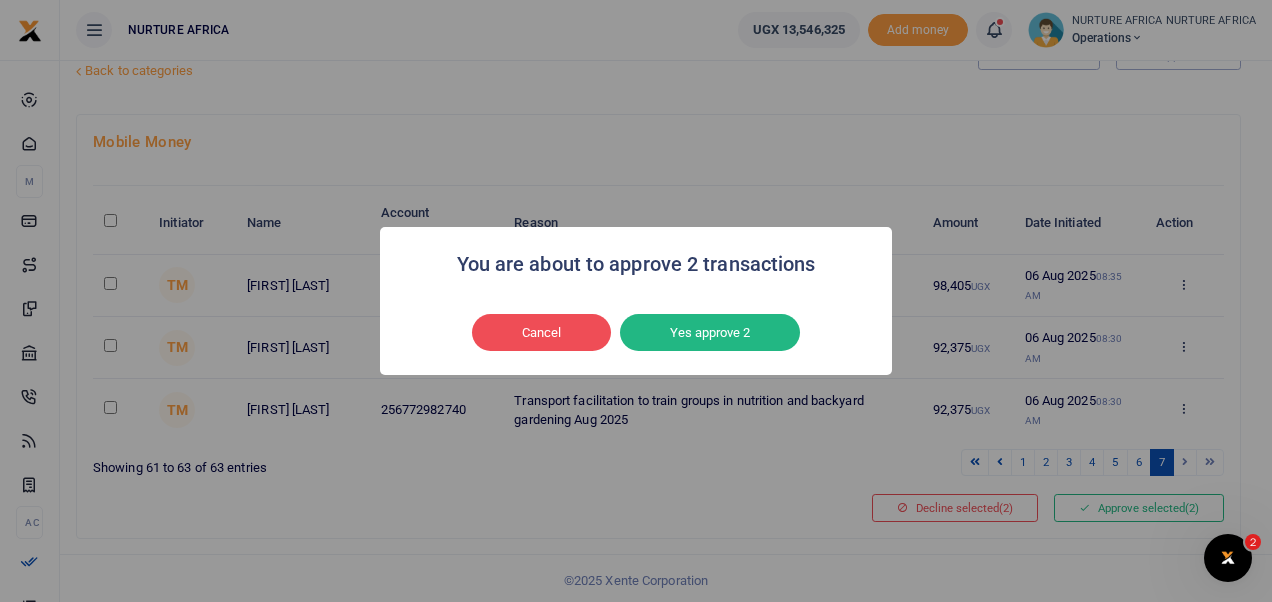 click on "Yes approve 2" at bounding box center [710, 333] 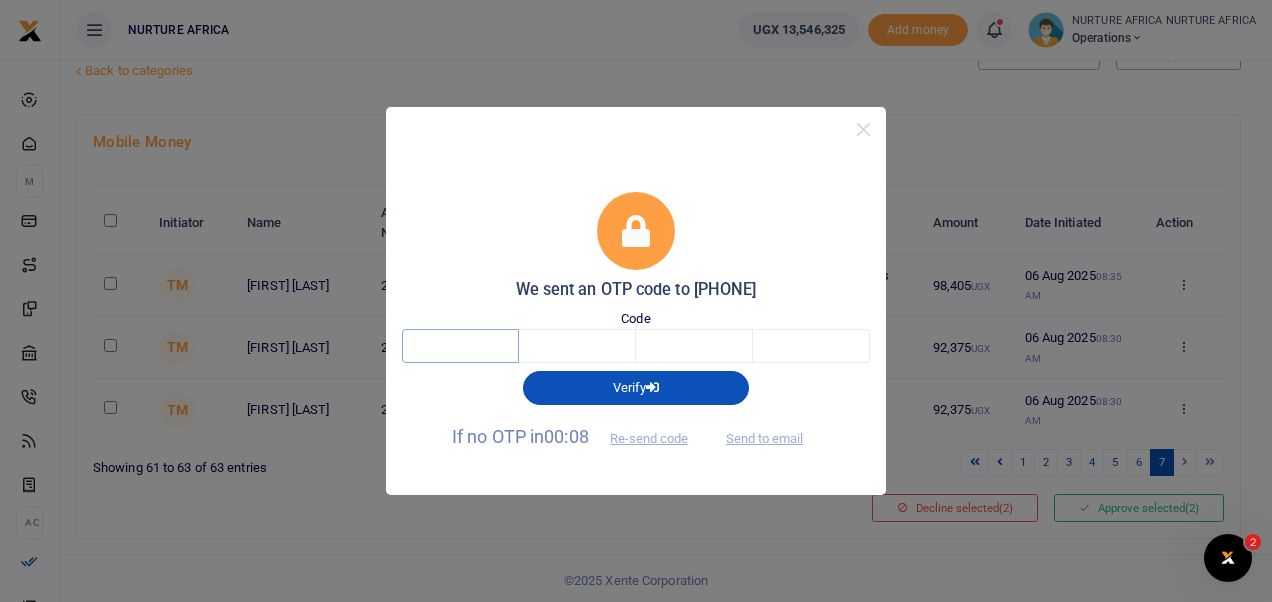 click at bounding box center [460, 346] 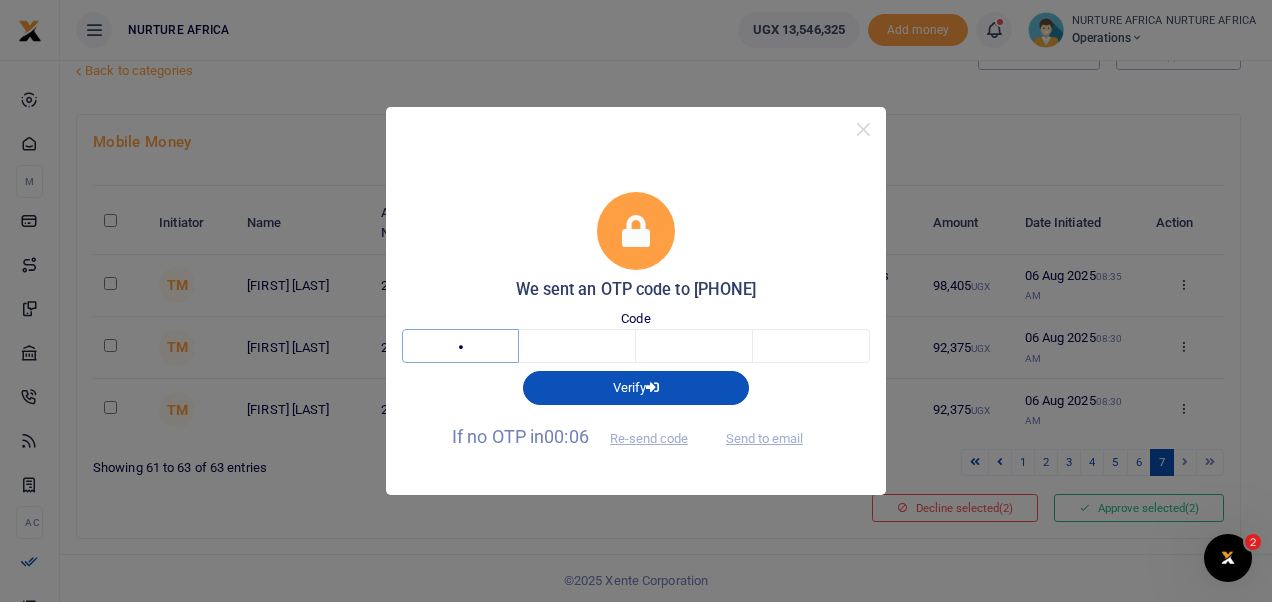 type on "5" 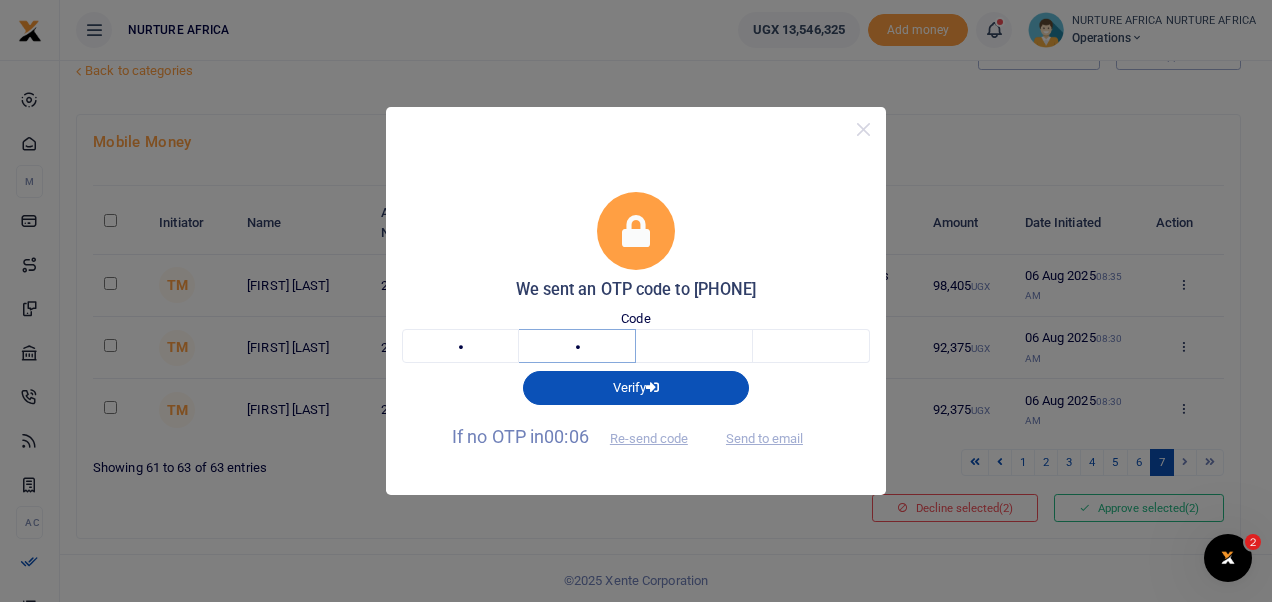 type on "7" 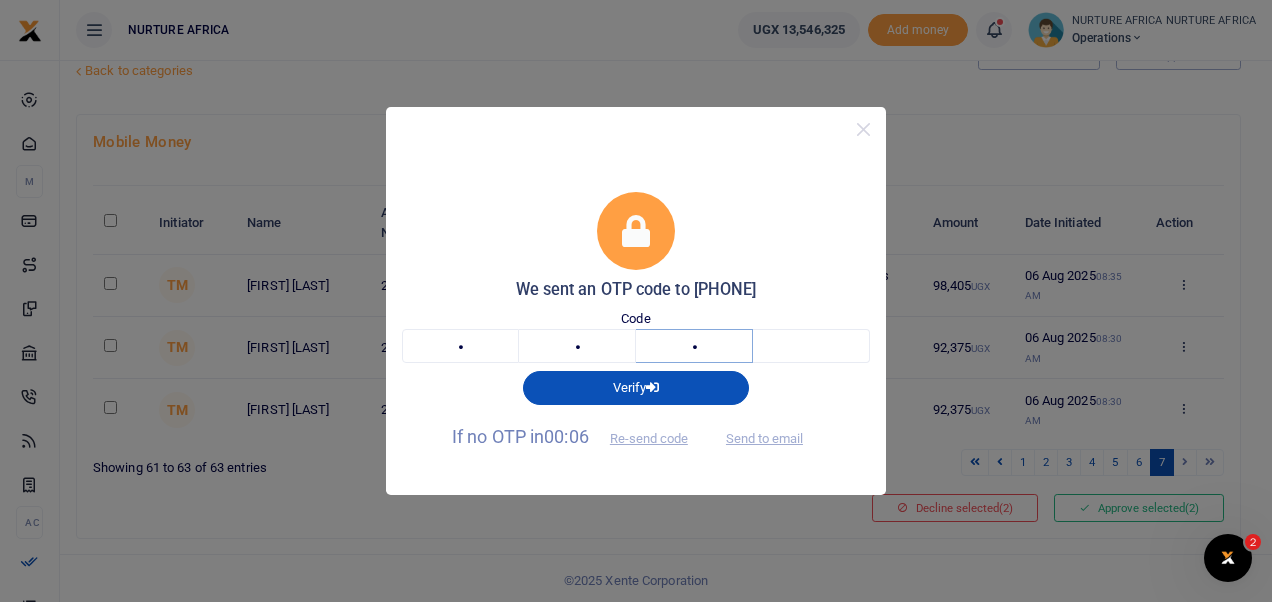 type on "7" 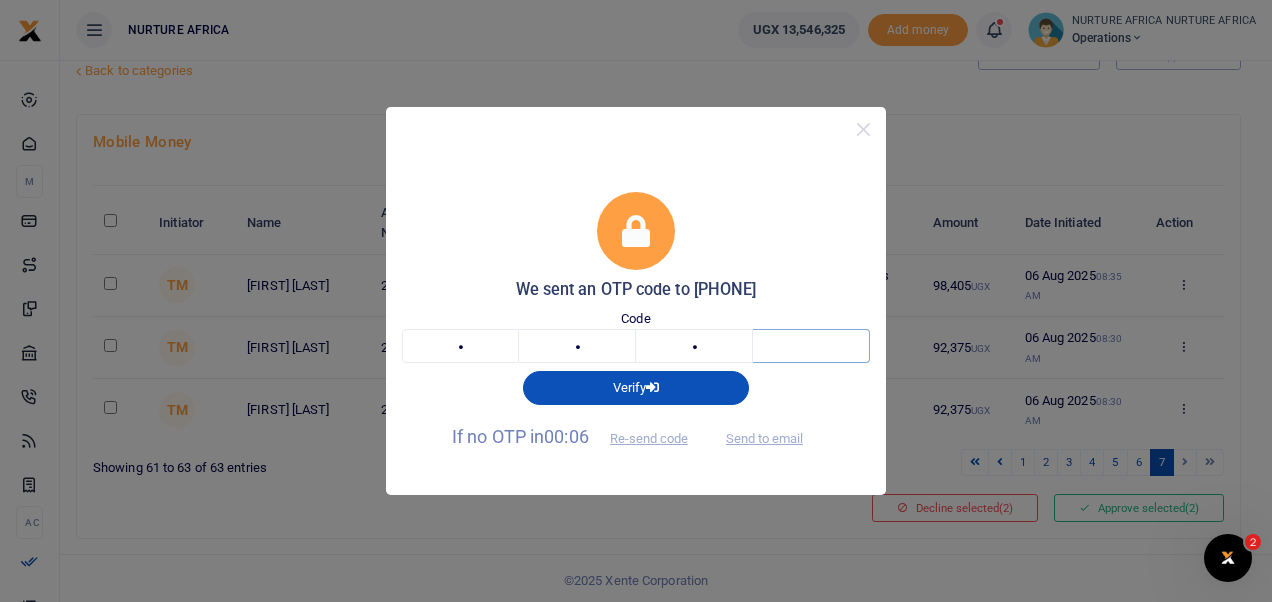 type on "6" 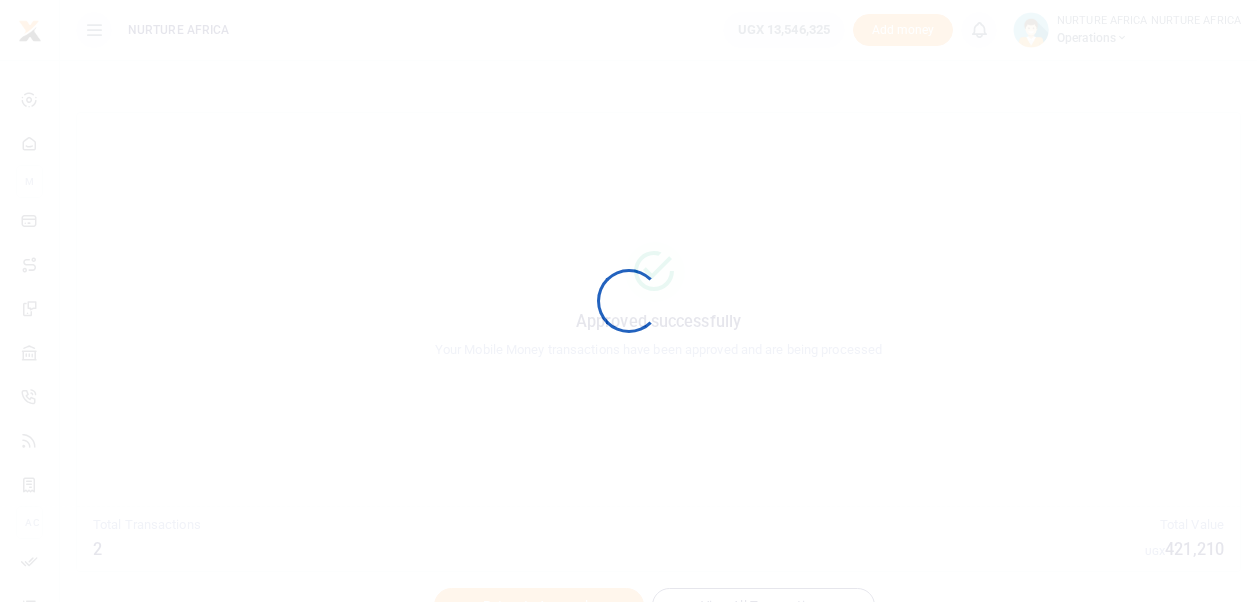 scroll, scrollTop: 0, scrollLeft: 0, axis: both 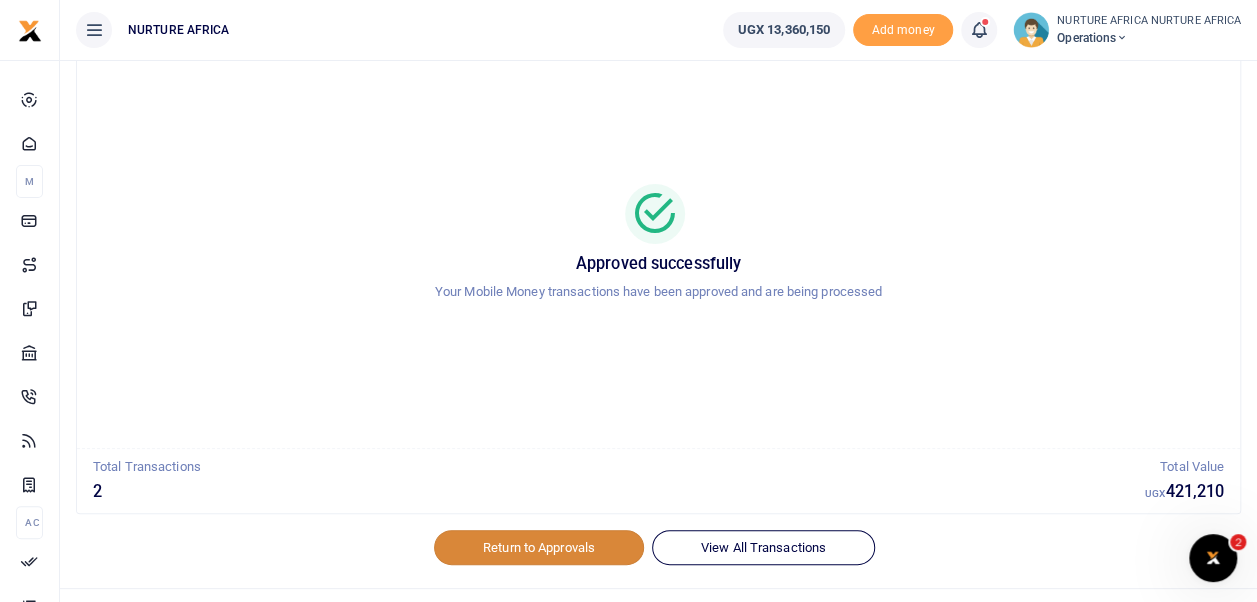 click on "Return to Approvals" at bounding box center (539, 547) 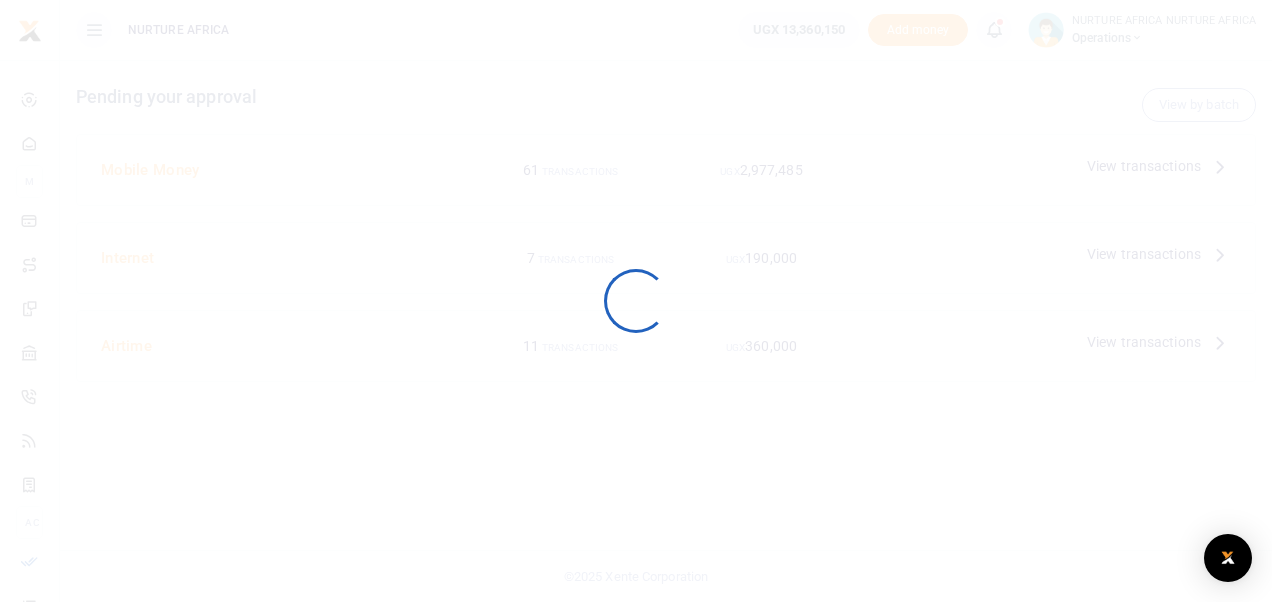 scroll, scrollTop: 0, scrollLeft: 0, axis: both 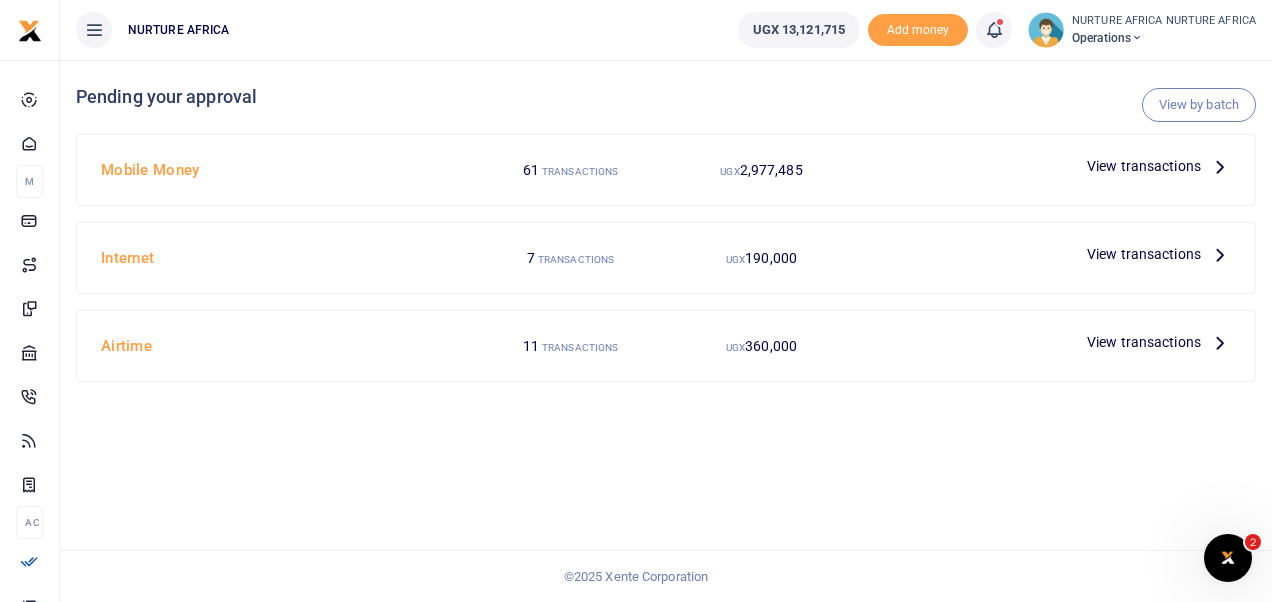 click on "View transactions" at bounding box center (1144, 166) 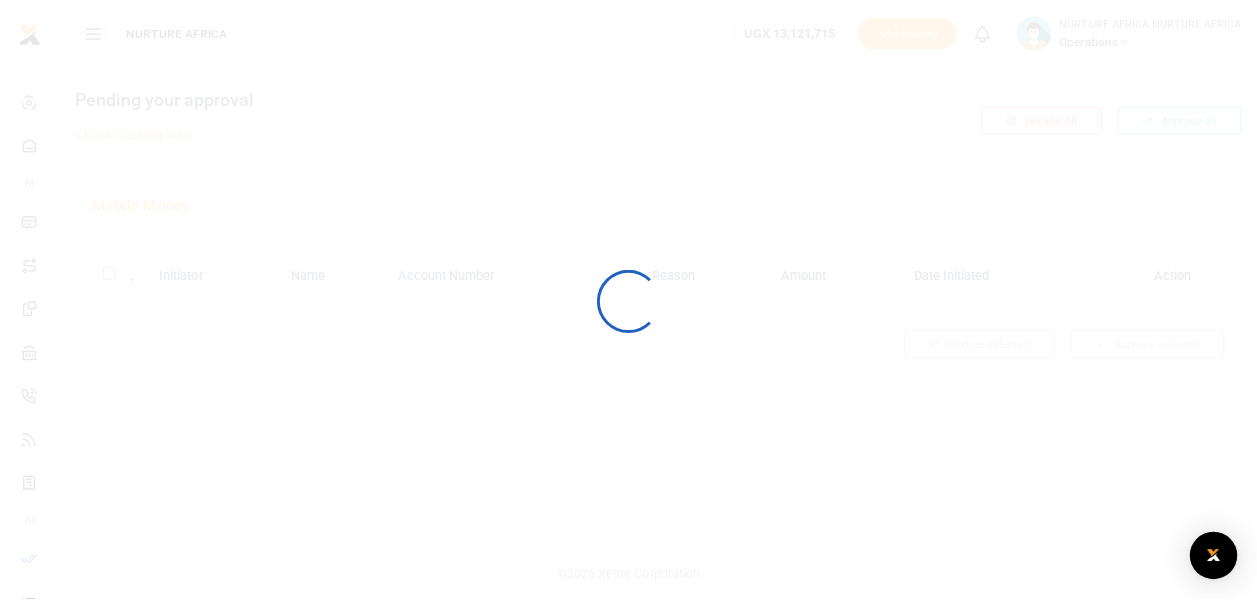 scroll, scrollTop: 0, scrollLeft: 0, axis: both 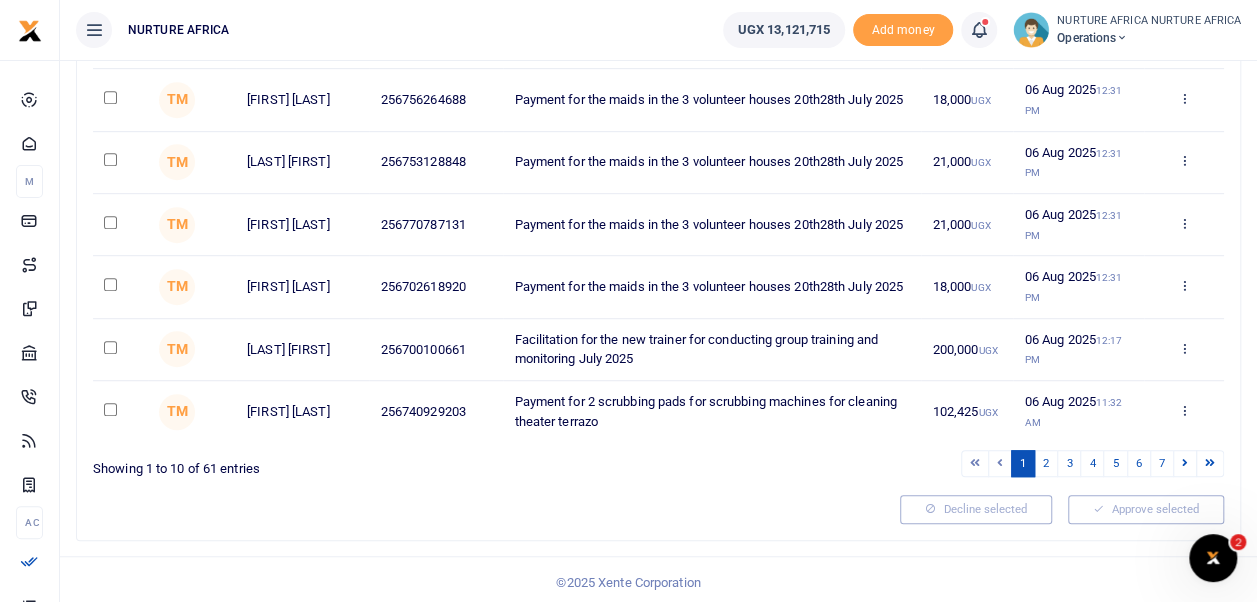 click at bounding box center [110, 409] 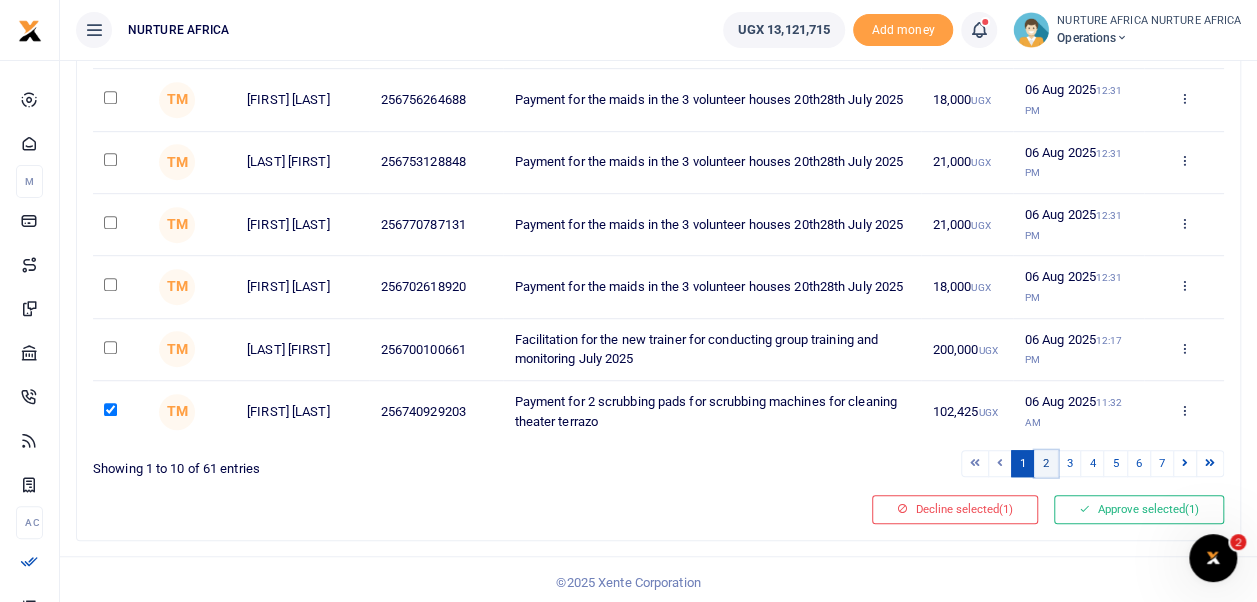 click on "2" at bounding box center (1046, 463) 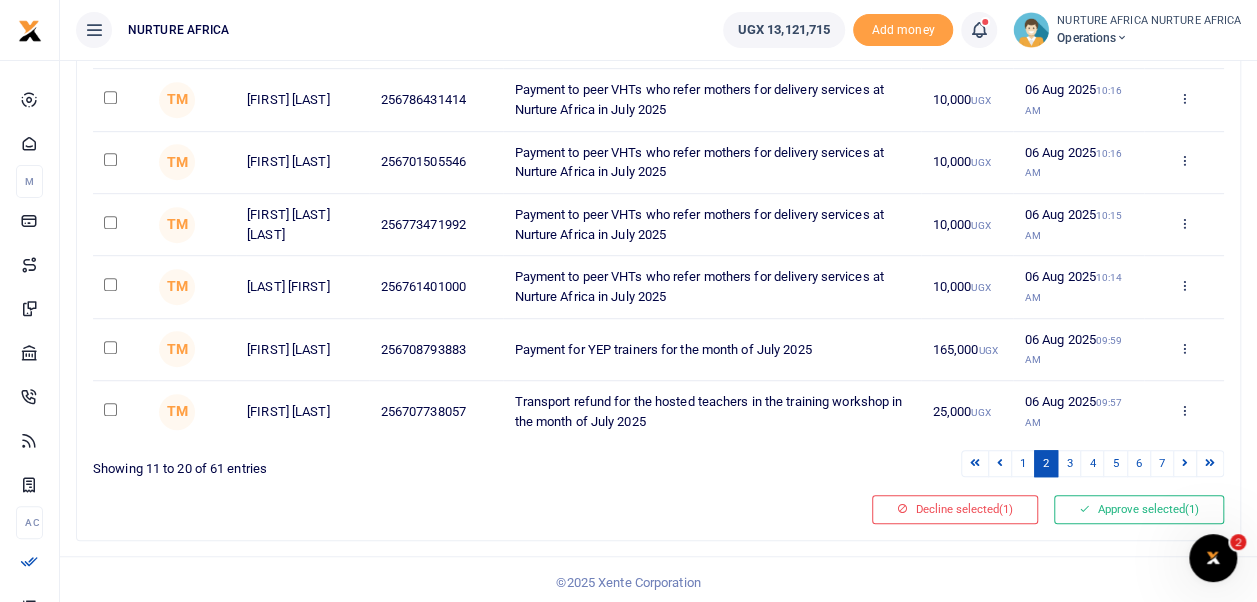 click at bounding box center (110, 284) 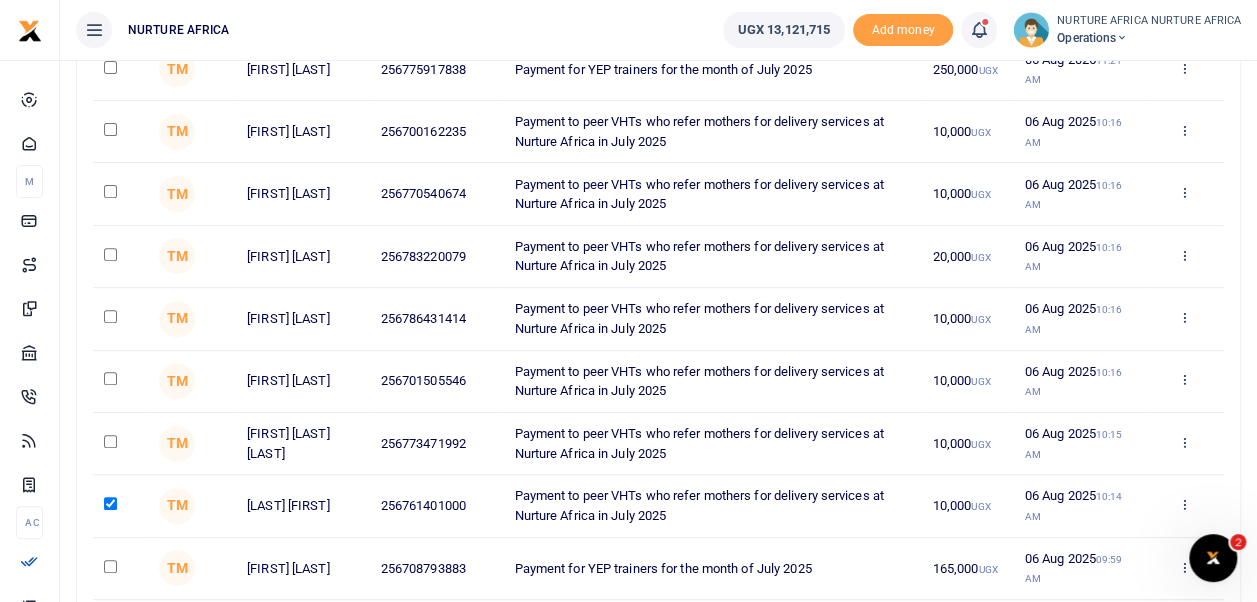 scroll, scrollTop: 272, scrollLeft: 0, axis: vertical 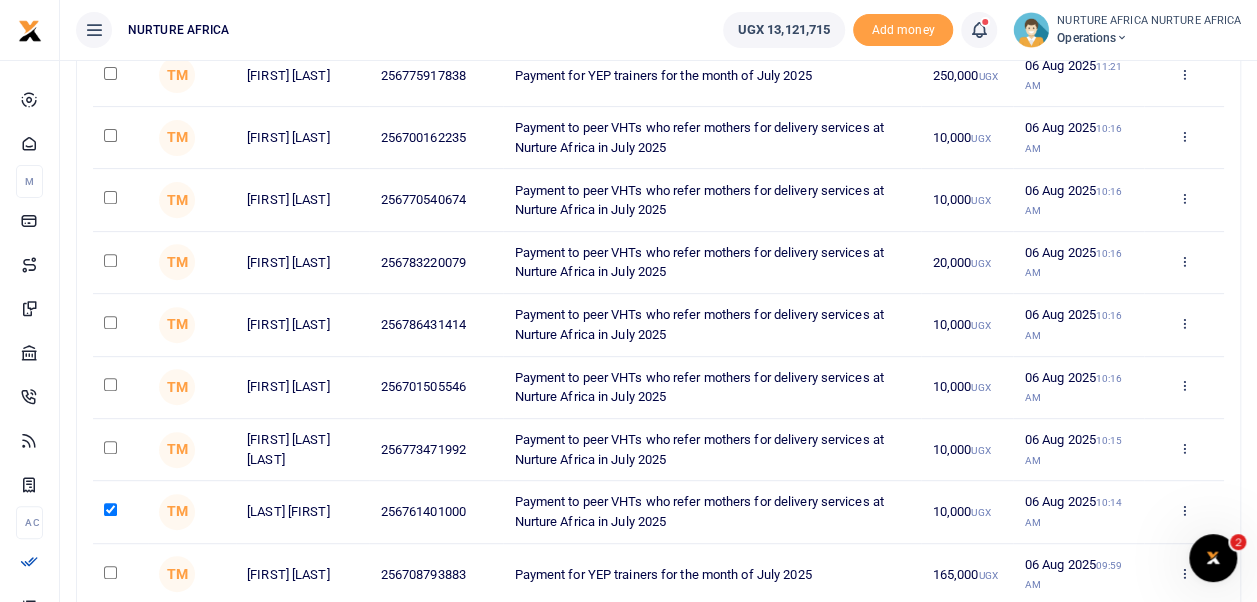 click at bounding box center [110, 197] 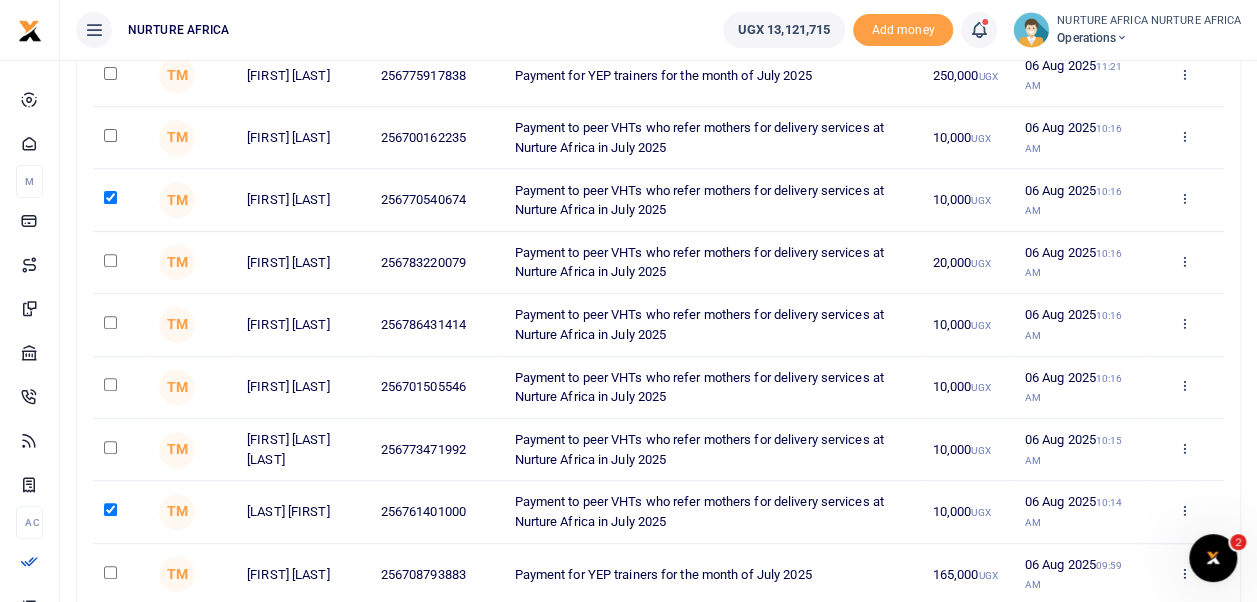 click at bounding box center (110, 447) 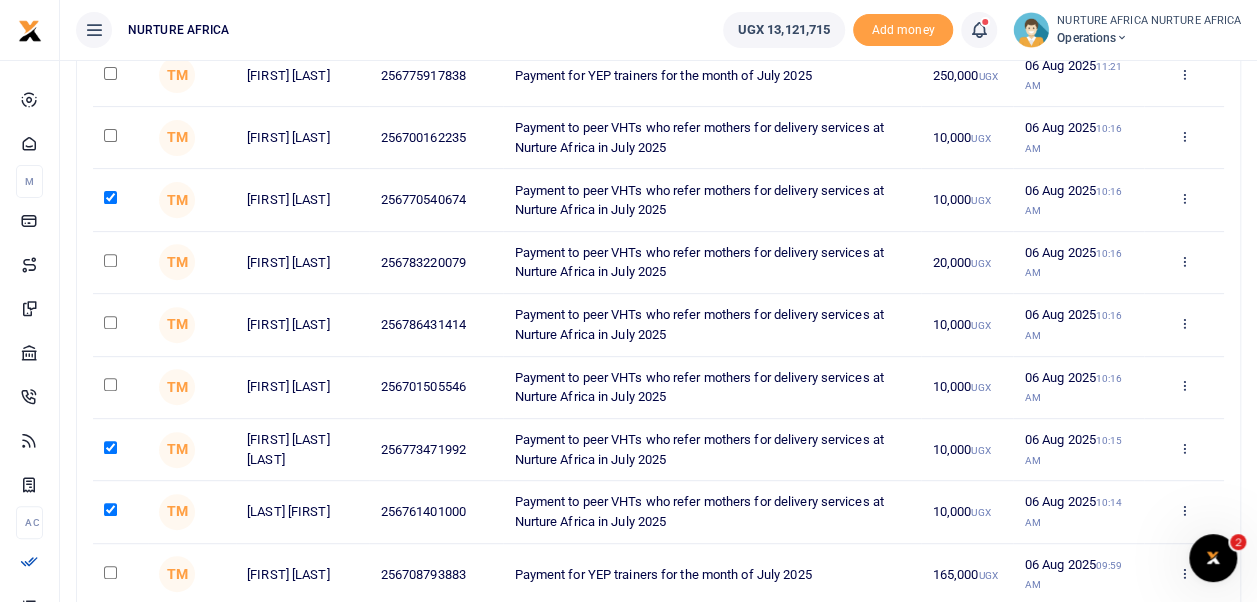 click at bounding box center [110, 322] 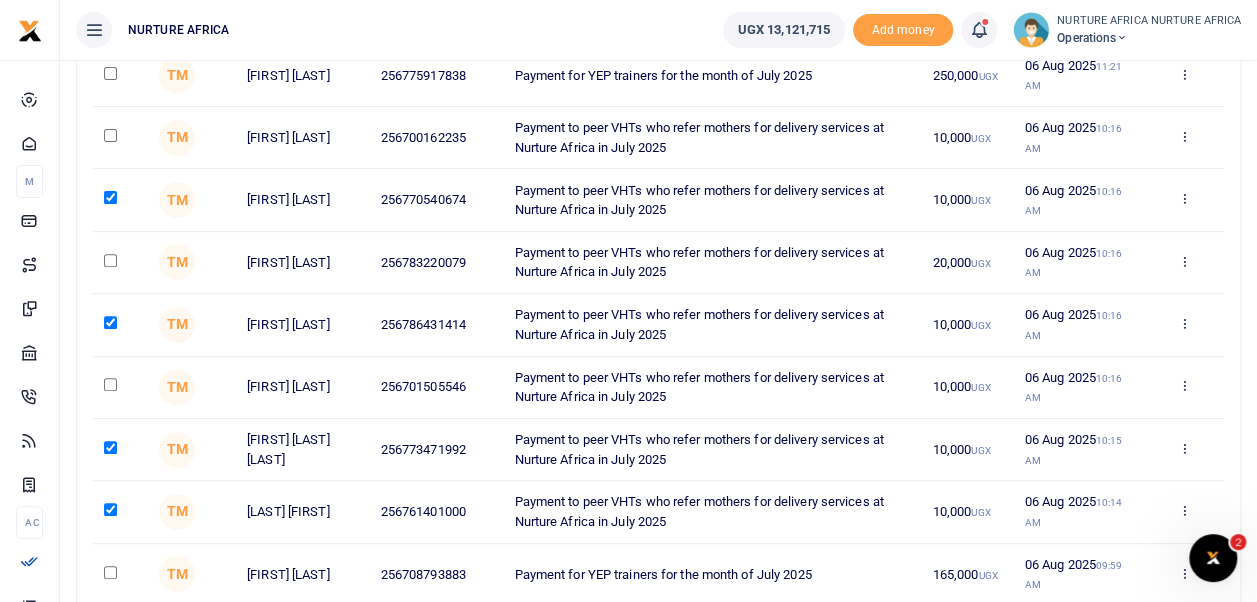 click at bounding box center (110, 135) 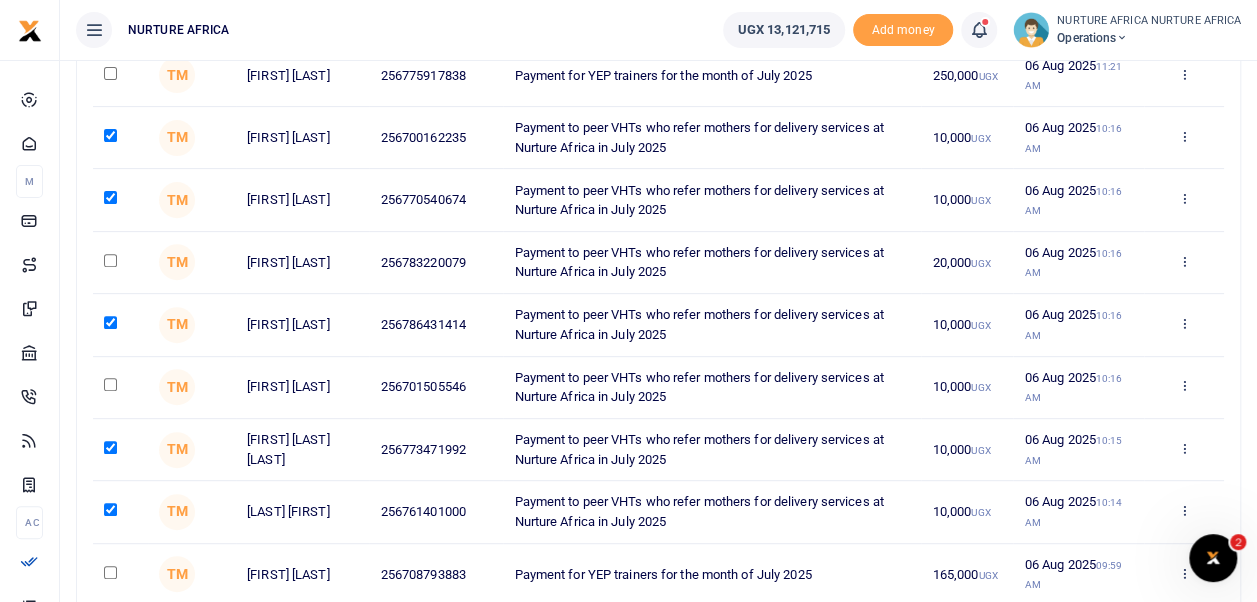 click at bounding box center (110, 384) 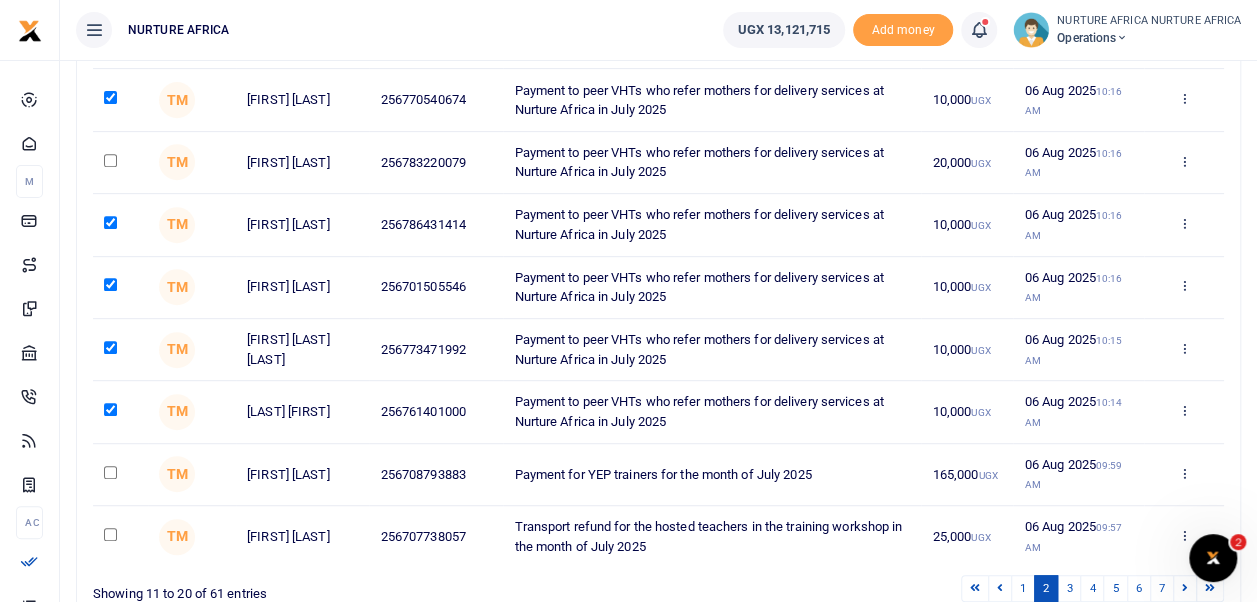 scroll, scrollTop: 371, scrollLeft: 0, axis: vertical 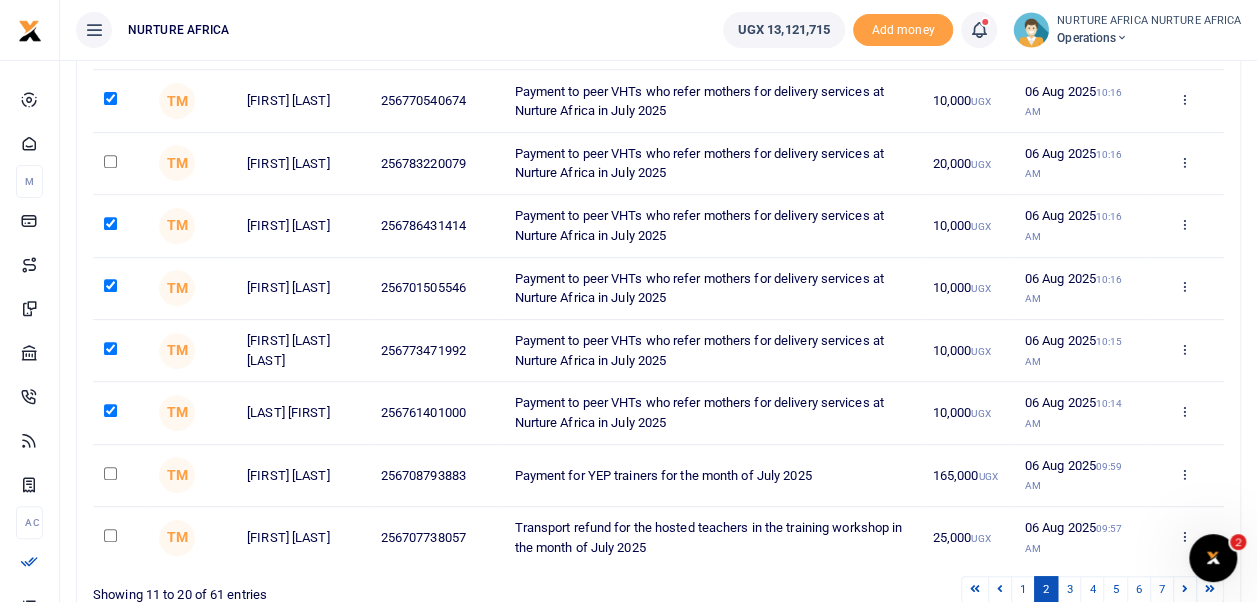 click at bounding box center [110, 161] 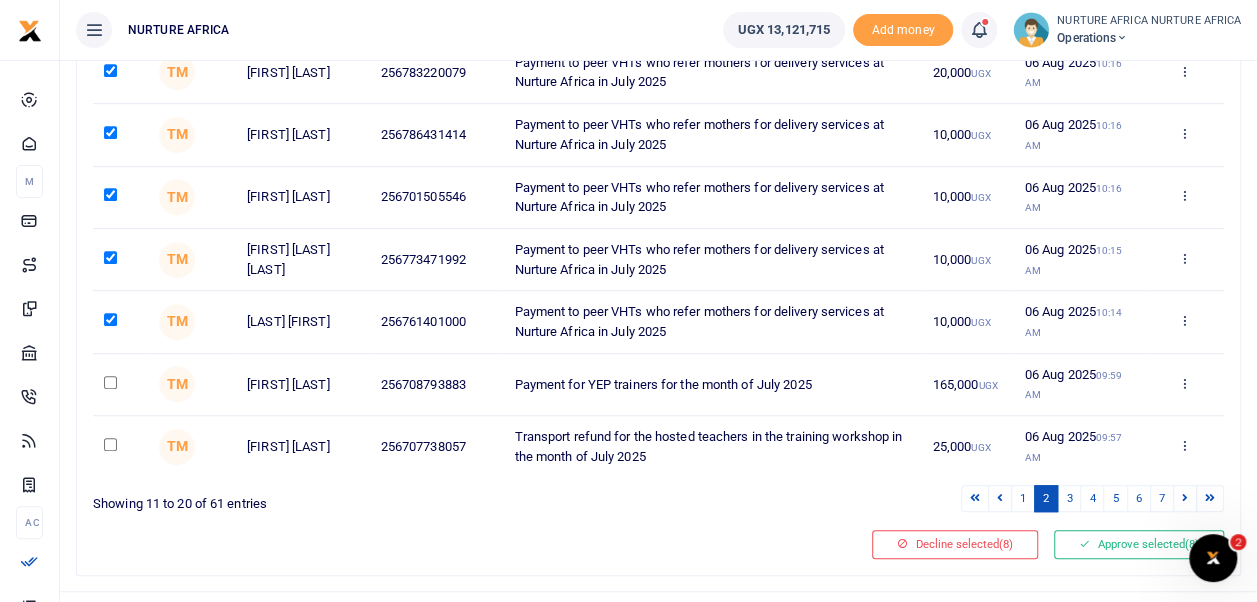 scroll, scrollTop: 497, scrollLeft: 0, axis: vertical 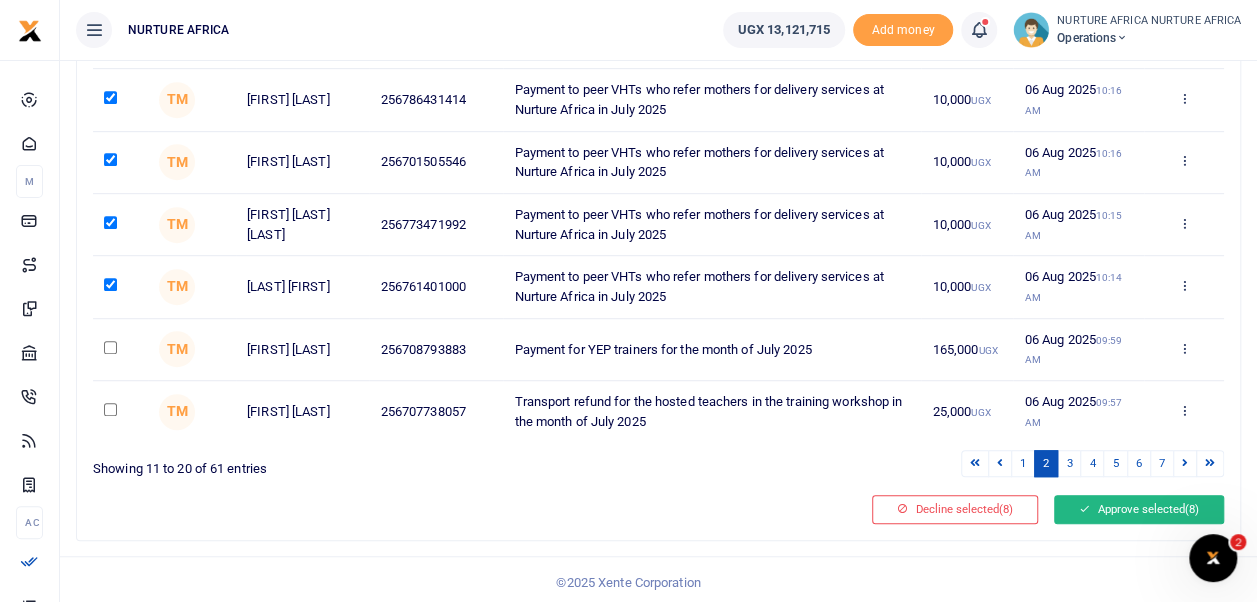 click on "Approve selected  (8)" at bounding box center (1139, 509) 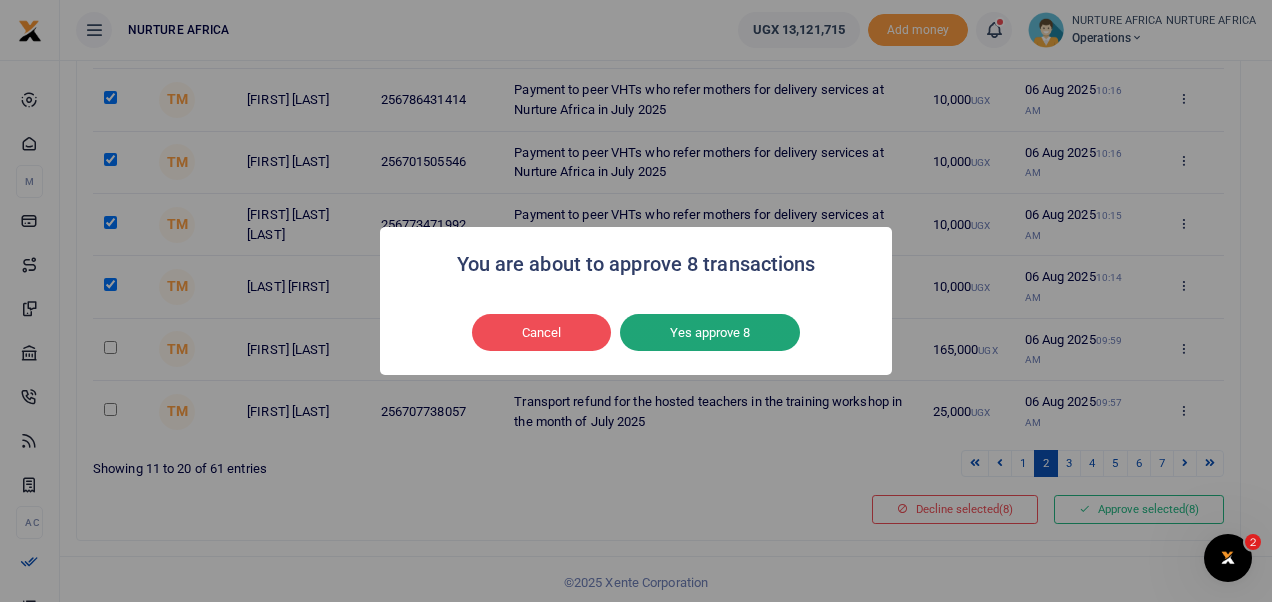 click on "Yes approve 8" at bounding box center [710, 333] 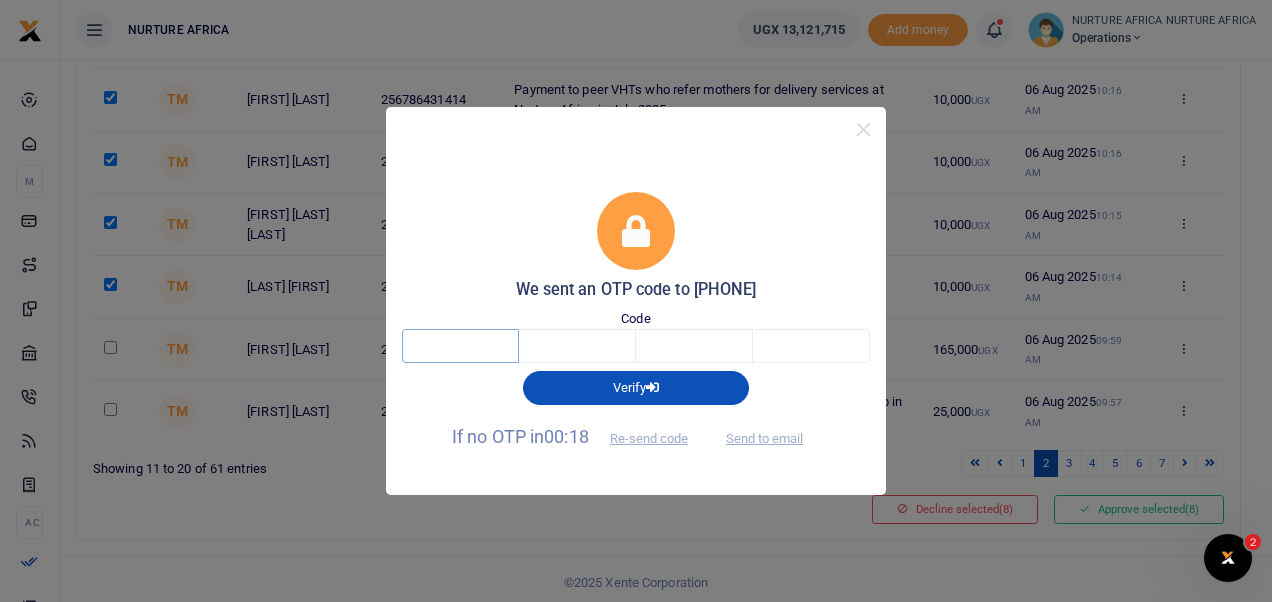 click at bounding box center [460, 346] 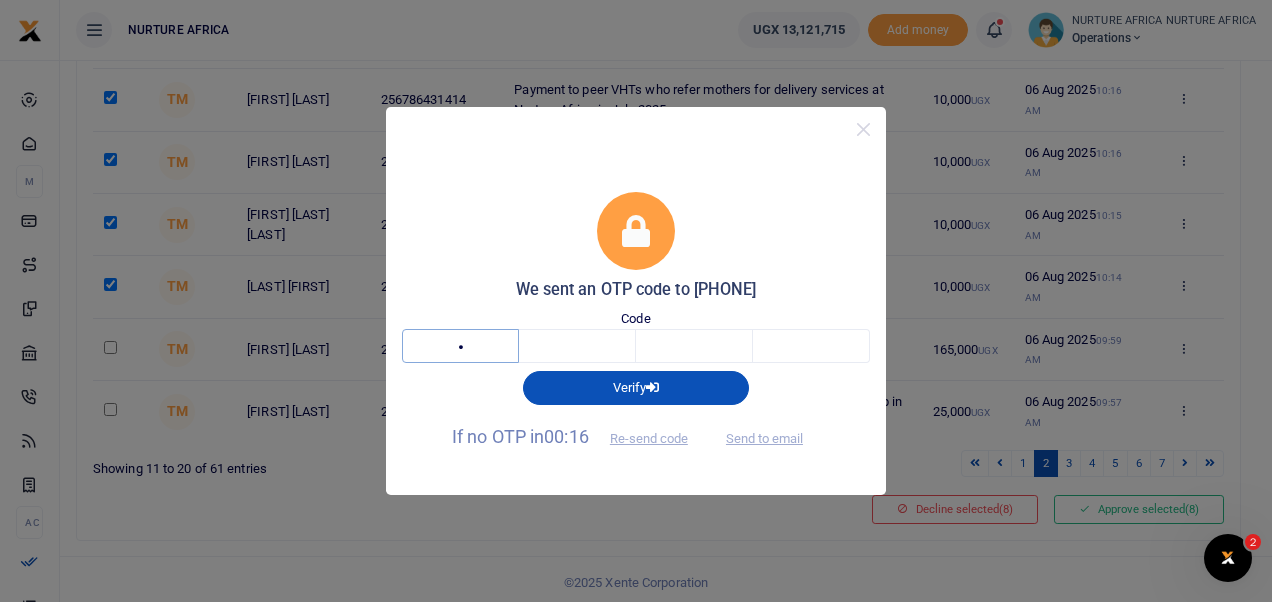 type on "4" 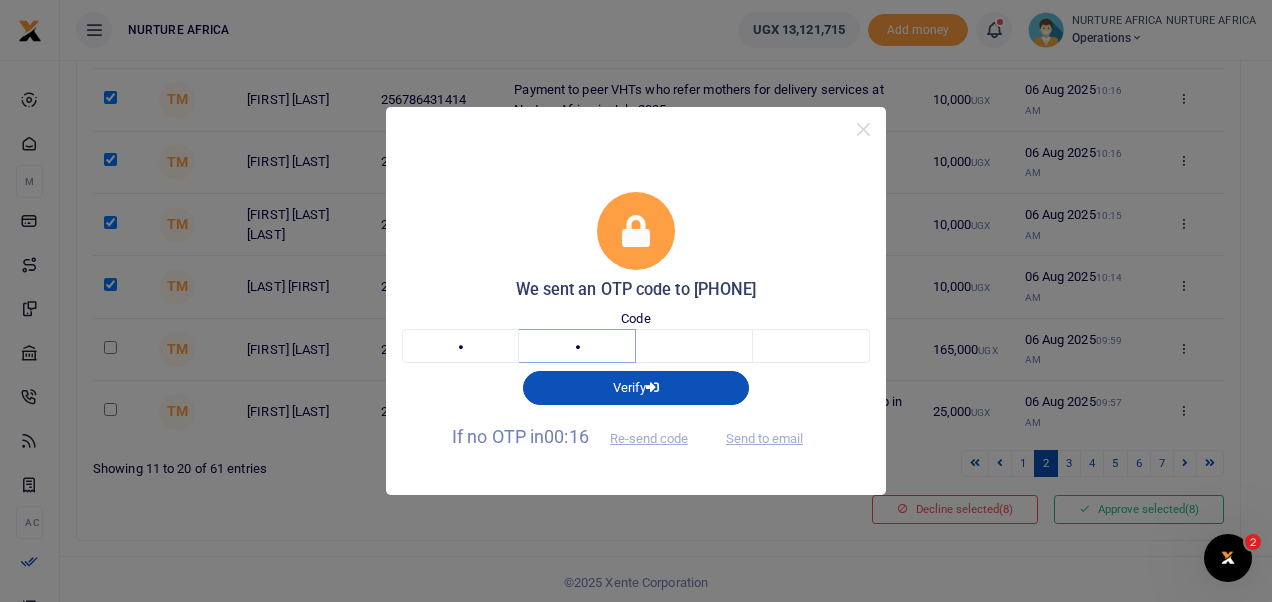 type on "3" 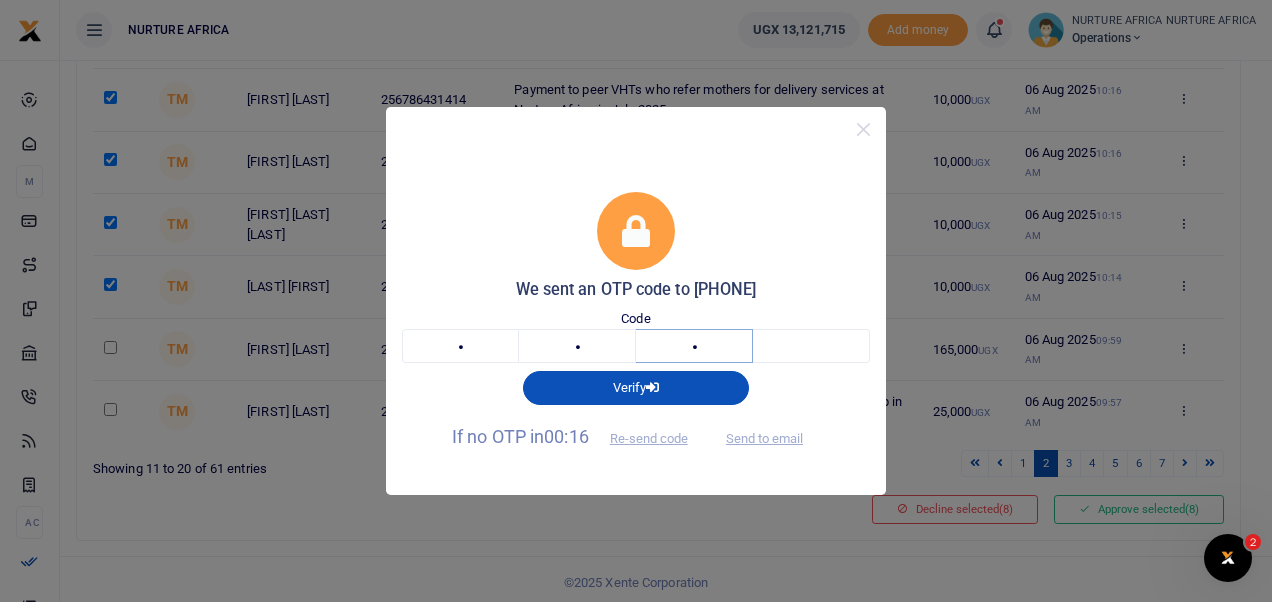 type on "2" 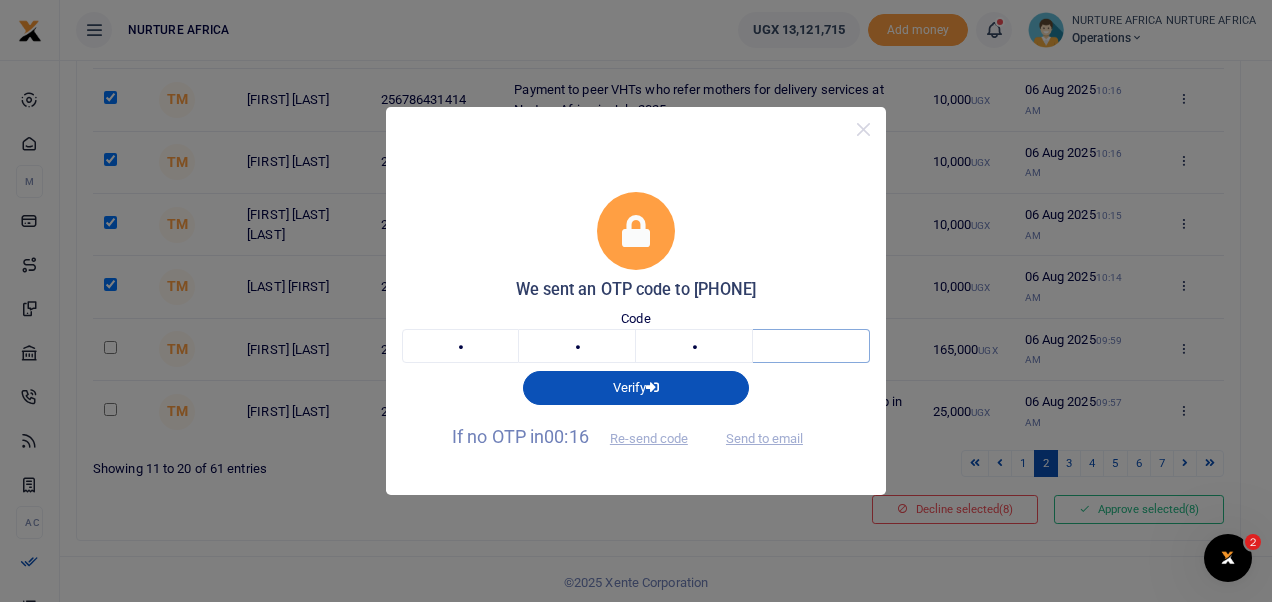 type on "5" 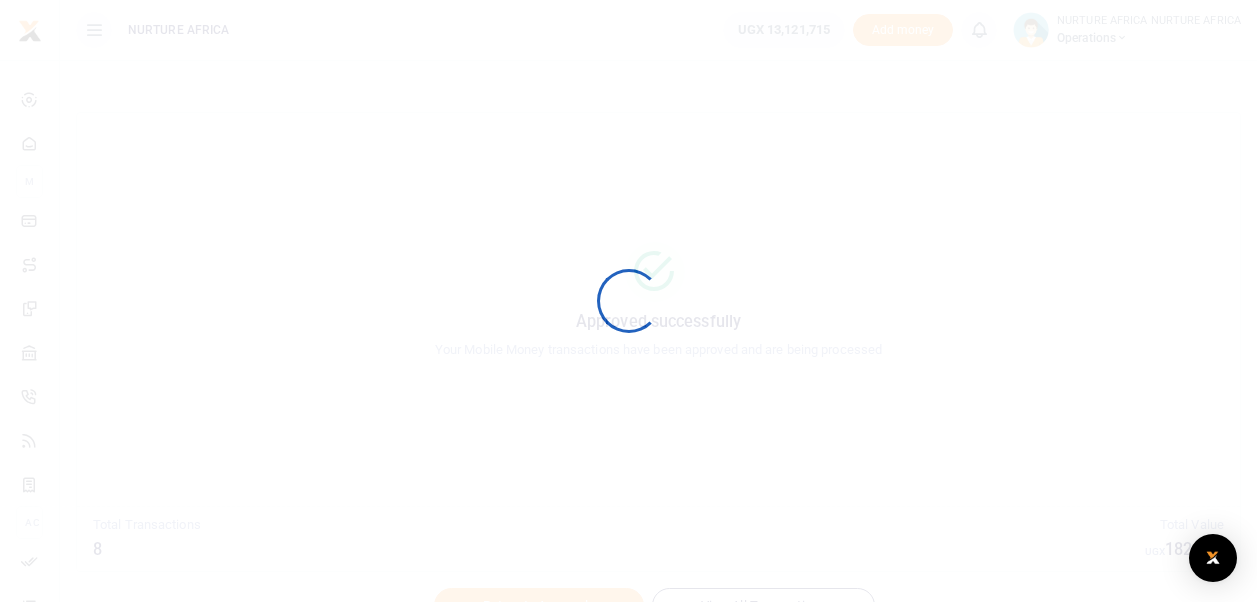 scroll, scrollTop: 0, scrollLeft: 0, axis: both 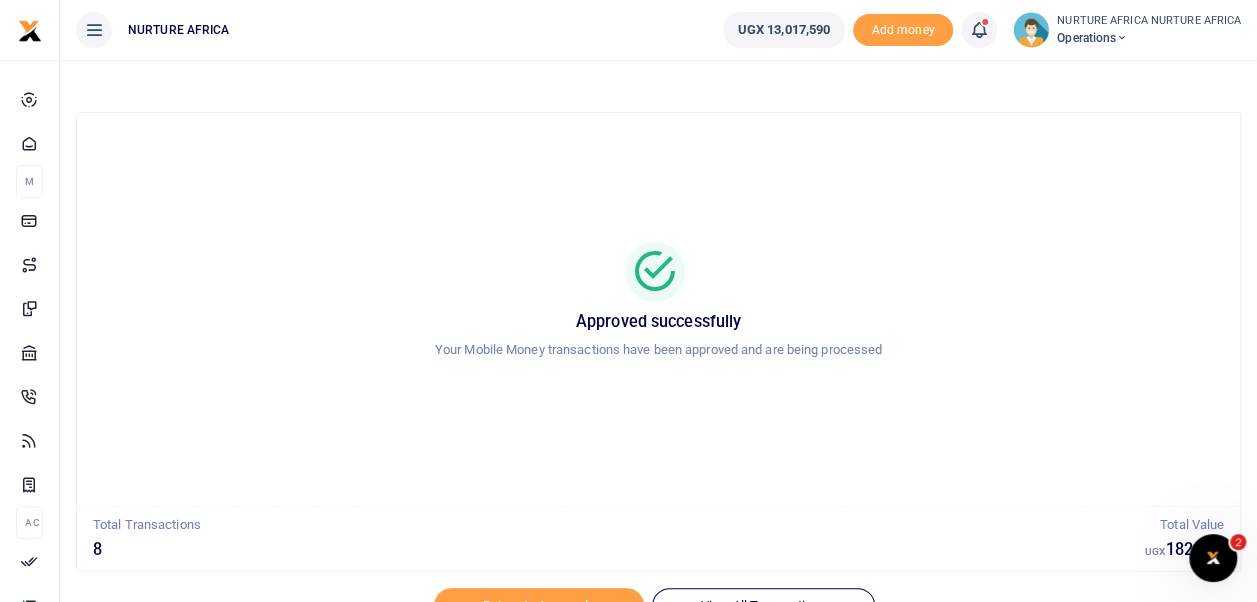 click at bounding box center (989, 30) 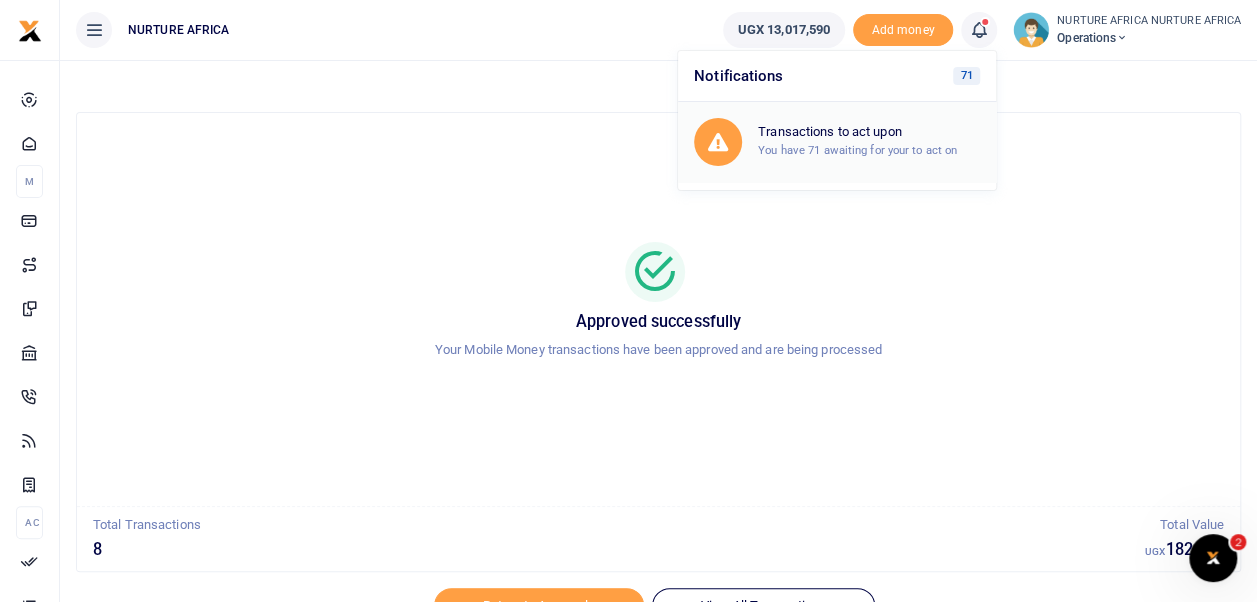 click on "You have 71 awaiting for your to act on" at bounding box center [857, 150] 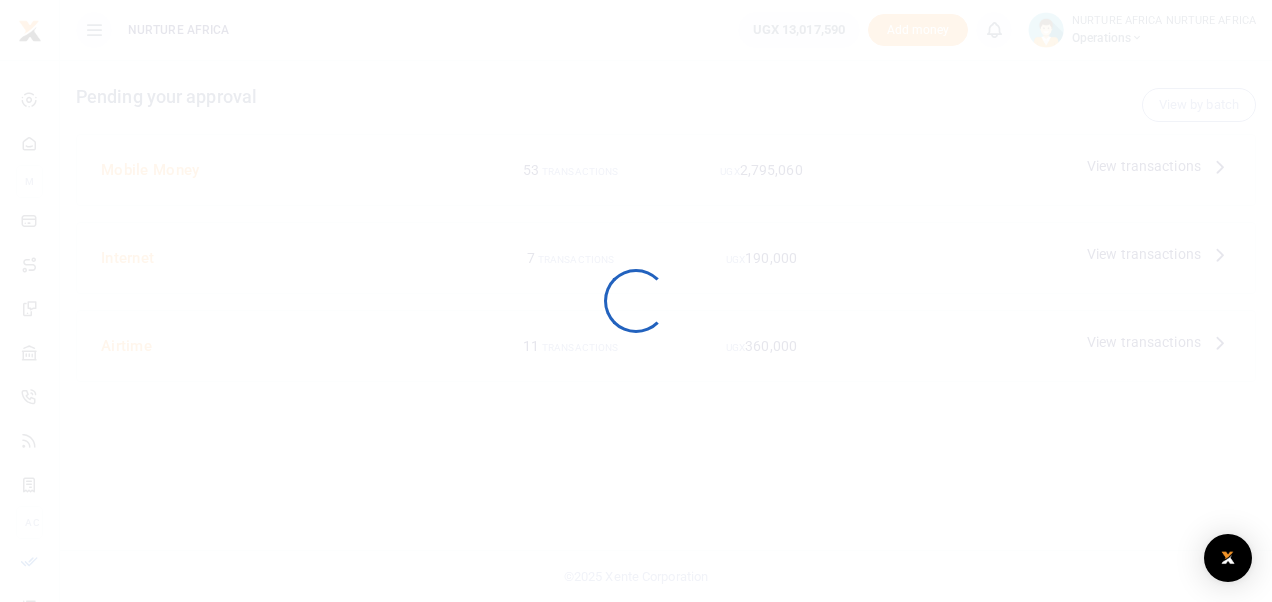 scroll, scrollTop: 0, scrollLeft: 0, axis: both 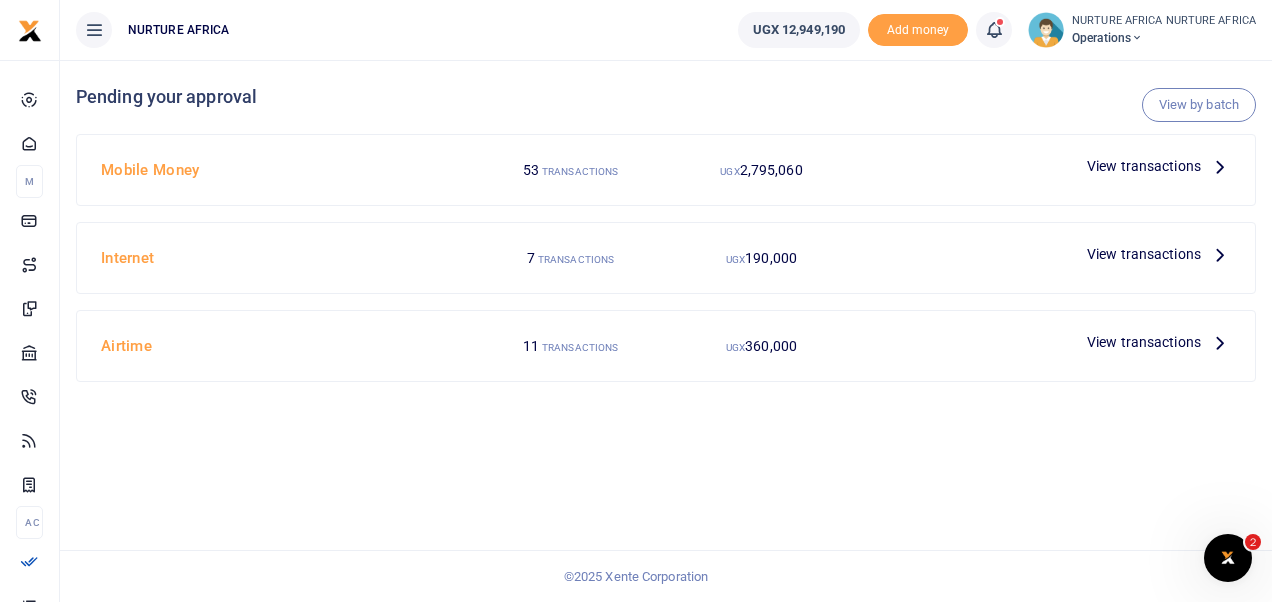 click on "View transactions" at bounding box center (1144, 166) 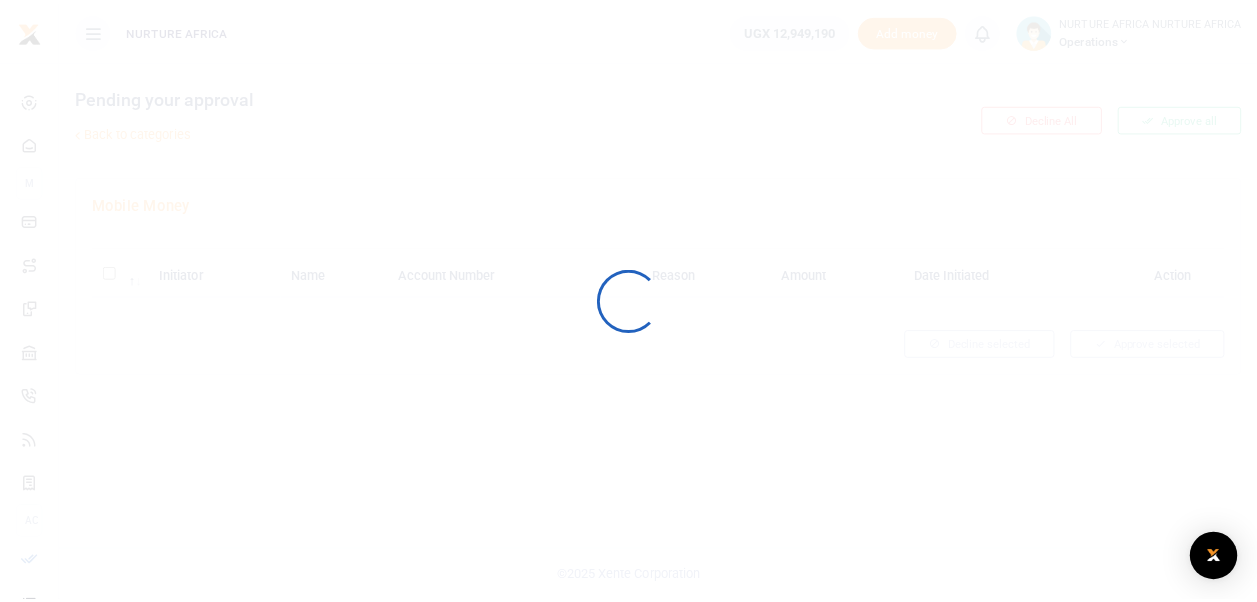 scroll, scrollTop: 0, scrollLeft: 0, axis: both 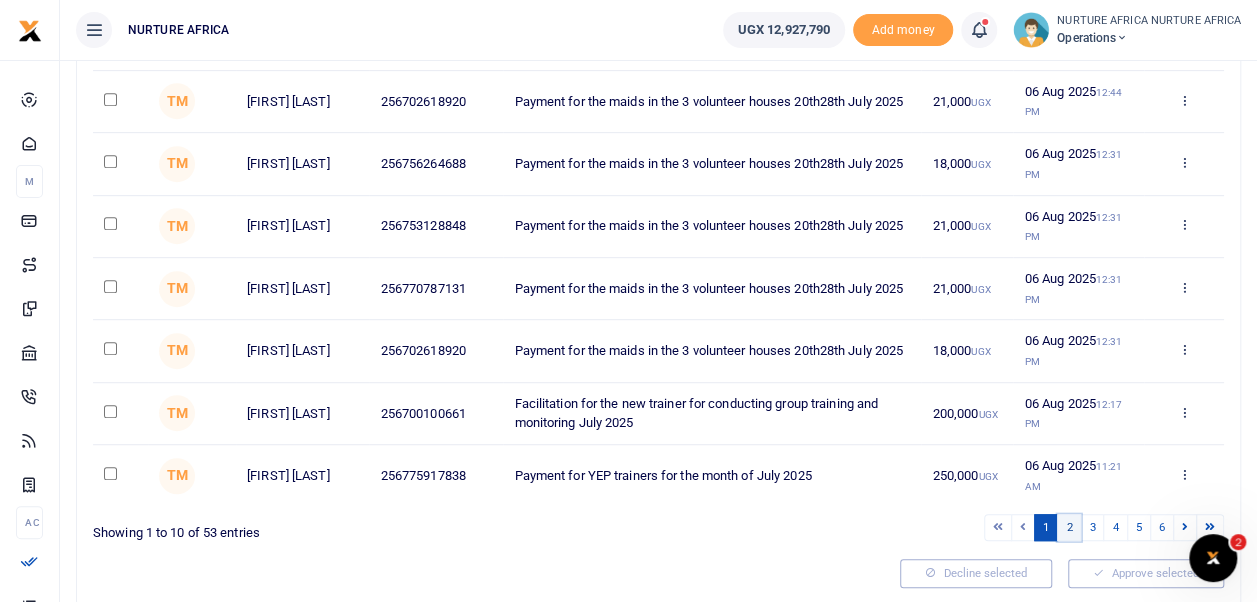 click on "2" at bounding box center [1069, 527] 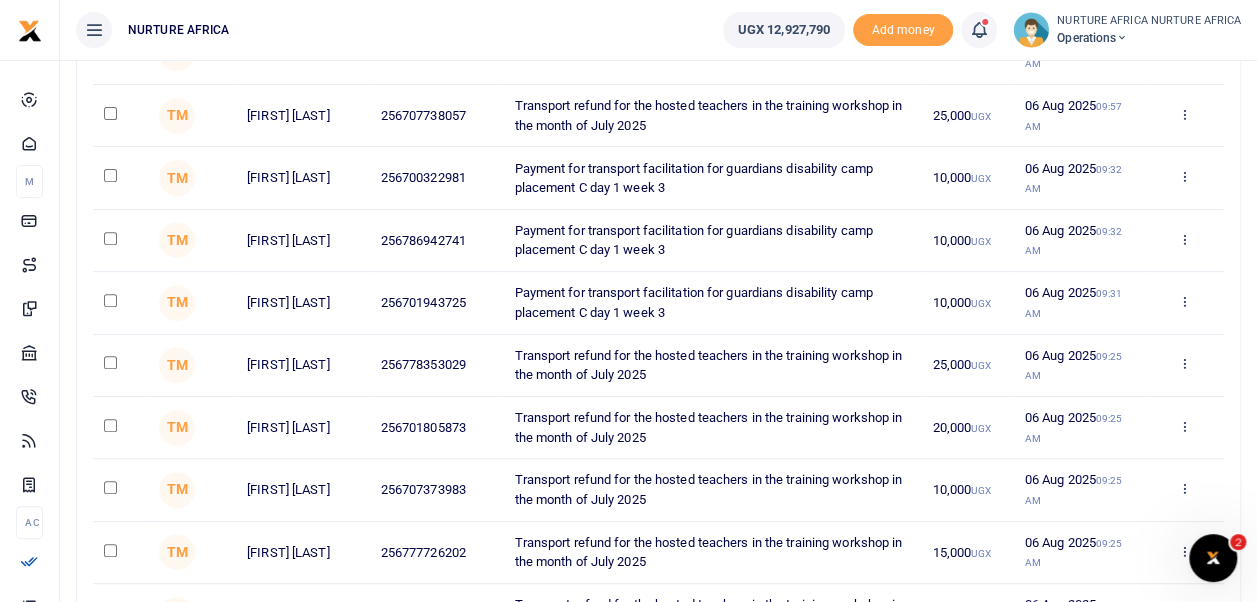 scroll, scrollTop: 292, scrollLeft: 0, axis: vertical 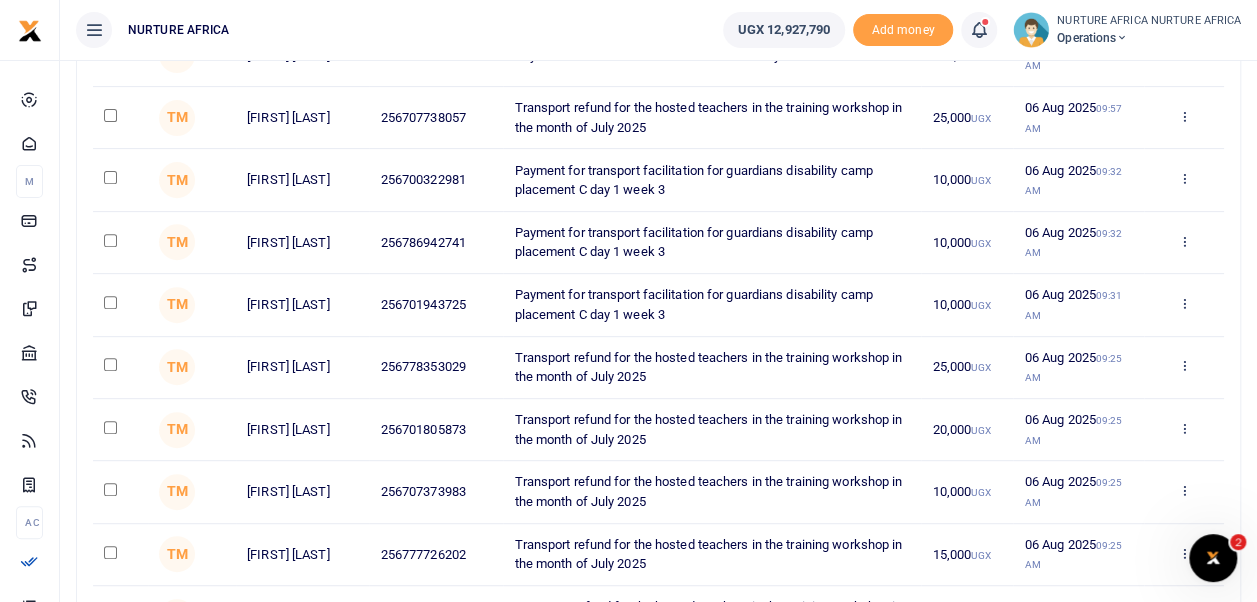 click at bounding box center [110, 427] 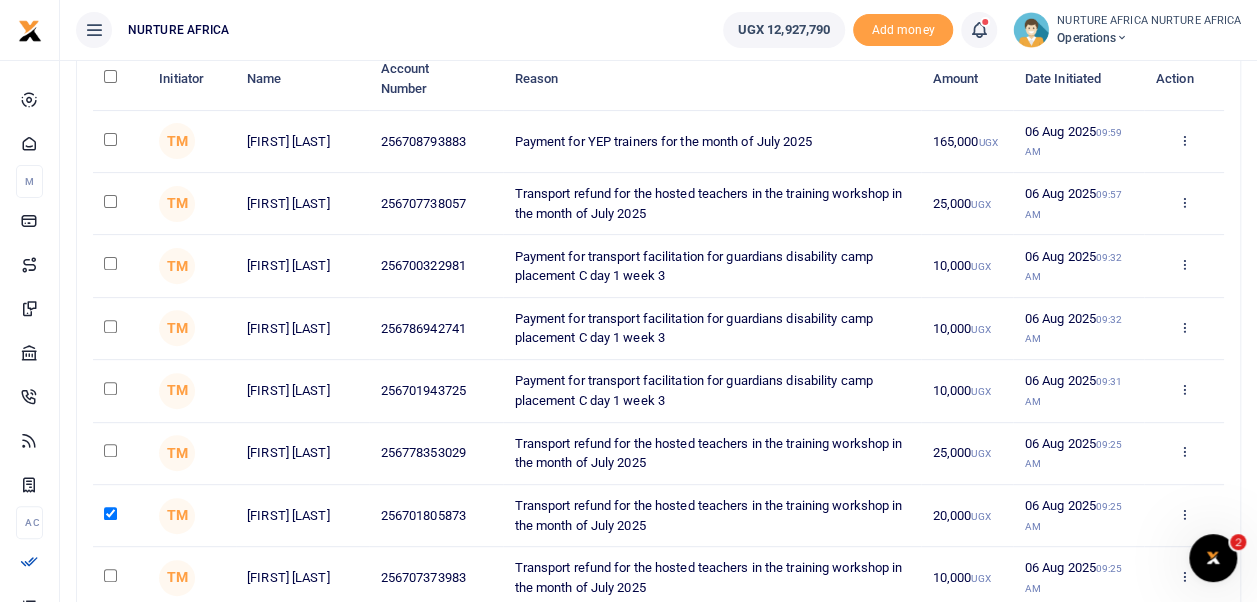 scroll, scrollTop: 0, scrollLeft: 0, axis: both 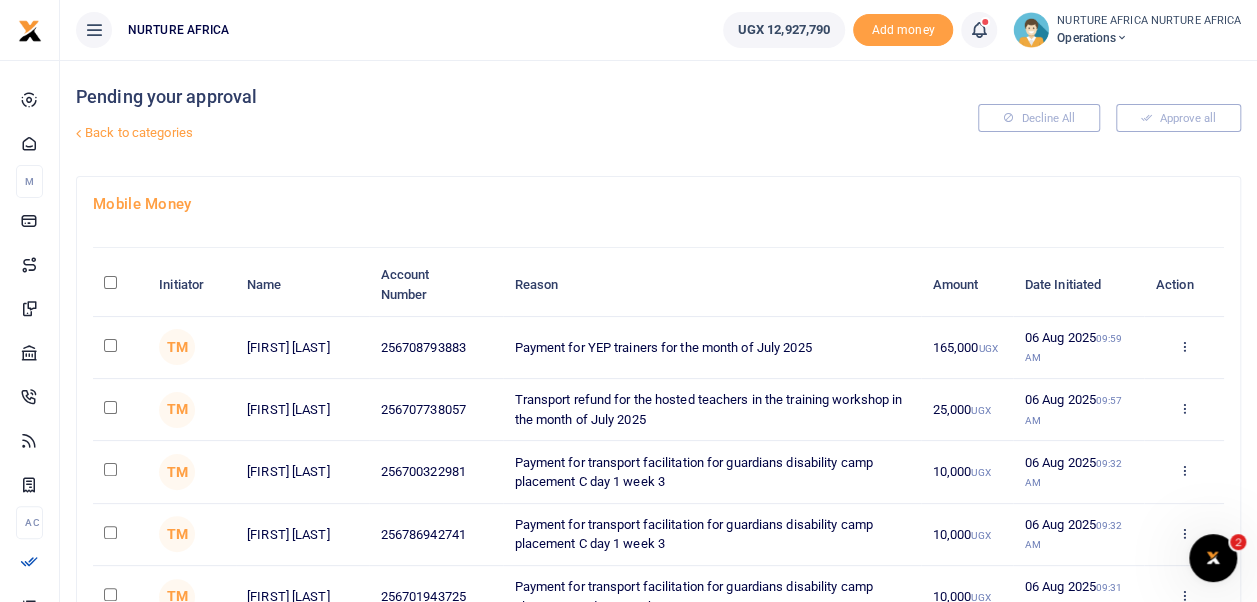 click on "Back to categories" at bounding box center [459, 133] 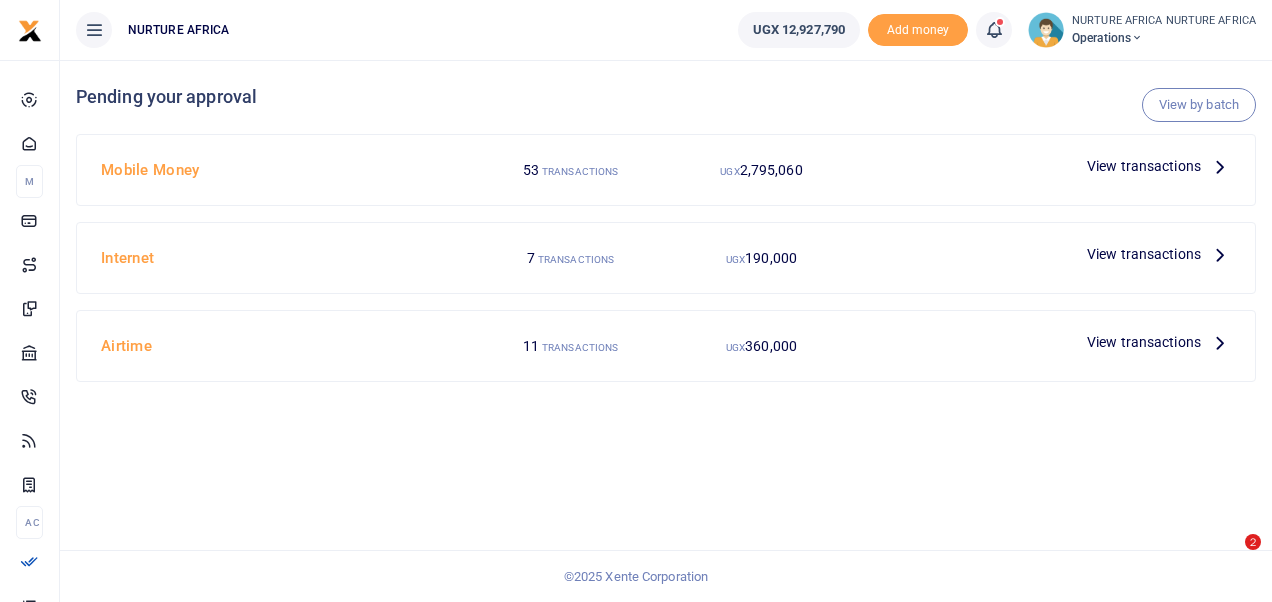 scroll, scrollTop: 0, scrollLeft: 0, axis: both 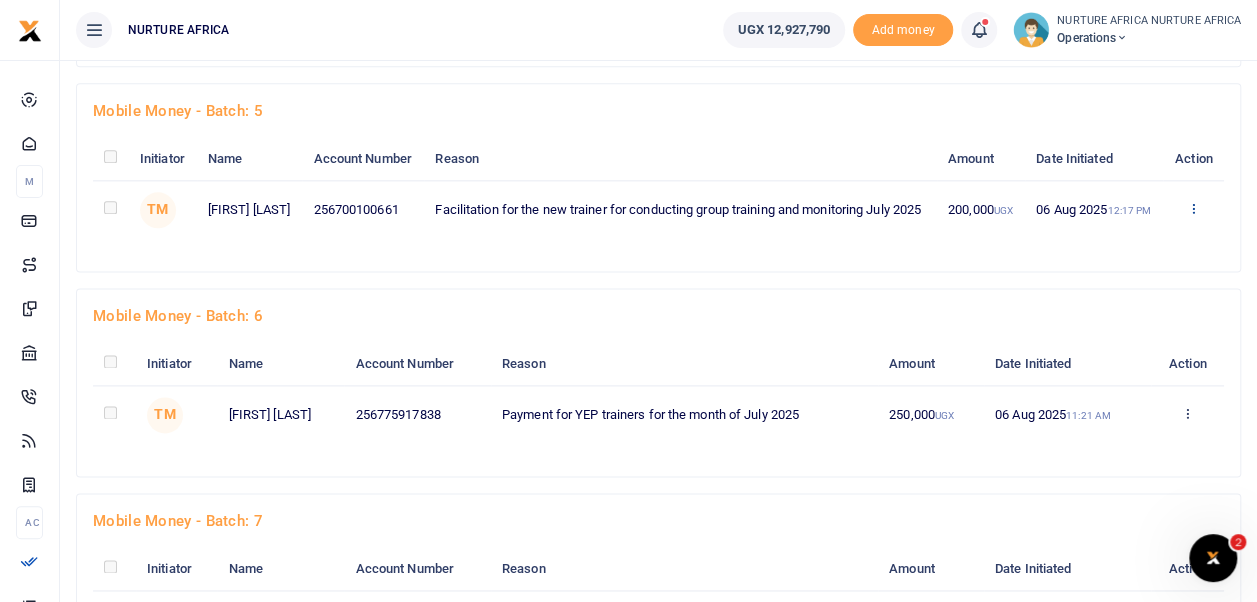 click at bounding box center (1189, -907) 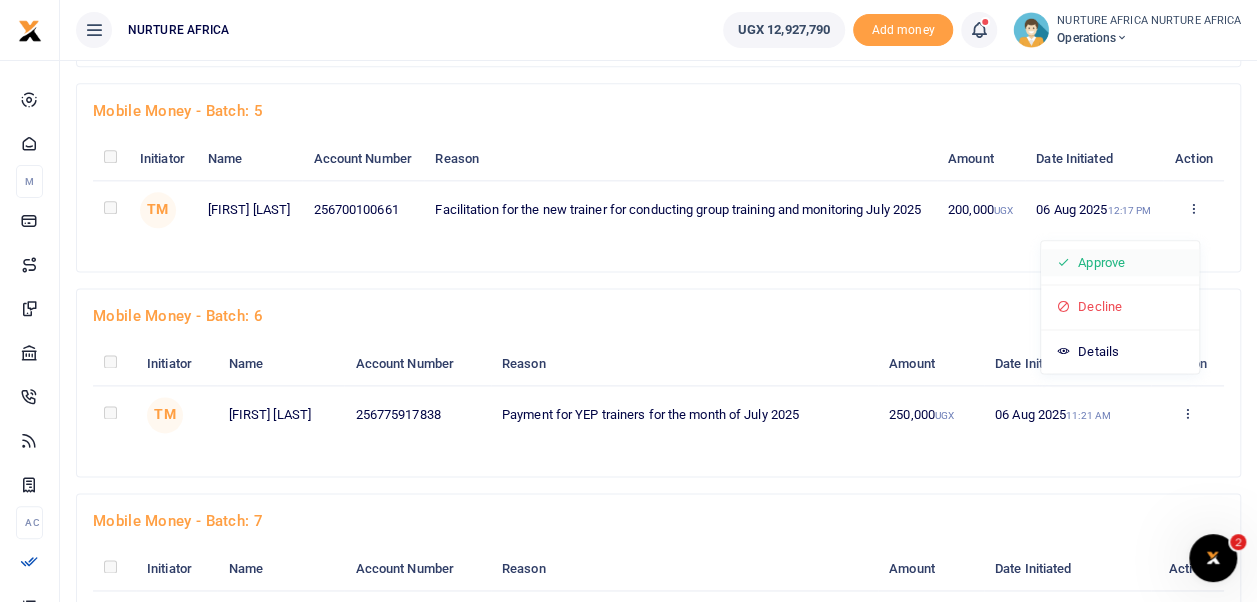 click on "Approve" at bounding box center (1120, 263) 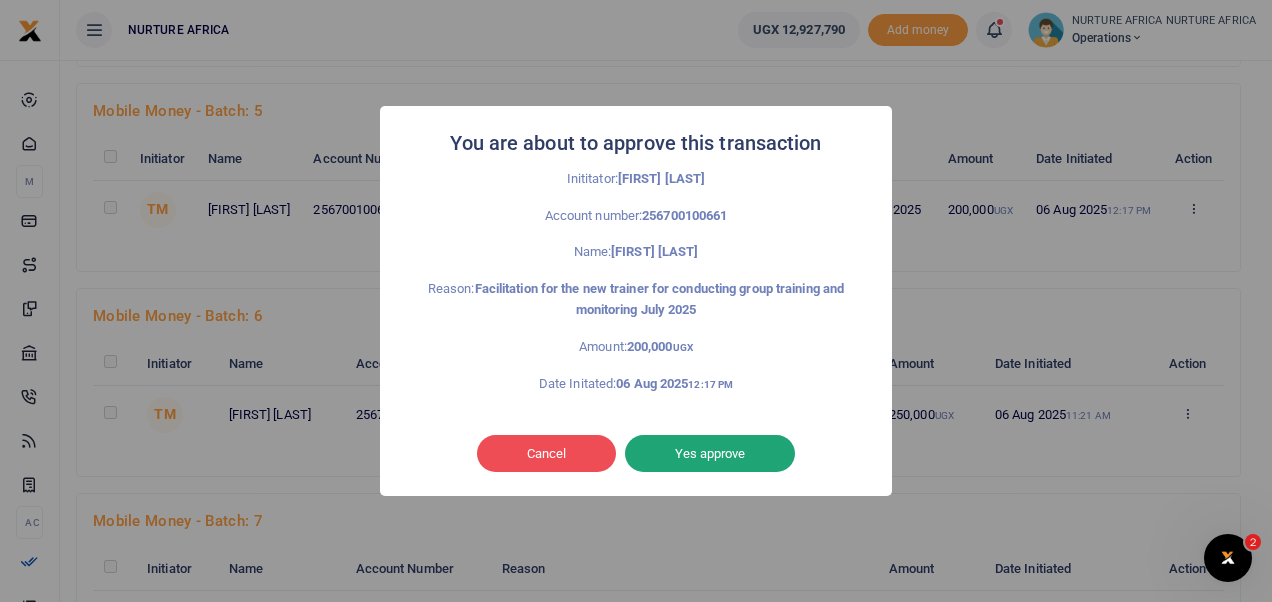 click on "Yes approve" at bounding box center (710, 454) 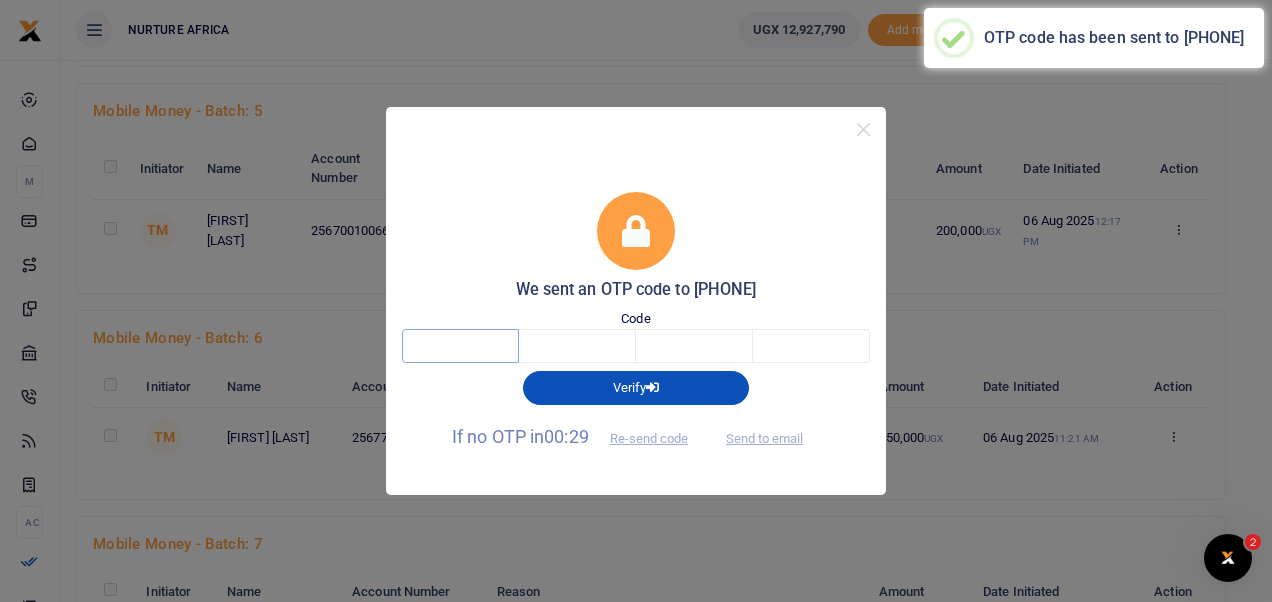 click at bounding box center [460, 346] 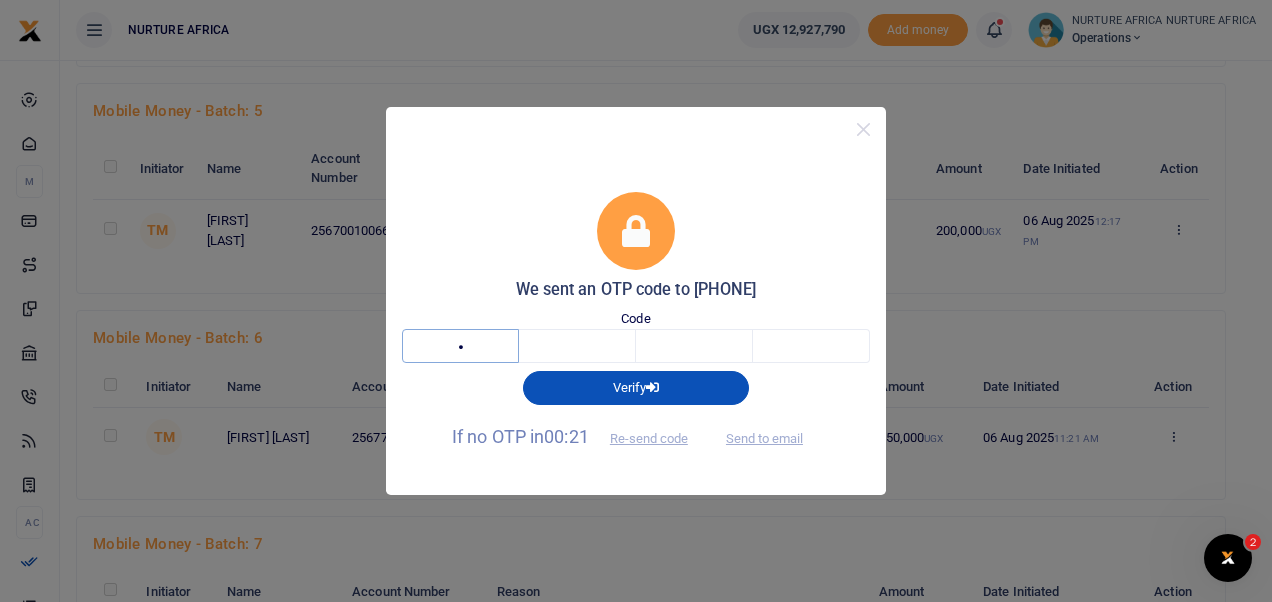 type on "7" 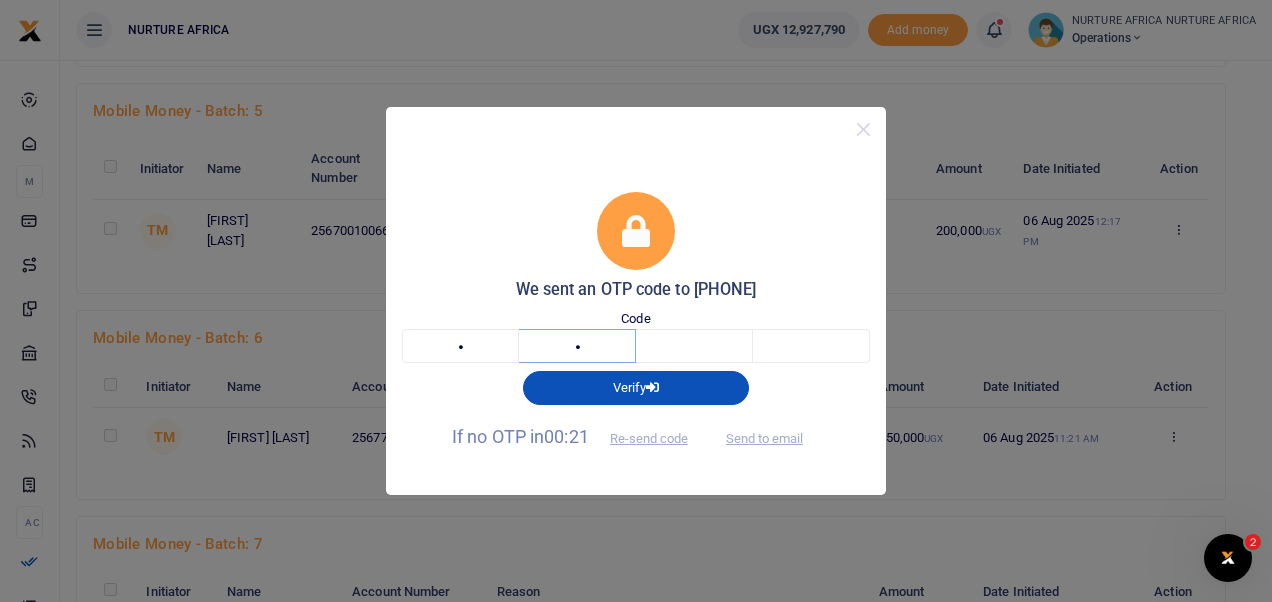 type on "8" 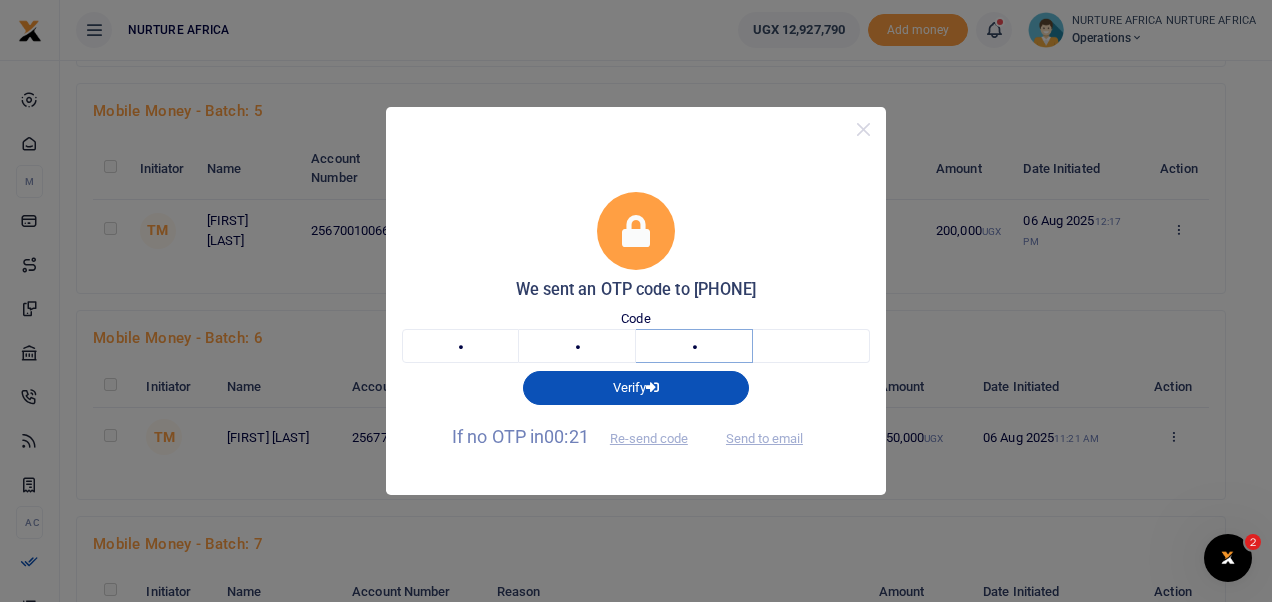 type on "7" 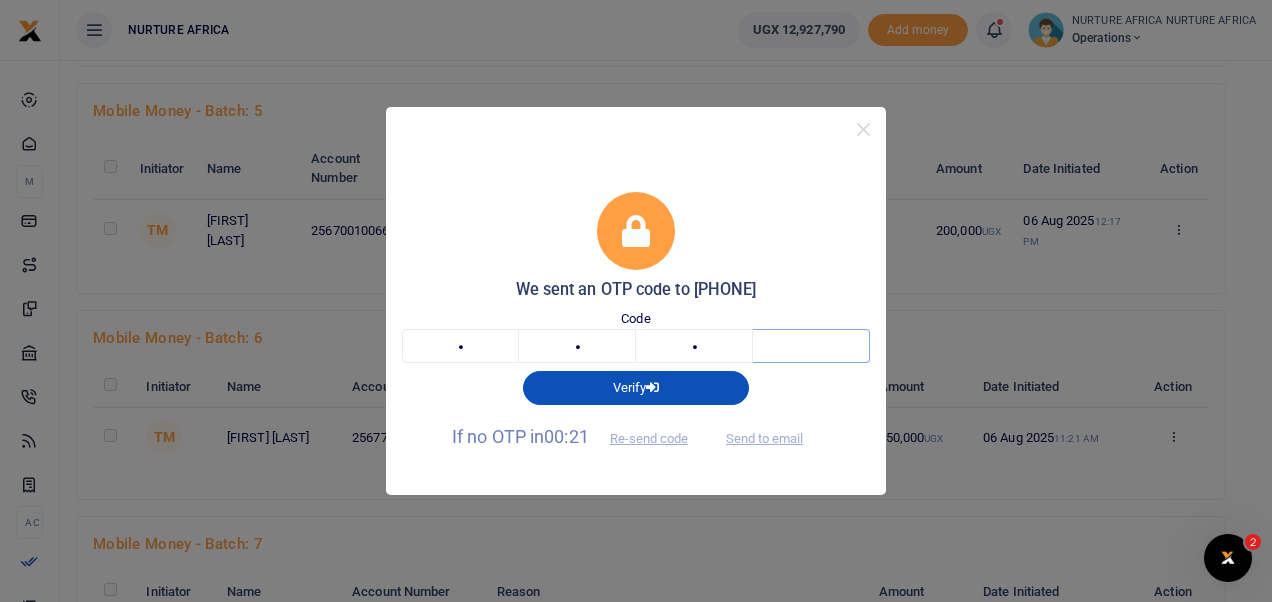 type on "8" 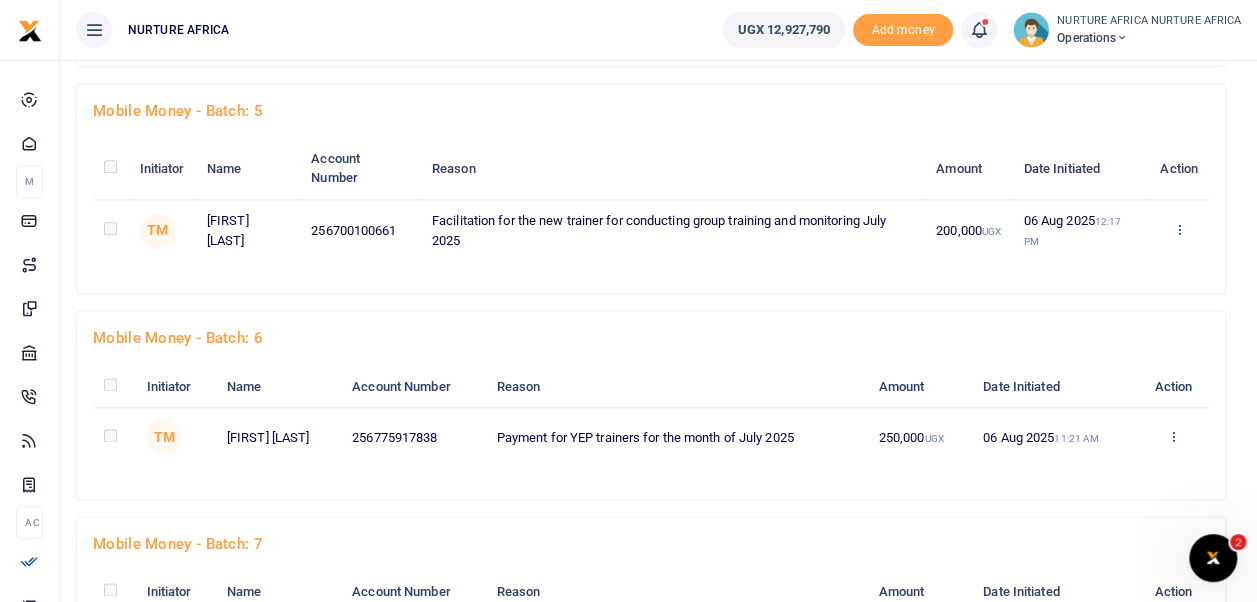 click at bounding box center (1174, -907) 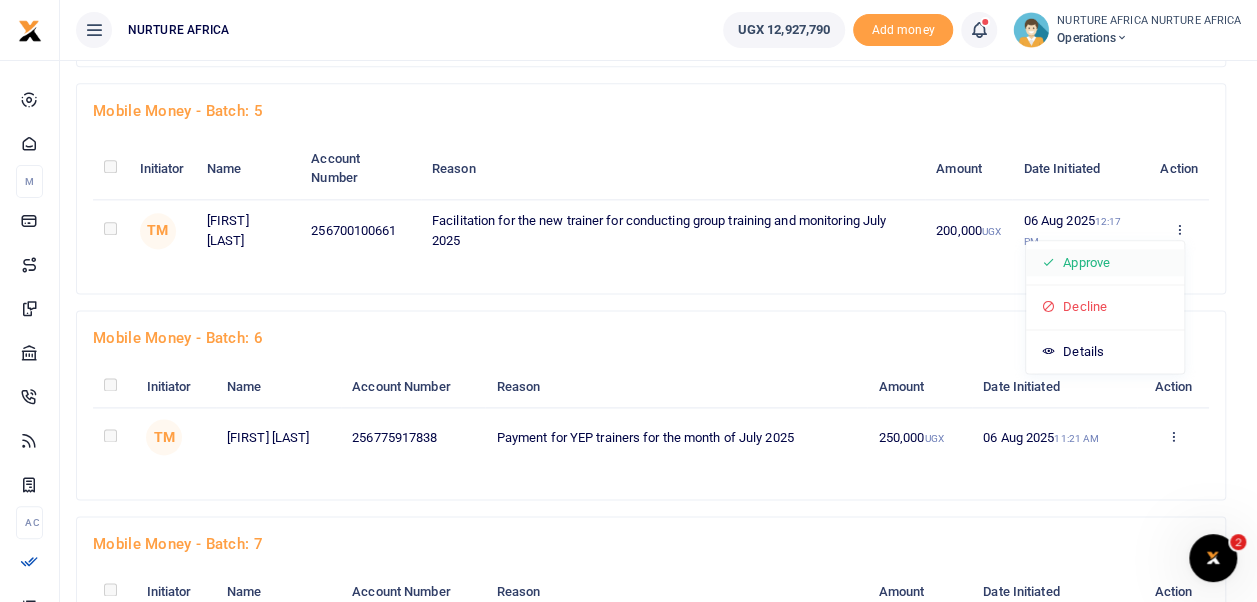 click on "Approve" at bounding box center [1105, 263] 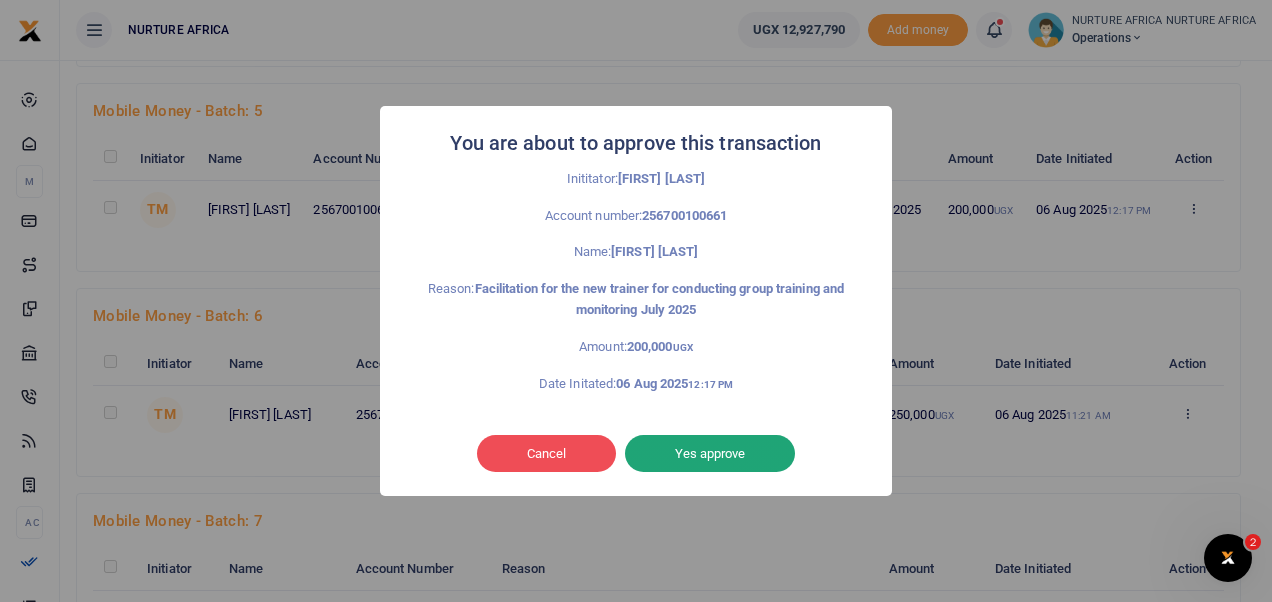 click on "Yes approve" at bounding box center [710, 454] 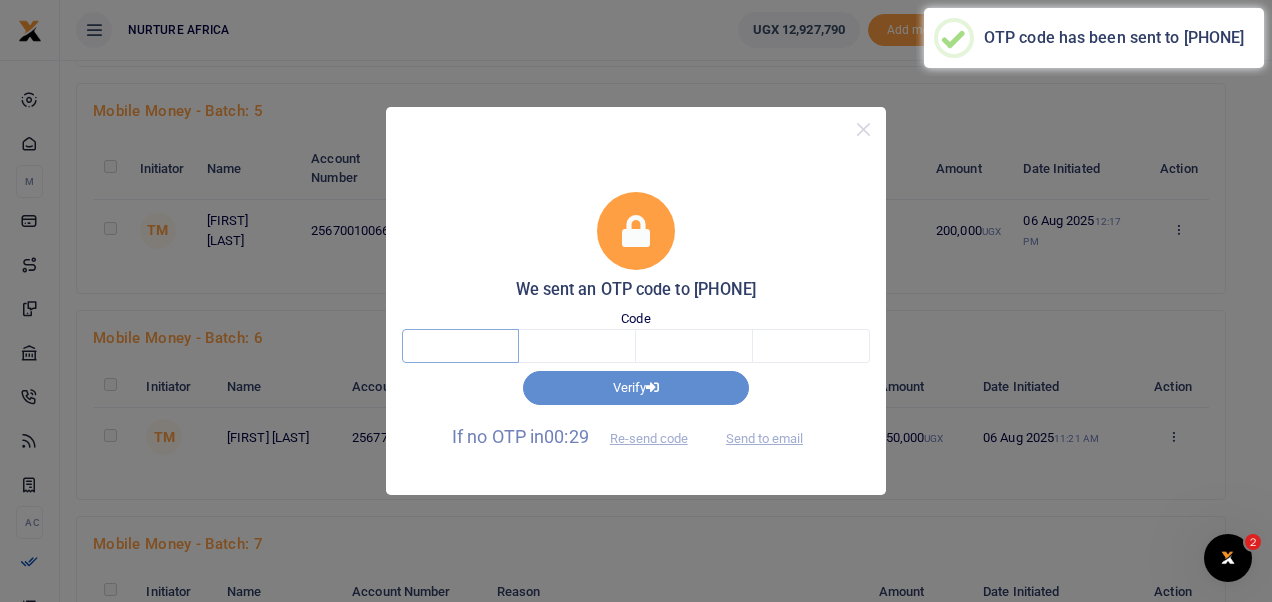 click at bounding box center [460, 346] 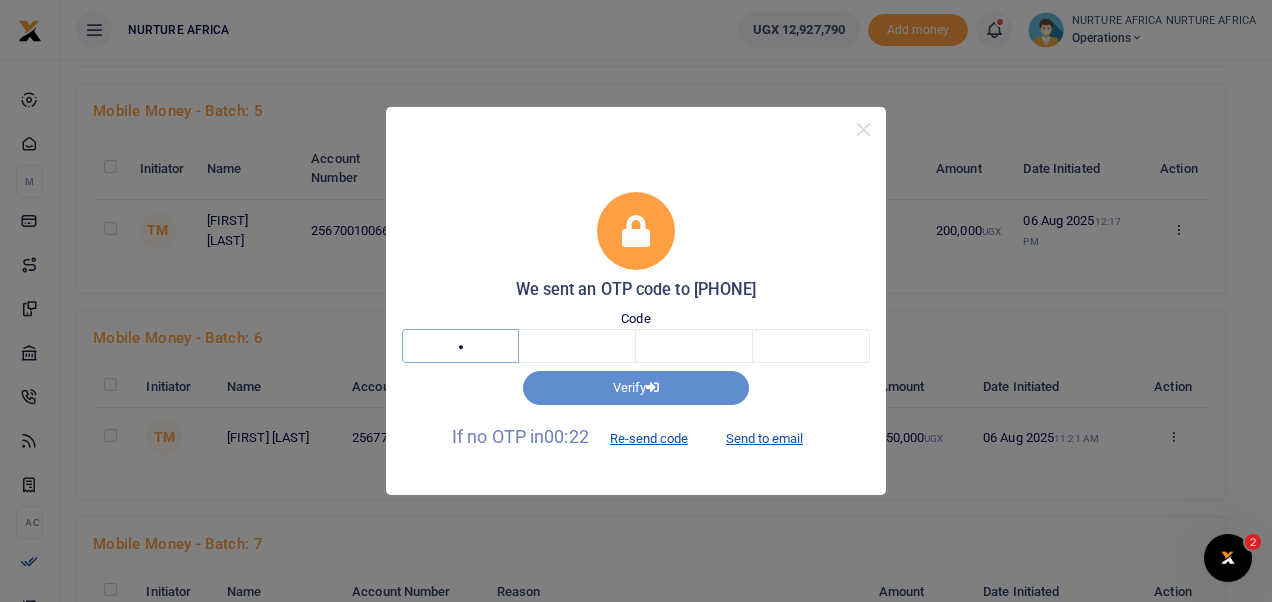 type on "4" 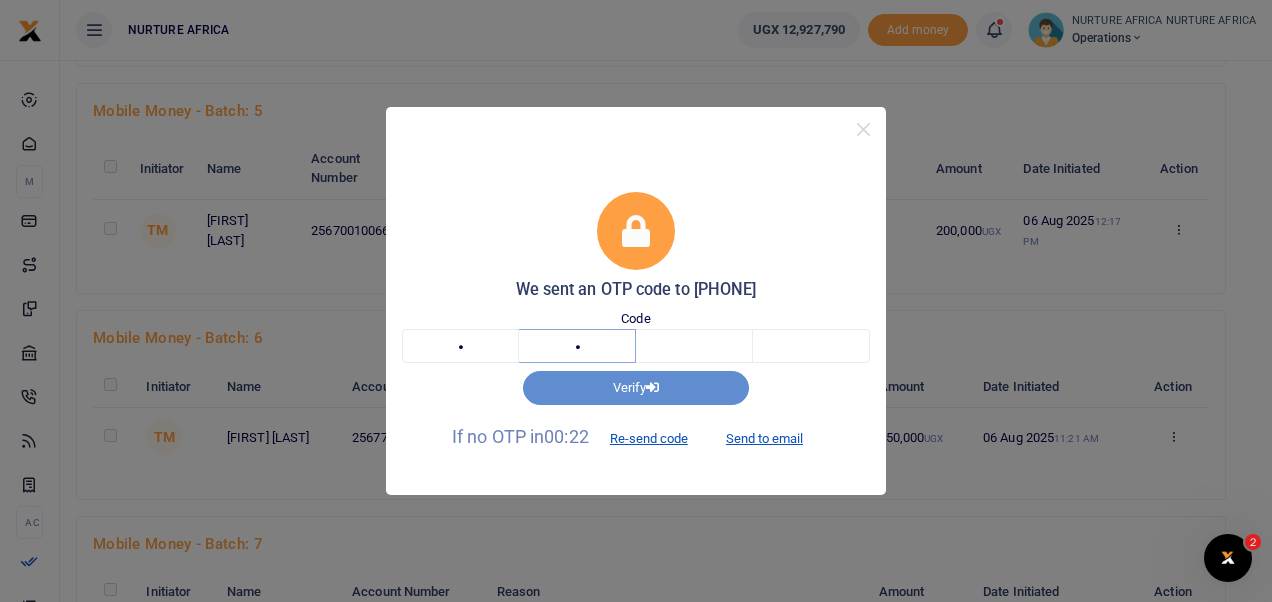 type on "3" 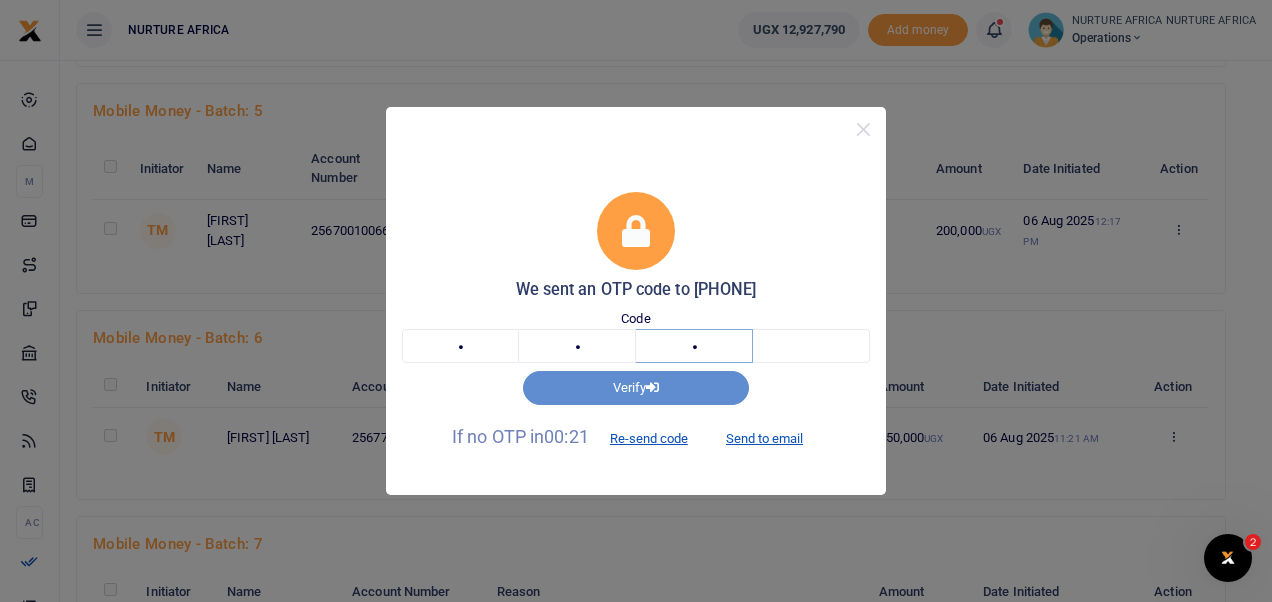 type on "5" 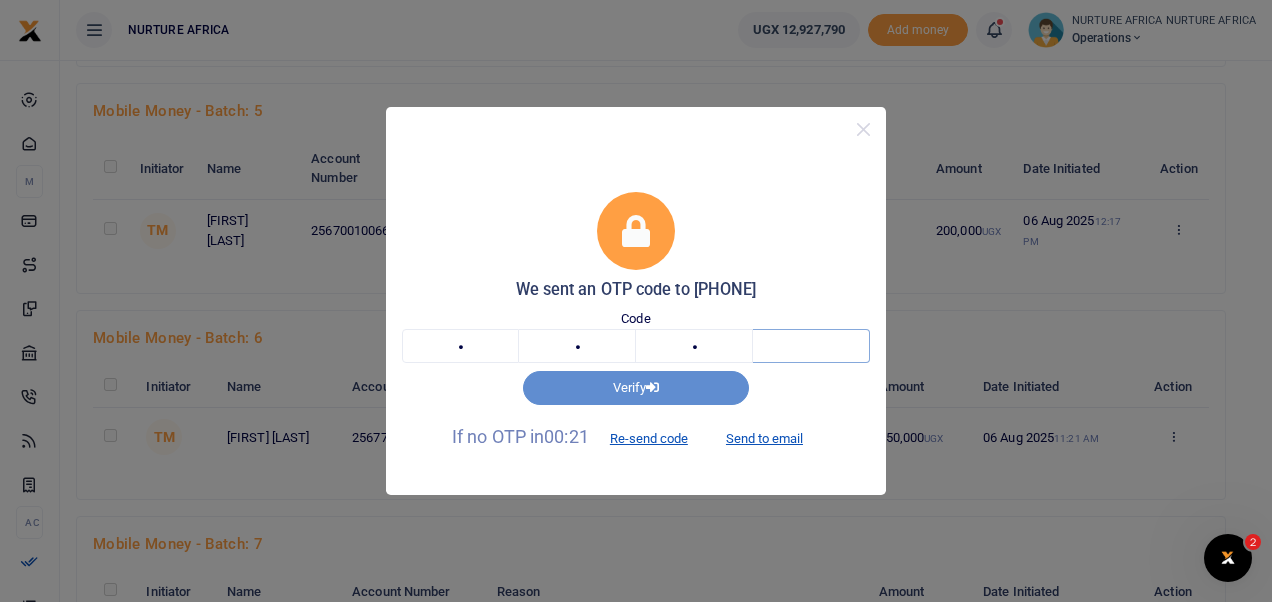 type on "5" 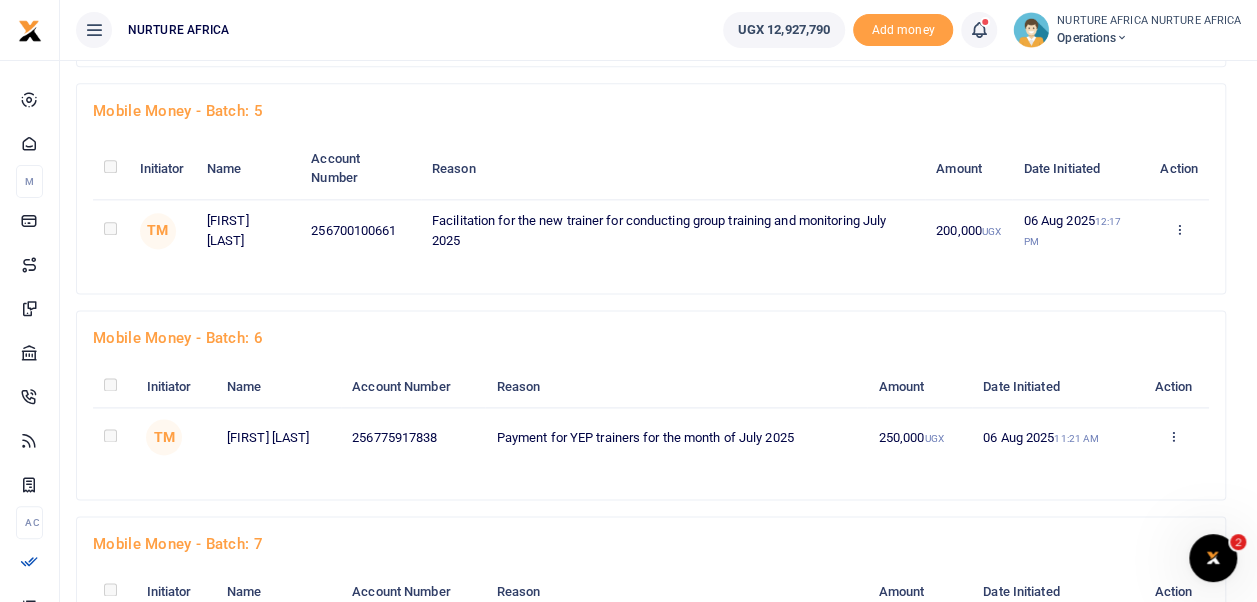 click on "Mobile Money - batch: 6" at bounding box center (651, 338) 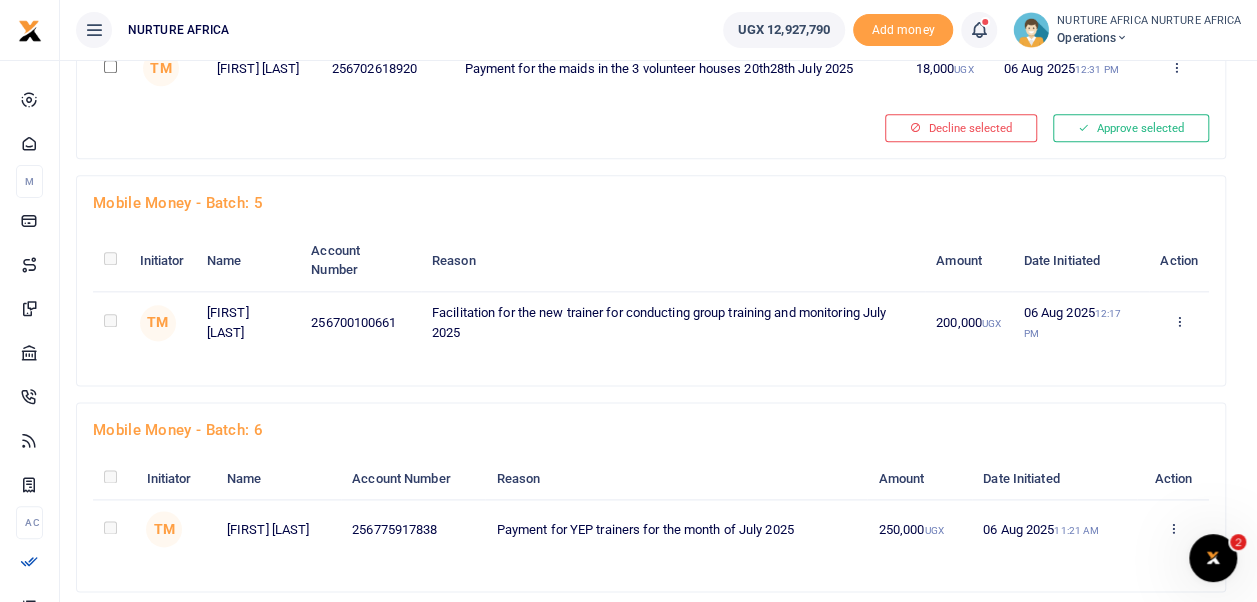 scroll, scrollTop: 1166, scrollLeft: 0, axis: vertical 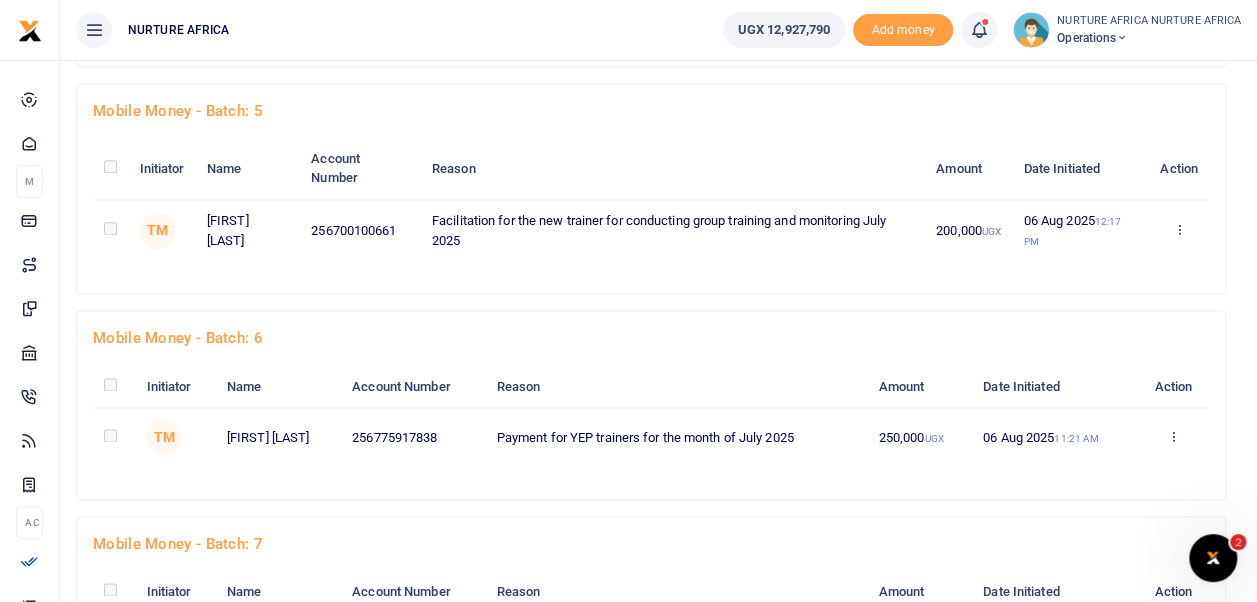 click on "[FIRST] [LAST]" at bounding box center [271, -906] 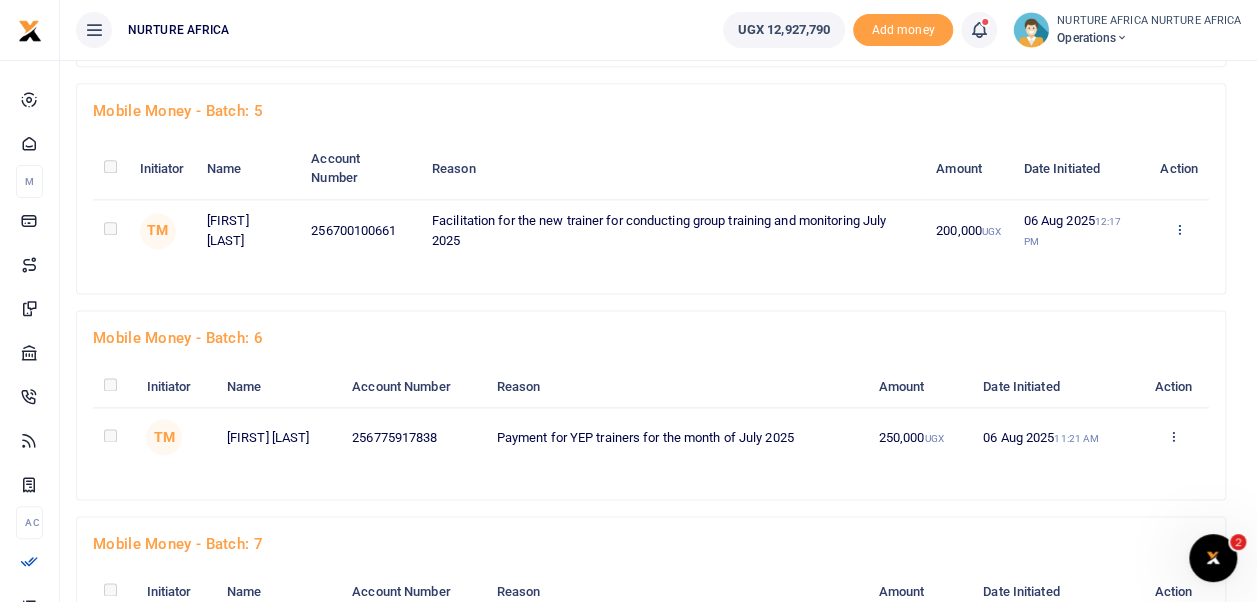 click at bounding box center (1174, -907) 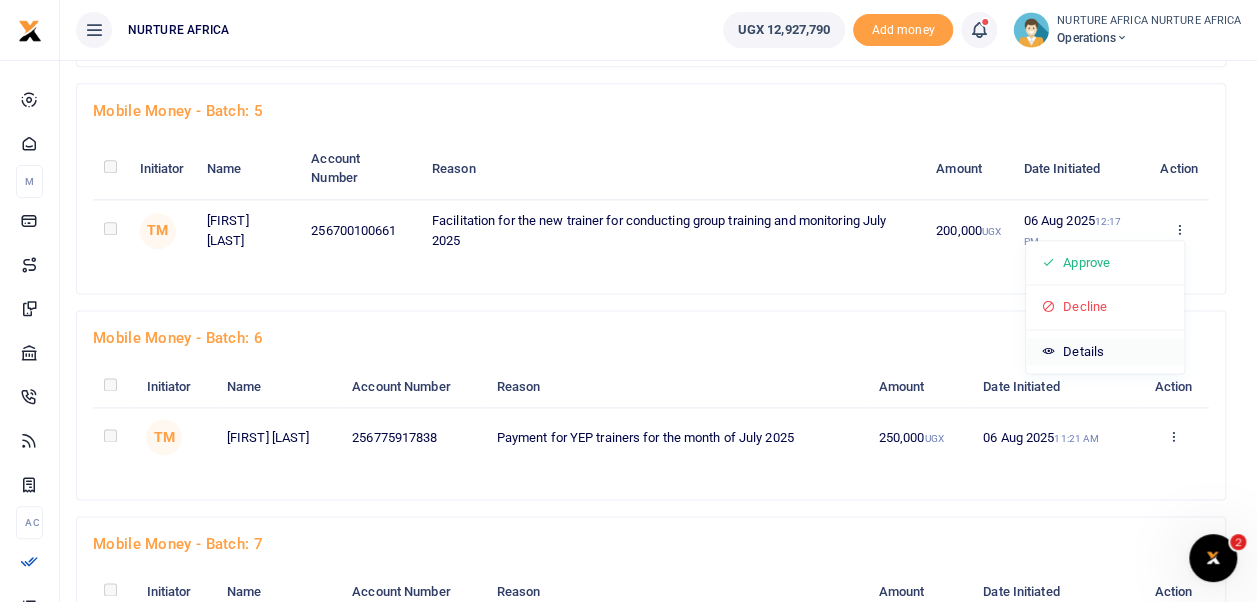 click on "Details" at bounding box center [1105, 352] 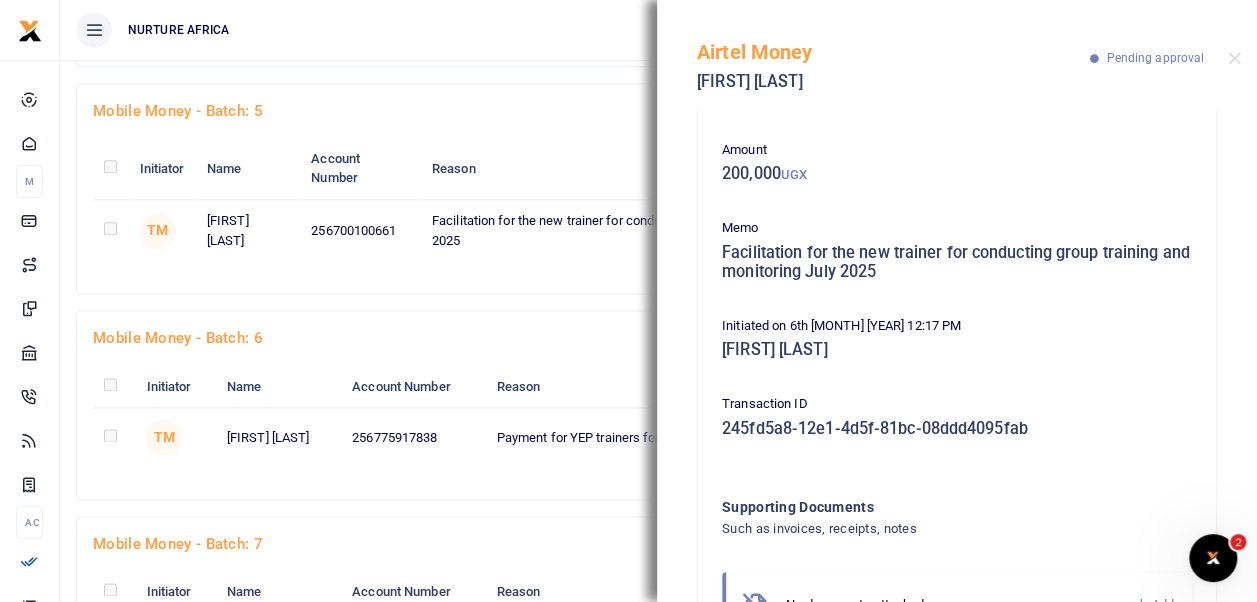 scroll, scrollTop: 0, scrollLeft: 0, axis: both 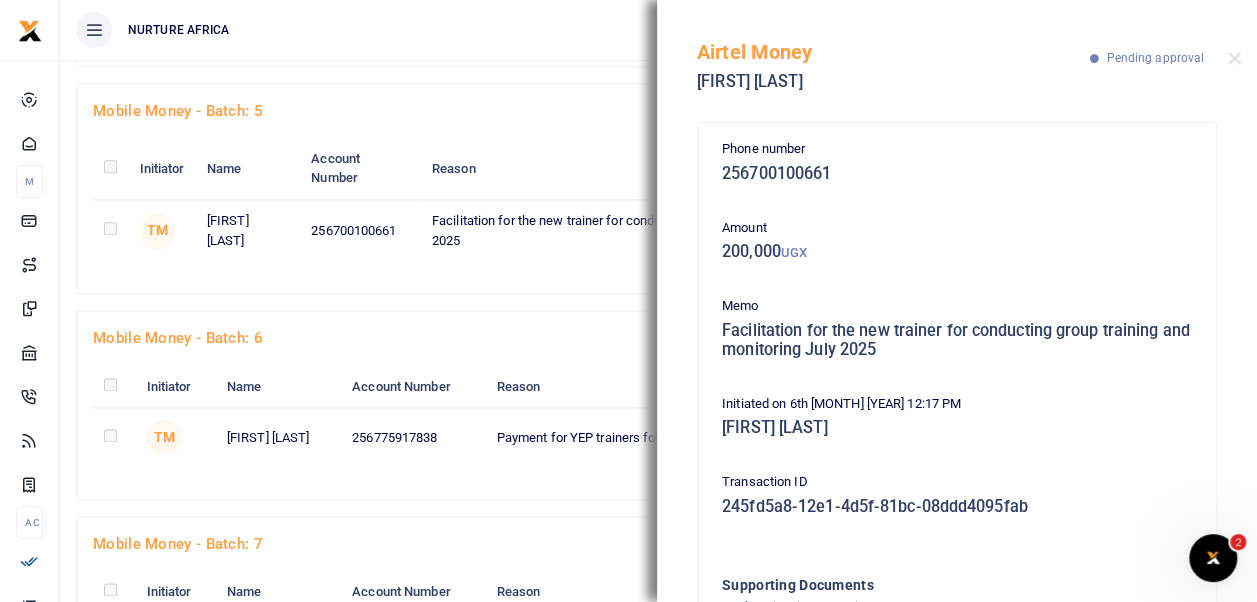 click on "Pending approval" at bounding box center [1155, 58] 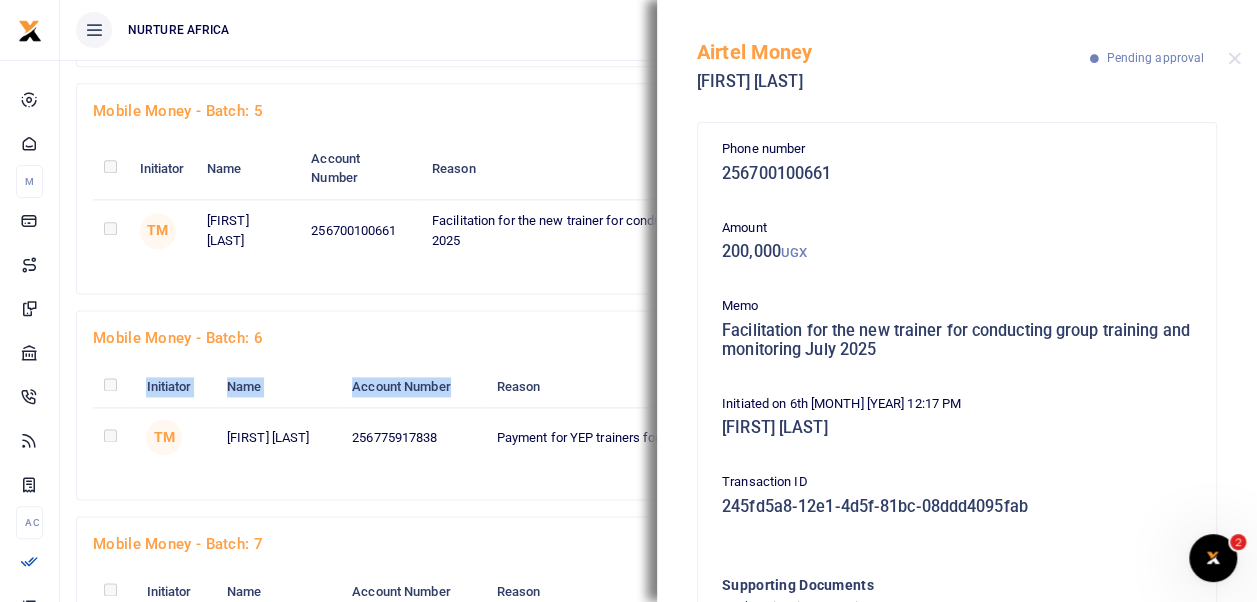 drag, startPoint x: 1249, startPoint y: 145, endPoint x: 442, endPoint y: 357, distance: 834.38184 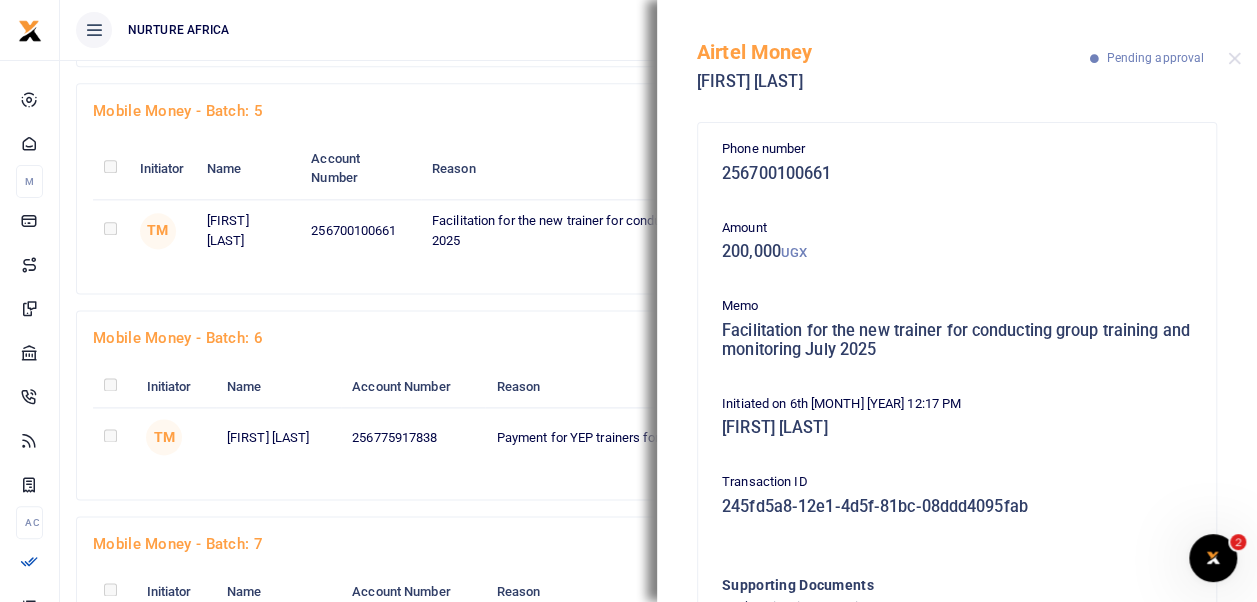 drag, startPoint x: 442, startPoint y: 357, endPoint x: 561, endPoint y: 128, distance: 258.07364 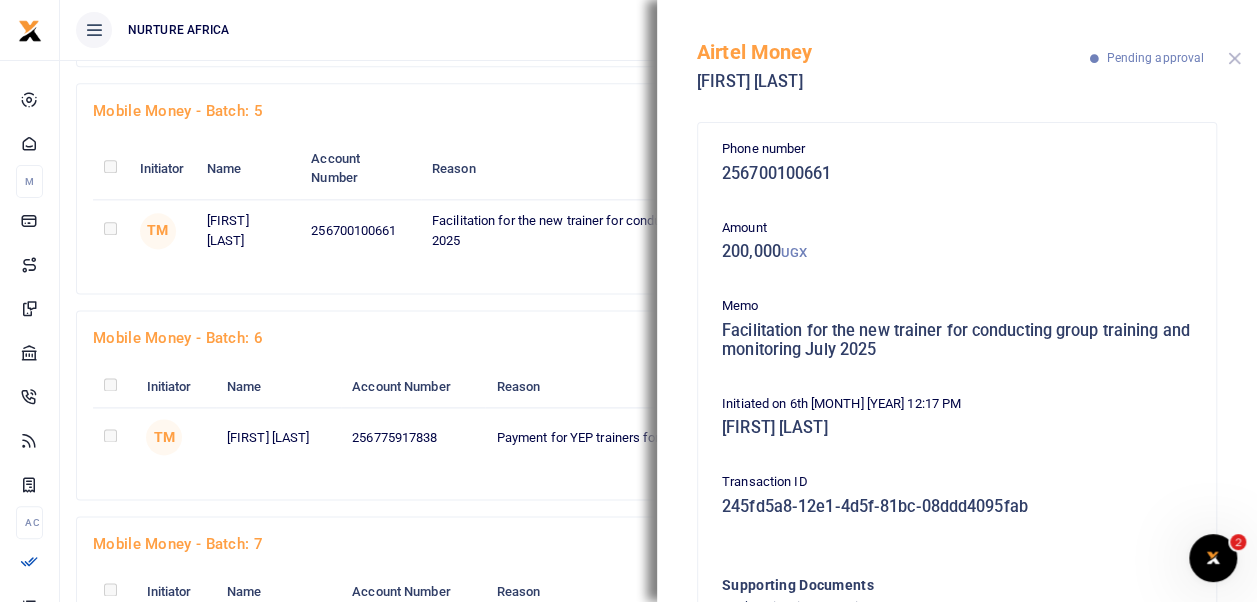 click at bounding box center [1234, 58] 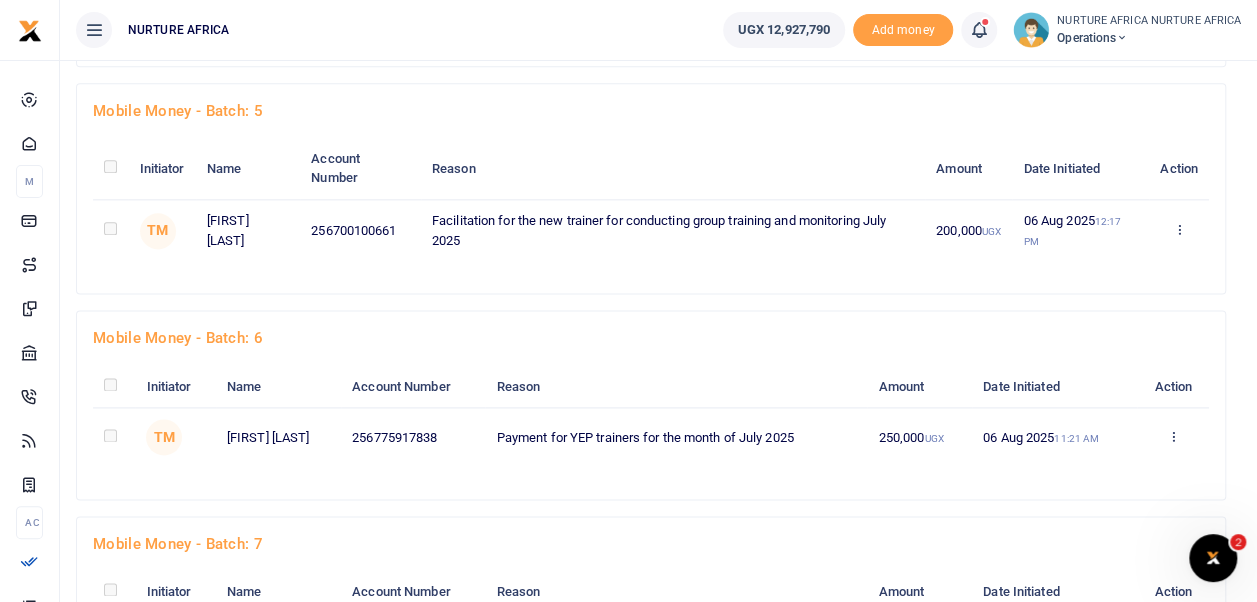 click on "06 Aug 2025  12:17 PM" at bounding box center [1062, -906] 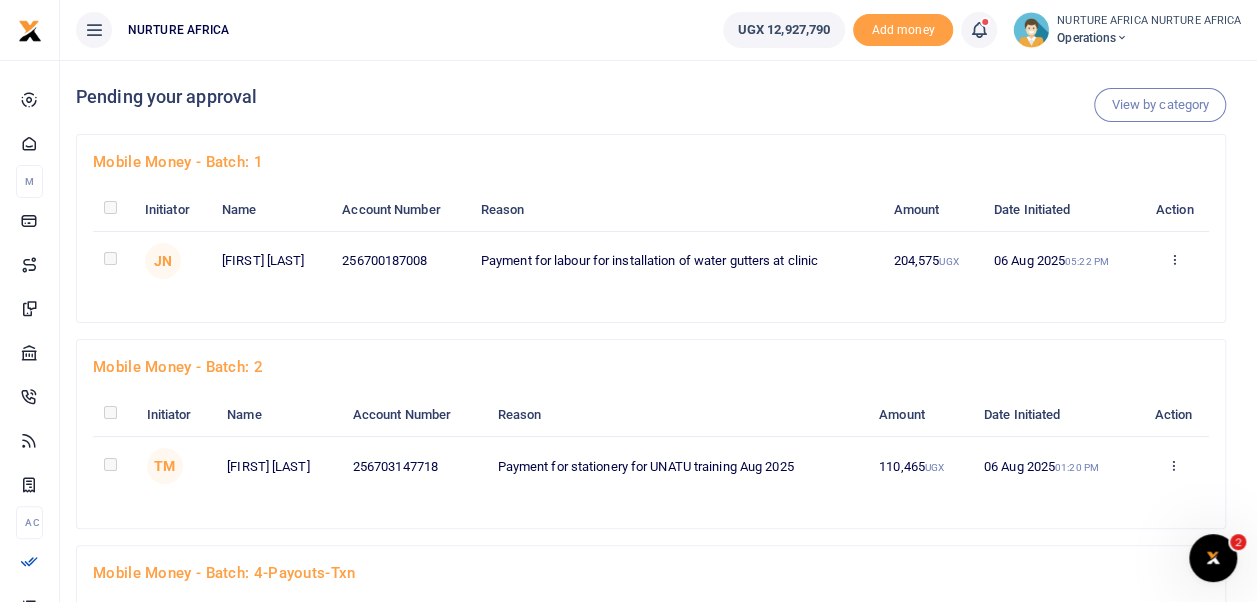 scroll, scrollTop: 3188, scrollLeft: 0, axis: vertical 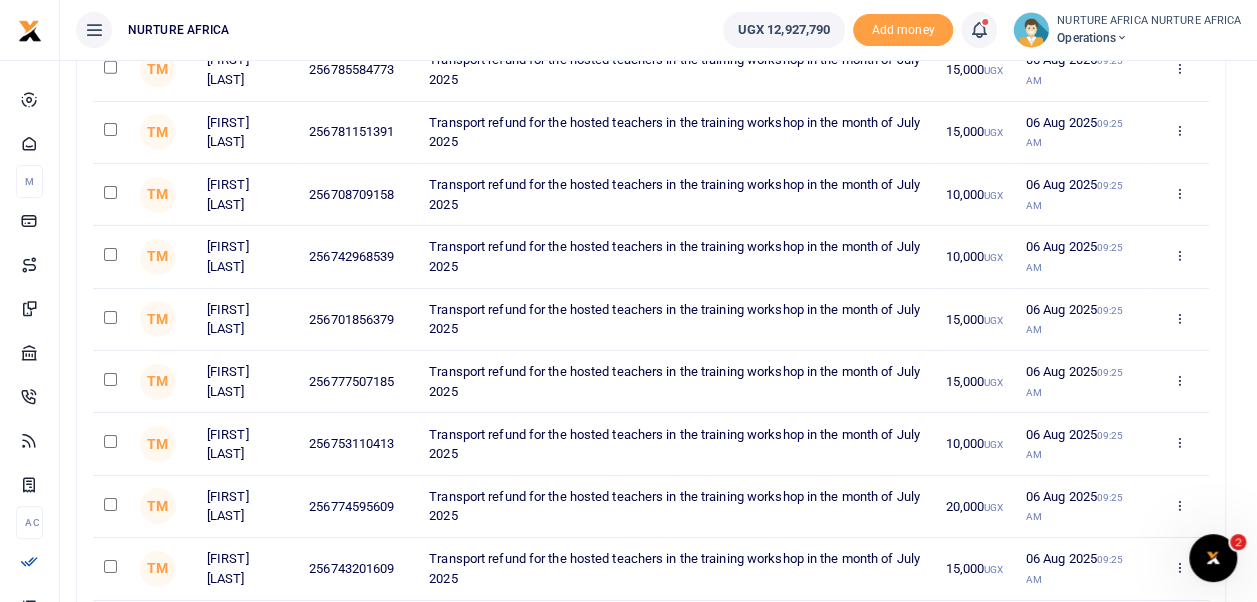 click at bounding box center [110, 317] 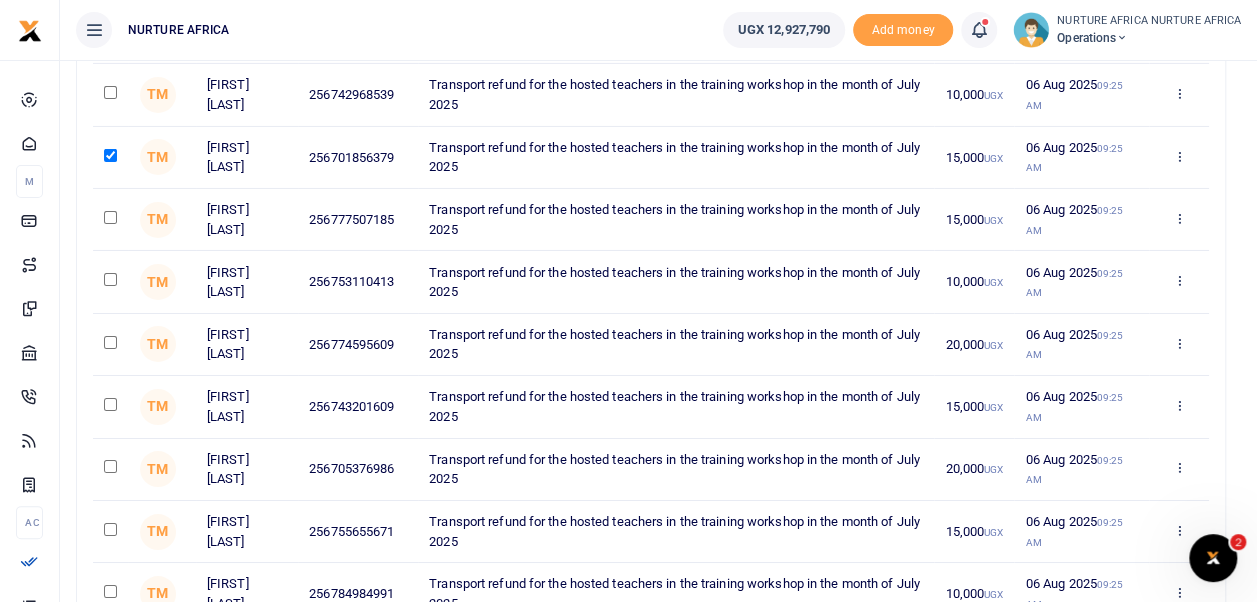 scroll, scrollTop: 3358, scrollLeft: 0, axis: vertical 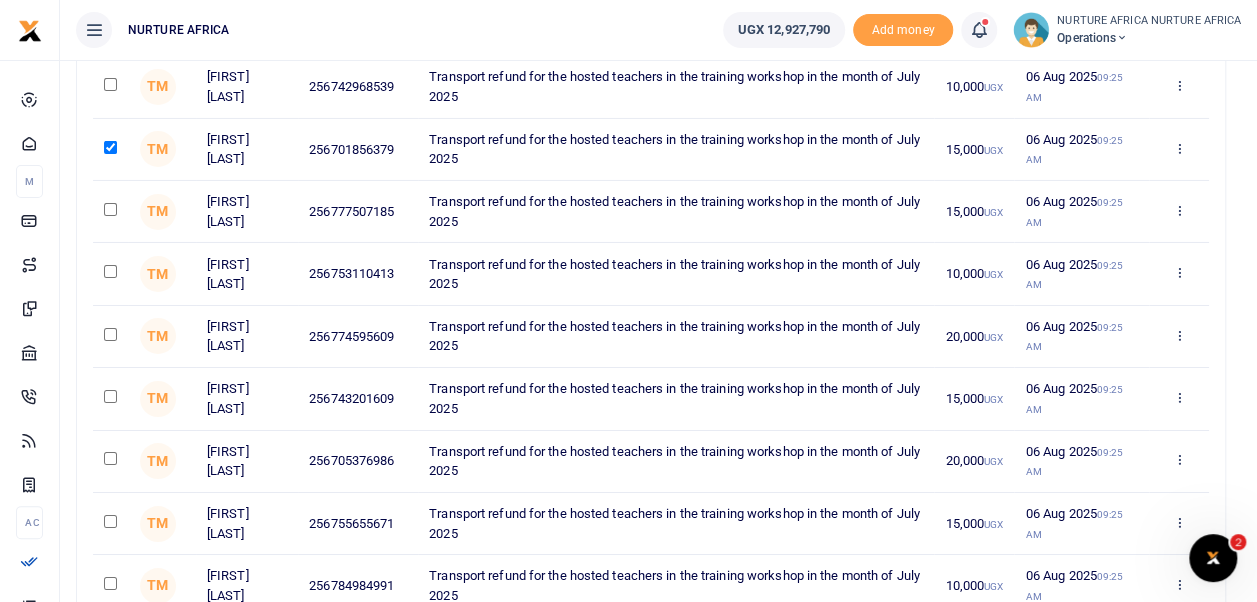 click at bounding box center [110, 396] 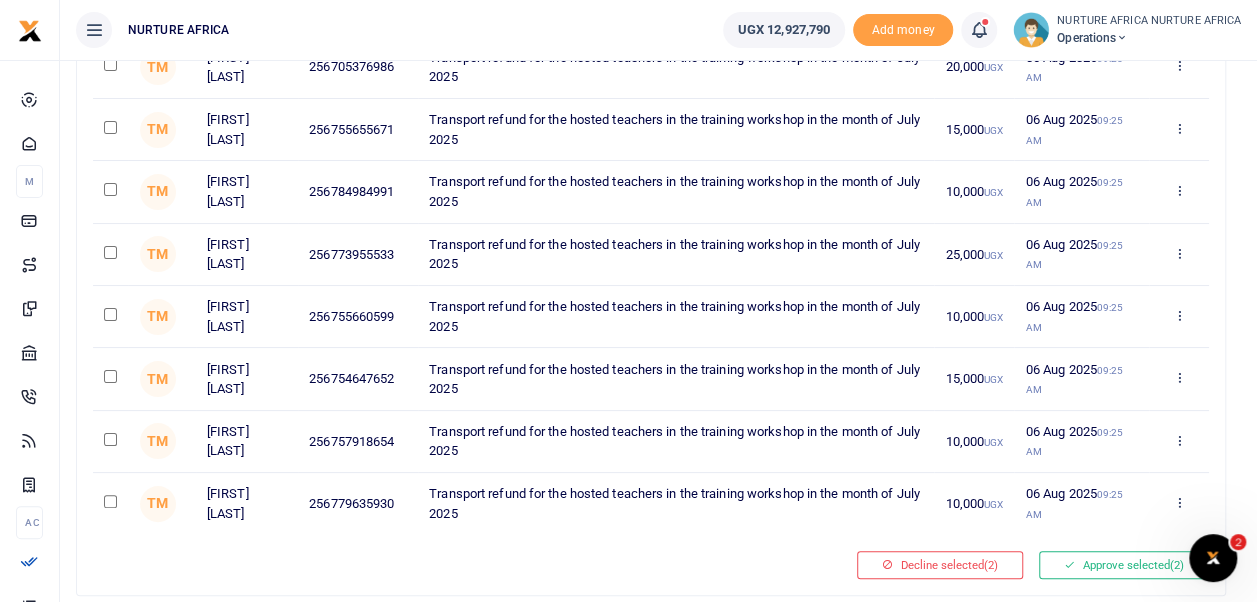 scroll, scrollTop: 3754, scrollLeft: 0, axis: vertical 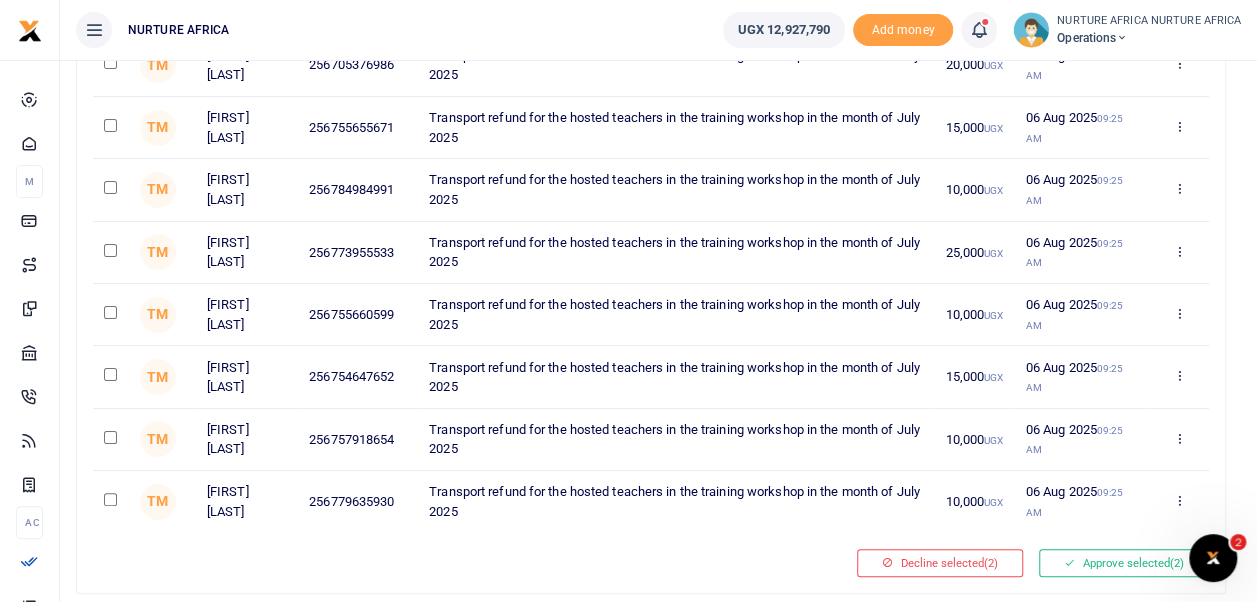 click at bounding box center [110, 374] 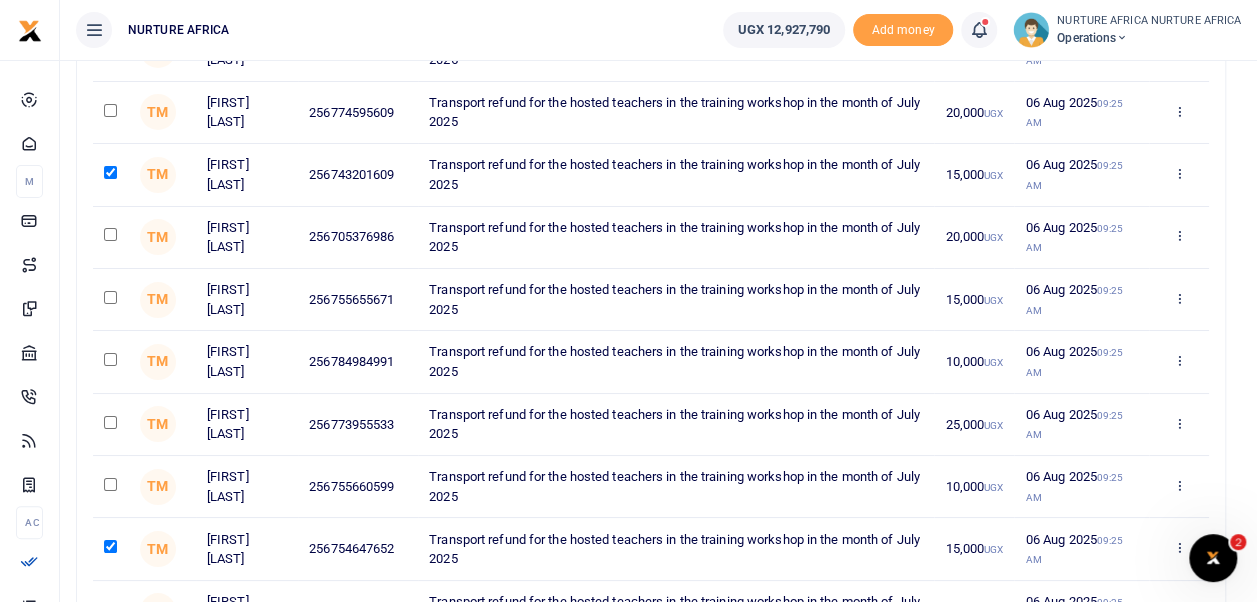 scroll, scrollTop: 3576, scrollLeft: 0, axis: vertical 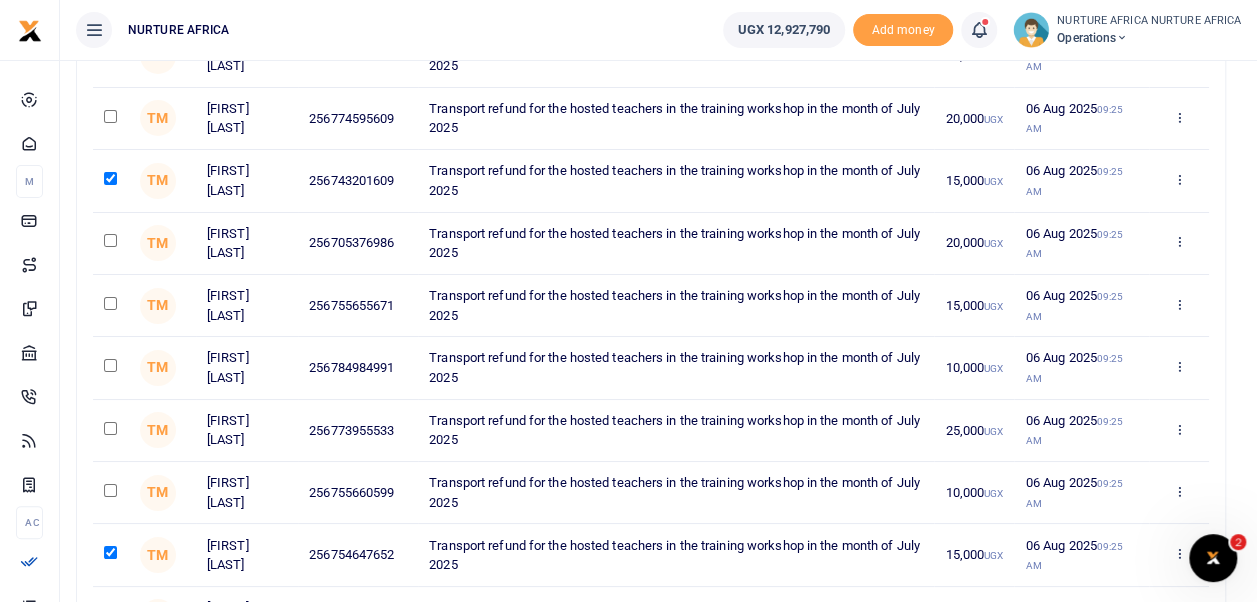 click at bounding box center (110, 303) 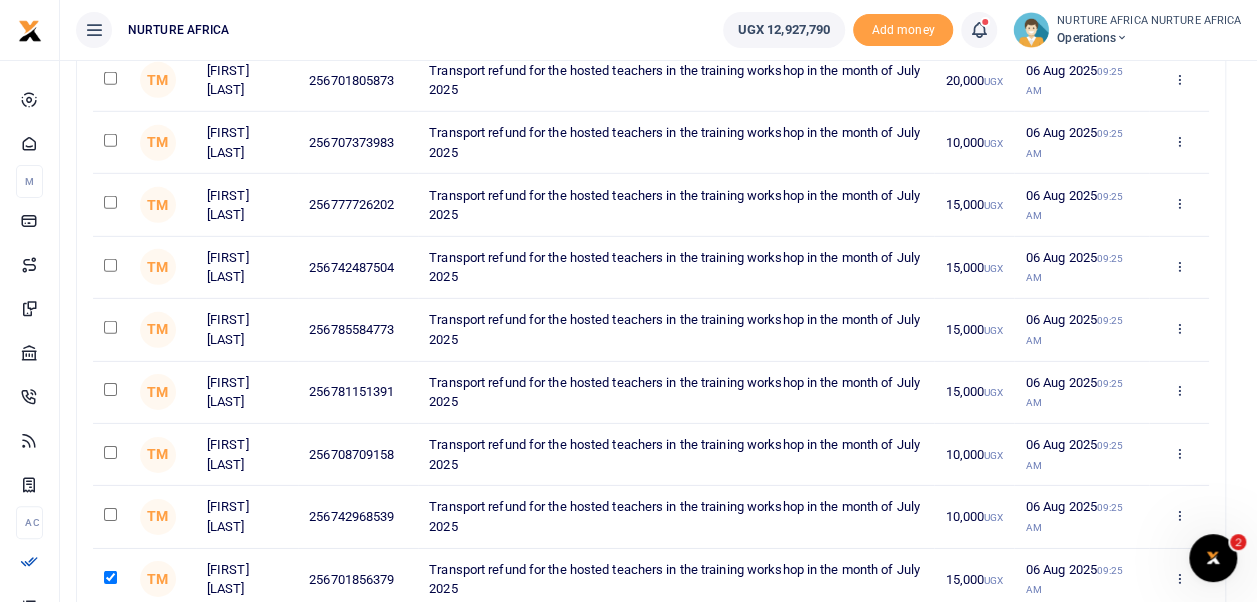scroll, scrollTop: 2921, scrollLeft: 0, axis: vertical 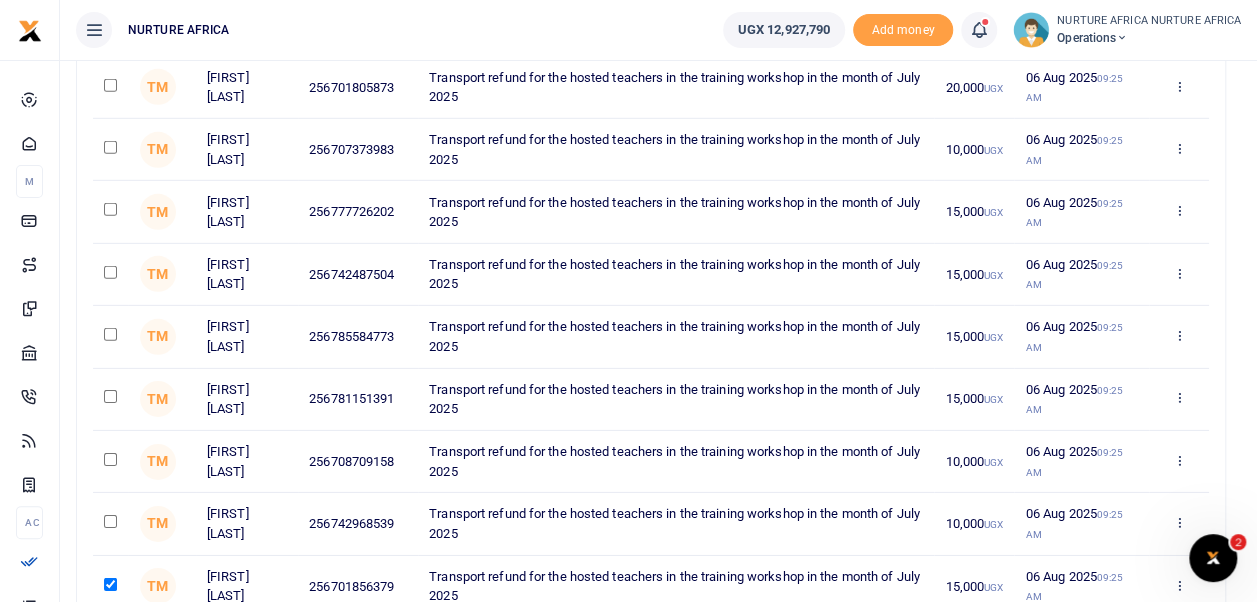 click at bounding box center (110, 334) 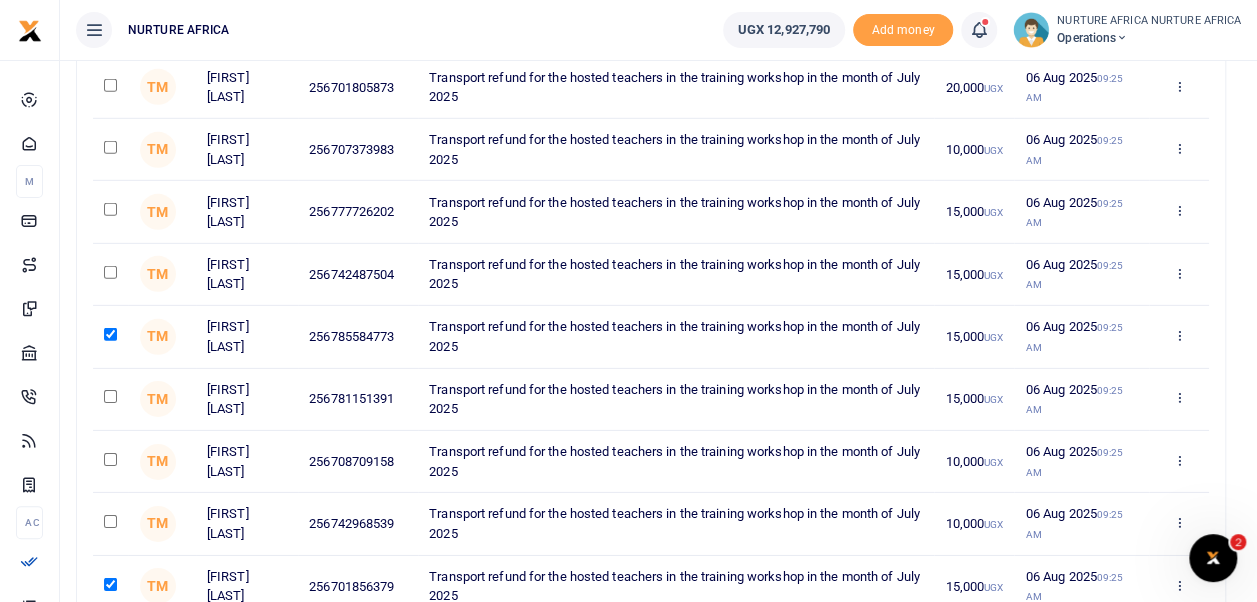 click at bounding box center [110, 272] 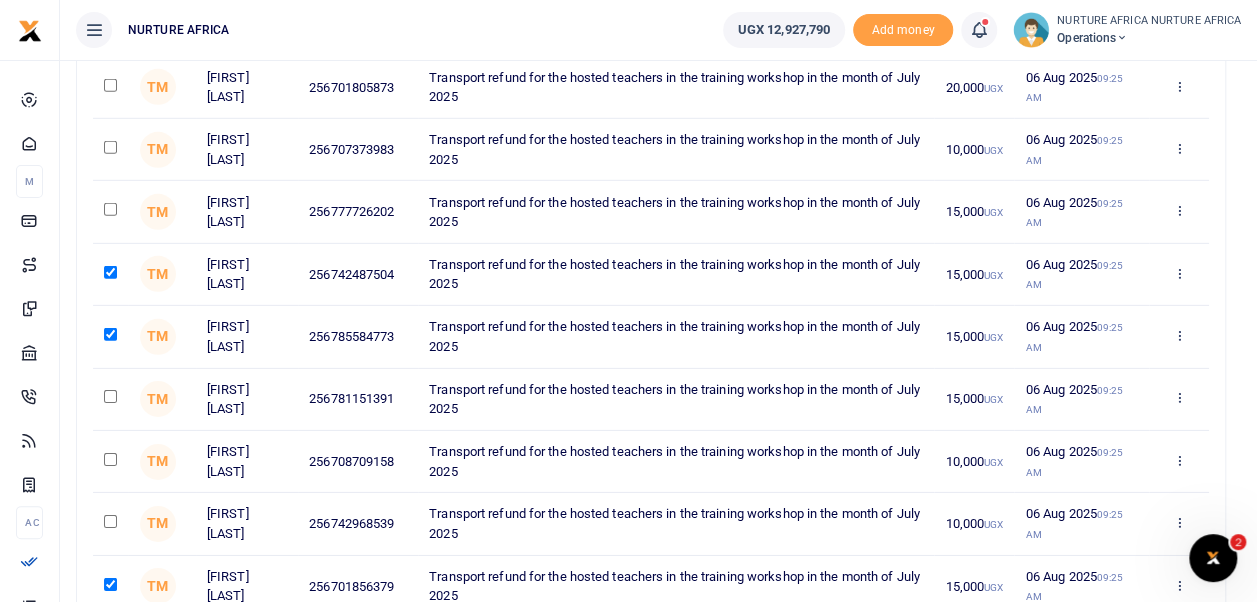 click at bounding box center (110, -1781) 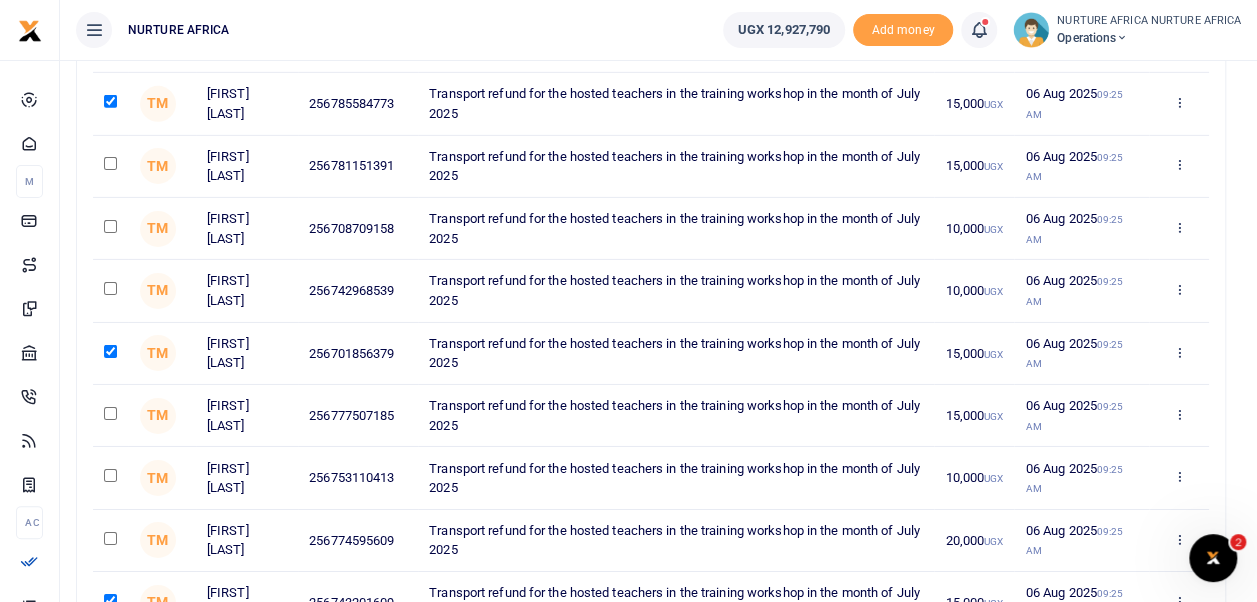 scroll, scrollTop: 3159, scrollLeft: 0, axis: vertical 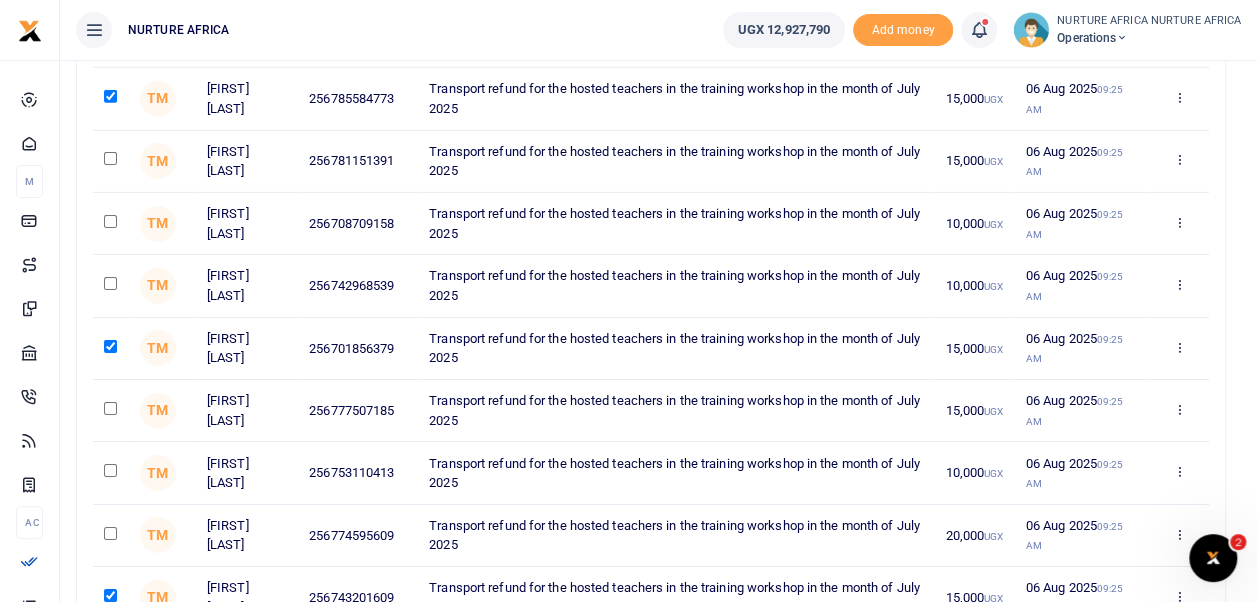 click at bounding box center [110, 408] 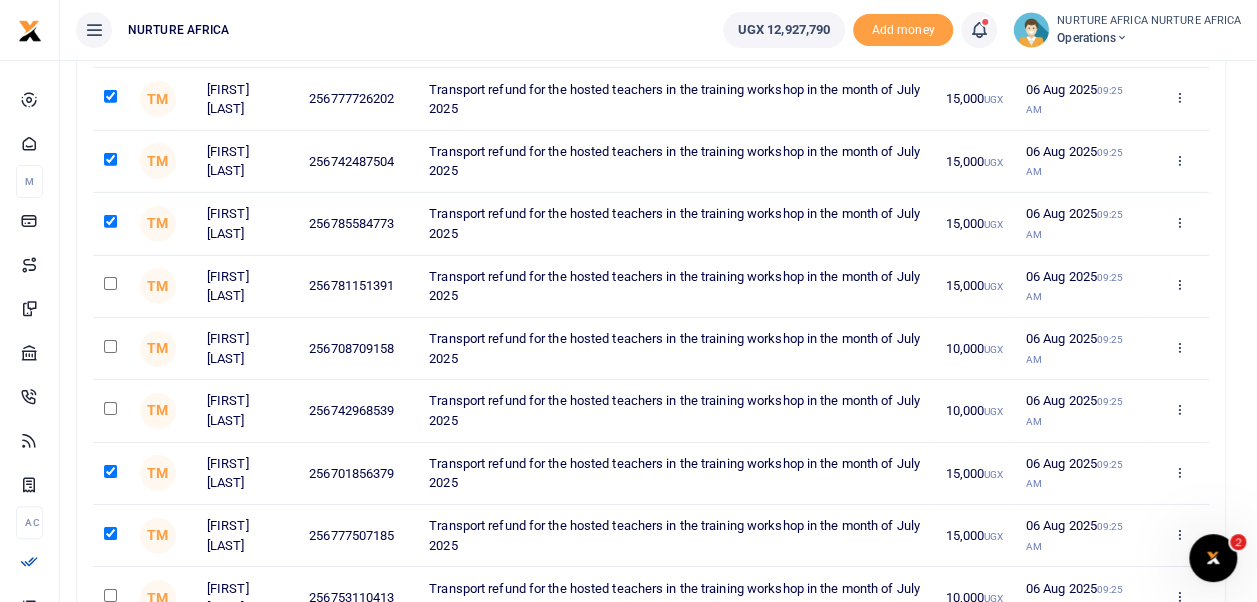 scroll, scrollTop: 3033, scrollLeft: 0, axis: vertical 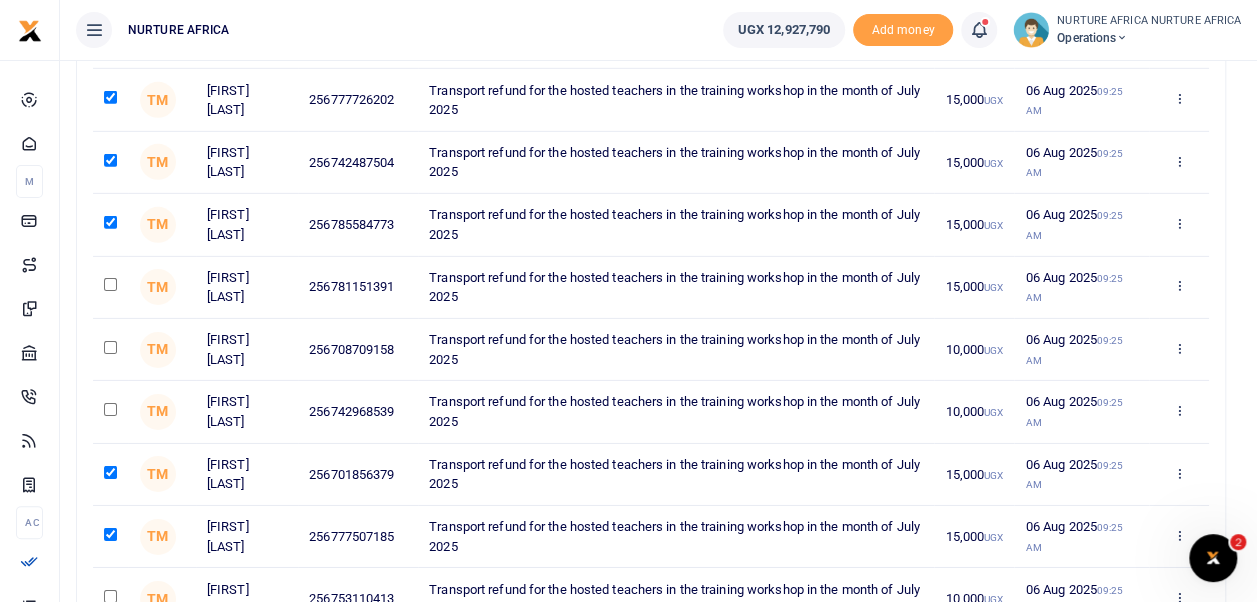 click at bounding box center (110, 284) 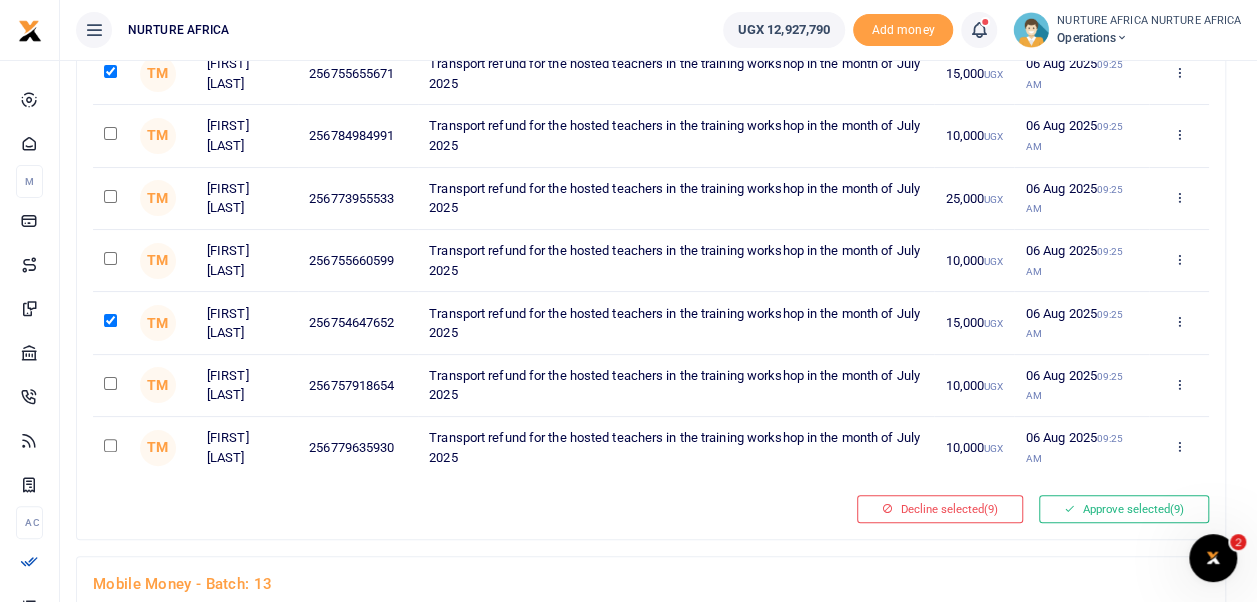 scroll, scrollTop: 3810, scrollLeft: 0, axis: vertical 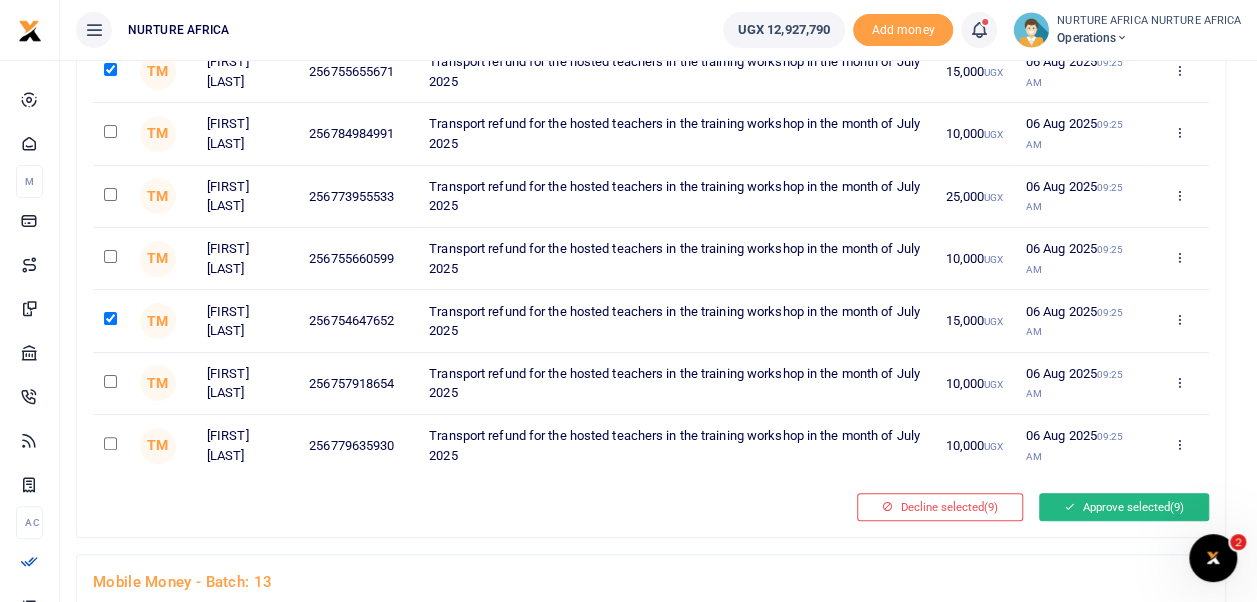 click on "Approve selected  (9)" at bounding box center (1124, 507) 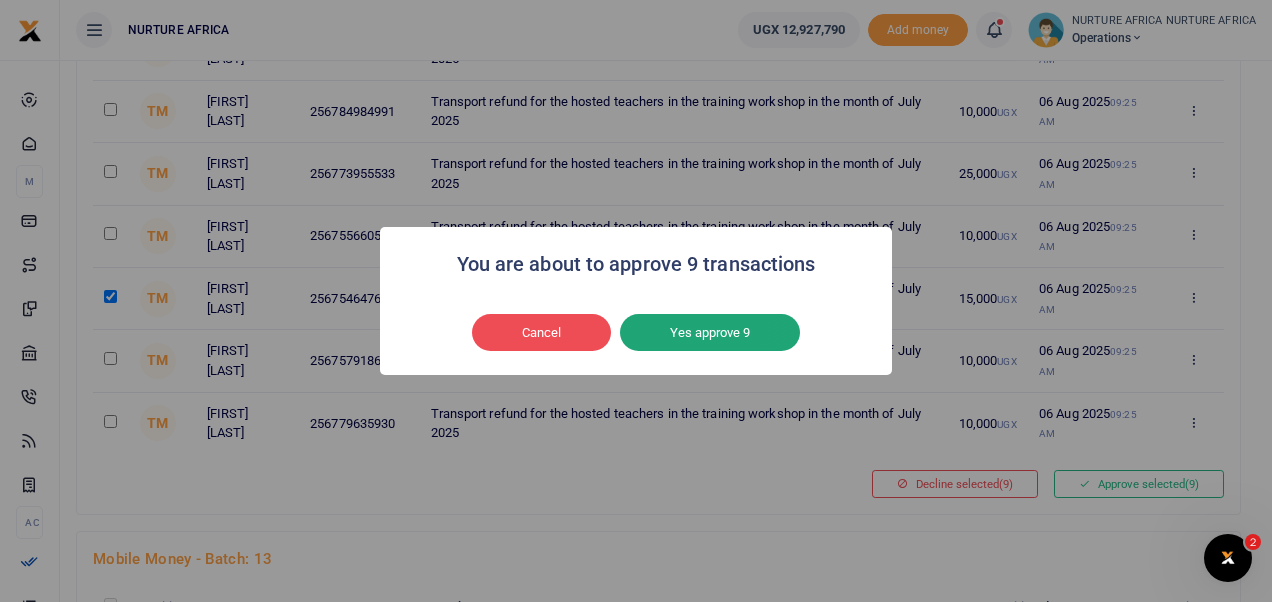 click on "Yes approve 9" at bounding box center (710, 333) 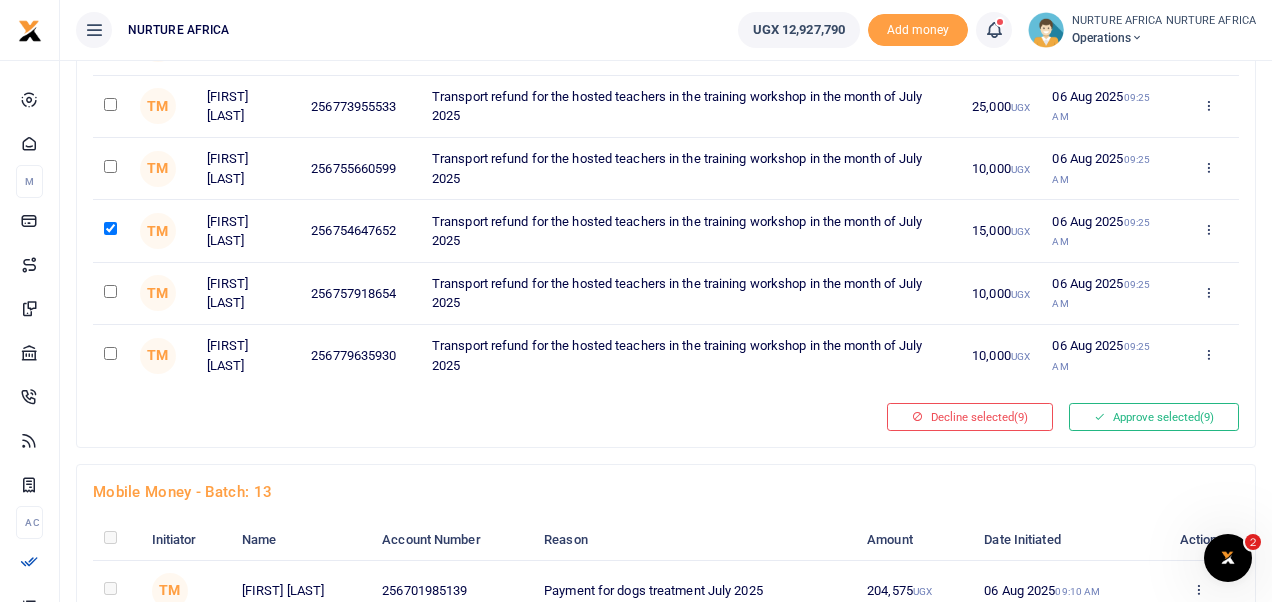 type 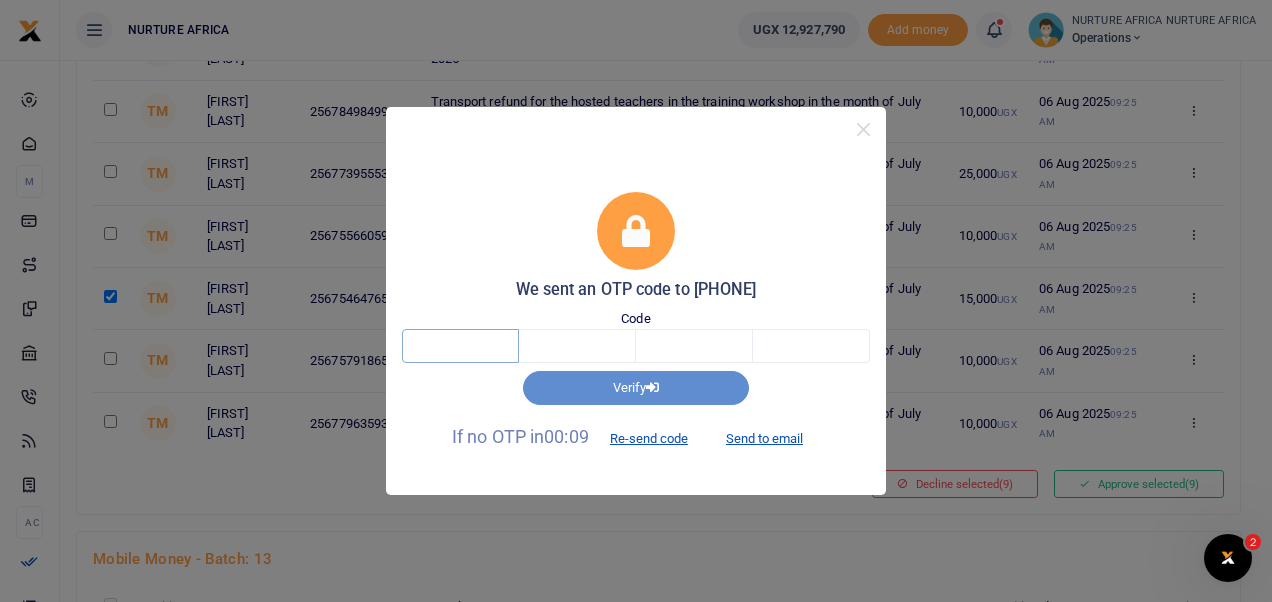 click at bounding box center [460, 346] 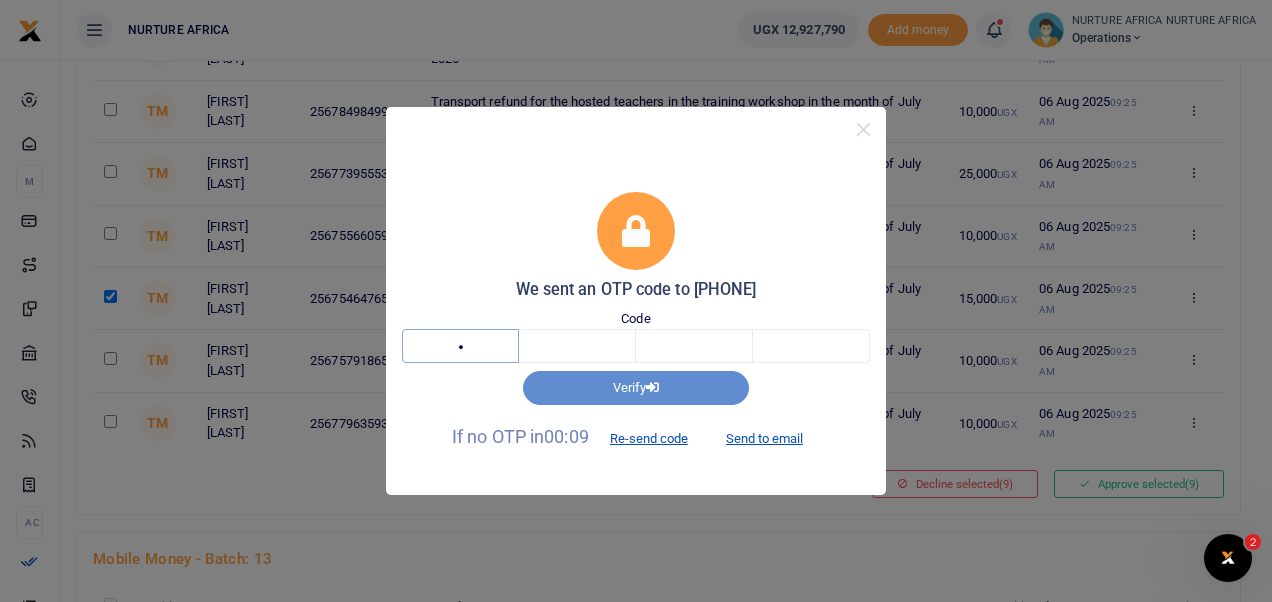 type on "1" 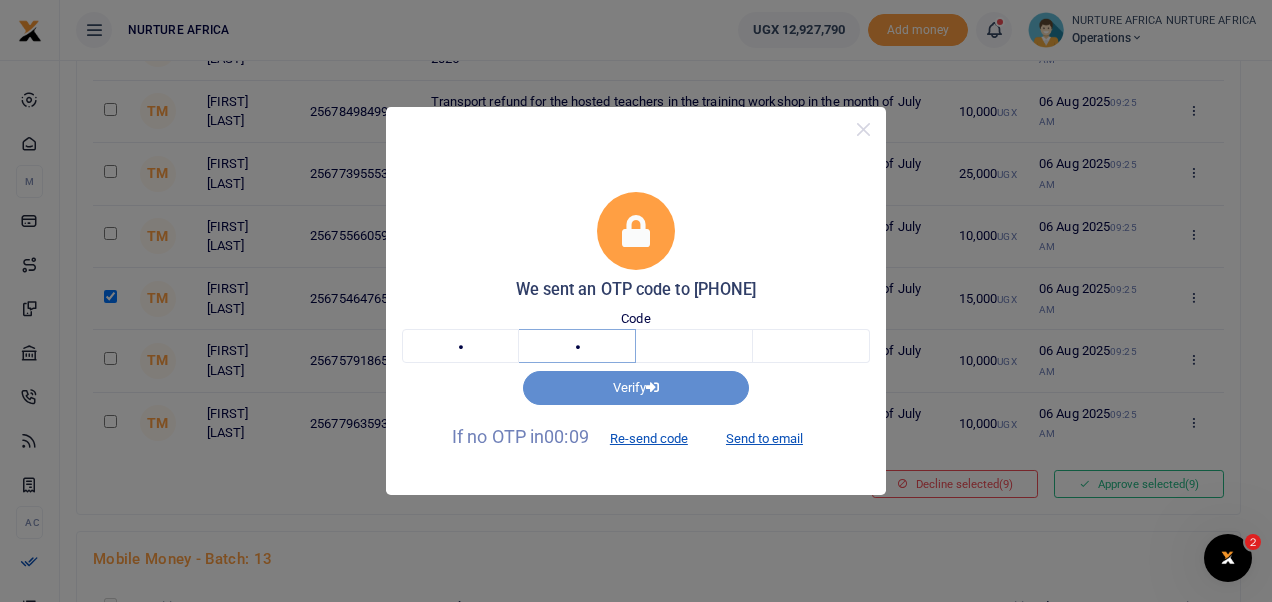 type on "2" 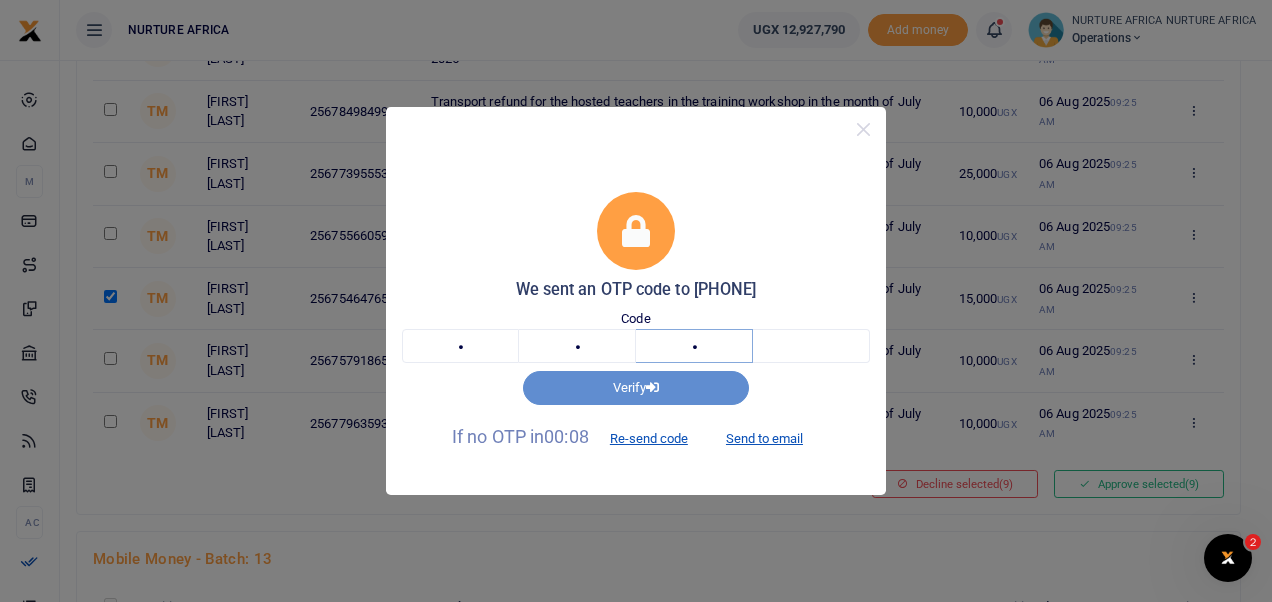 type on "9" 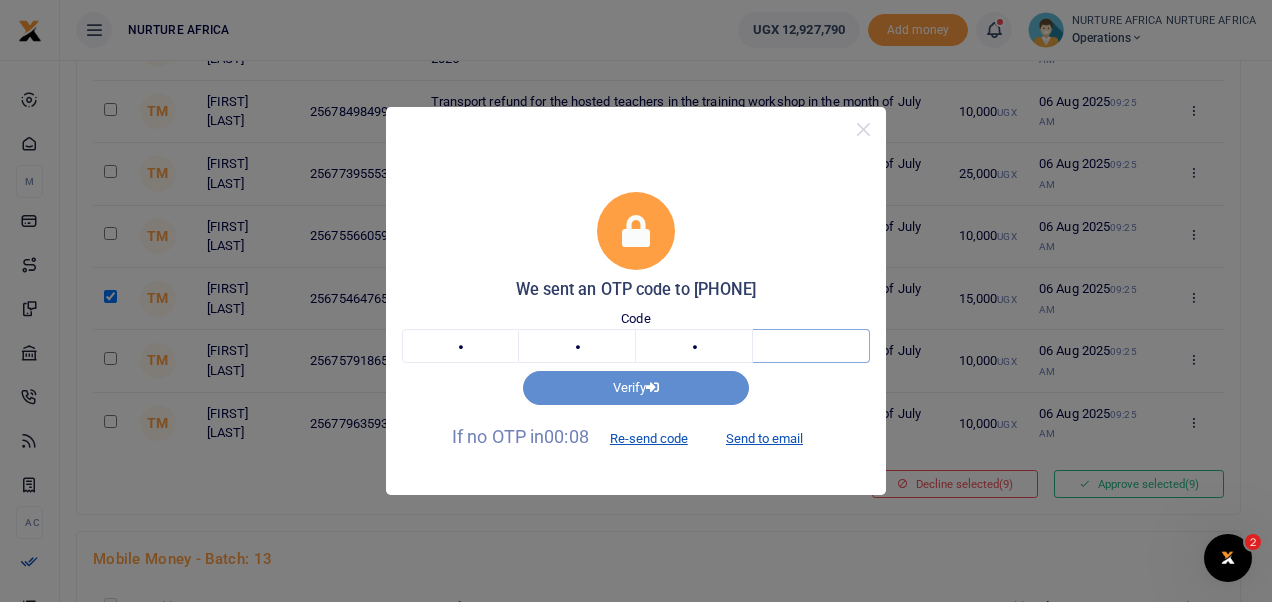 type on "1" 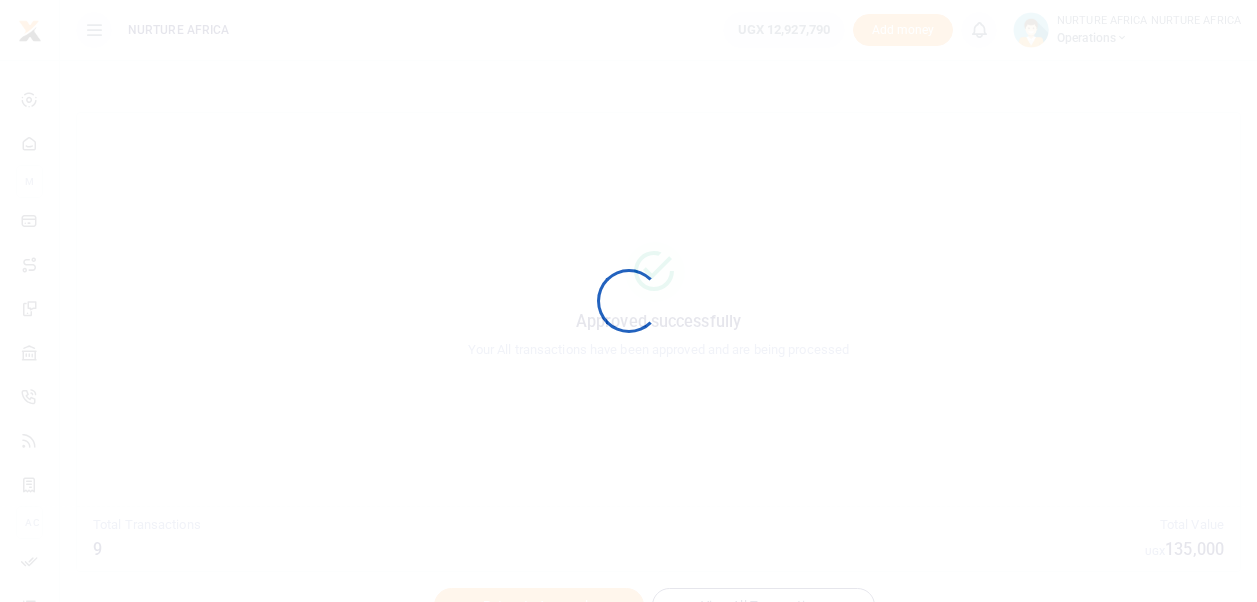 scroll, scrollTop: 0, scrollLeft: 0, axis: both 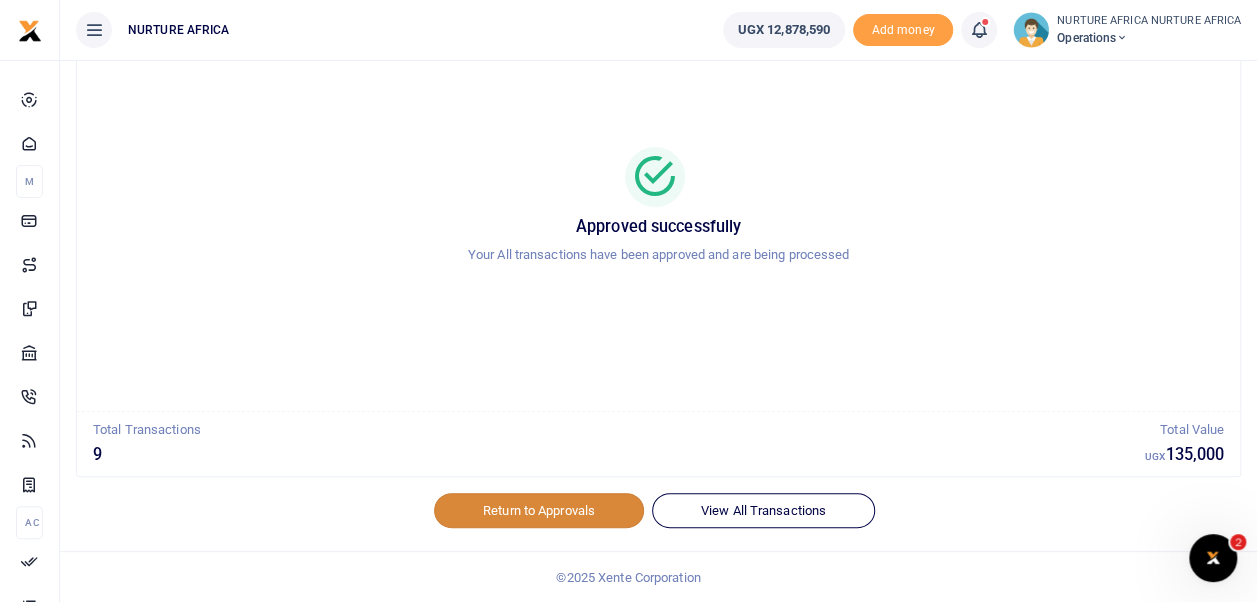 click on "Return to Approvals" at bounding box center [539, 510] 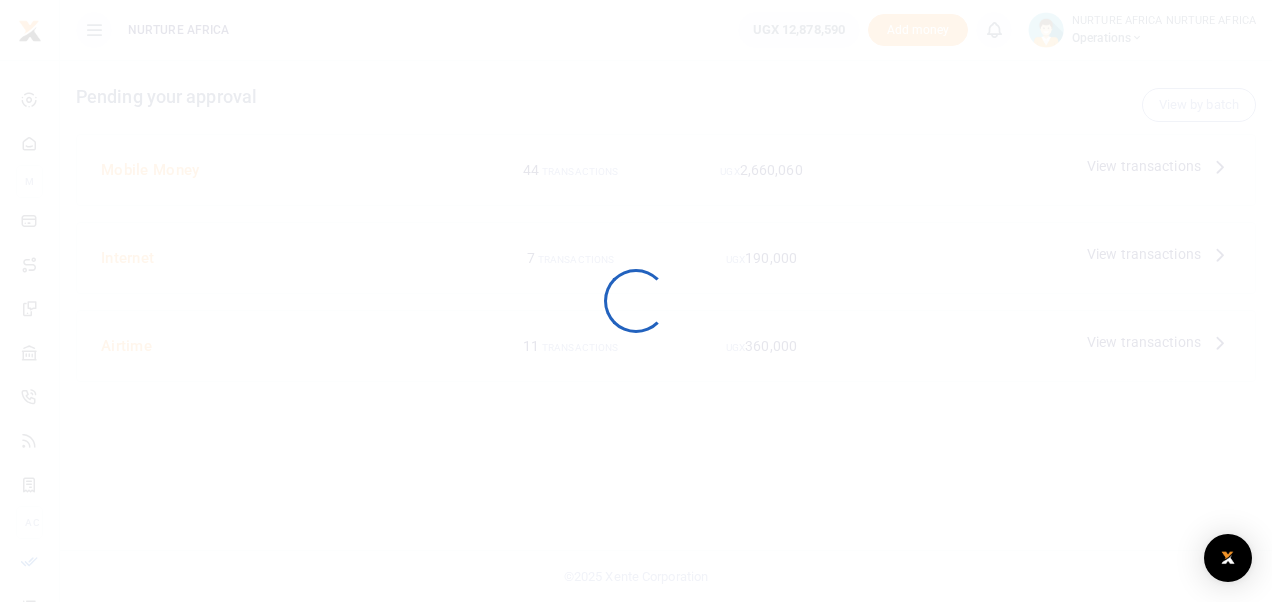 scroll, scrollTop: 0, scrollLeft: 0, axis: both 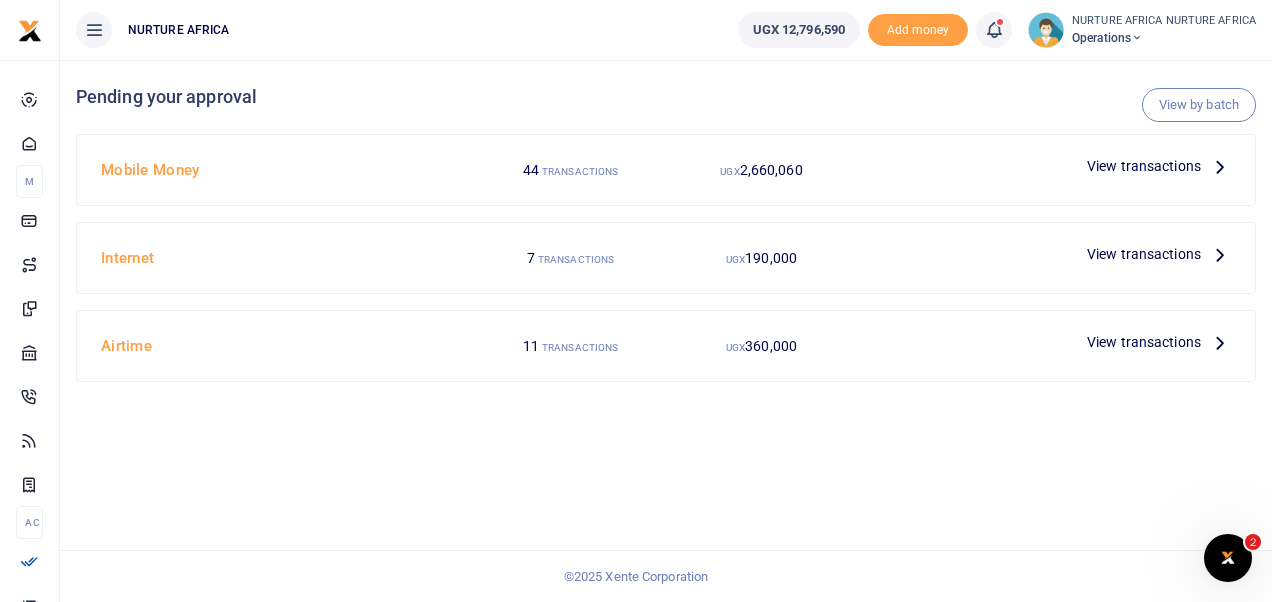 click on "View transactions" at bounding box center [1144, 166] 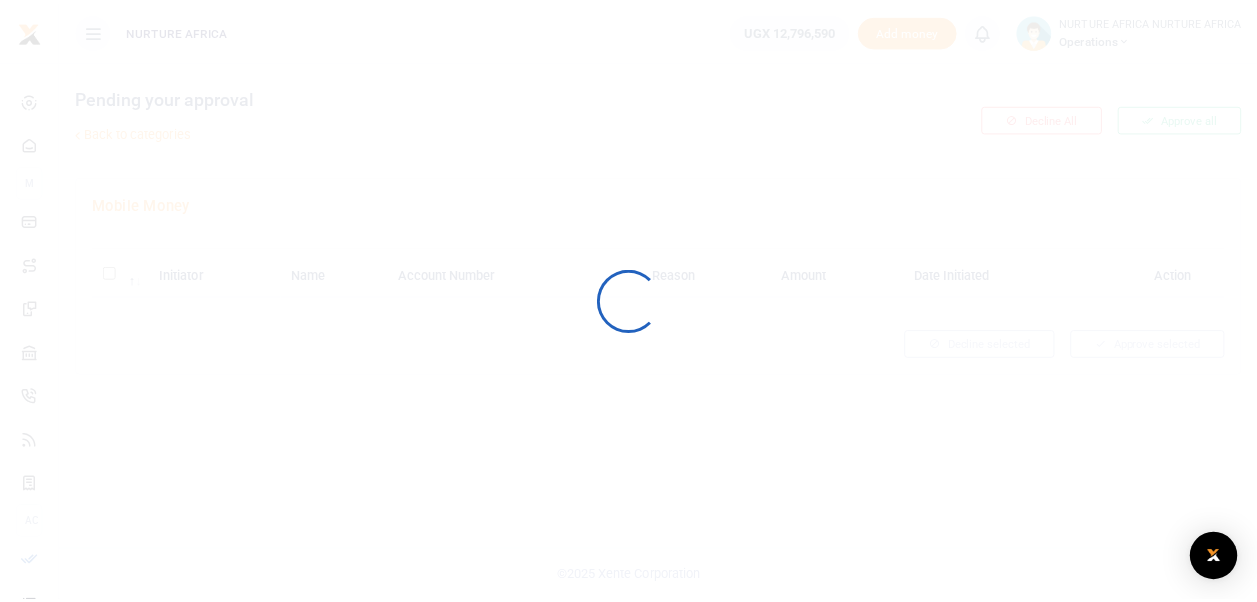 scroll, scrollTop: 0, scrollLeft: 0, axis: both 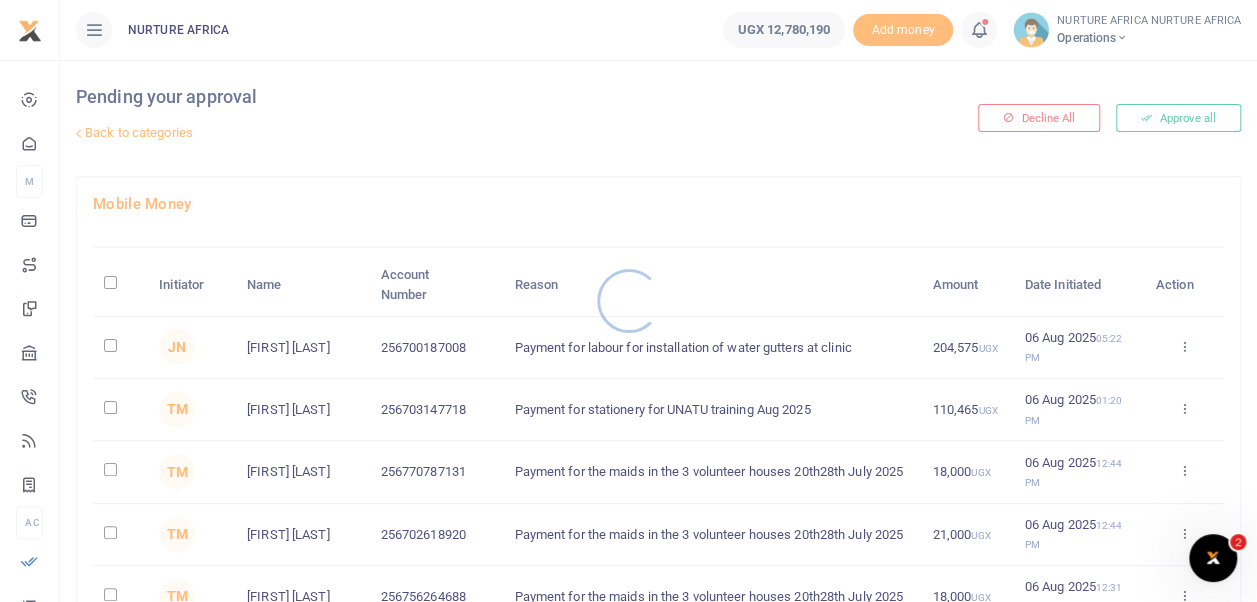 click at bounding box center [628, 301] 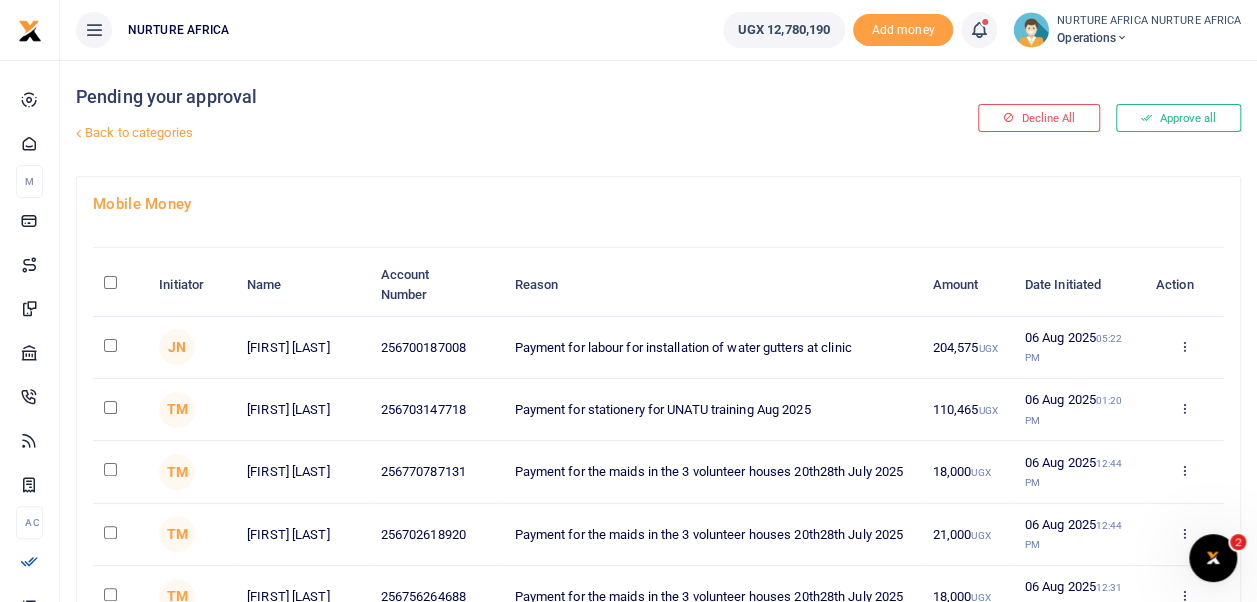 click on "Back to categories" at bounding box center [459, 133] 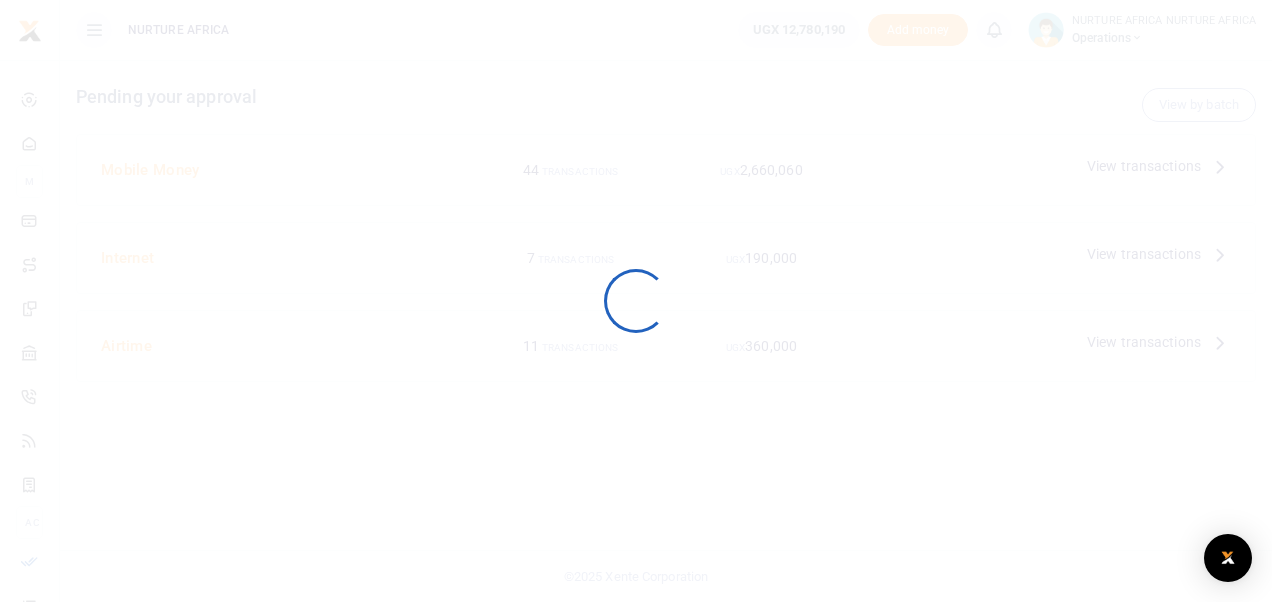 scroll, scrollTop: 0, scrollLeft: 0, axis: both 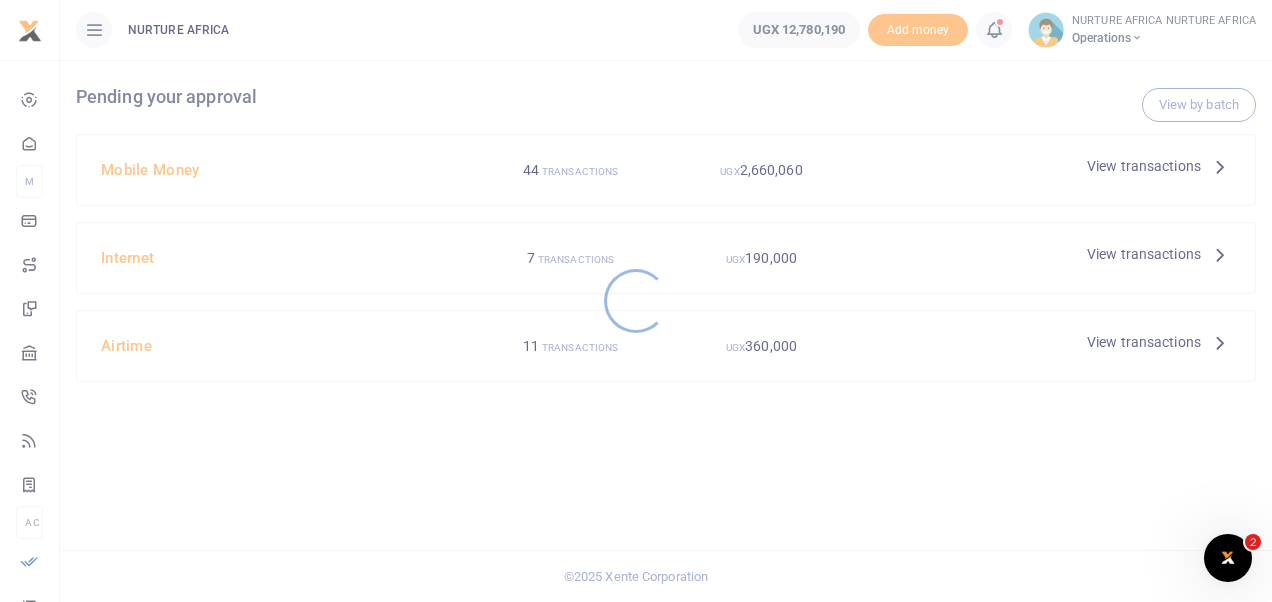 click at bounding box center (636, 301) 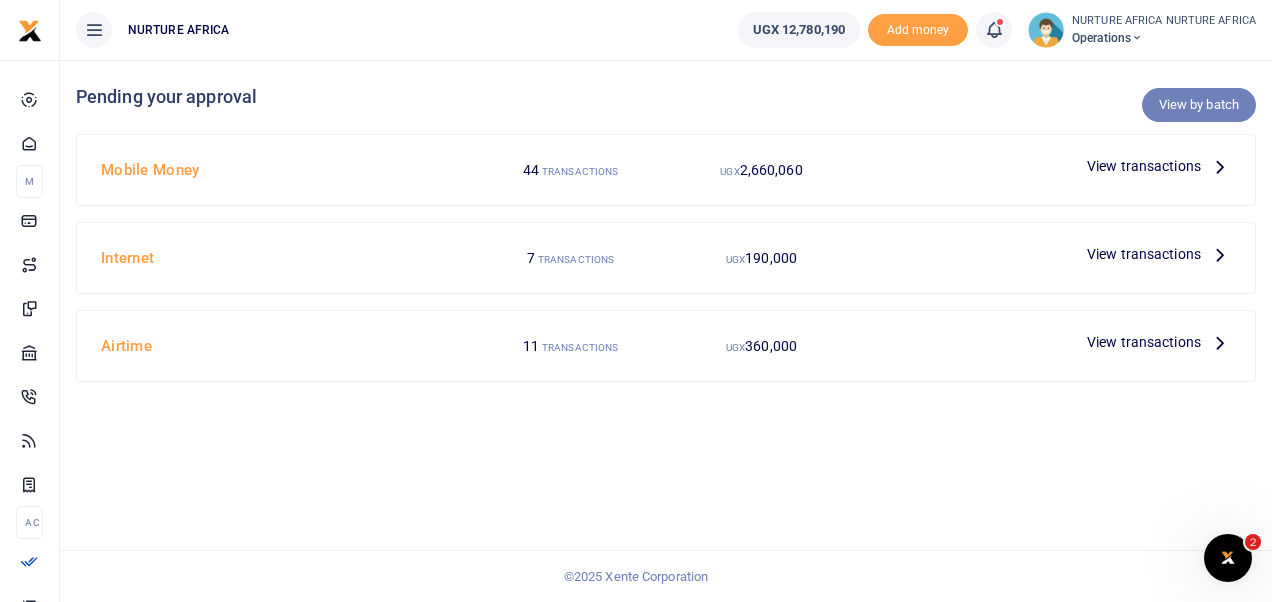 click on "View by batch" at bounding box center [1199, 105] 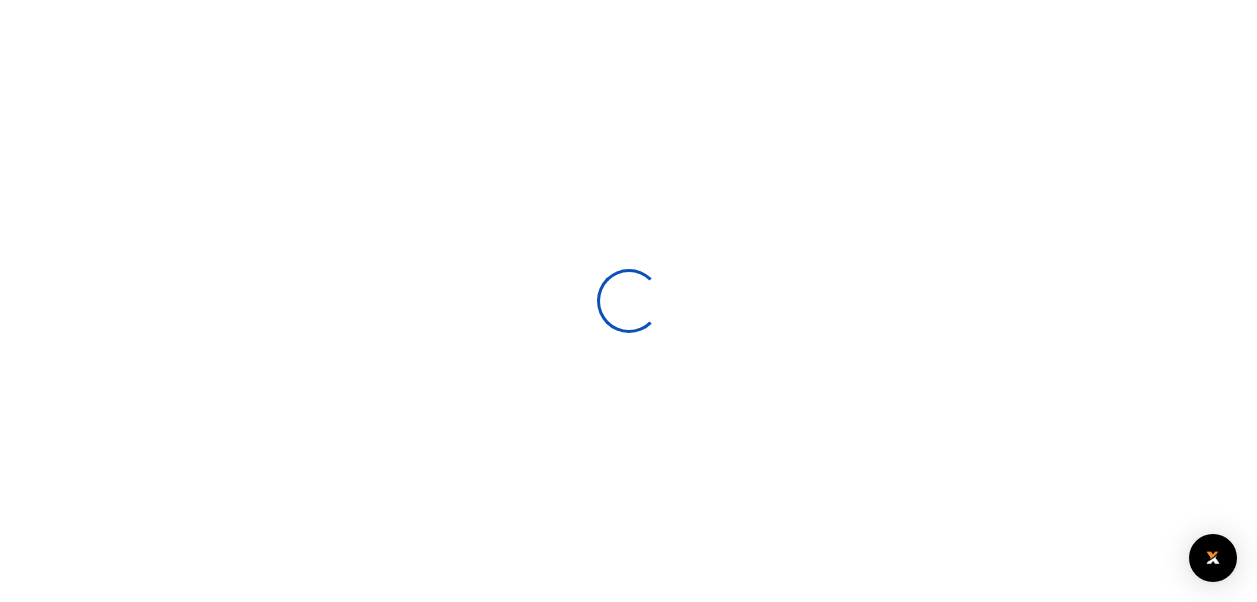 scroll, scrollTop: 0, scrollLeft: 0, axis: both 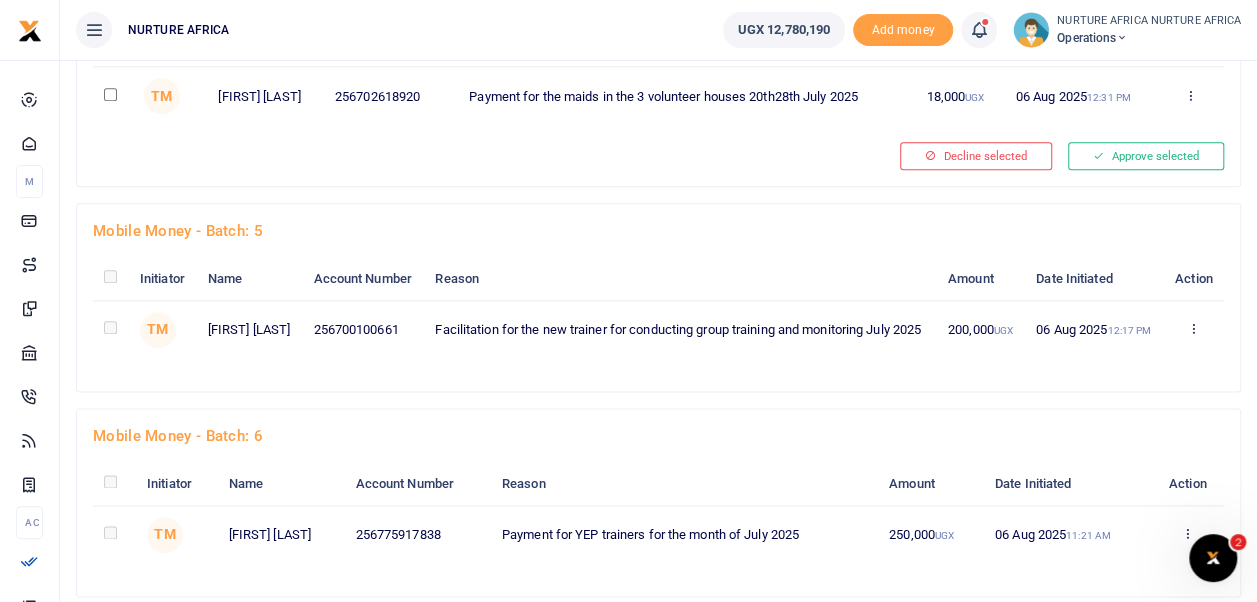 click at bounding box center [113, -786] 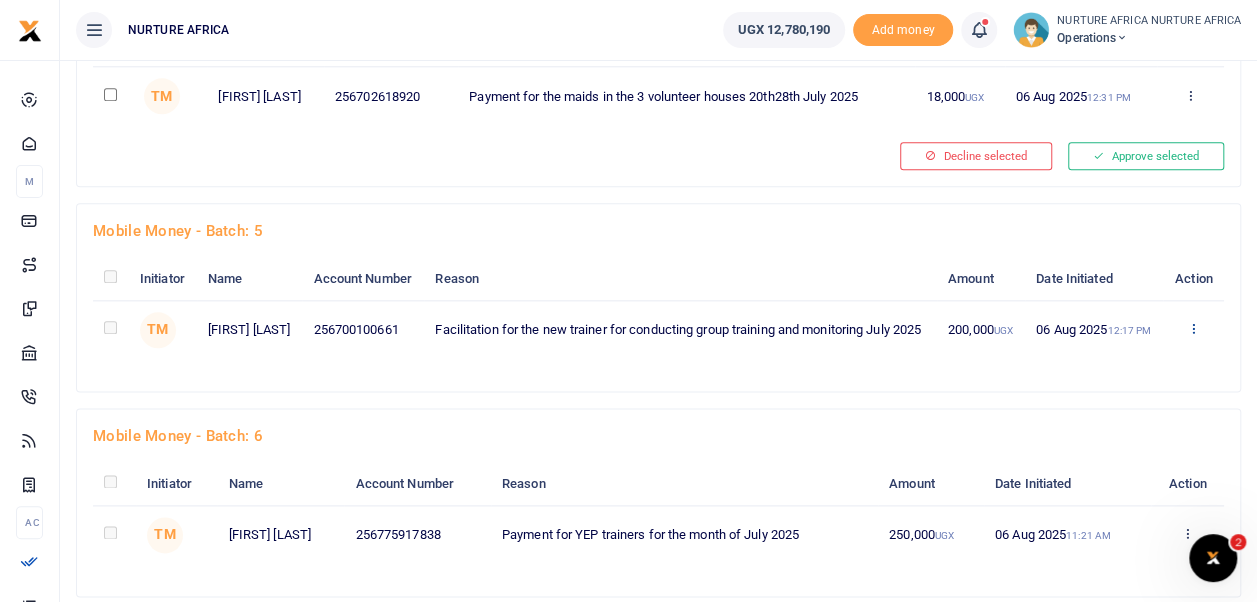 click at bounding box center [1189, -787] 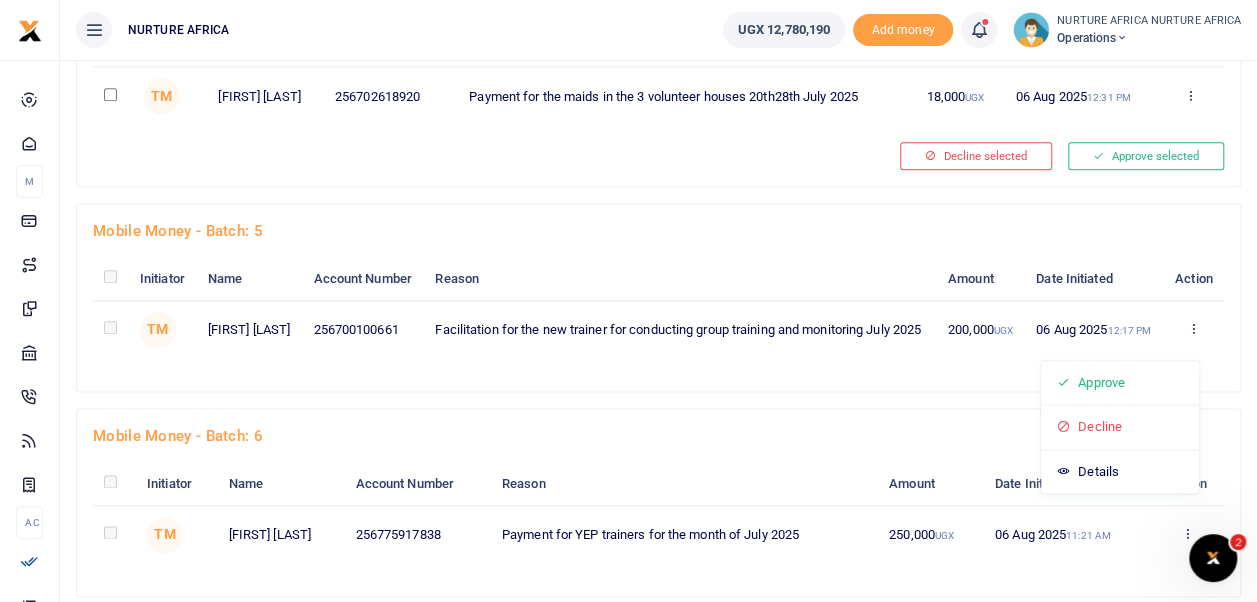 click on "Initiator
Name
Account Number
Reason
Amount
Date Initiated
Action
TM 200,000" at bounding box center (658, 316) 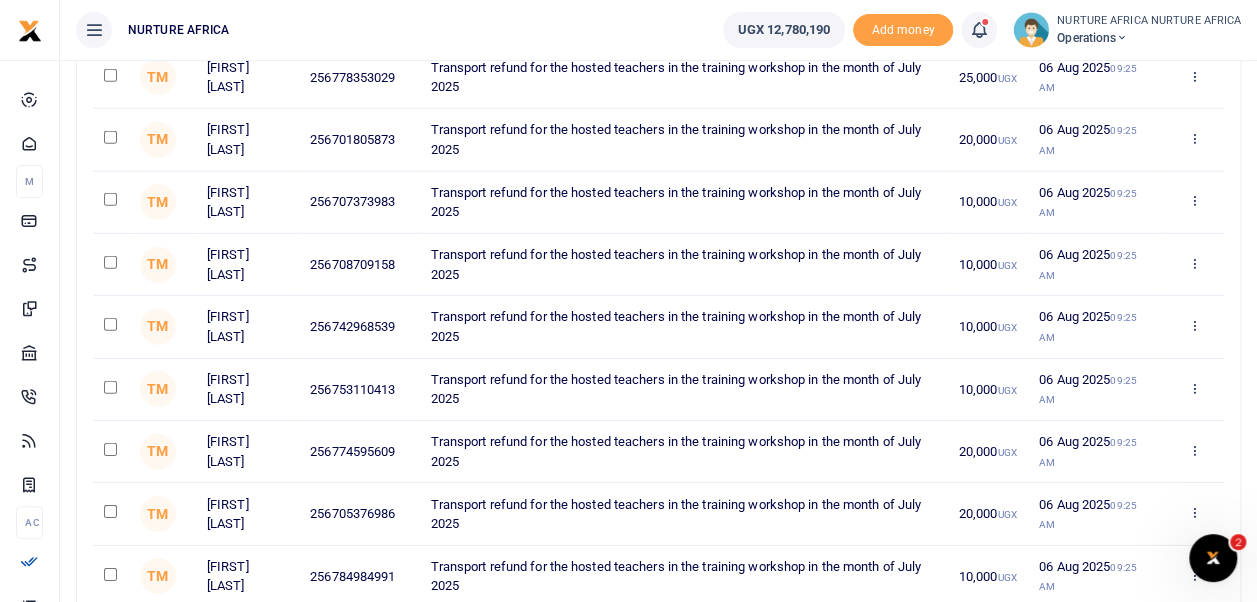 scroll, scrollTop: 2862, scrollLeft: 0, axis: vertical 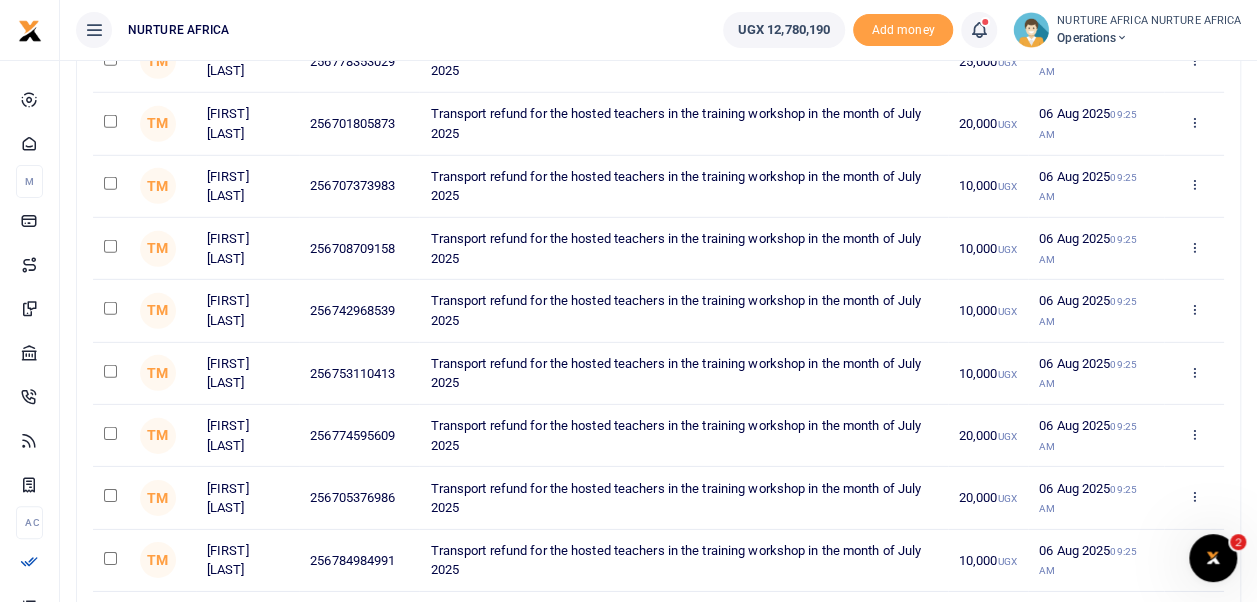 click at bounding box center (110, 308) 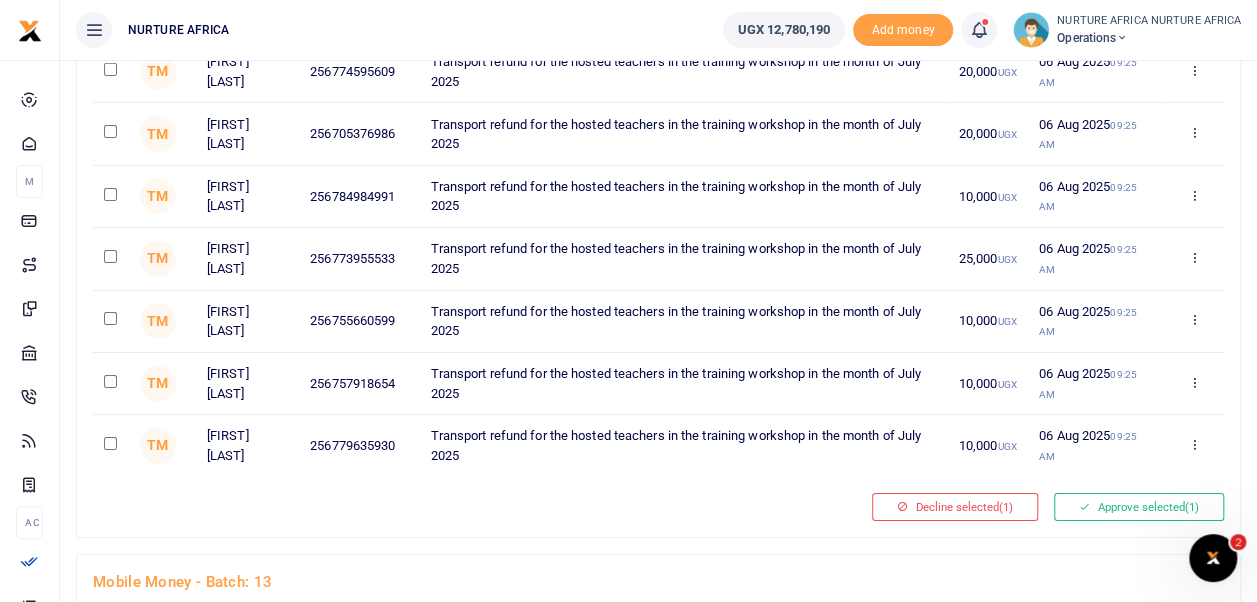 scroll, scrollTop: 3230, scrollLeft: 0, axis: vertical 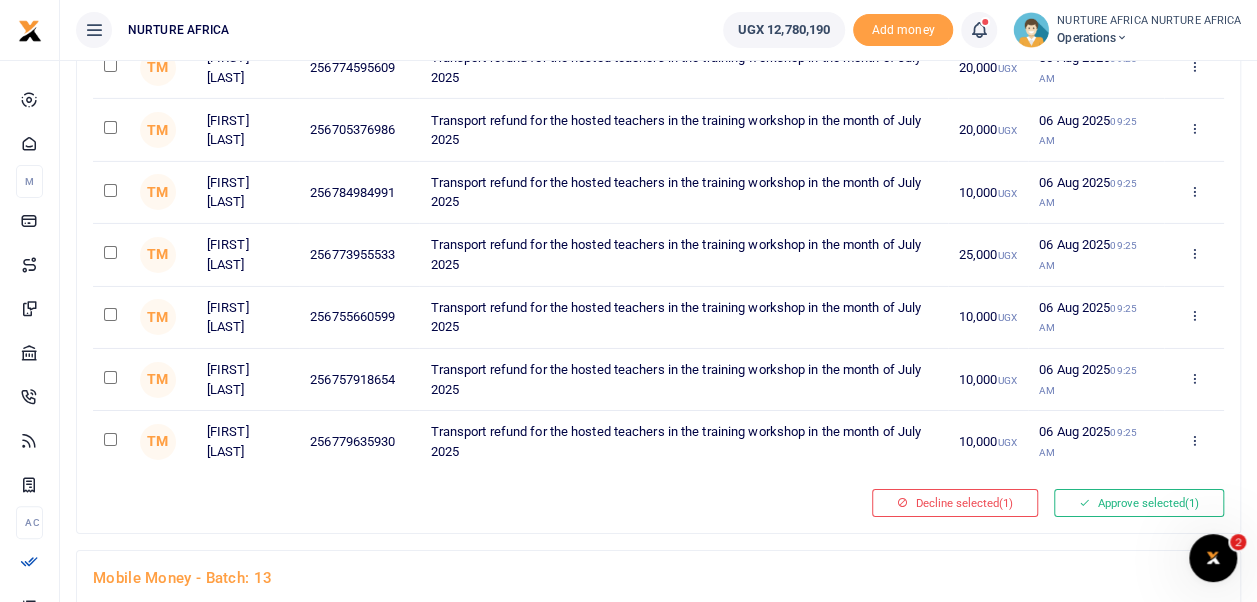 click at bounding box center [110, 439] 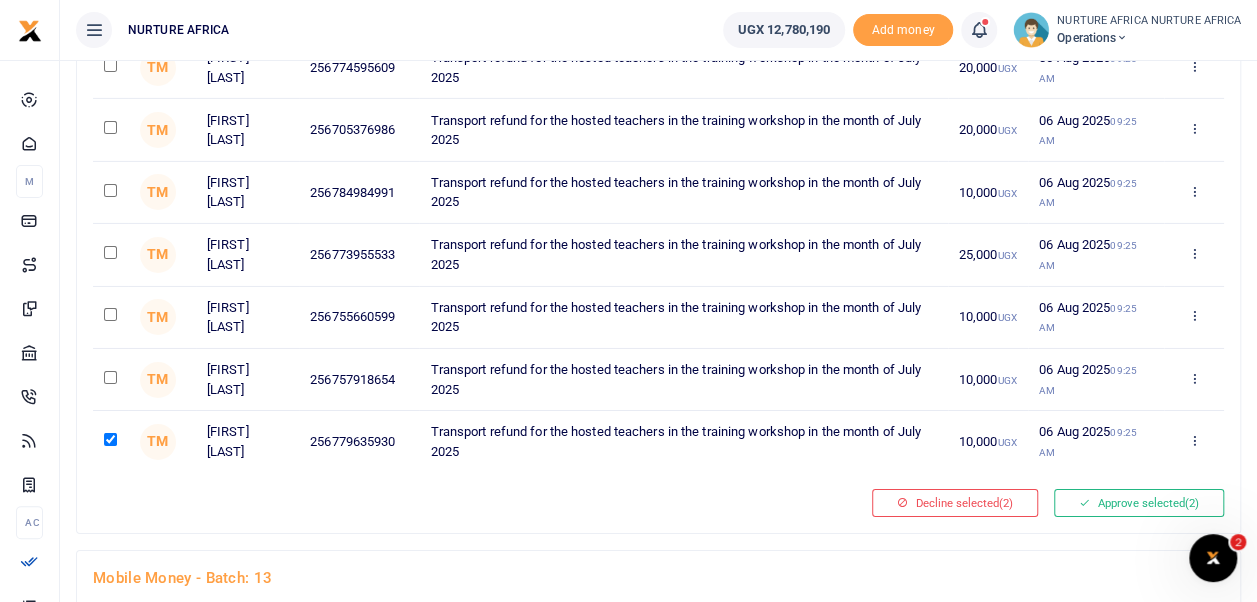 click at bounding box center (110, 377) 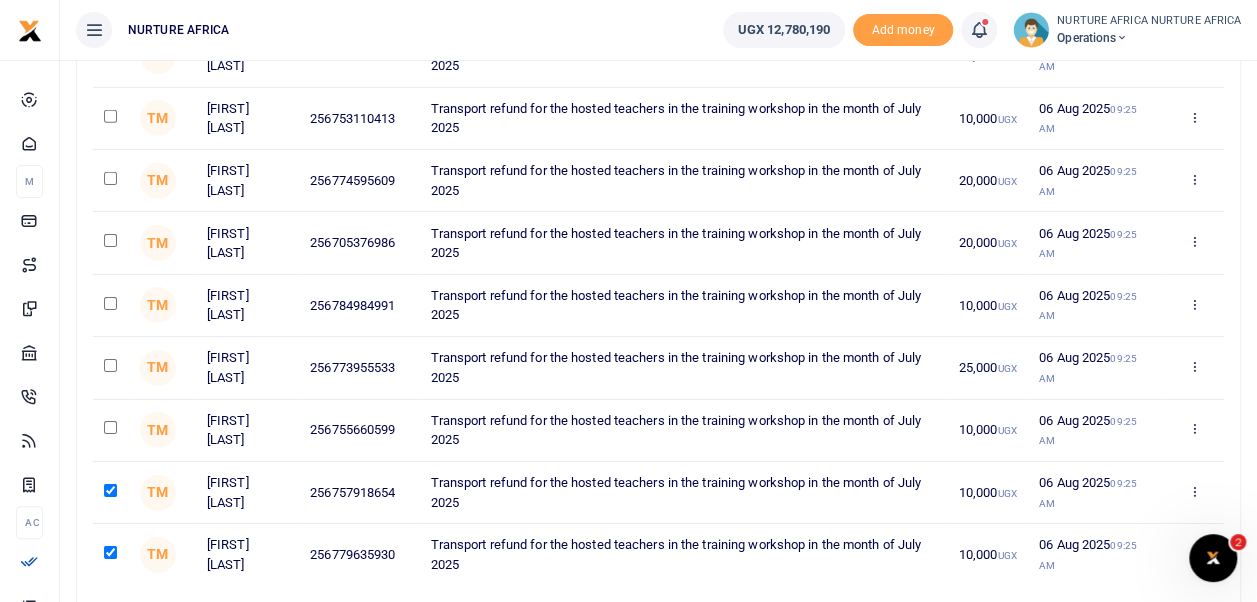scroll, scrollTop: 3084, scrollLeft: 0, axis: vertical 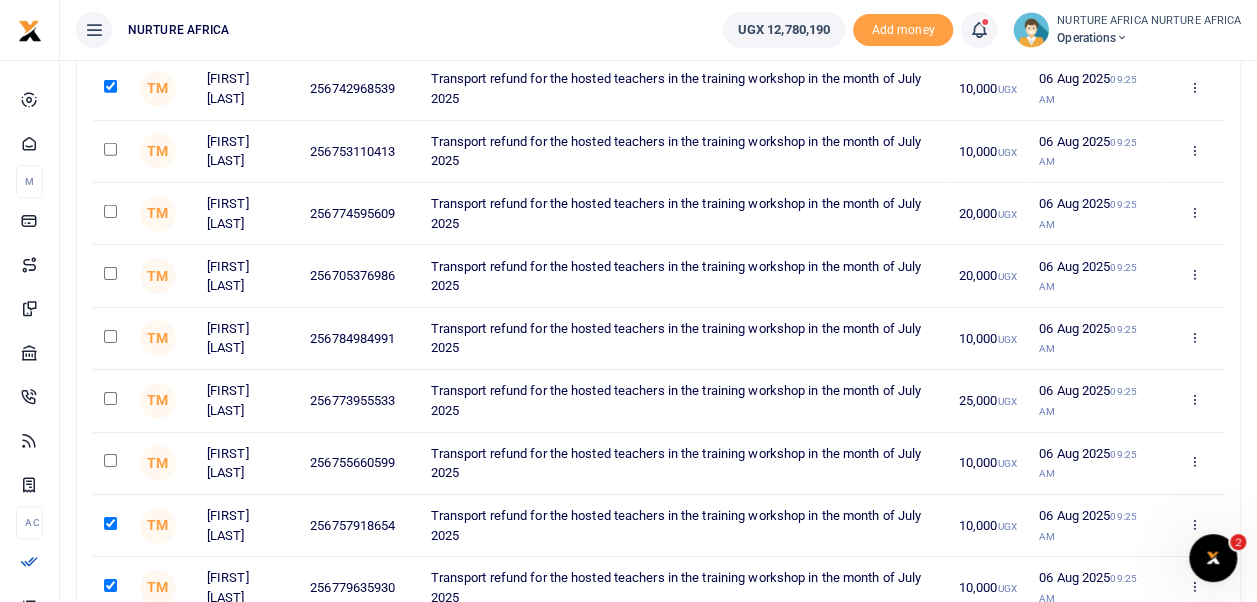 click at bounding box center [110, 149] 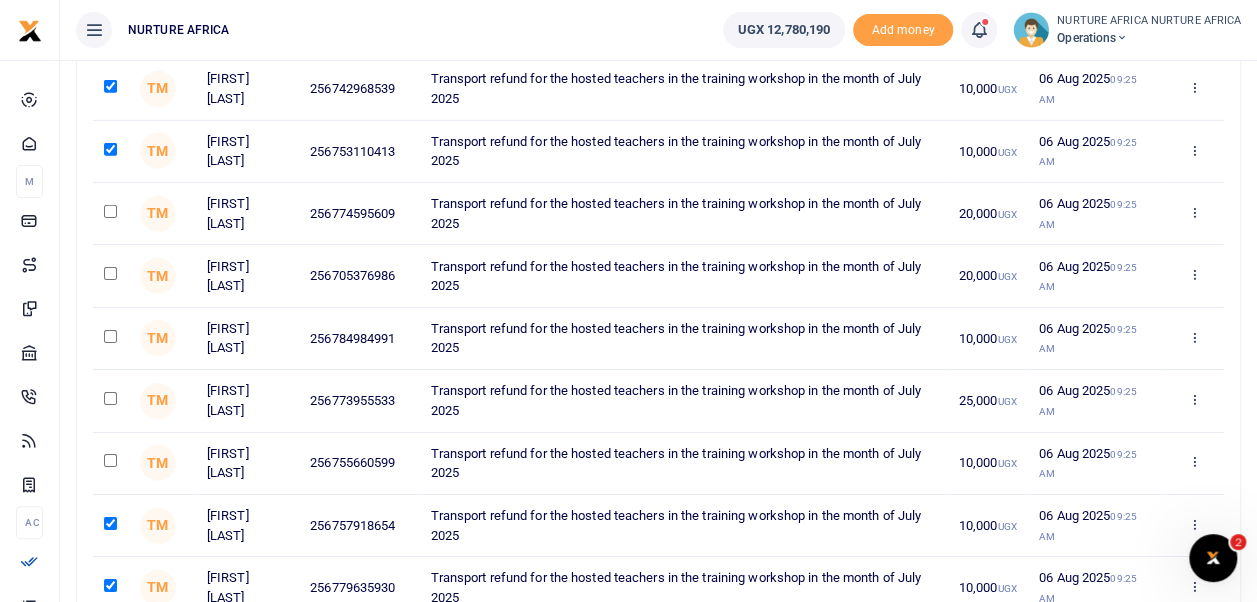 click at bounding box center [110, 336] 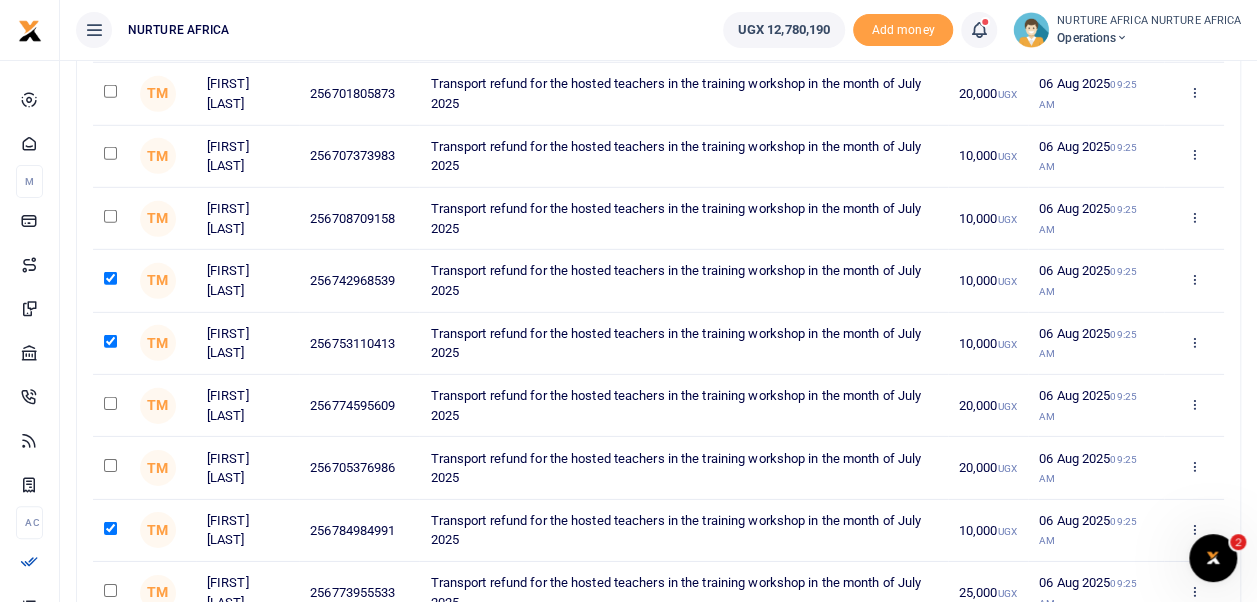 scroll, scrollTop: 2862, scrollLeft: 0, axis: vertical 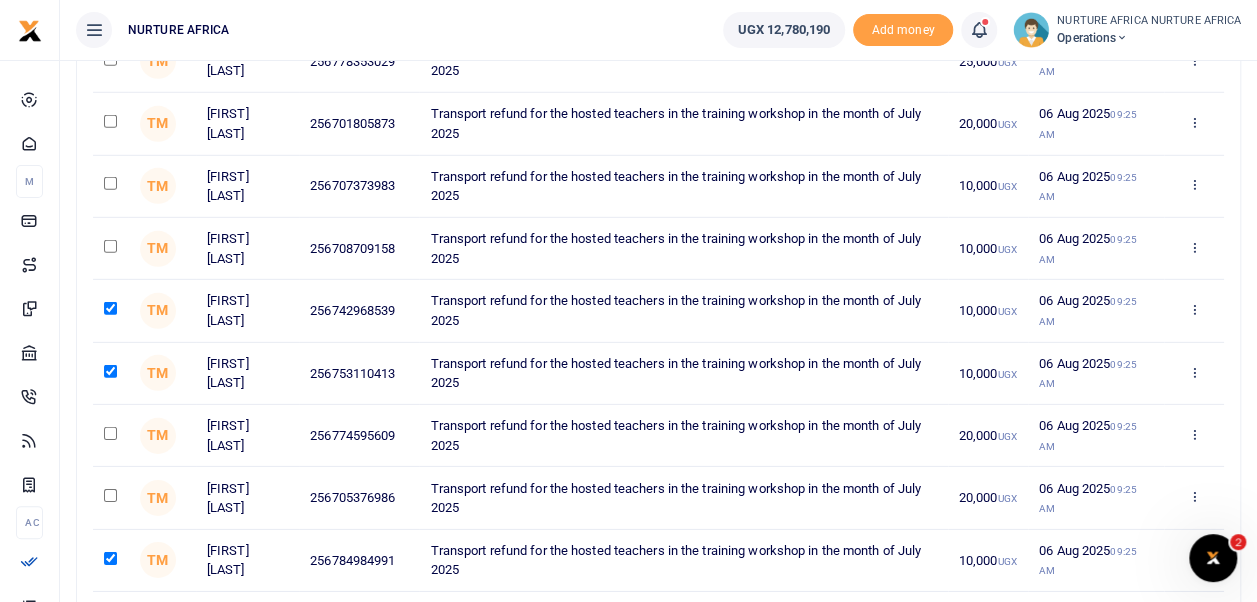 click at bounding box center (110, -1782) 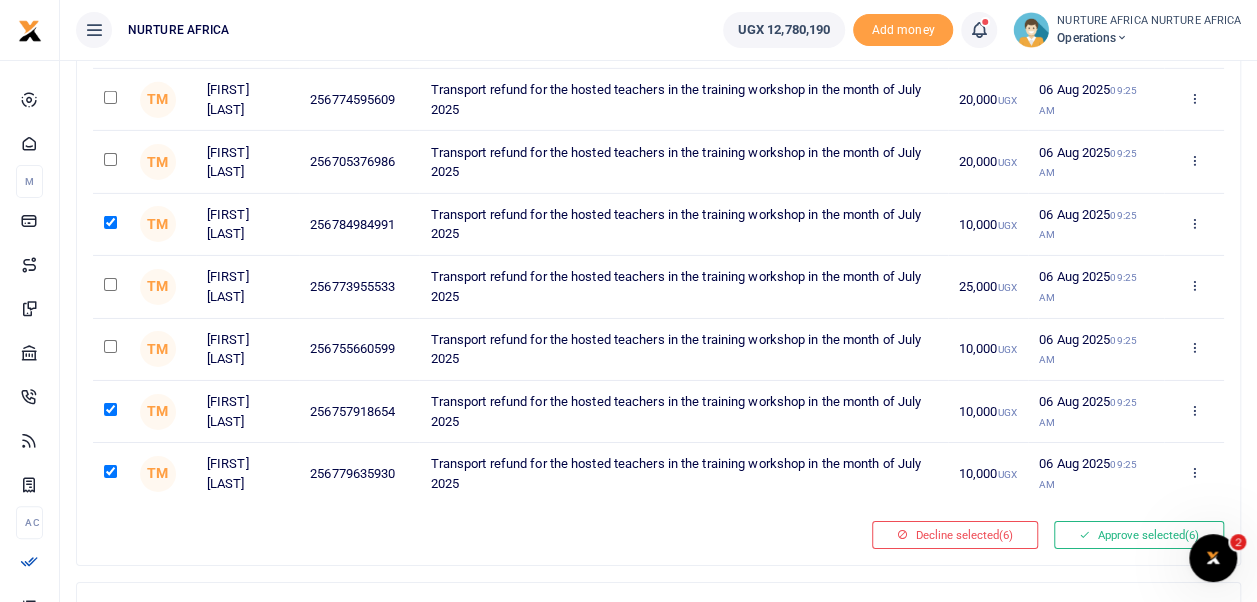 scroll, scrollTop: 3211, scrollLeft: 0, axis: vertical 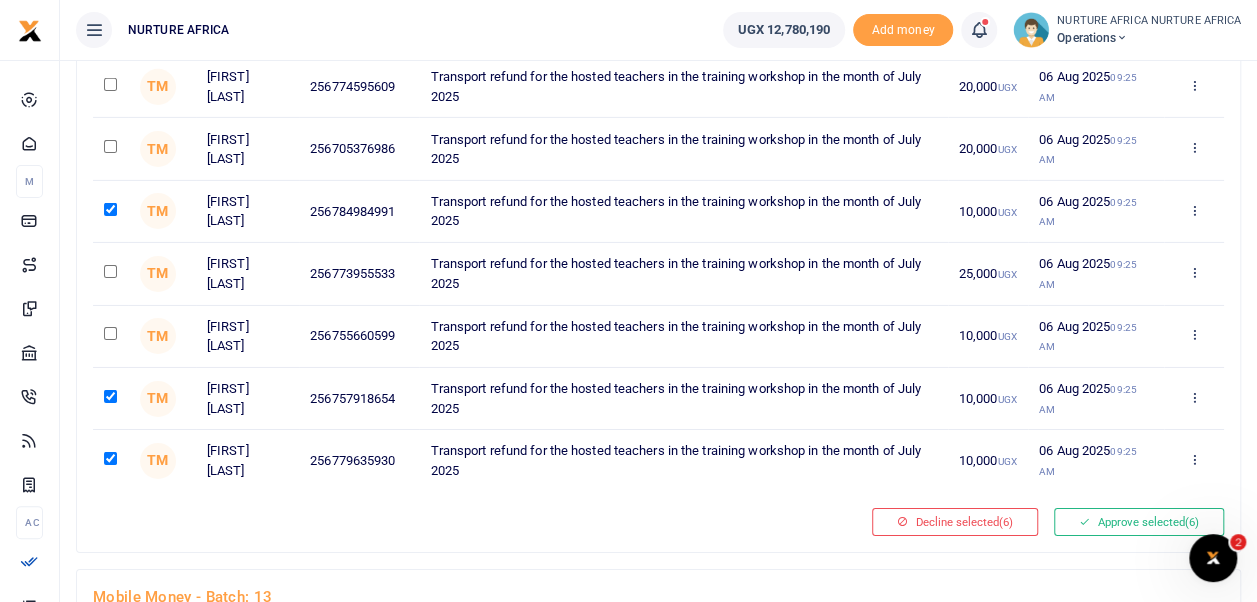 click at bounding box center (110, 333) 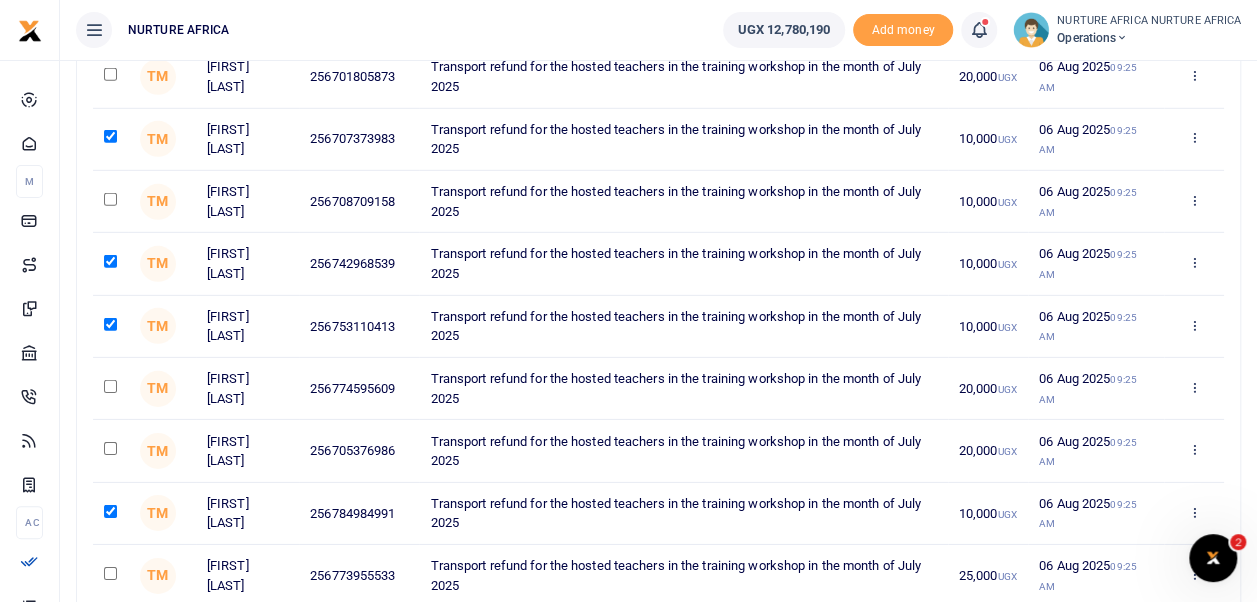 scroll, scrollTop: 2904, scrollLeft: 0, axis: vertical 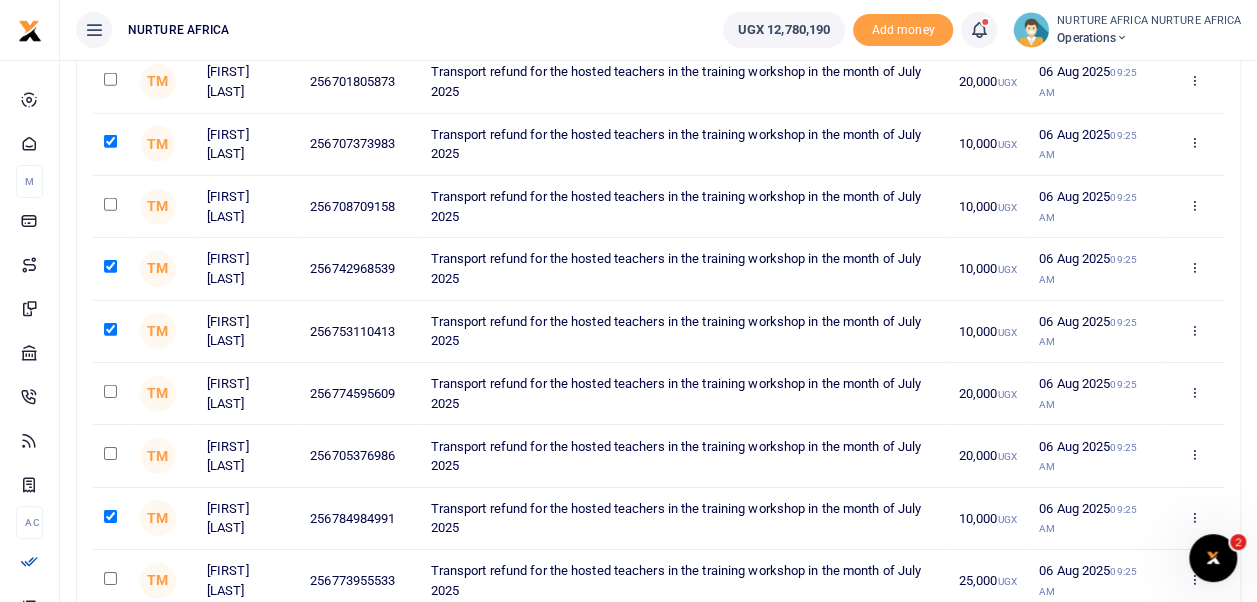 click at bounding box center (110, -1764) 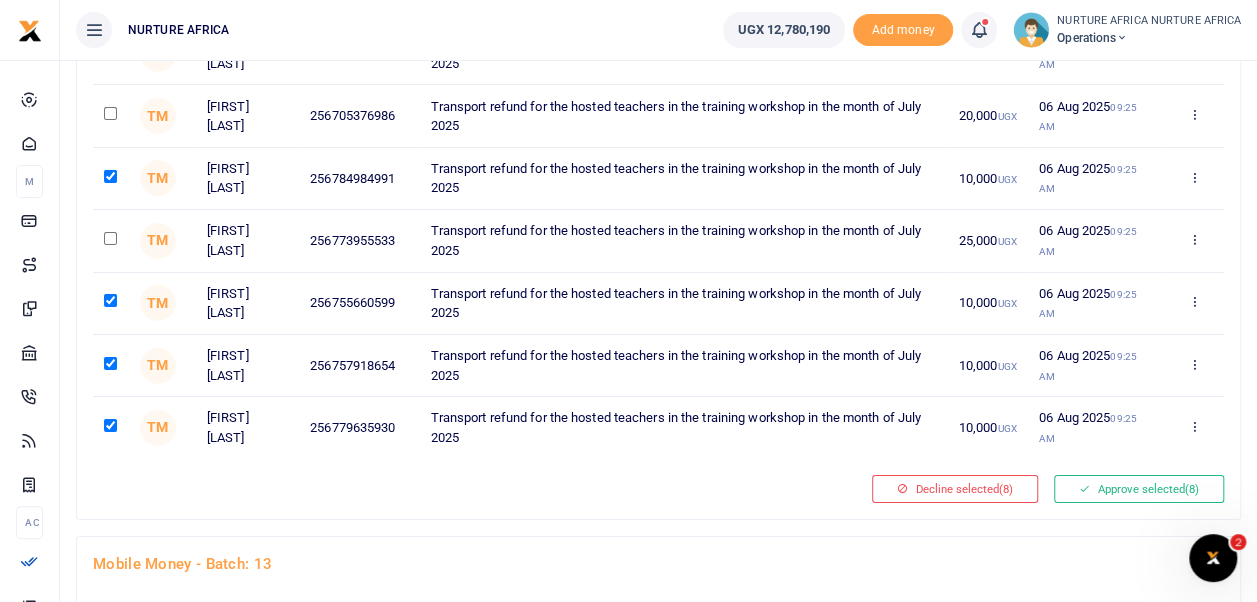 scroll, scrollTop: 3269, scrollLeft: 0, axis: vertical 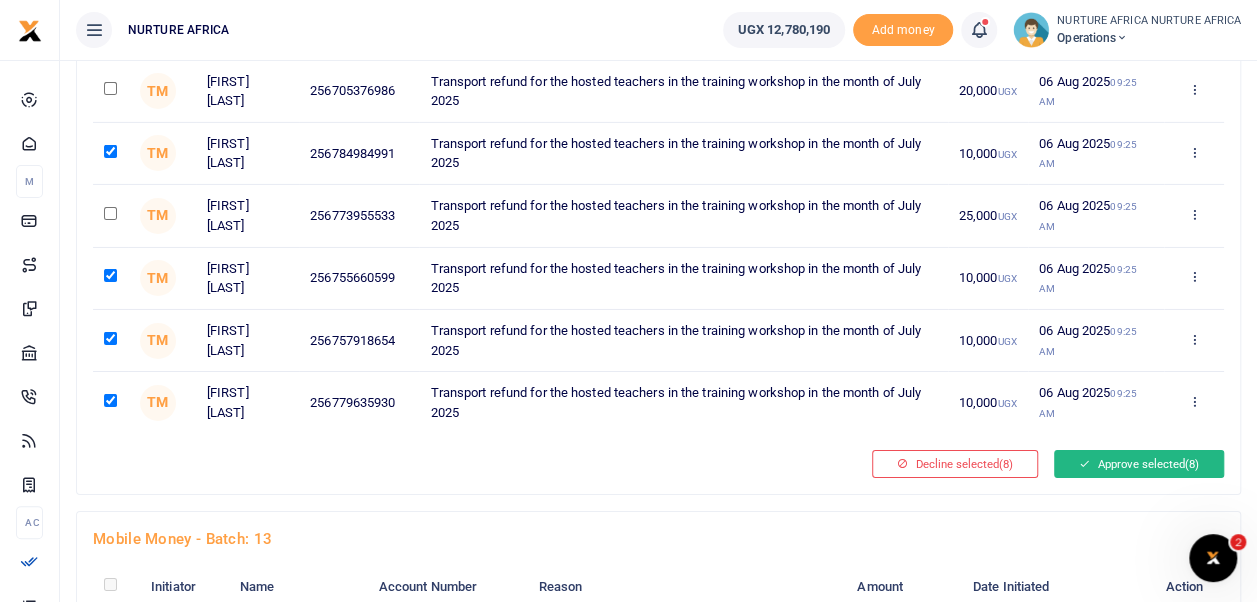 click on "Approve selected  (8)" at bounding box center (1139, 464) 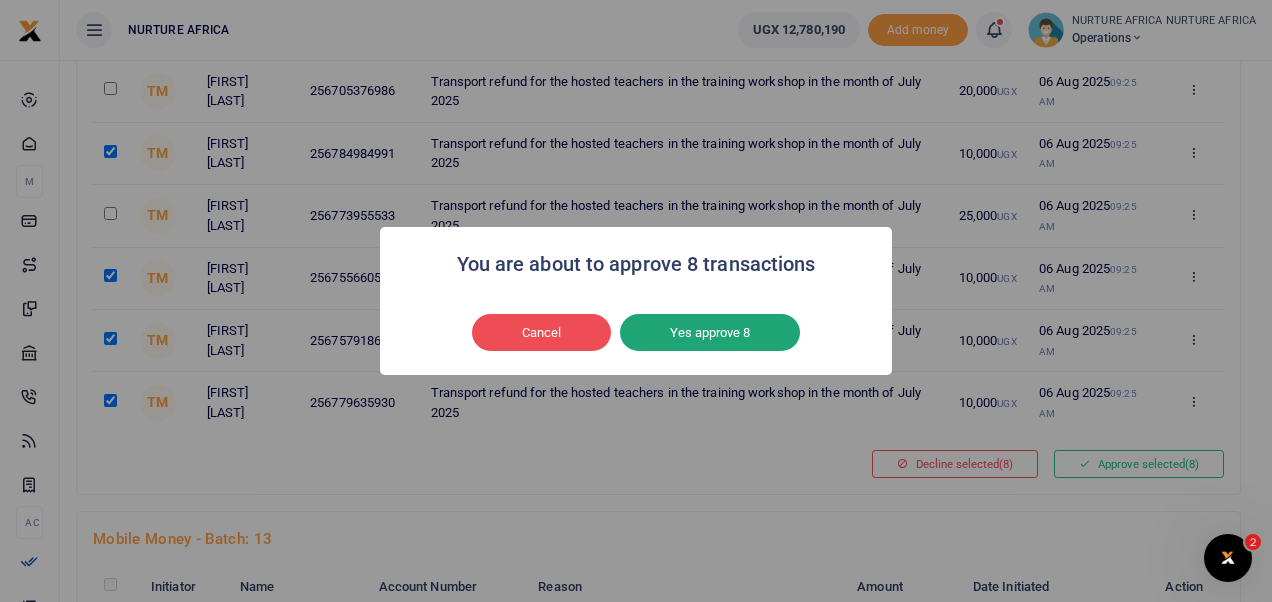 click on "Yes approve 8" at bounding box center (710, 333) 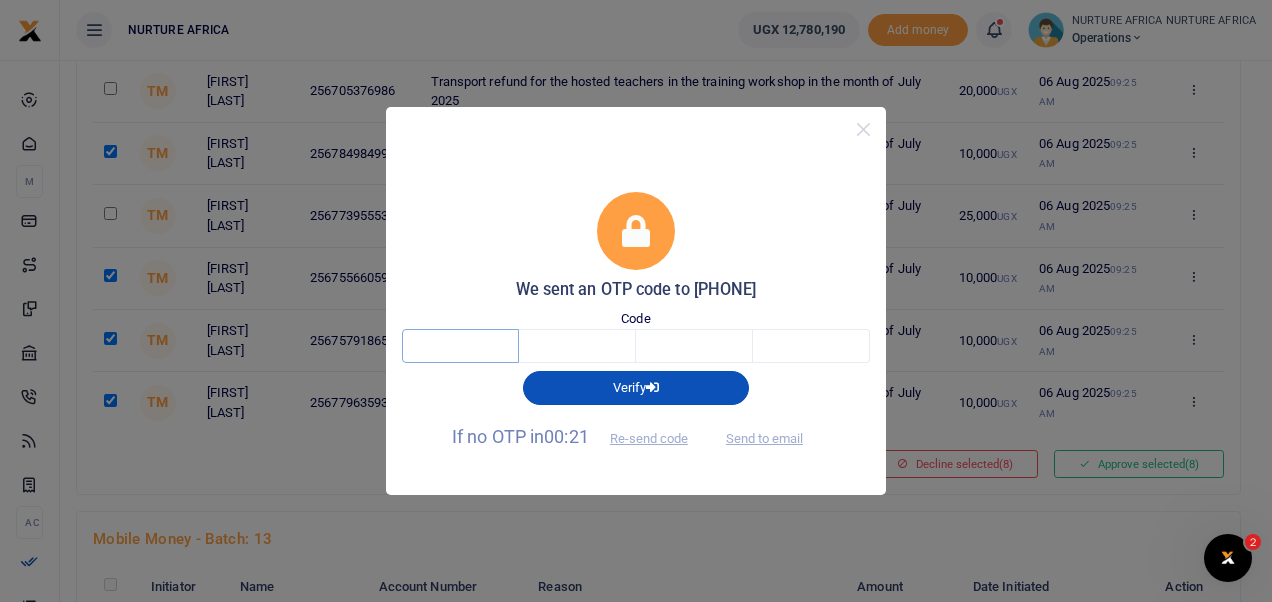 click at bounding box center (460, 346) 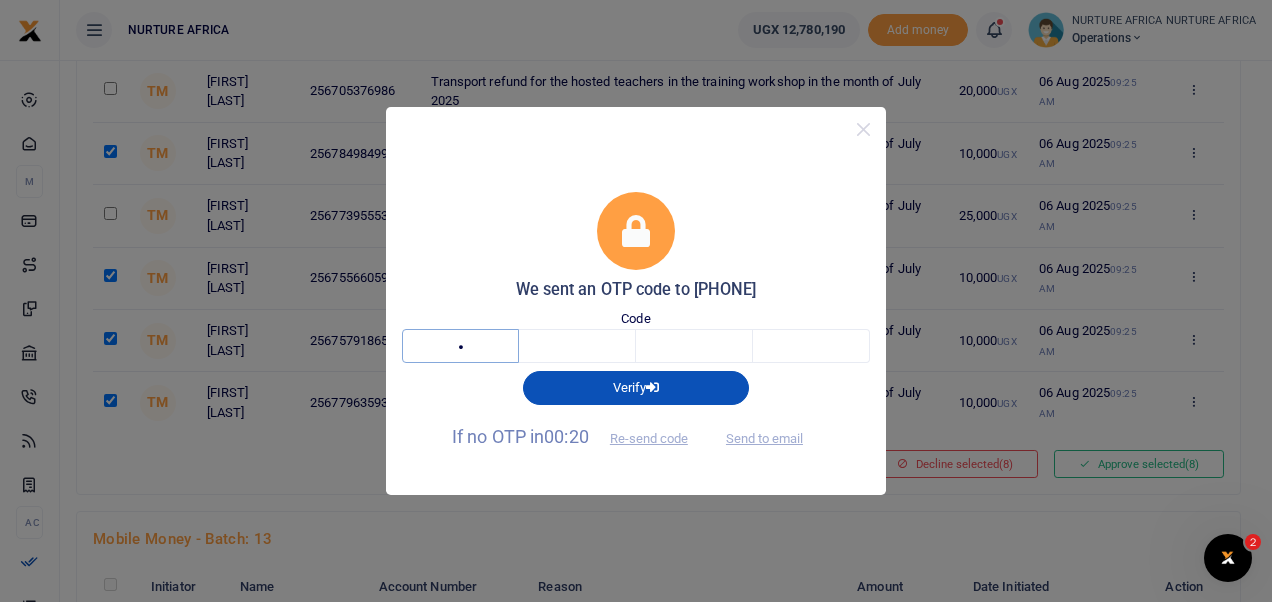 type on "8" 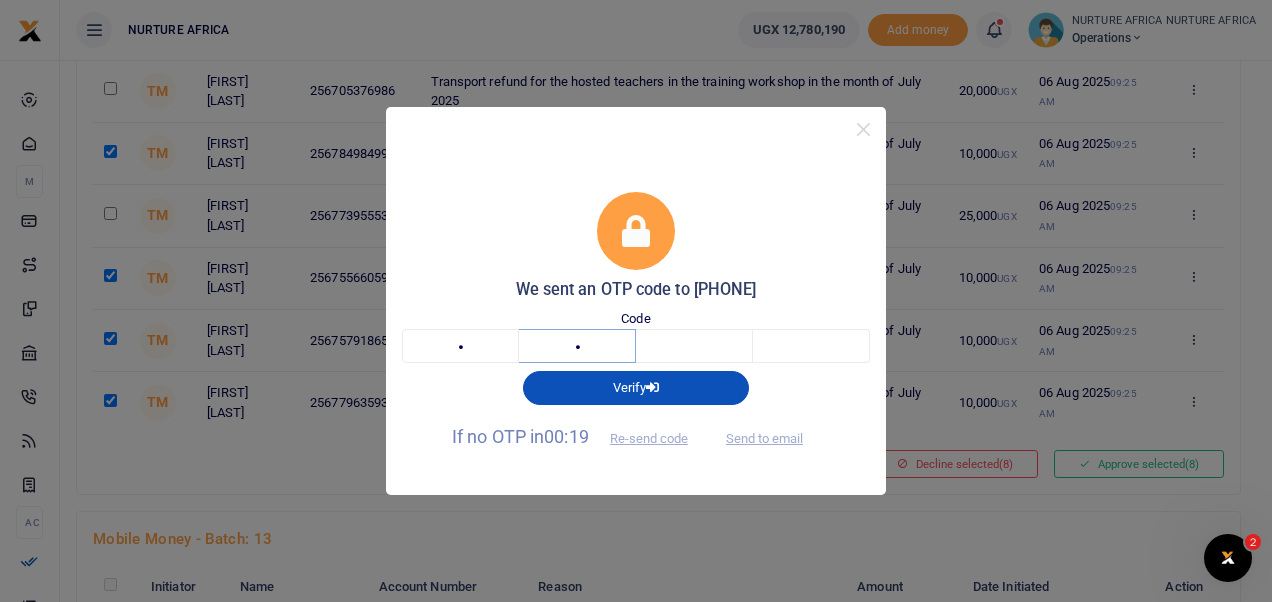 type on "4" 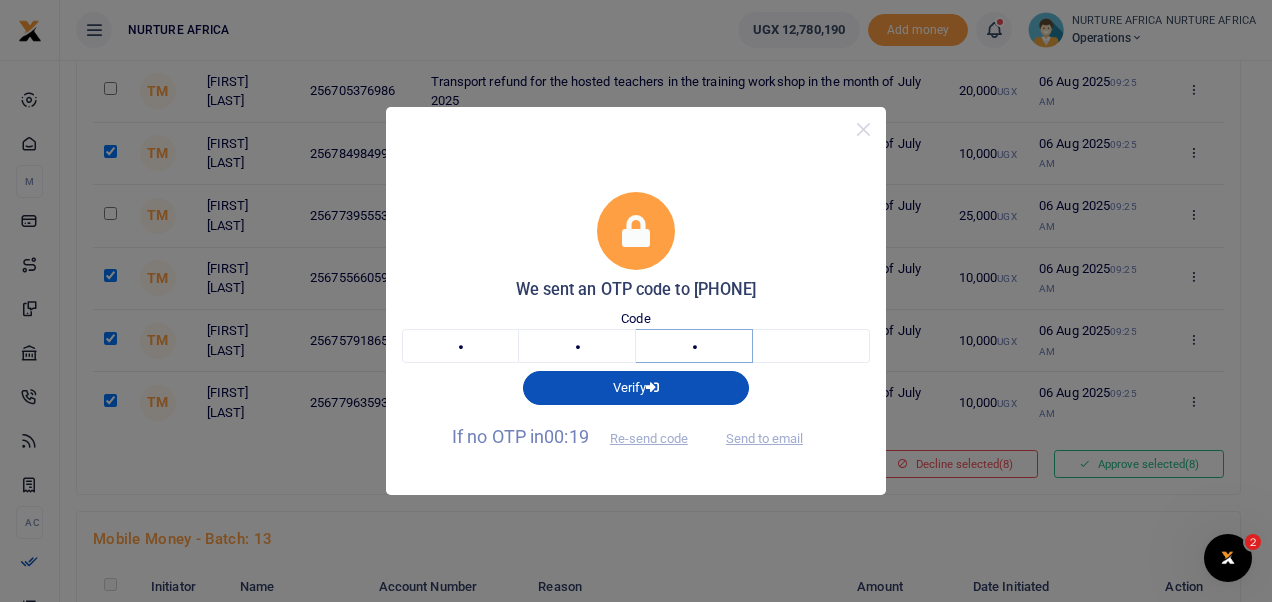 type on "7" 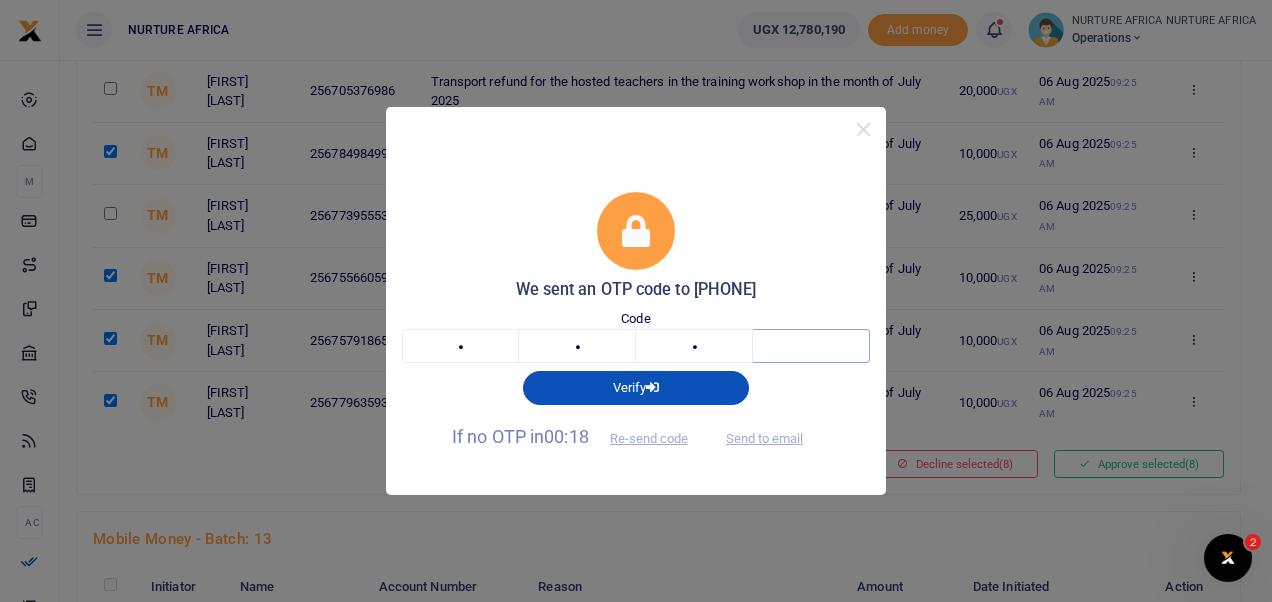 type on "7" 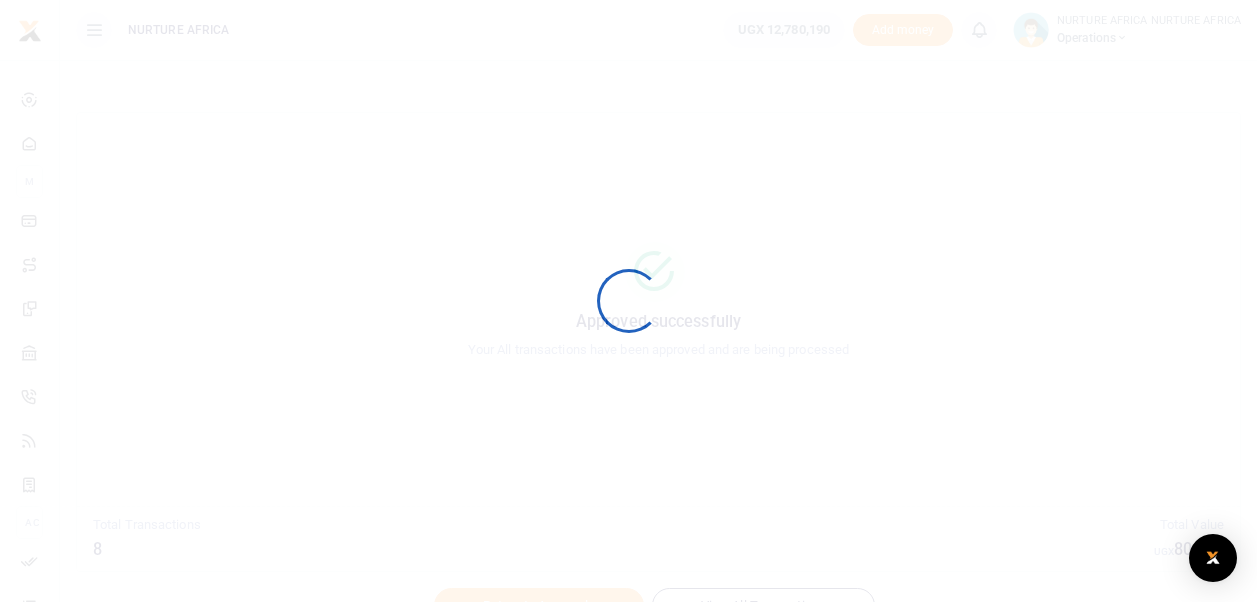 scroll, scrollTop: 0, scrollLeft: 0, axis: both 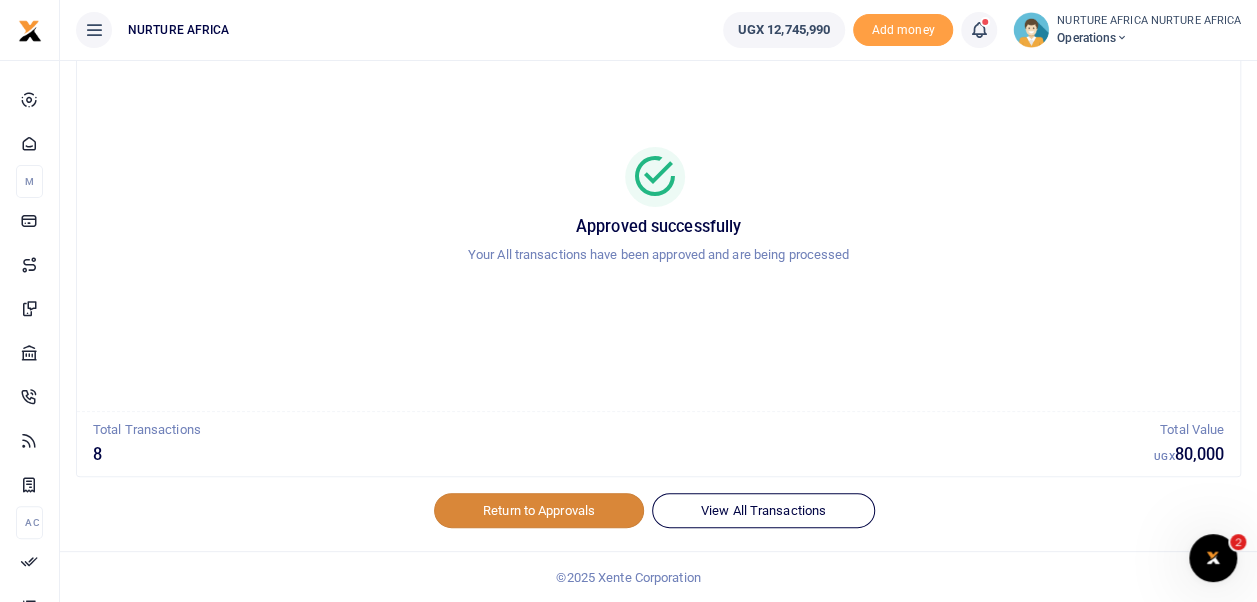 click on "Return to Approvals" at bounding box center [539, 510] 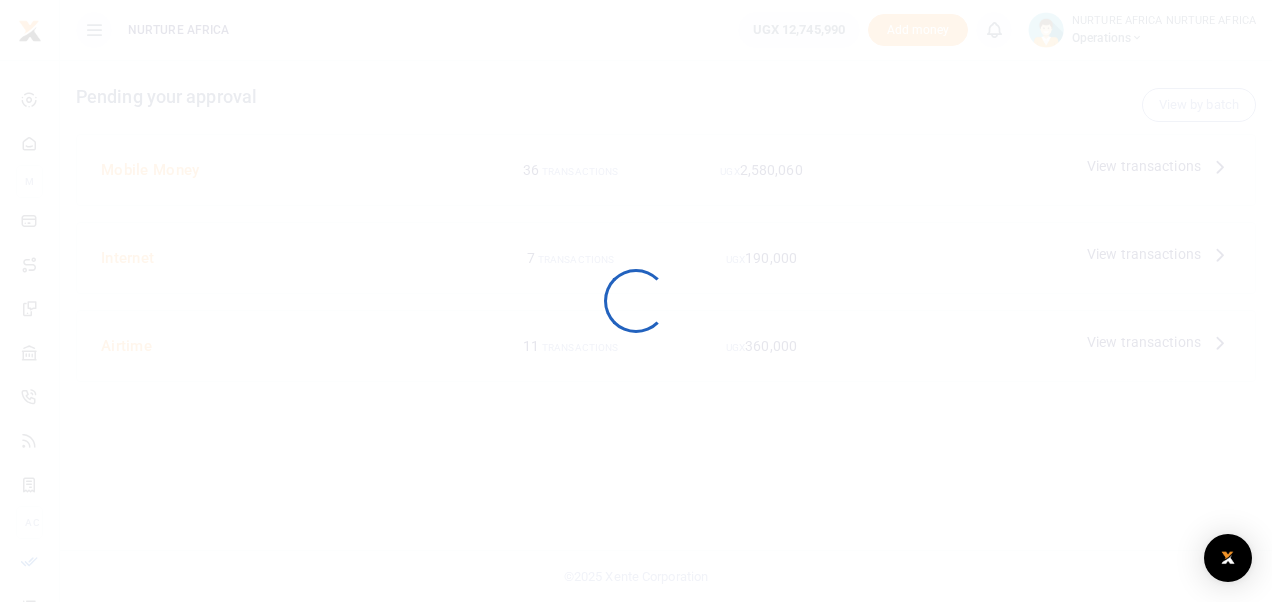 scroll, scrollTop: 0, scrollLeft: 0, axis: both 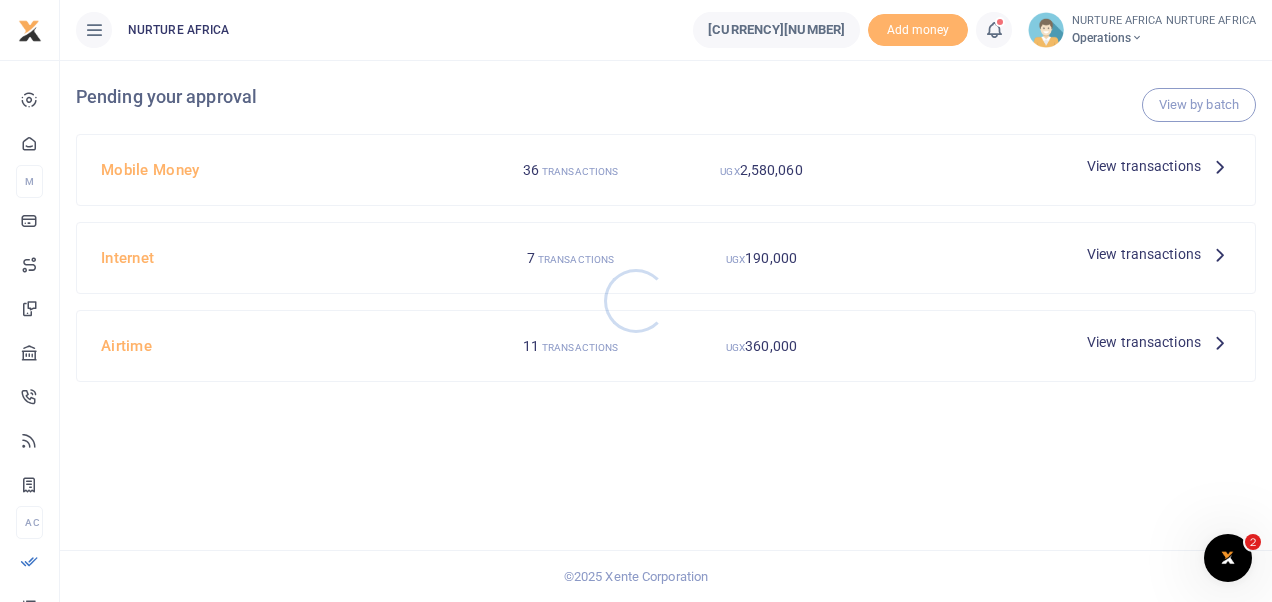 click at bounding box center [636, 301] 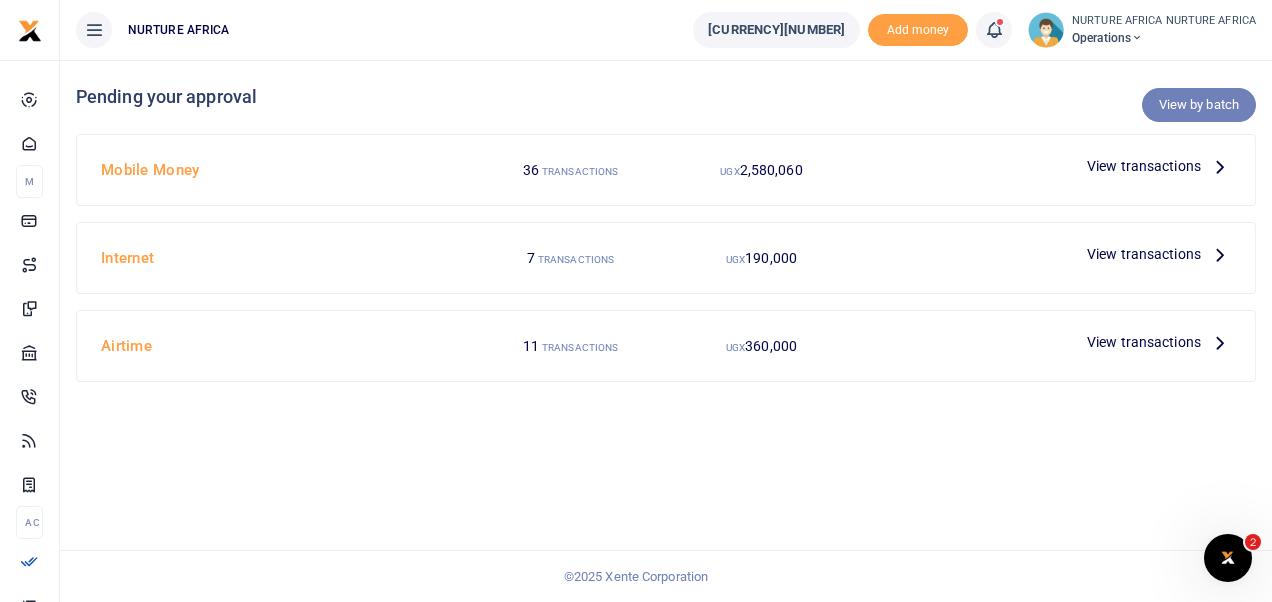click on "View by batch" at bounding box center (1199, 105) 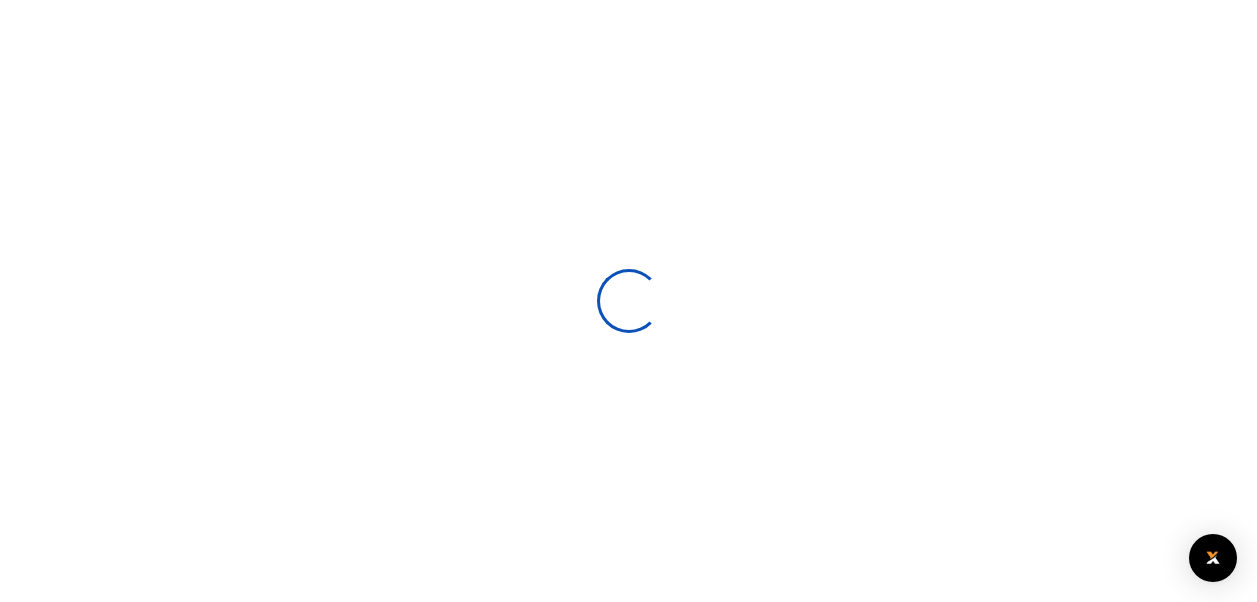 scroll, scrollTop: 0, scrollLeft: 0, axis: both 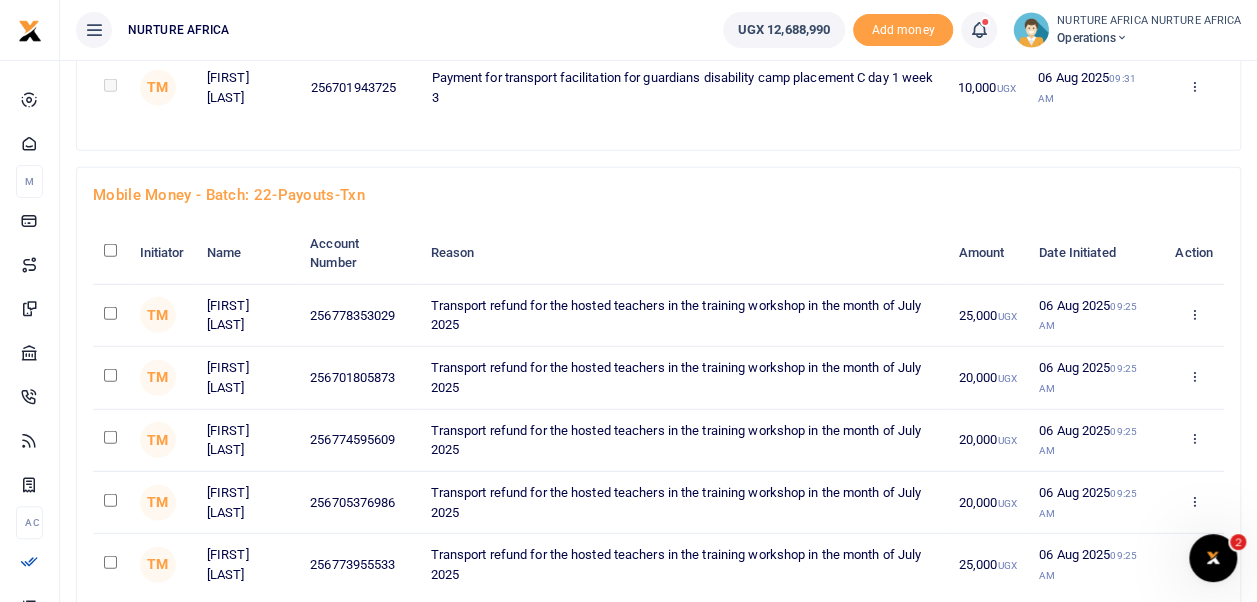 click at bounding box center [110, -2350] 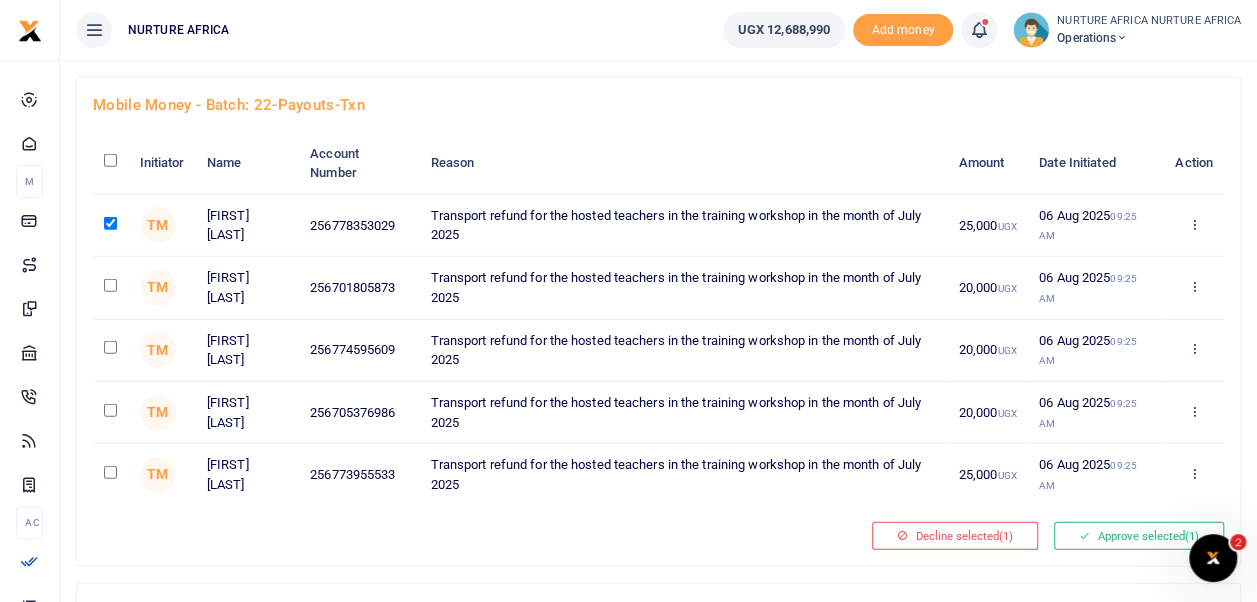 scroll, scrollTop: 2706, scrollLeft: 0, axis: vertical 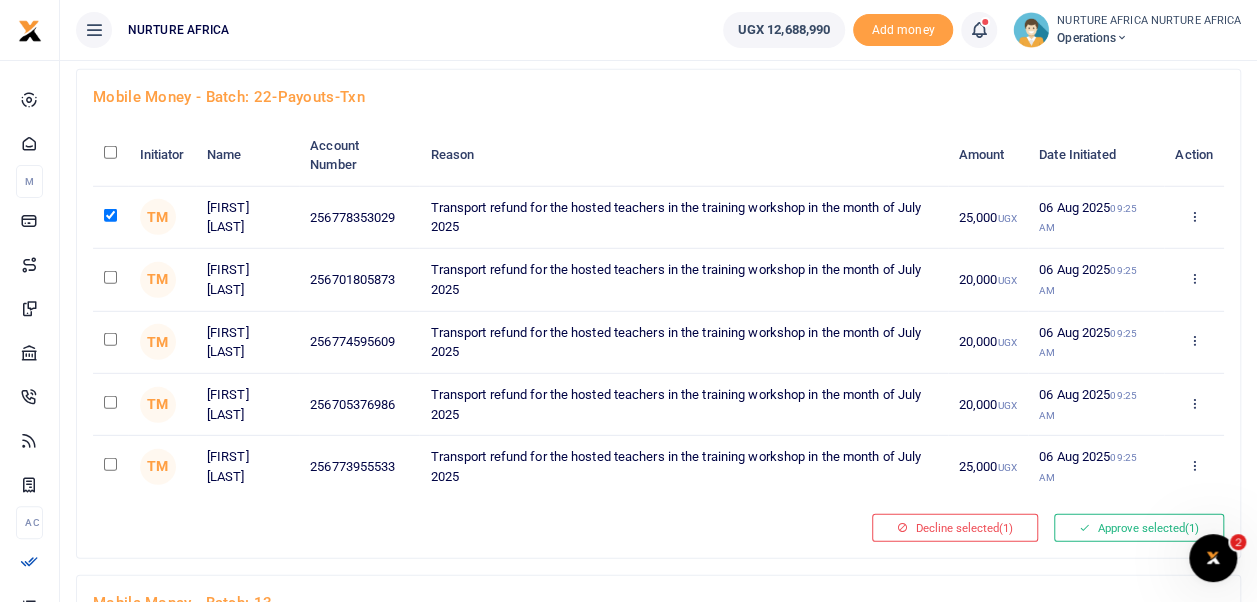 click at bounding box center [110, 464] 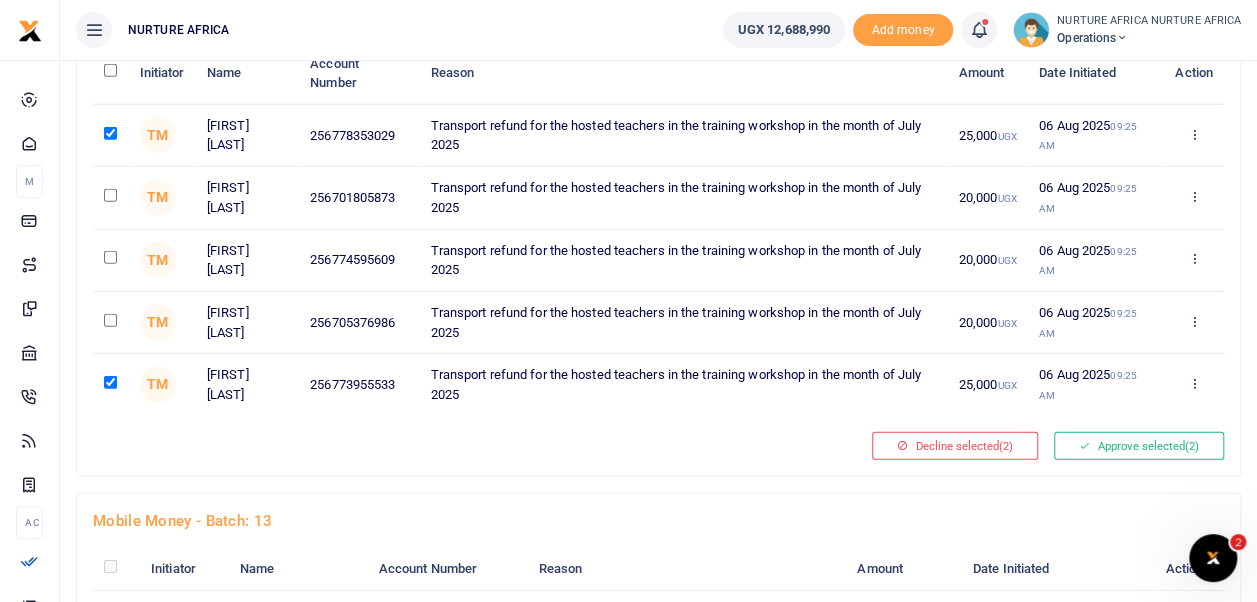 scroll, scrollTop: 2786, scrollLeft: 0, axis: vertical 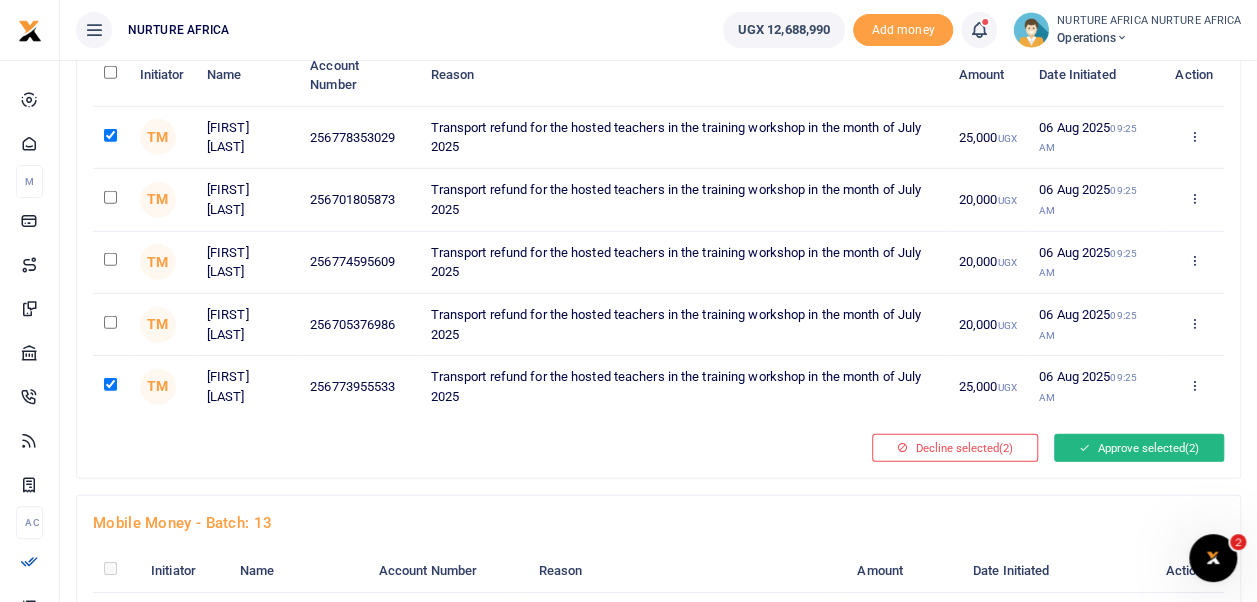 click on "Approve selected  (2)" at bounding box center (1139, 448) 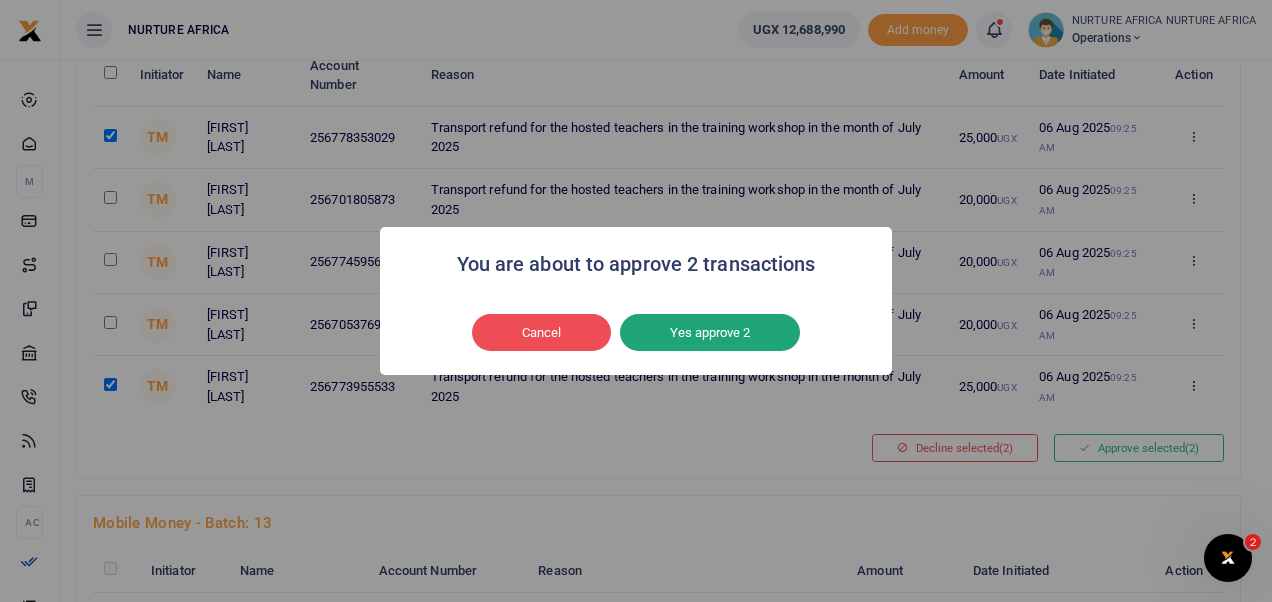 click on "Yes approve 2" at bounding box center [710, 333] 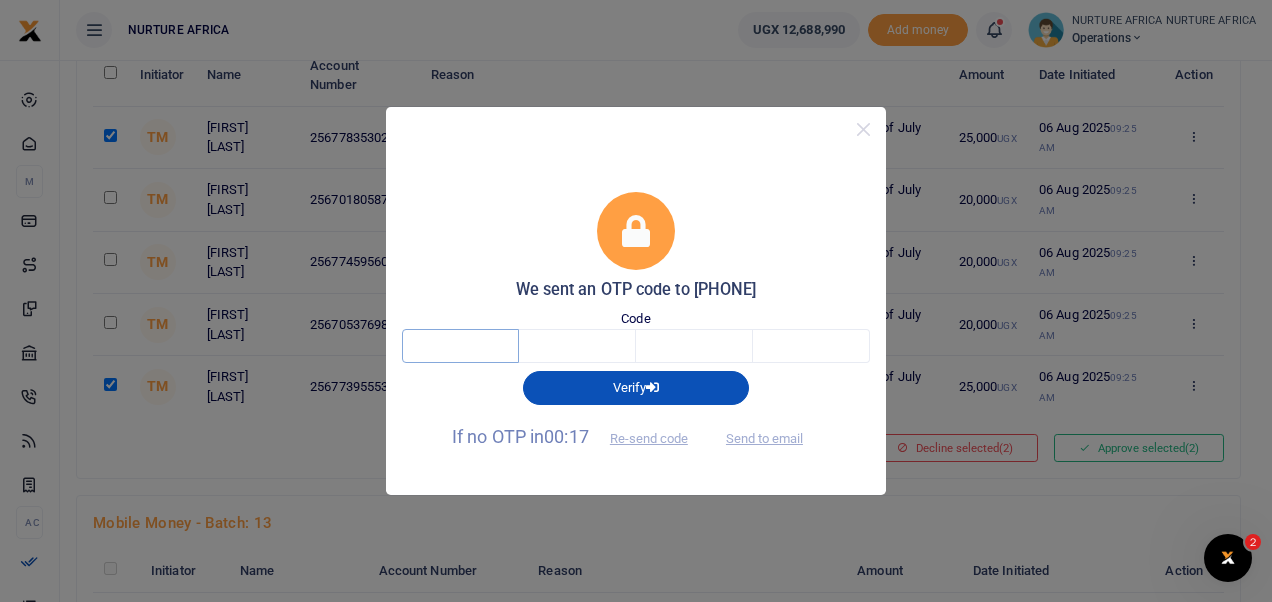 click at bounding box center [460, 346] 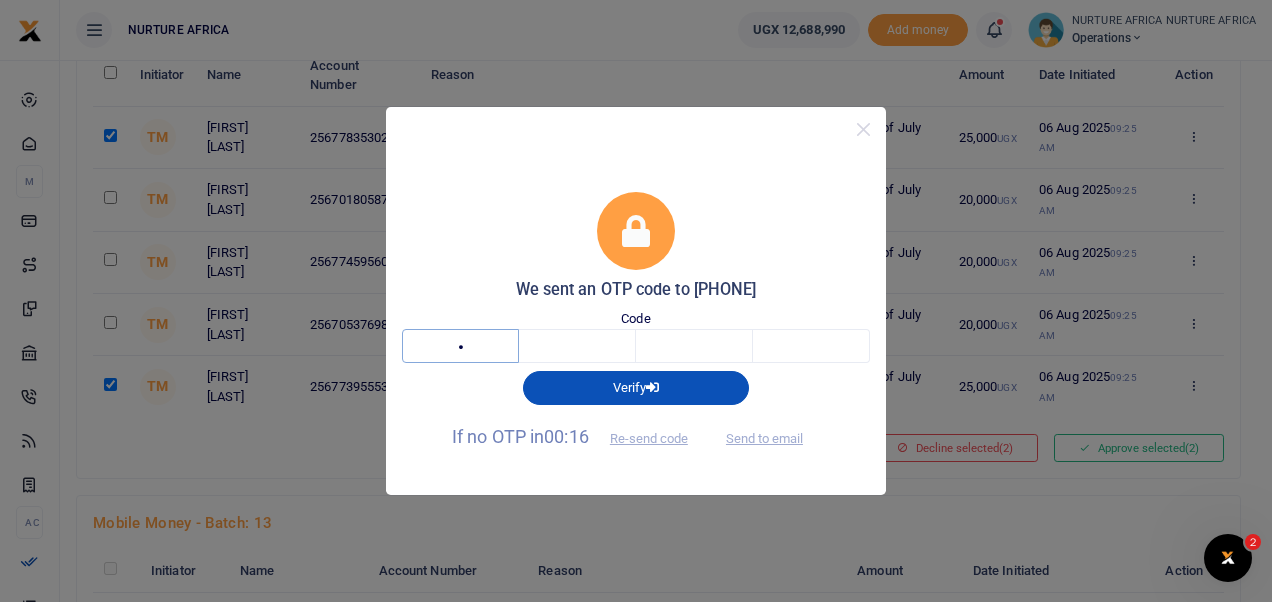 type on "3" 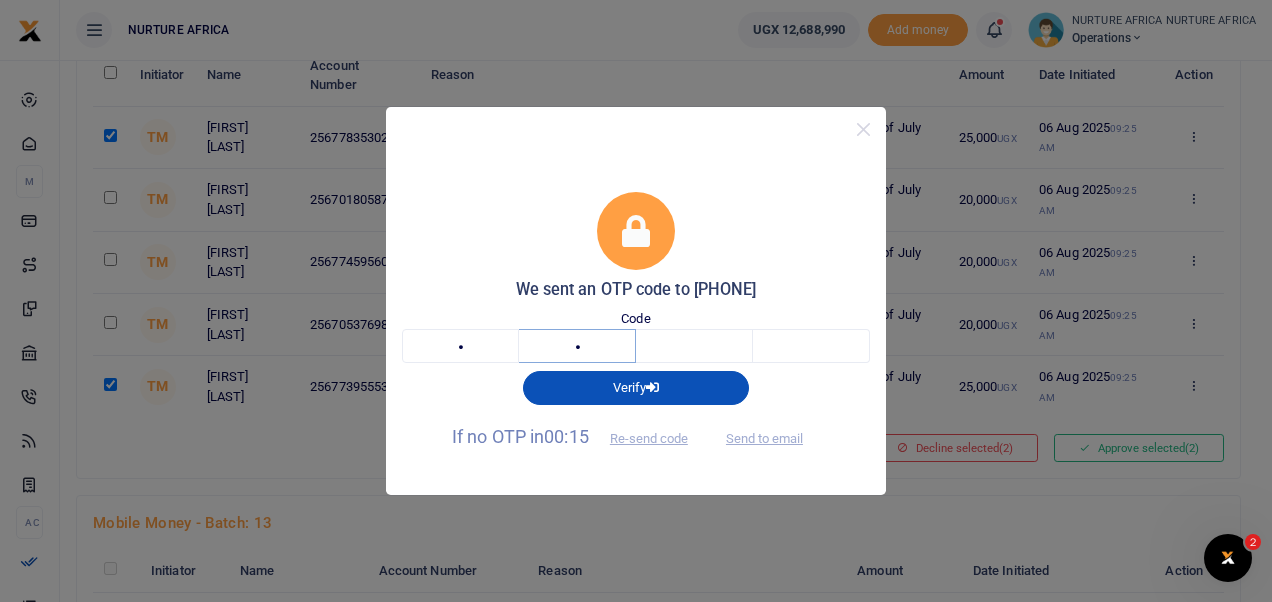type on "4" 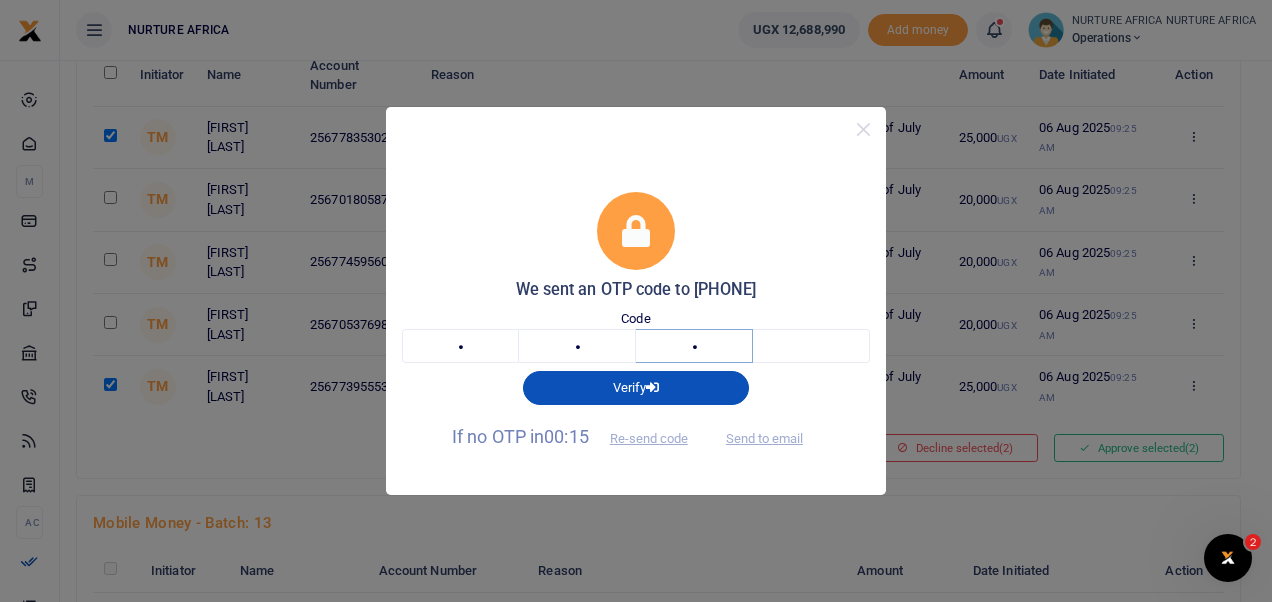 type on "4" 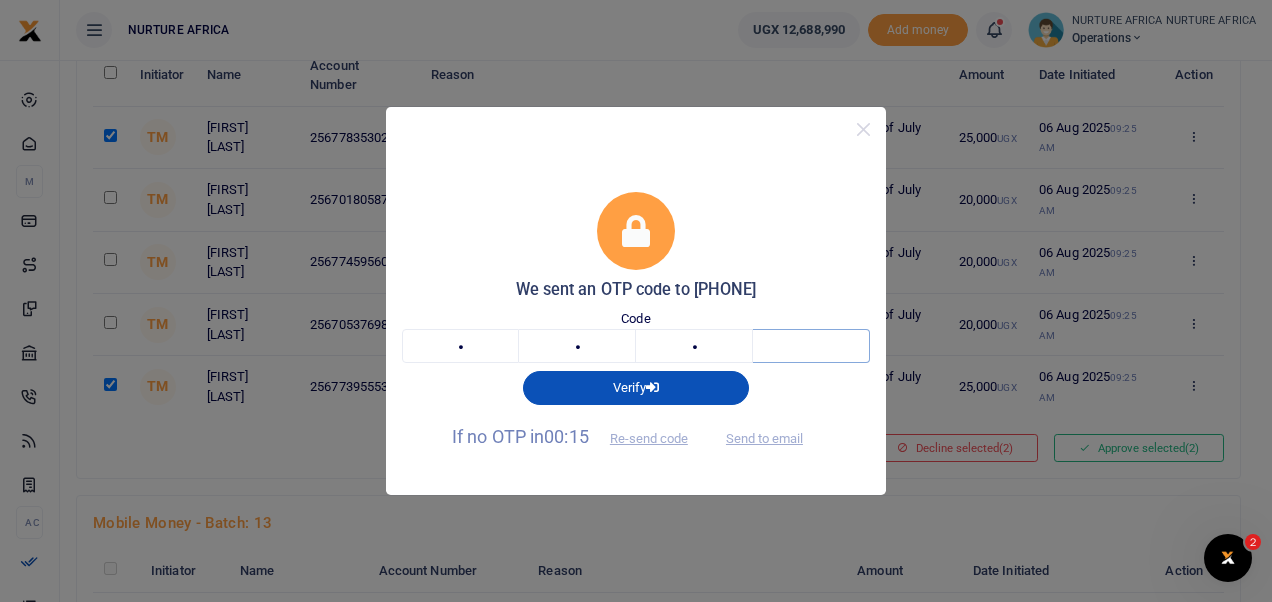 type on "9" 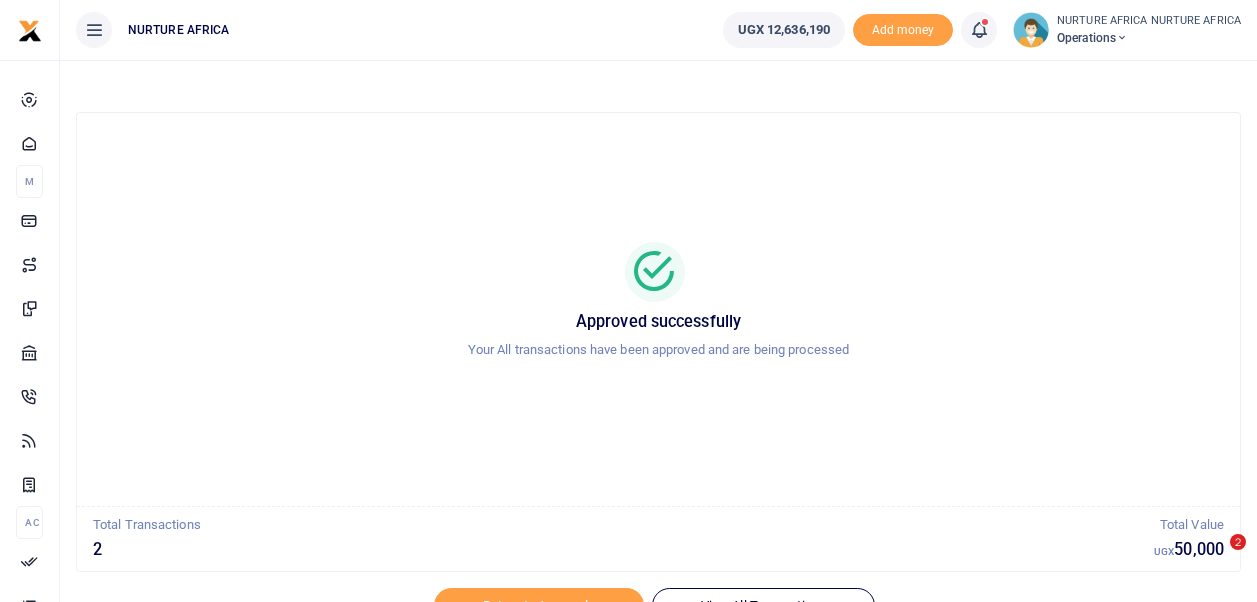 scroll, scrollTop: 0, scrollLeft: 0, axis: both 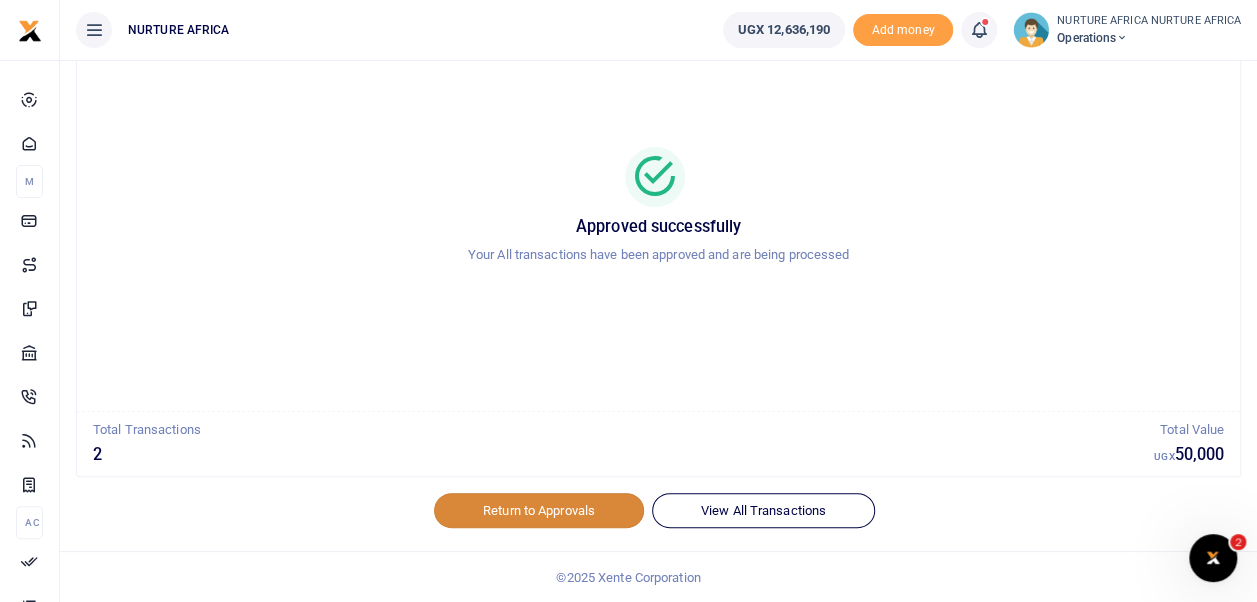 click on "Return to Approvals" at bounding box center (539, 510) 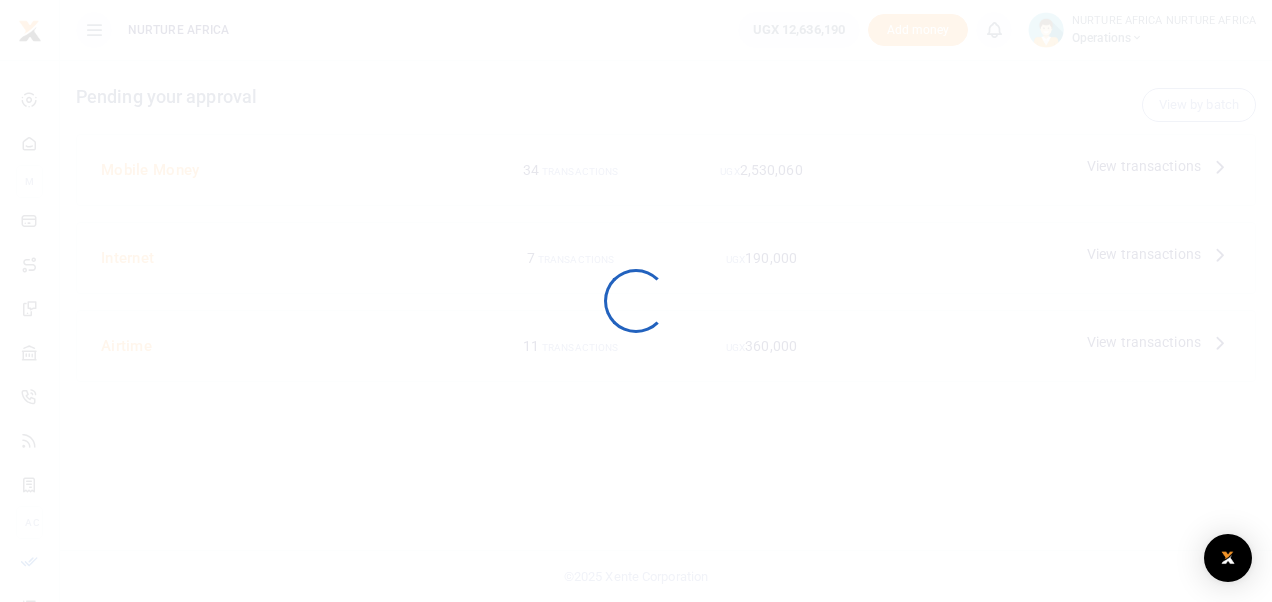 scroll, scrollTop: 0, scrollLeft: 0, axis: both 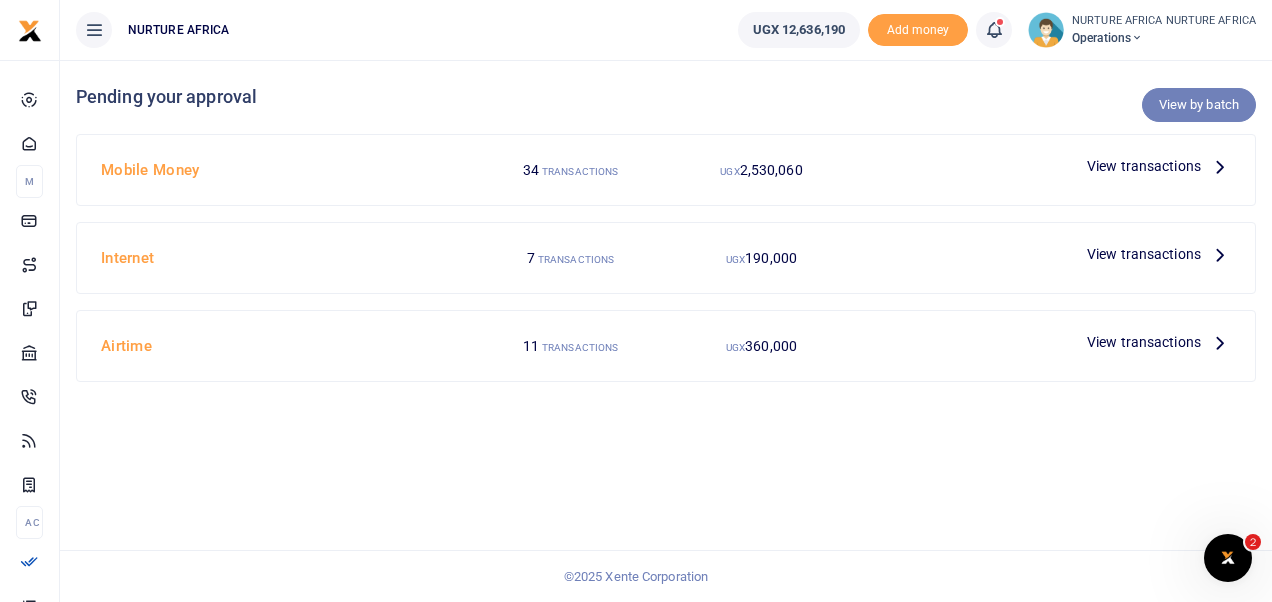 click on "View by batch" at bounding box center [1199, 105] 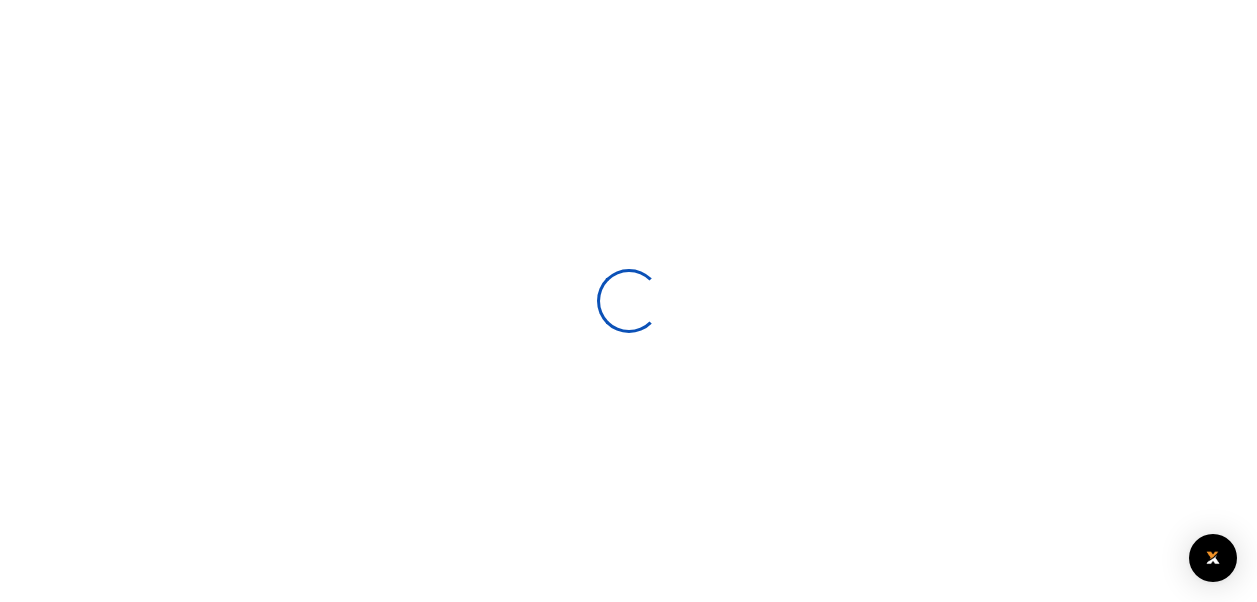 scroll, scrollTop: 0, scrollLeft: 0, axis: both 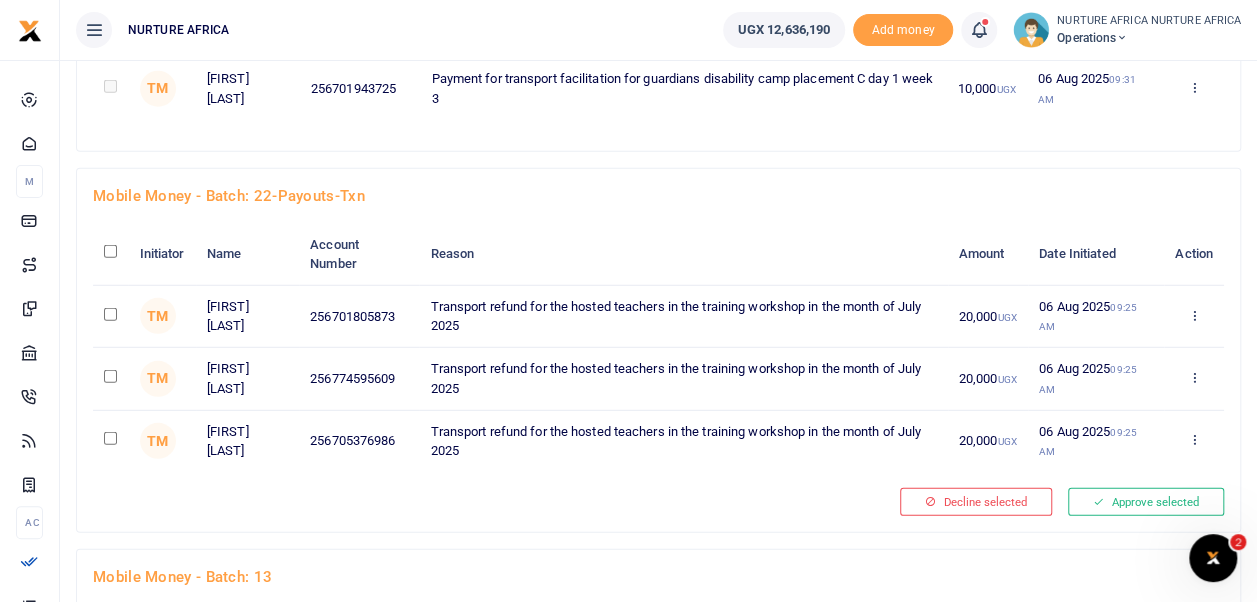 click at bounding box center (110, -2349) 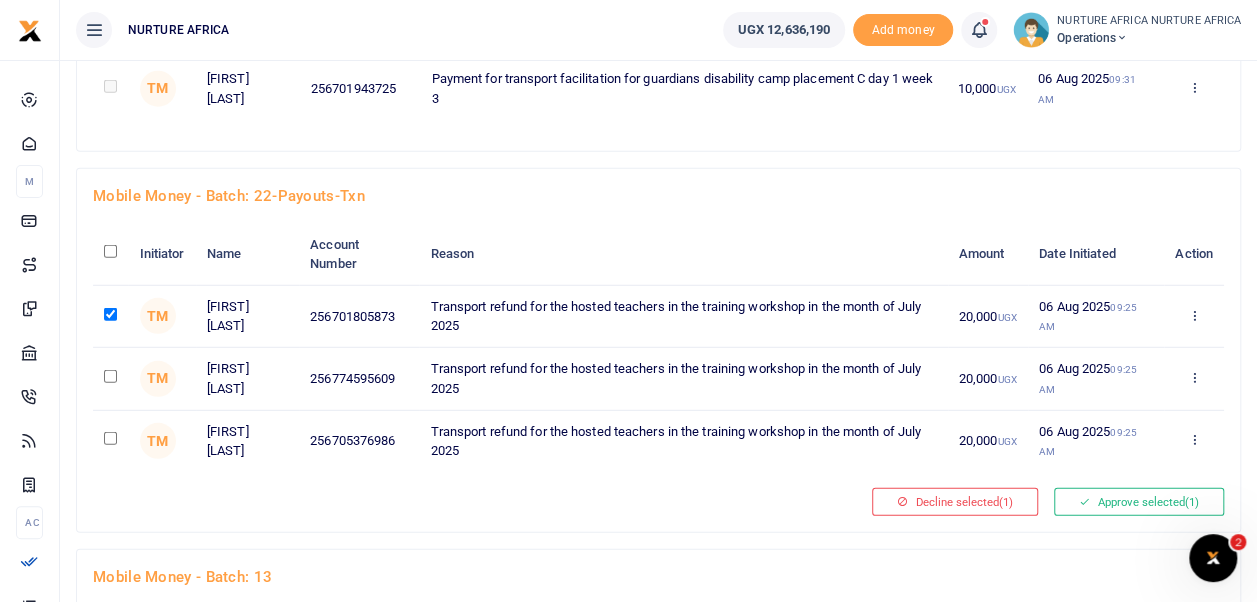 click at bounding box center (110, -1879) 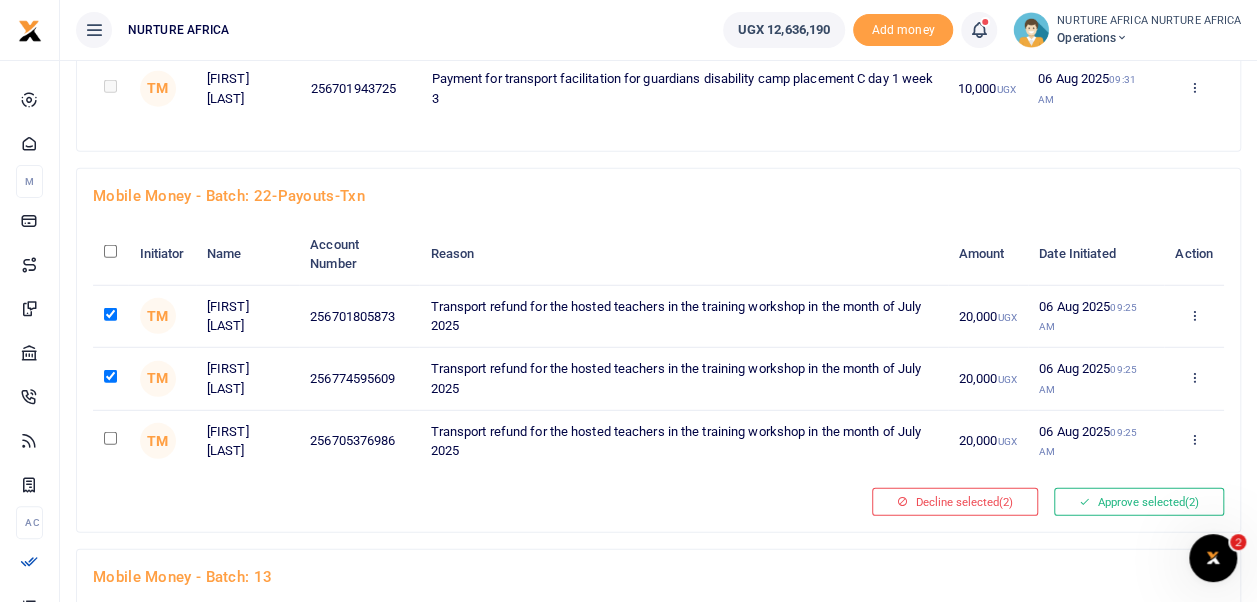 click at bounding box center [110, -1527] 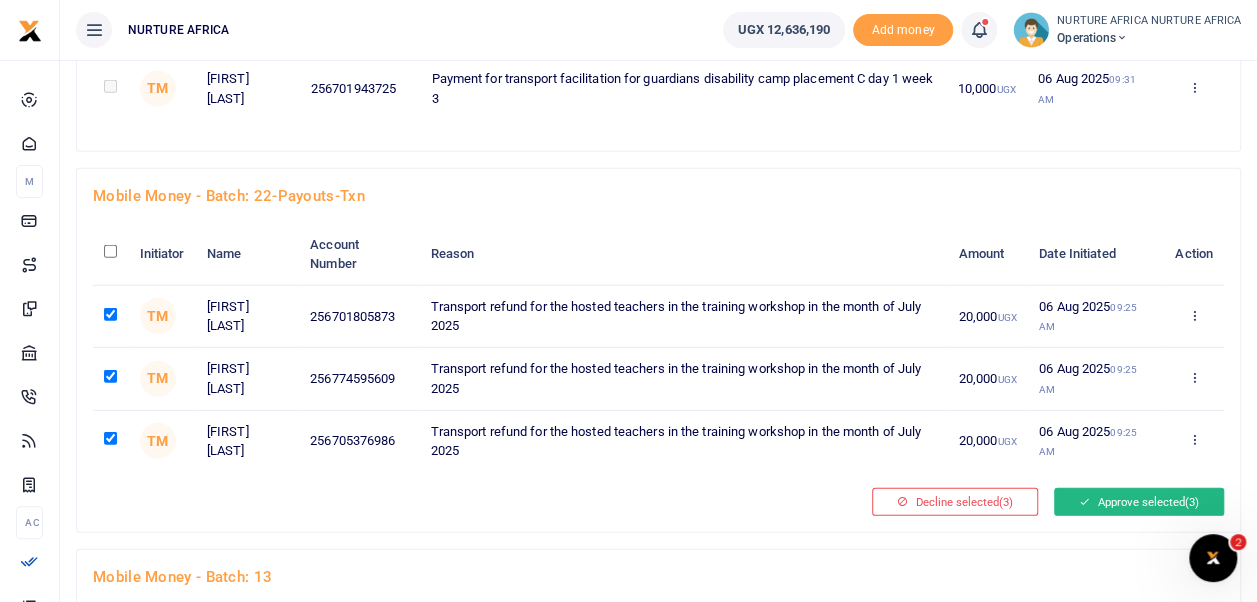 click on "Approve selected  (3)" at bounding box center [1139, 502] 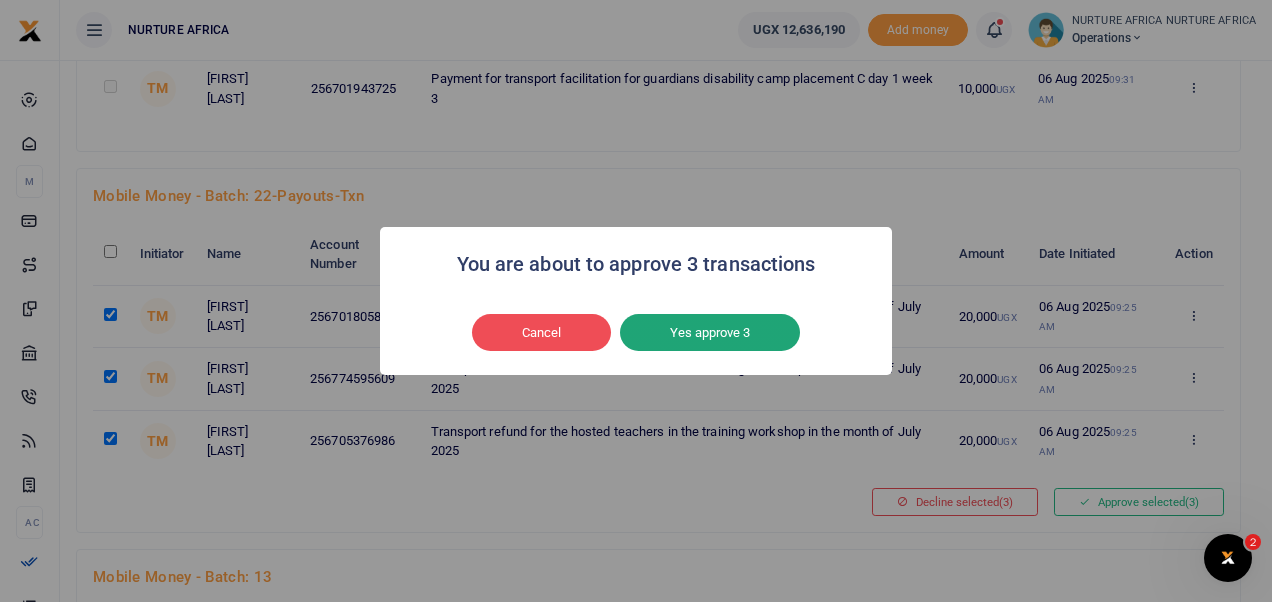 click on "Yes approve 3" at bounding box center [710, 333] 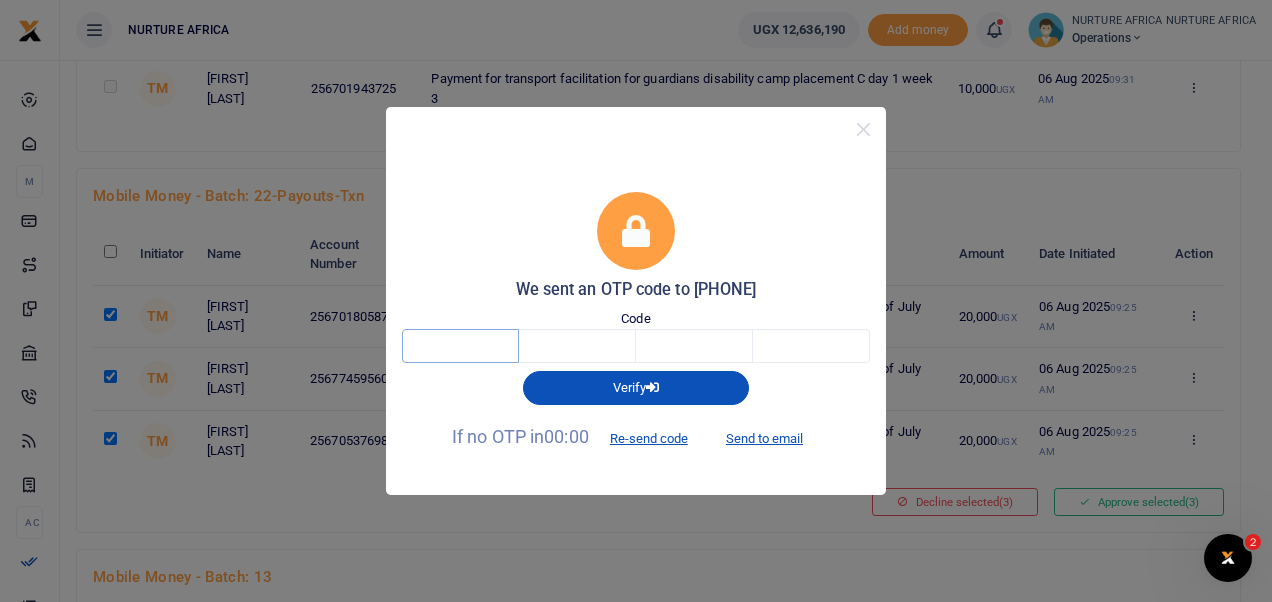 click at bounding box center [460, 346] 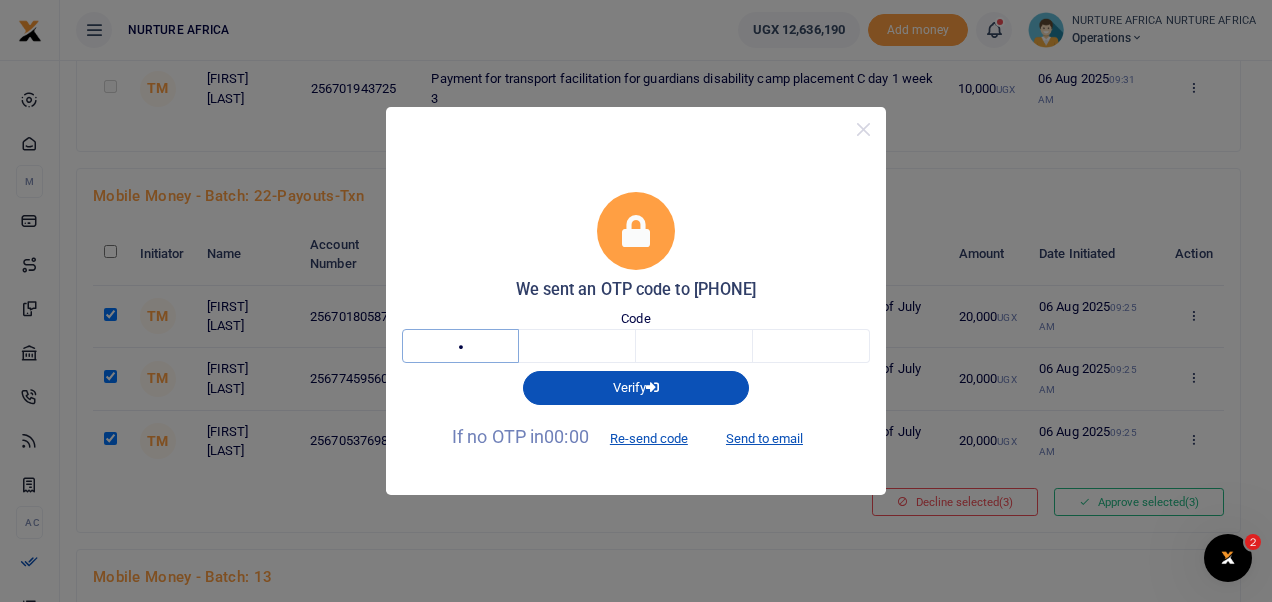type on "4" 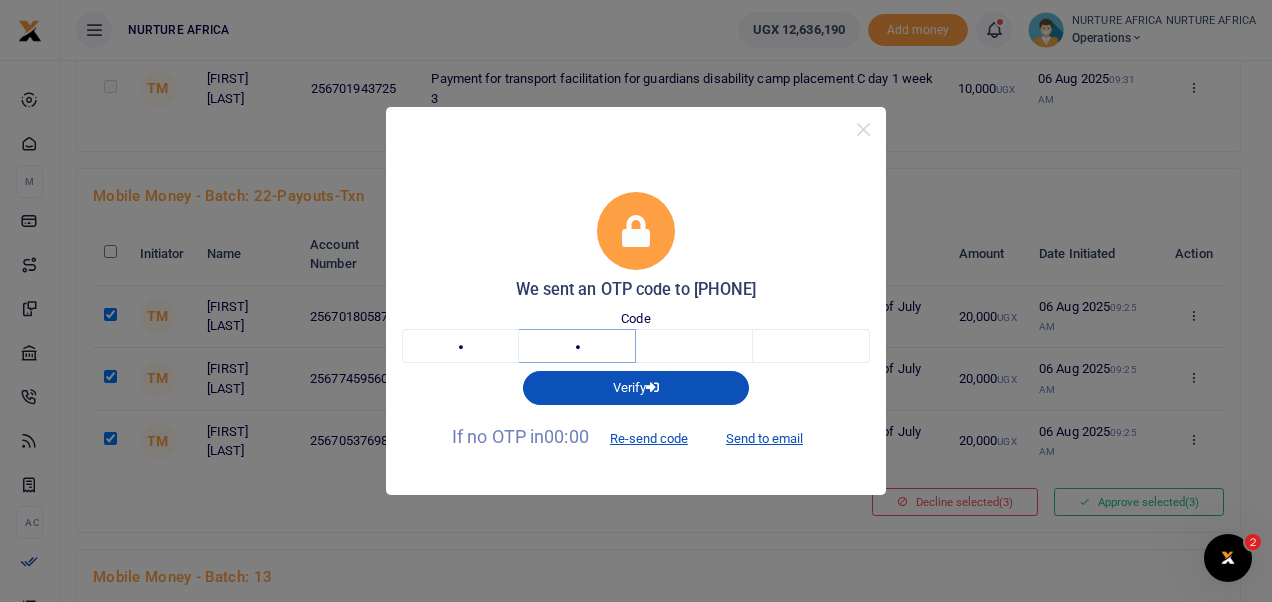 type on "0" 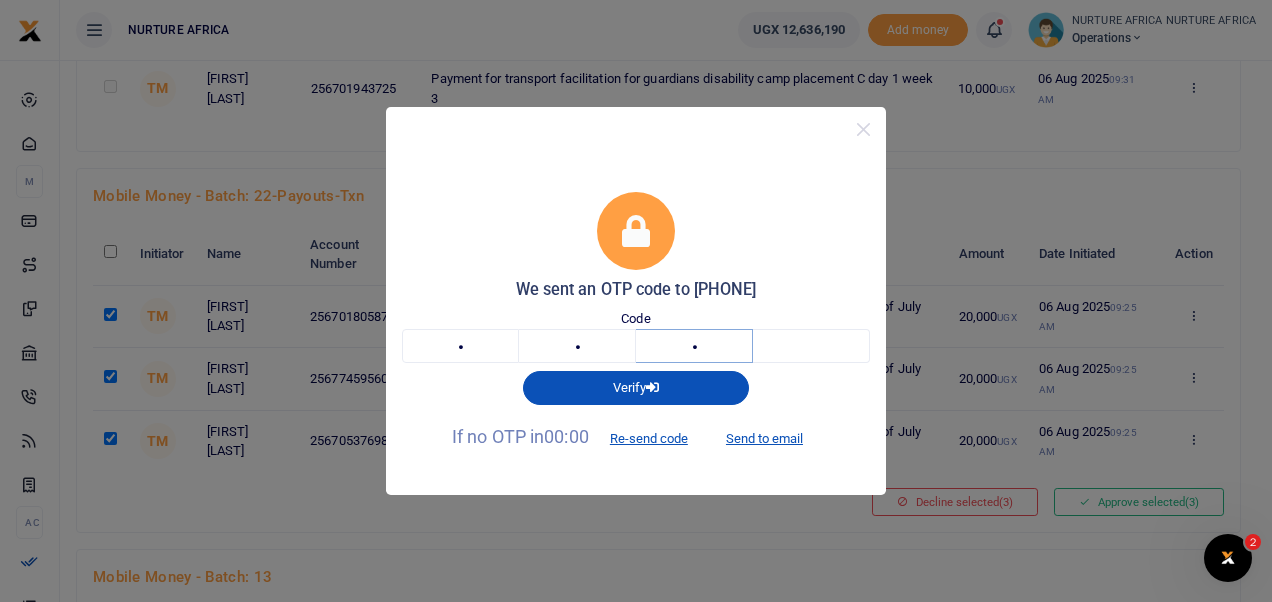type on "6" 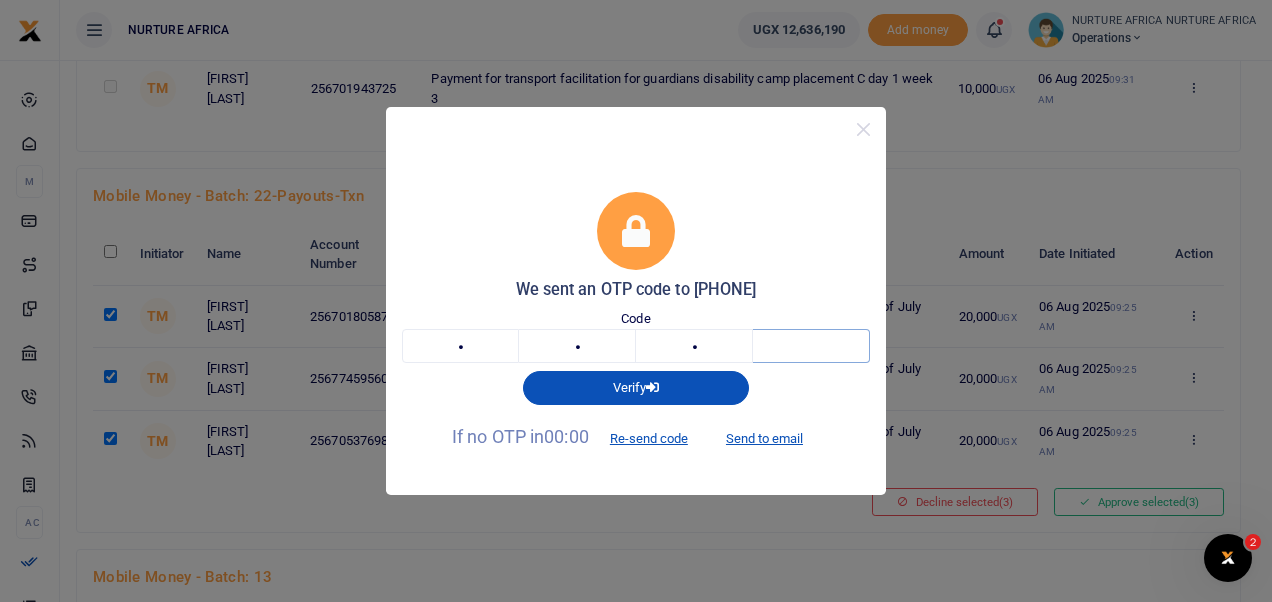 type on "5" 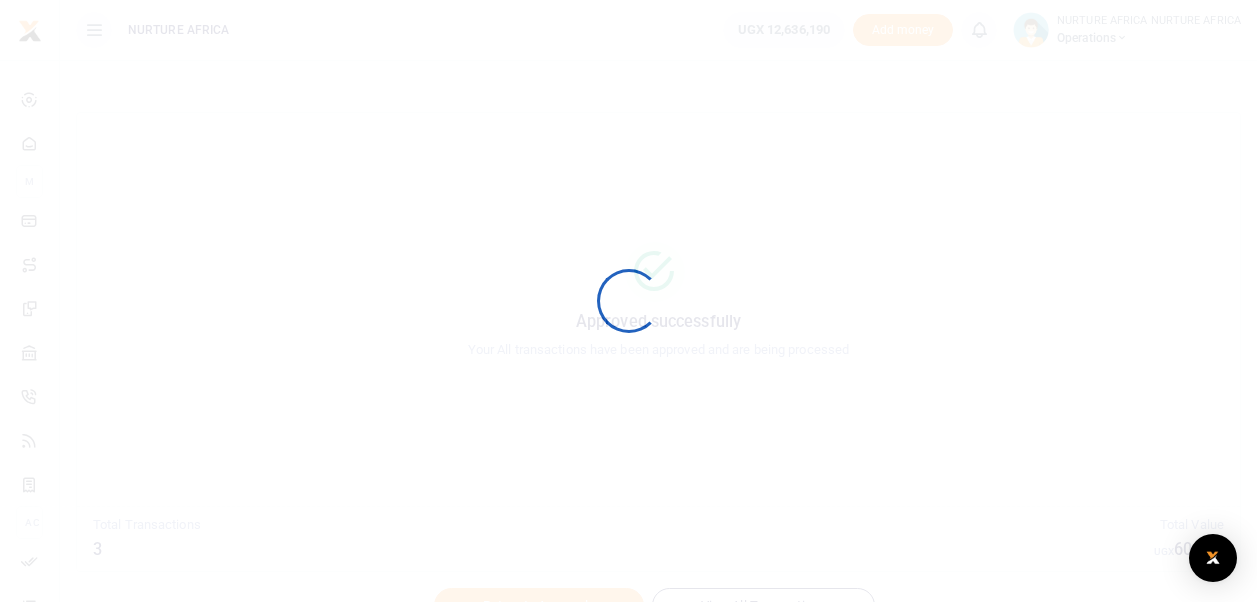 scroll, scrollTop: 0, scrollLeft: 0, axis: both 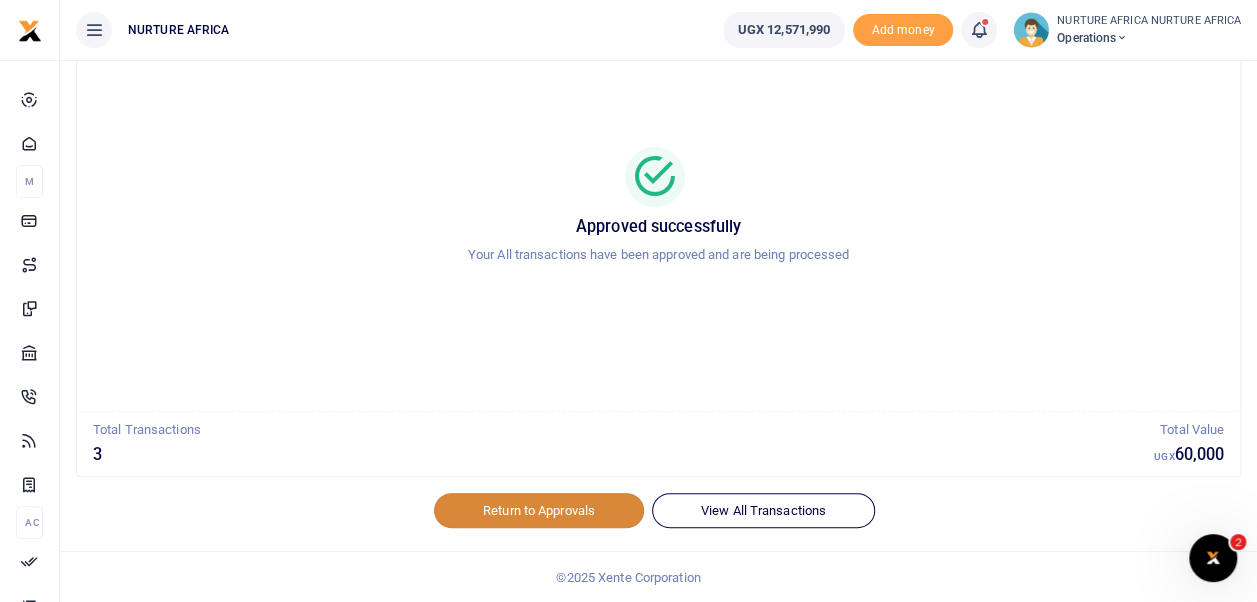 click on "Return to Approvals" at bounding box center [539, 510] 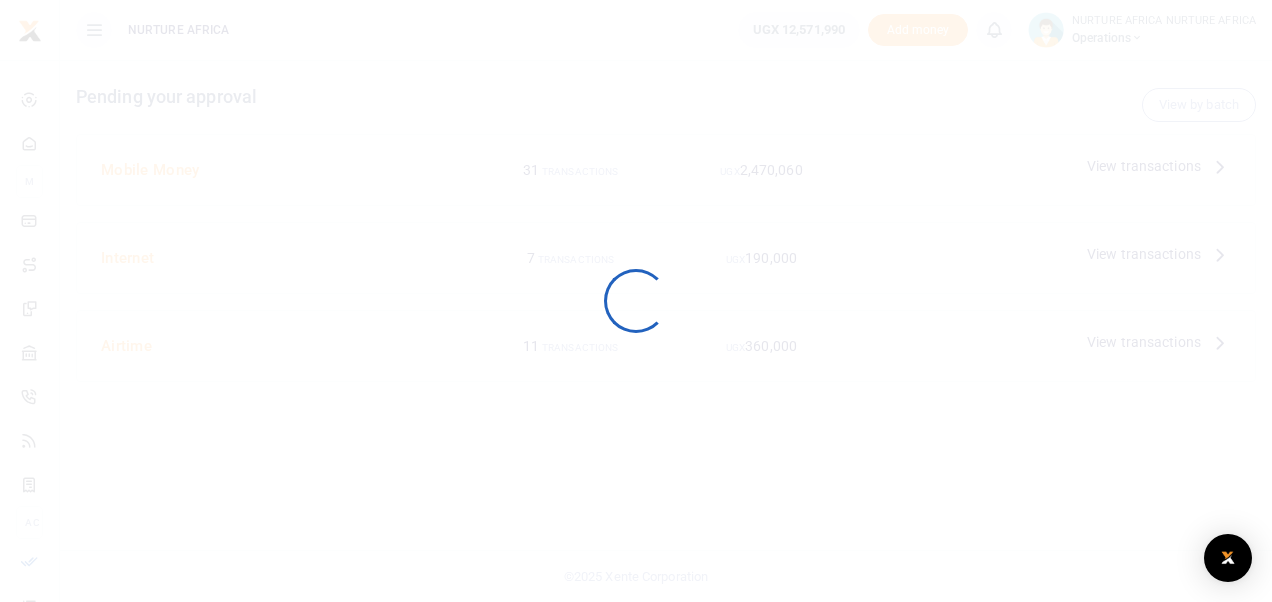 scroll, scrollTop: 0, scrollLeft: 0, axis: both 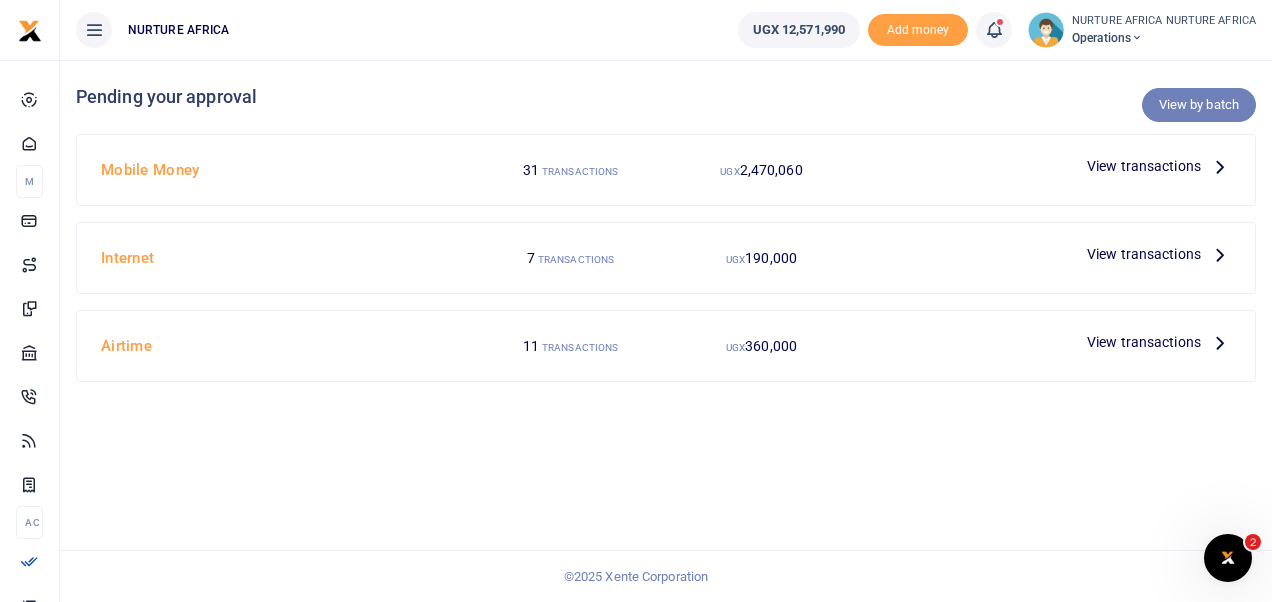 click on "View by batch" at bounding box center [1199, 105] 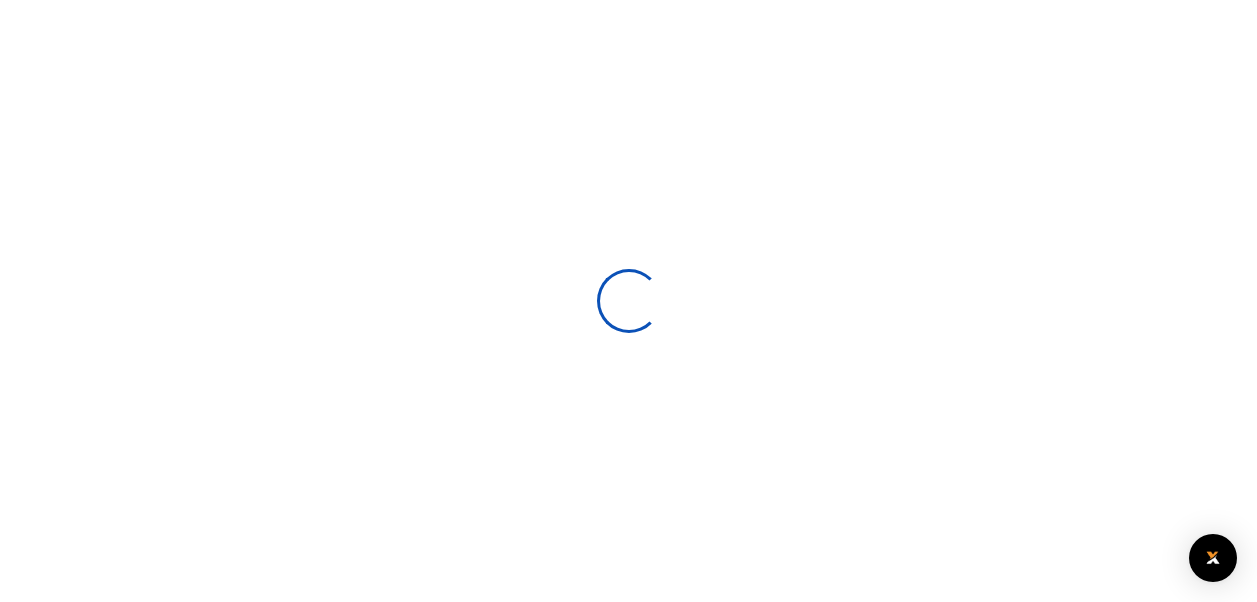 scroll, scrollTop: 0, scrollLeft: 0, axis: both 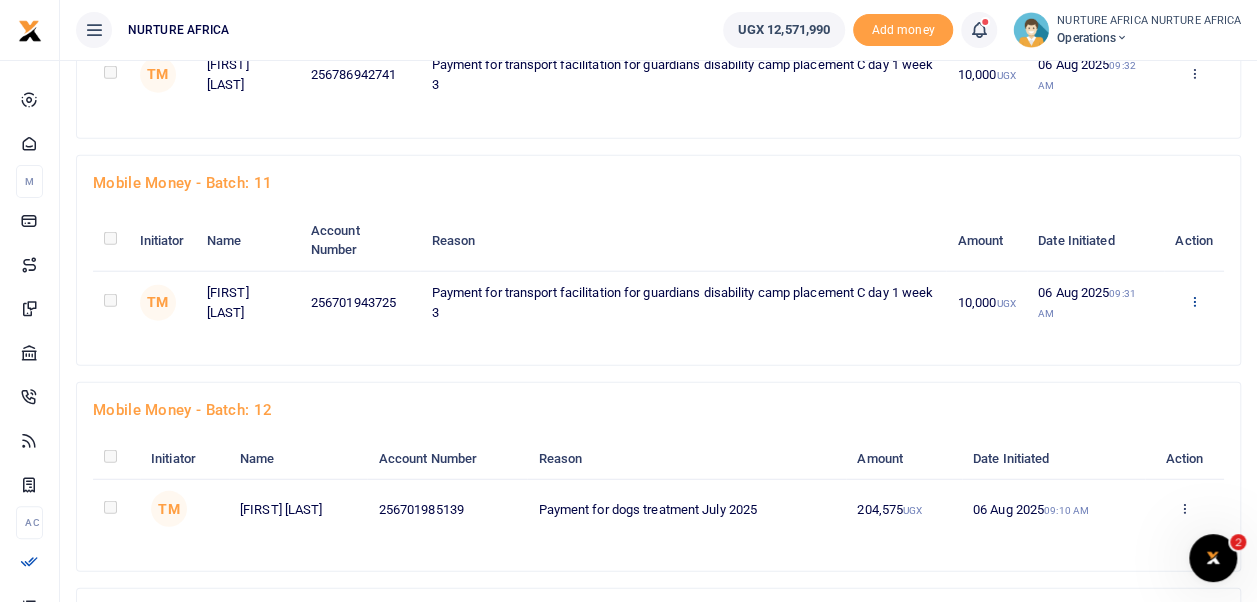 click at bounding box center (1189, -2134) 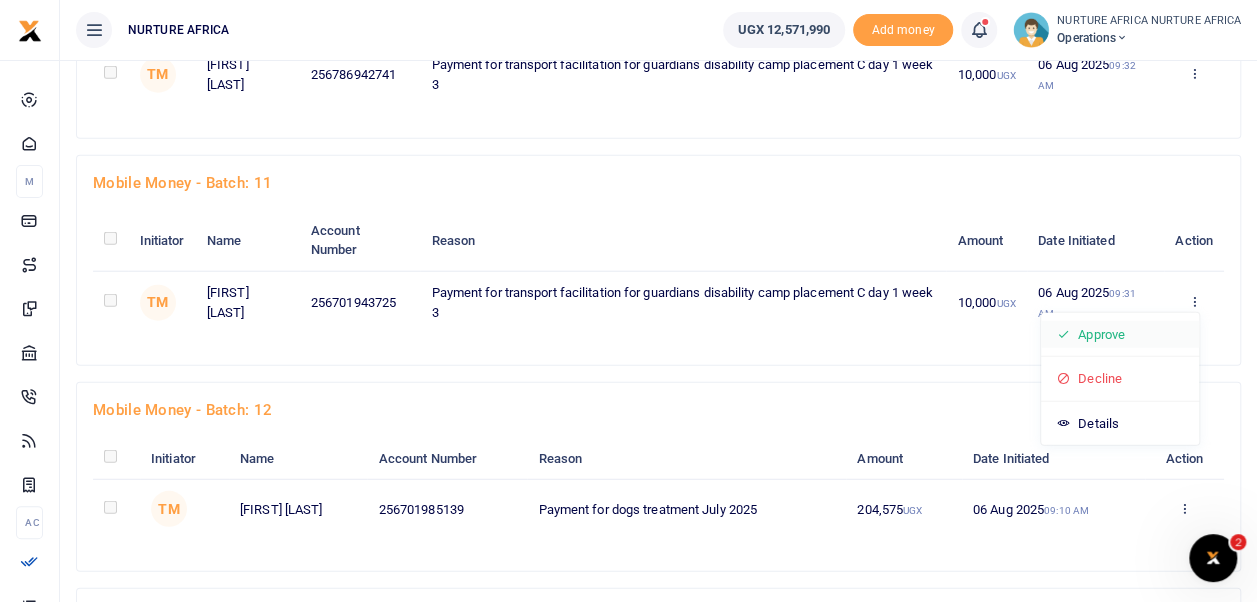 click on "Approve" at bounding box center [1120, 335] 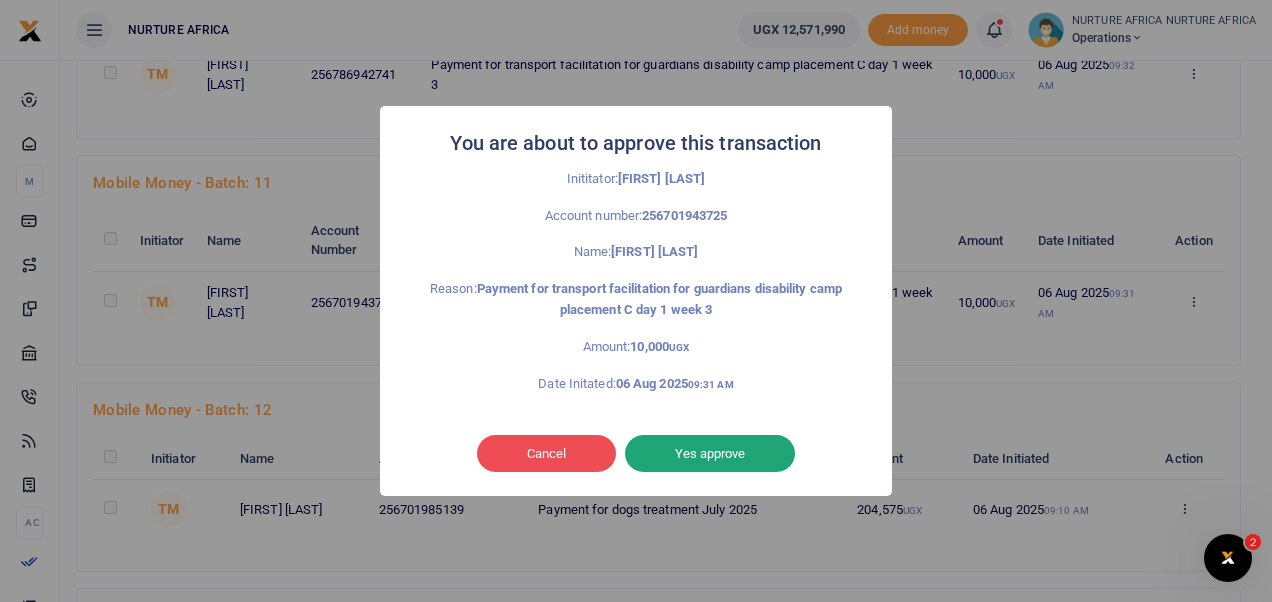 click on "Yes approve" at bounding box center (710, 454) 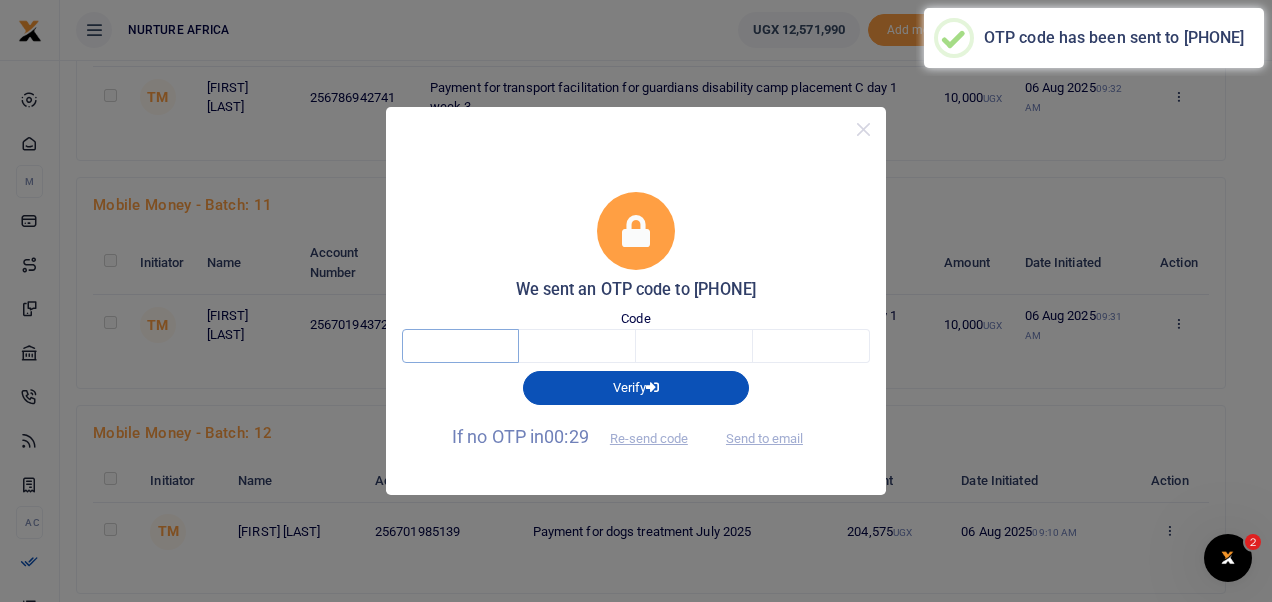 click at bounding box center (460, 346) 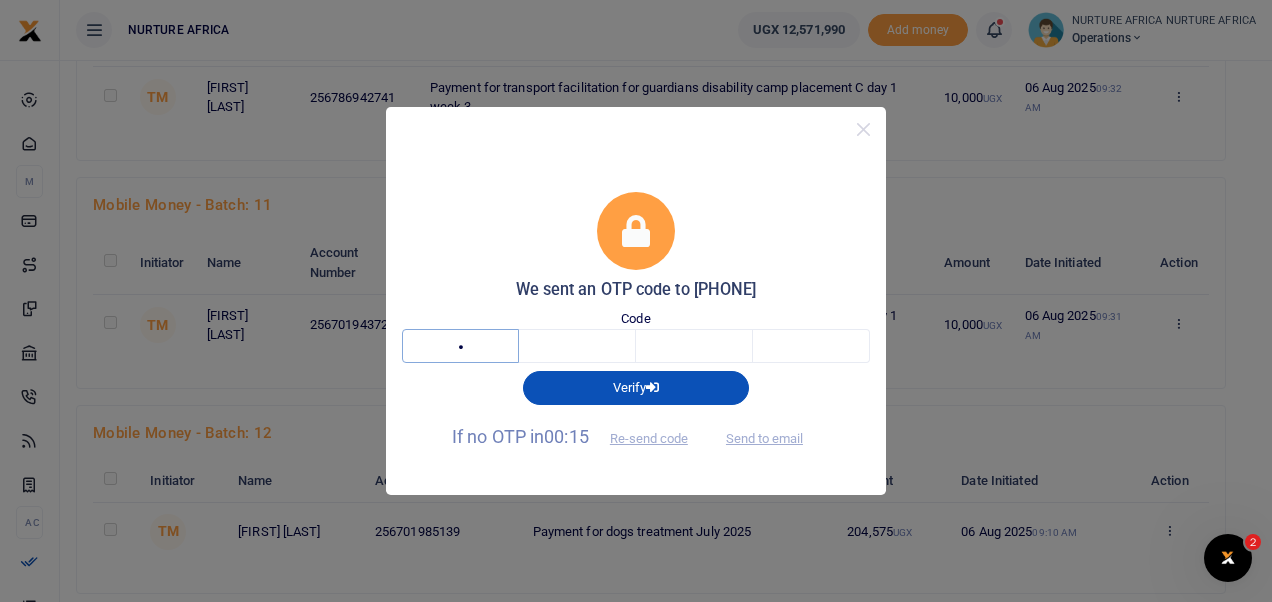 type on "1" 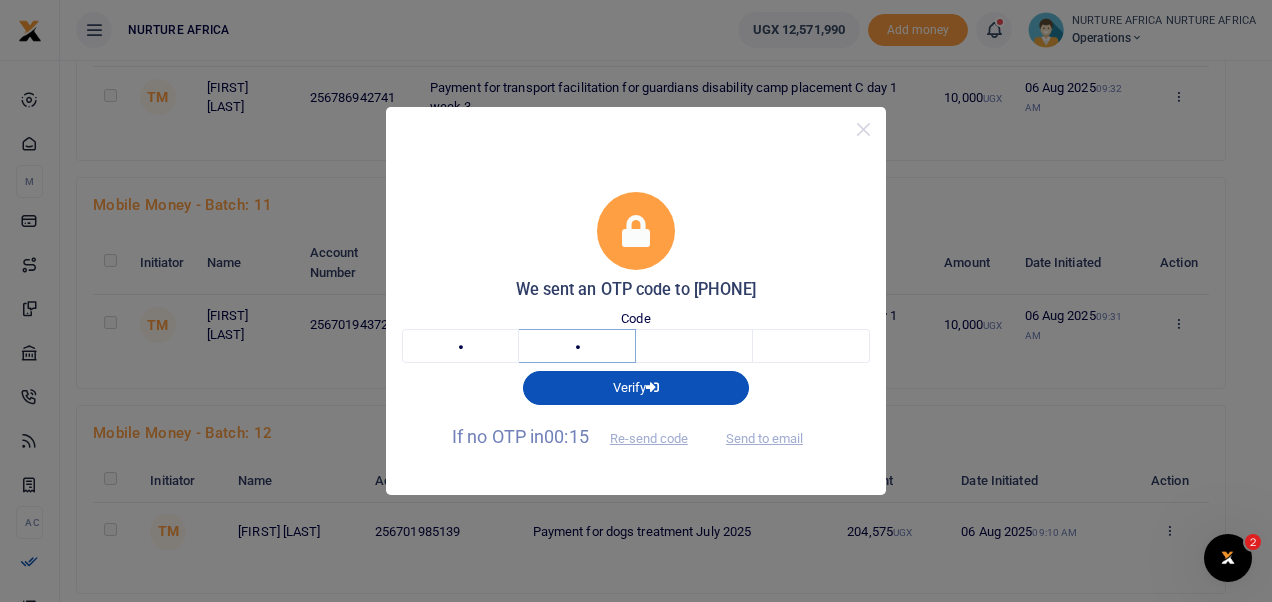 type on "9" 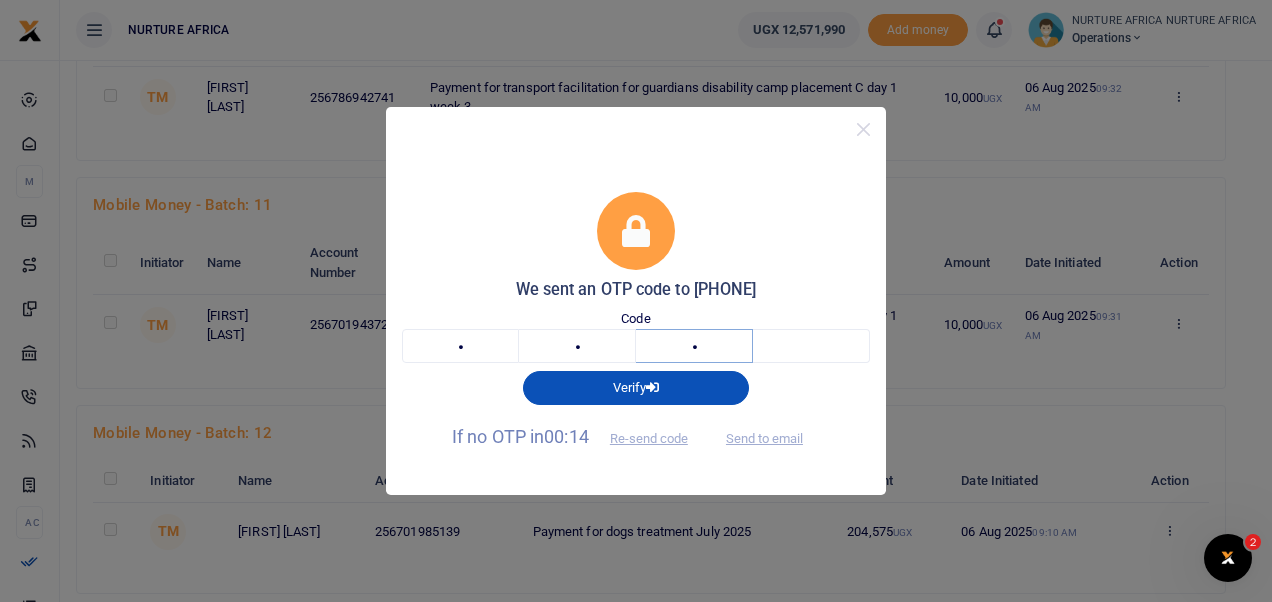 type on "1" 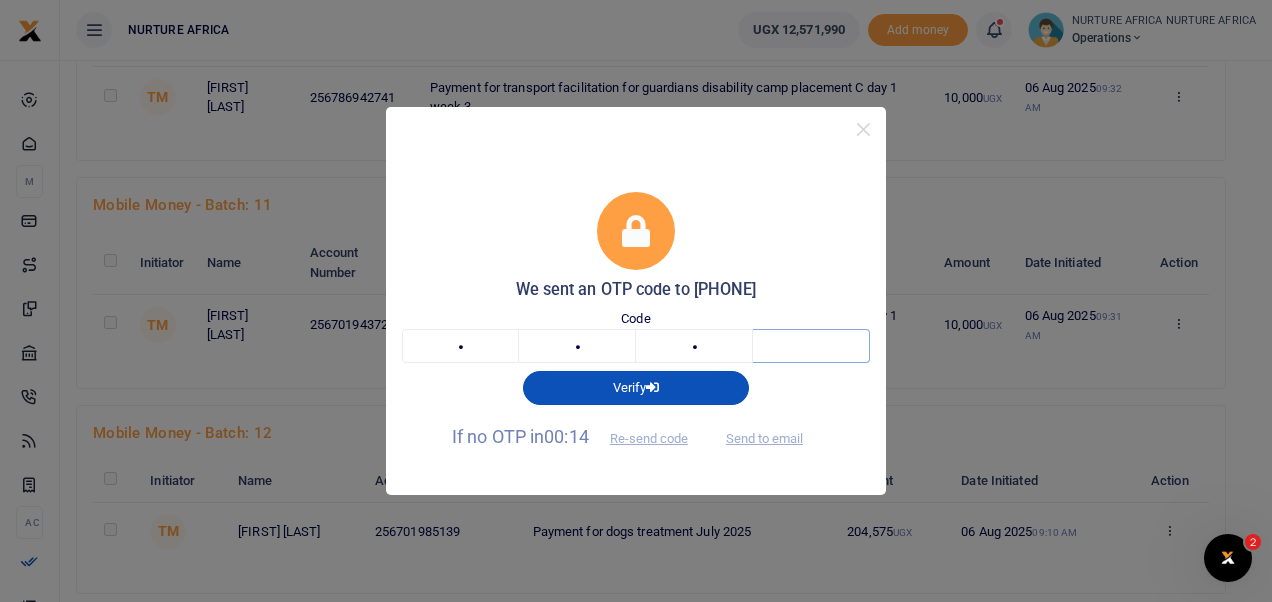 type on "7" 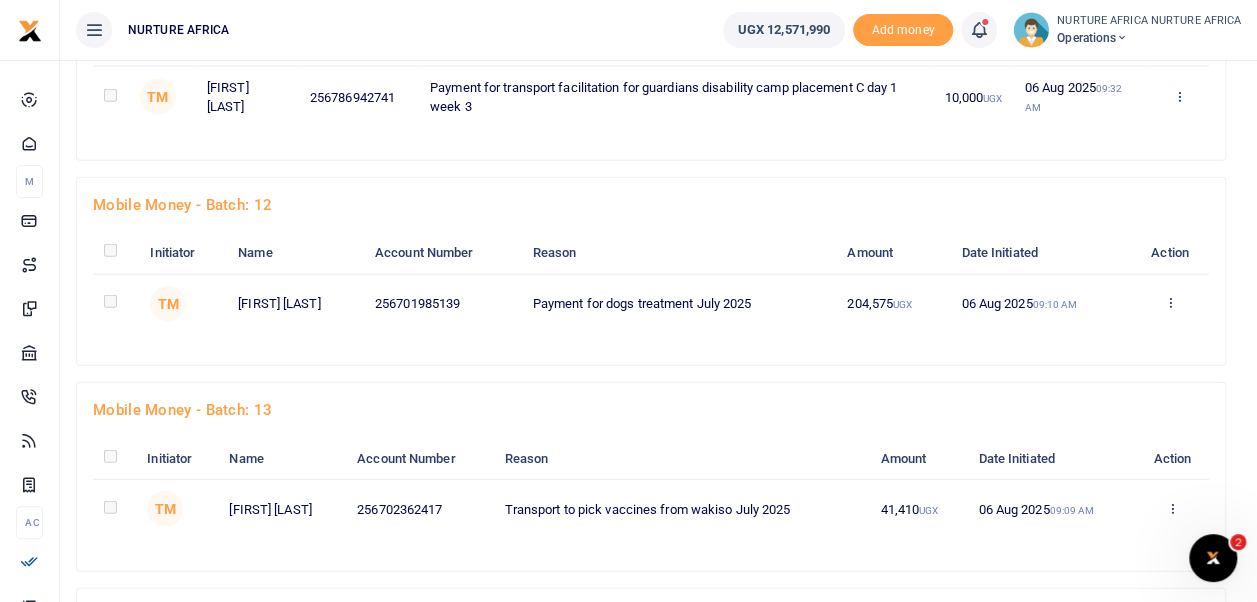 click at bounding box center (1174, -2134) 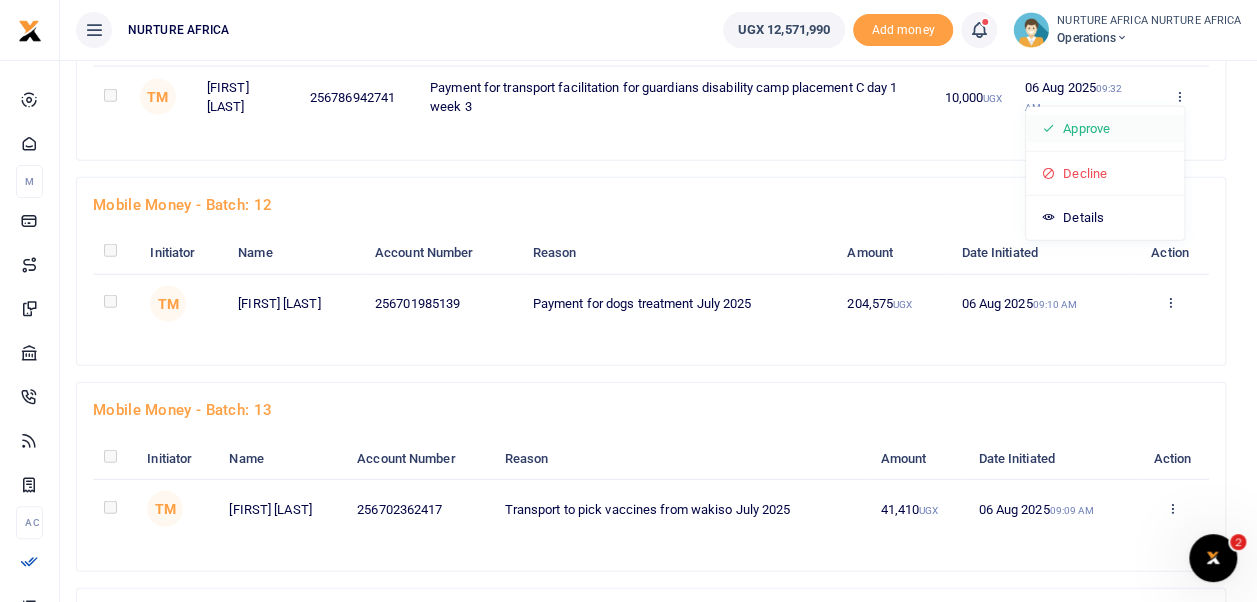 click on "Approve" at bounding box center [1105, 129] 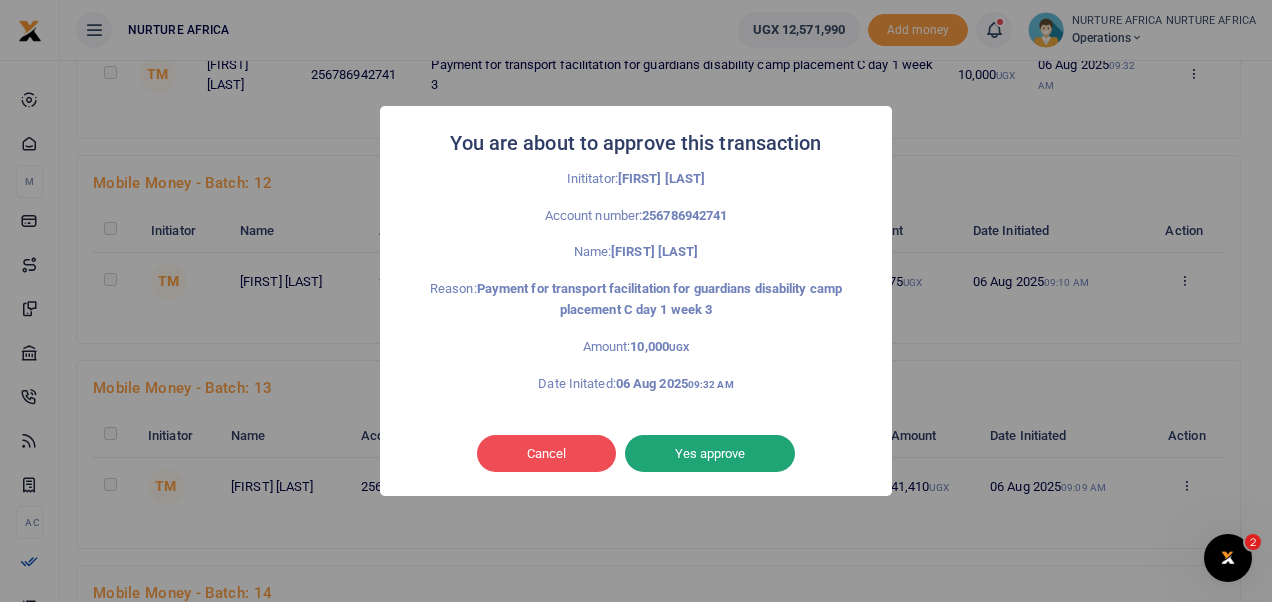 click on "Yes approve" at bounding box center (710, 454) 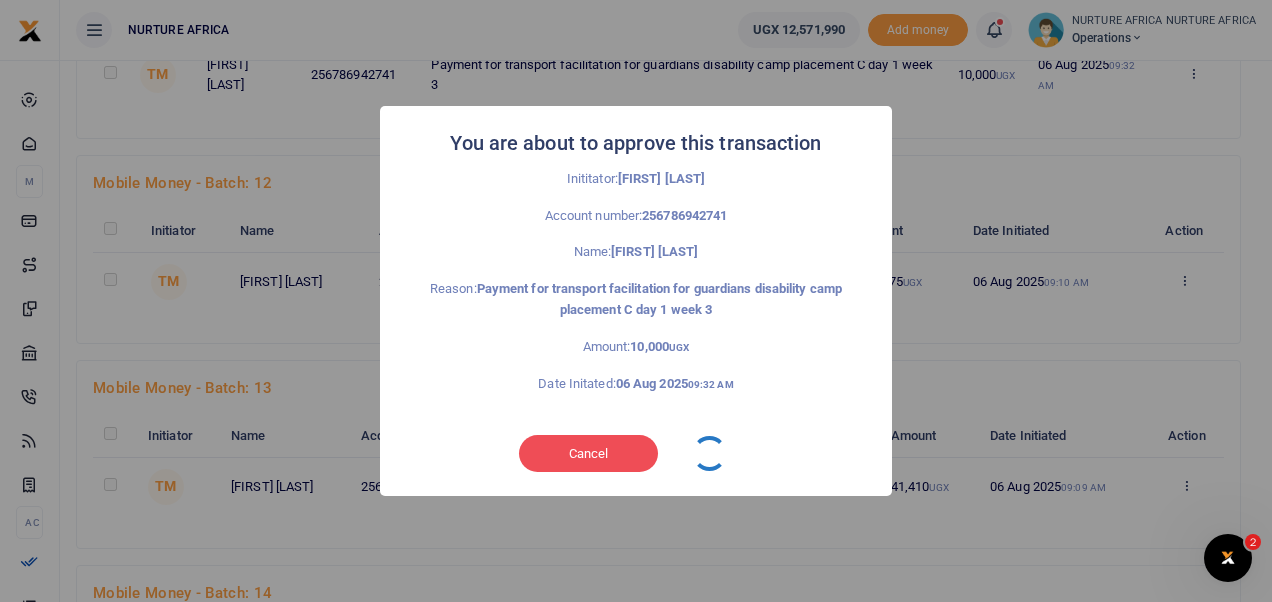 type 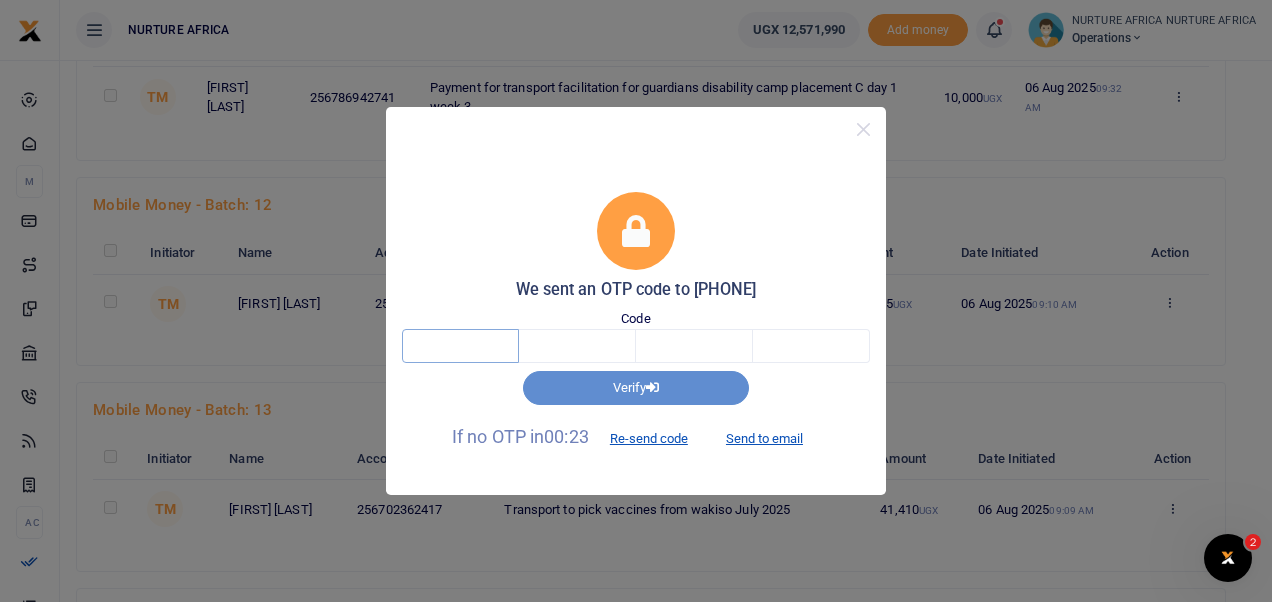 click at bounding box center (460, 346) 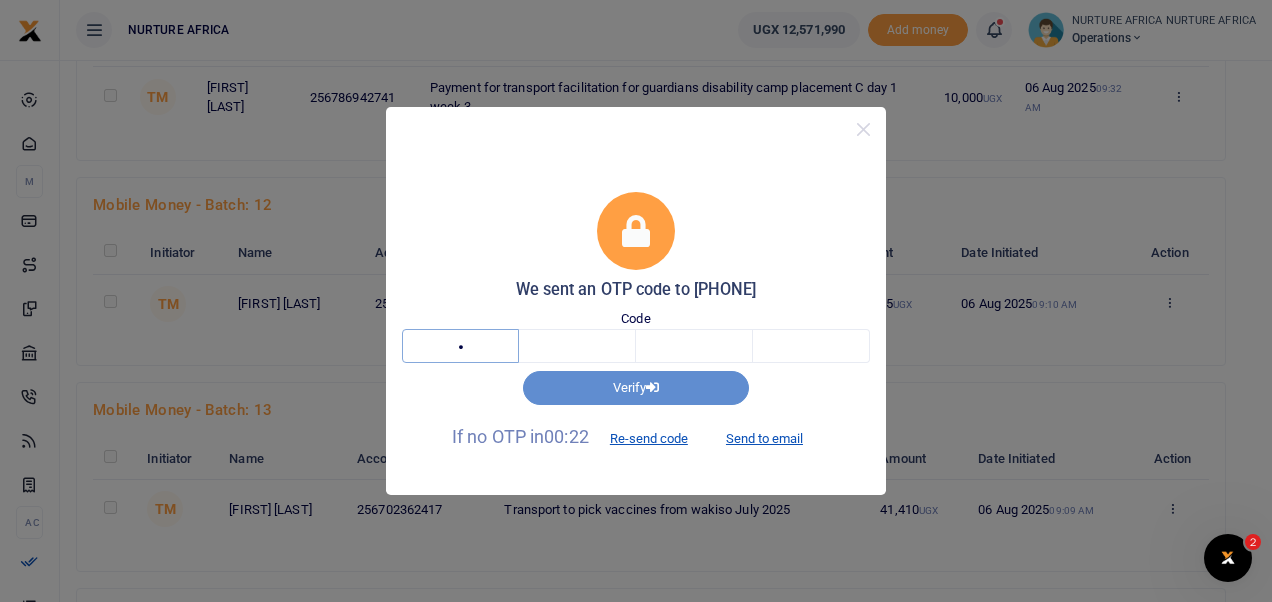 type on "2" 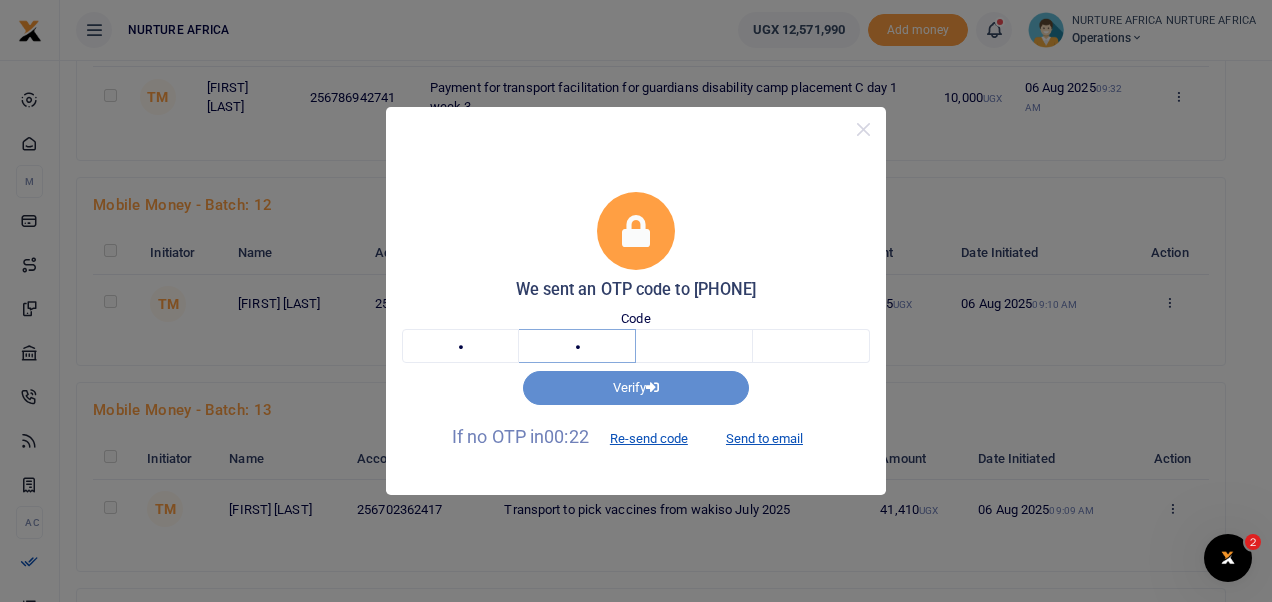 type on "0" 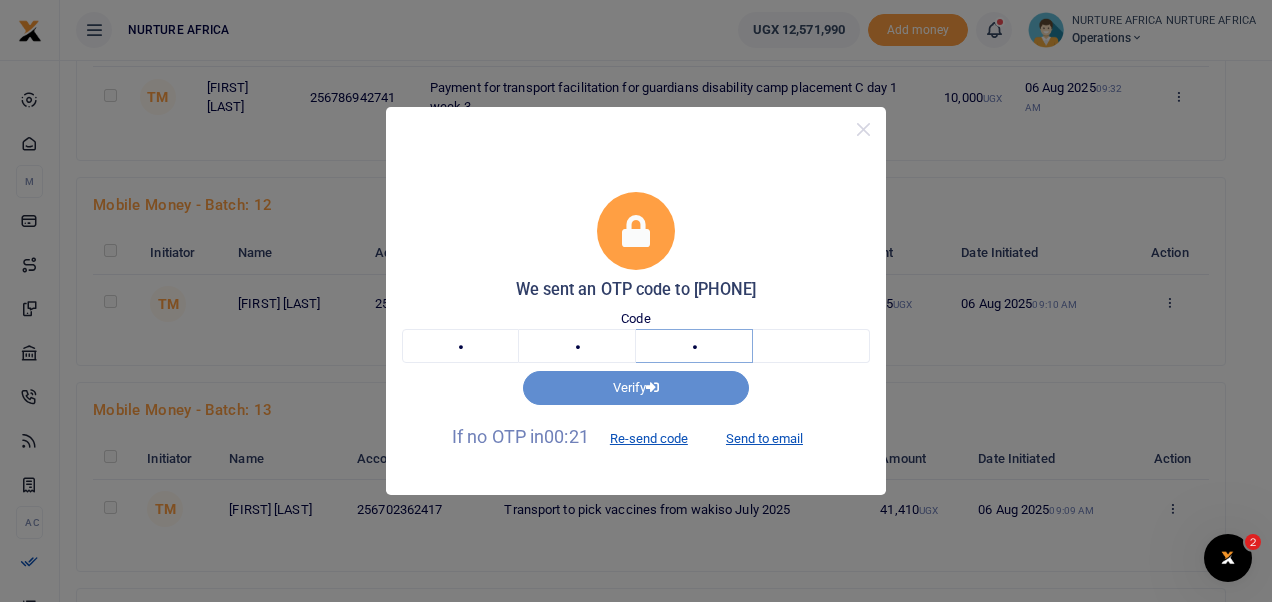 type on "8" 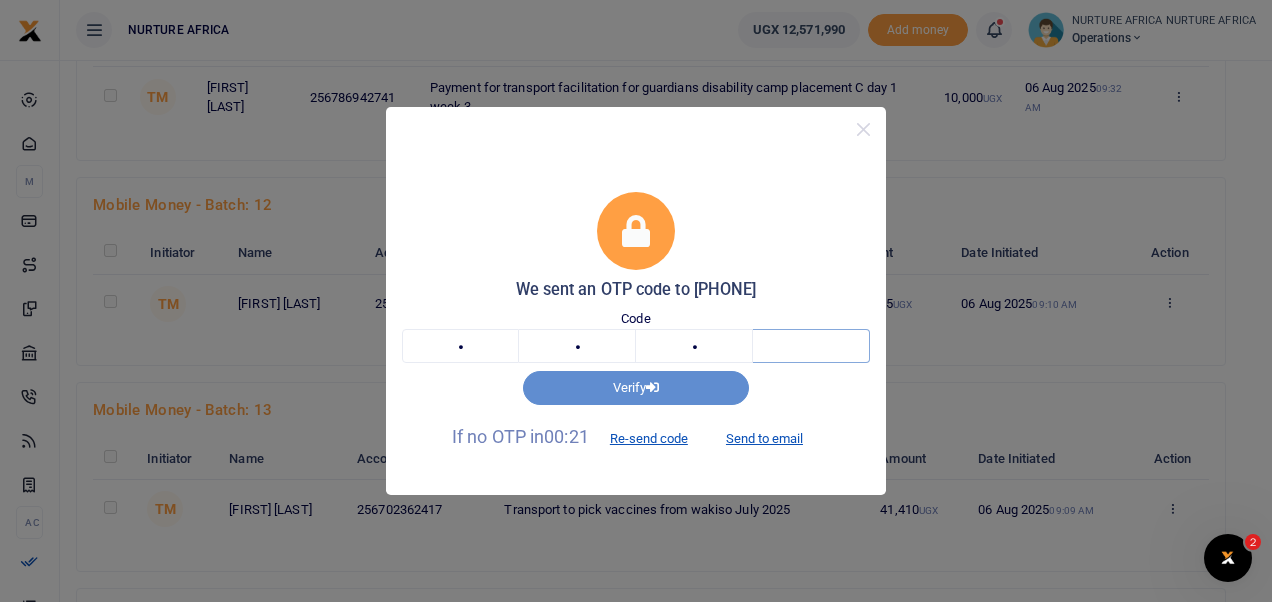 type on "5" 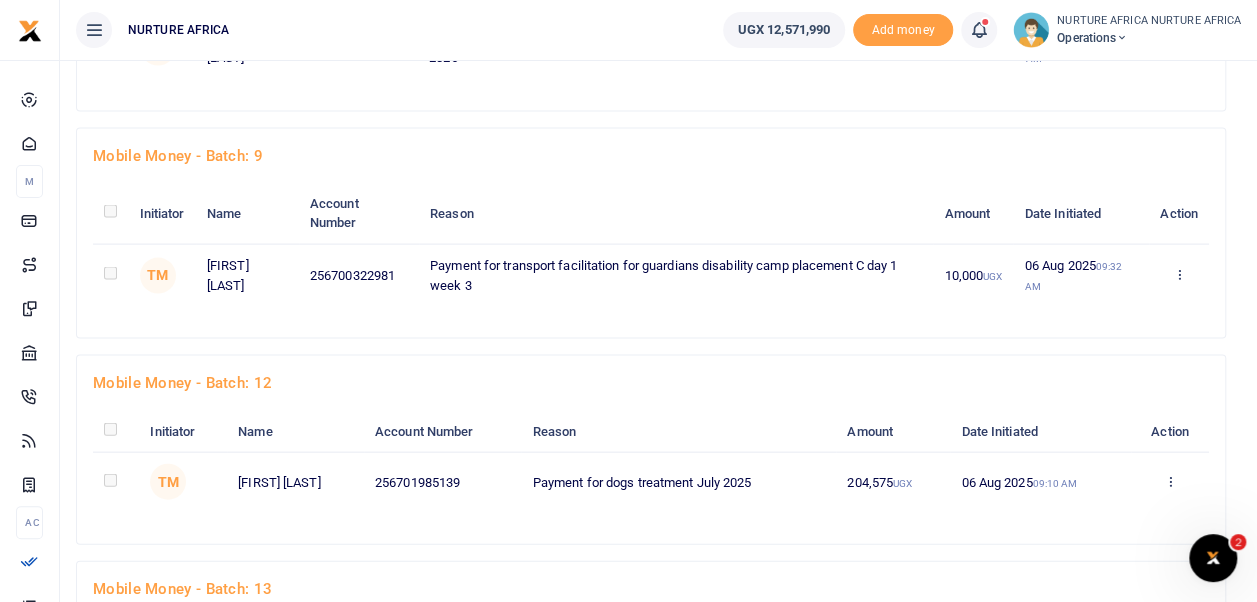 scroll, scrollTop: 1986, scrollLeft: 0, axis: vertical 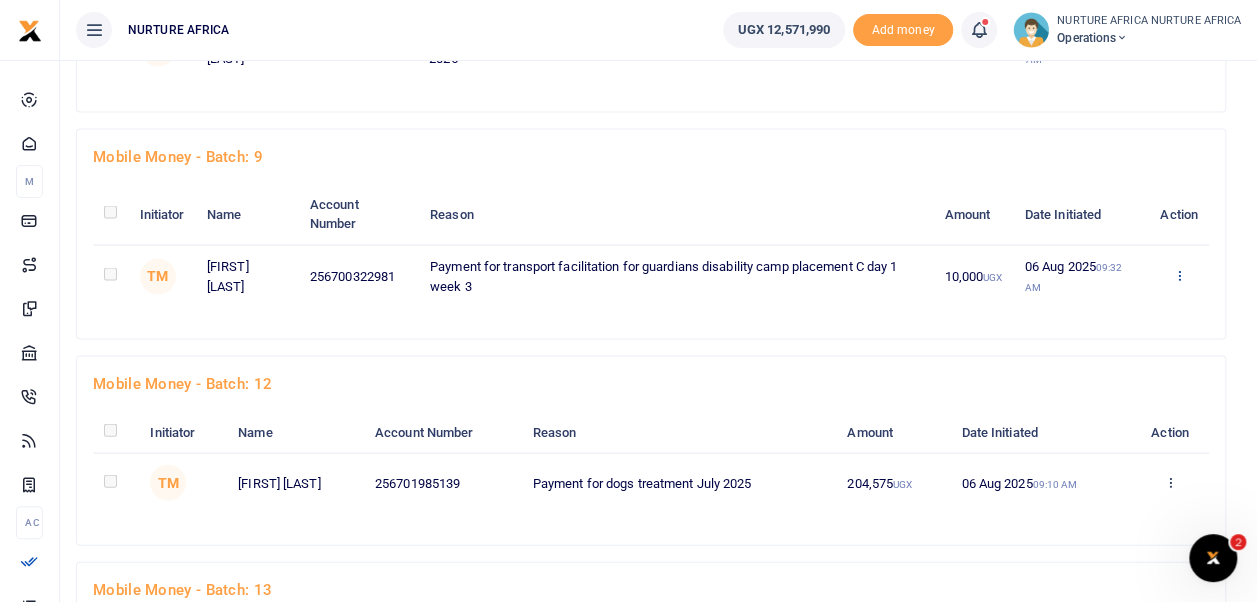 click at bounding box center (1174, -1727) 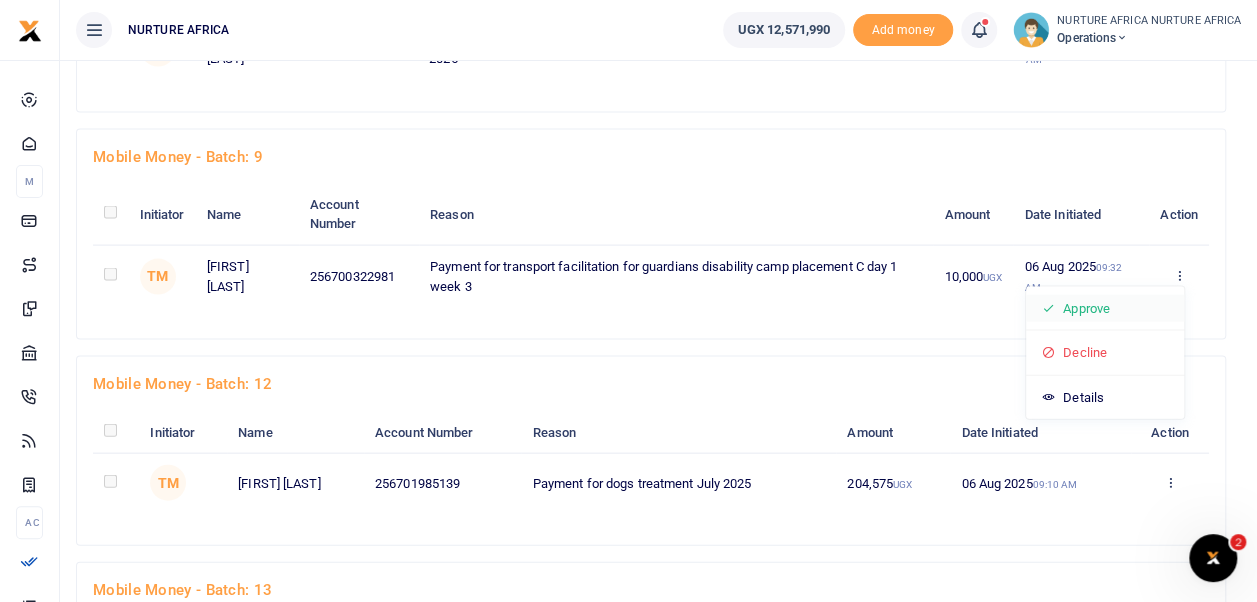click on "Approve" at bounding box center (1105, 309) 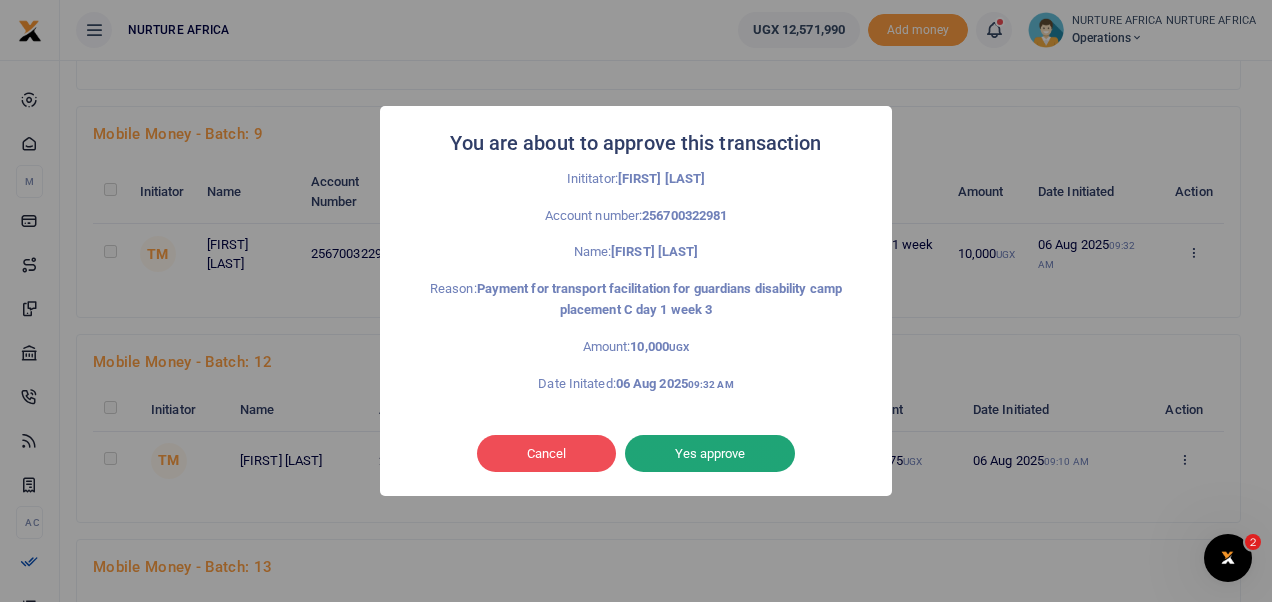 click on "Yes approve" at bounding box center (710, 454) 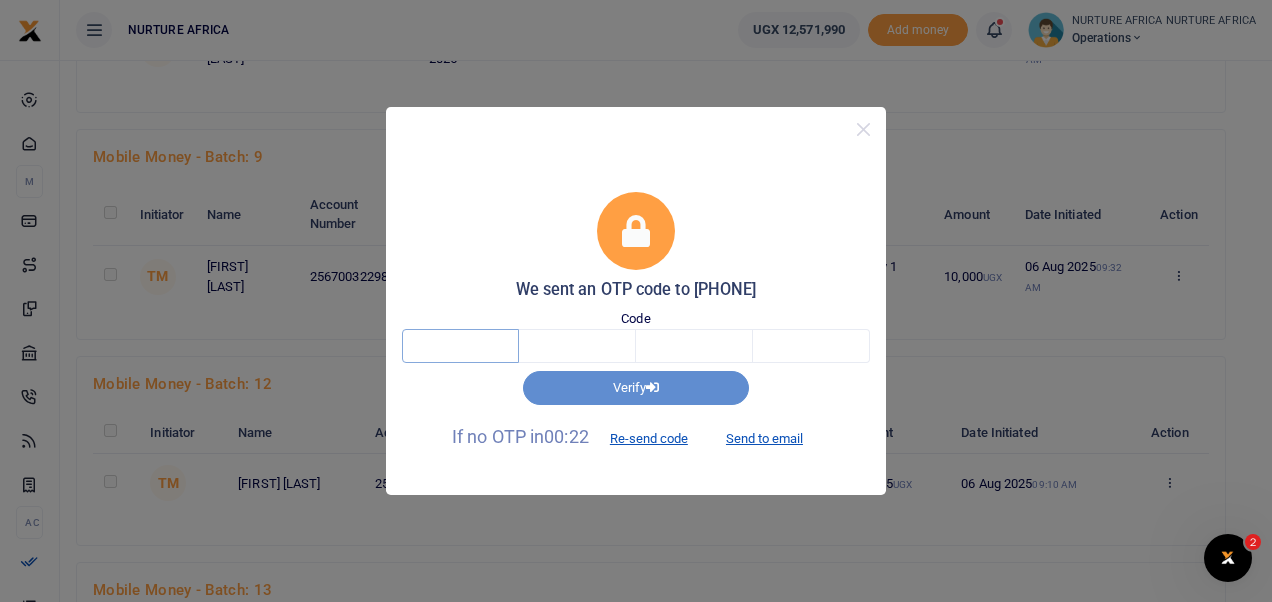 click at bounding box center [460, 346] 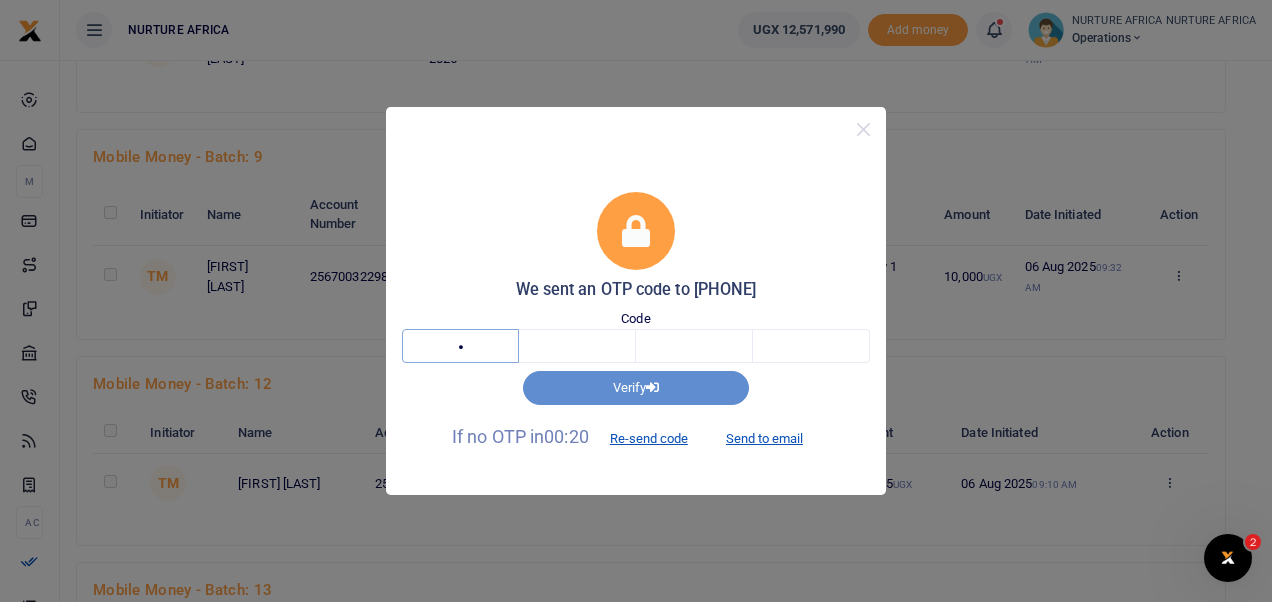 type on "6" 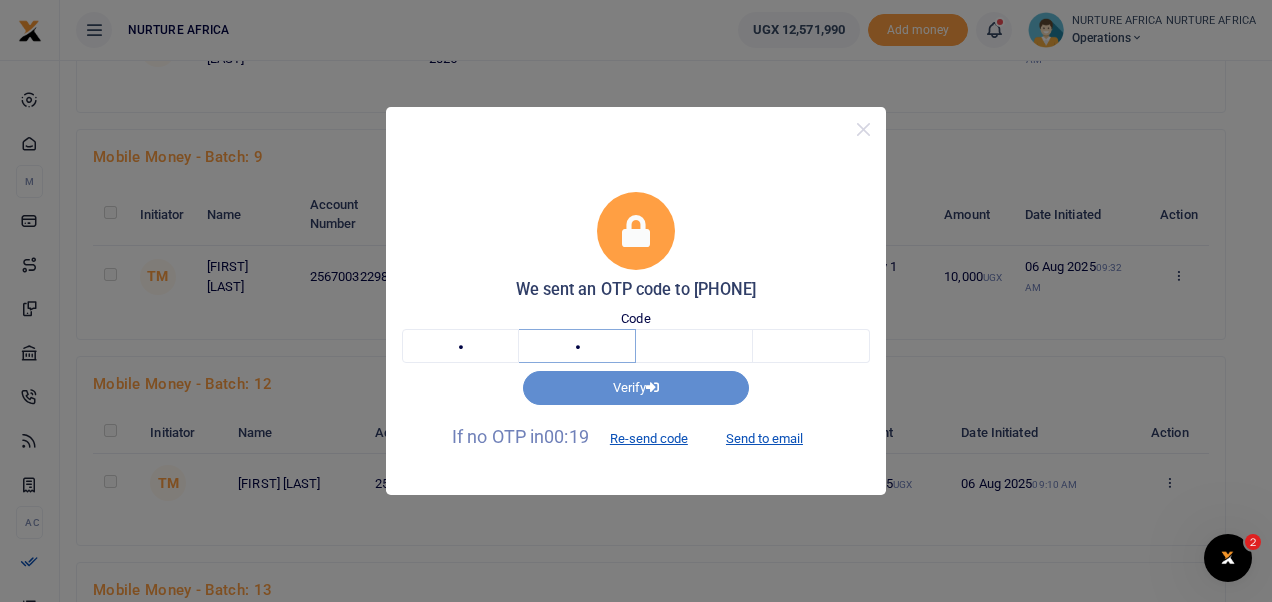 type on "0" 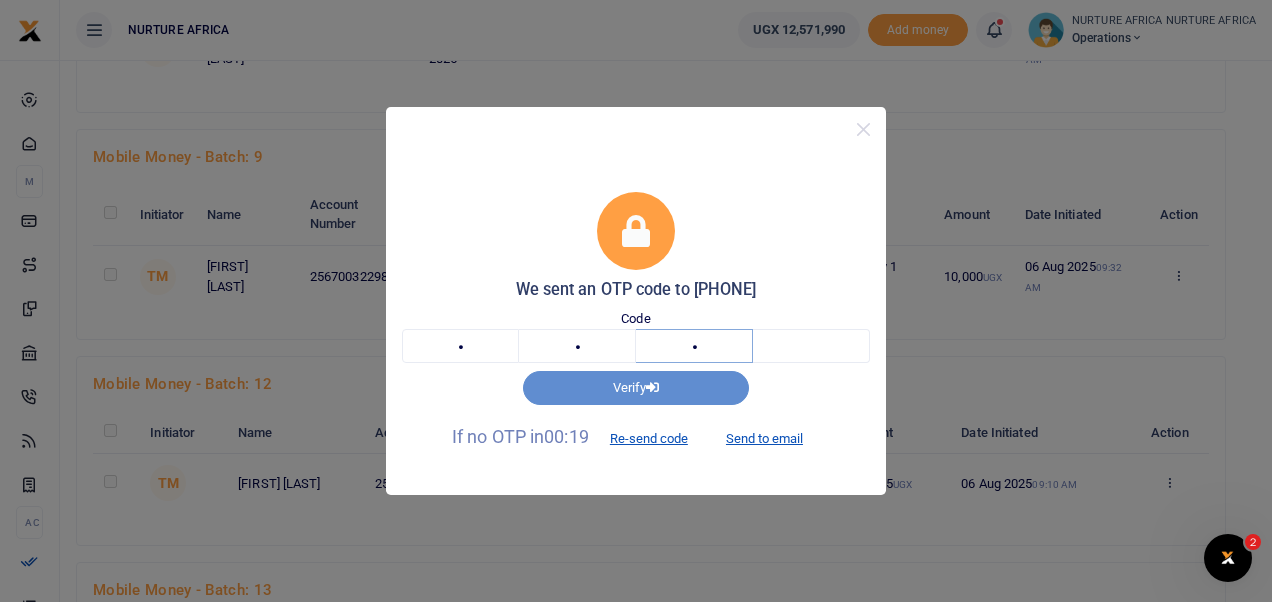 type on "8" 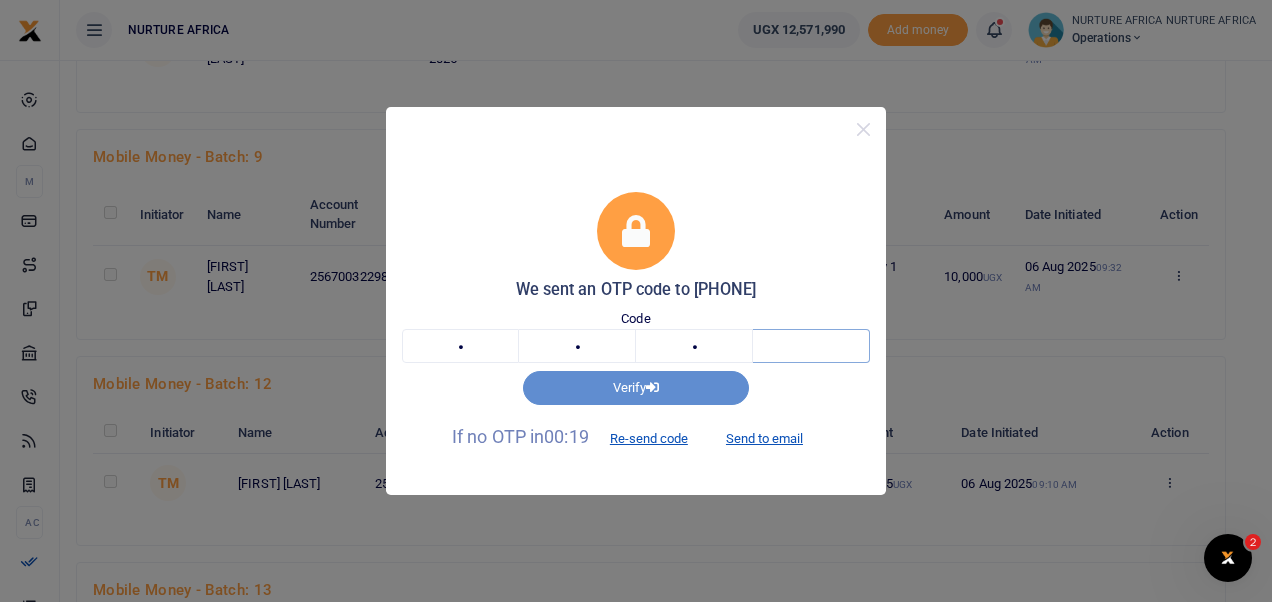 type on "4" 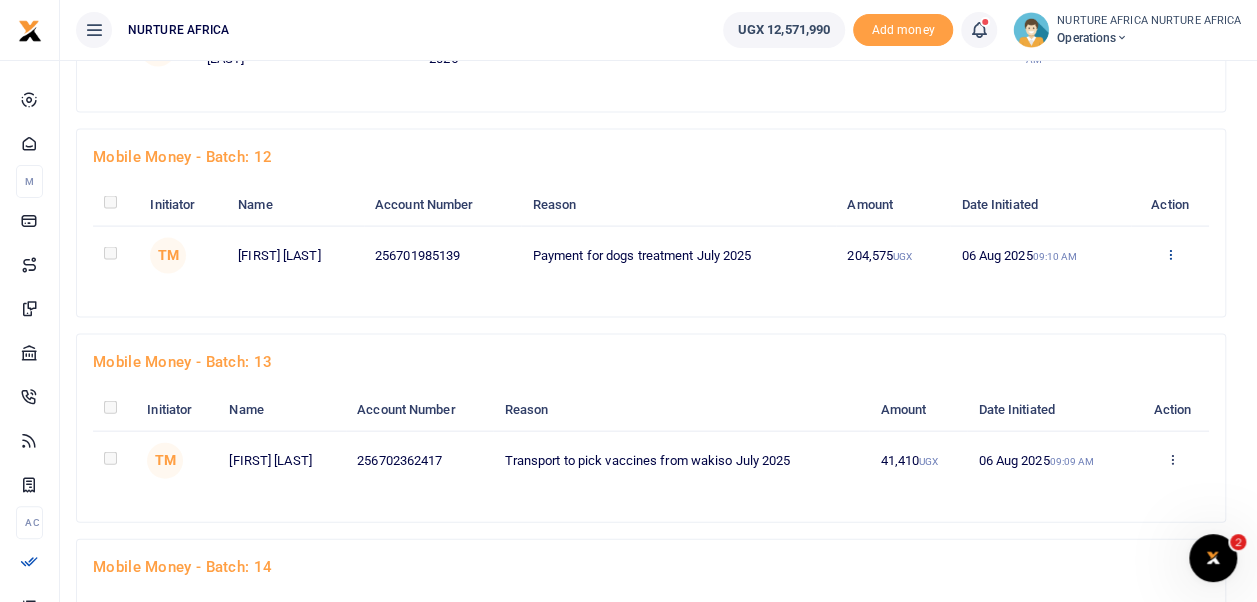 click at bounding box center (1174, -1727) 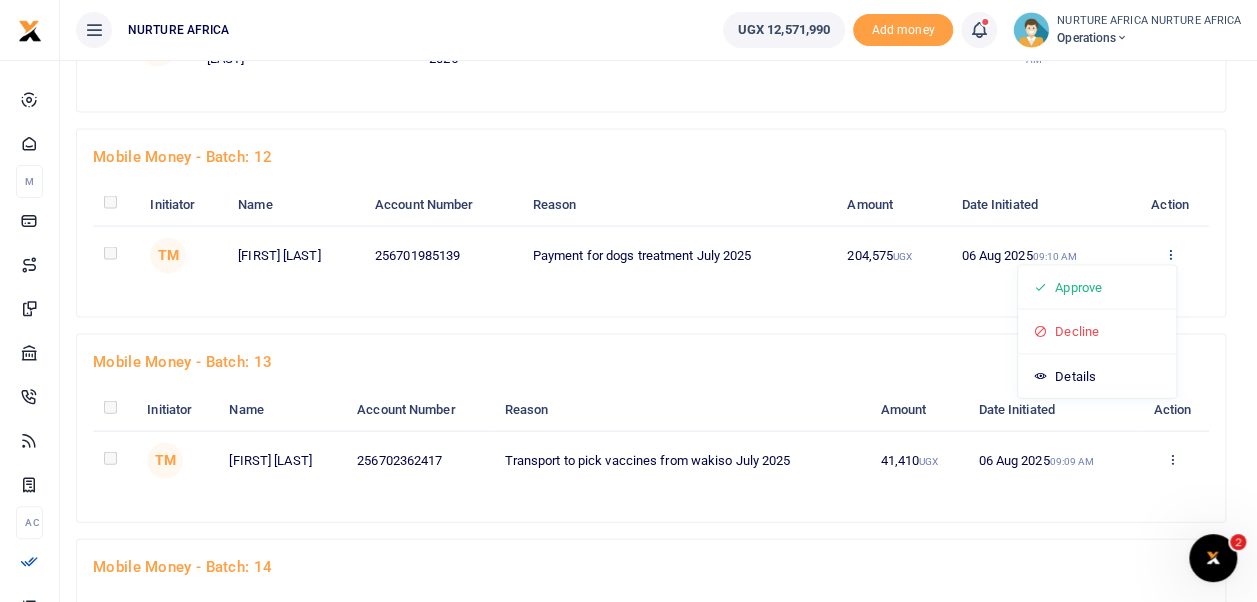 click on "Approve" at bounding box center (1097, 288) 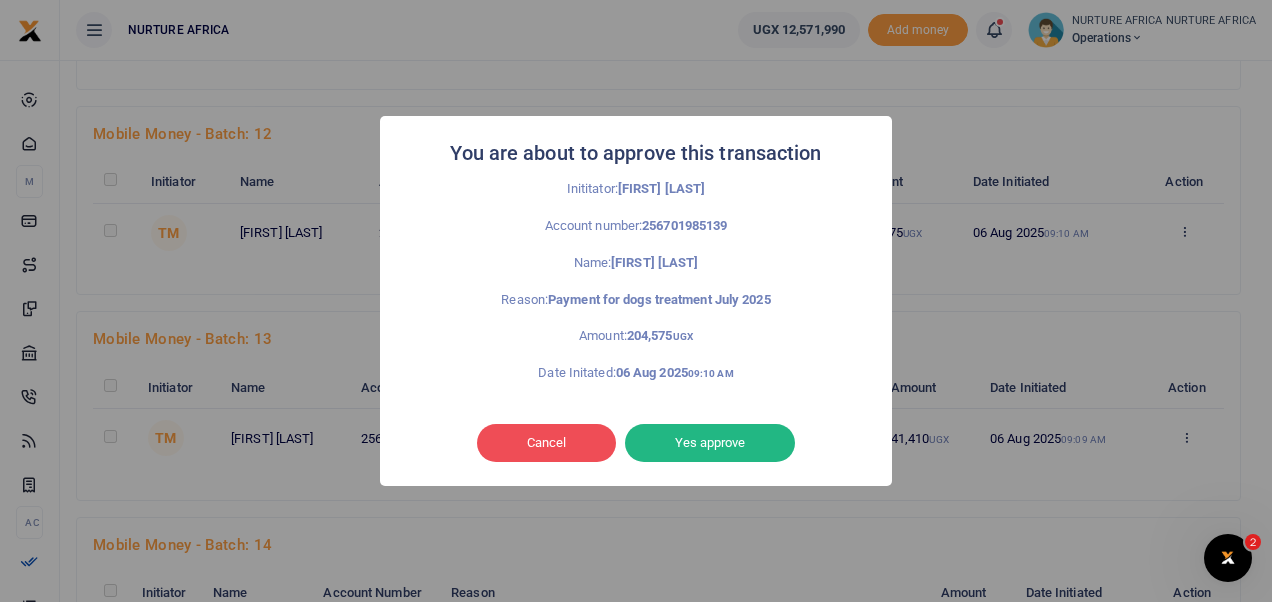click on "Yes approve" at bounding box center [710, 443] 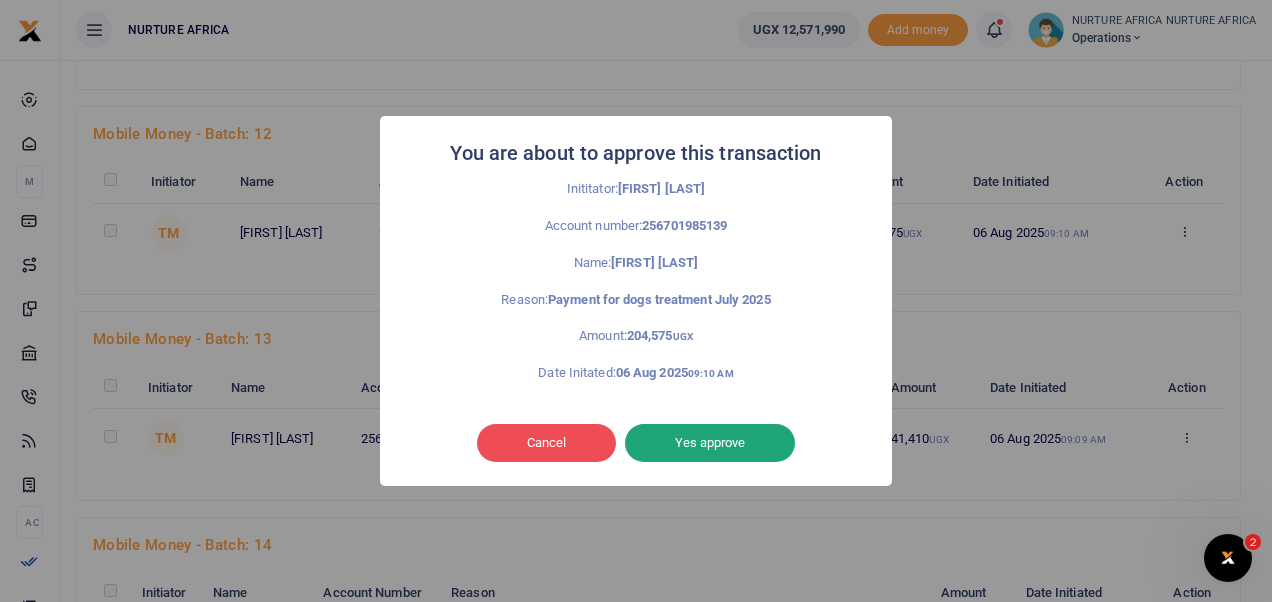 type 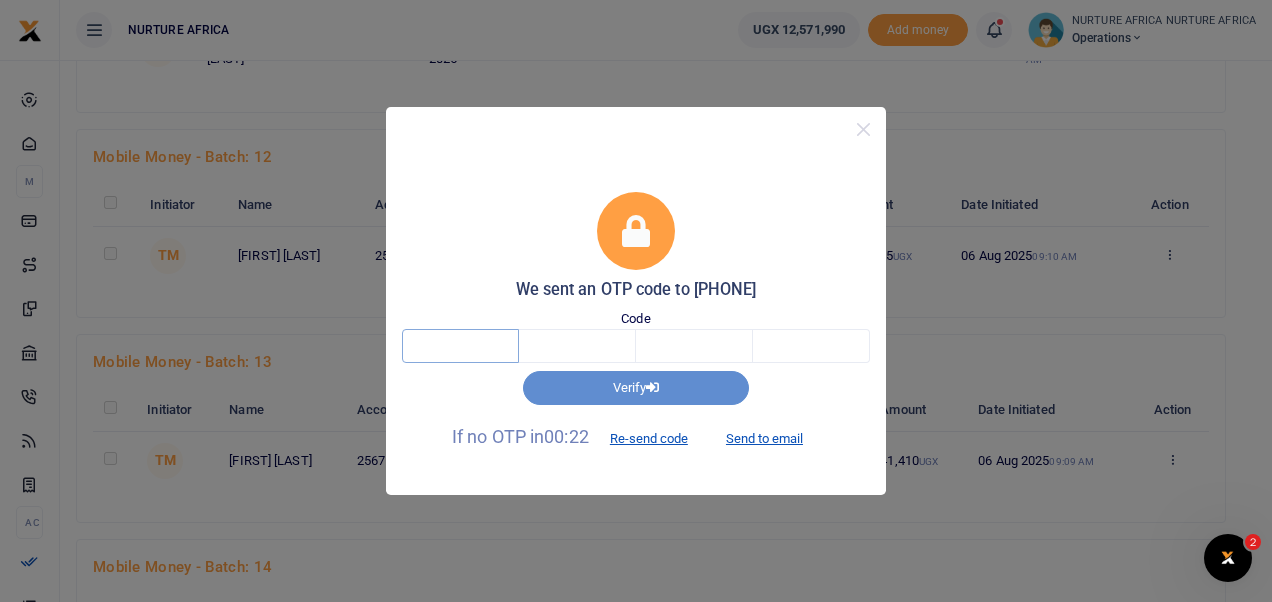 click at bounding box center (460, 346) 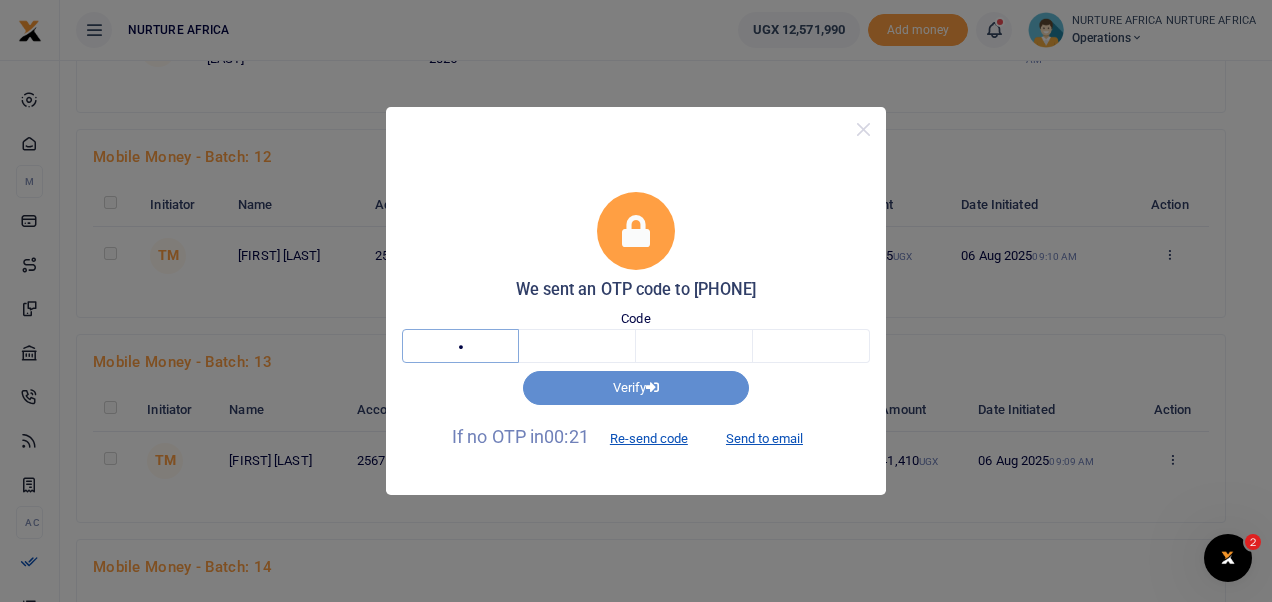 type on "2" 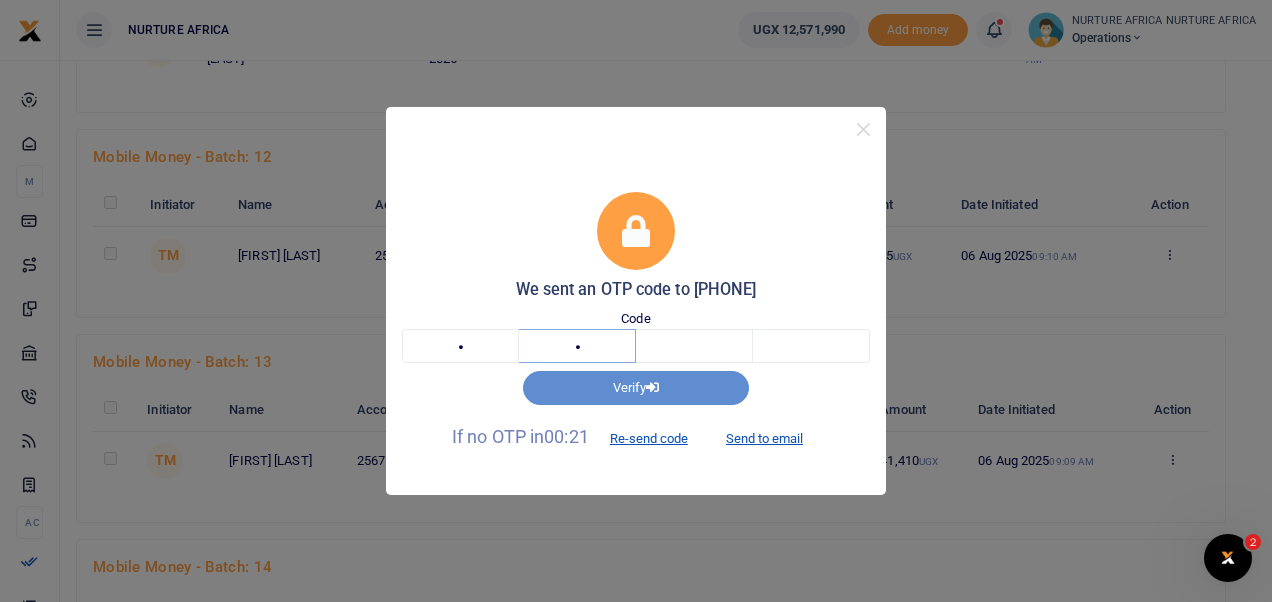 type on "3" 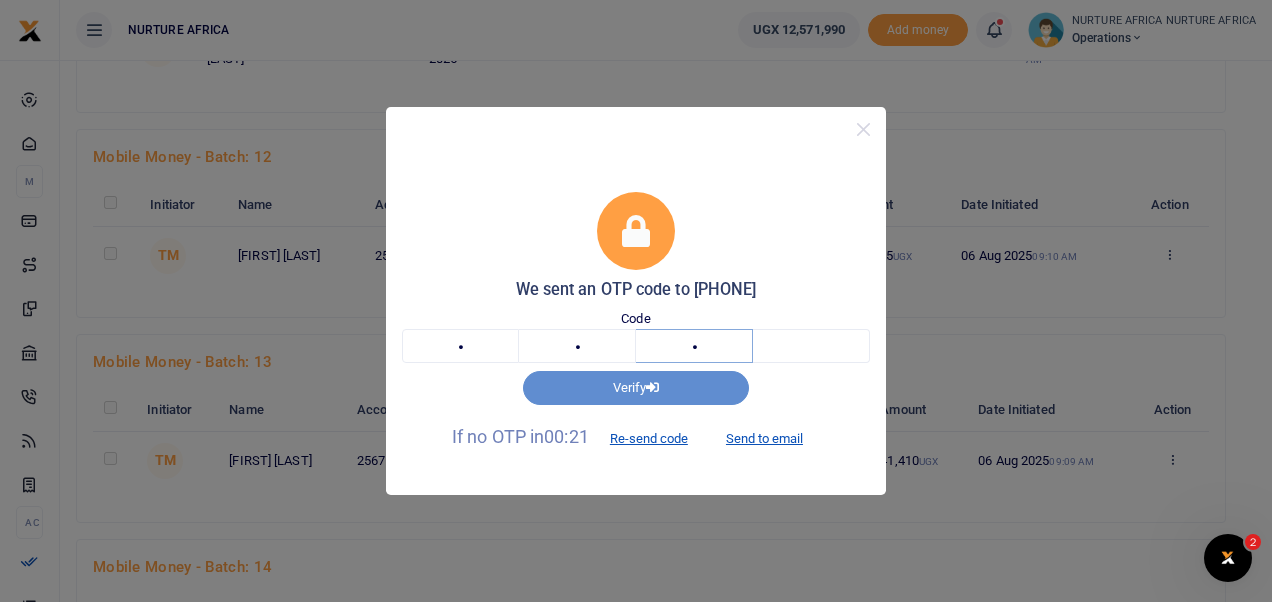 type on "4" 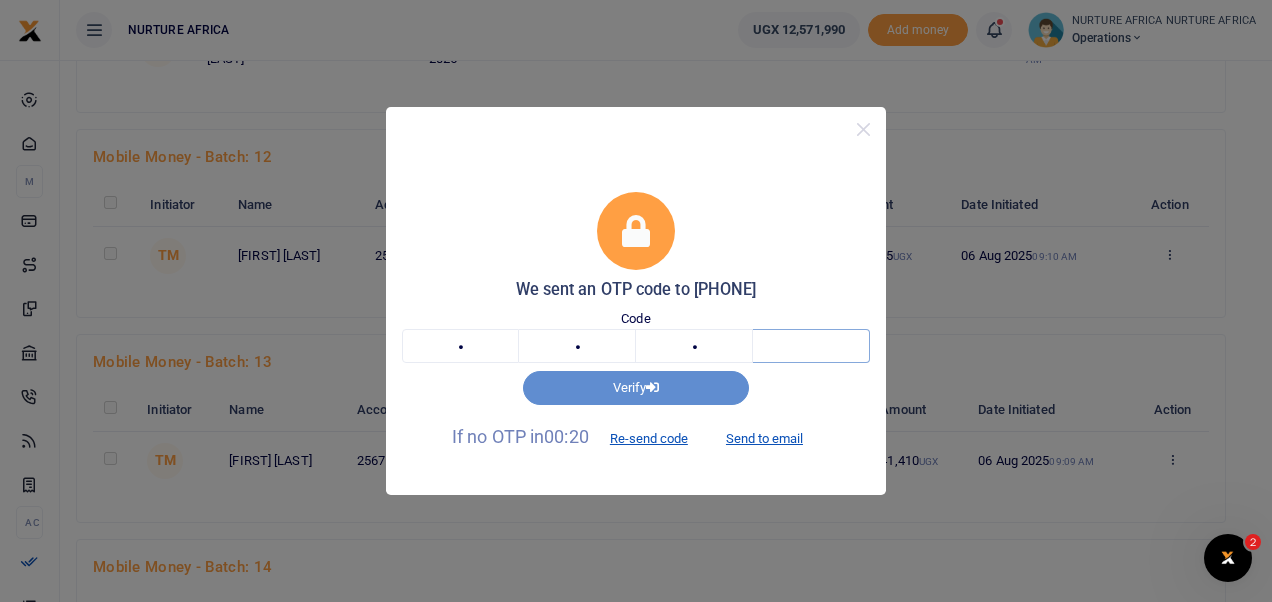 type on "5" 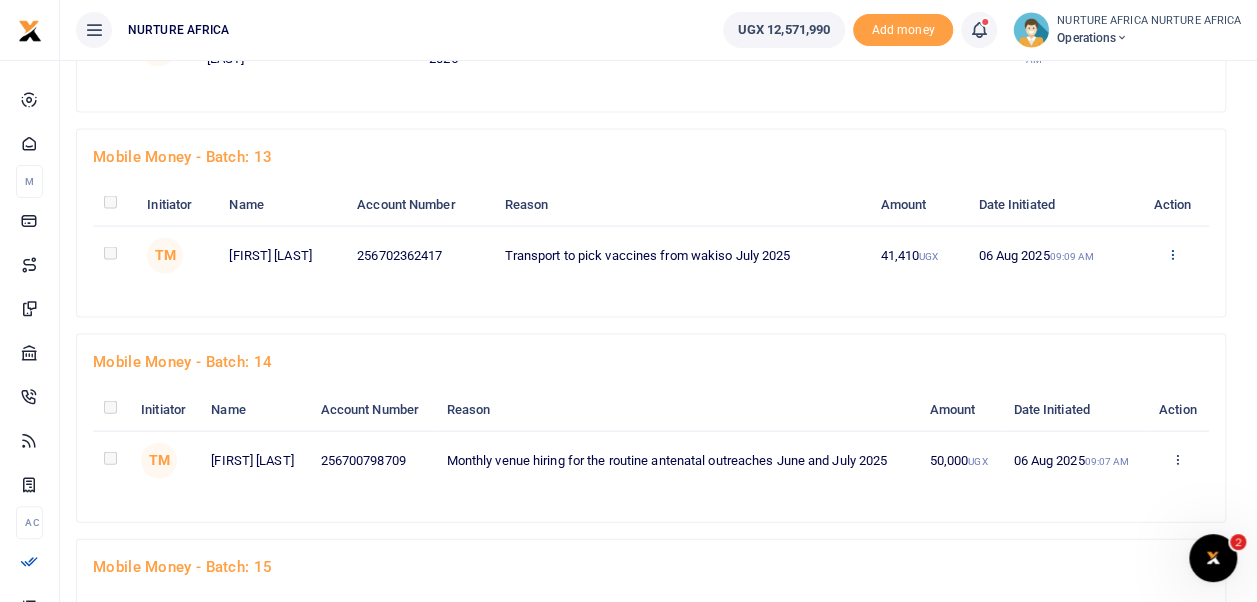 click at bounding box center [1174, -1727] 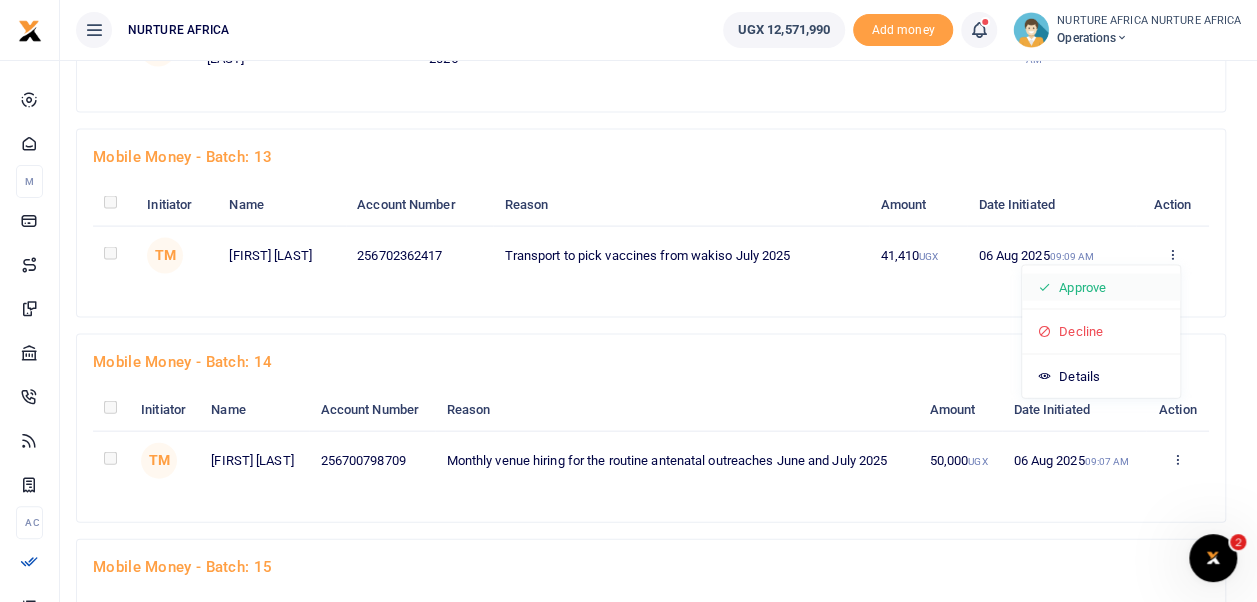 click on "Approve" at bounding box center (1101, 288) 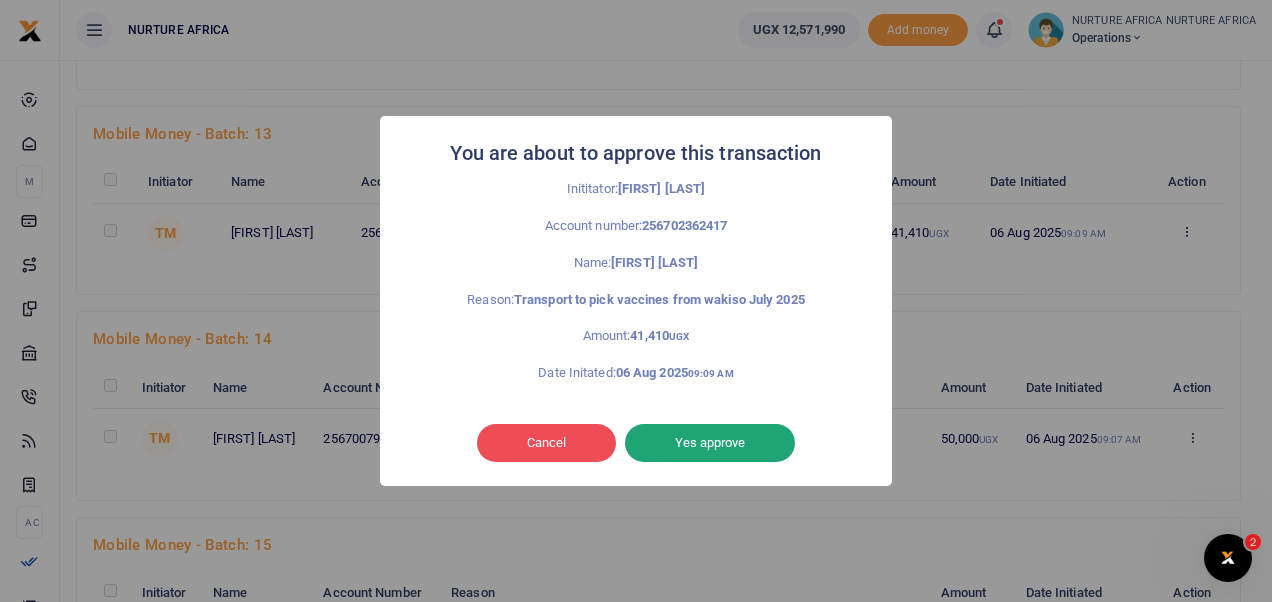 click on "Yes approve" at bounding box center (710, 443) 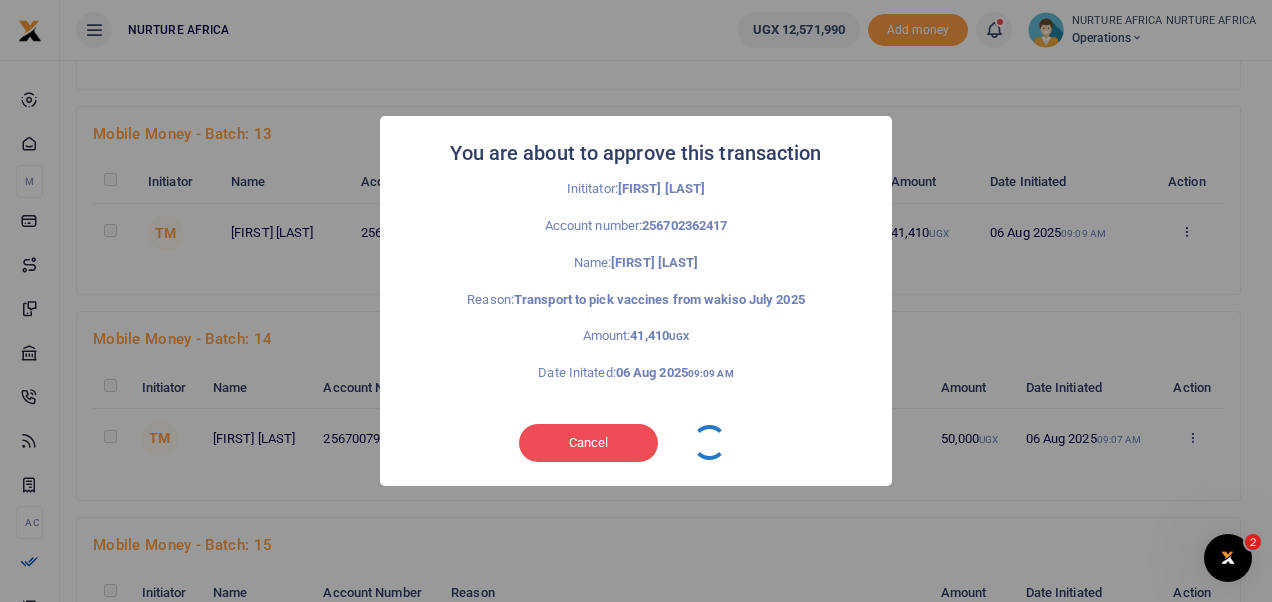type 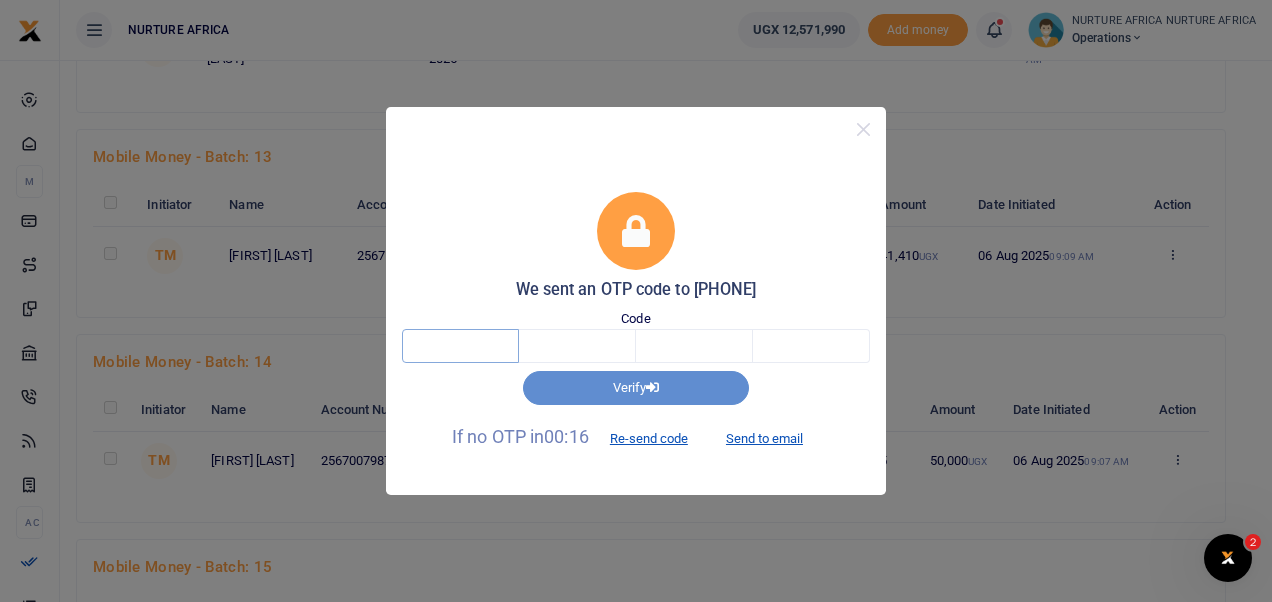 click at bounding box center [460, 346] 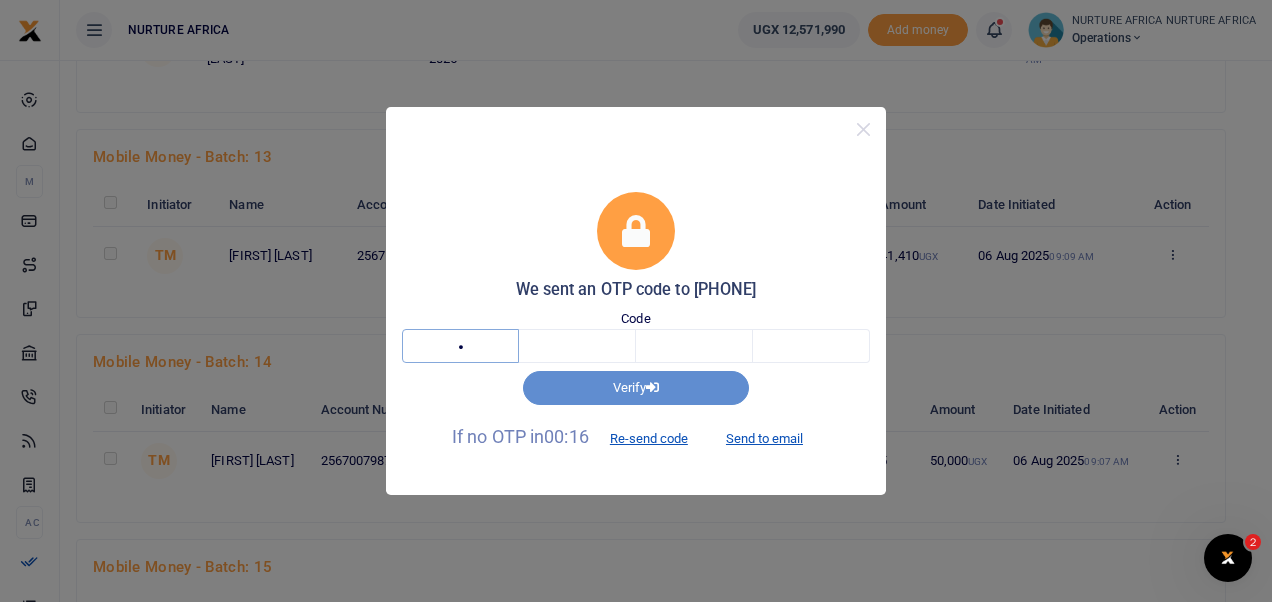 type on "4" 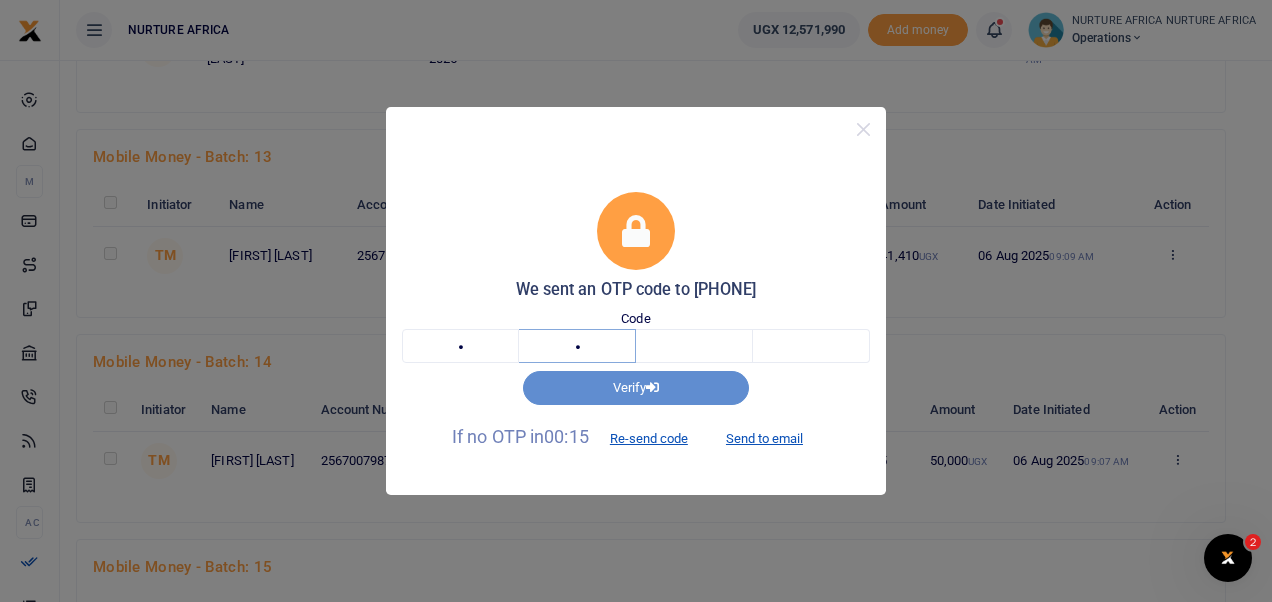 type on "5" 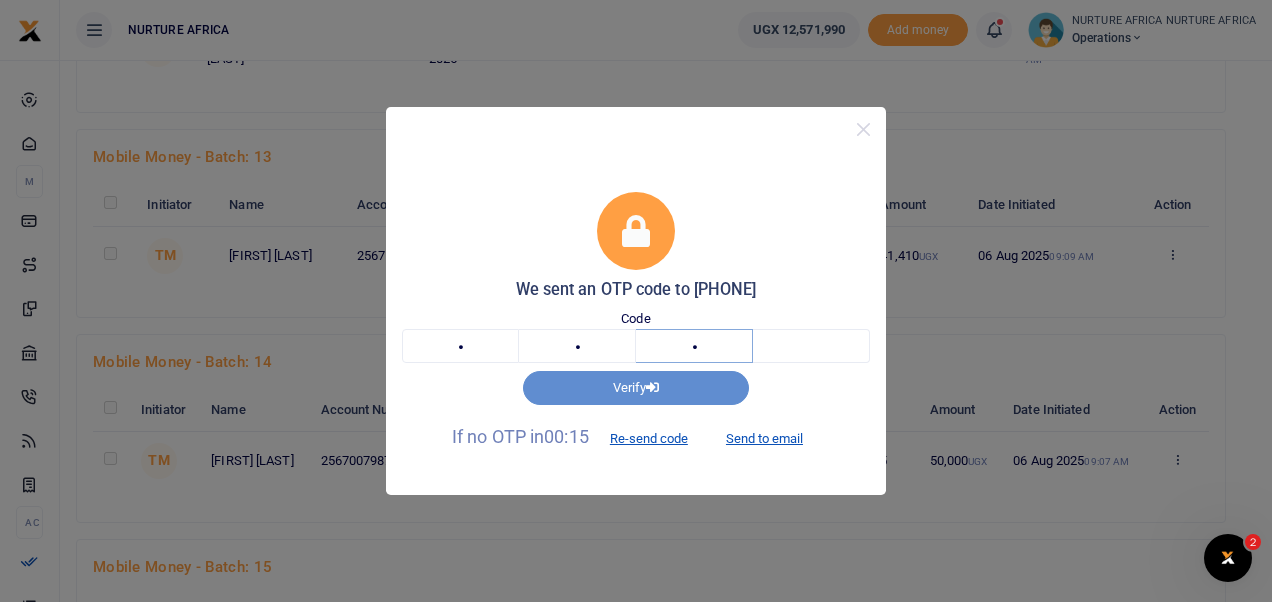 type on "5" 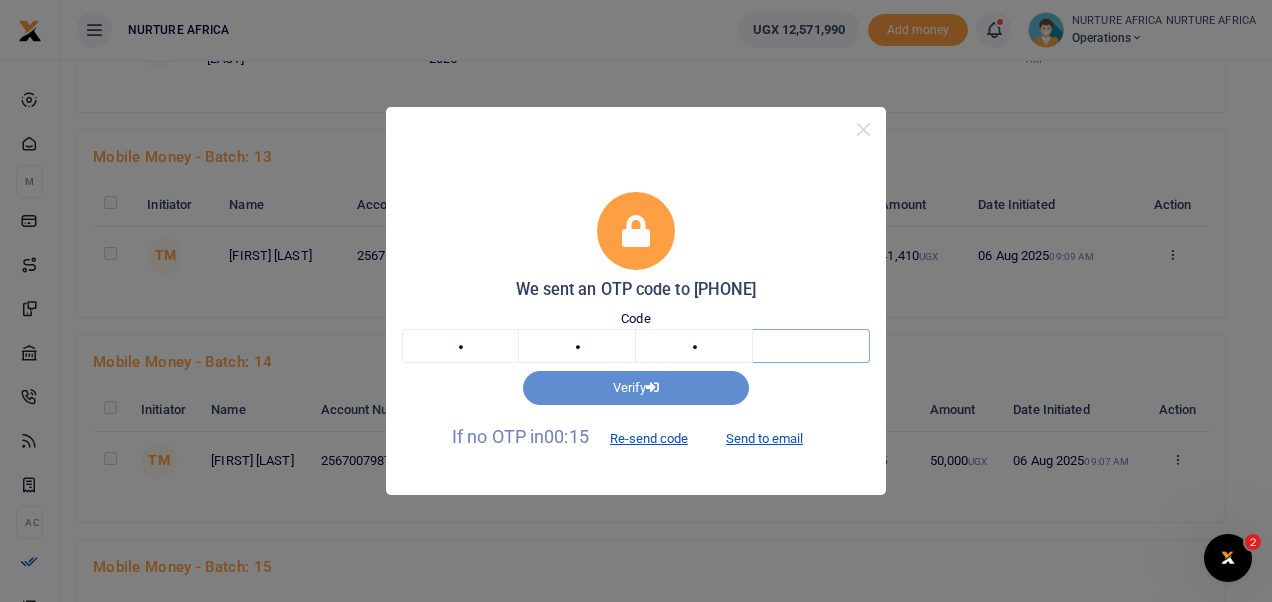 type on "8" 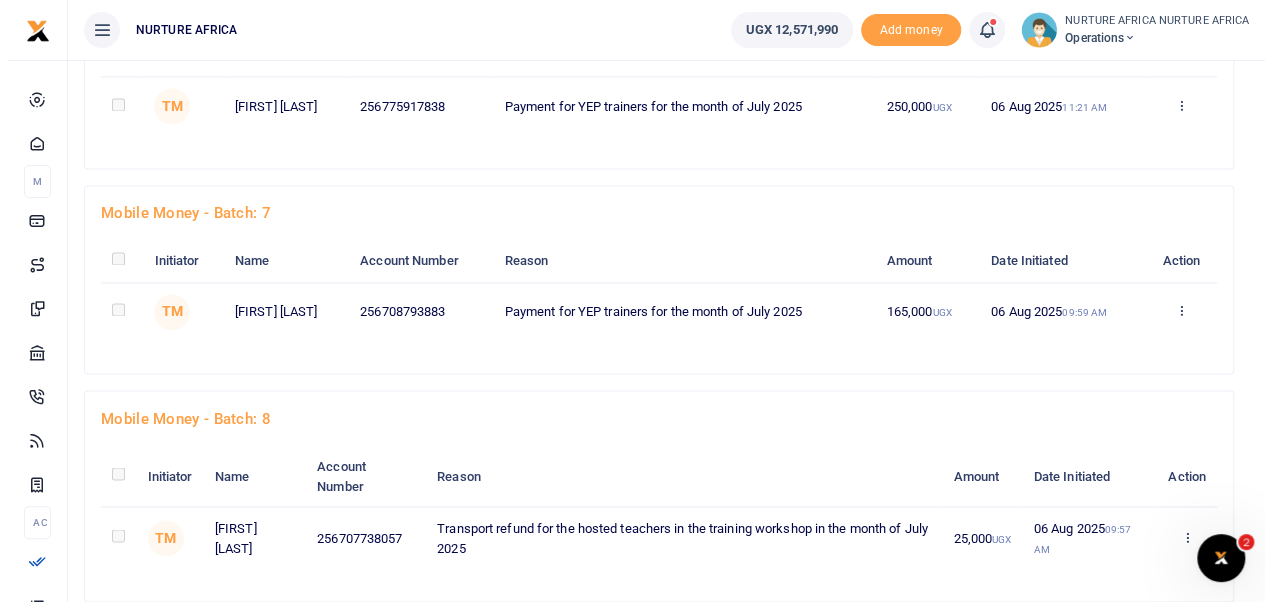 scroll, scrollTop: 2133, scrollLeft: 0, axis: vertical 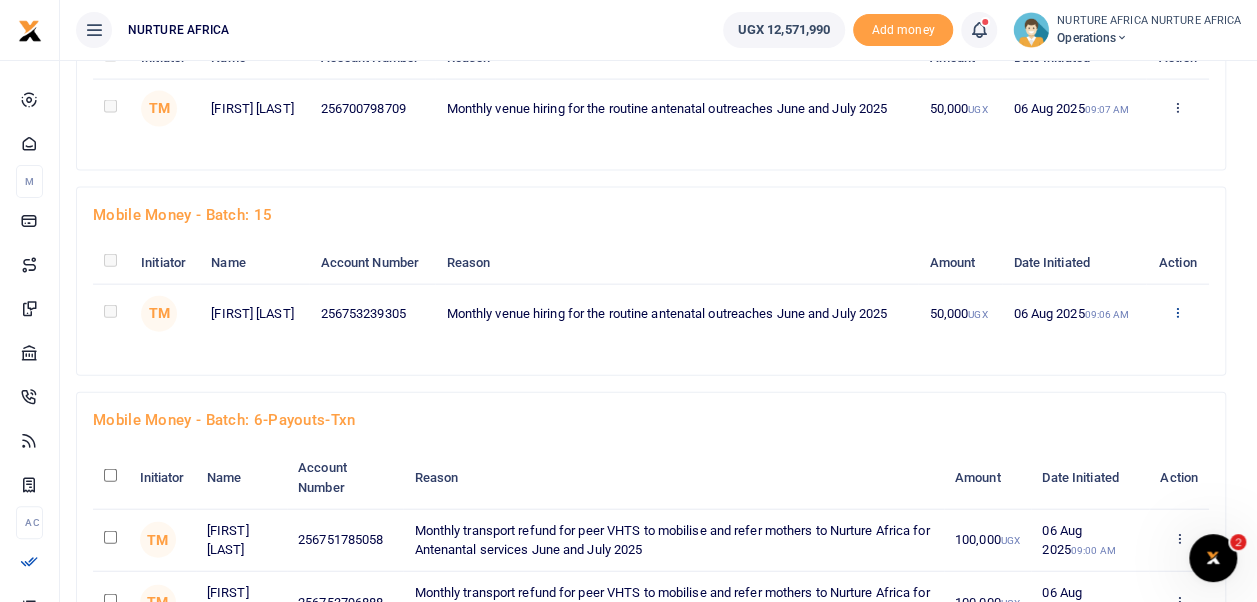 click at bounding box center (1174, -1874) 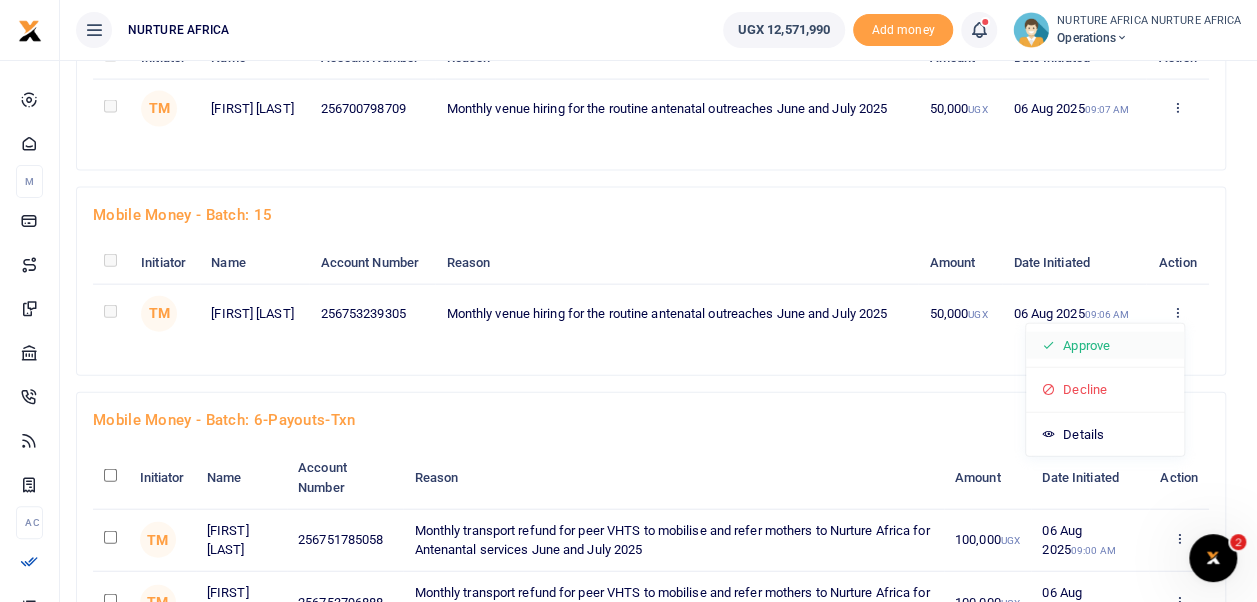 click on "Approve" at bounding box center [1105, 346] 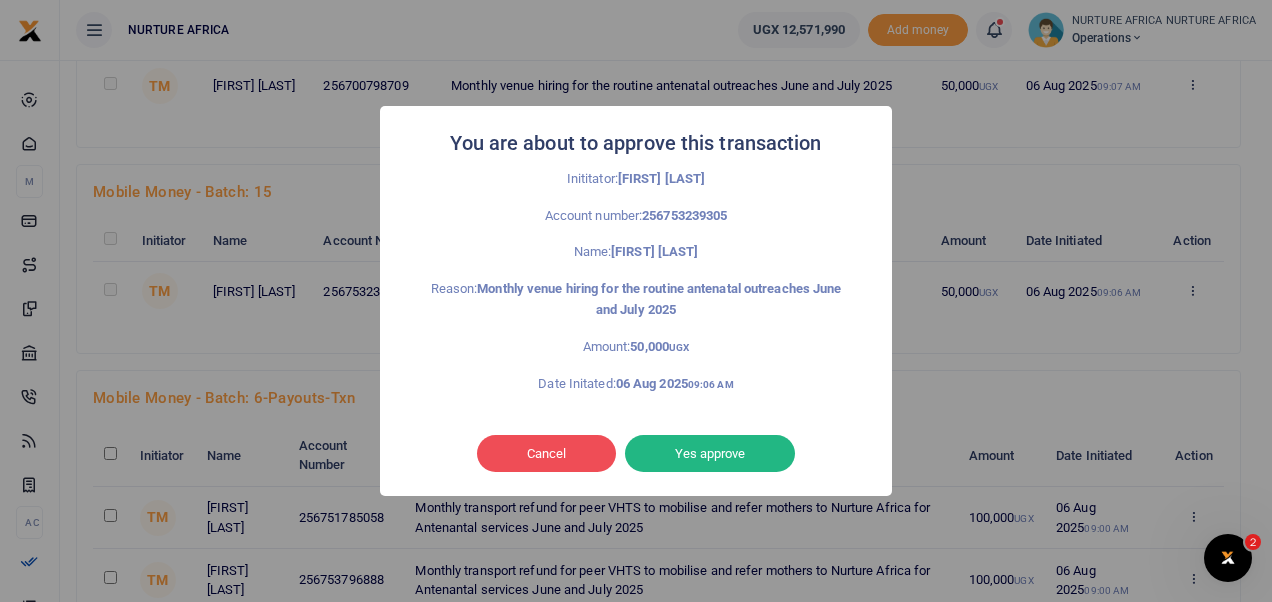 click on "Yes approve" at bounding box center [710, 454] 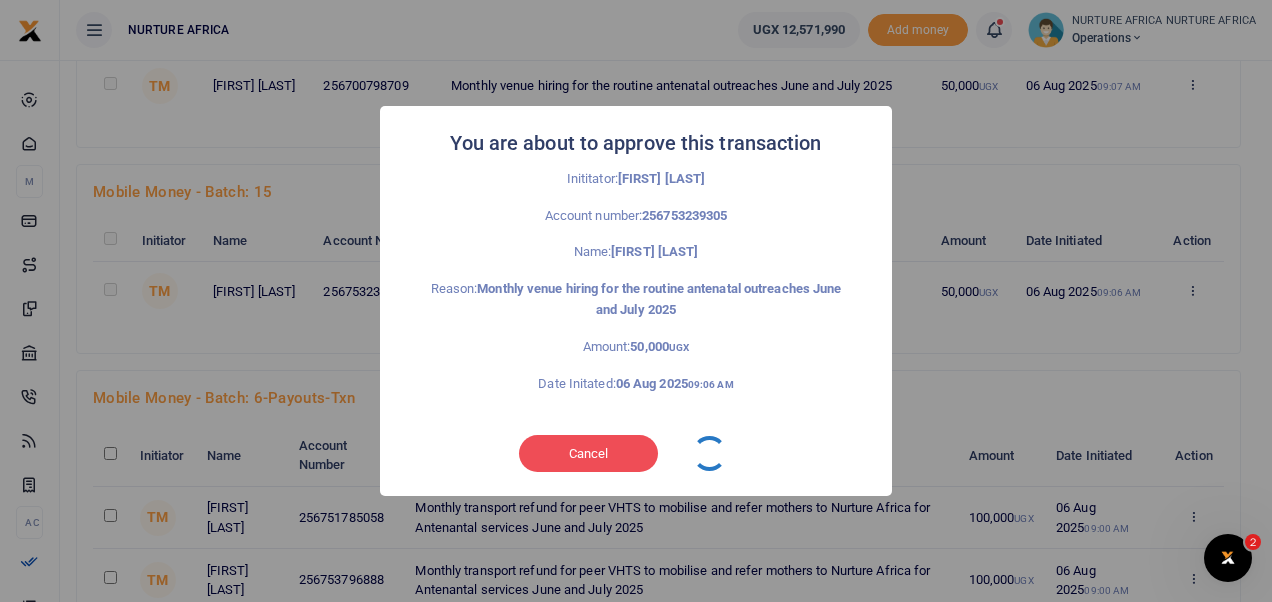 type 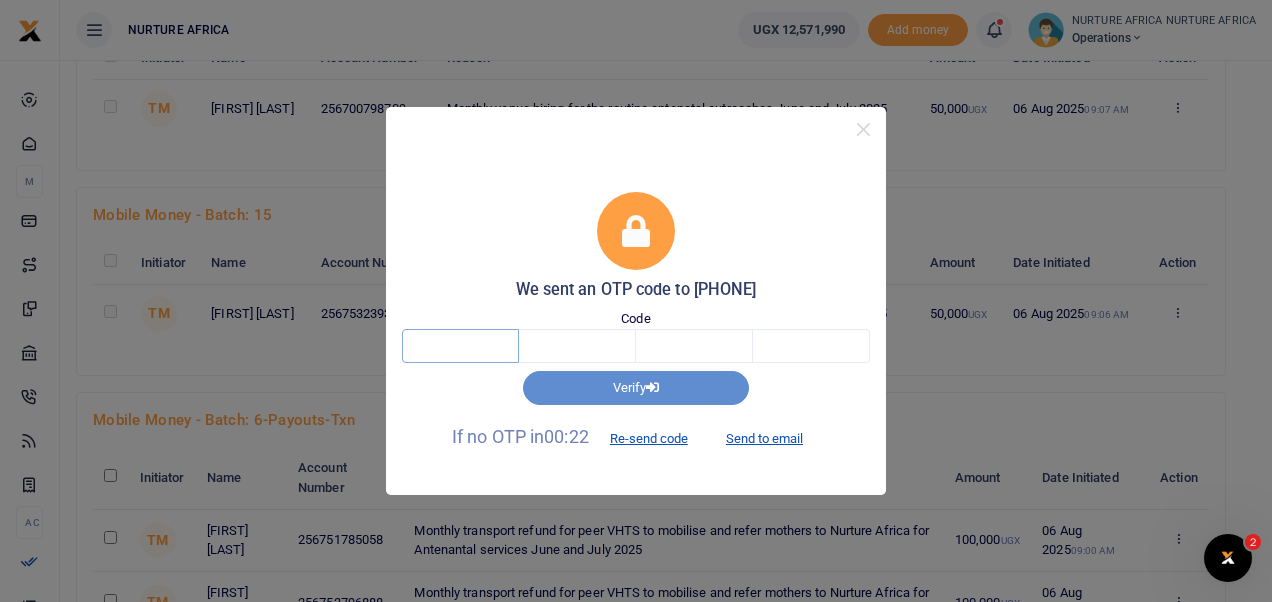 click at bounding box center (460, 346) 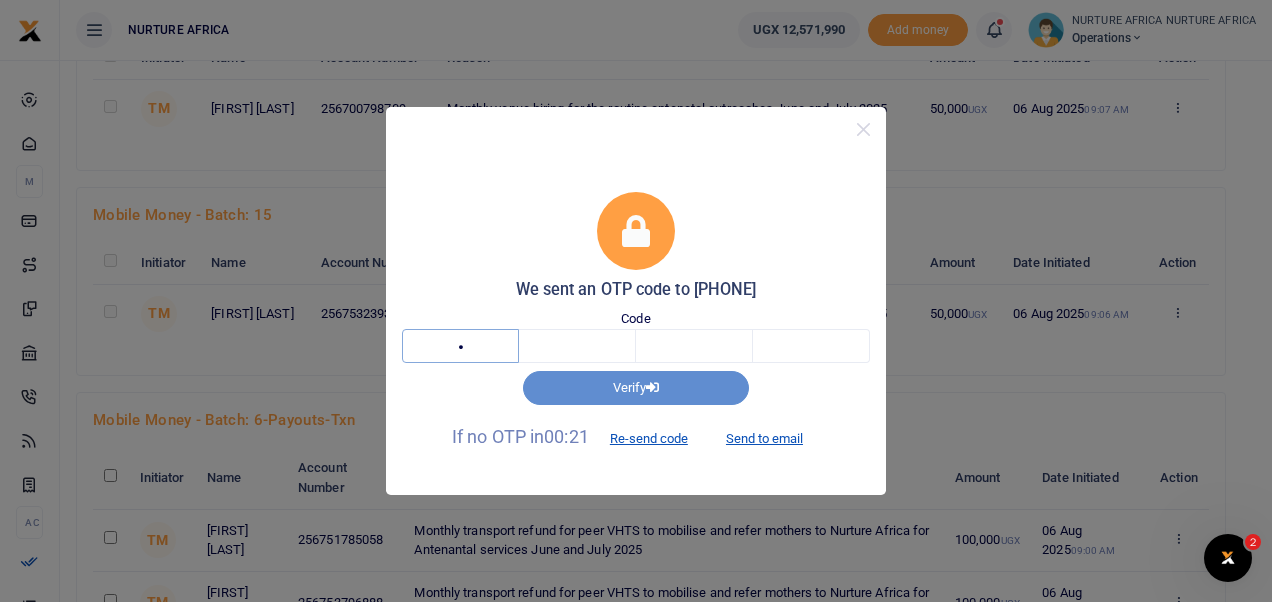 type on "9" 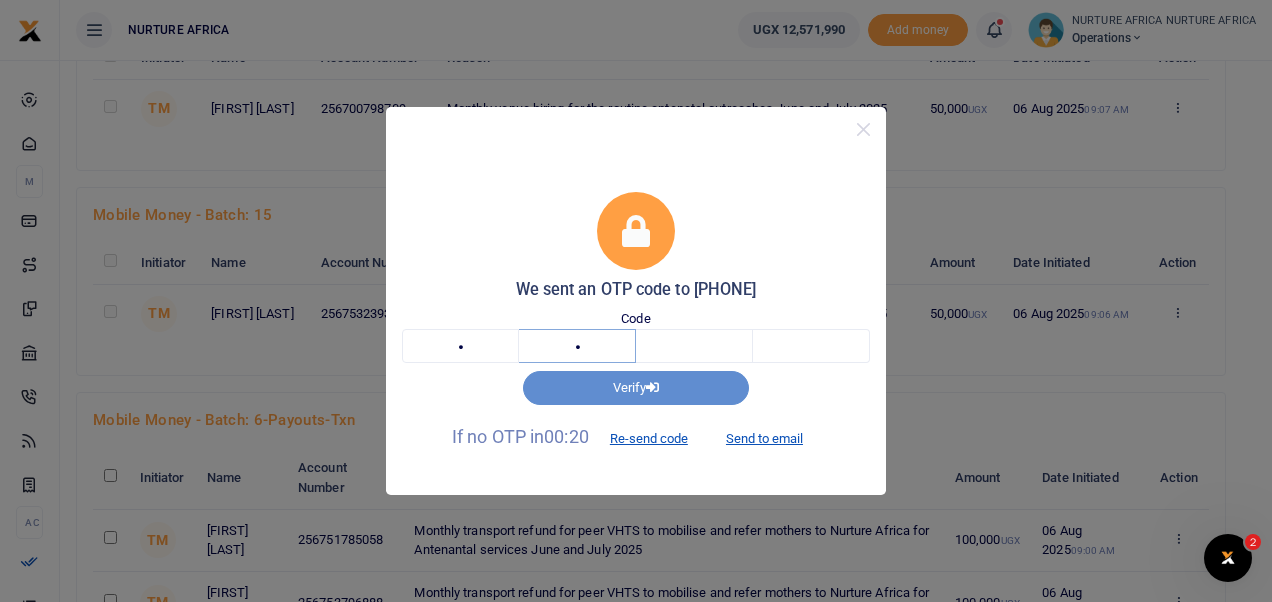 type on "2" 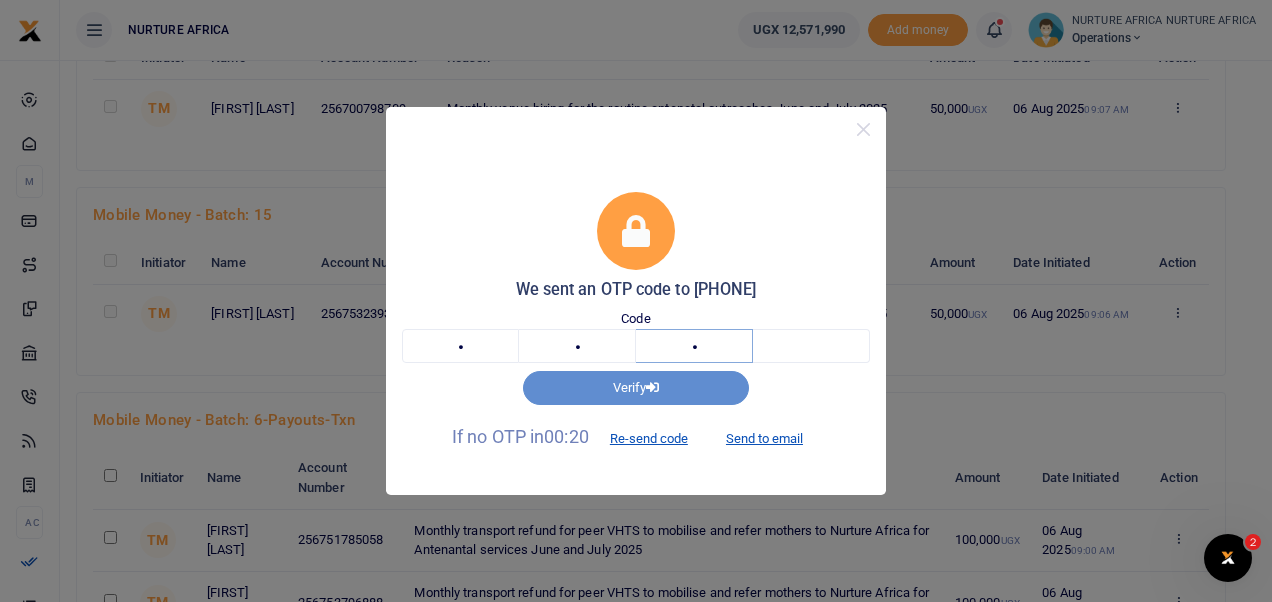 type on "4" 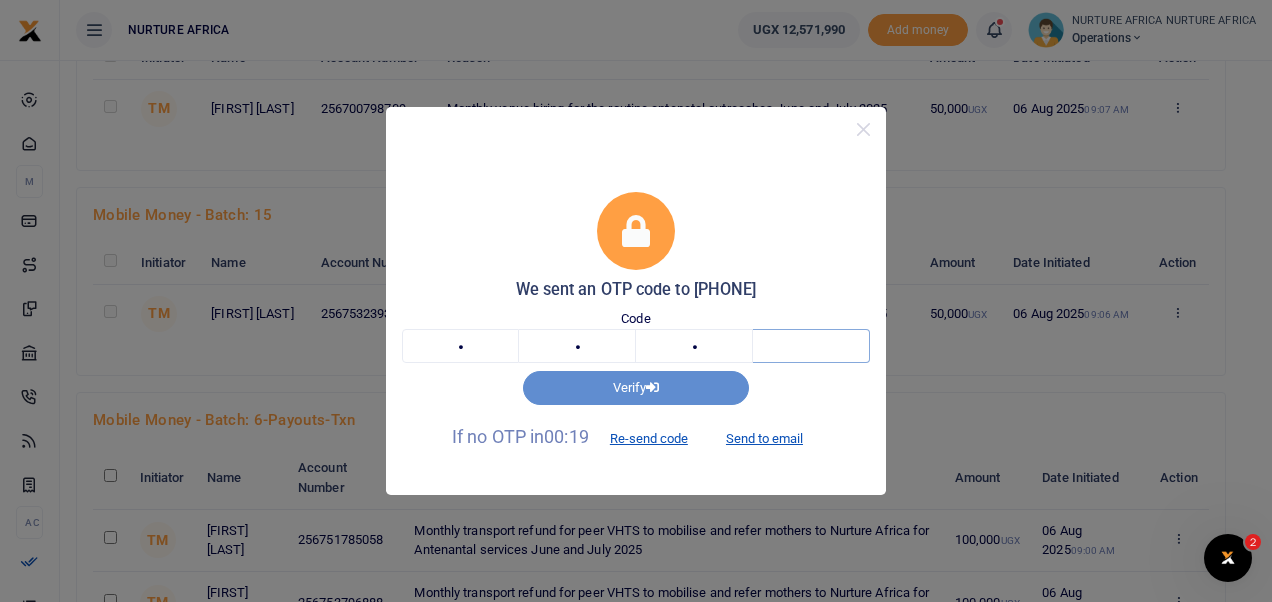 type on "0" 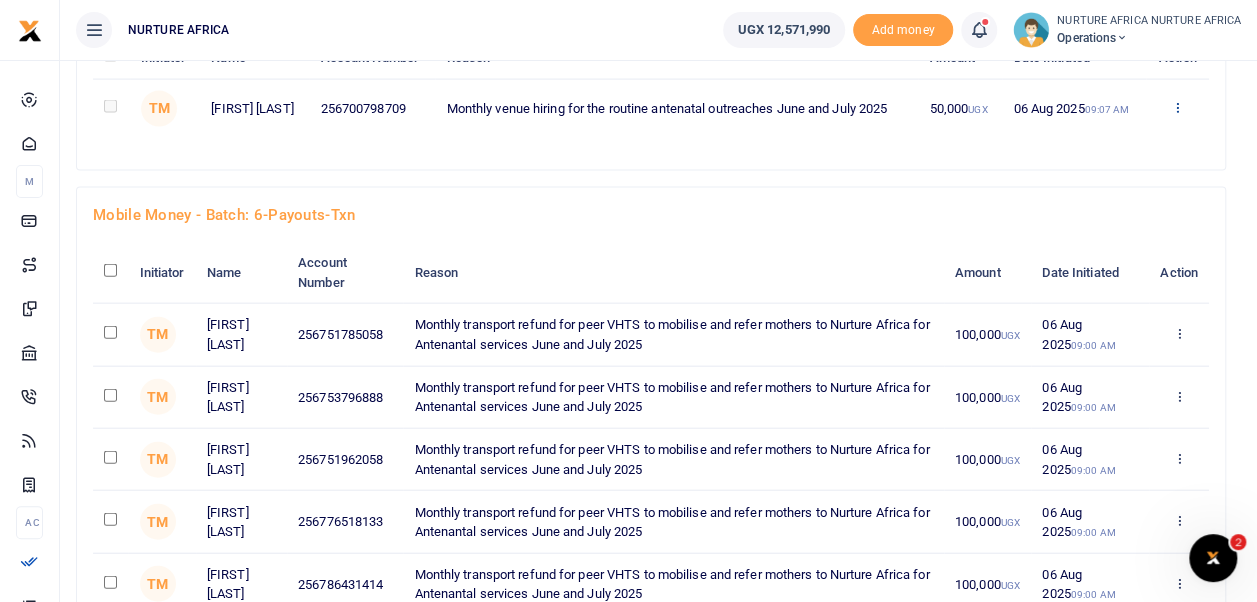 click at bounding box center [1174, -1874] 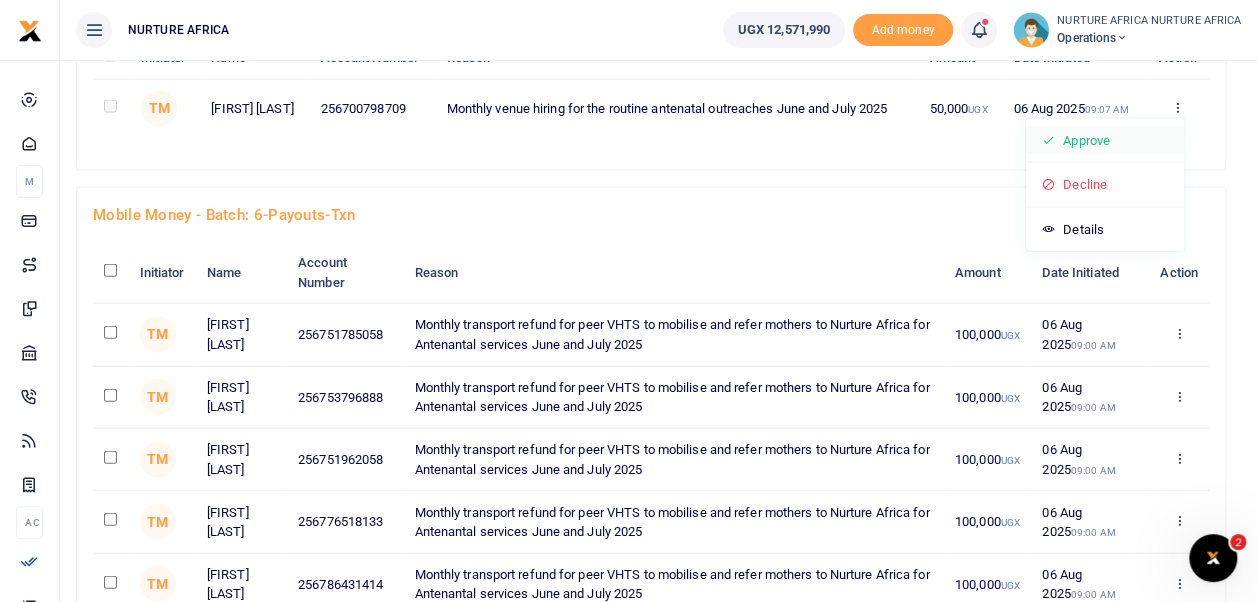 click on "Approve" at bounding box center (1105, 141) 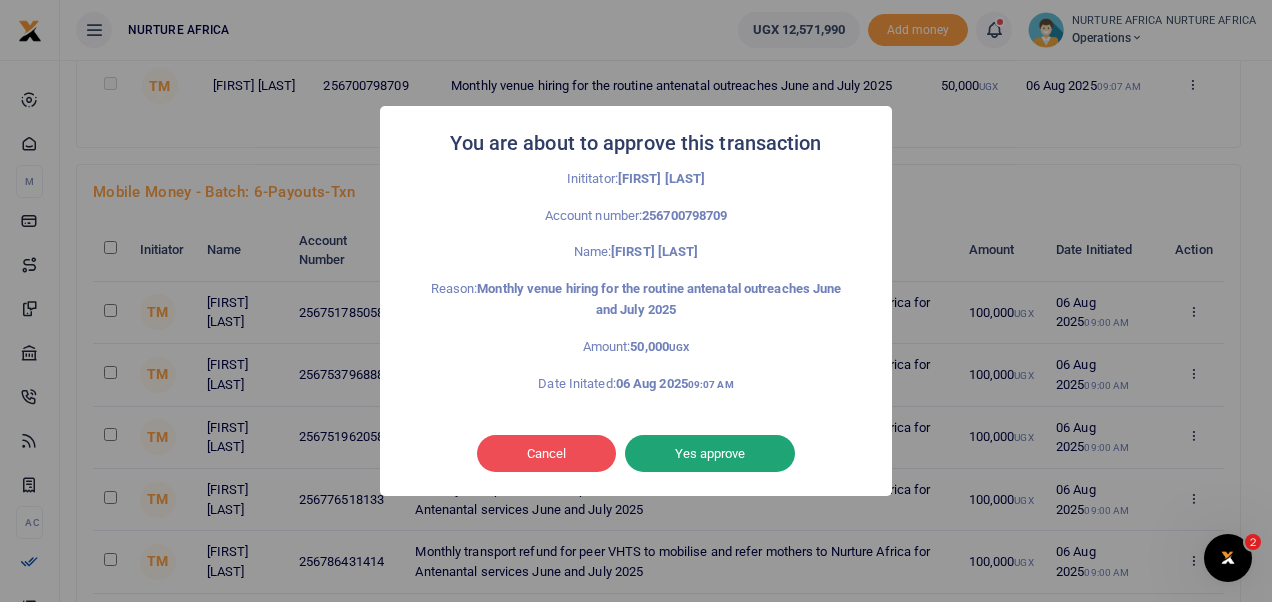 click on "Yes approve" at bounding box center [710, 454] 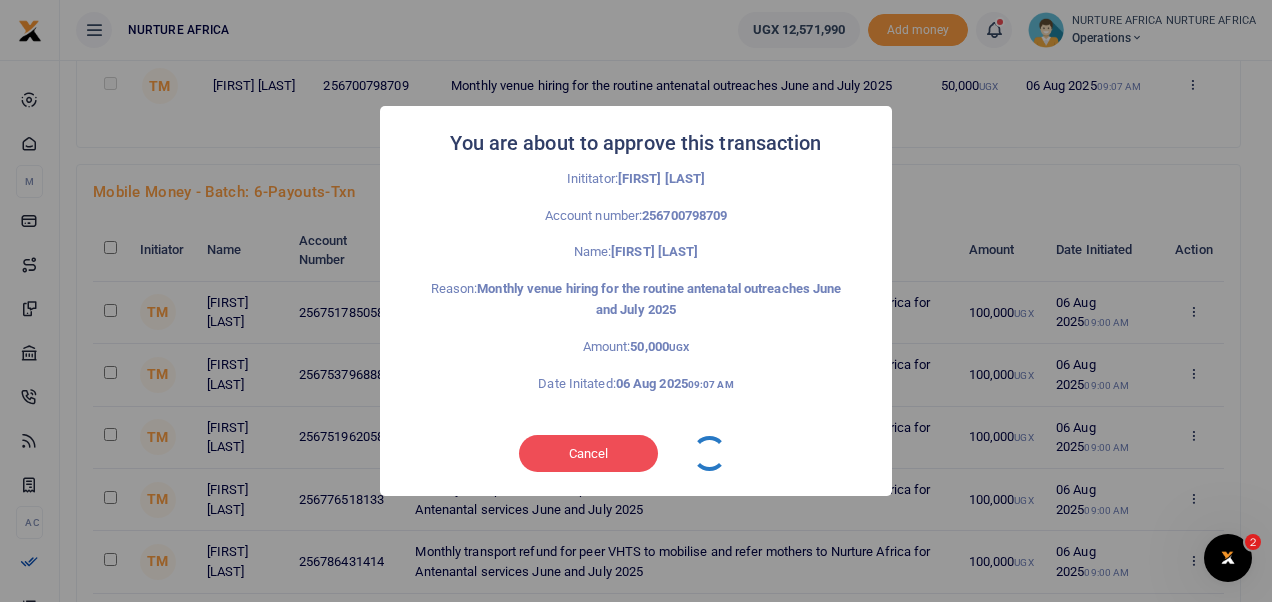 type 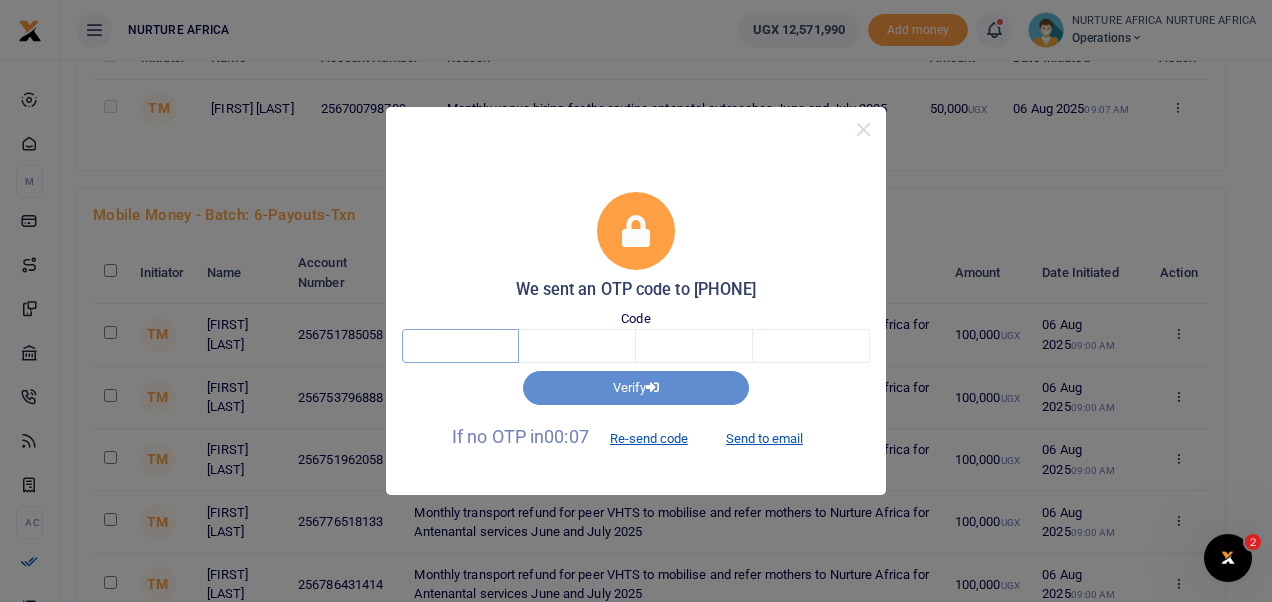 click at bounding box center (460, 346) 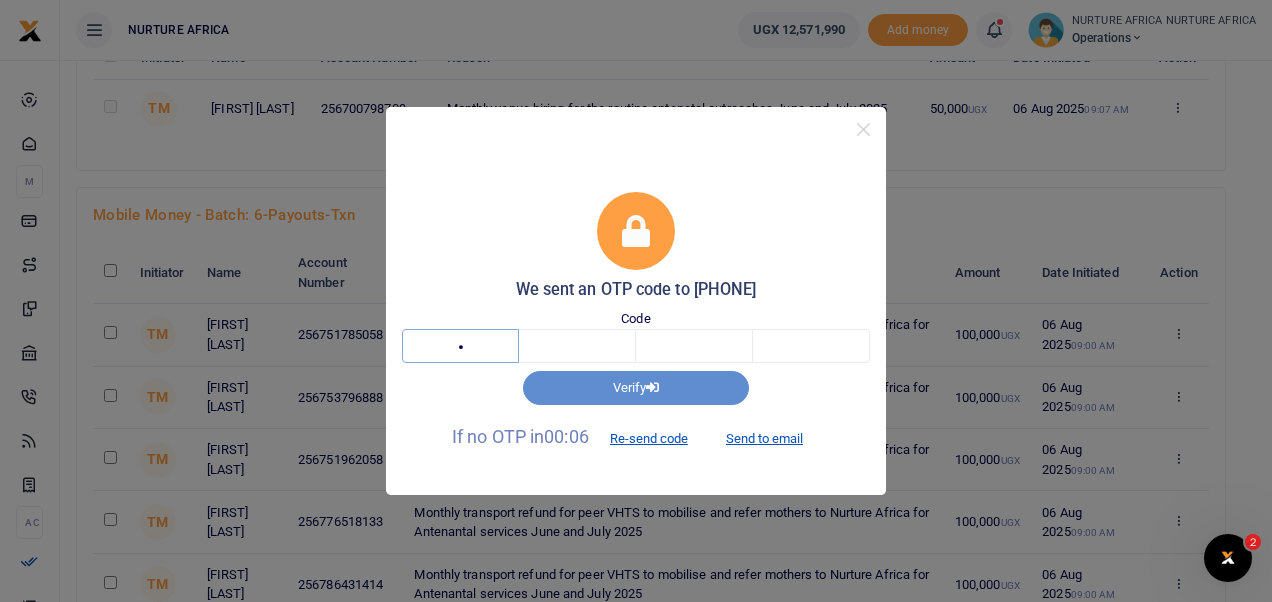 type on "4" 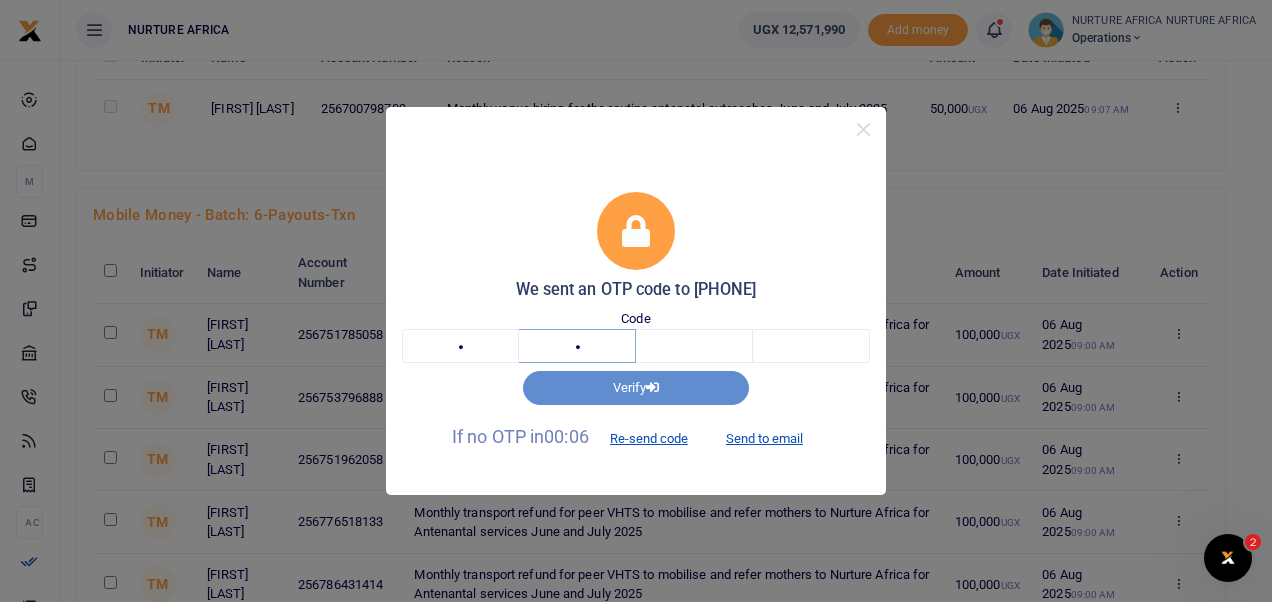 type on "6" 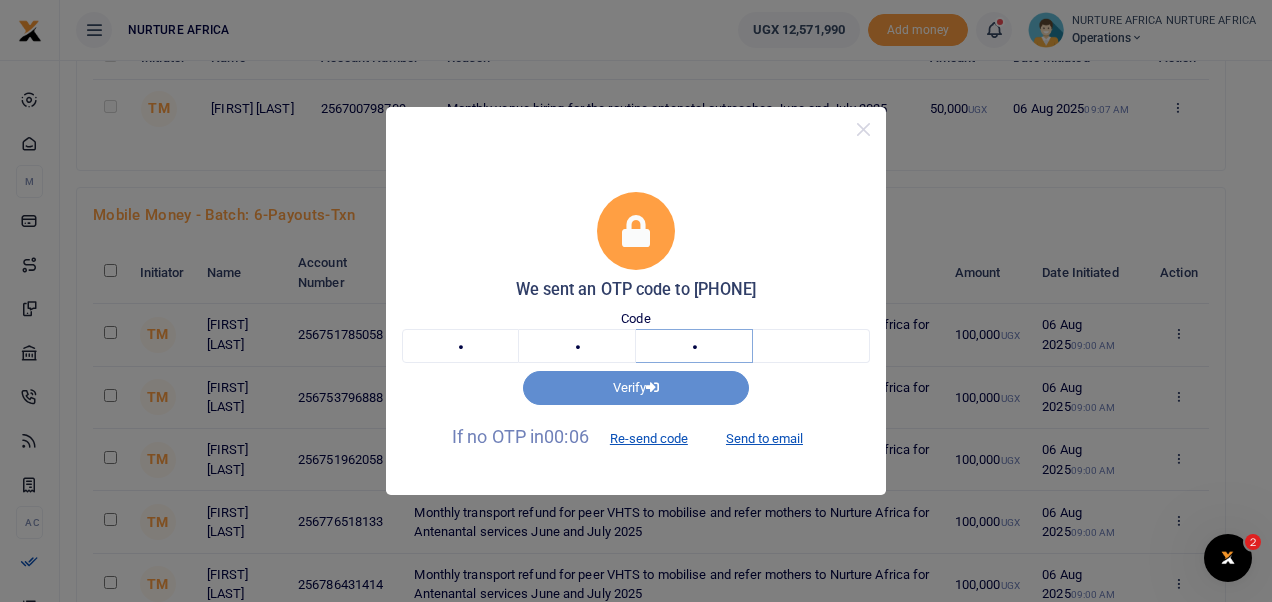 type on "6" 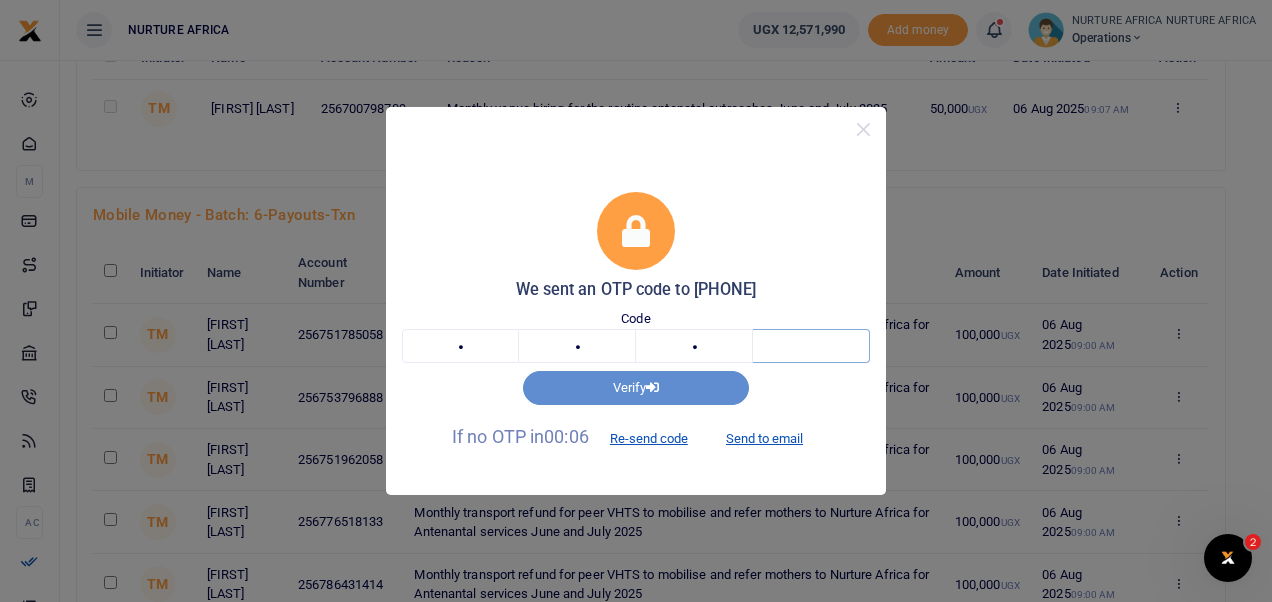 type on "2" 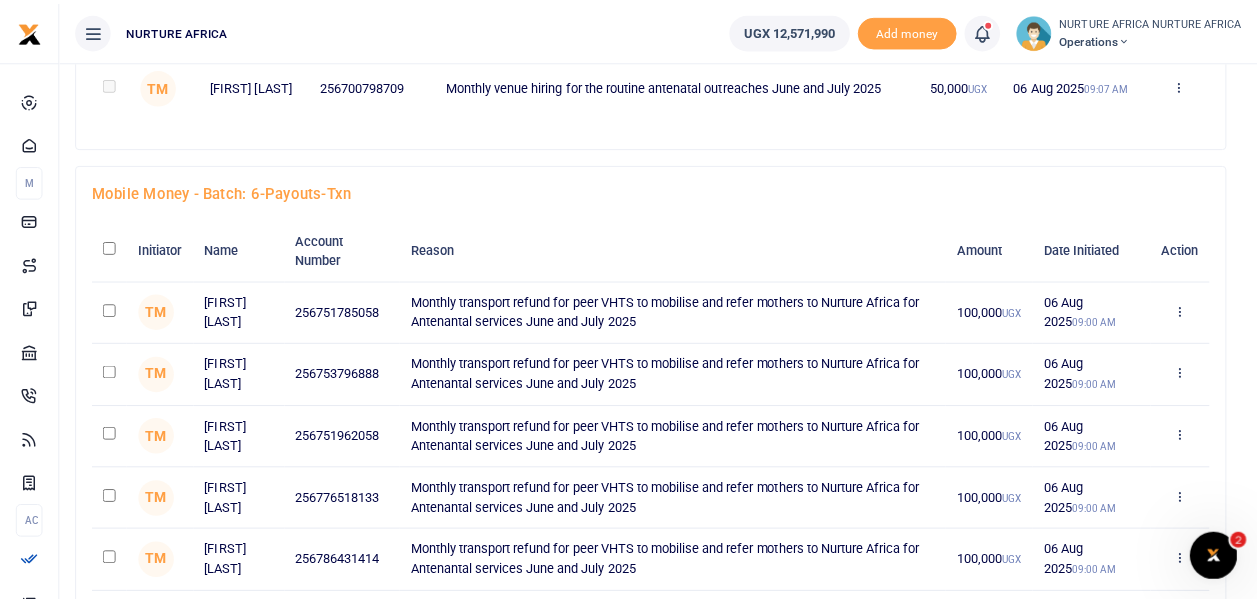 scroll, scrollTop: 1929, scrollLeft: 0, axis: vertical 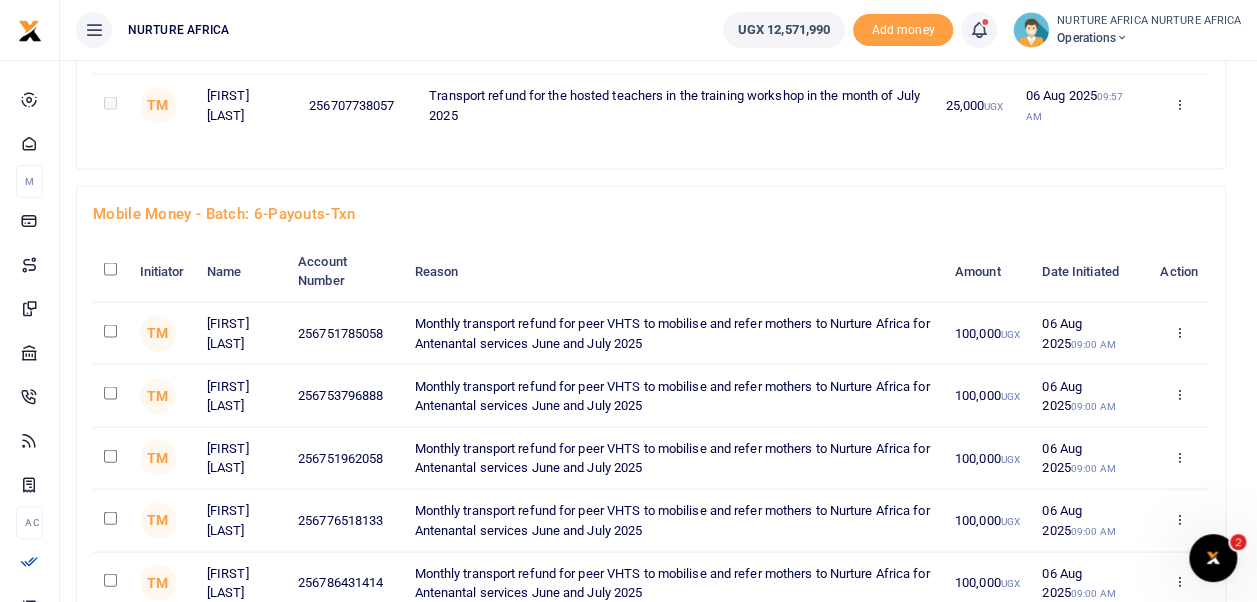 click at bounding box center [110, -1671] 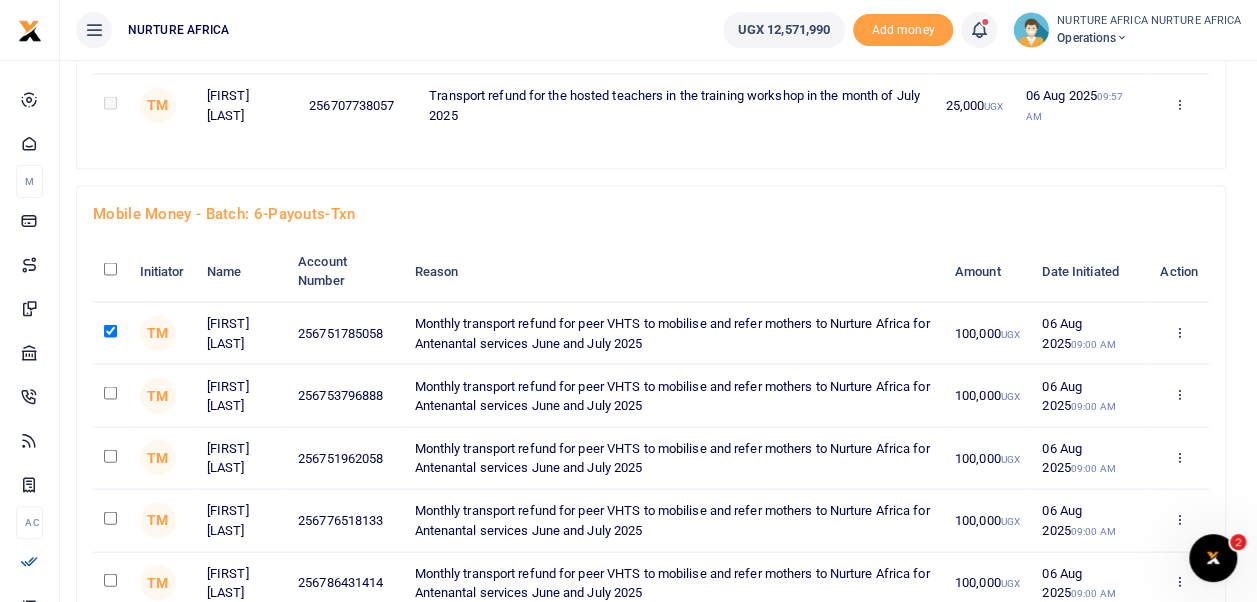click at bounding box center (110, -1201) 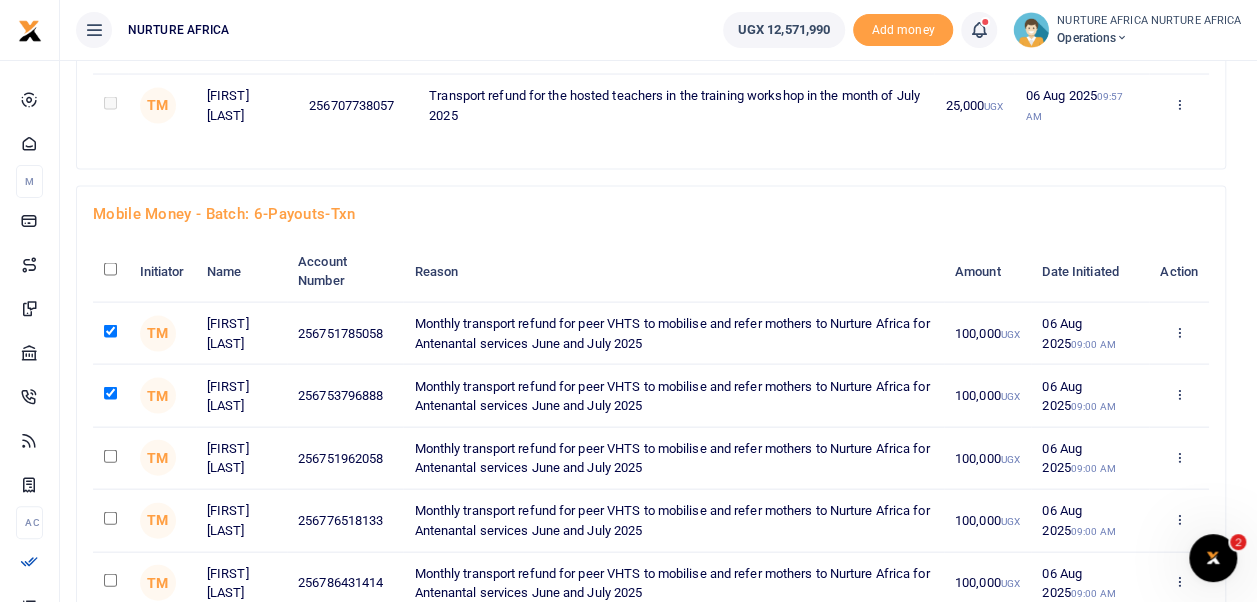 click at bounding box center (110, -849) 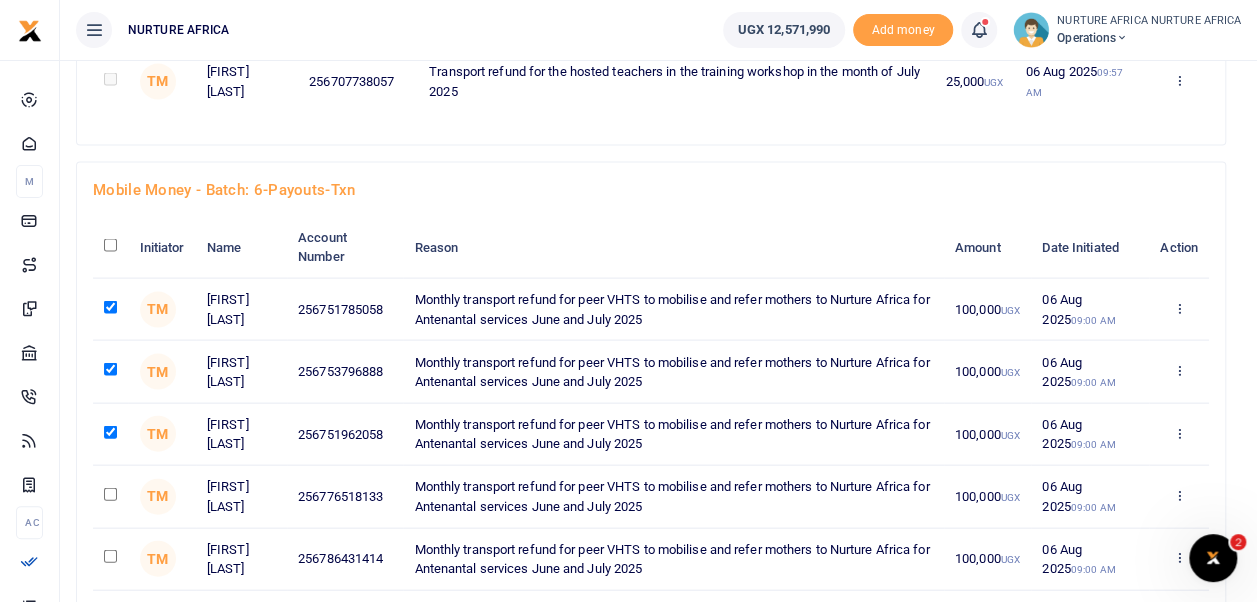 scroll, scrollTop: 1989, scrollLeft: 0, axis: vertical 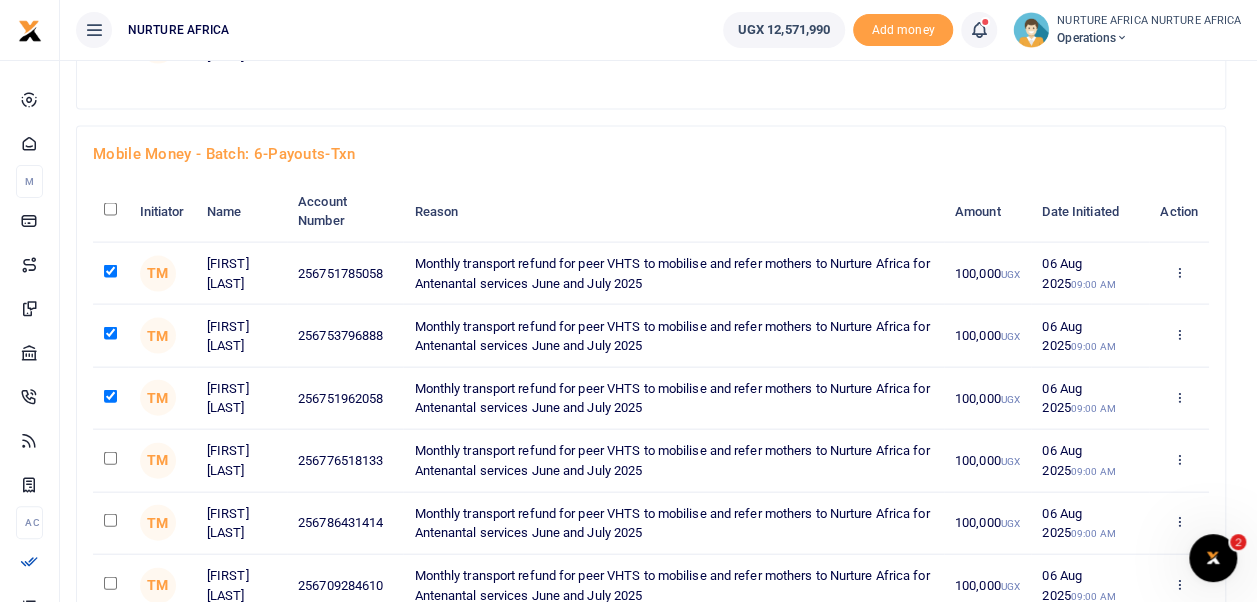 click at bounding box center [110, -849] 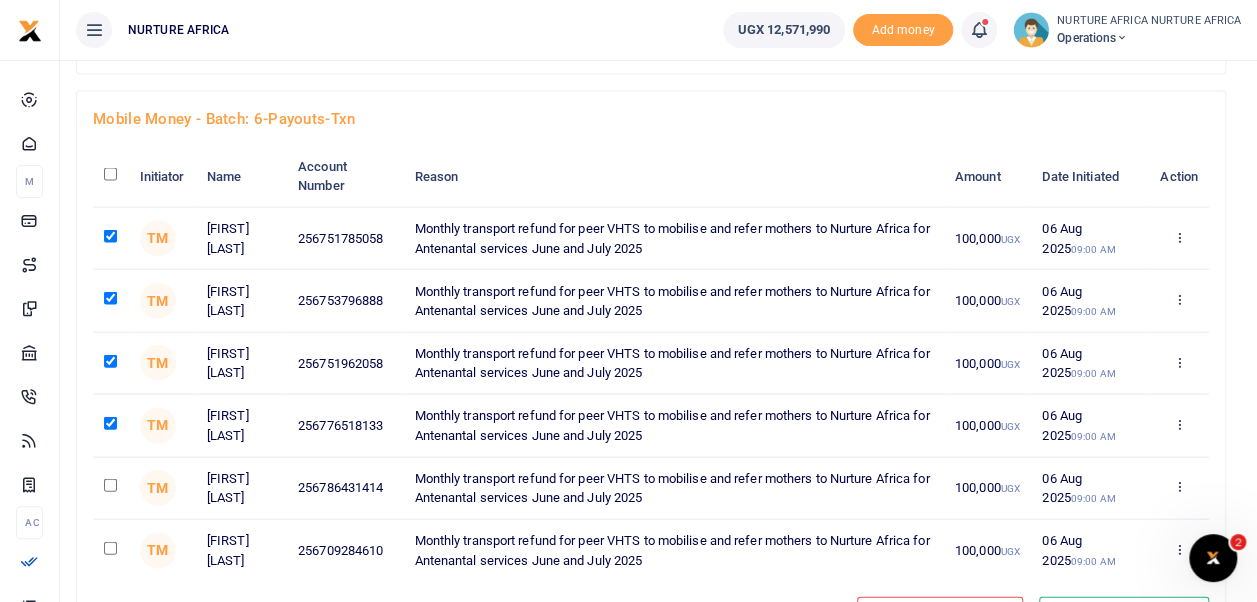 scroll, scrollTop: 2035, scrollLeft: 0, axis: vertical 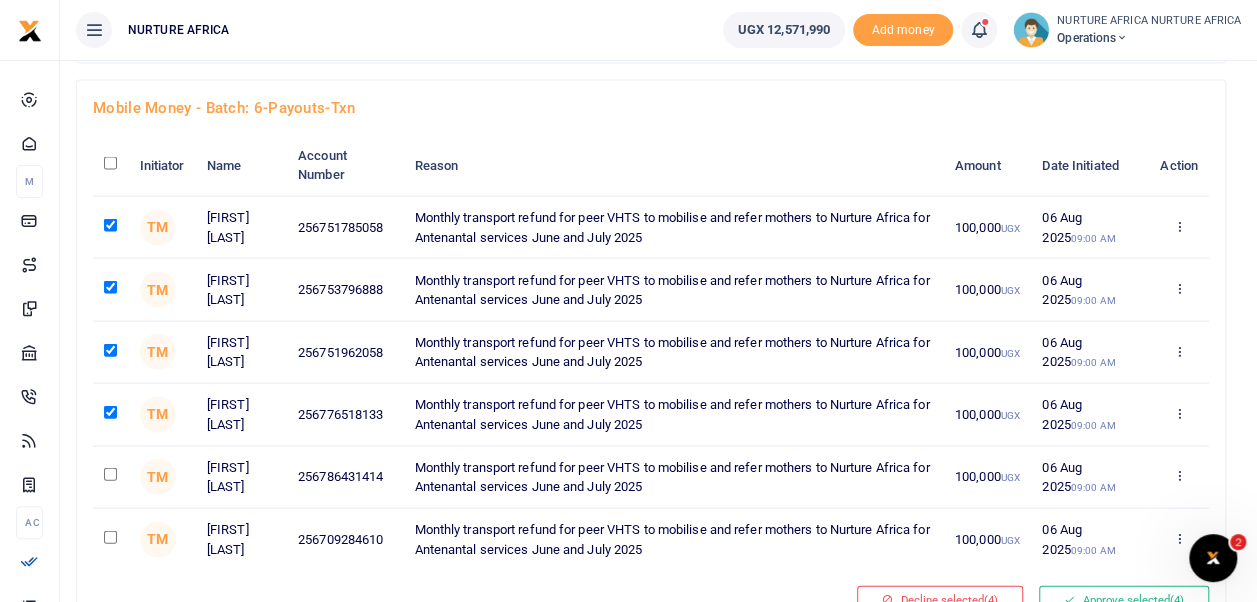 click at bounding box center [110, 474] 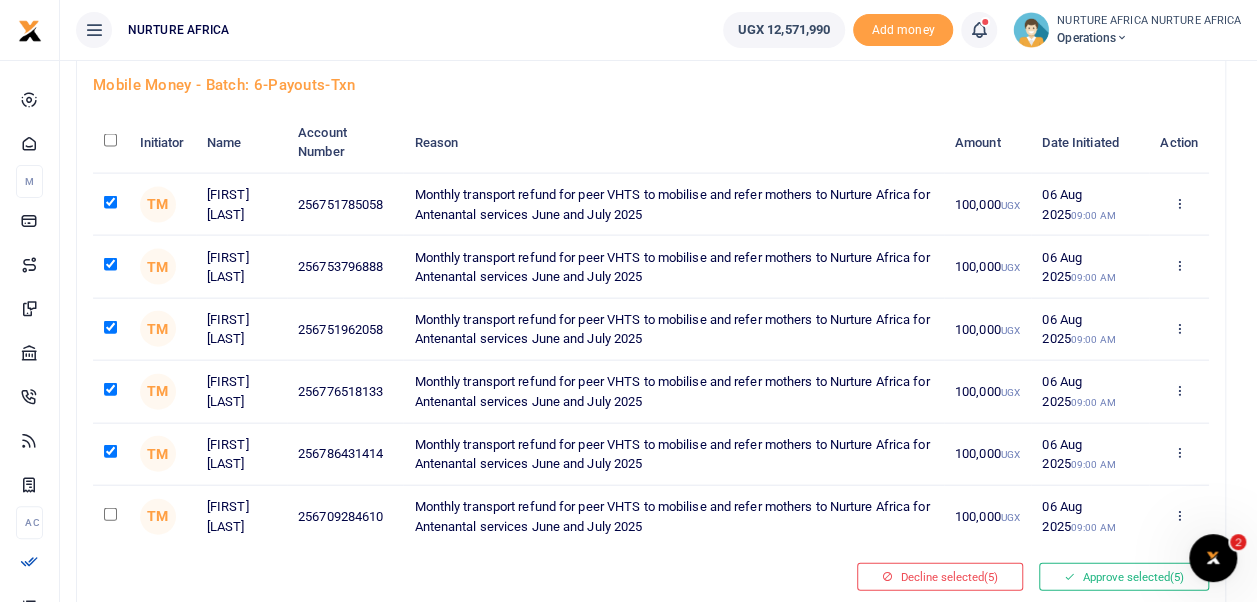 scroll, scrollTop: 2063, scrollLeft: 0, axis: vertical 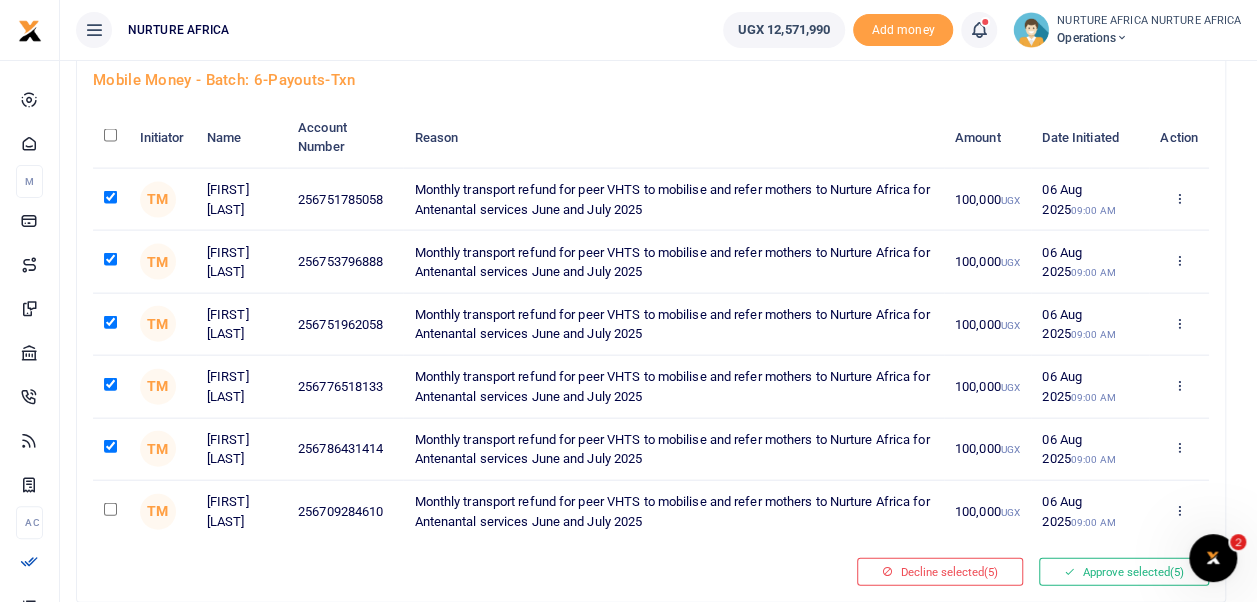 click at bounding box center (110, 509) 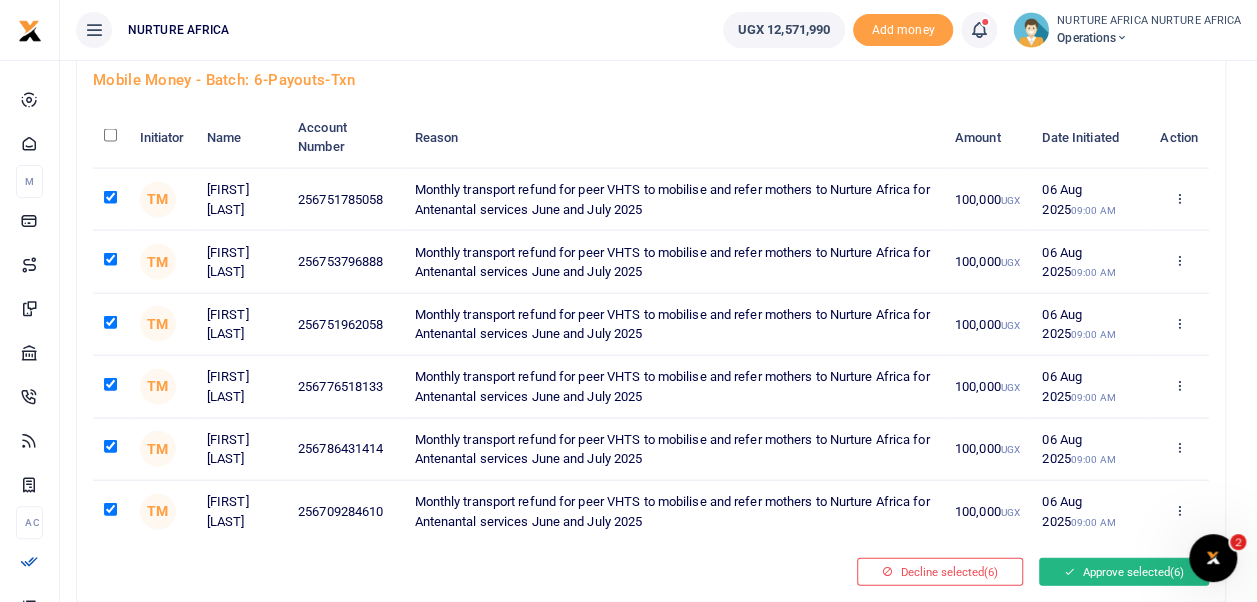 click on "Approve selected  (6)" at bounding box center (1124, 572) 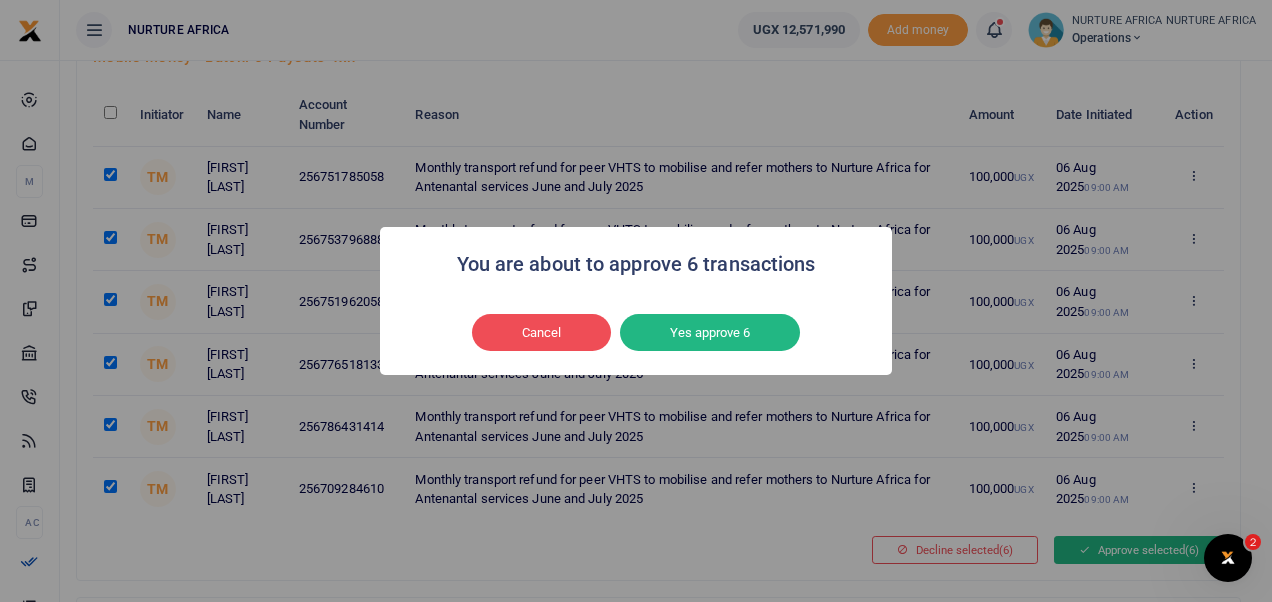 click on "Yes approve 6" at bounding box center [710, 333] 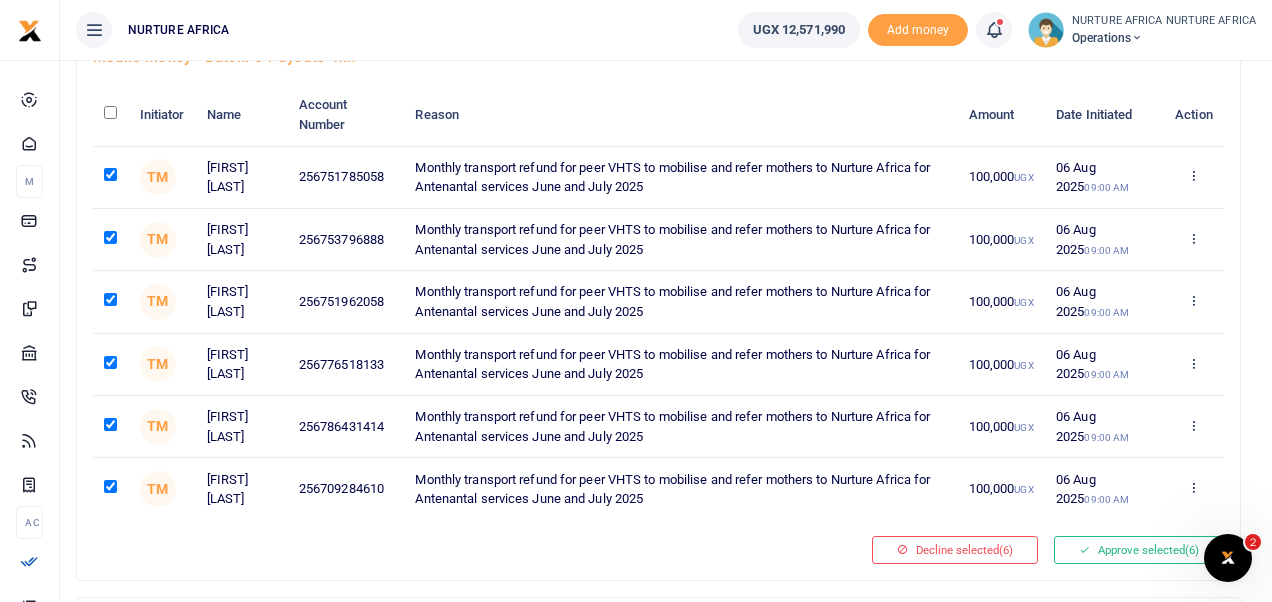 type 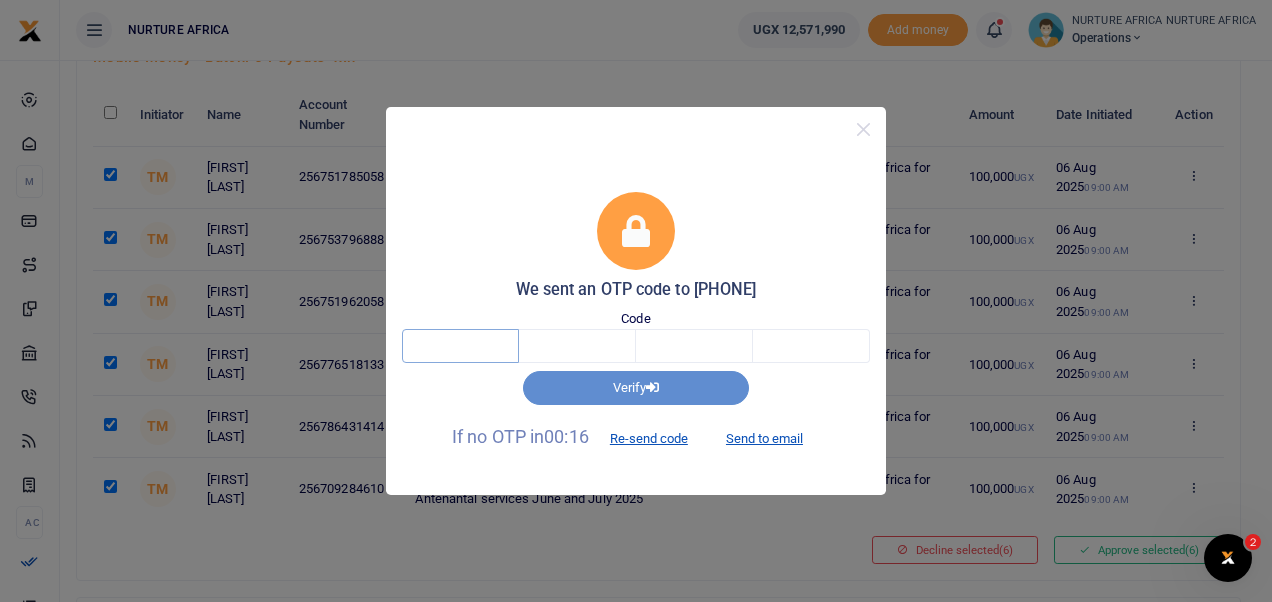 click at bounding box center [460, 346] 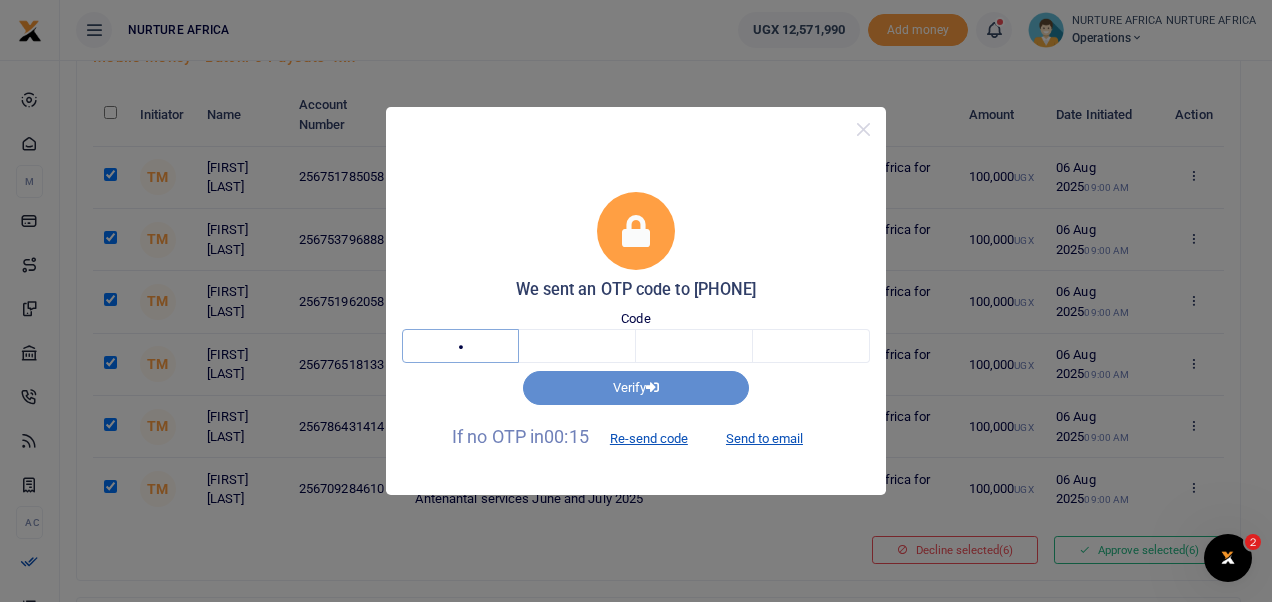 type on "2" 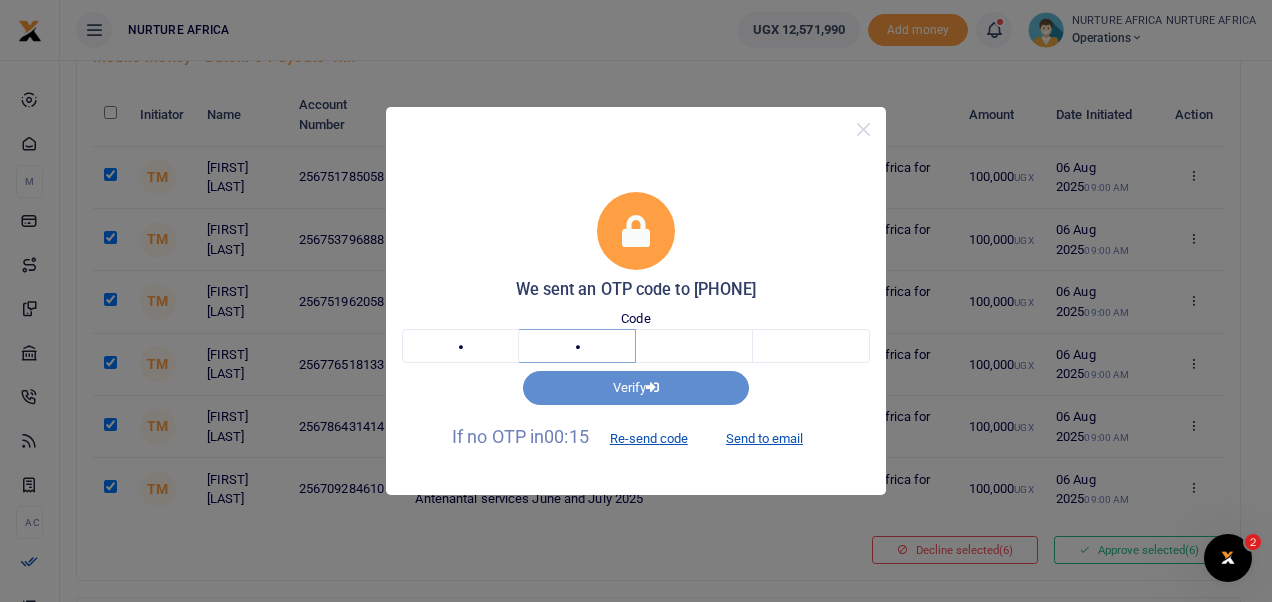 type on "0" 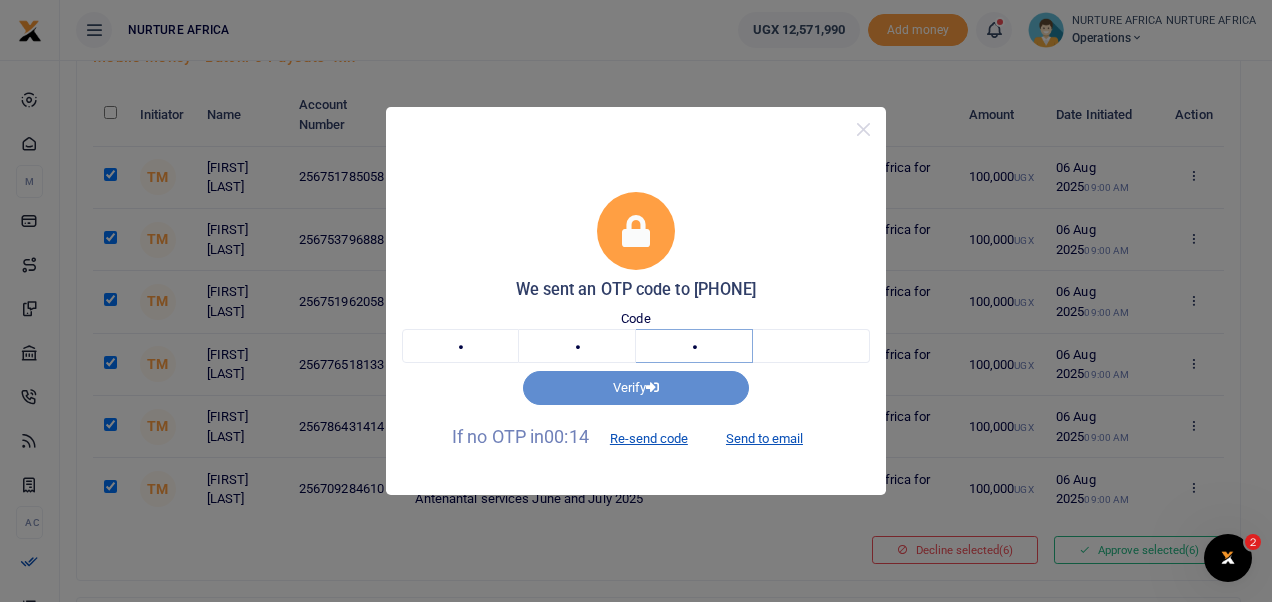 type on "4" 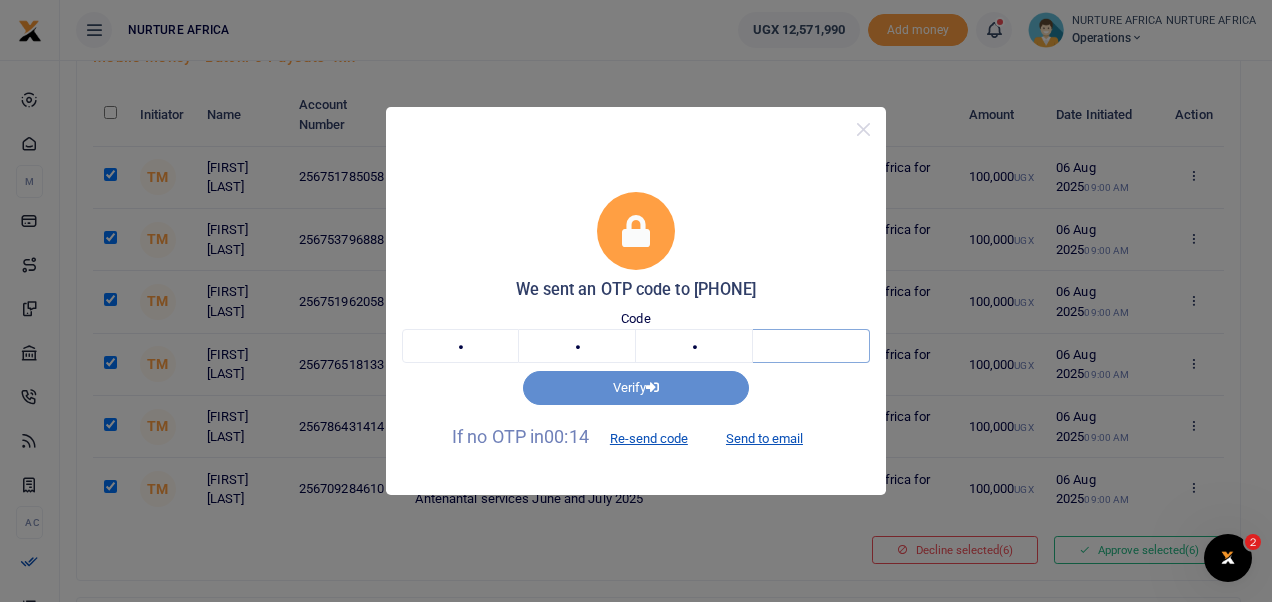 type on "7" 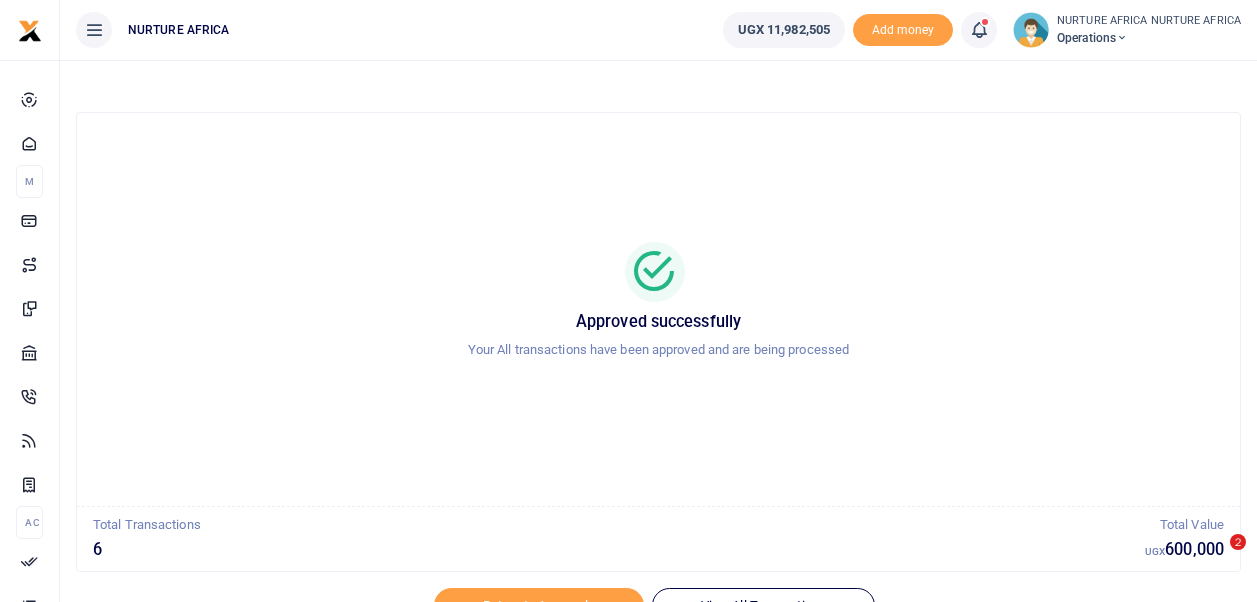scroll, scrollTop: 0, scrollLeft: 0, axis: both 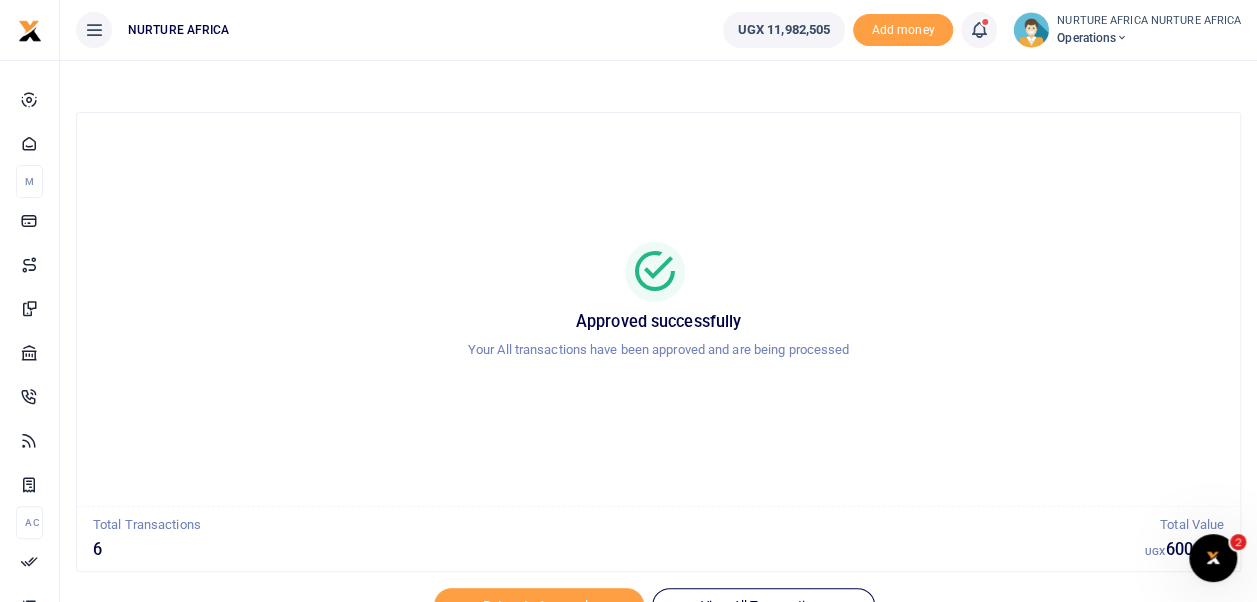 click at bounding box center (989, 30) 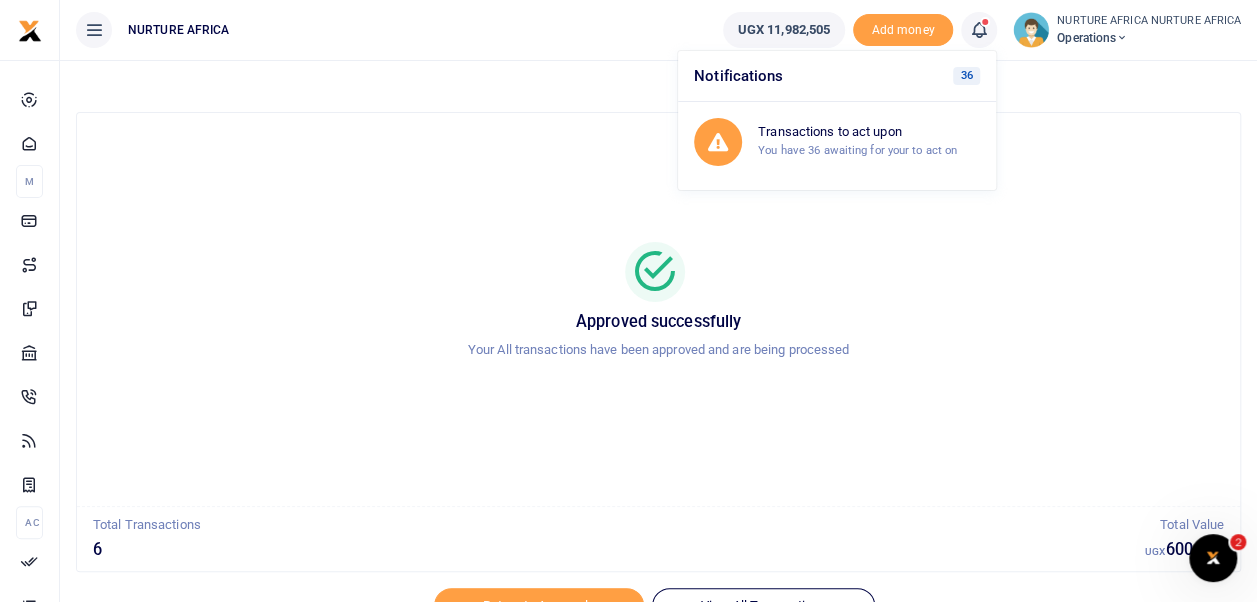 click on "You have 36 awaiting for your to act on" at bounding box center [857, 150] 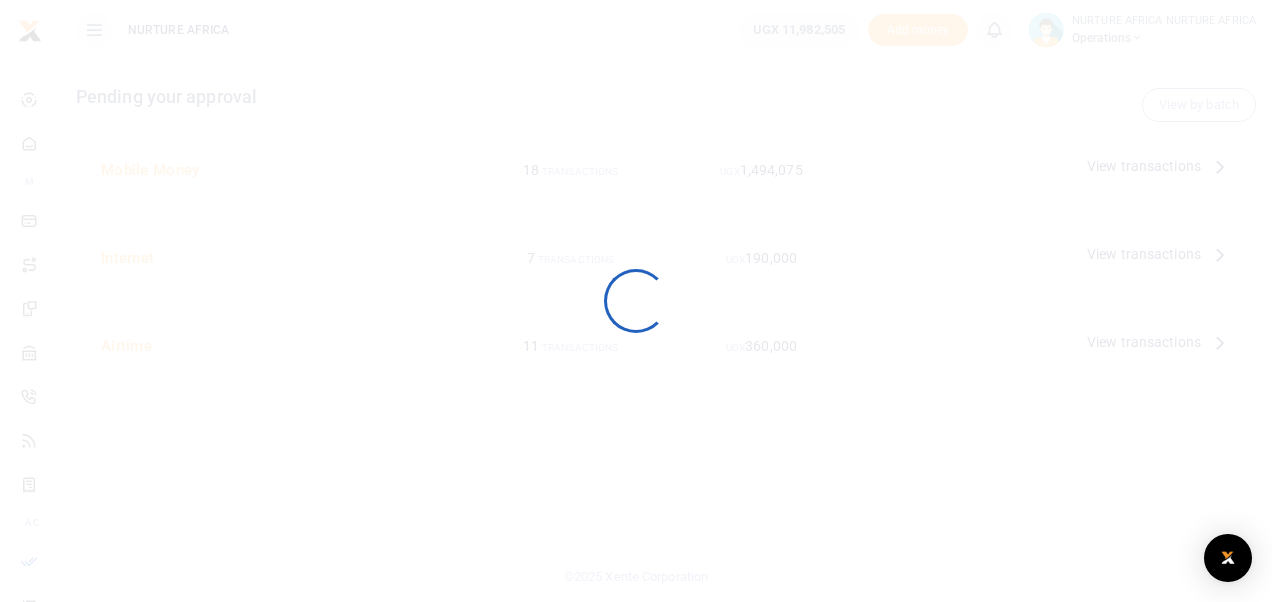 scroll, scrollTop: 0, scrollLeft: 0, axis: both 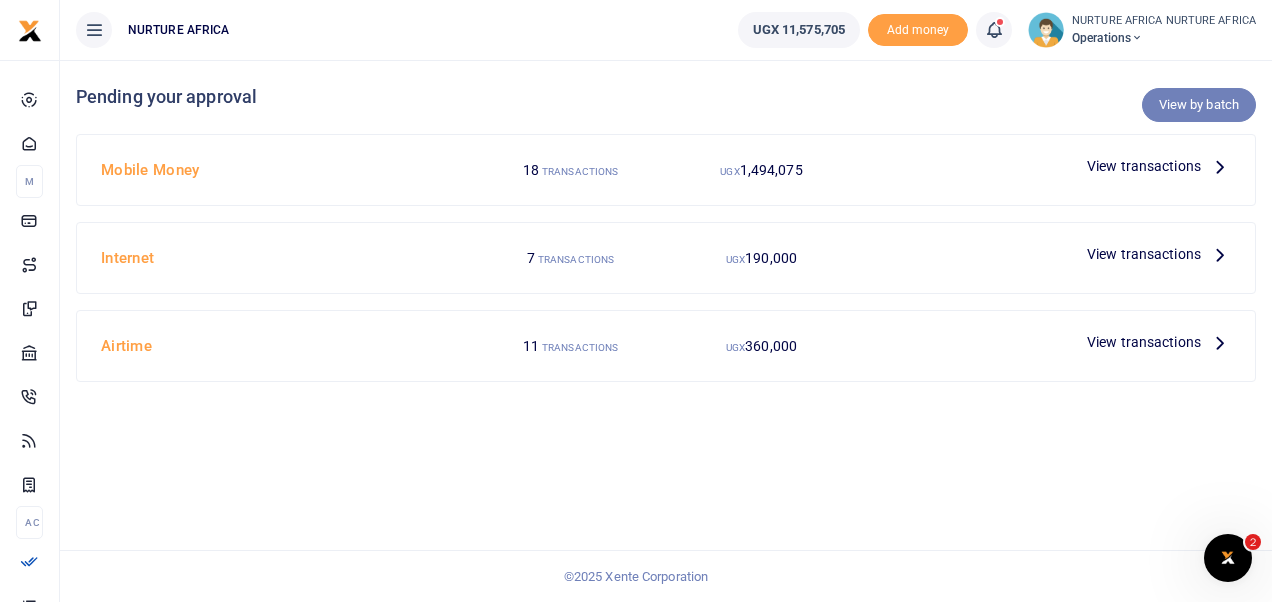 click on "View by batch" at bounding box center [1199, 105] 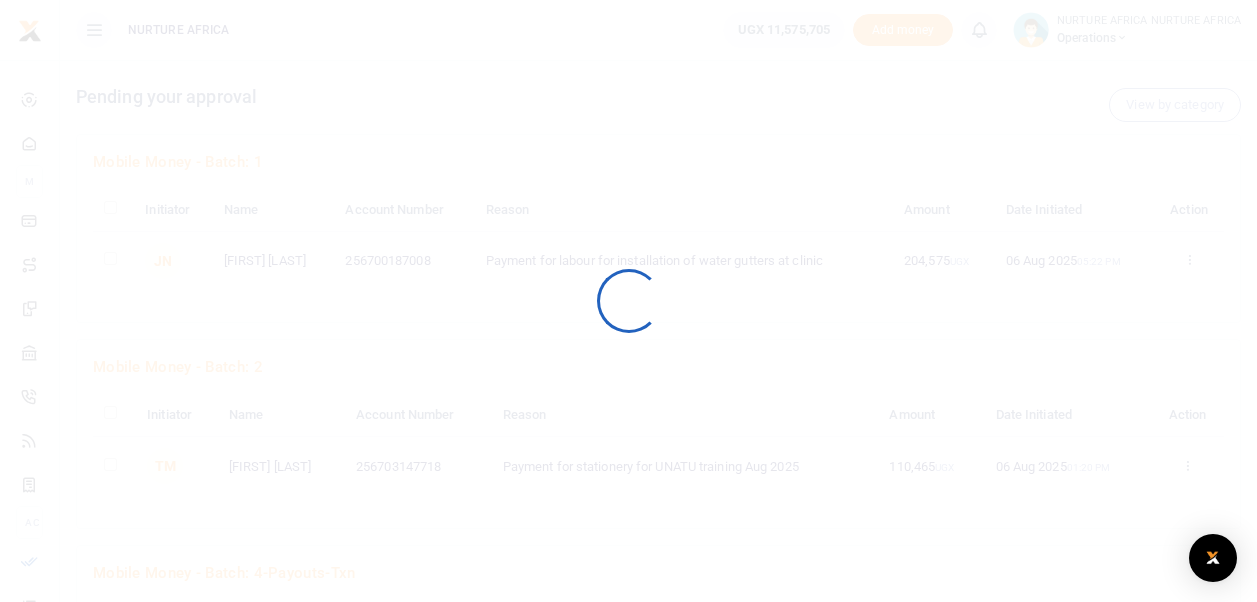 scroll, scrollTop: 0, scrollLeft: 0, axis: both 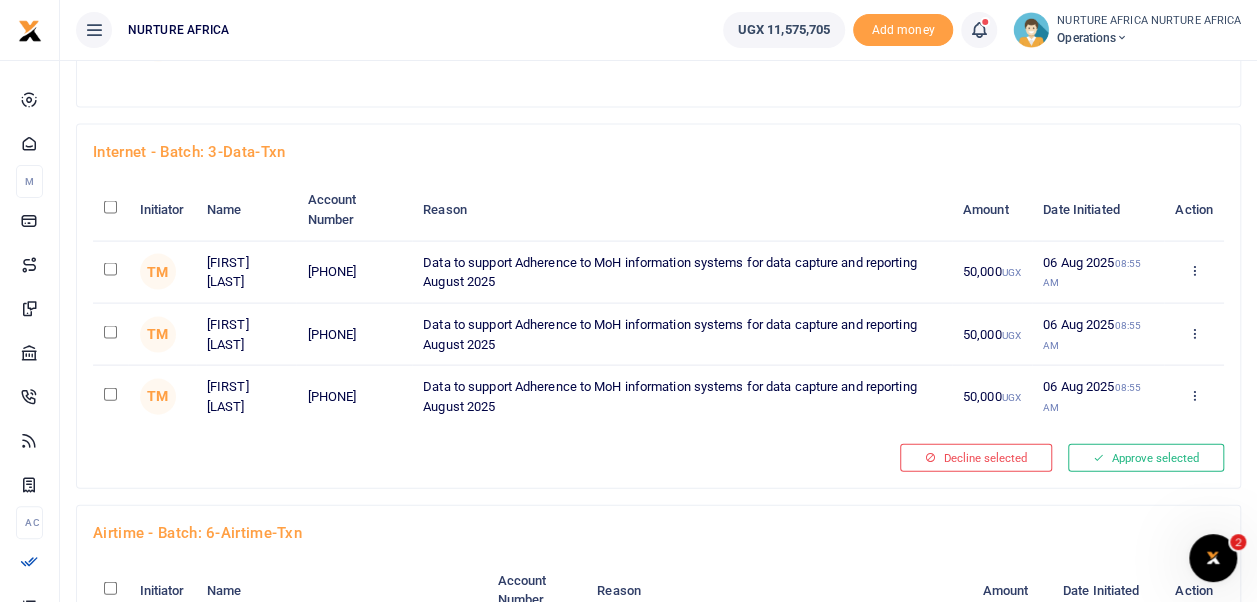 click at bounding box center (110, -1710) 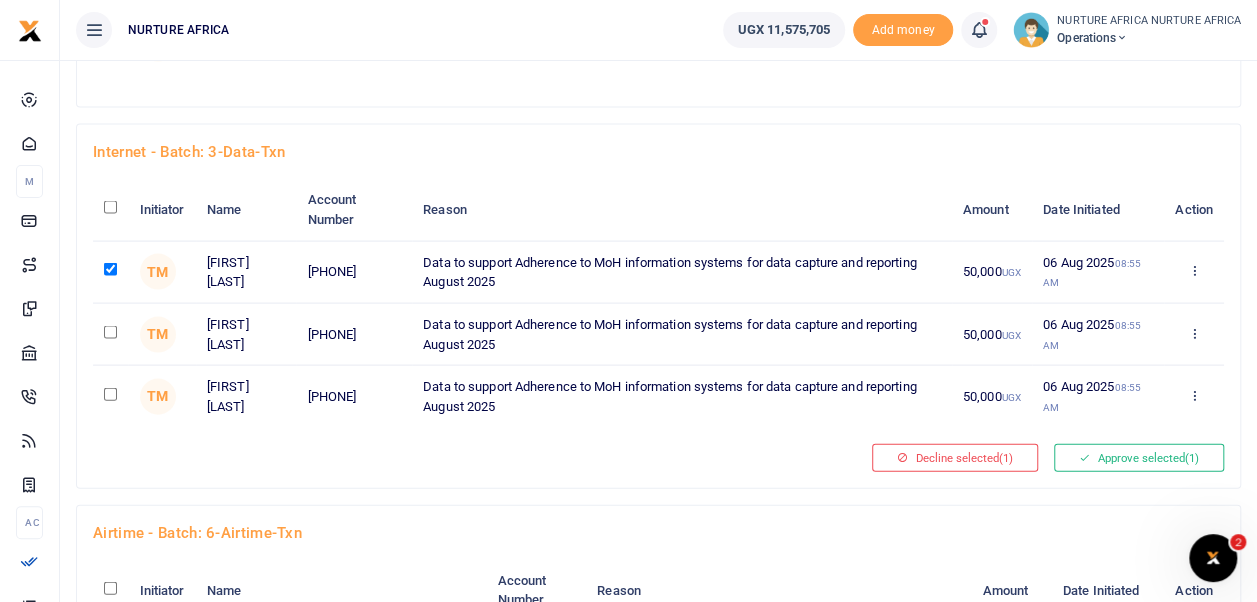 click at bounding box center (112, -1238) 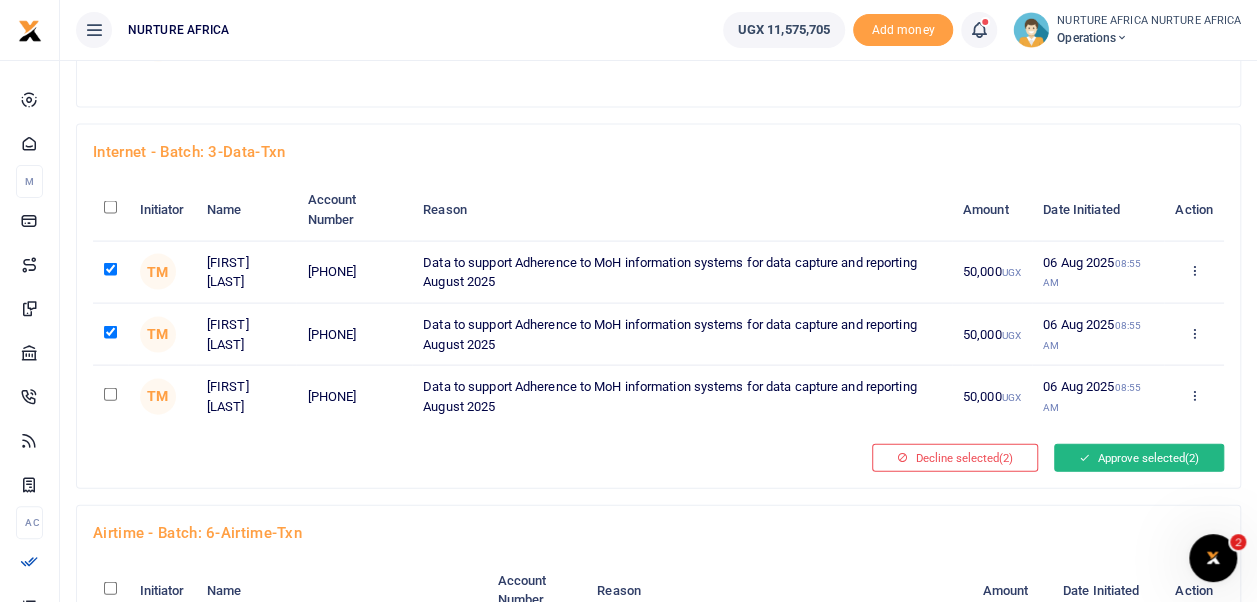 click on "Approve selected  (2)" at bounding box center (1139, 458) 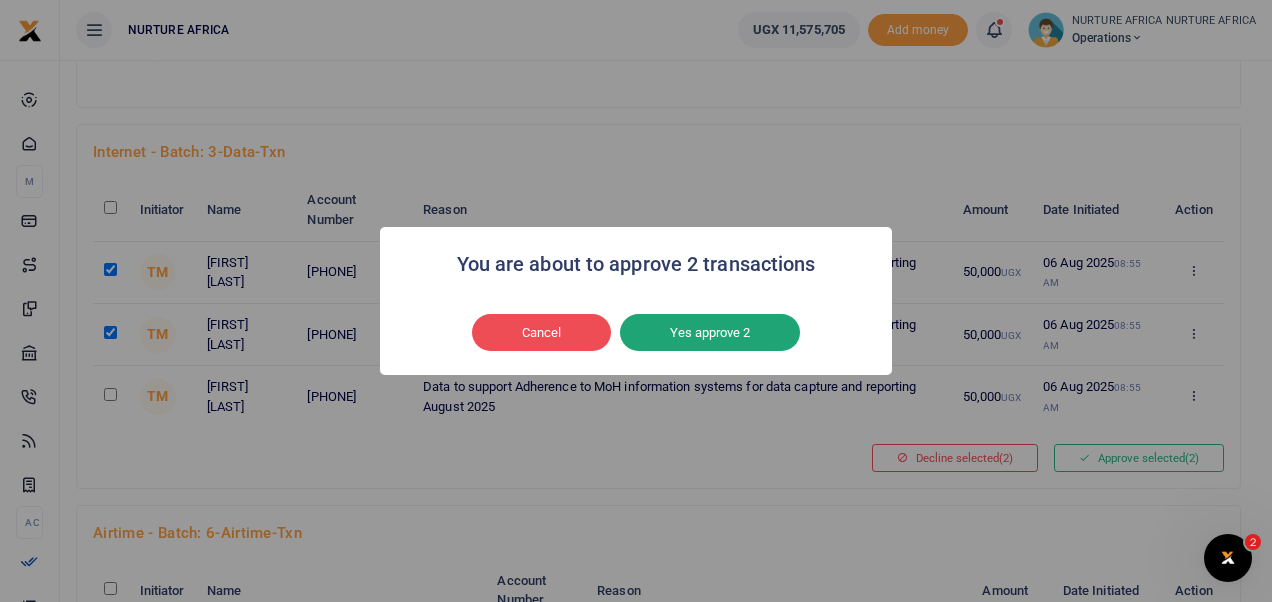 click on "Yes approve 2" at bounding box center (710, 333) 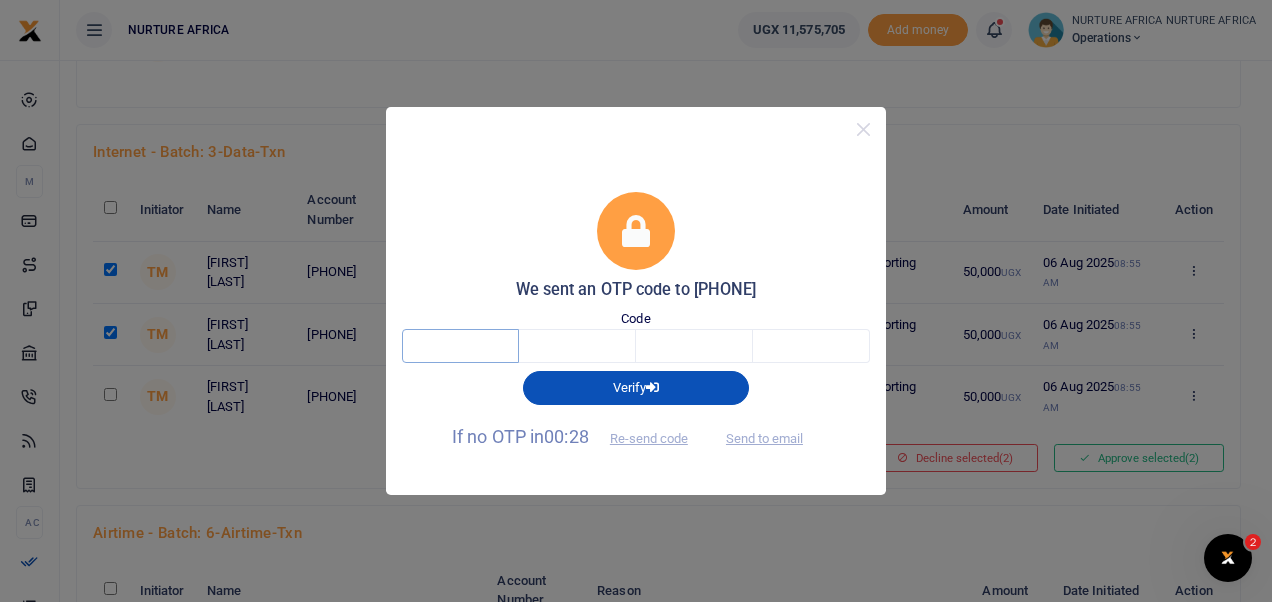click at bounding box center [460, 346] 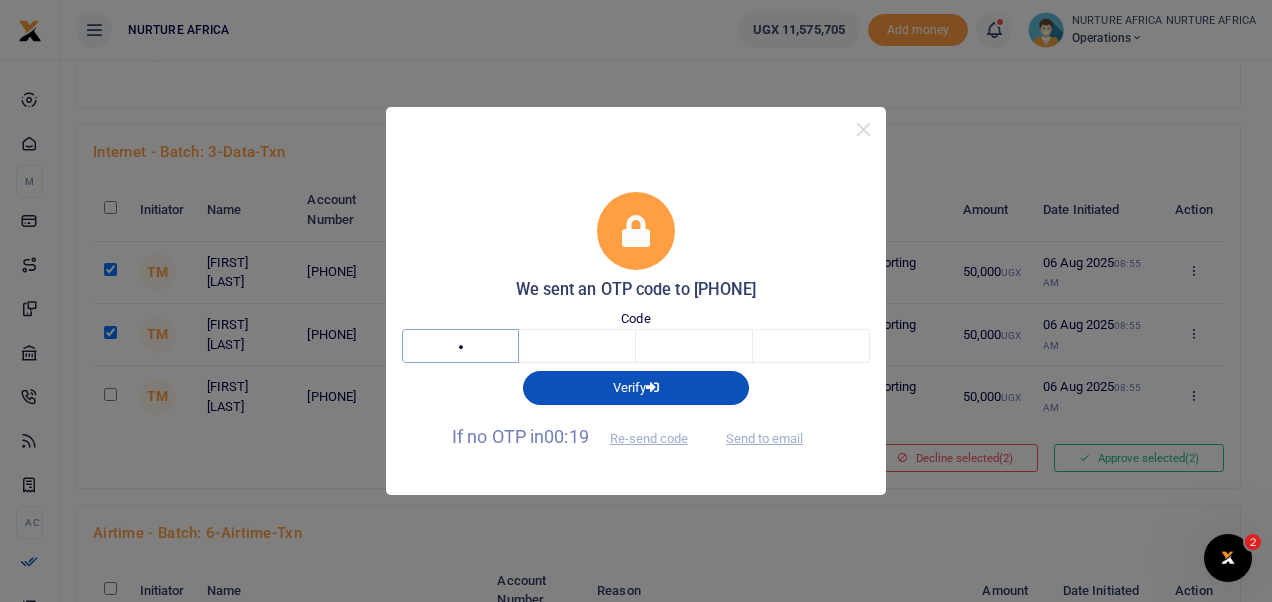 type on "2" 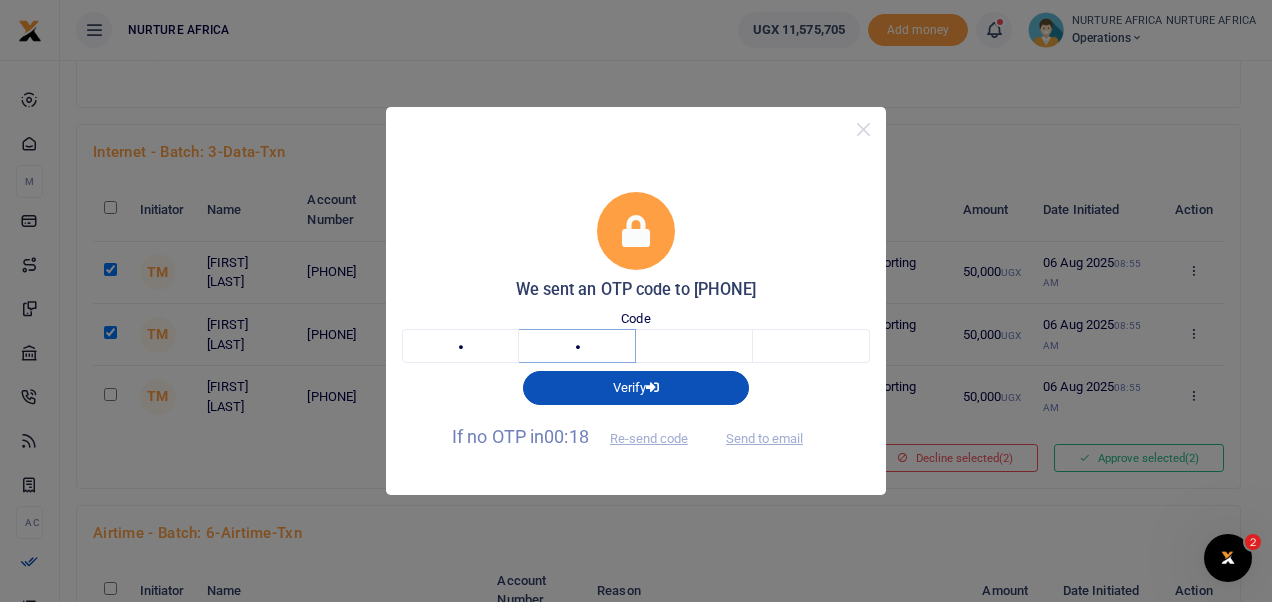 type on "0" 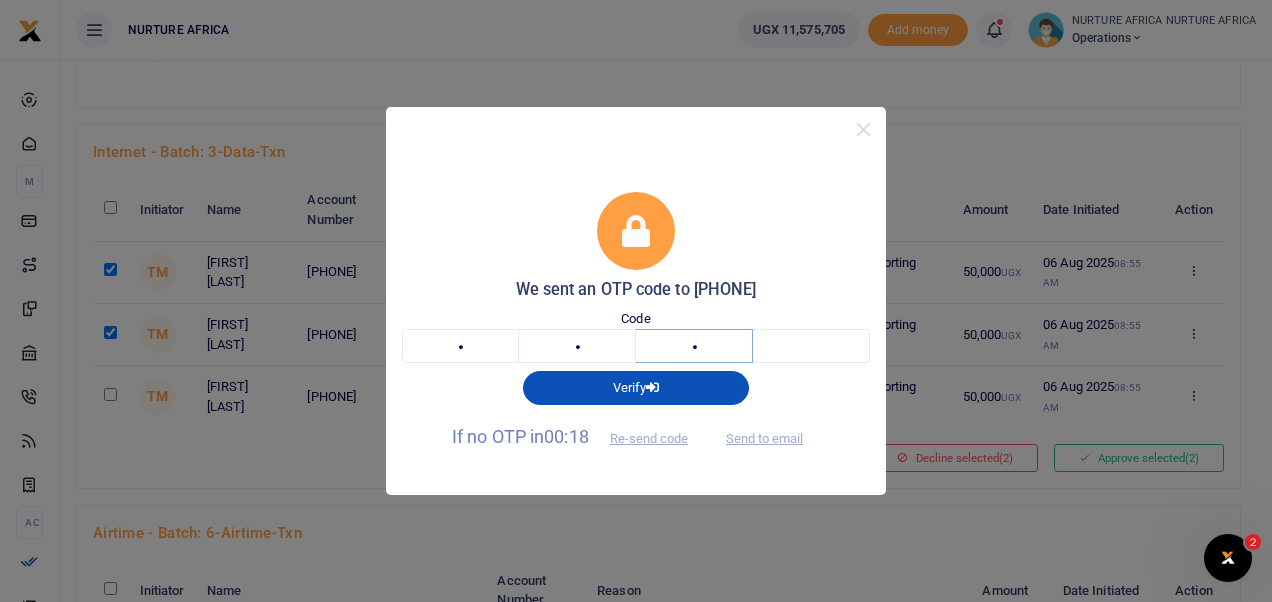 type on "4" 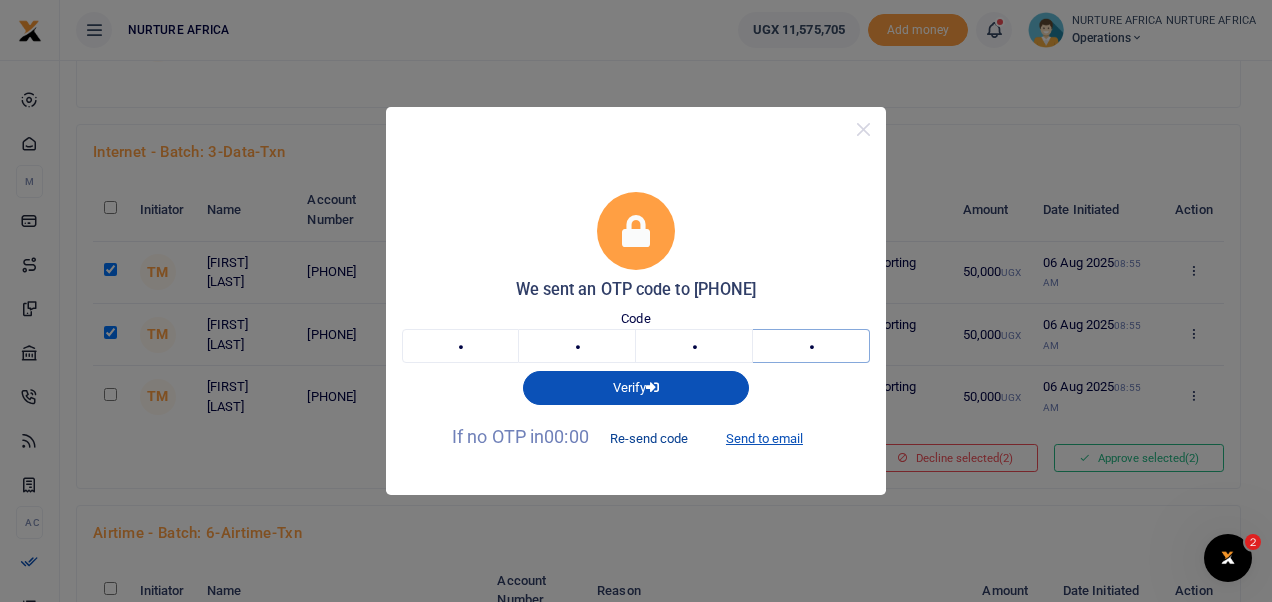 type on "7" 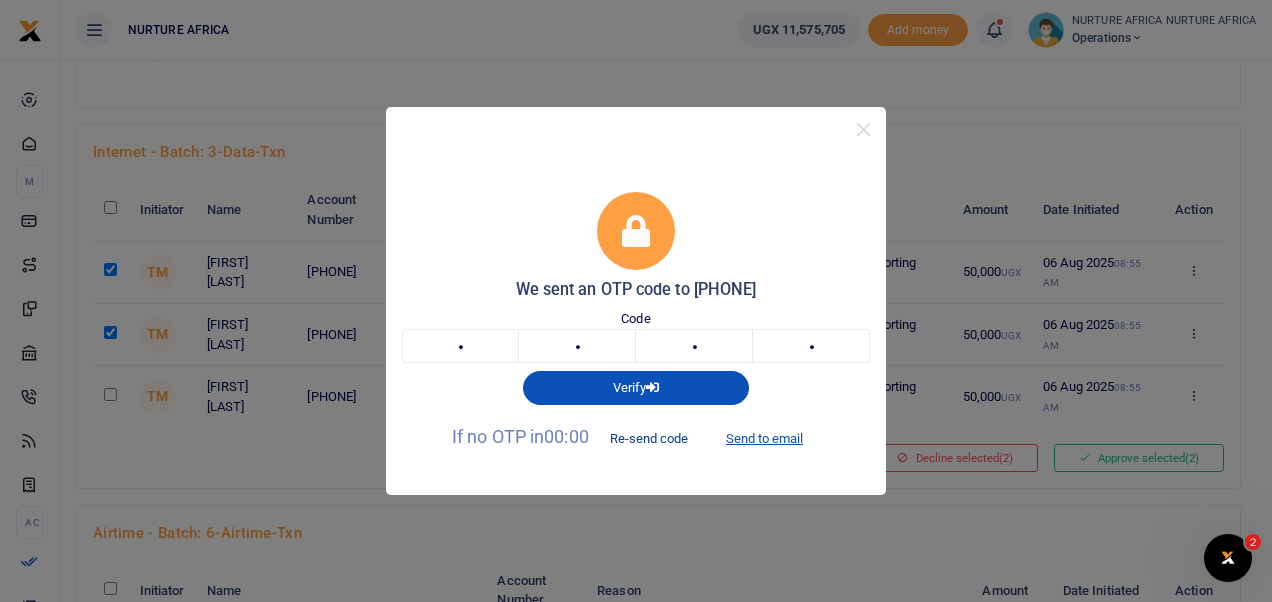 click on "Re-send code" at bounding box center (649, 438) 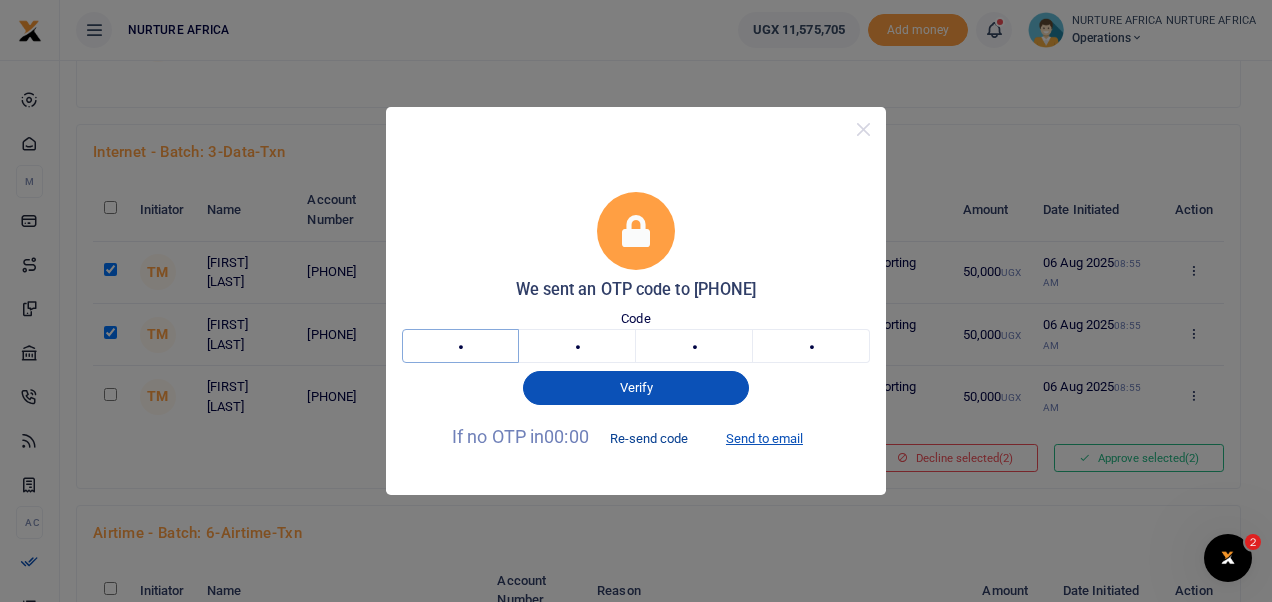 type 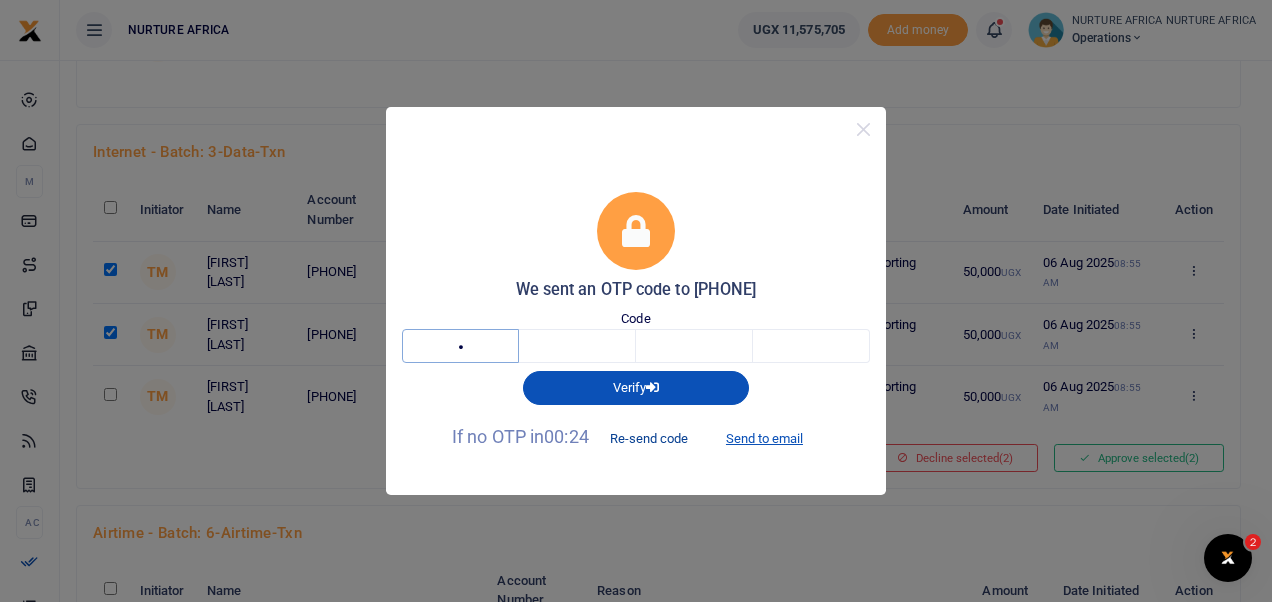 type on "2" 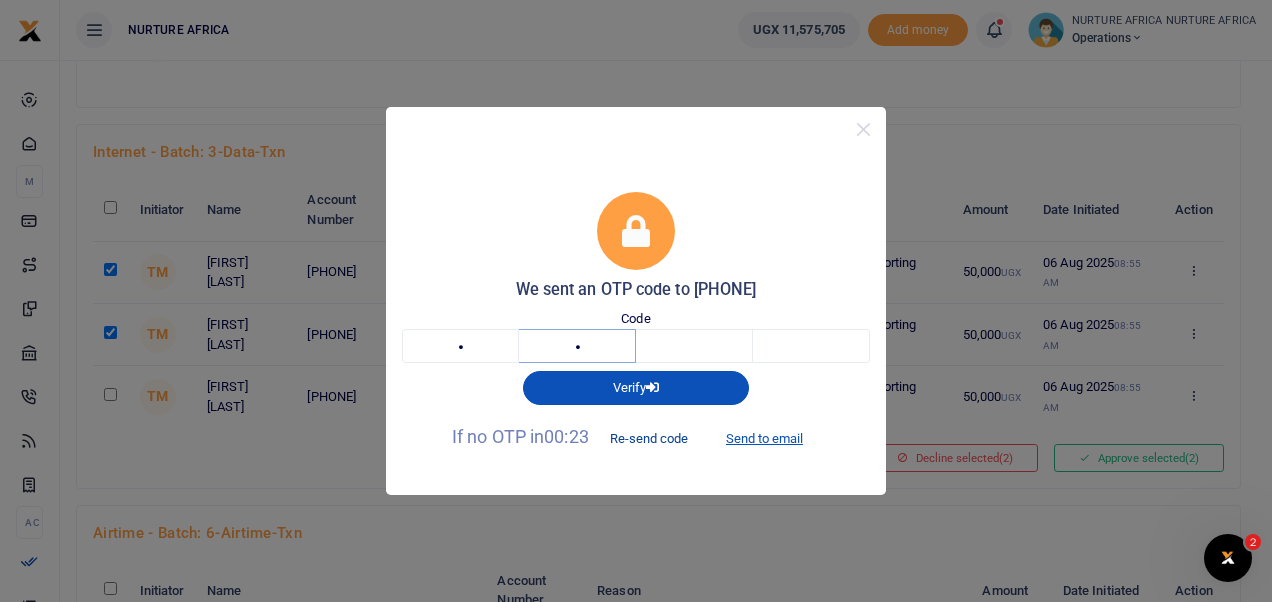 type on "9" 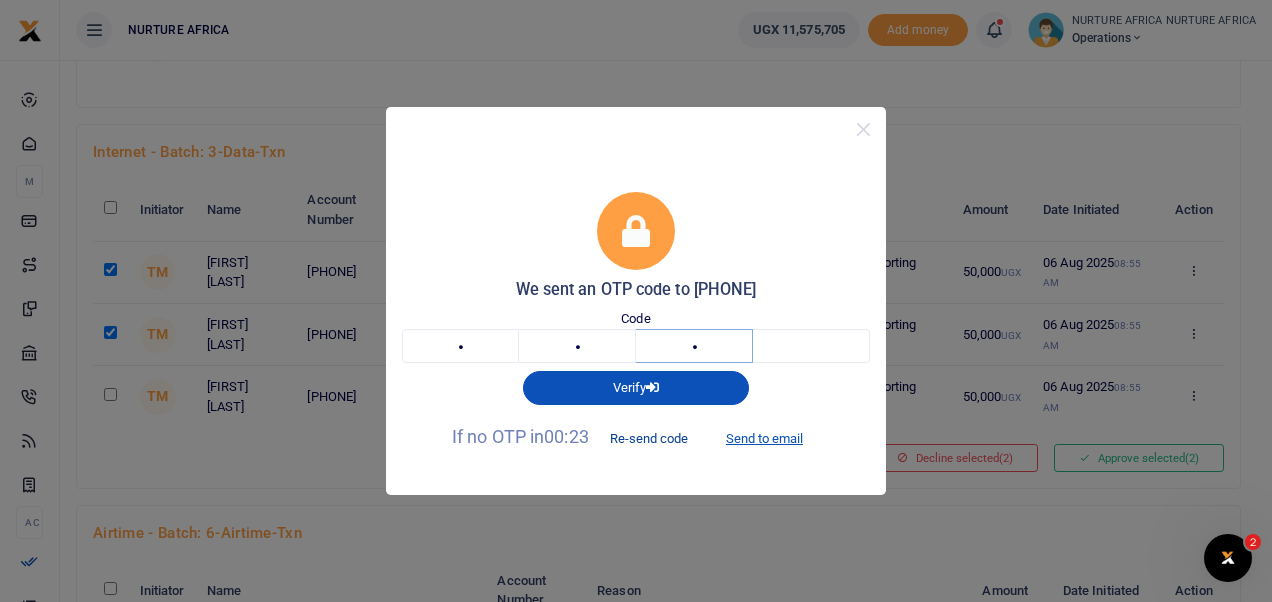 type on "2" 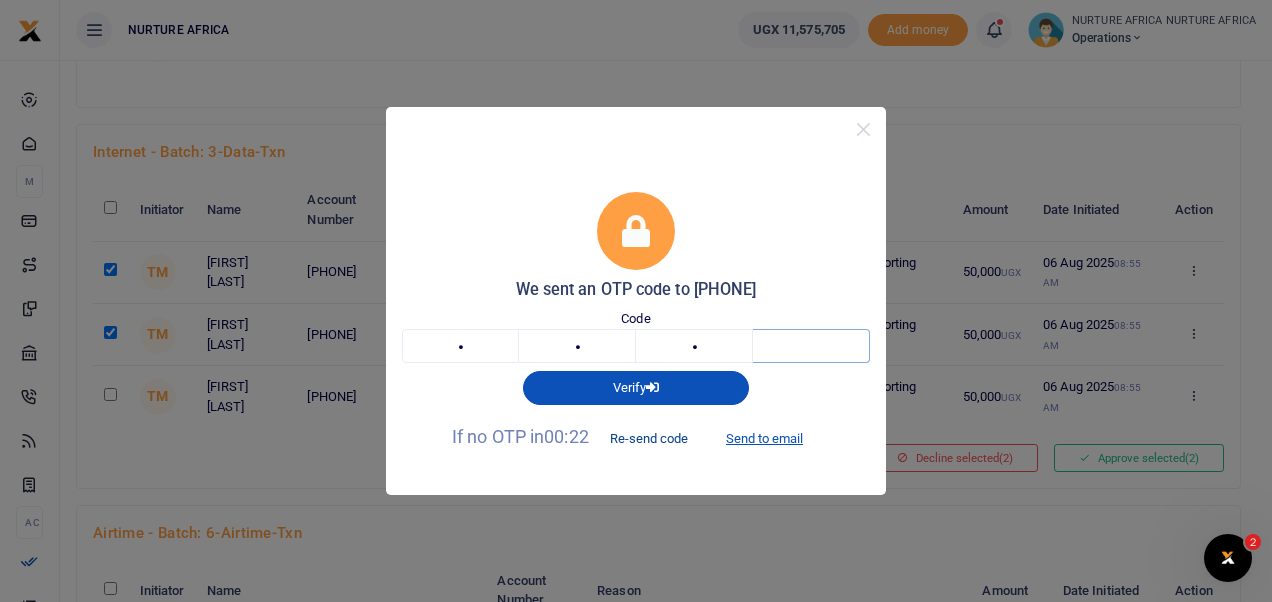 type on "9" 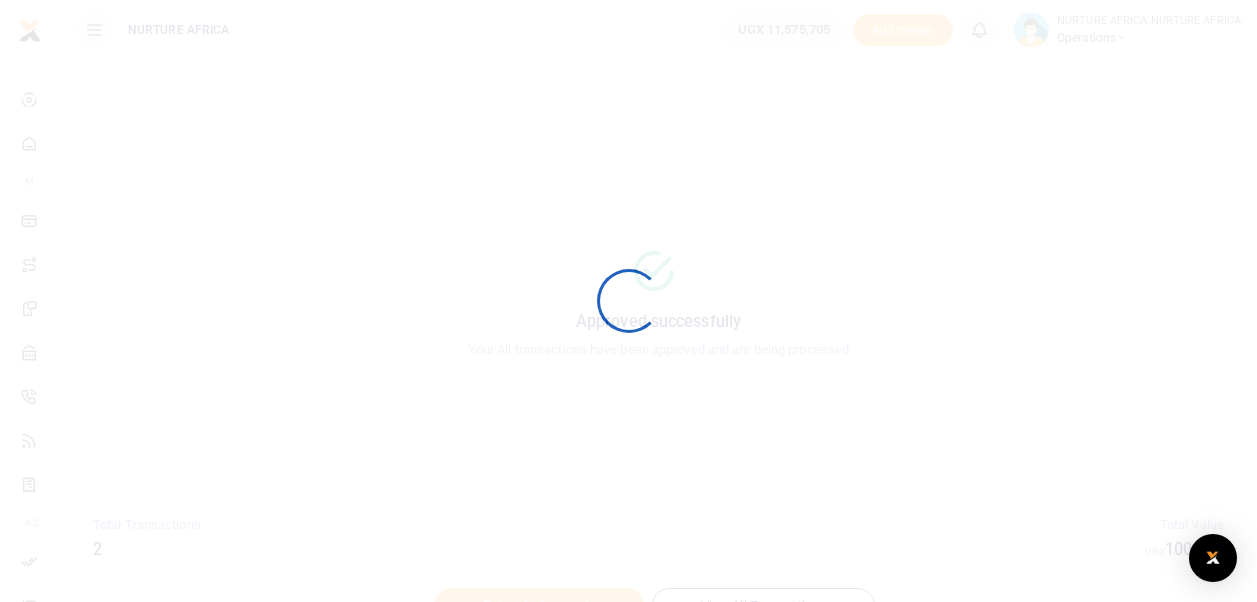 scroll, scrollTop: 0, scrollLeft: 0, axis: both 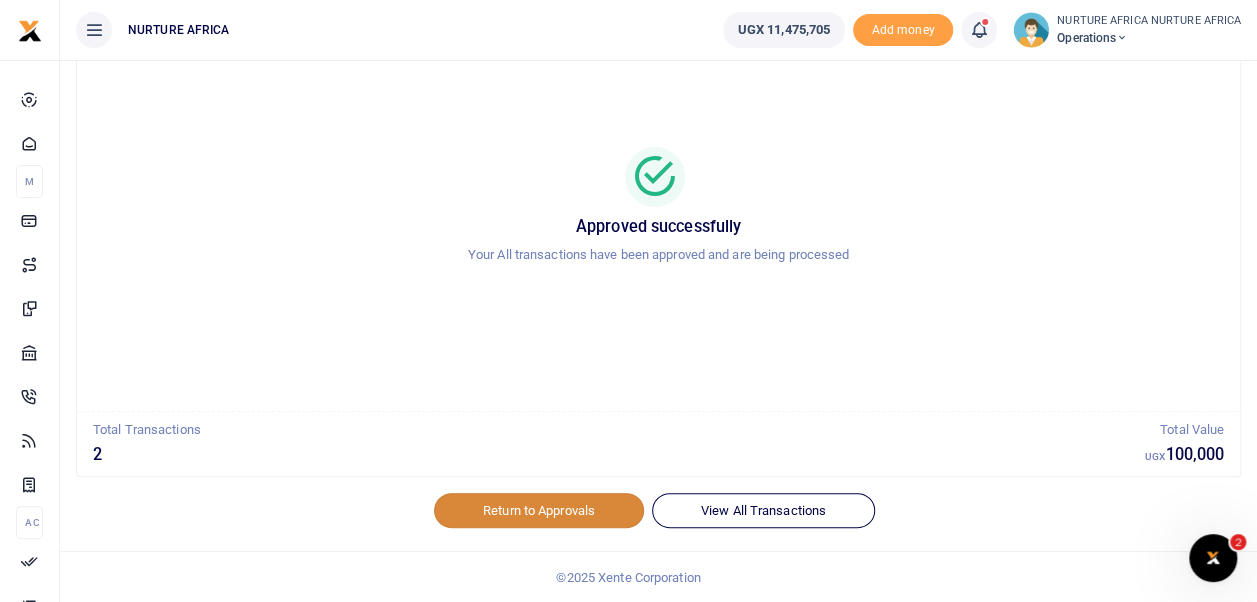 click on "Return to Approvals" at bounding box center (539, 510) 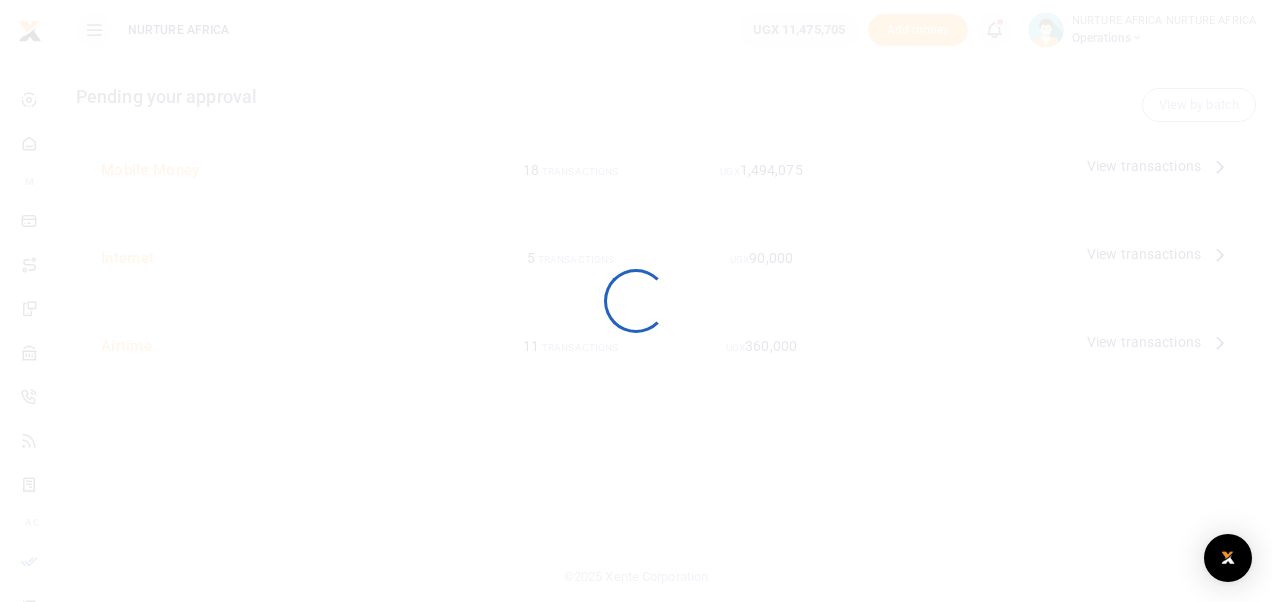 scroll, scrollTop: 0, scrollLeft: 0, axis: both 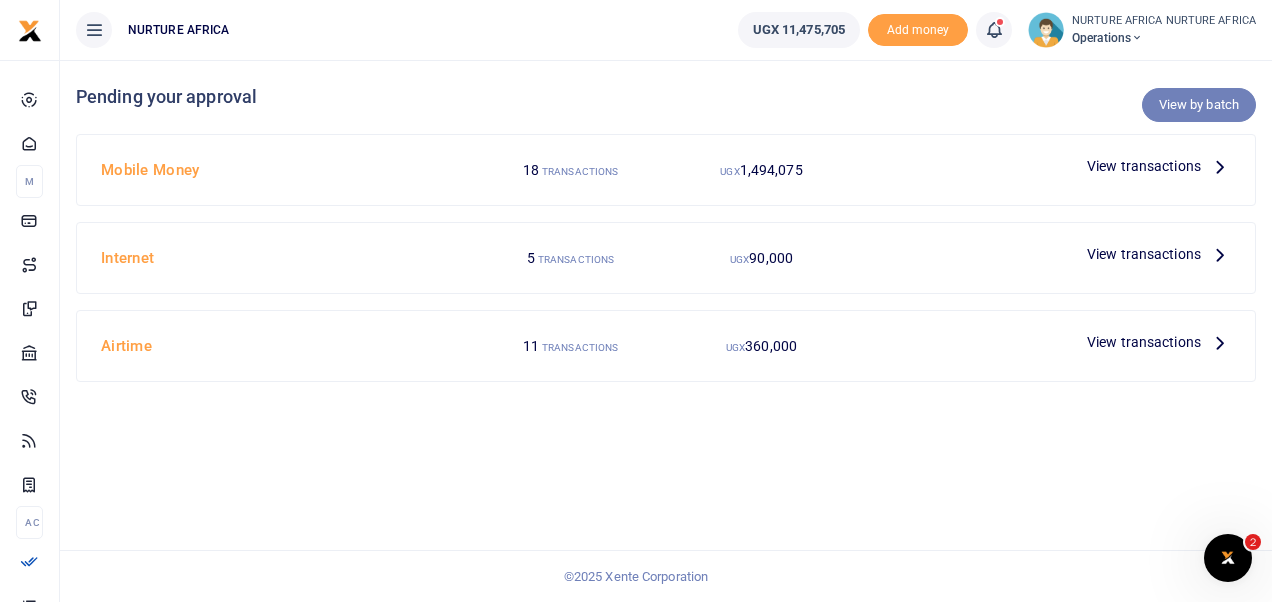 click on "View by batch" at bounding box center (1199, 105) 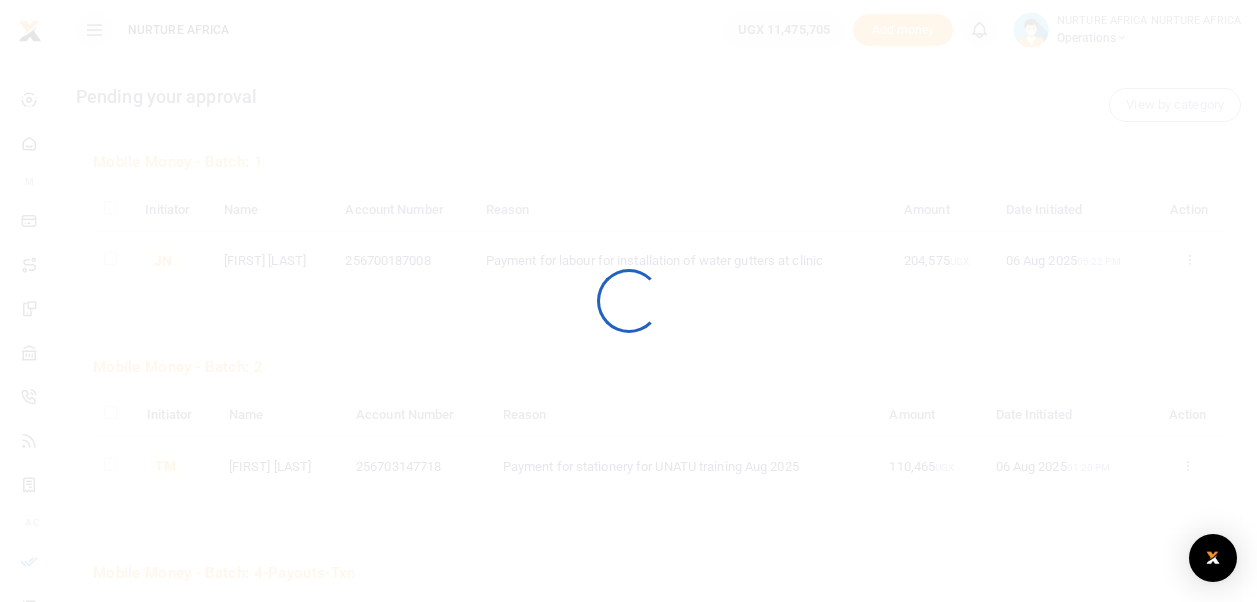 scroll, scrollTop: 0, scrollLeft: 0, axis: both 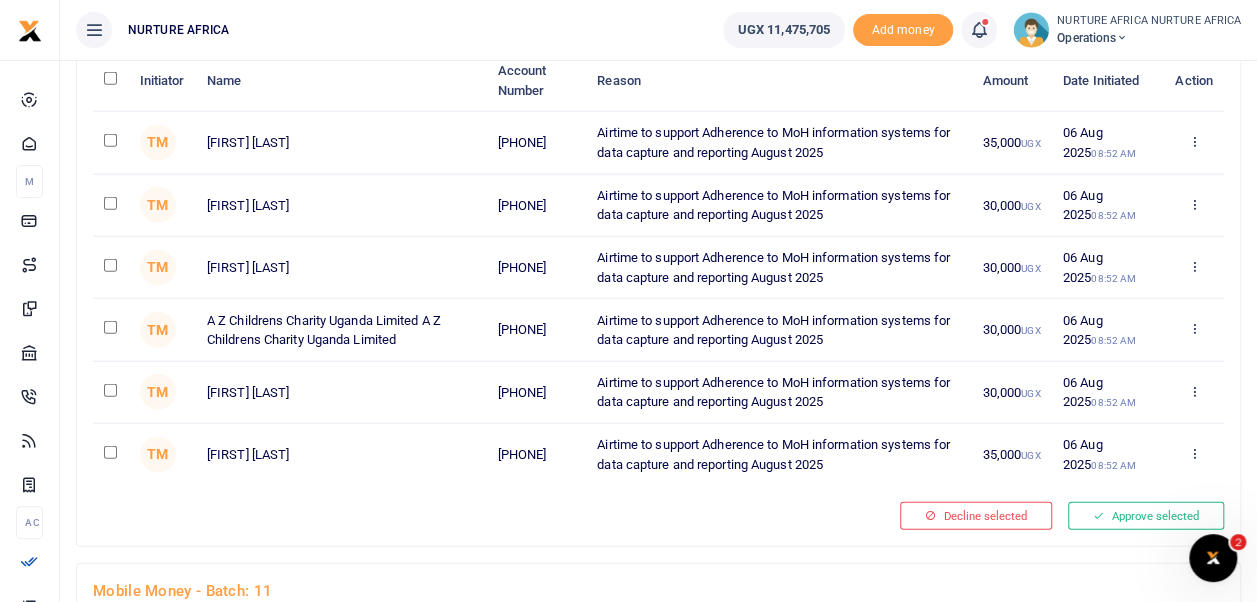 click at bounding box center [110, 452] 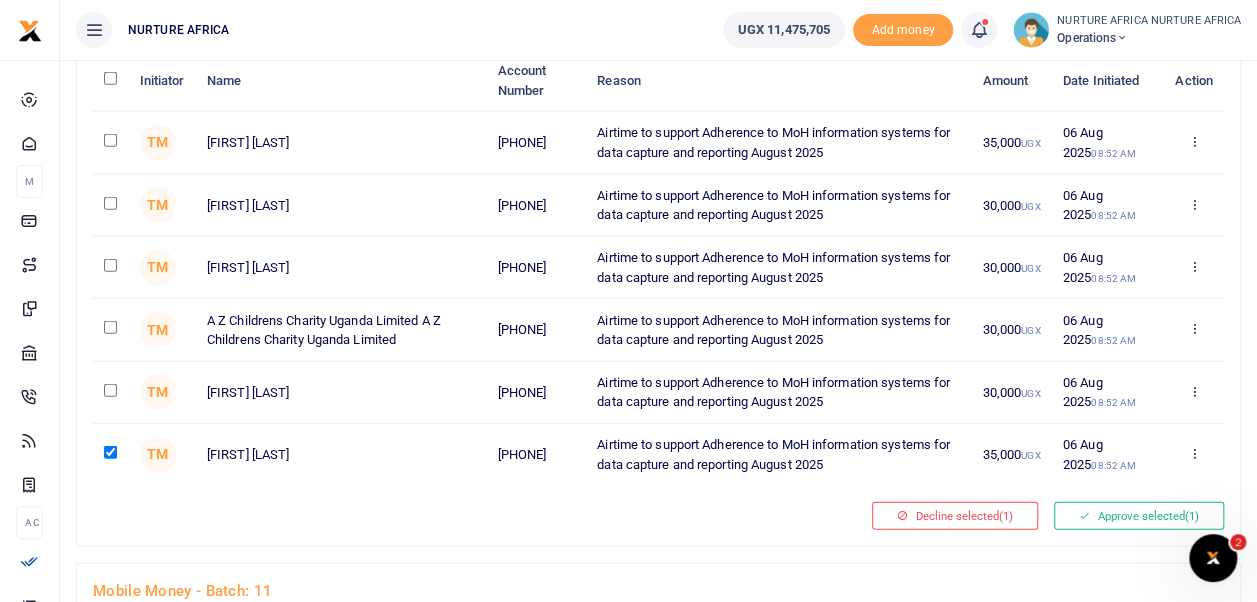 click at bounding box center [110, 390] 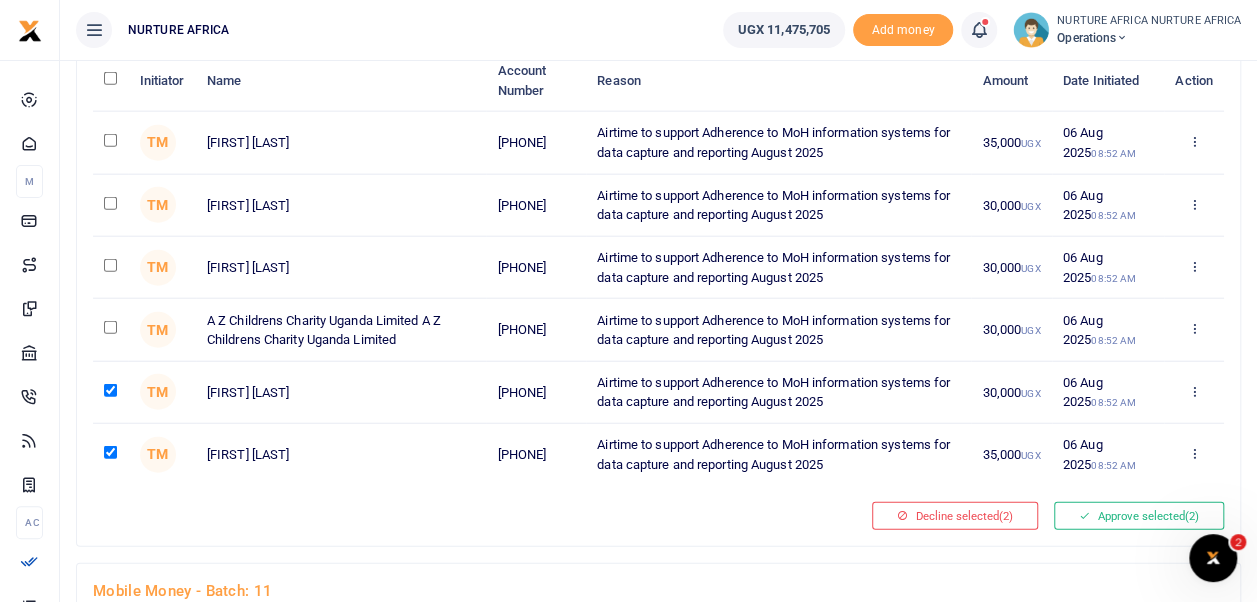 click at bounding box center [110, -1185] 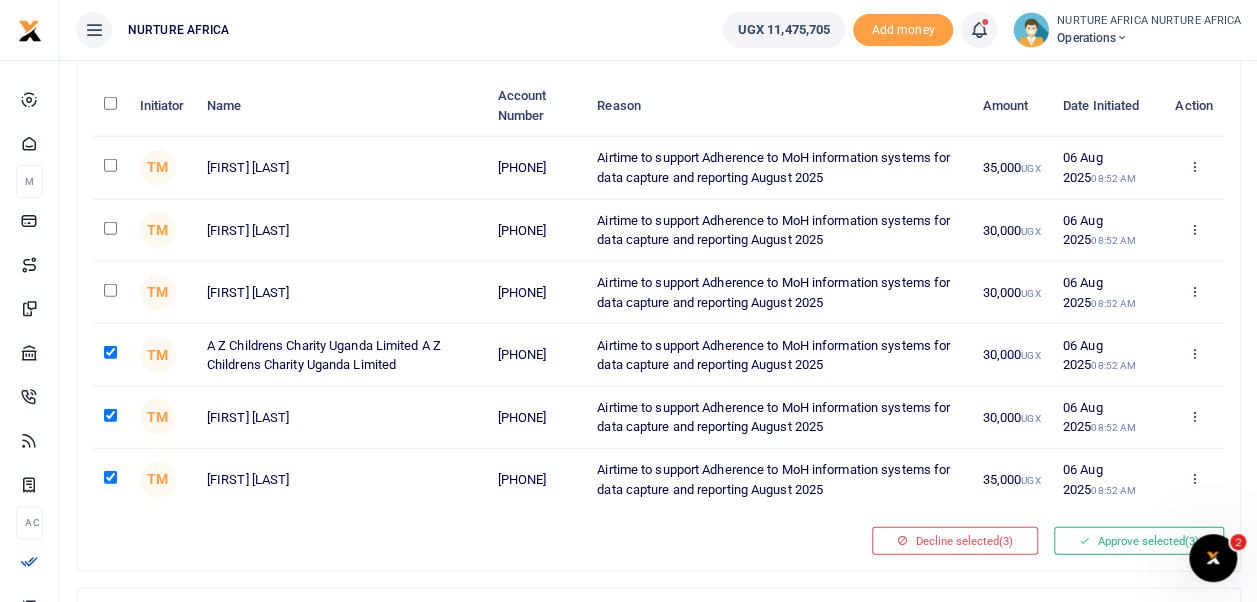 scroll, scrollTop: 2254, scrollLeft: 0, axis: vertical 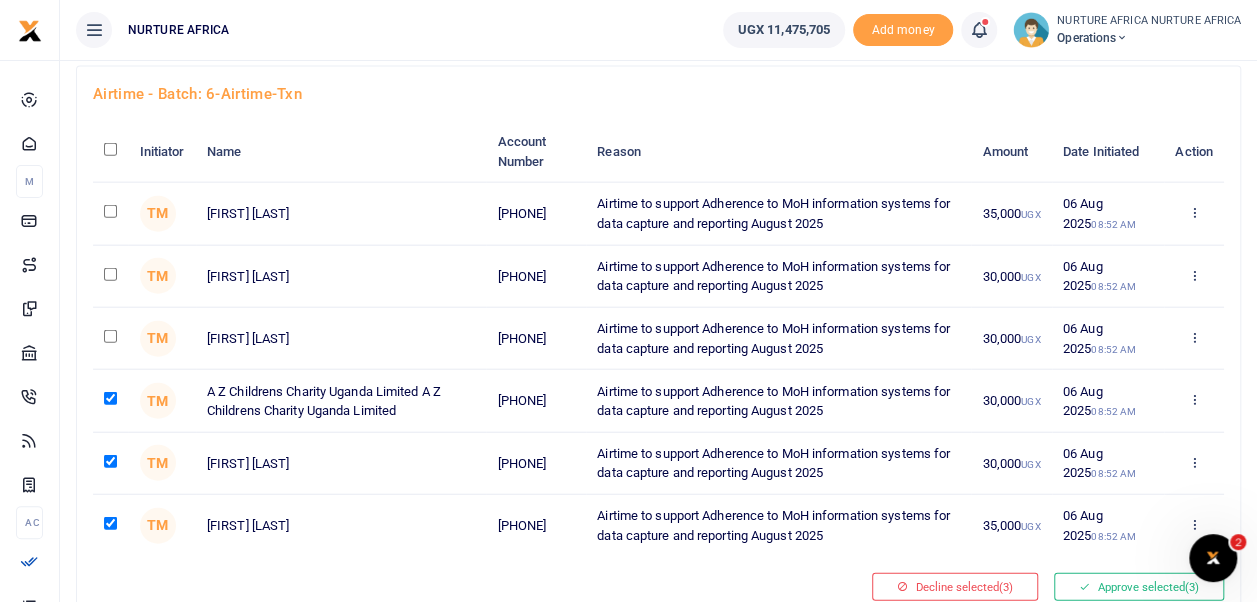 click at bounding box center [110, -1174] 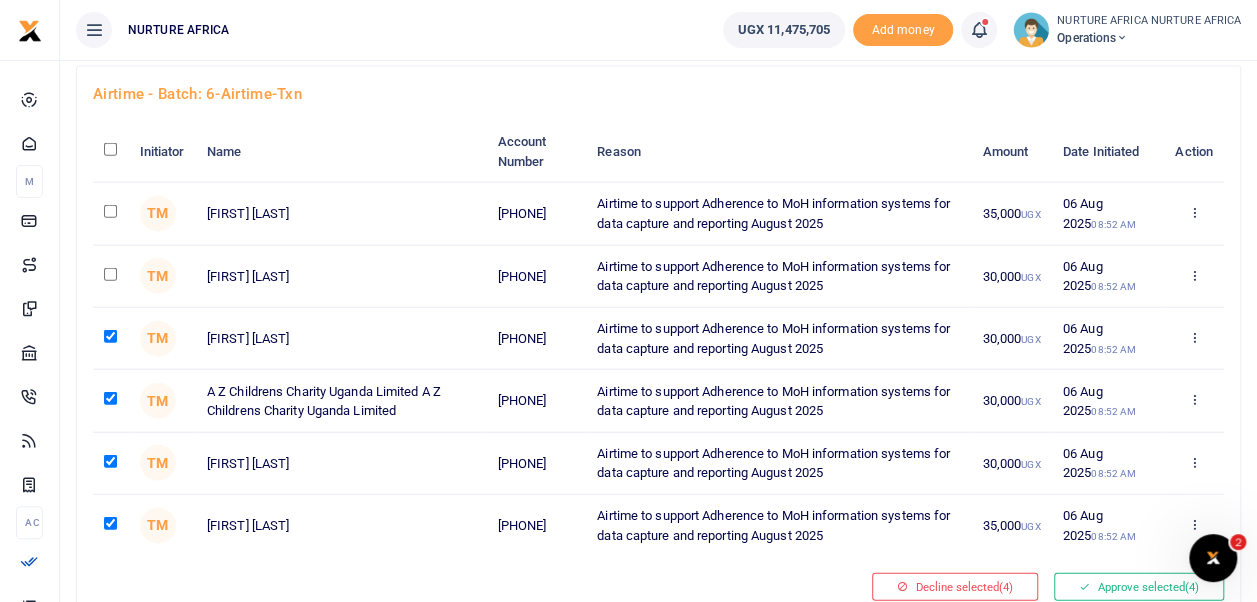 click at bounding box center (110, -1526) 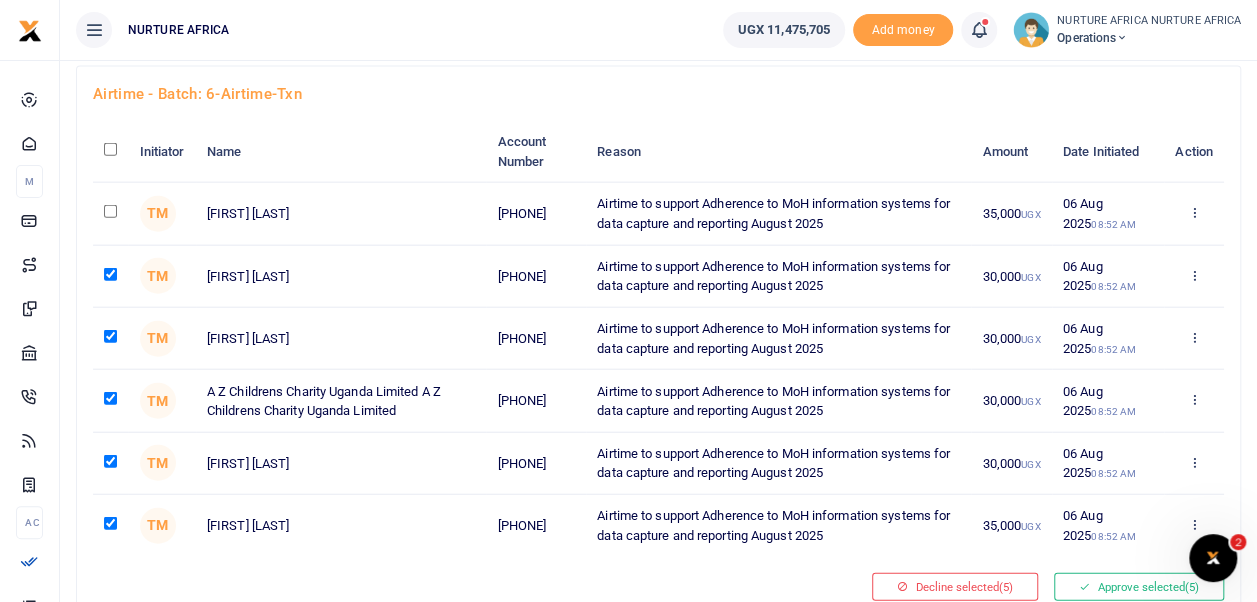 click at bounding box center [110, -1996] 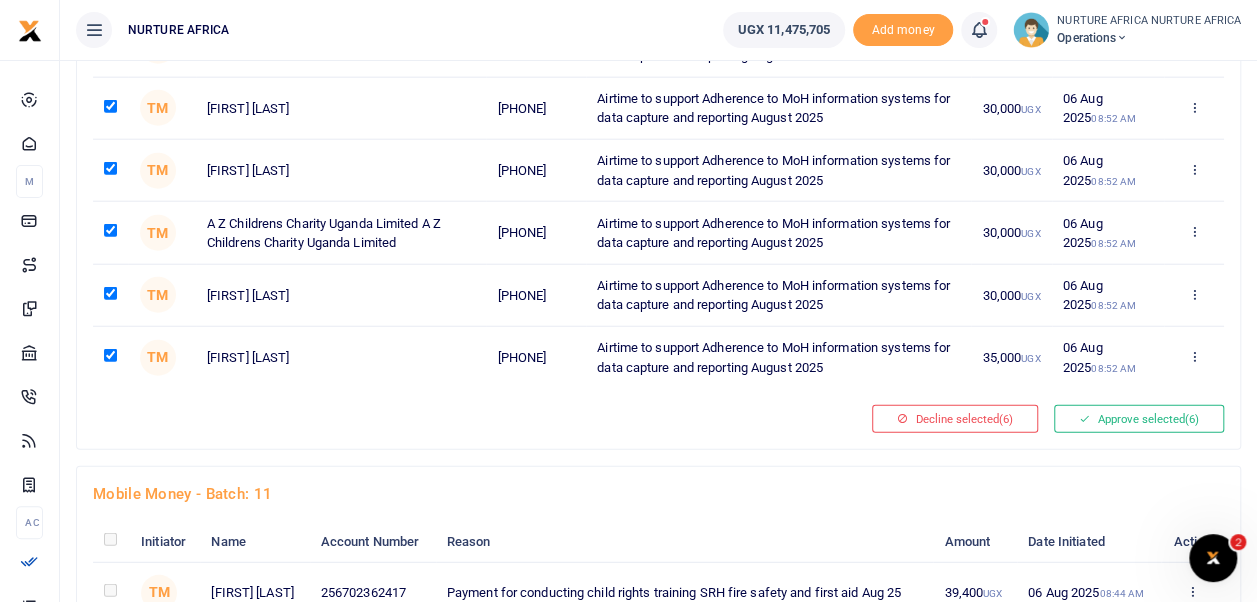 scroll, scrollTop: 2423, scrollLeft: 0, axis: vertical 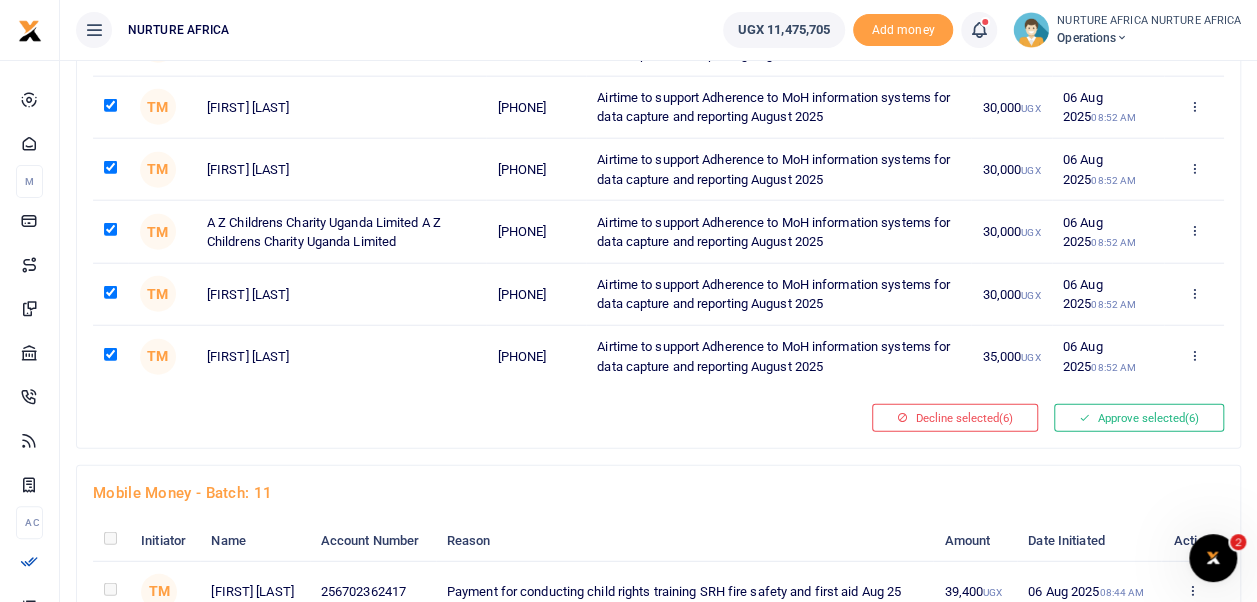 click on "Approve selected  (6)" at bounding box center (1139, 418) 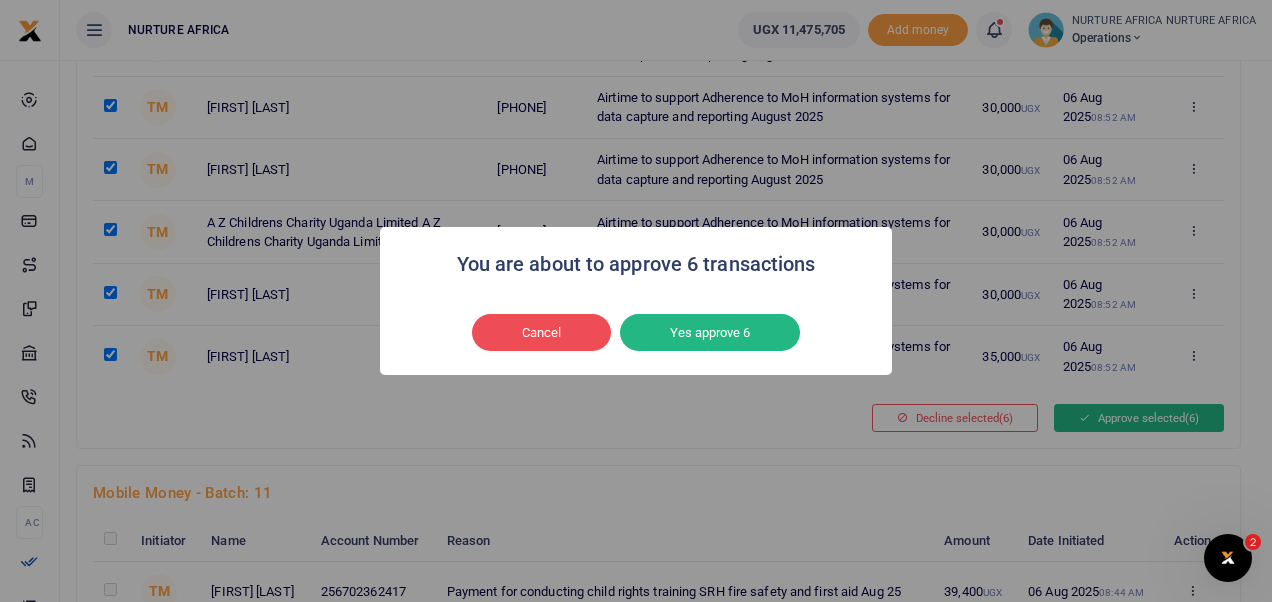 click on "Yes approve 6" at bounding box center [710, 333] 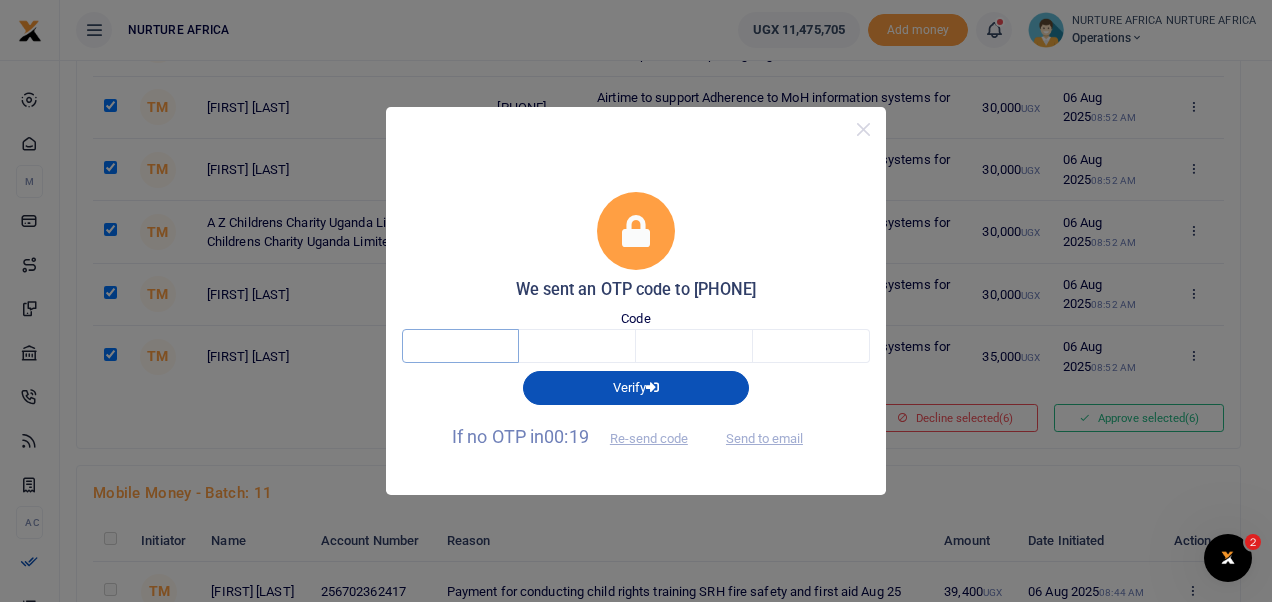 click at bounding box center (460, 346) 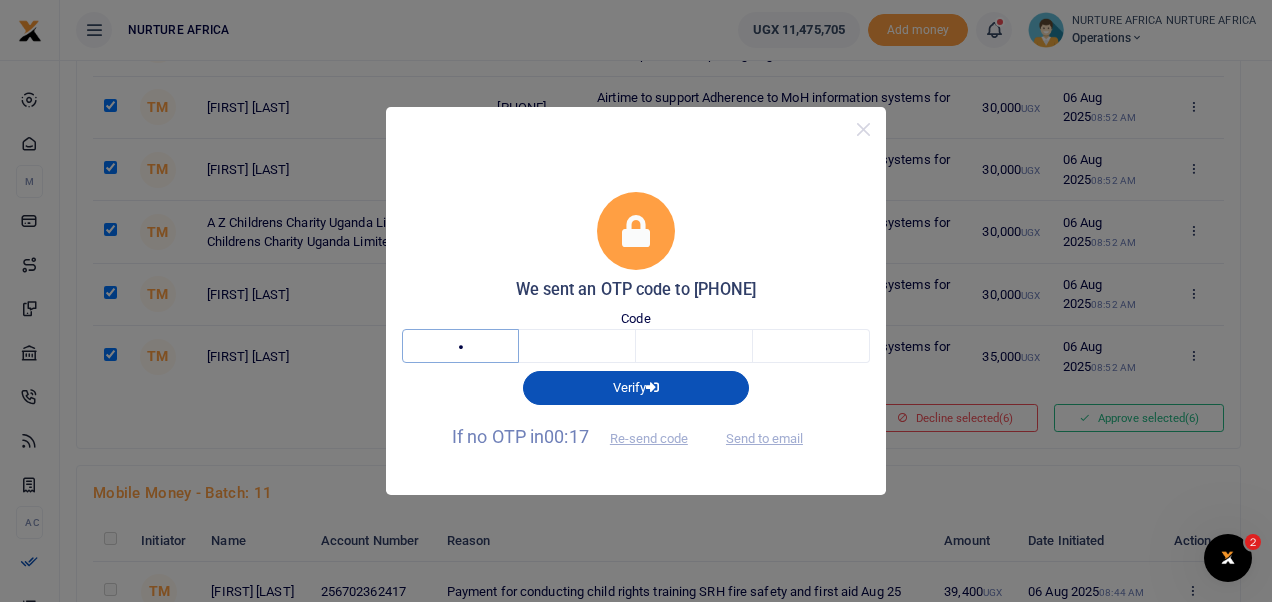 type on "8" 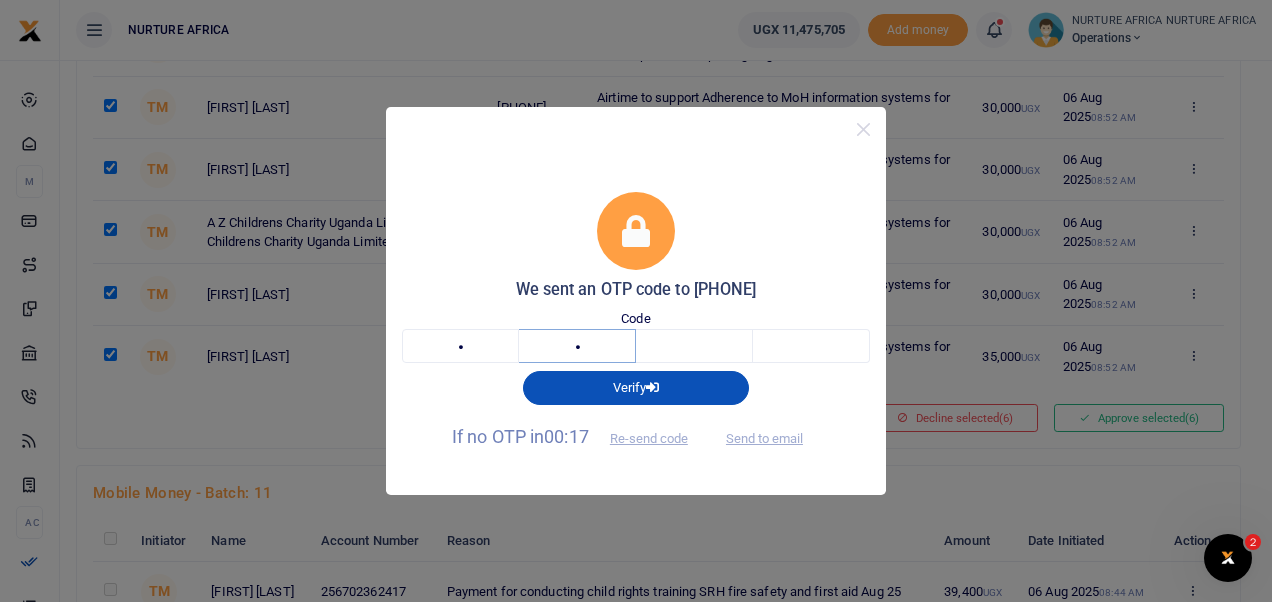 type on "6" 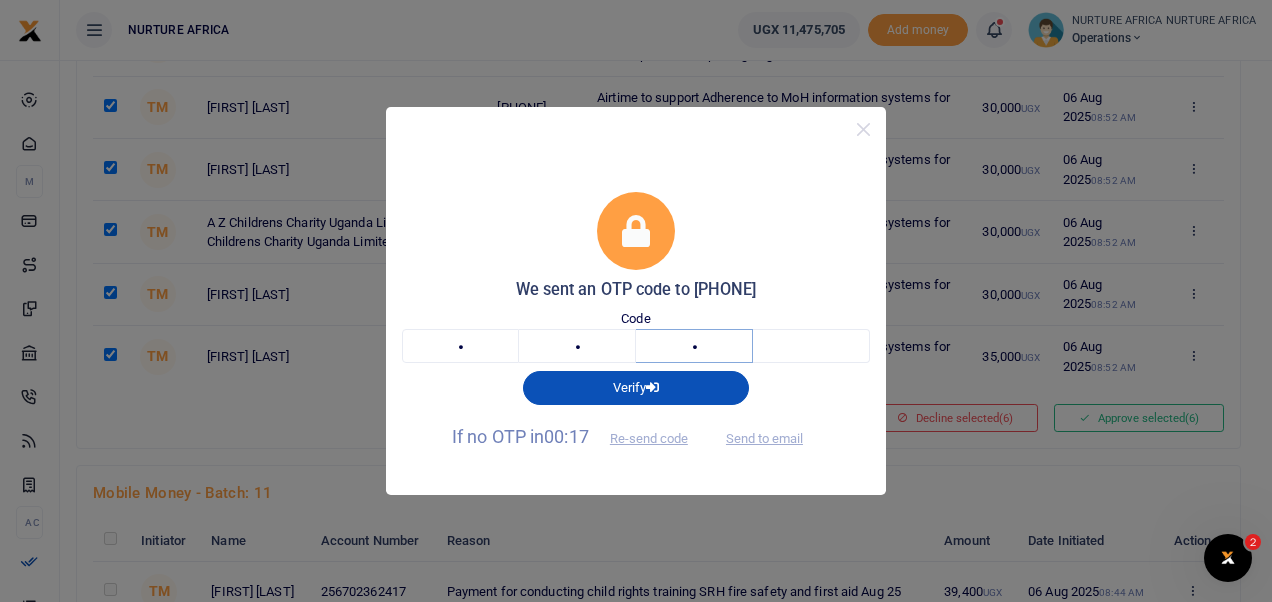 type on "9" 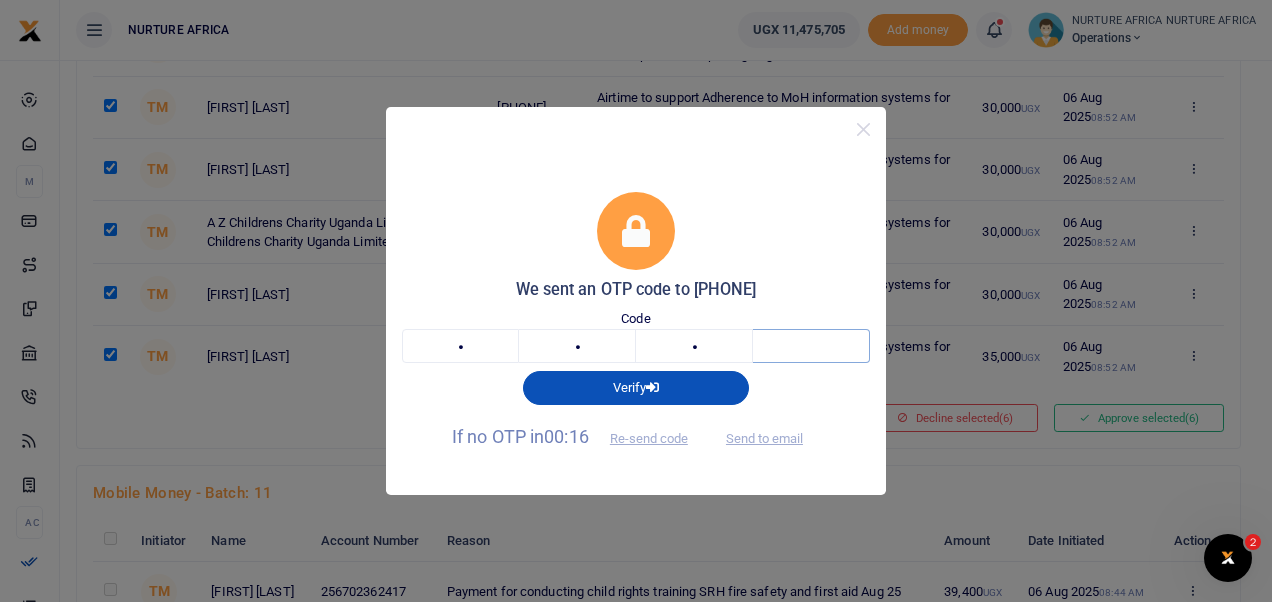 type on "5" 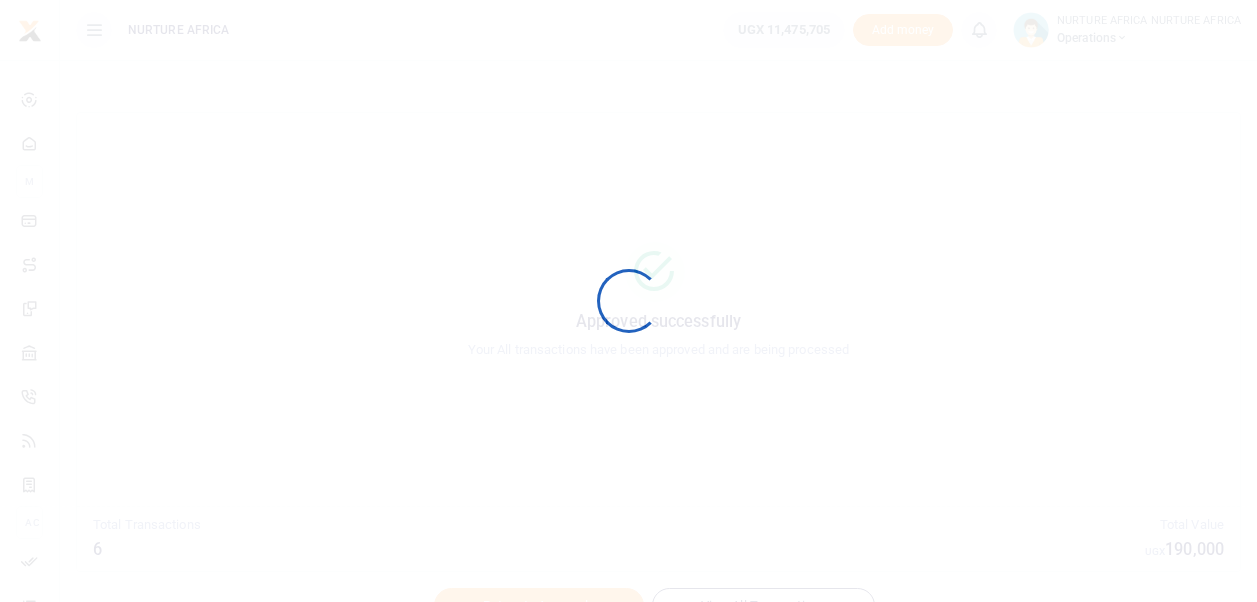 scroll, scrollTop: 0, scrollLeft: 0, axis: both 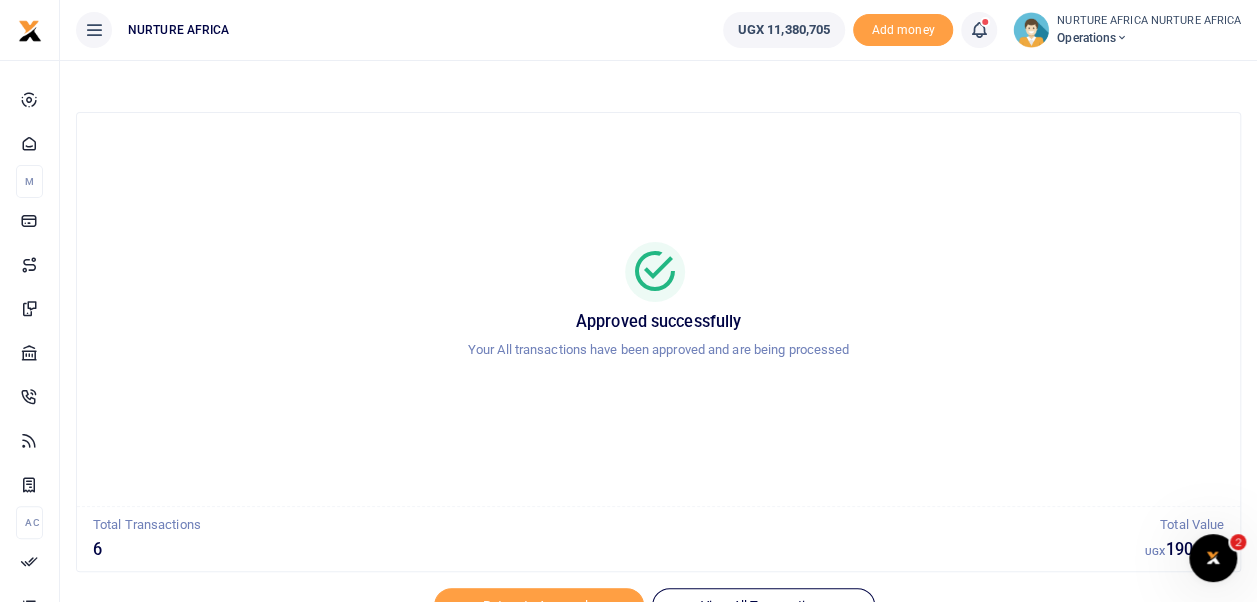 click at bounding box center [979, 30] 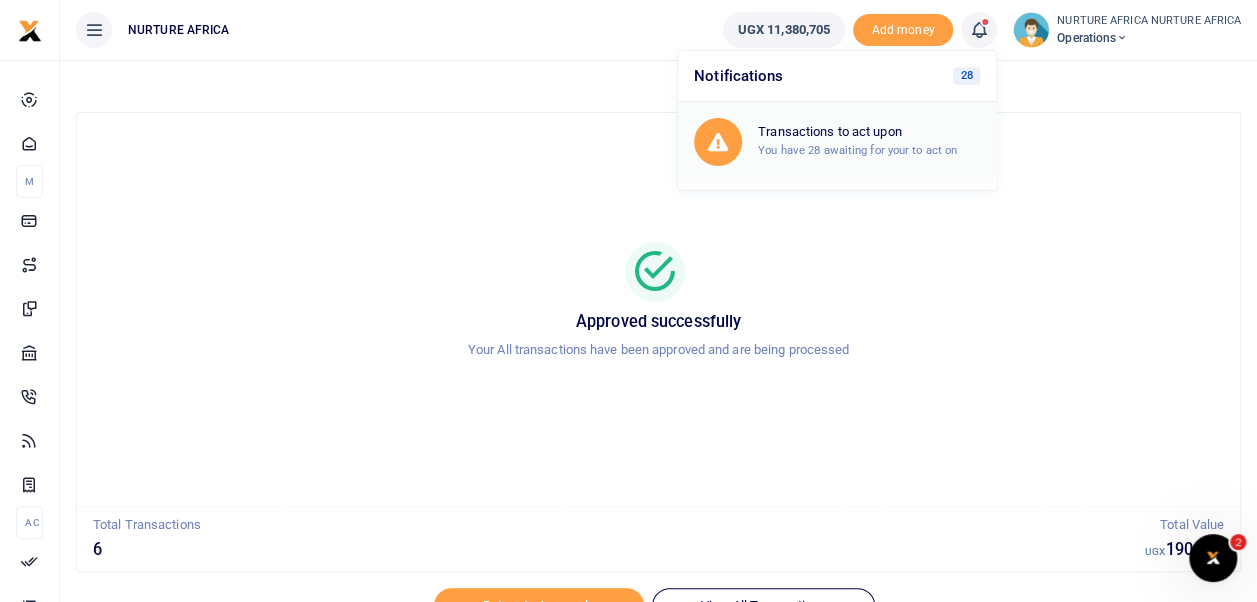 click on "Transactions to act upon" at bounding box center [869, 132] 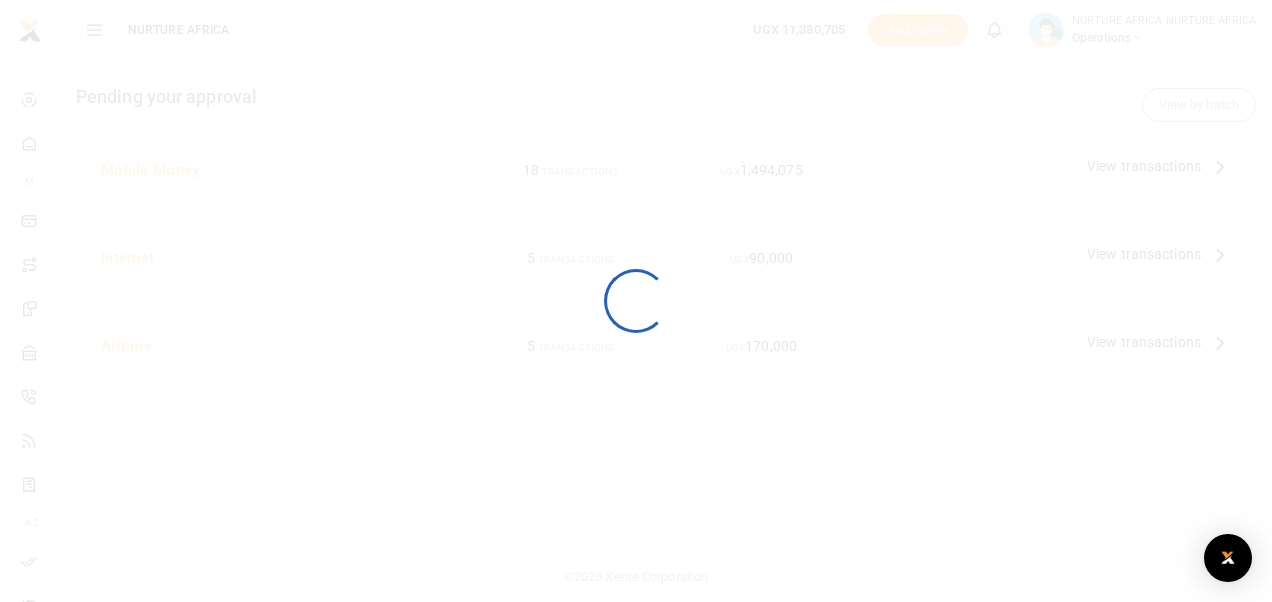 scroll, scrollTop: 0, scrollLeft: 0, axis: both 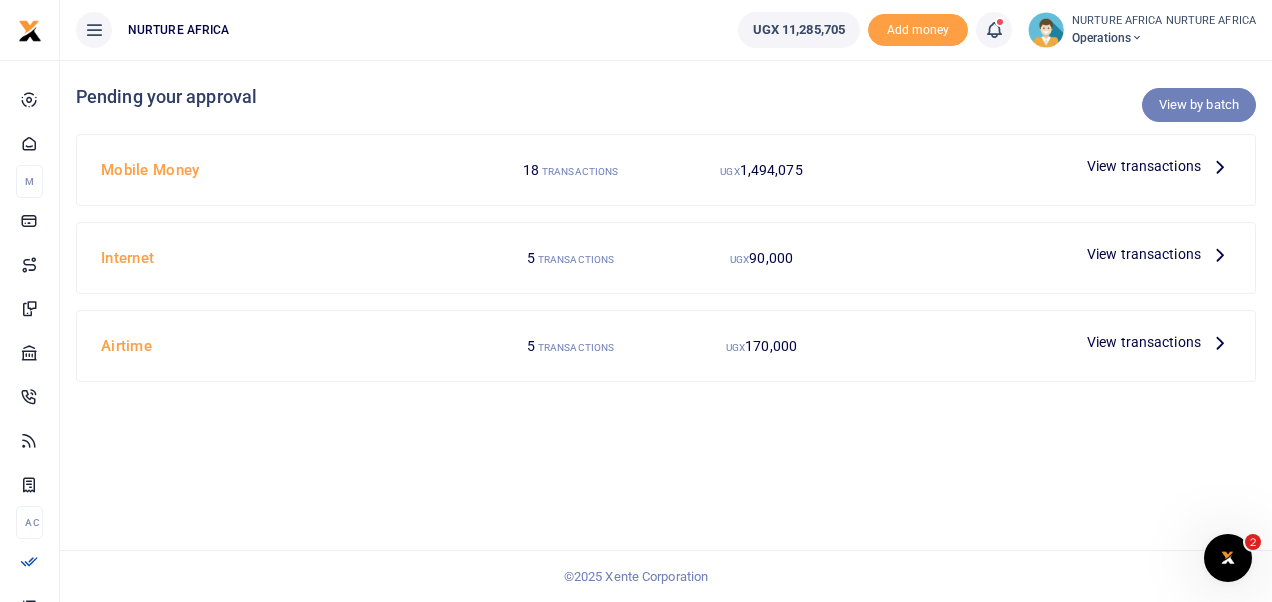 click on "View by batch" at bounding box center [1199, 105] 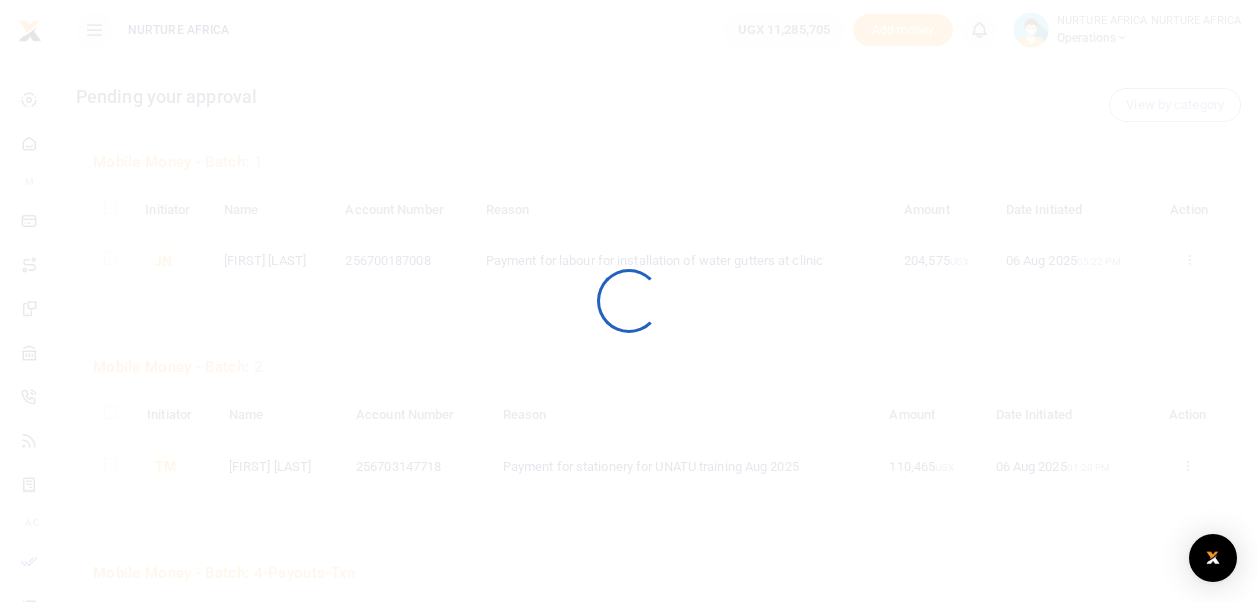 scroll, scrollTop: 0, scrollLeft: 0, axis: both 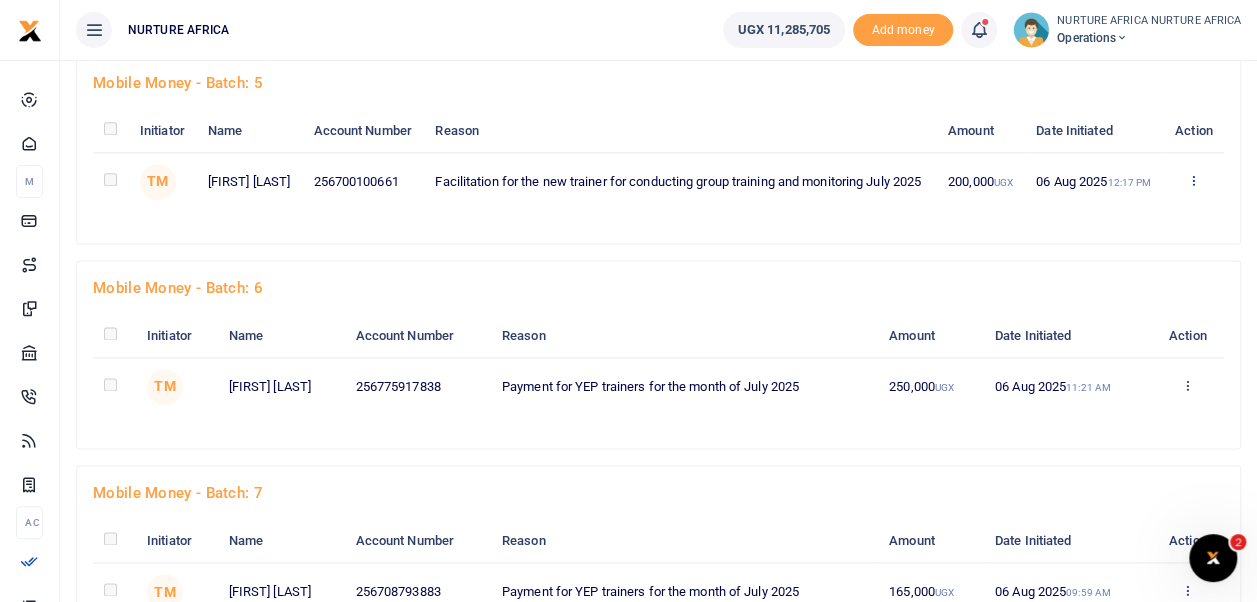 click at bounding box center (1189, -935) 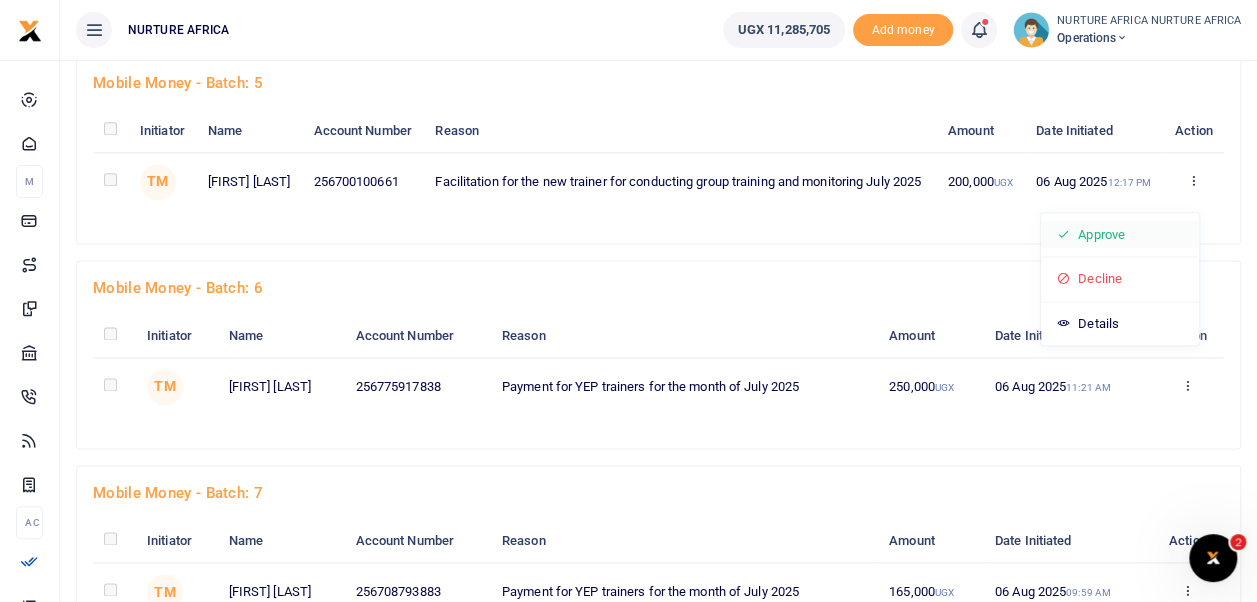 click on "Approve" at bounding box center [1120, 235] 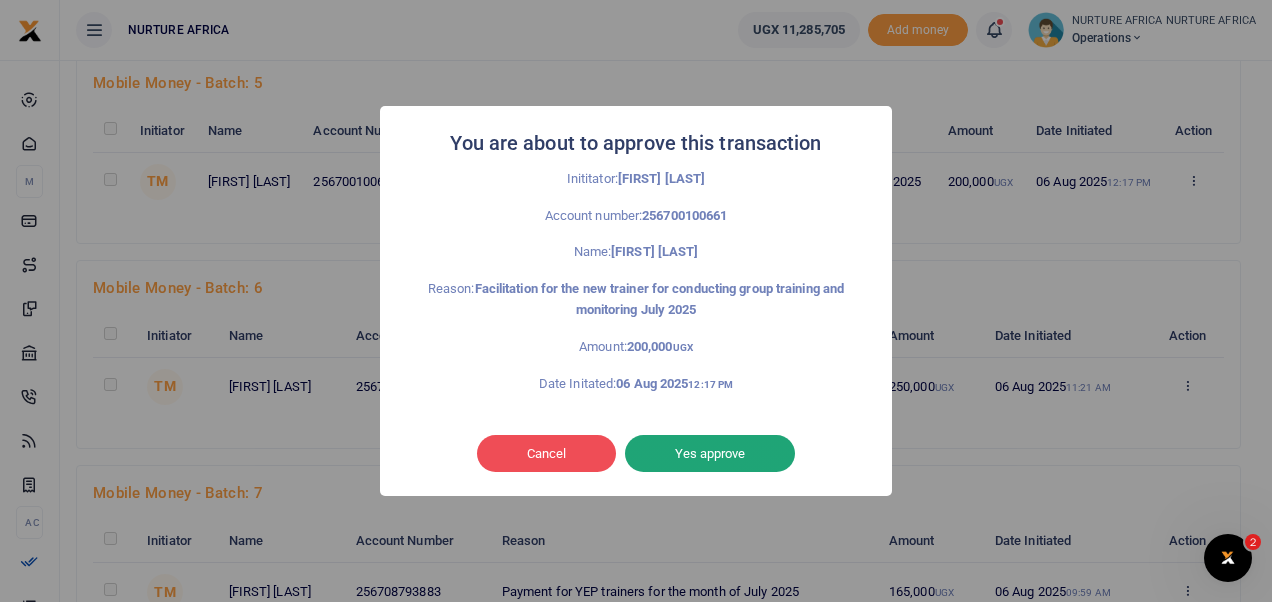 click on "Yes approve" at bounding box center [710, 454] 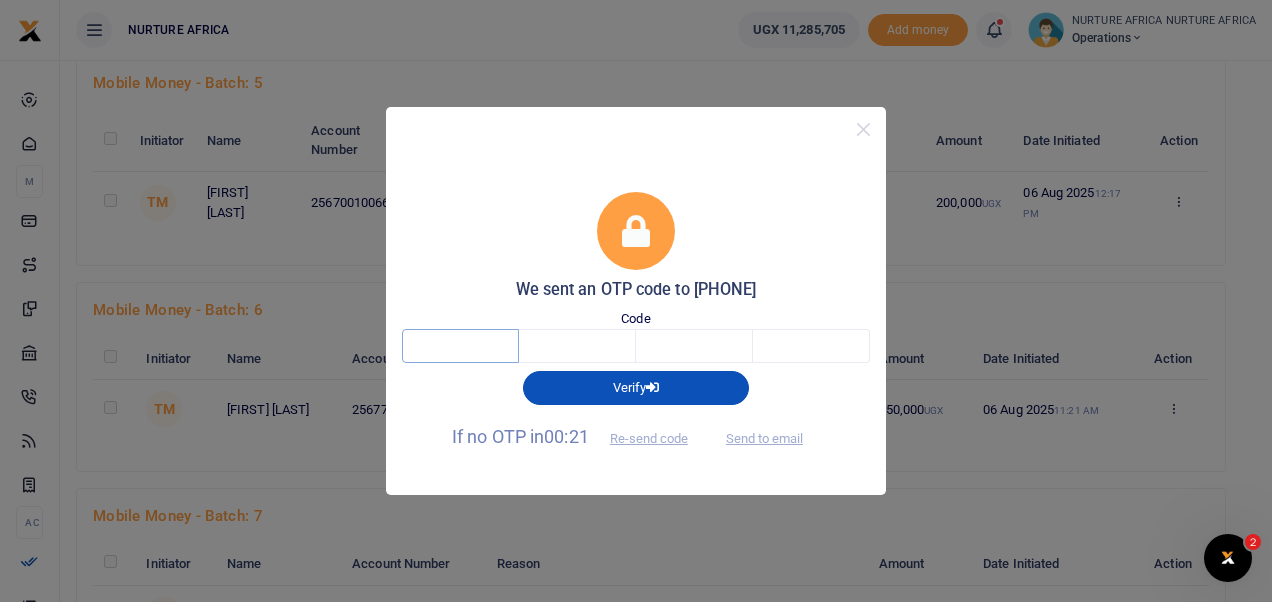 click at bounding box center (460, 346) 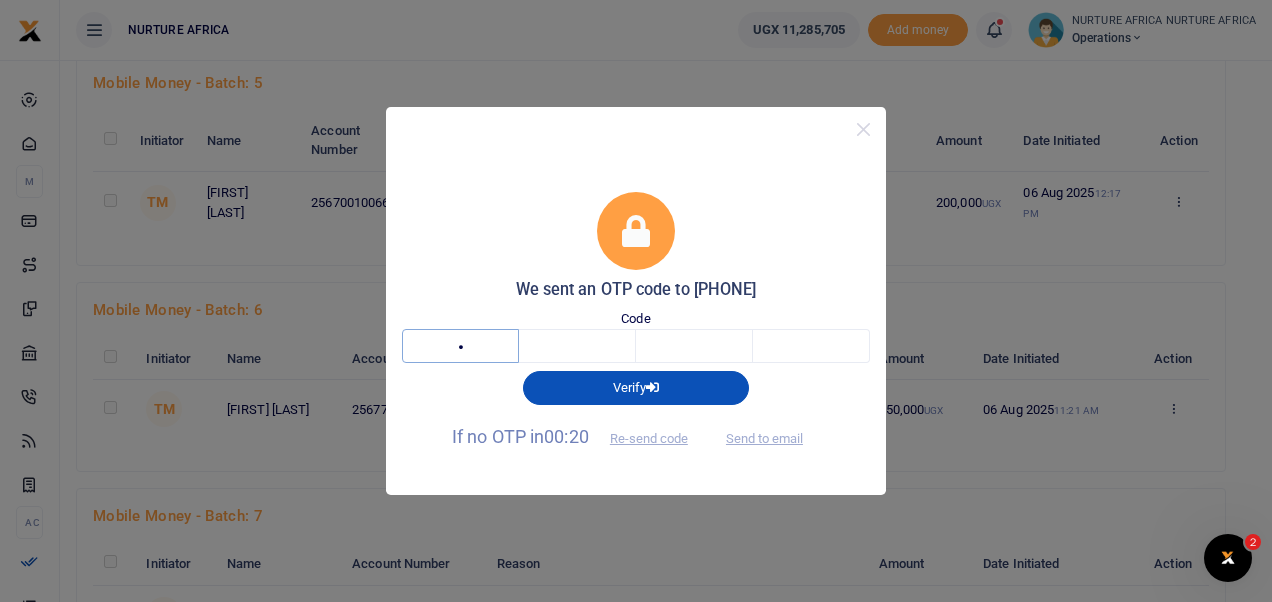 type on "8" 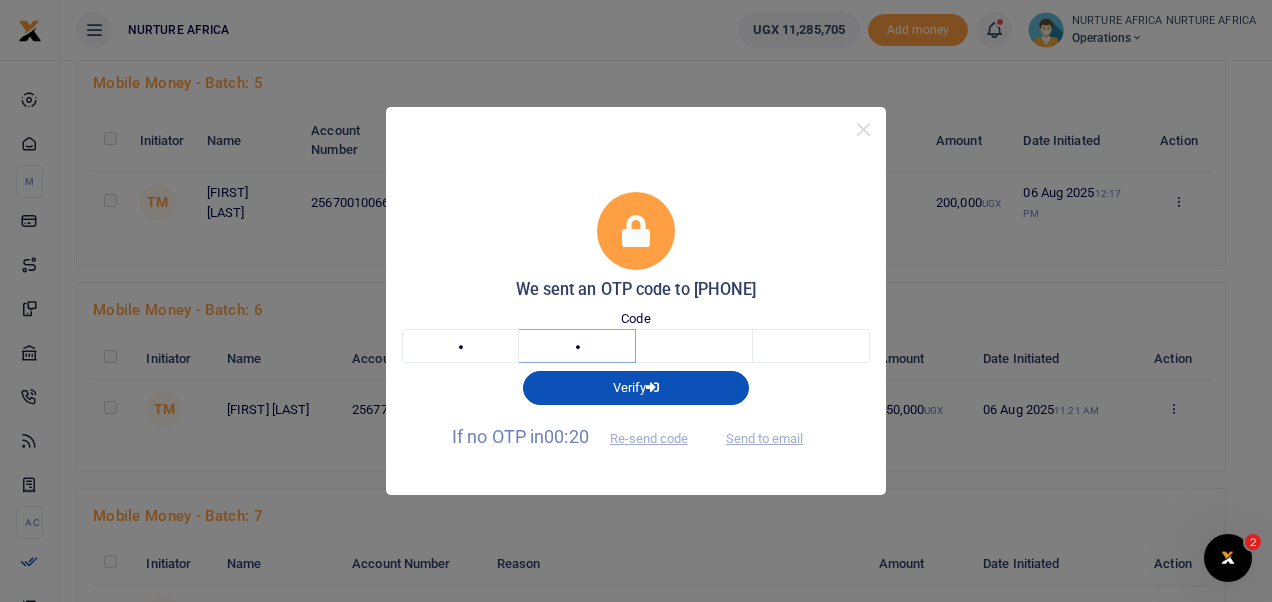 type on "8" 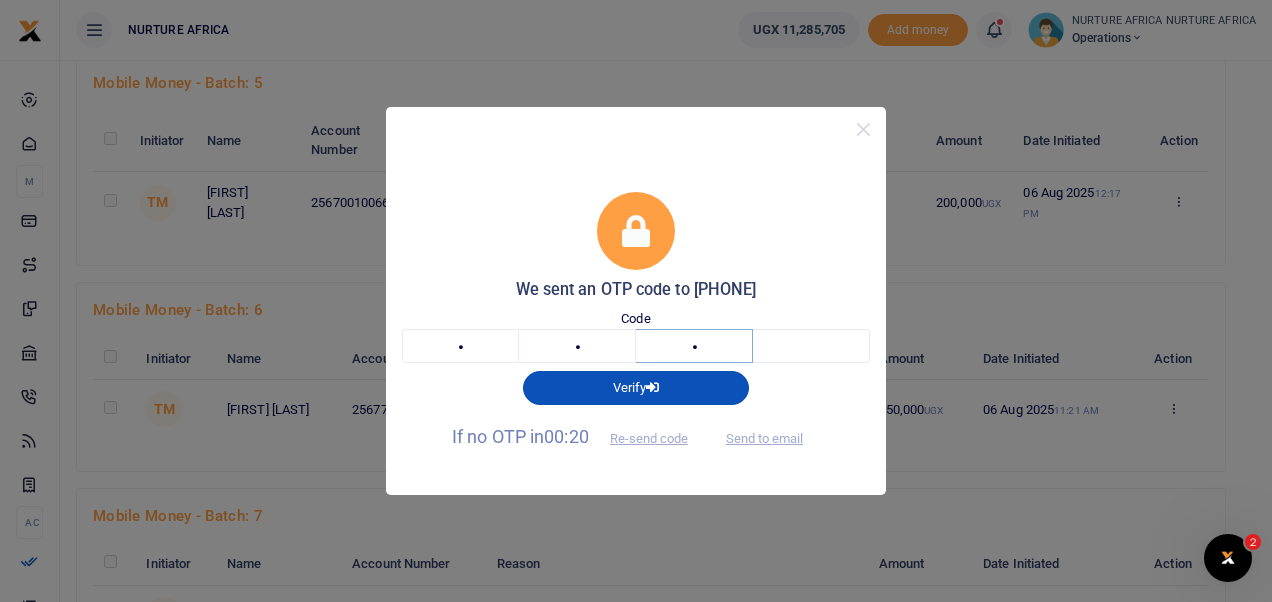 type on "0" 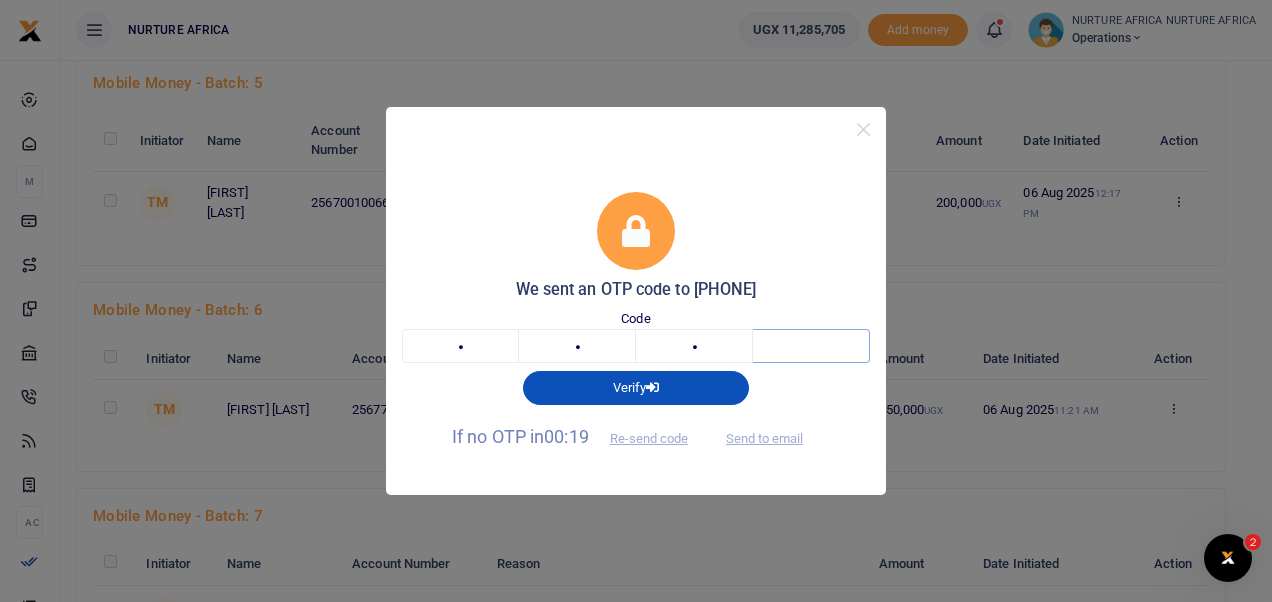 type on "2" 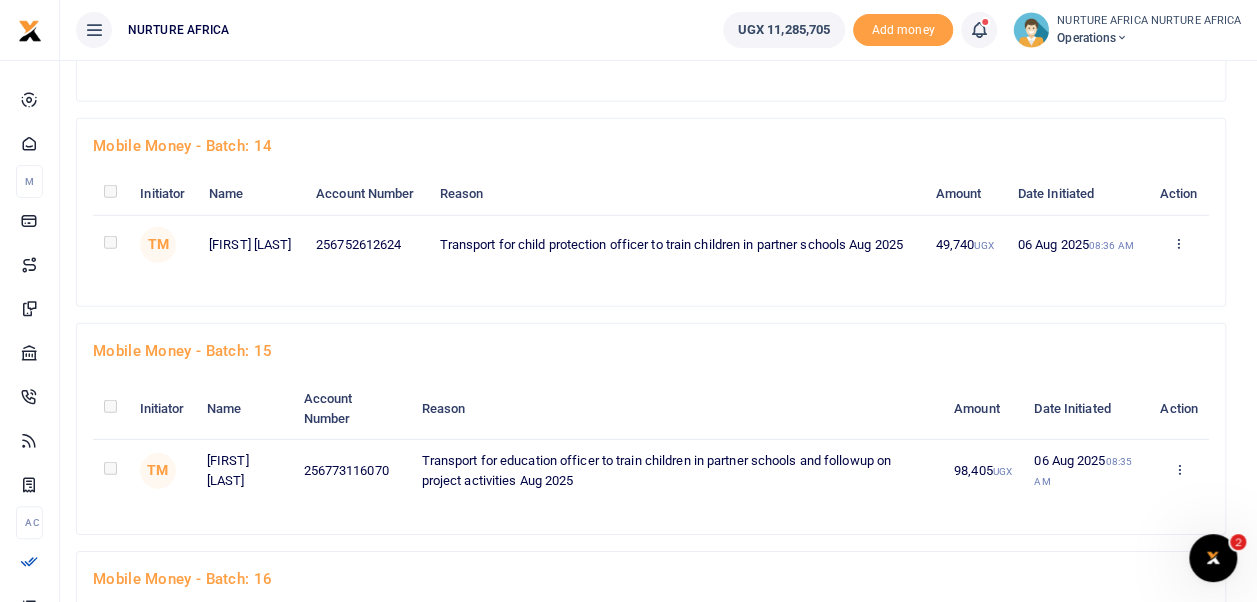 scroll, scrollTop: 0, scrollLeft: 0, axis: both 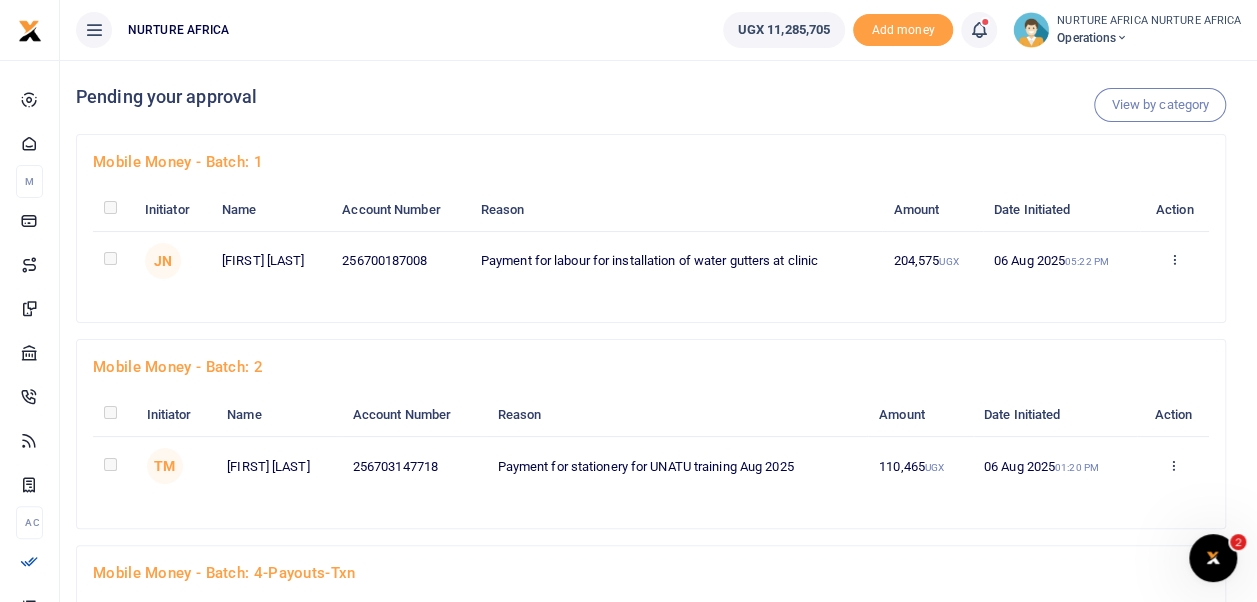 click at bounding box center (113, 260) 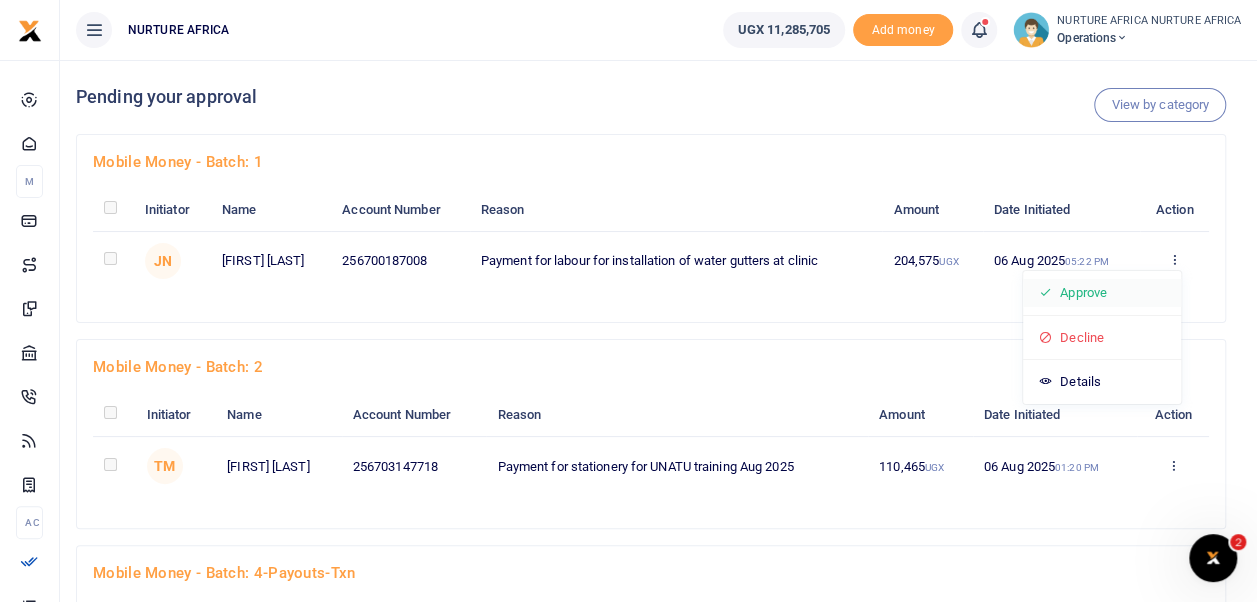 click on "Approve" at bounding box center (1102, 293) 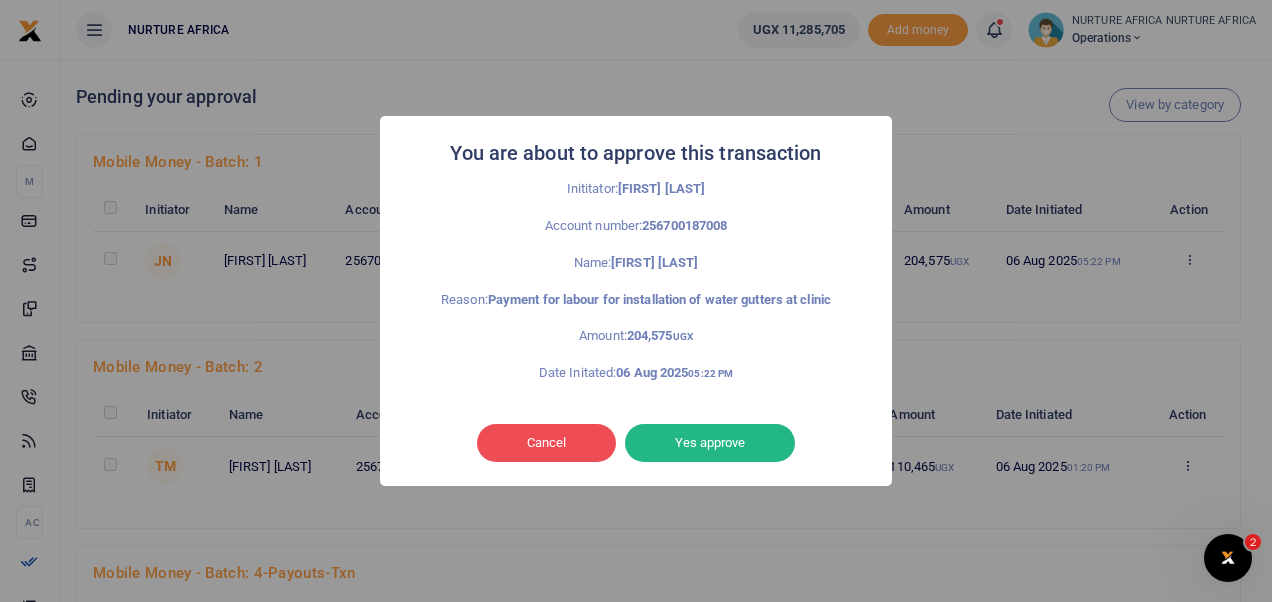 click on "Yes approve" at bounding box center [710, 443] 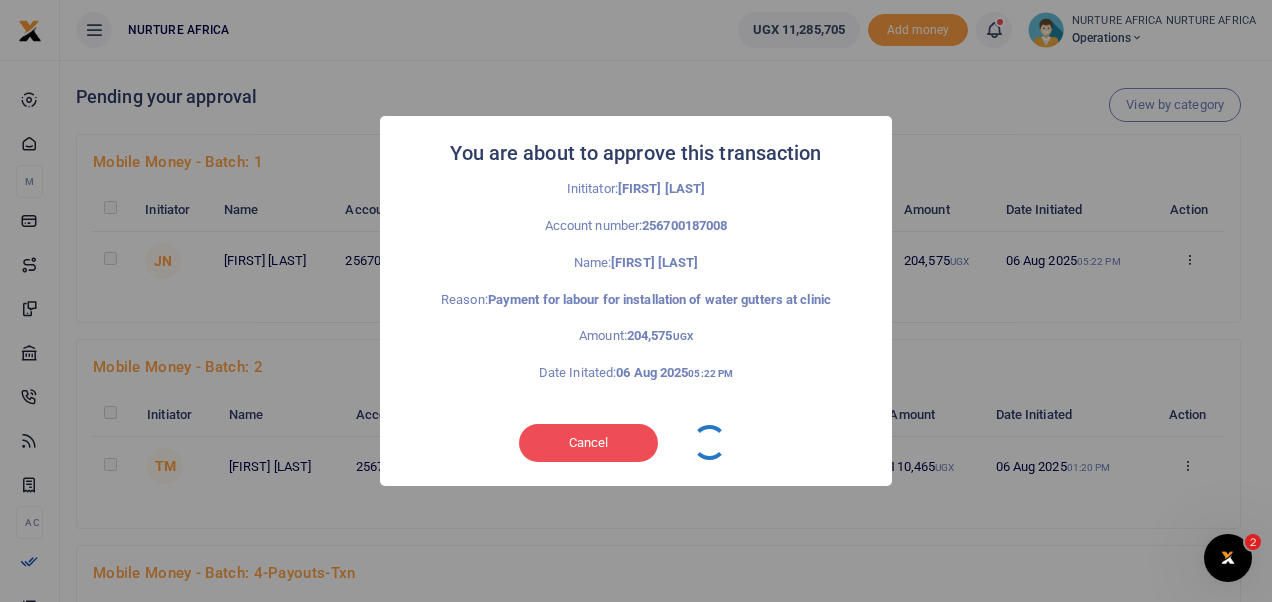 type 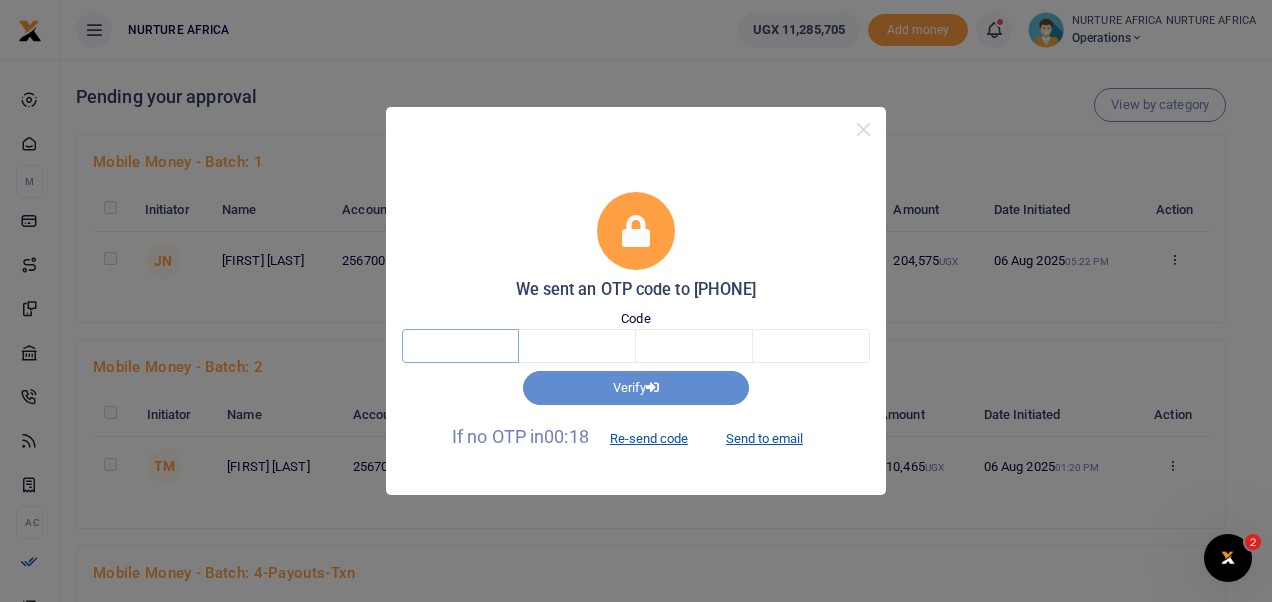 click at bounding box center [460, 346] 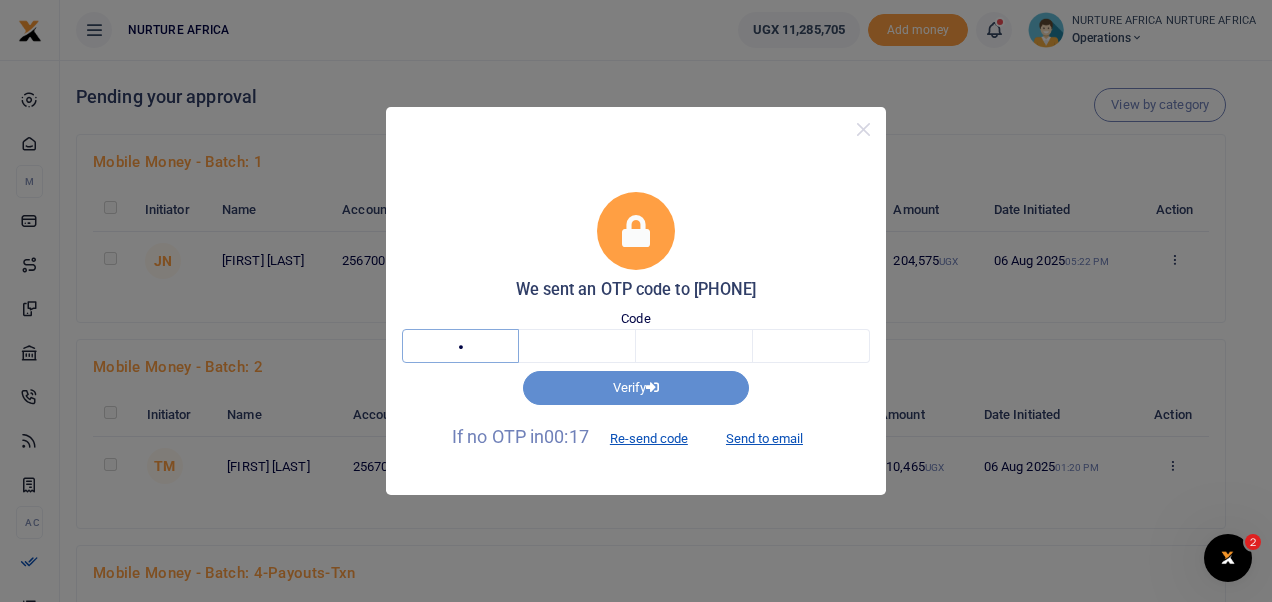 type on "8" 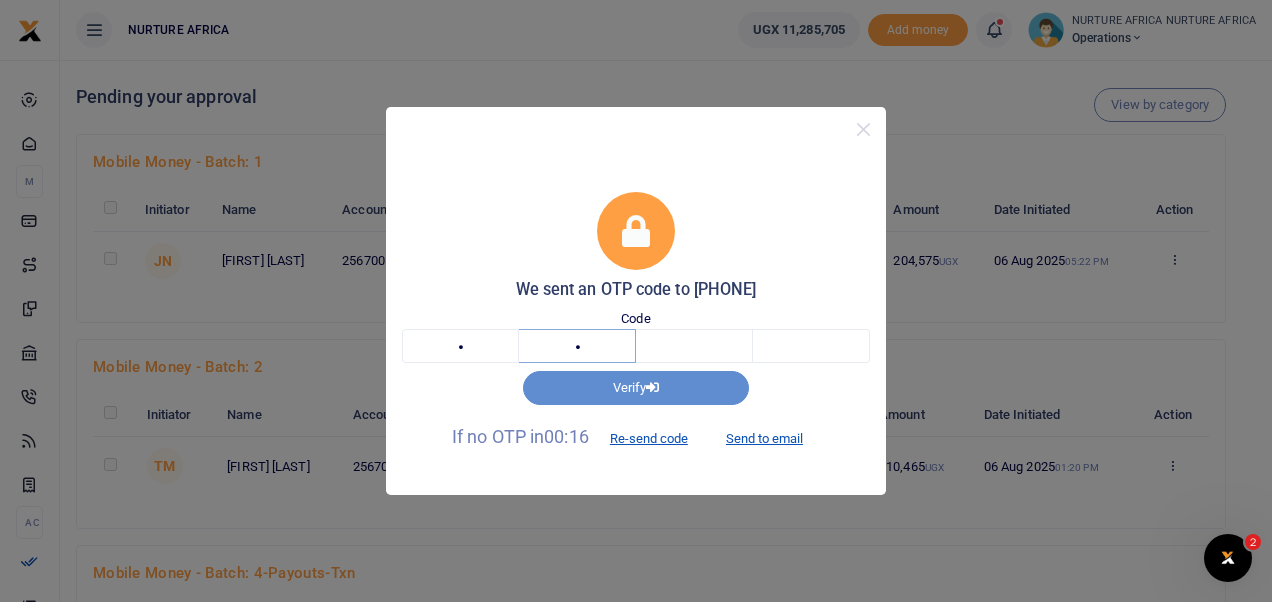 type on "4" 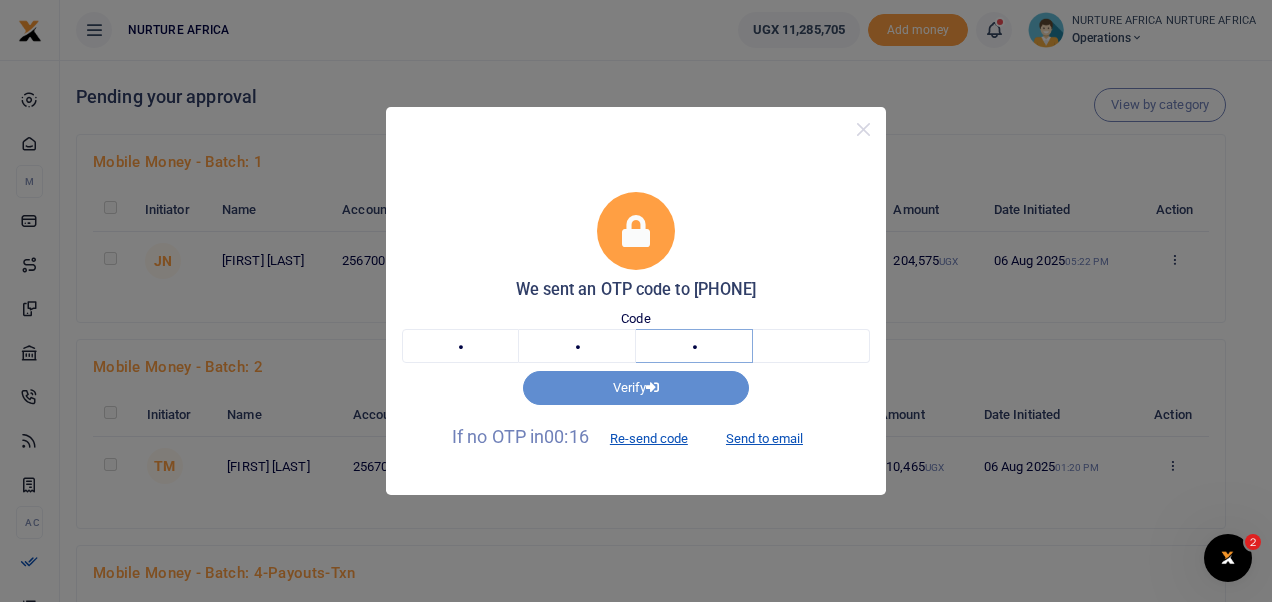 type on "3" 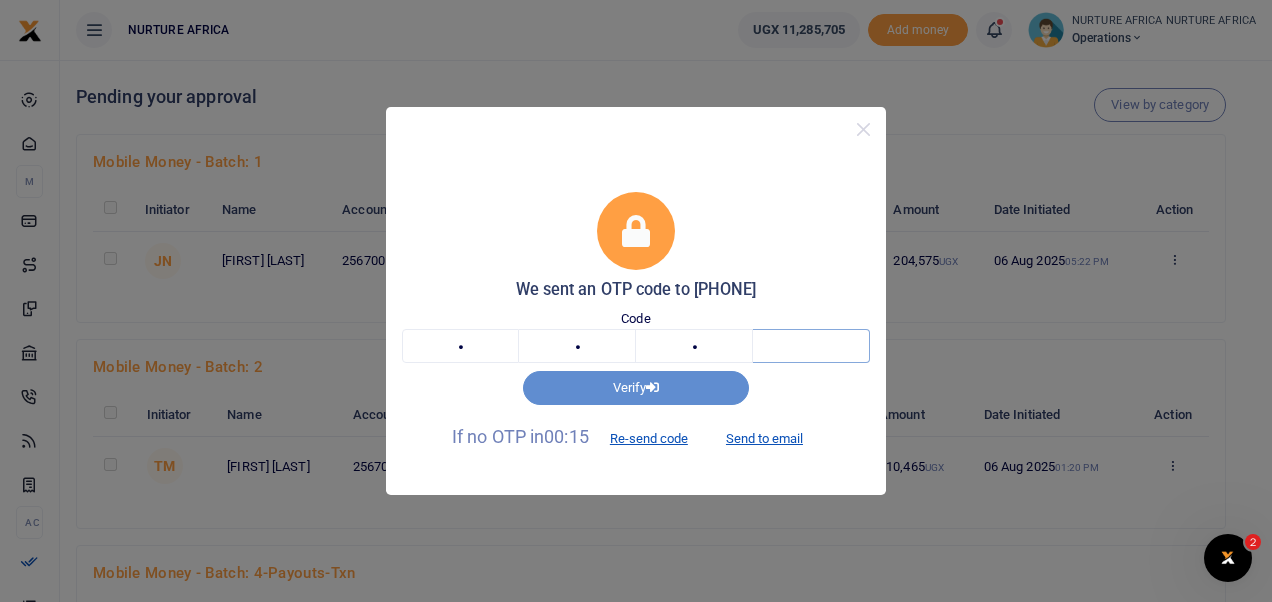 type on "9" 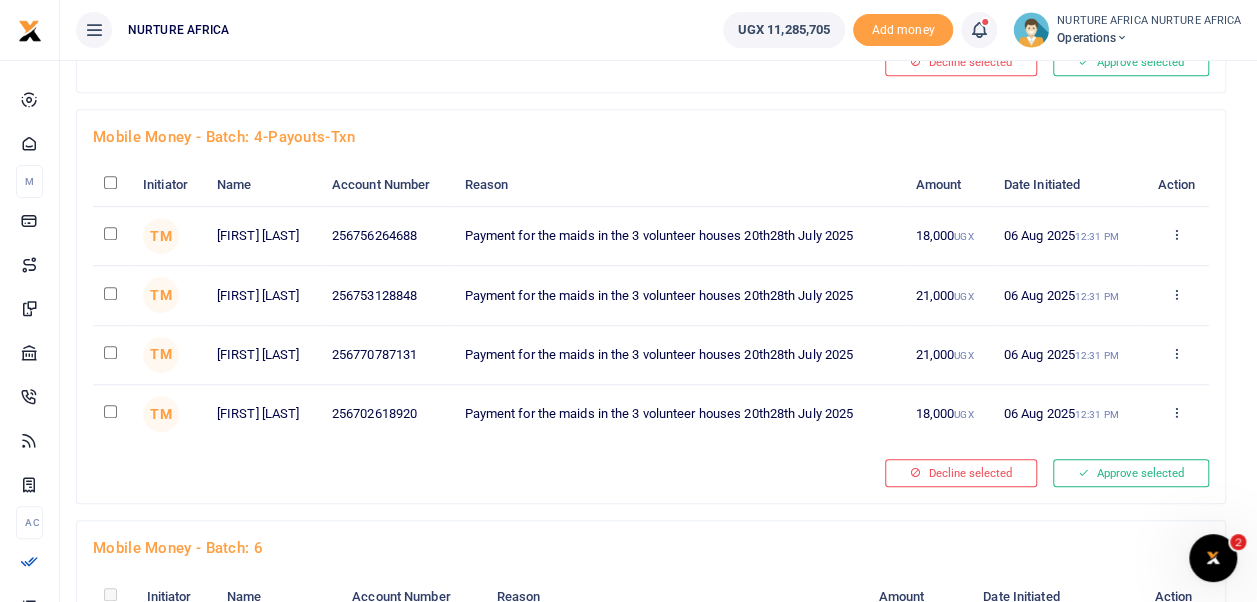 scroll, scrollTop: 524, scrollLeft: 0, axis: vertical 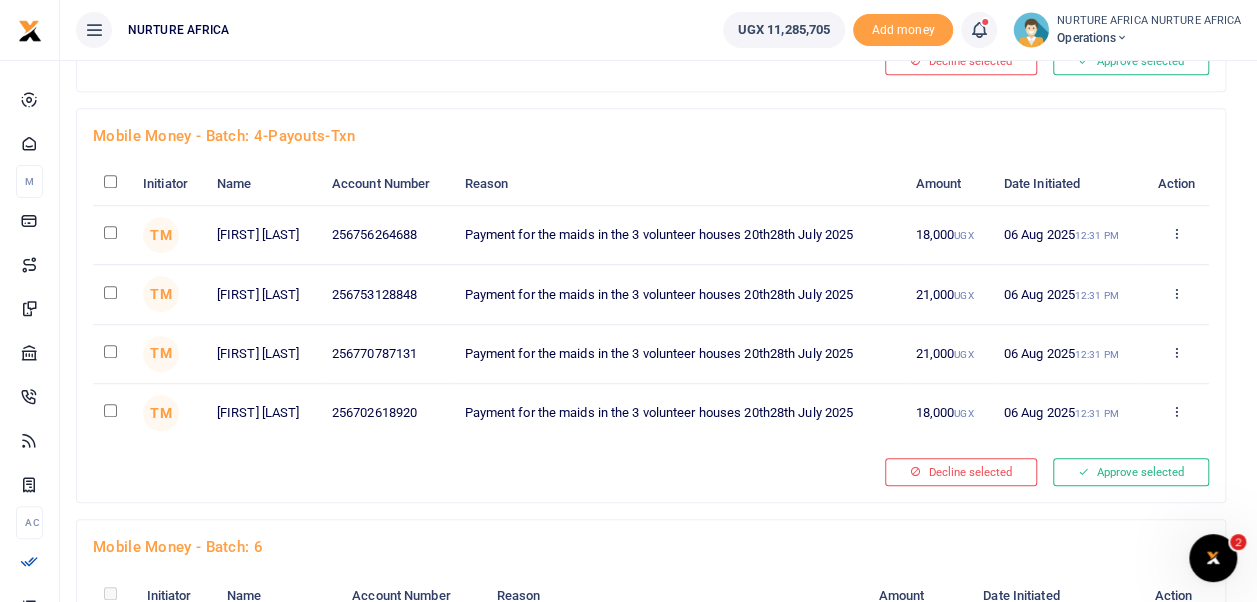 click at bounding box center (110, 181) 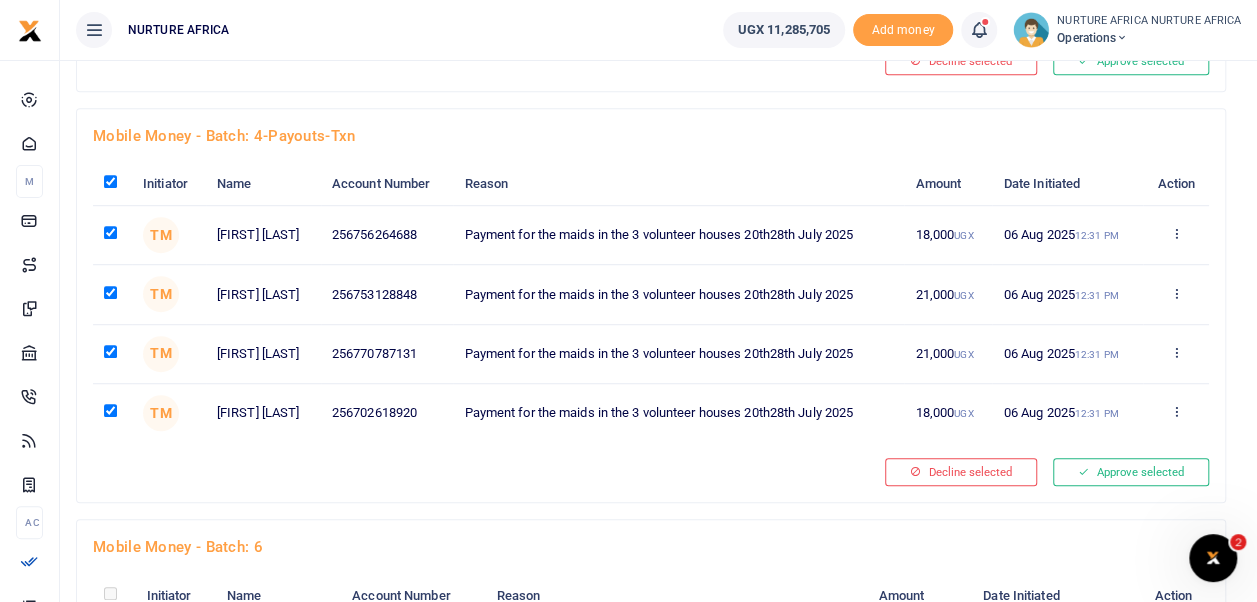 checkbox on "true" 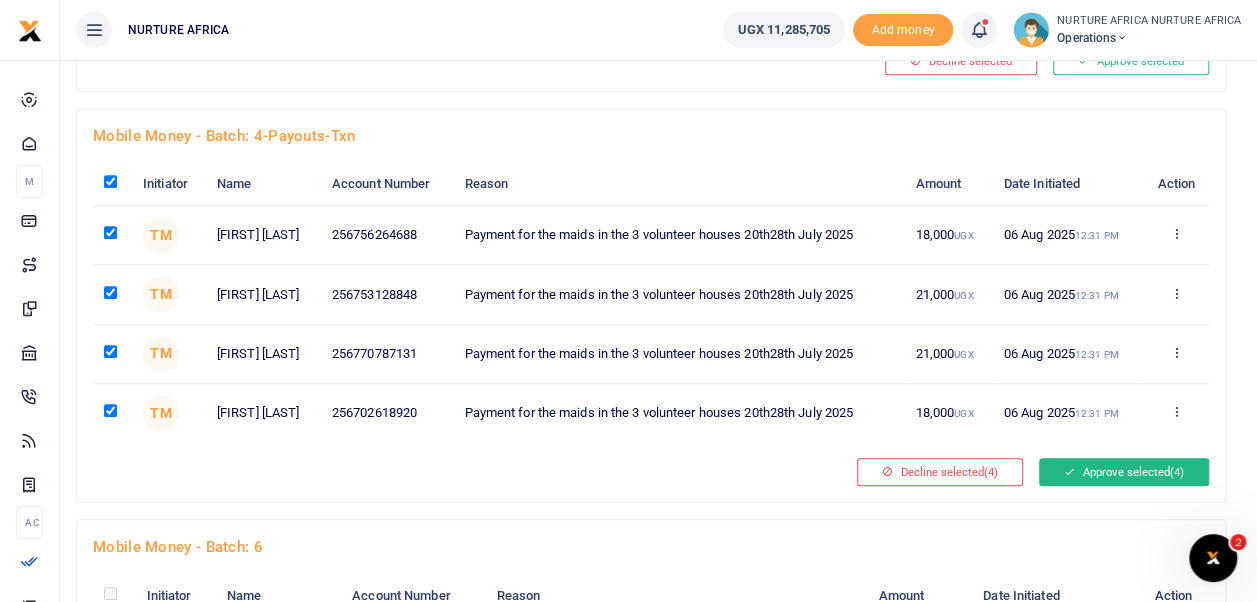click on "Approve selected  (4)" at bounding box center [1124, 472] 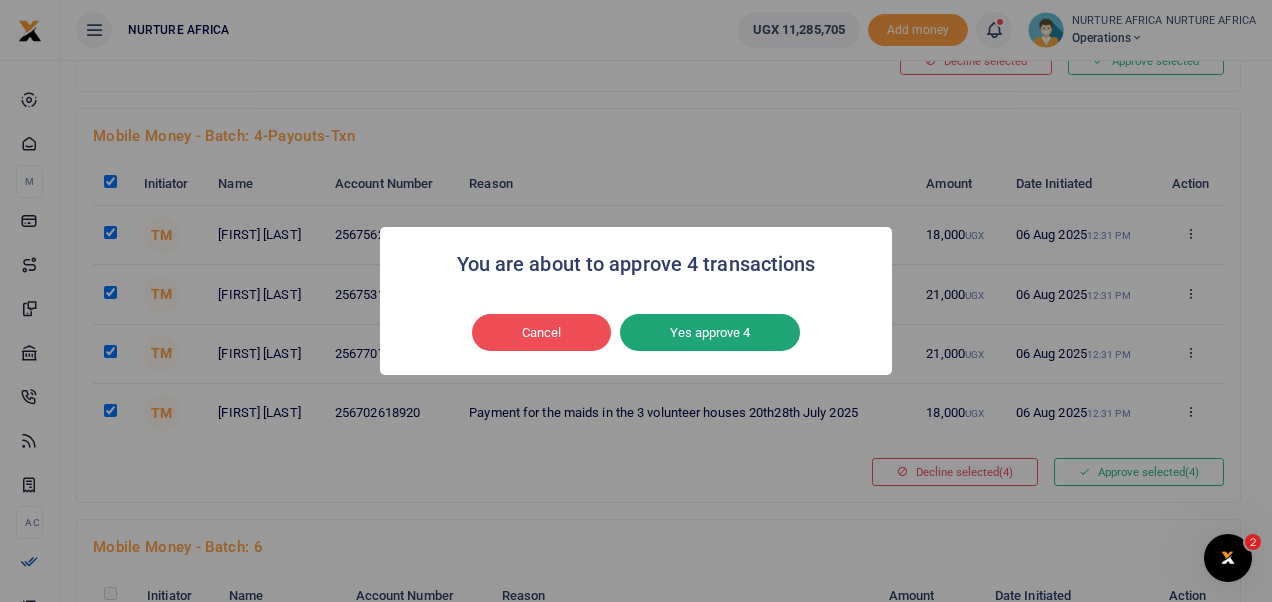 click on "Yes approve 4" at bounding box center (710, 333) 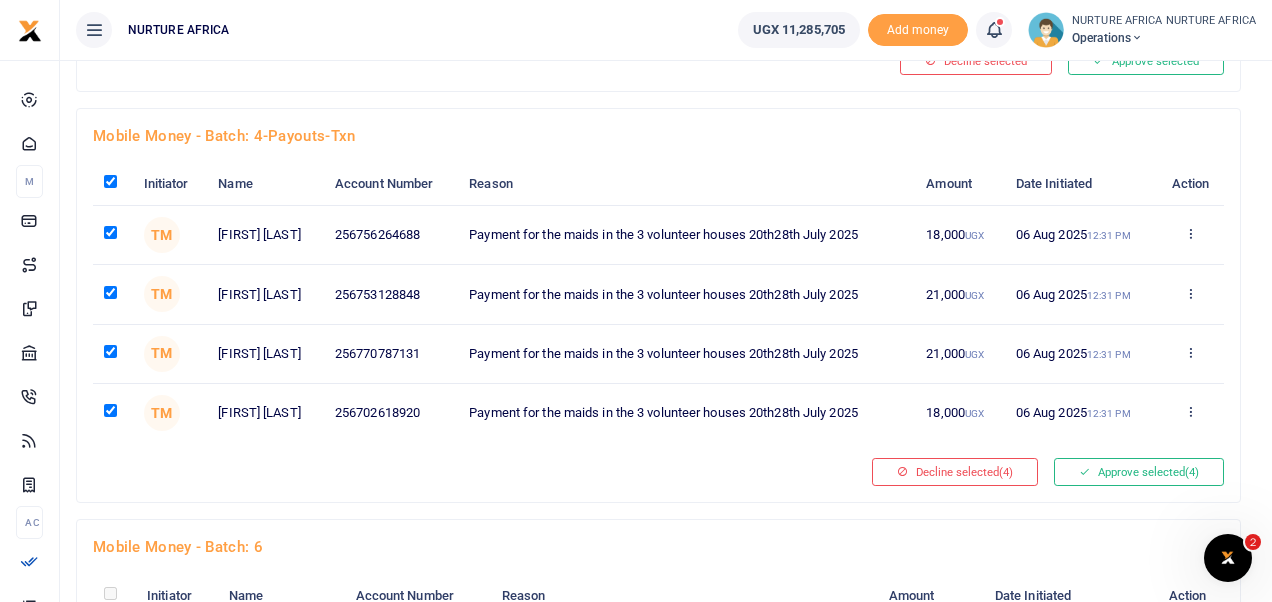 type 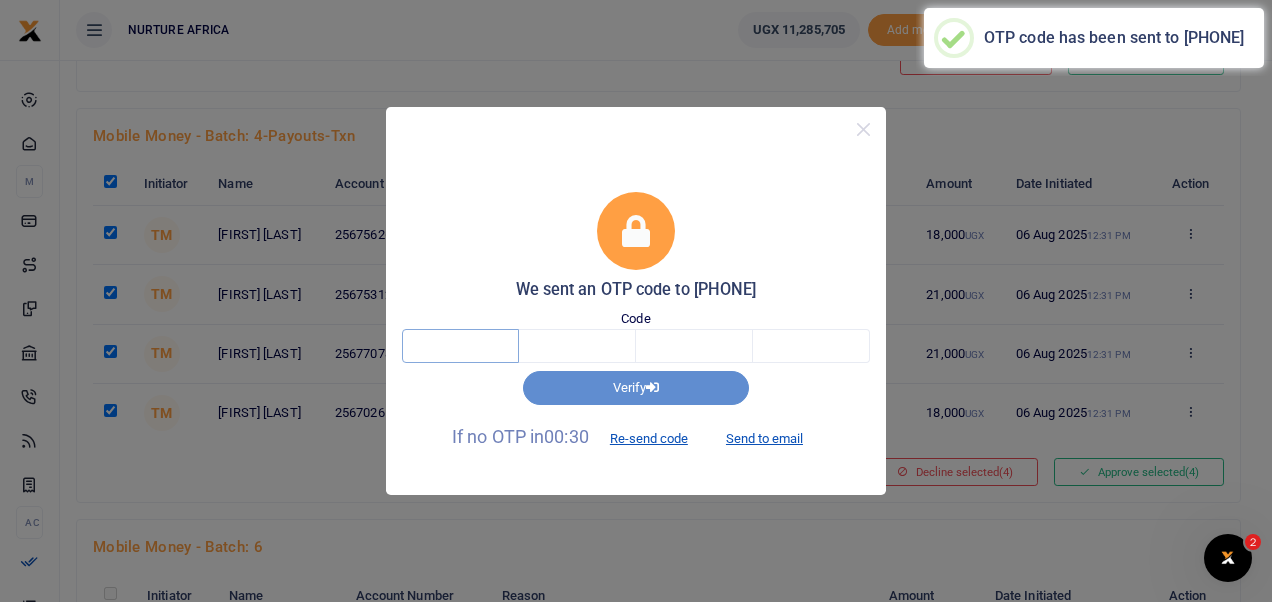 click at bounding box center [460, 346] 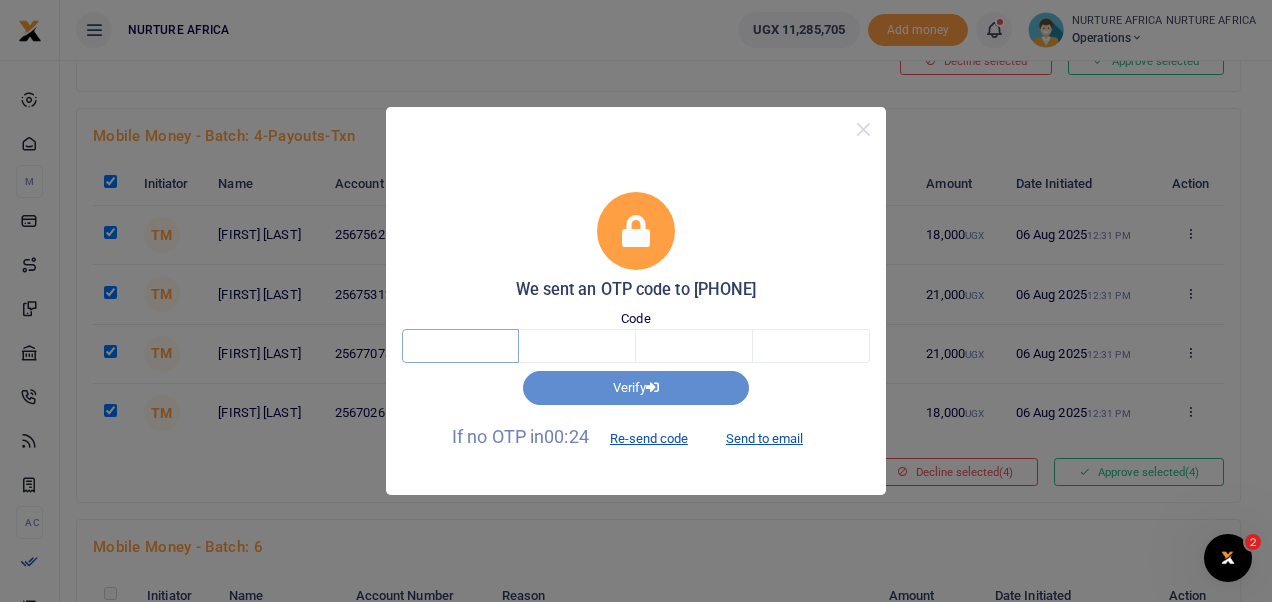 click at bounding box center [460, 346] 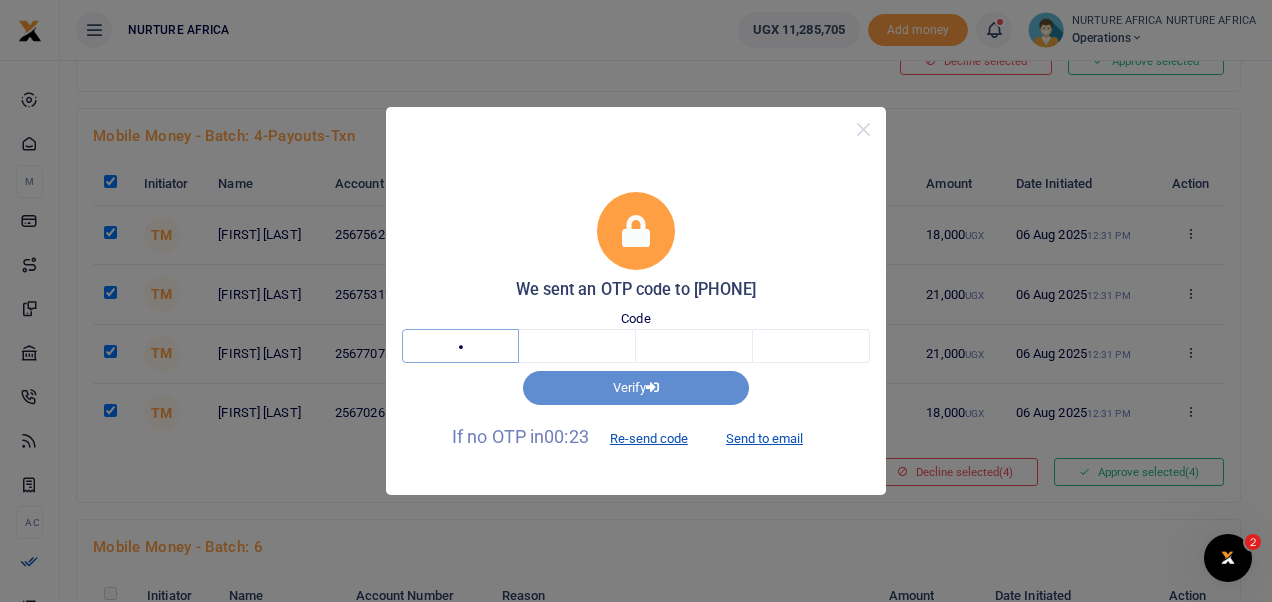 type on "1" 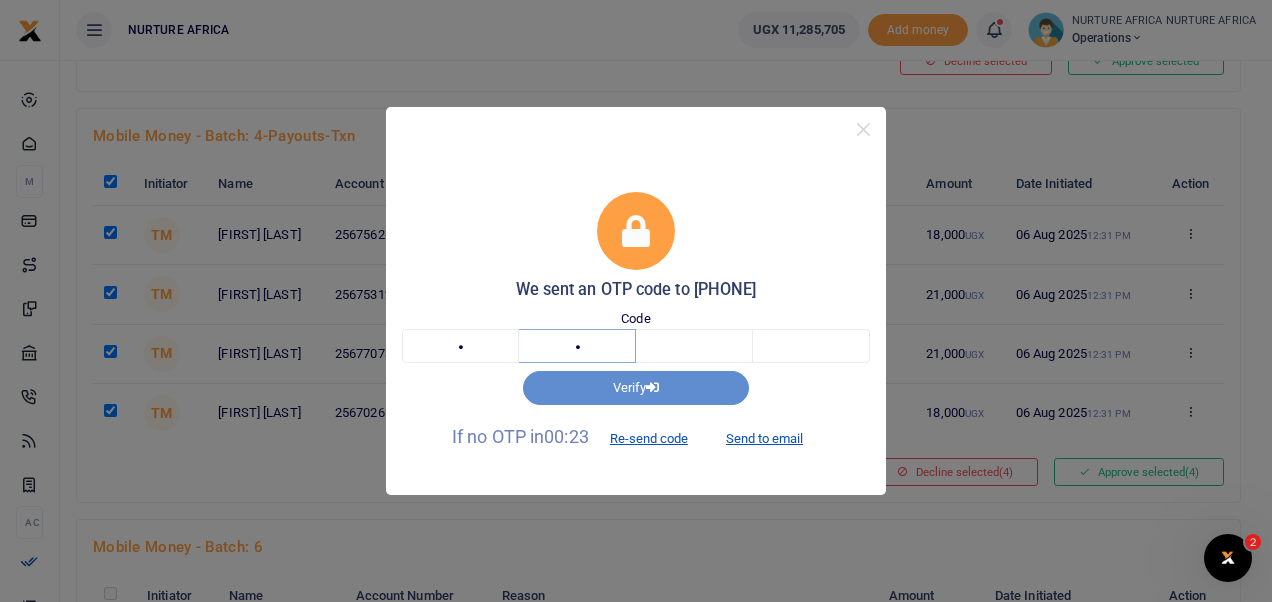 type on "2" 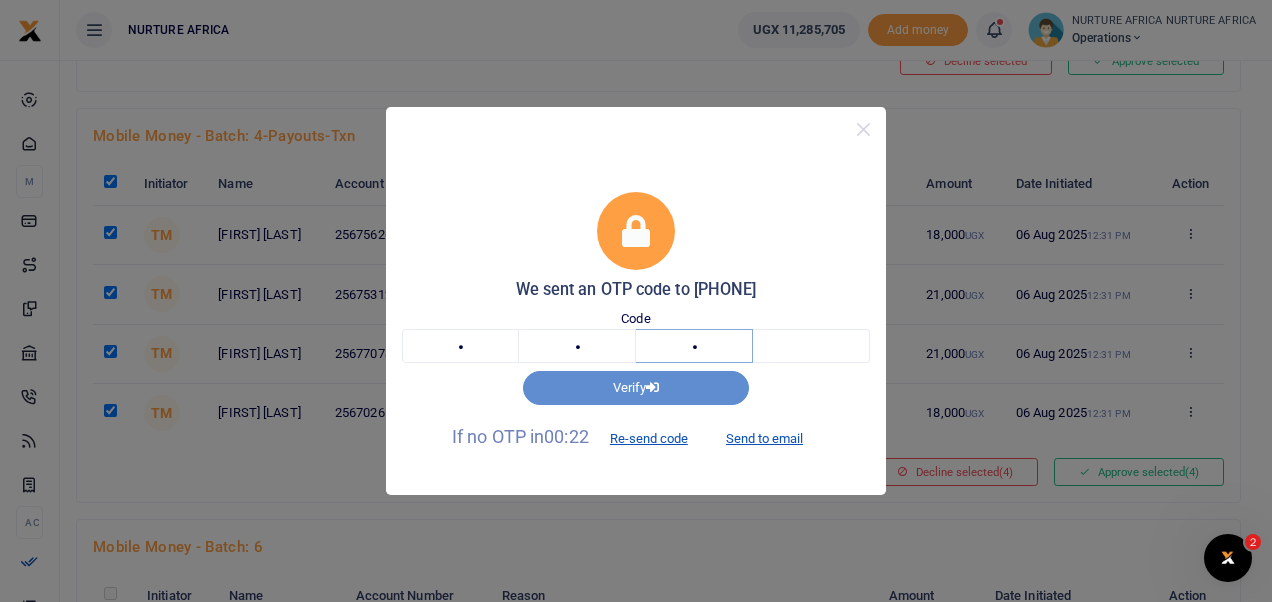 type on "1" 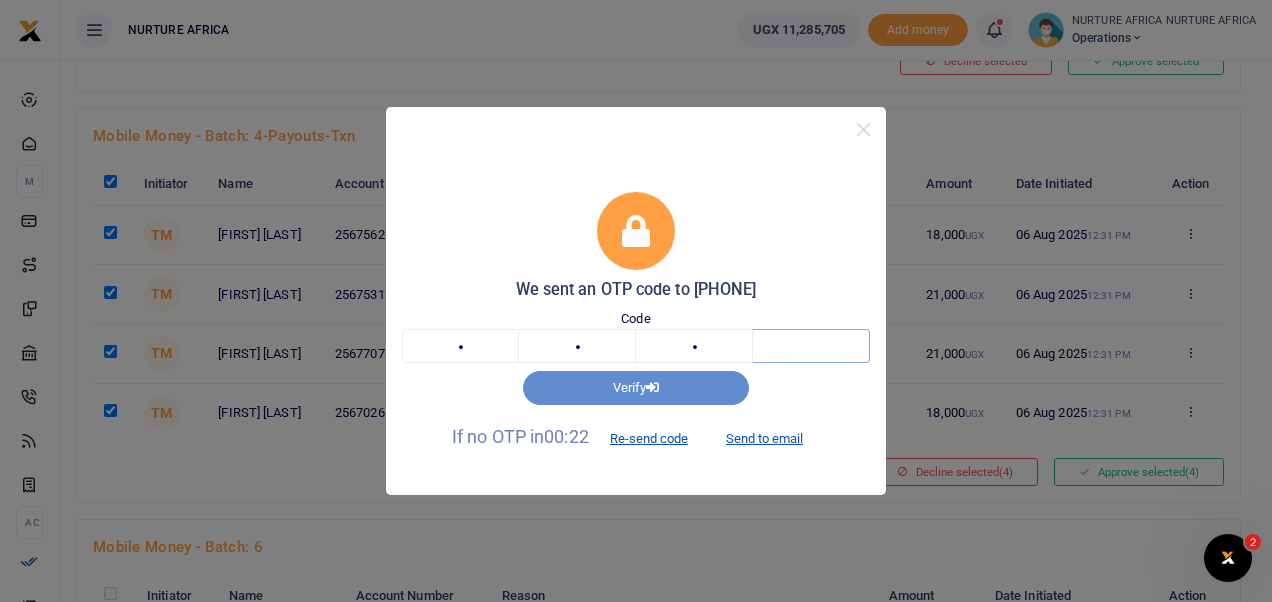 type on "5" 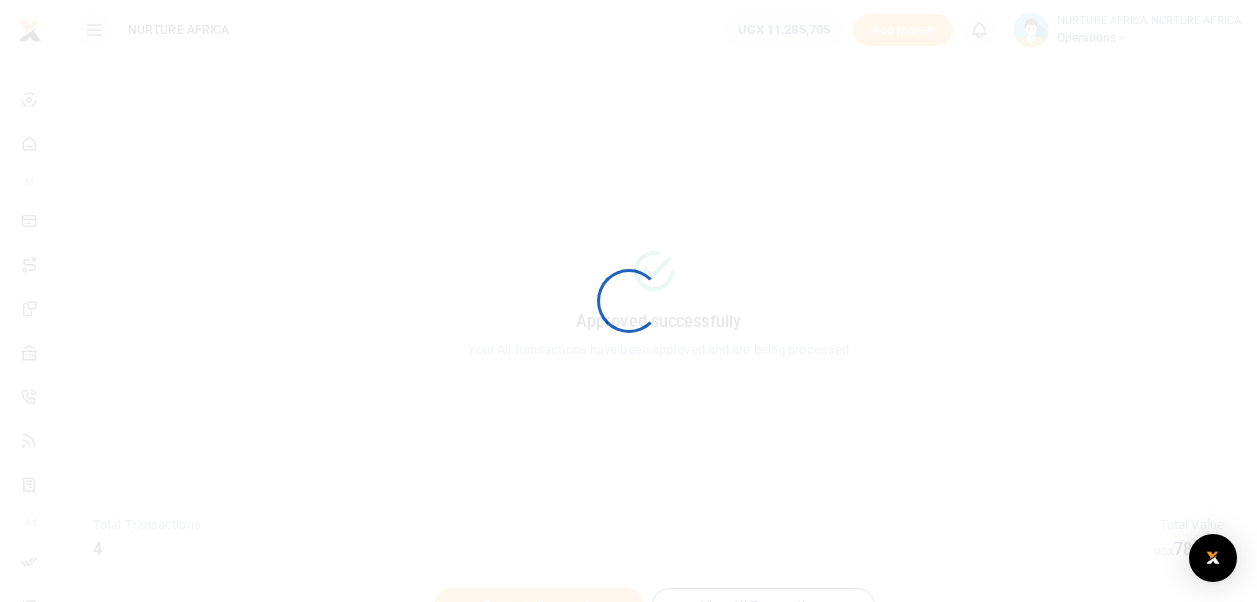 scroll, scrollTop: 0, scrollLeft: 0, axis: both 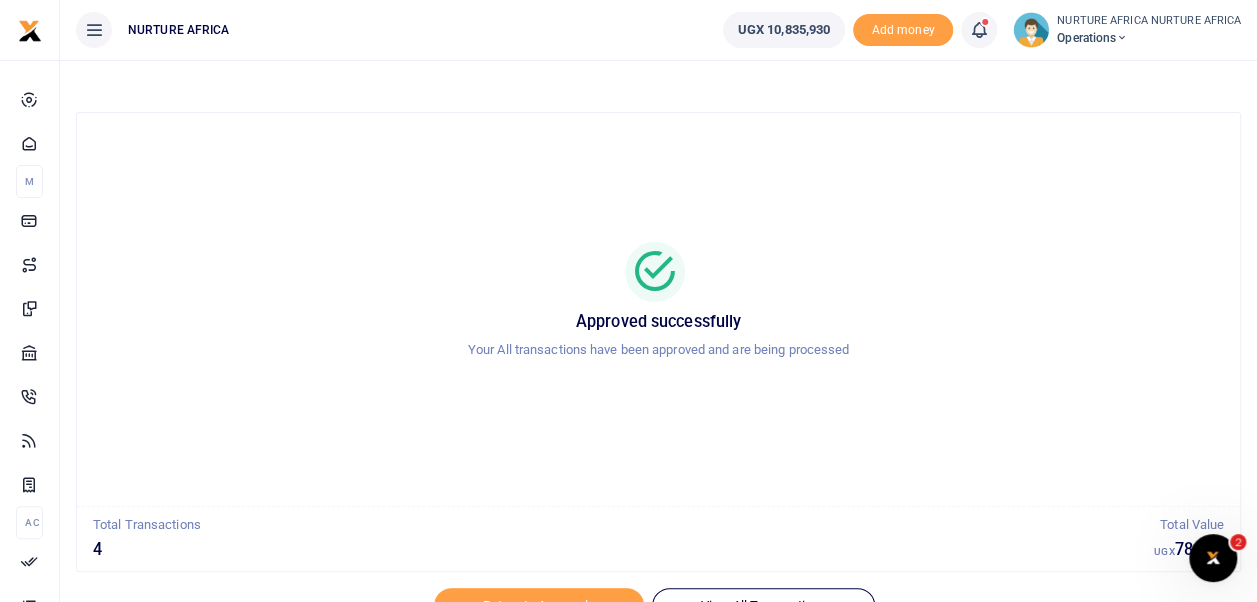 click at bounding box center (979, 30) 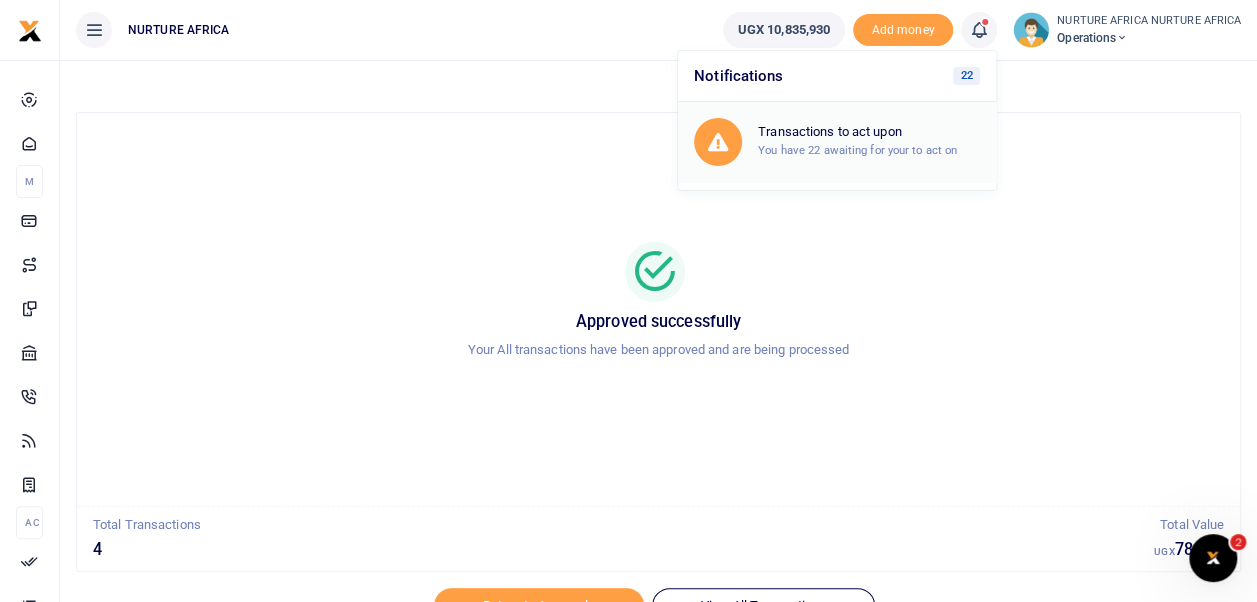 click on "You have 22 awaiting for your to act on" at bounding box center [857, 150] 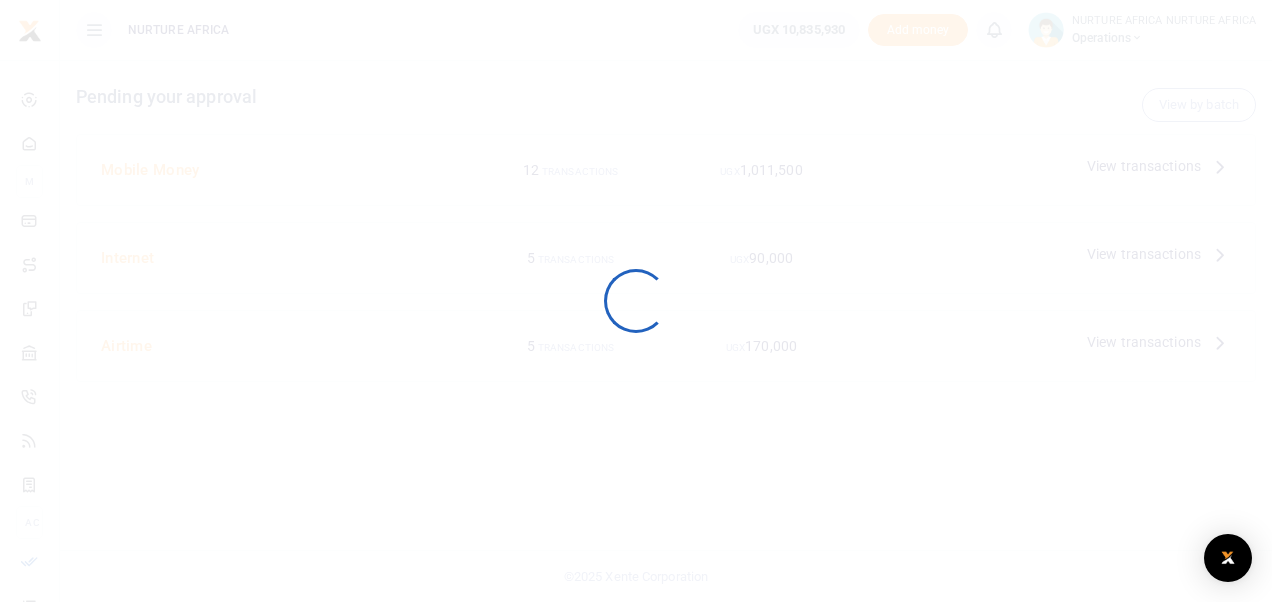 scroll, scrollTop: 0, scrollLeft: 0, axis: both 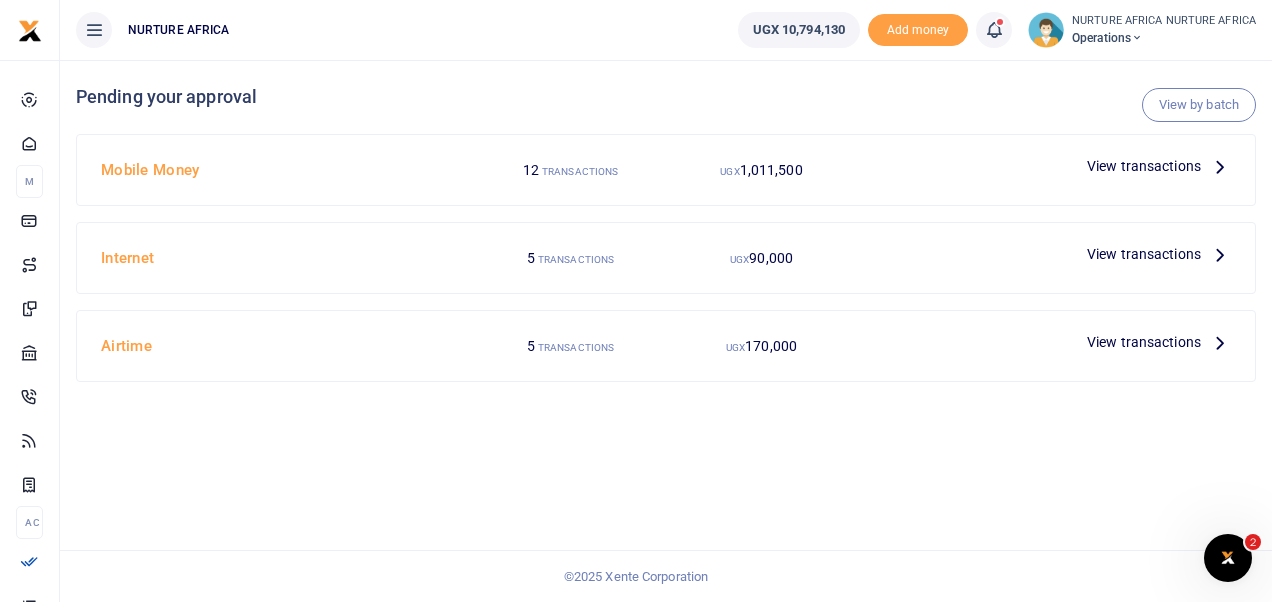 click on "Airtime" at bounding box center (284, 346) 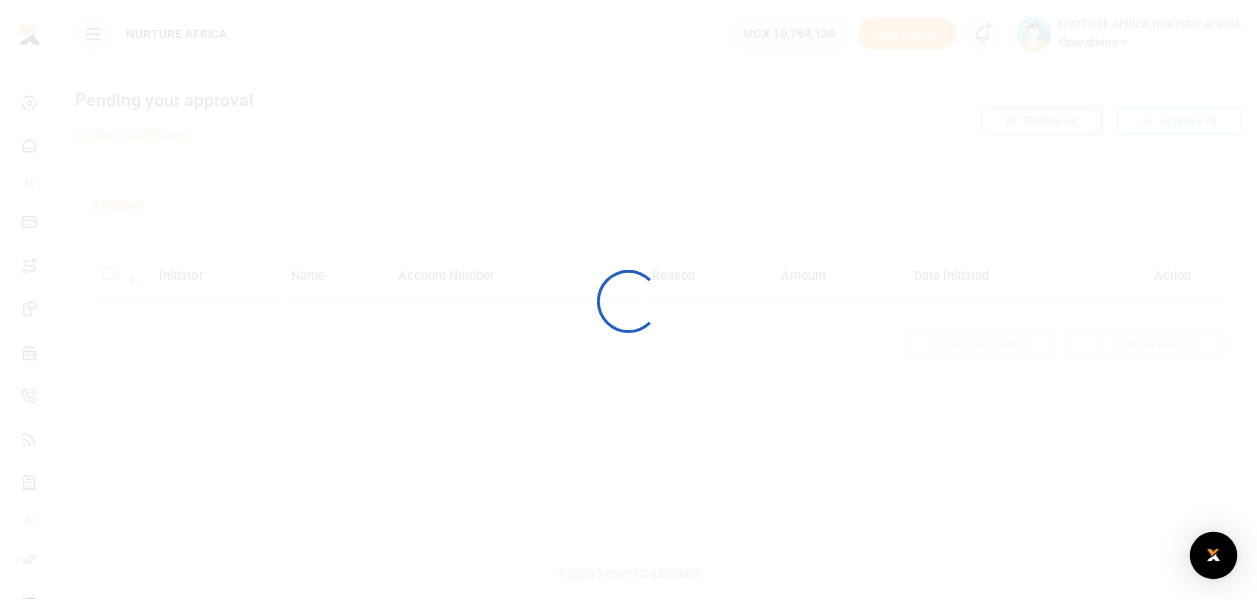 scroll, scrollTop: 0, scrollLeft: 0, axis: both 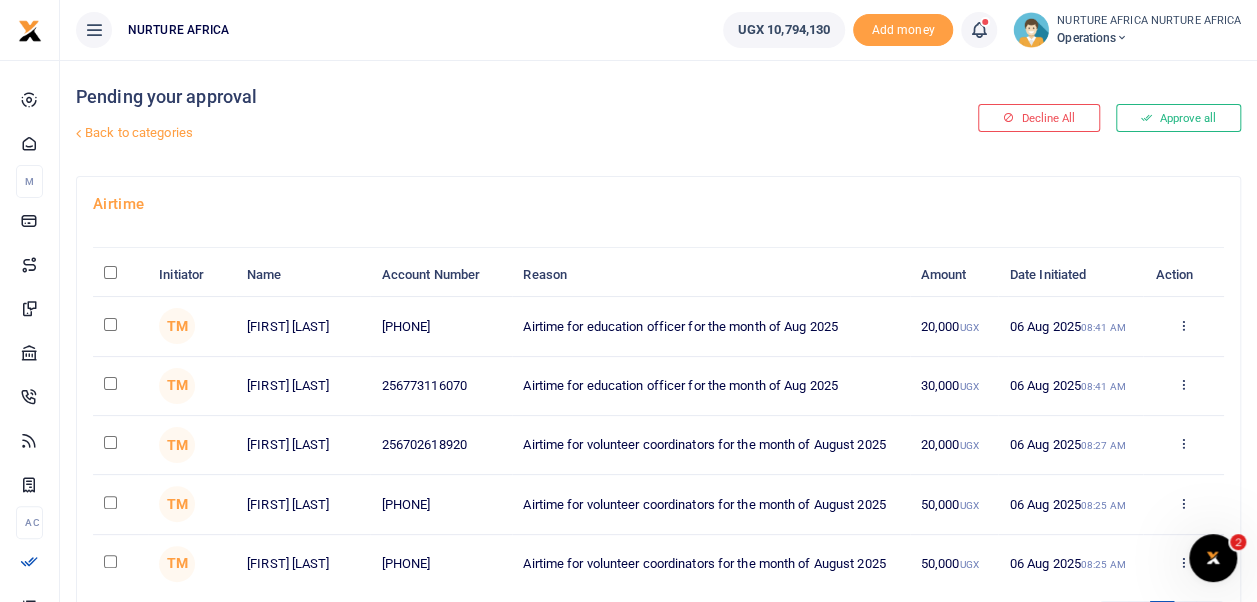 click at bounding box center [110, 383] 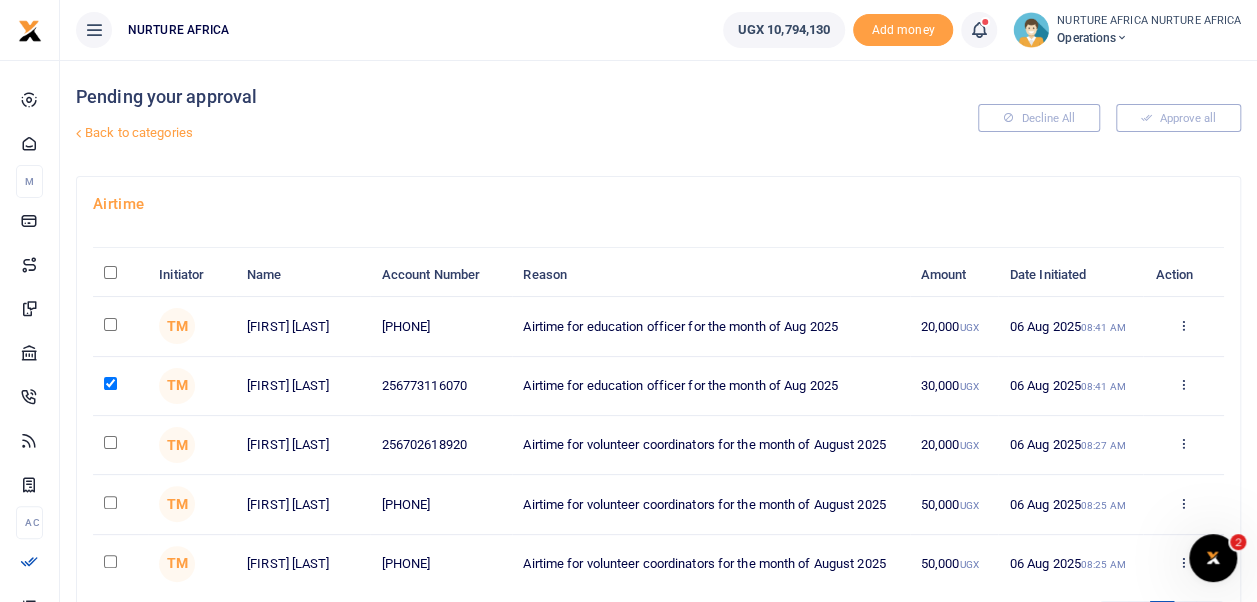 click at bounding box center (110, 324) 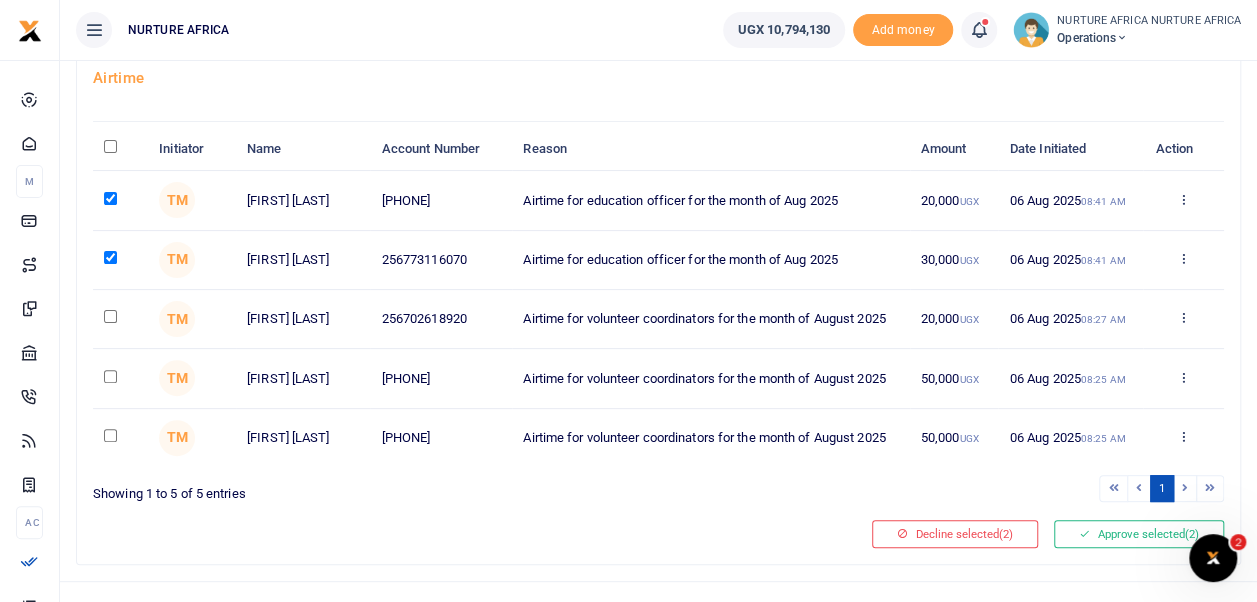 scroll, scrollTop: 126, scrollLeft: 0, axis: vertical 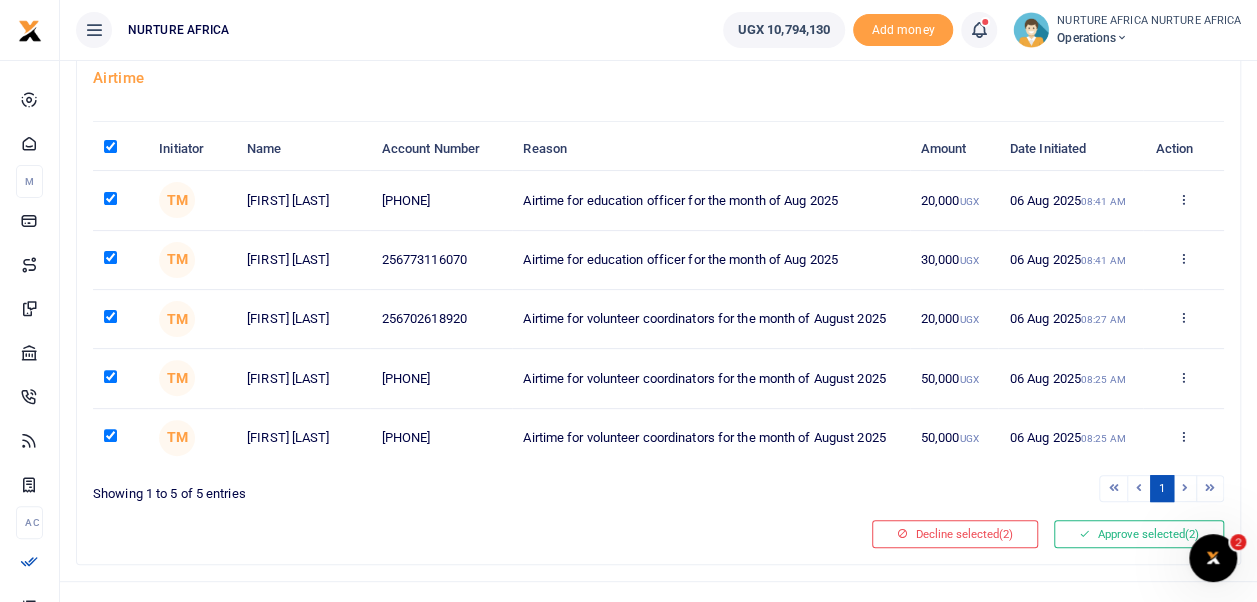 checkbox on "true" 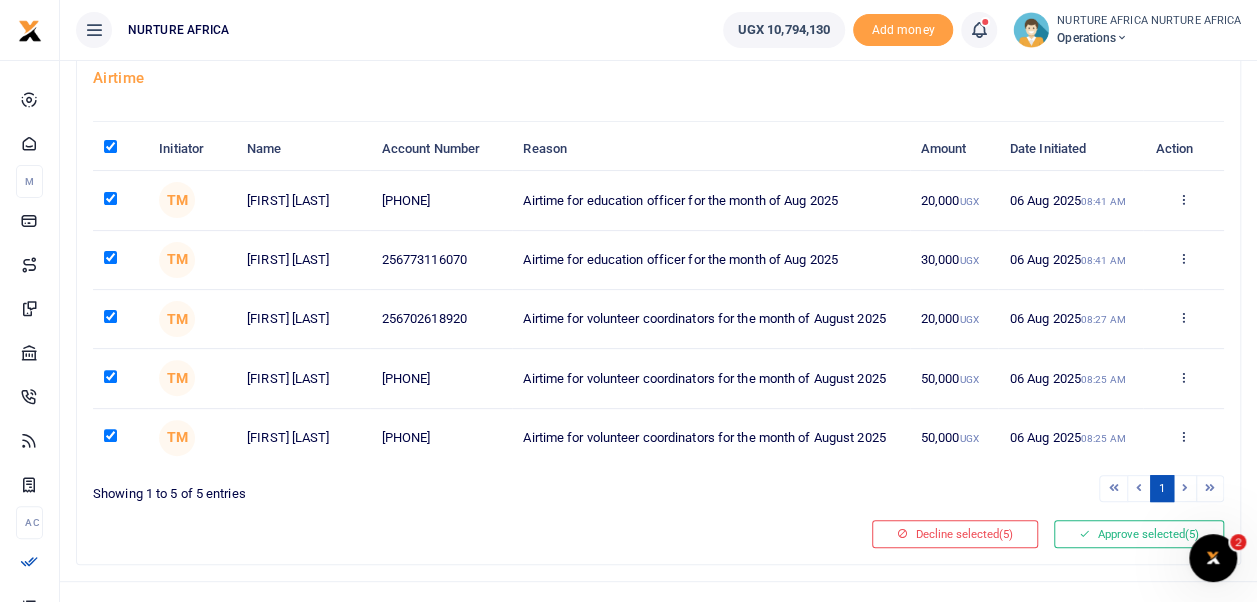 drag, startPoint x: 1126, startPoint y: 519, endPoint x: 782, endPoint y: 500, distance: 344.52432 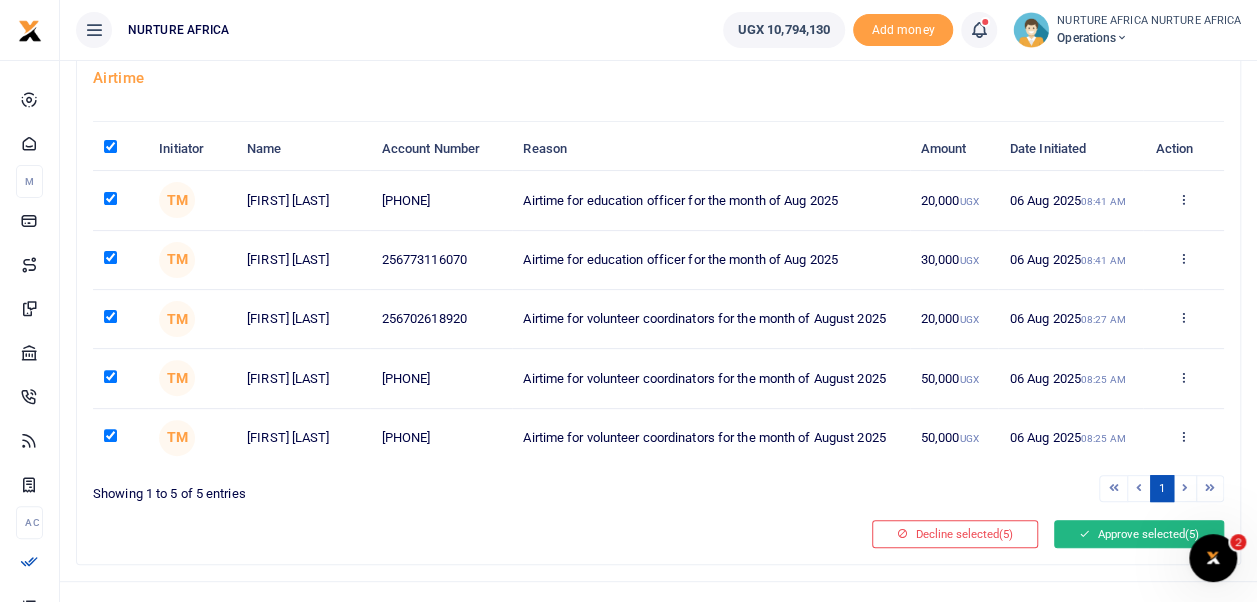 click on "Approve selected  (5)" at bounding box center (1139, 534) 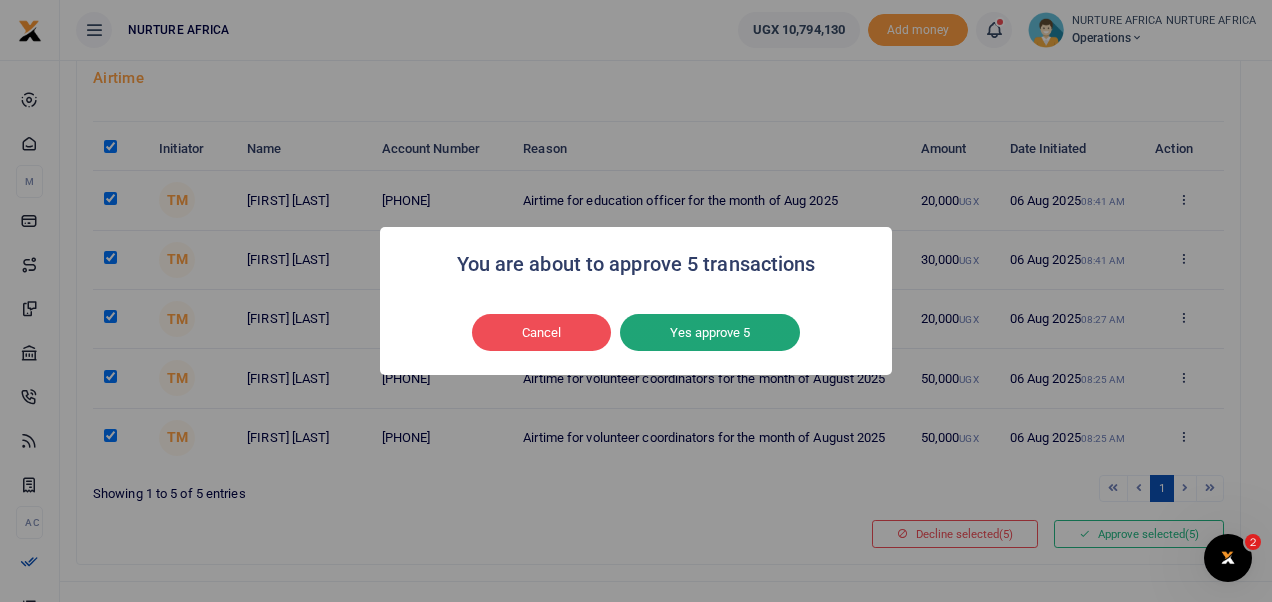 click on "Yes approve 5" at bounding box center [710, 333] 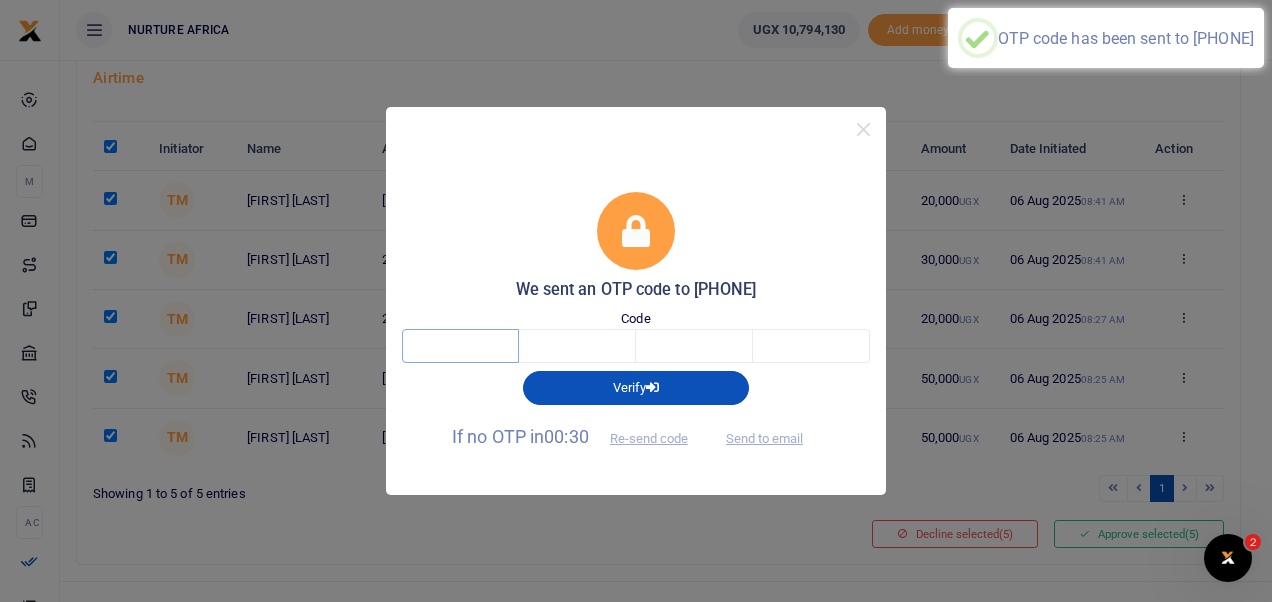click at bounding box center (460, 346) 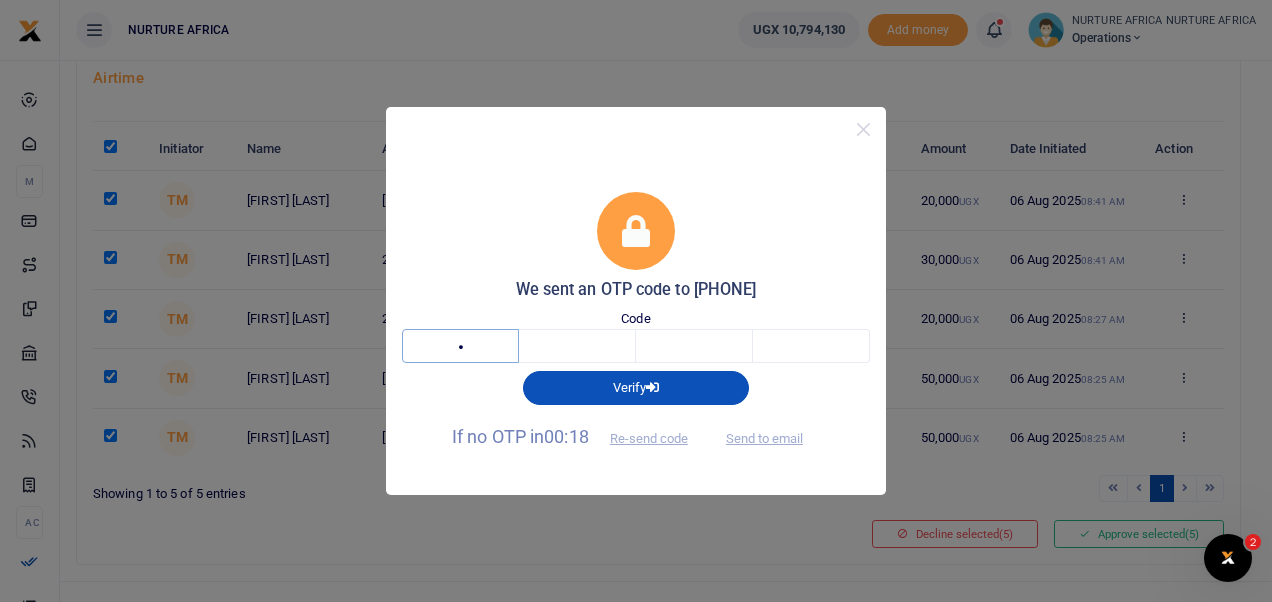 type on "1" 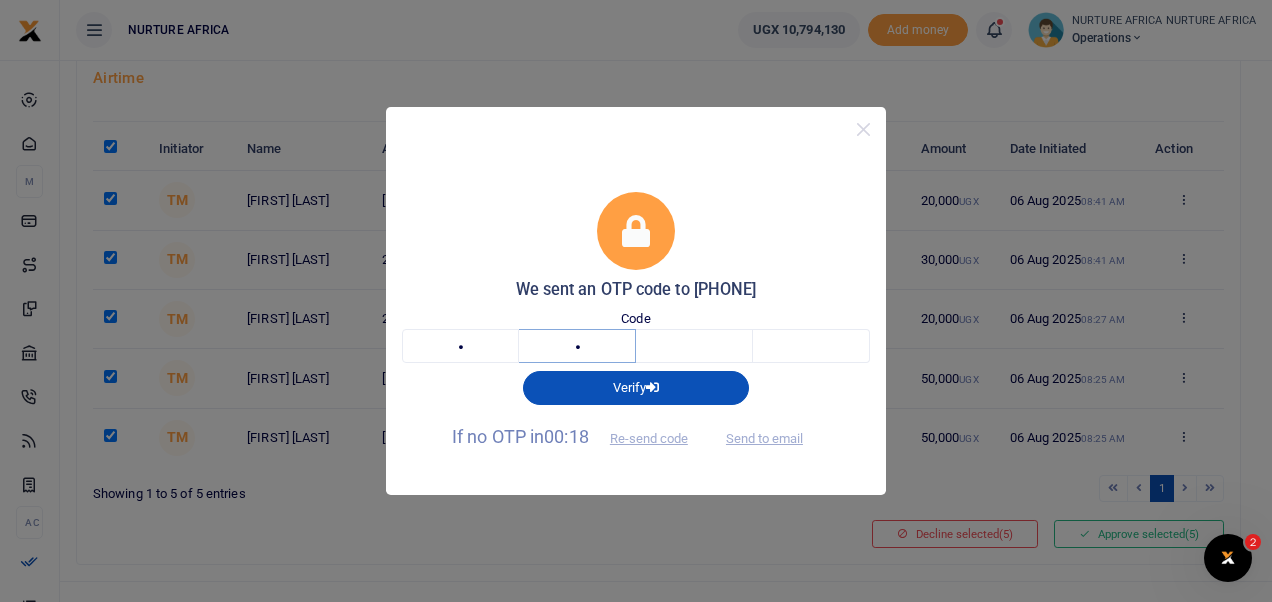 type on "1" 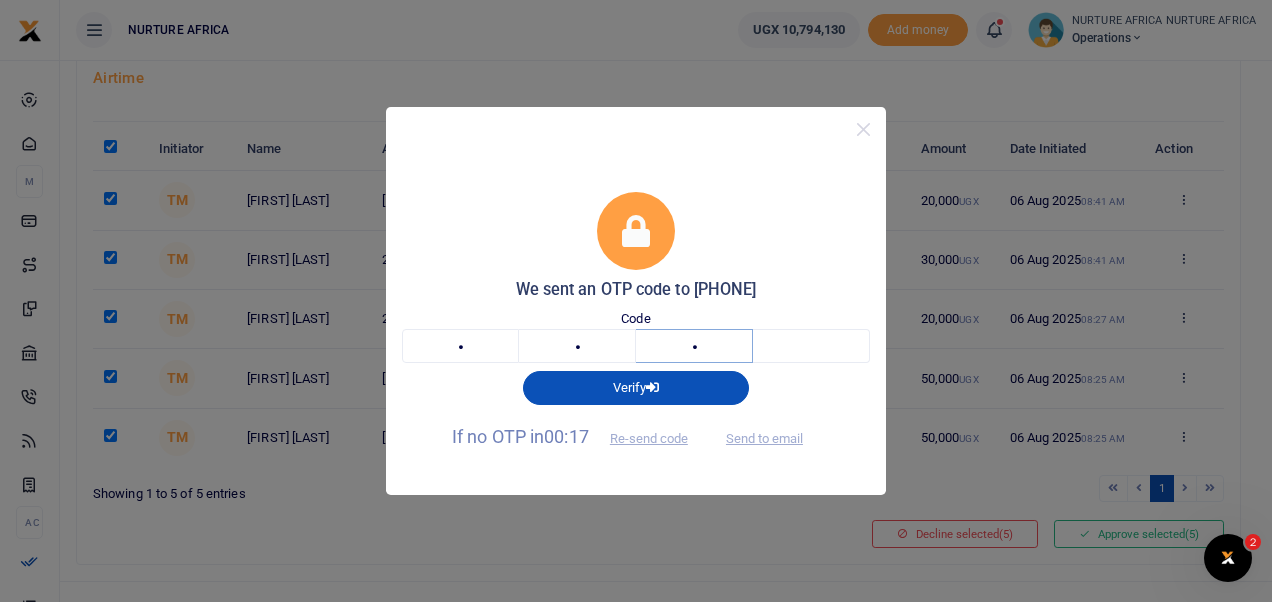type on "7" 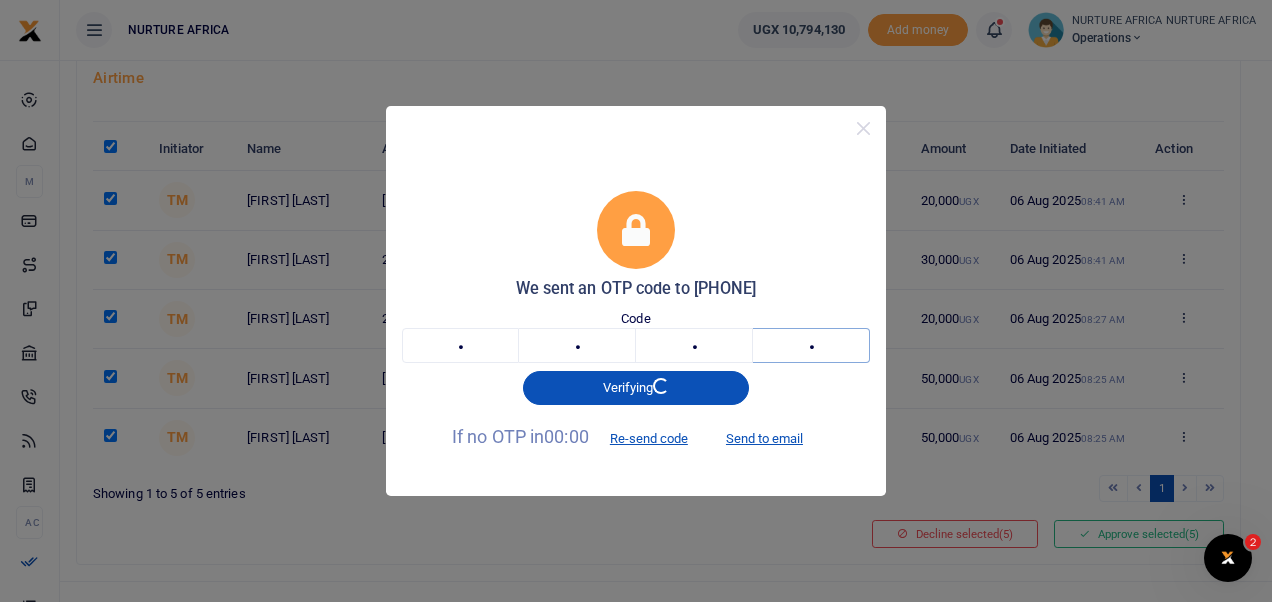 type on "0" 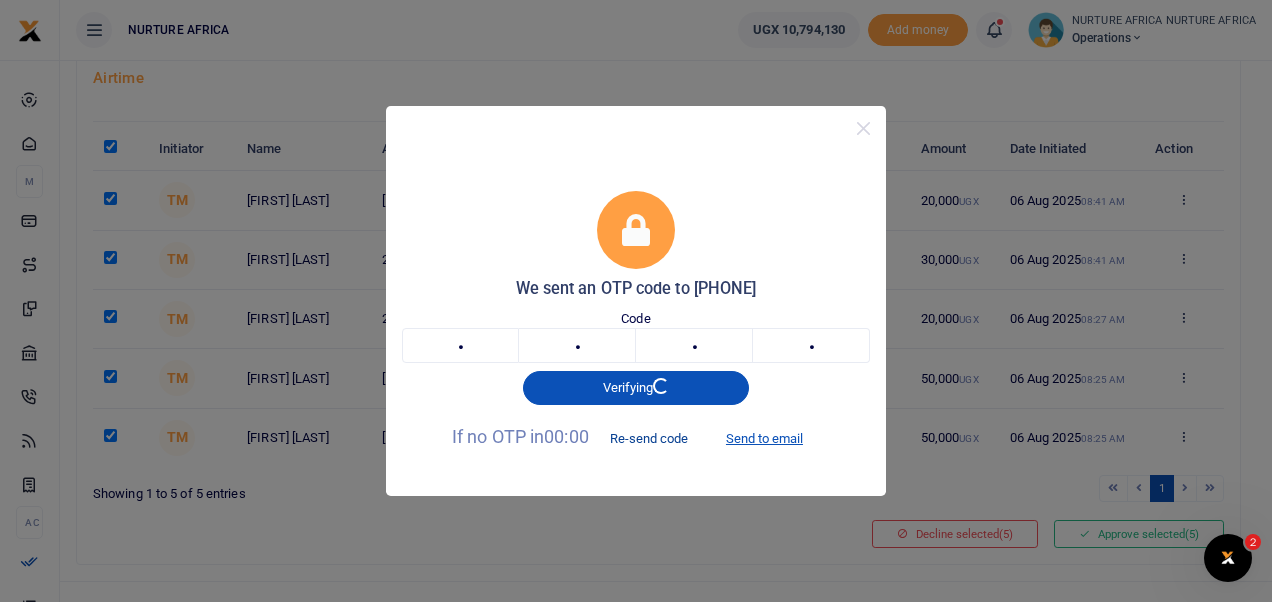 click on "Re-send code" at bounding box center [649, 438] 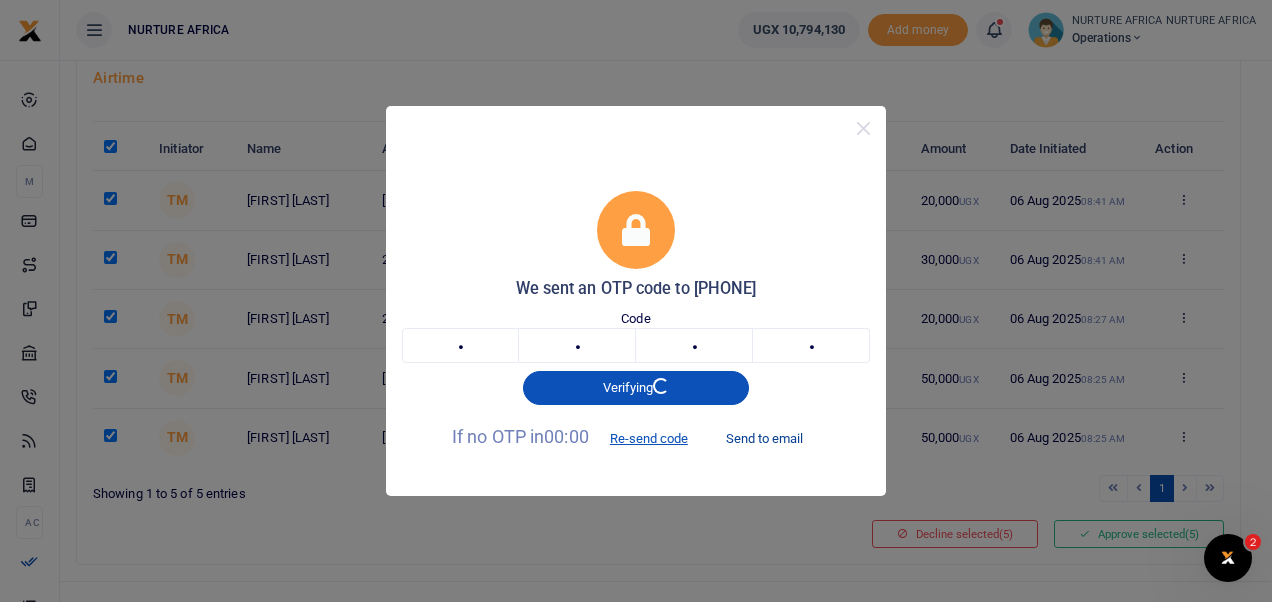 click on "Send to email" at bounding box center [764, 438] 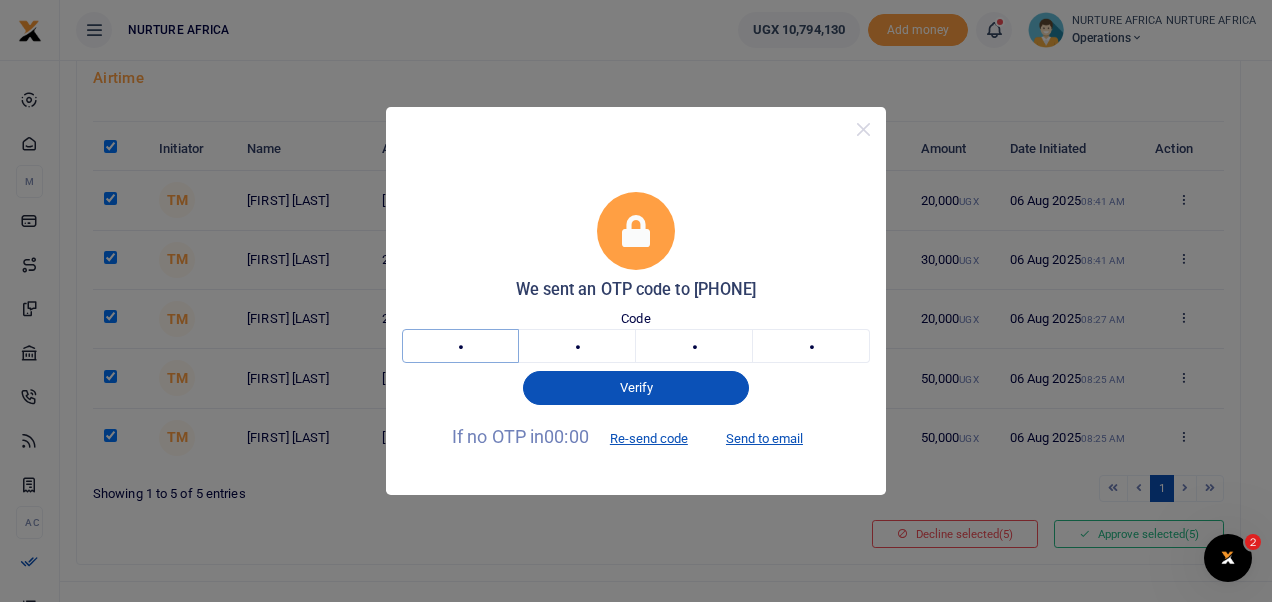 click on "1" at bounding box center (460, 346) 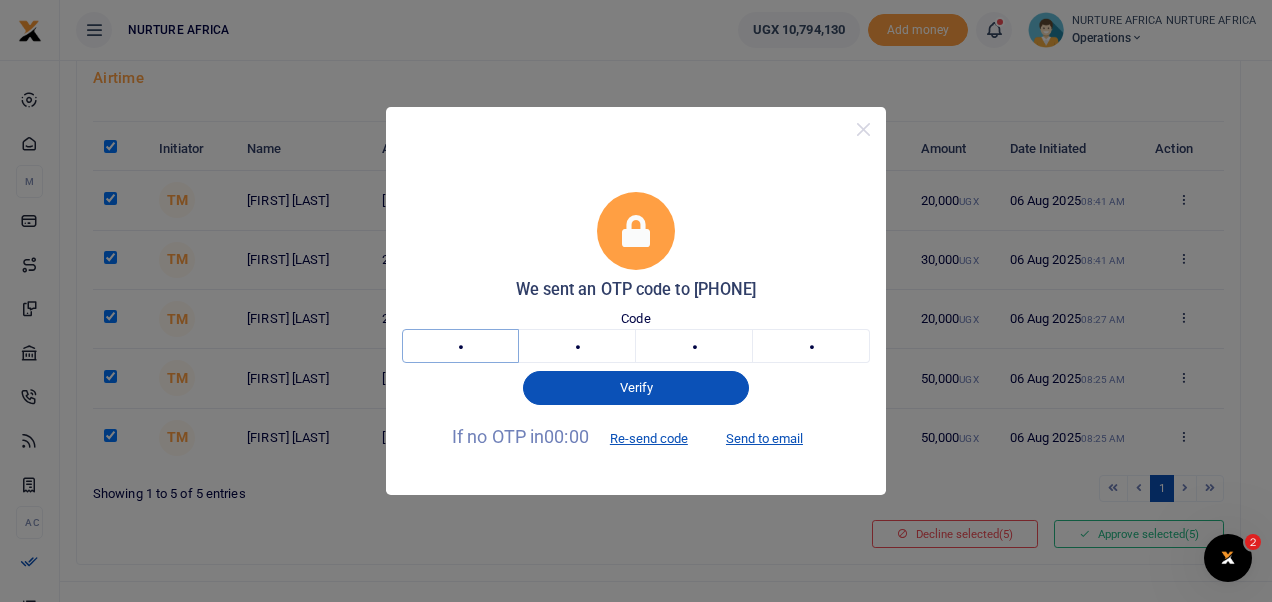 type on "5" 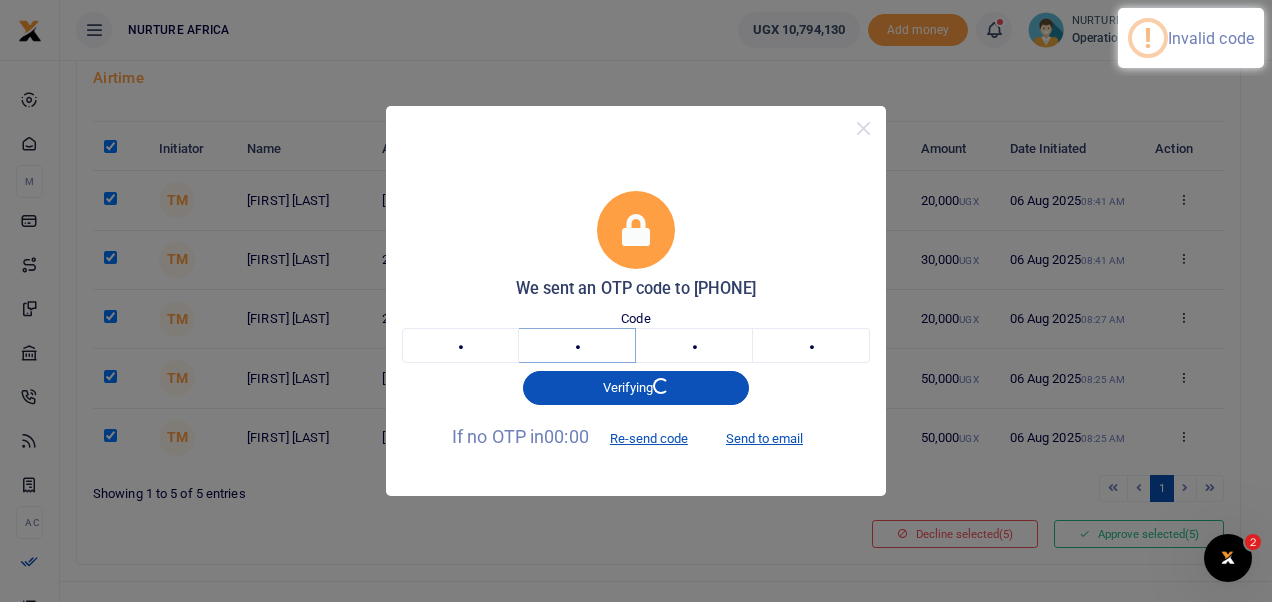 type on "0" 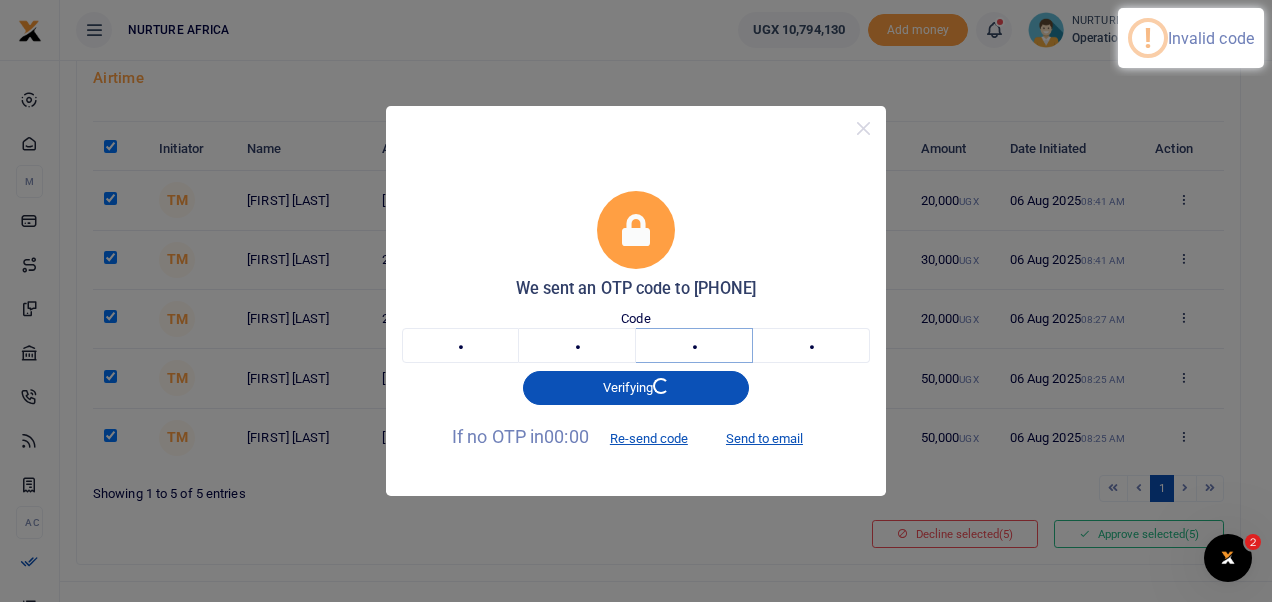 type on "1" 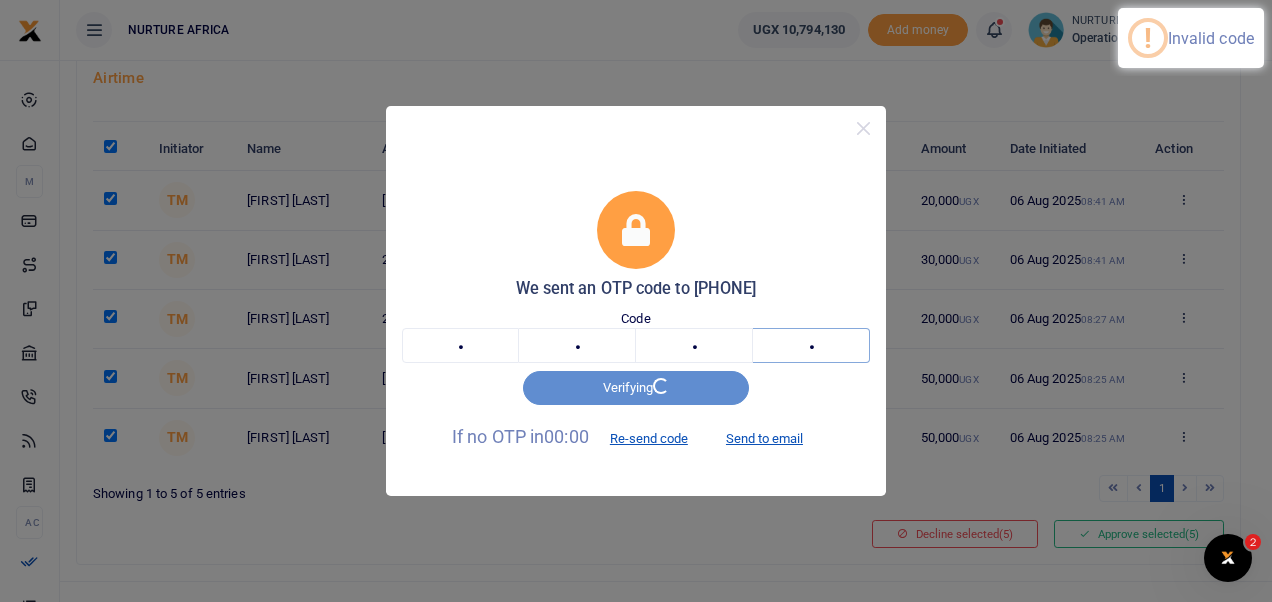 type on "3" 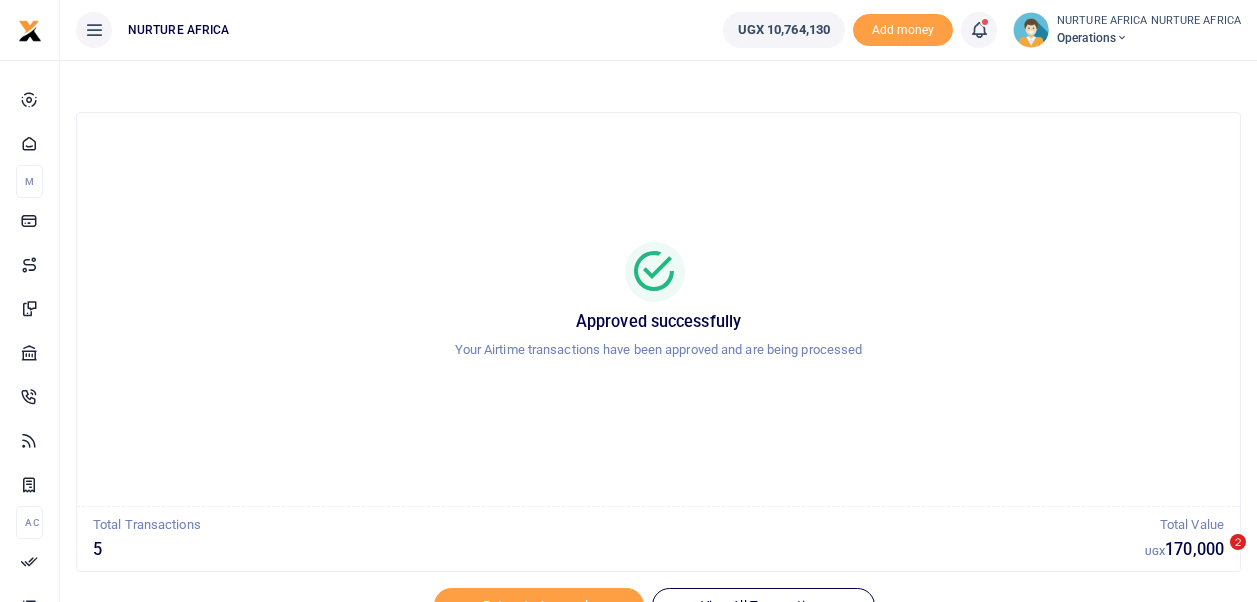 scroll, scrollTop: 95, scrollLeft: 0, axis: vertical 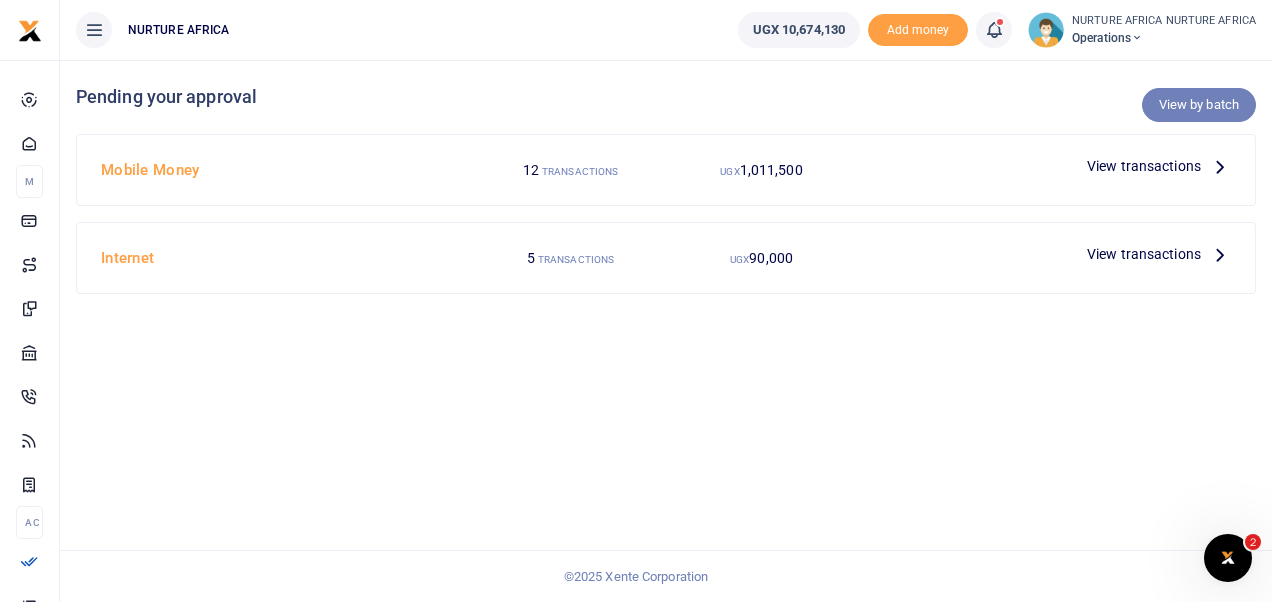 click on "View by batch" at bounding box center [1199, 105] 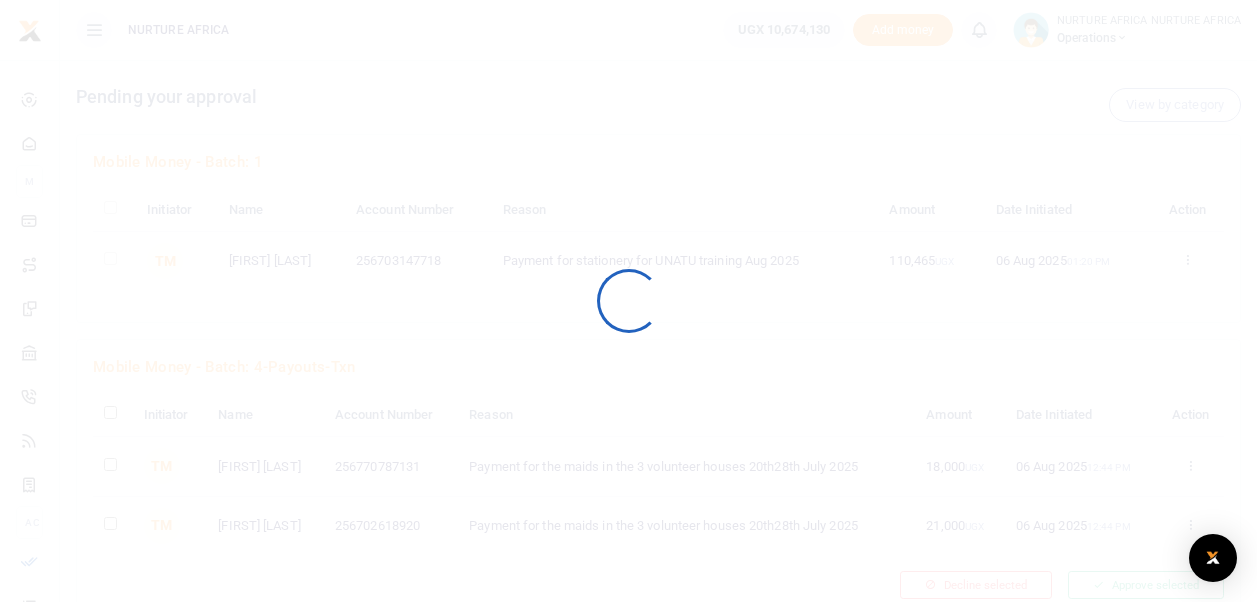 scroll, scrollTop: 0, scrollLeft: 0, axis: both 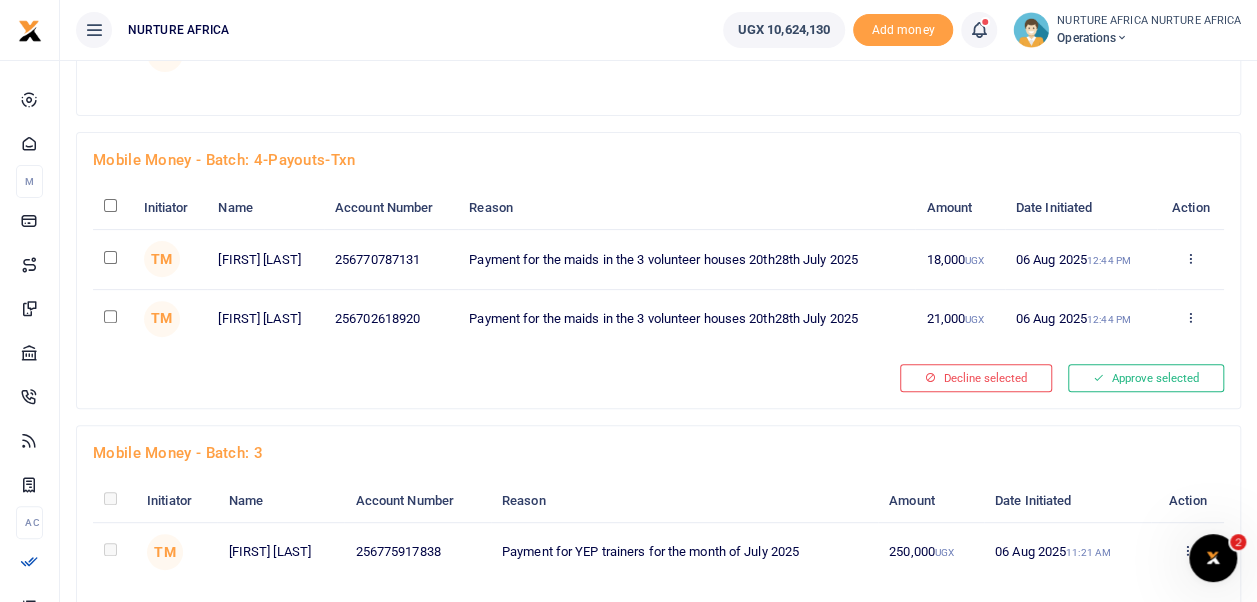 click at bounding box center (110, 205) 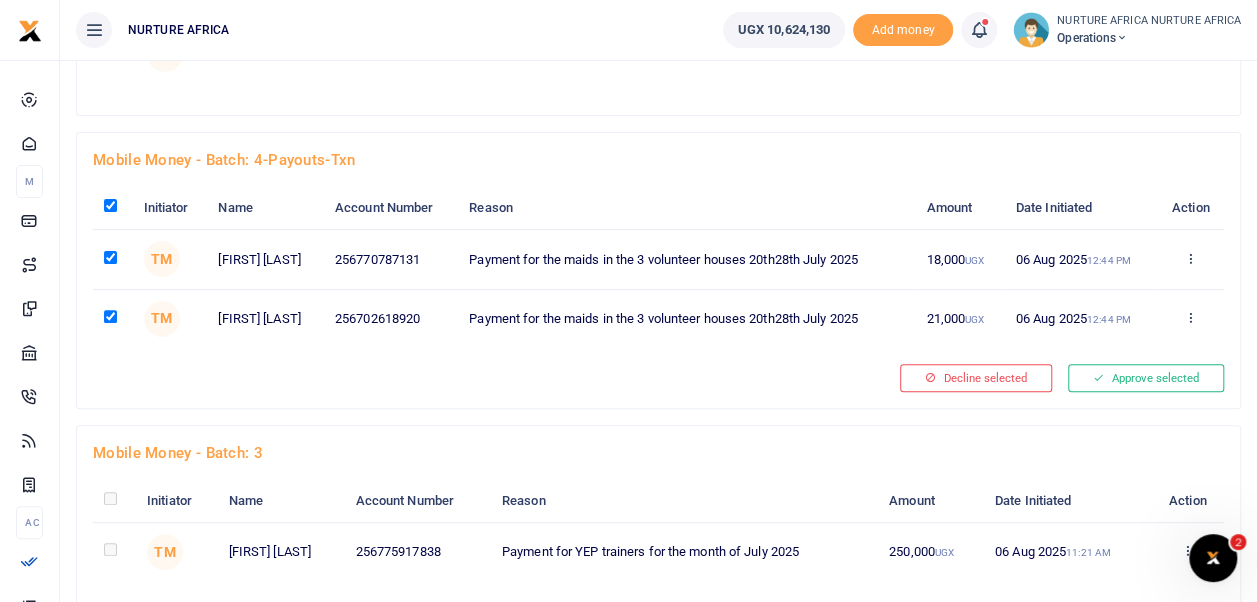 checkbox on "true" 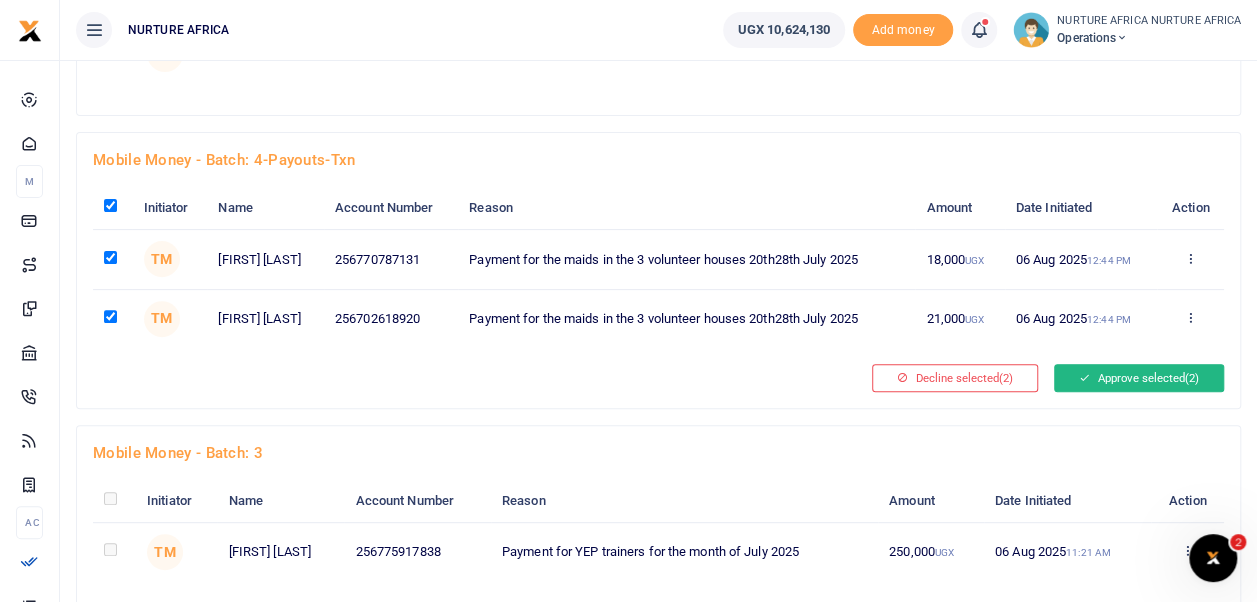 click on "Approve selected  (2)" at bounding box center (1139, 378) 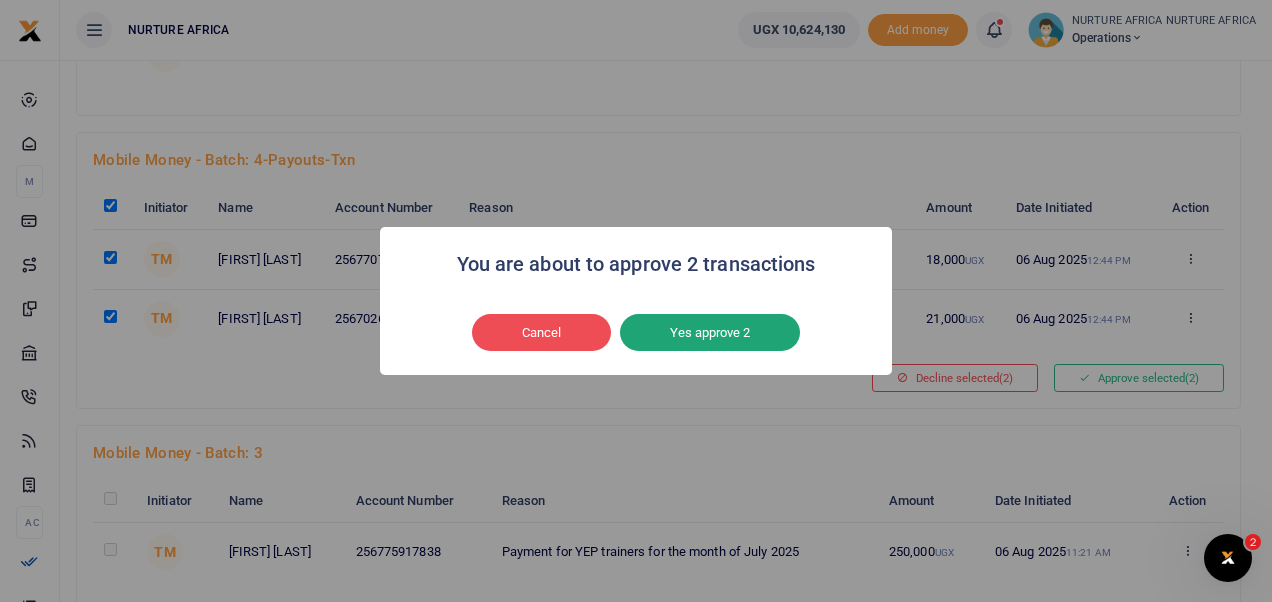click on "Yes approve 2" at bounding box center (710, 333) 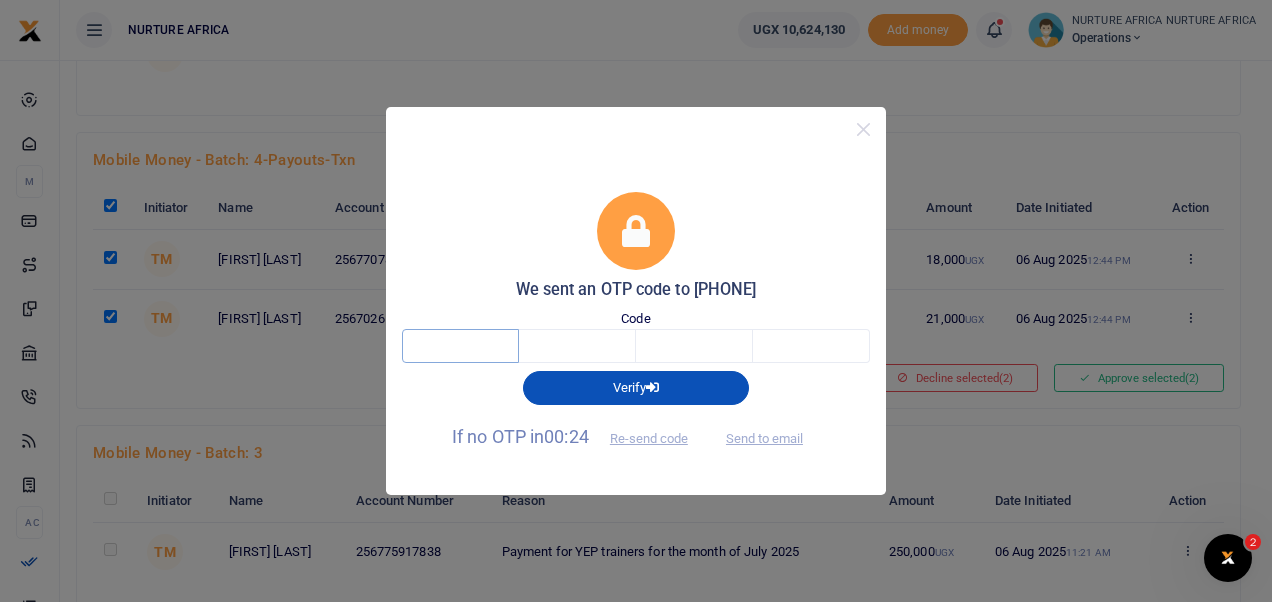 click at bounding box center [460, 346] 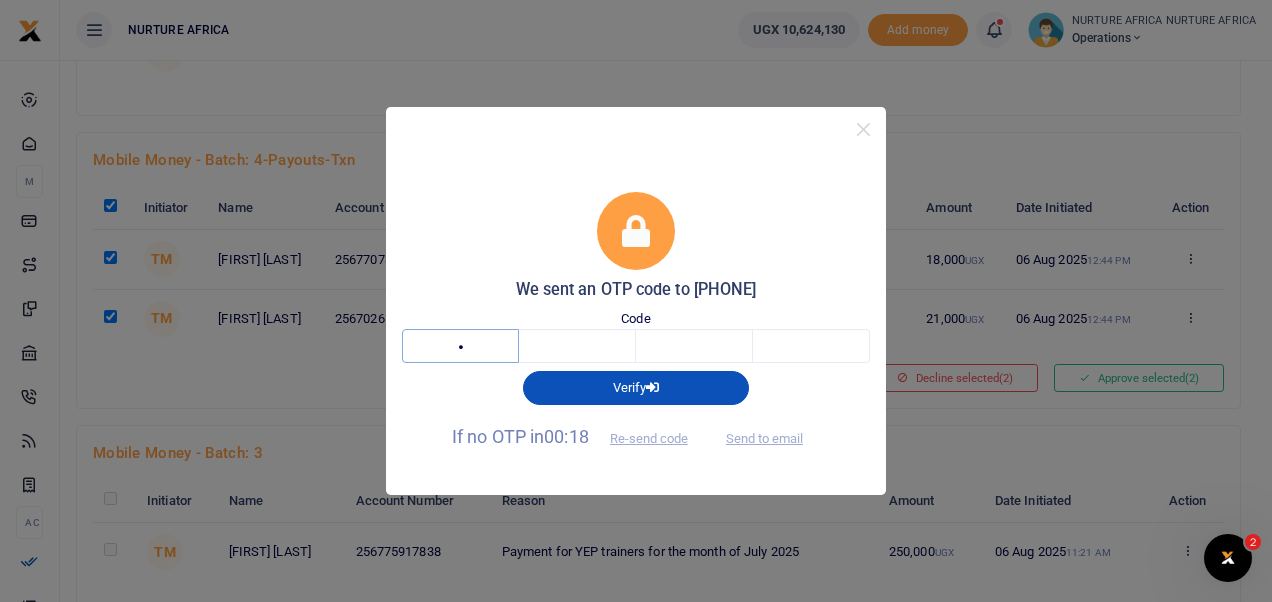 type on "4" 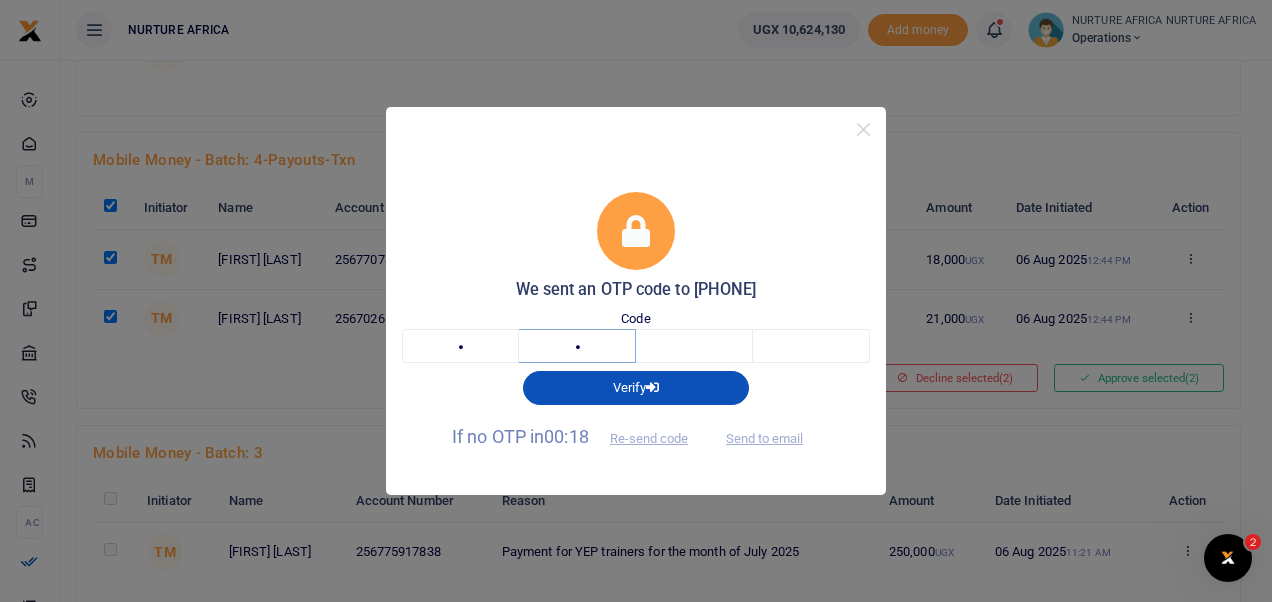 type on "4" 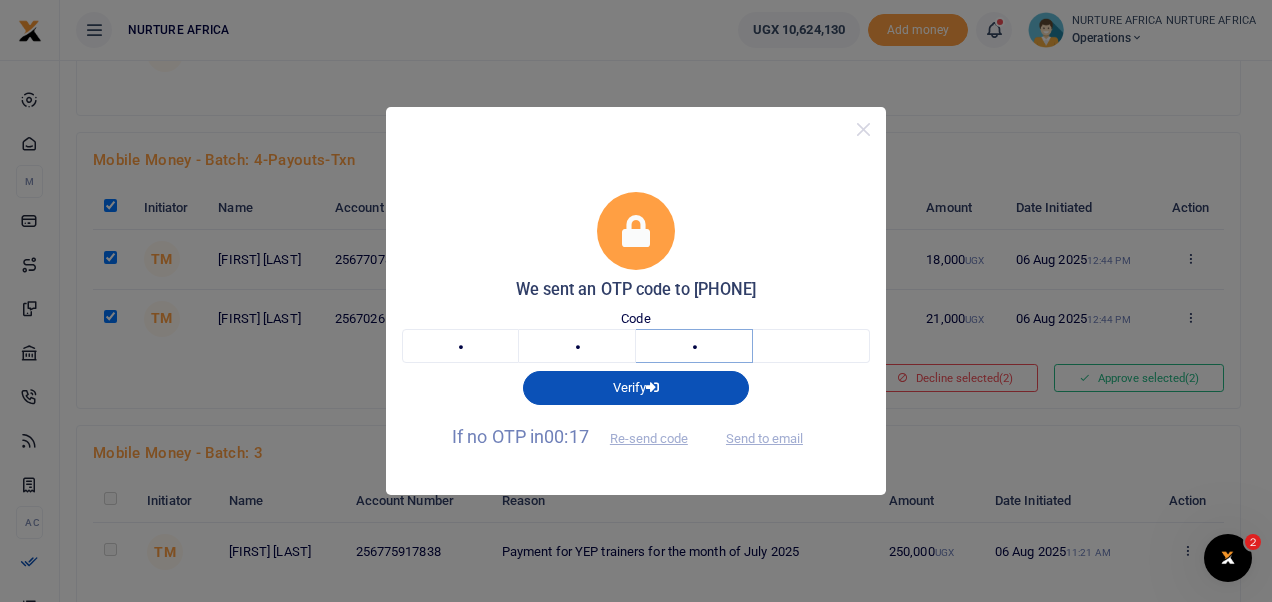 type on "2" 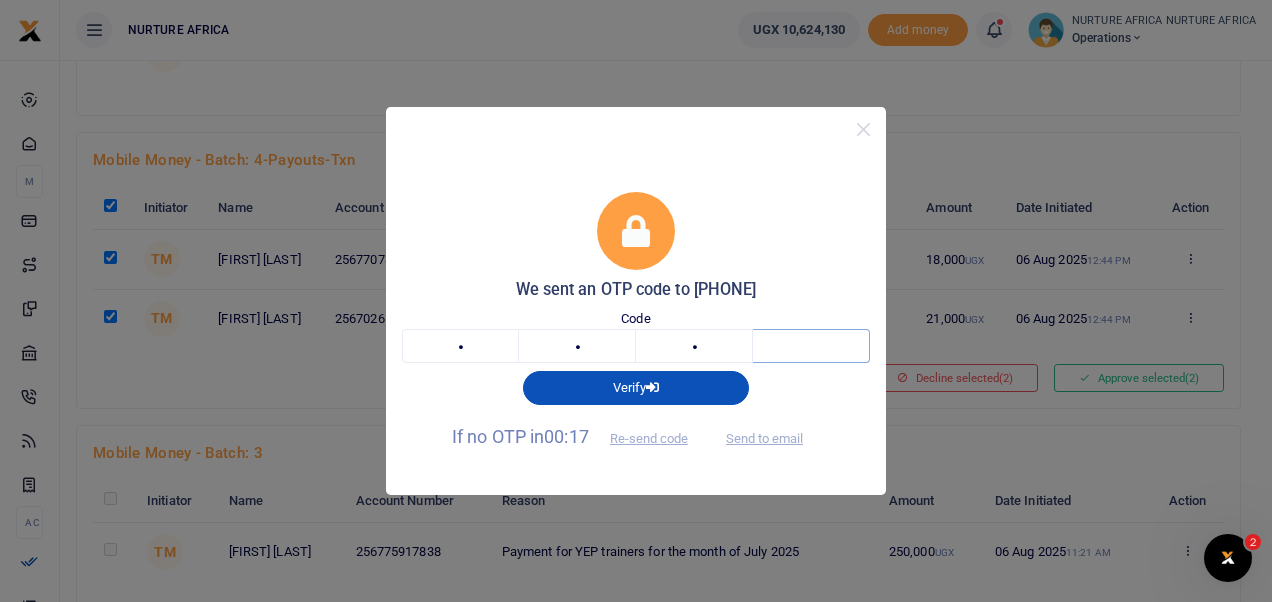 type on "1" 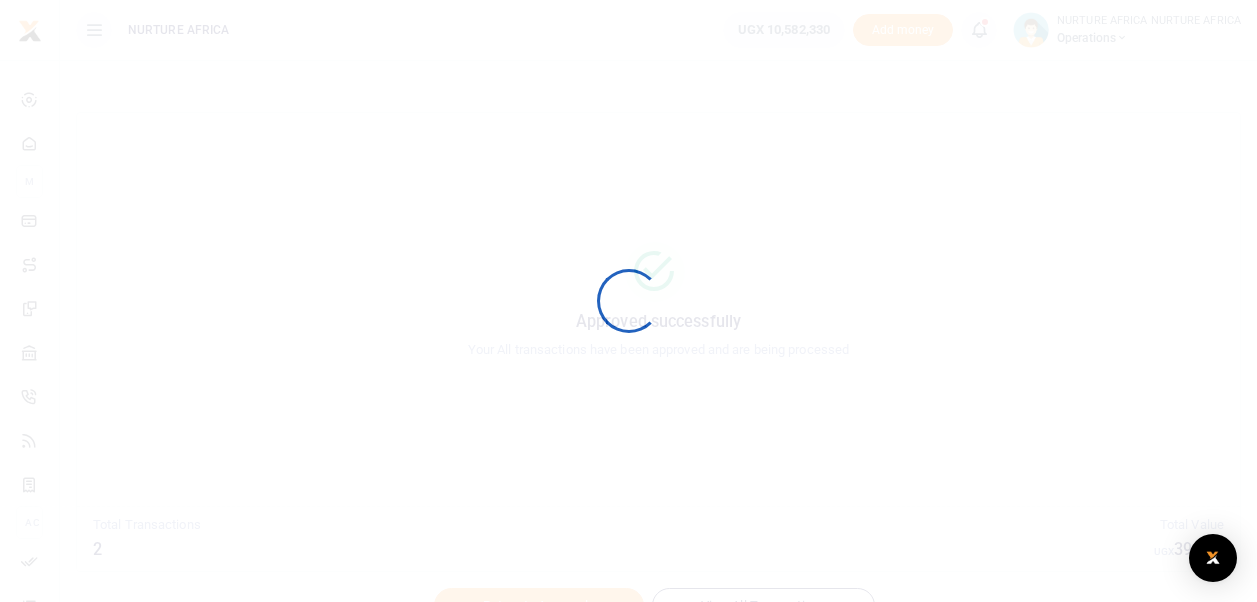 scroll, scrollTop: 0, scrollLeft: 0, axis: both 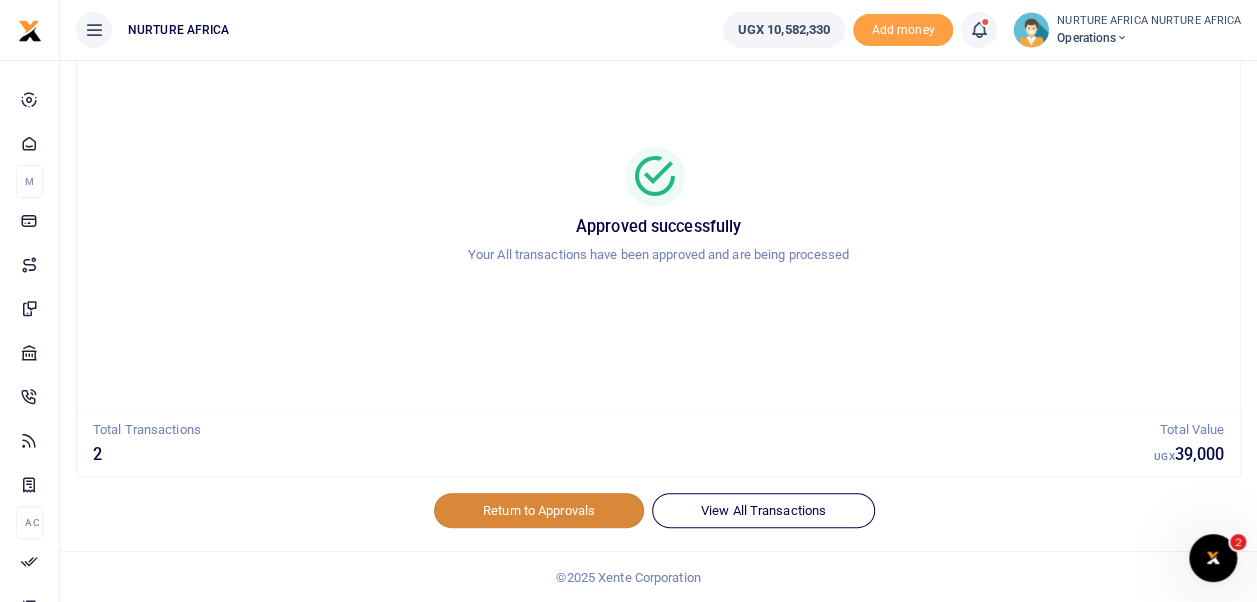 click on "Return to Approvals" at bounding box center [539, 510] 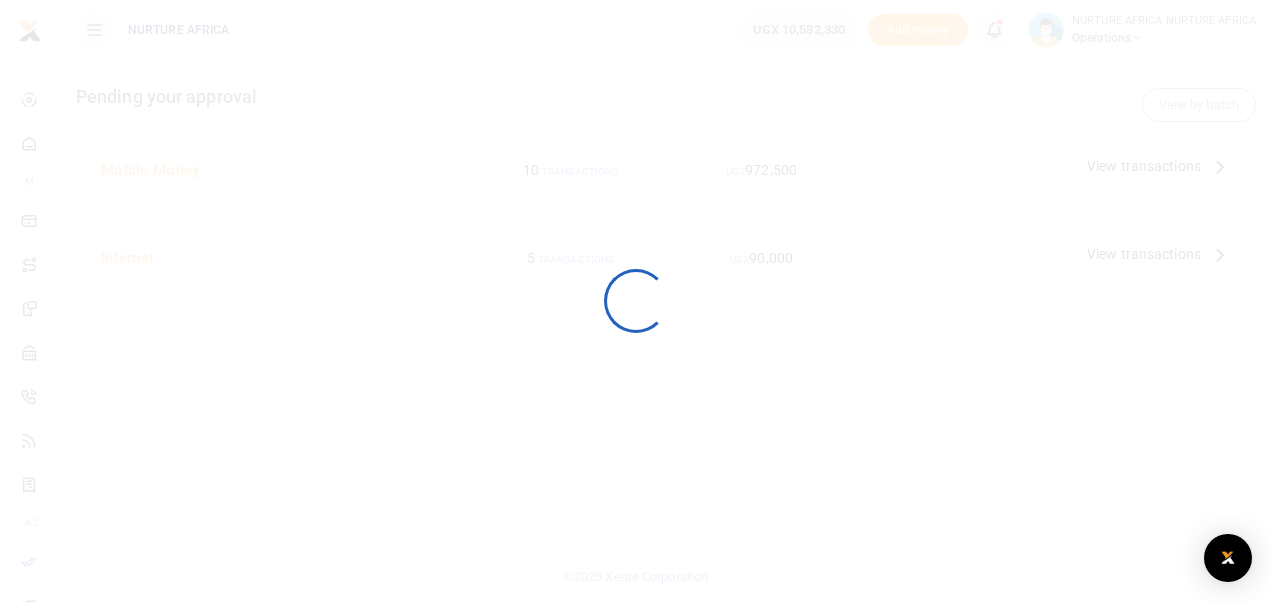 scroll, scrollTop: 0, scrollLeft: 0, axis: both 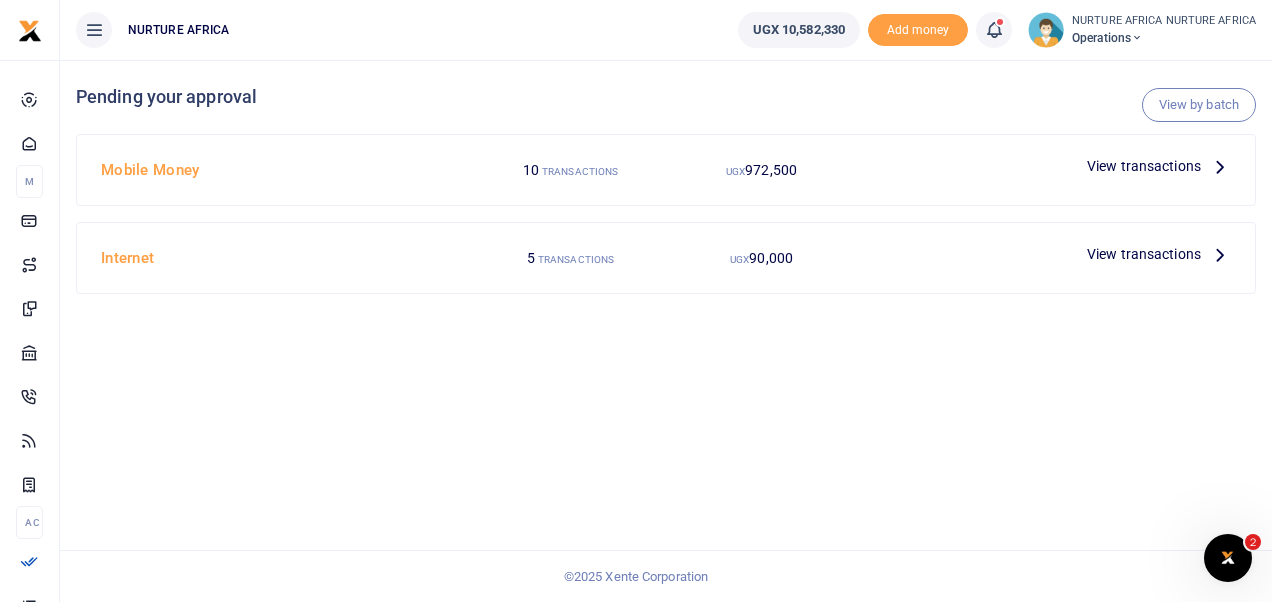 click on "View transactions" at bounding box center [1144, 166] 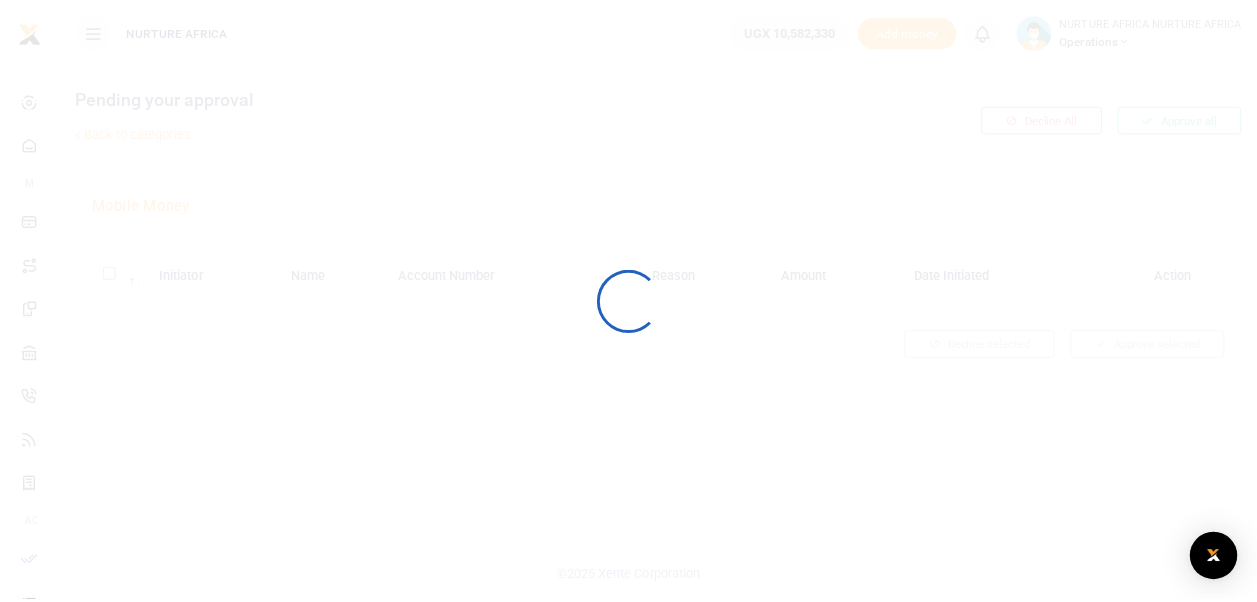 scroll, scrollTop: 0, scrollLeft: 0, axis: both 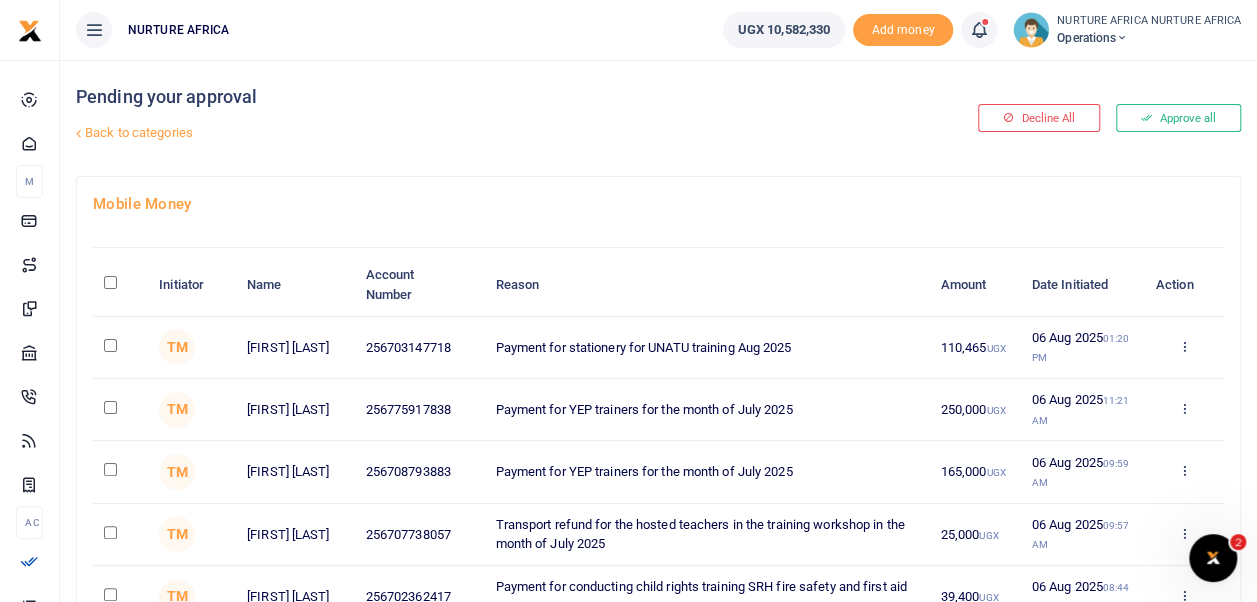 click at bounding box center [110, 282] 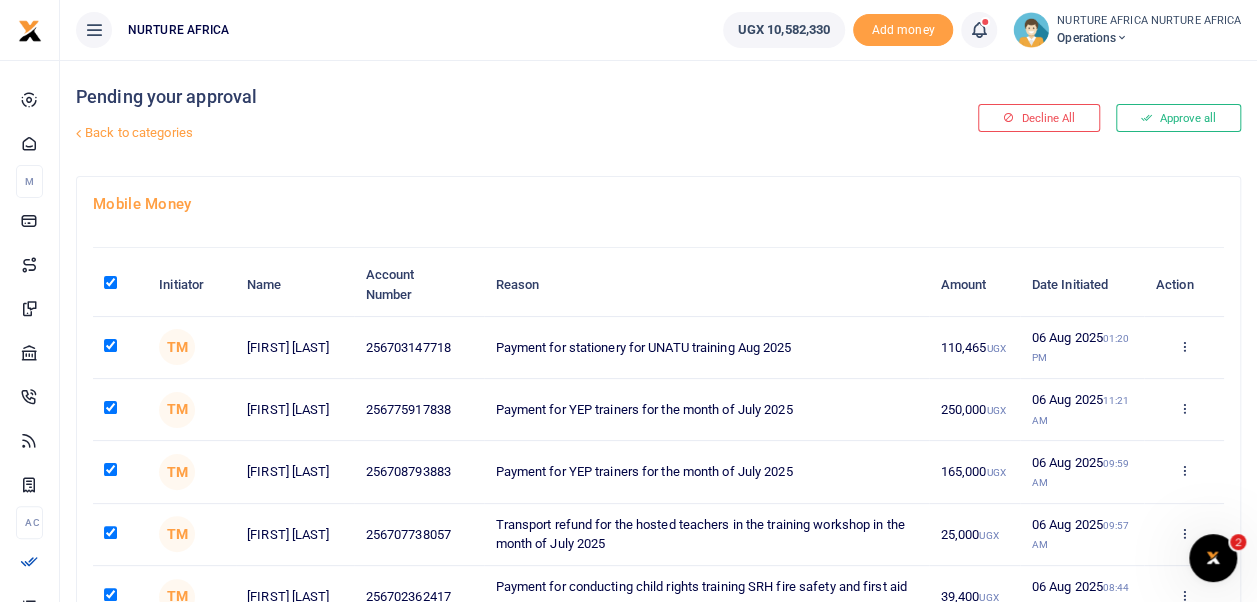 checkbox on "true" 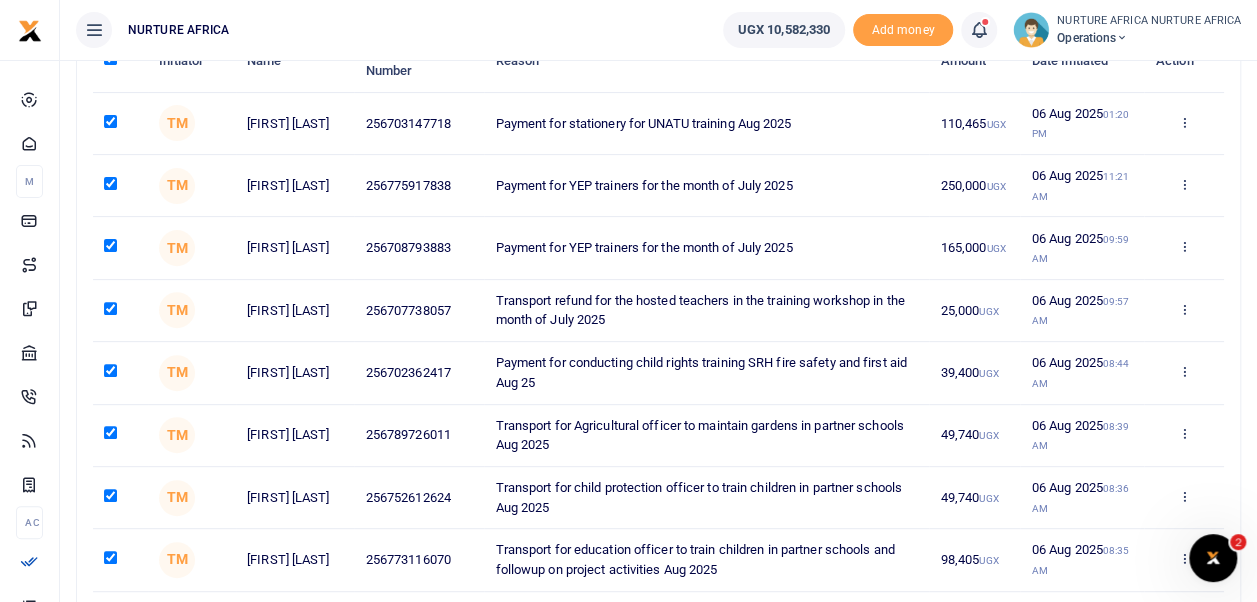 scroll, scrollTop: 497, scrollLeft: 0, axis: vertical 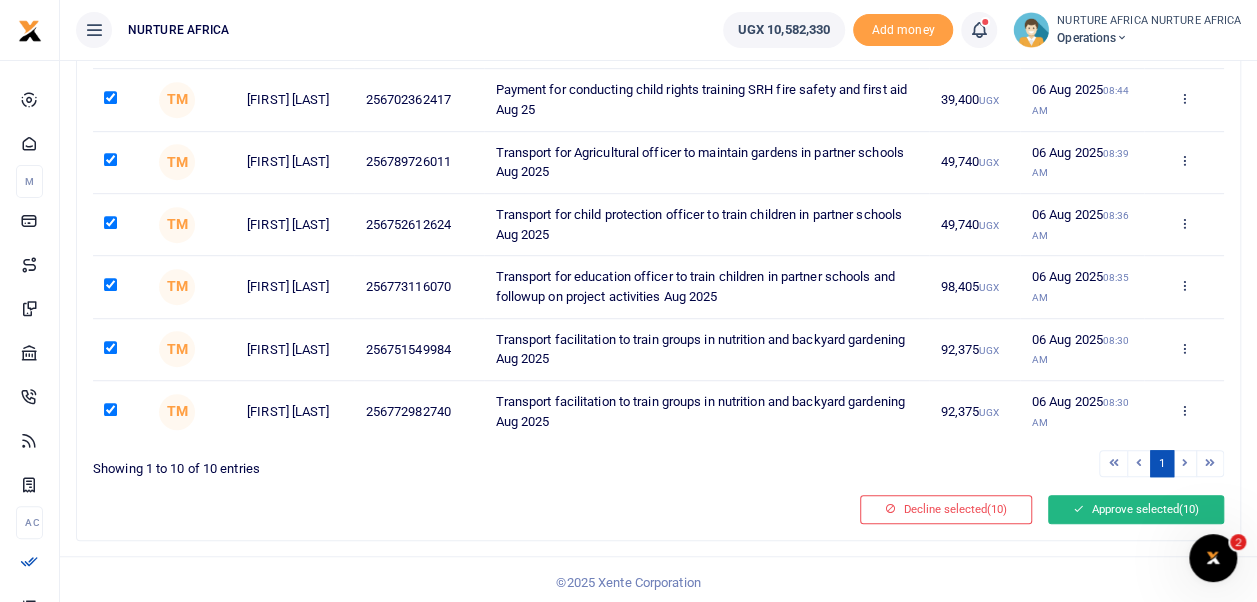 click on "Approve selected  (10)" at bounding box center [1136, 509] 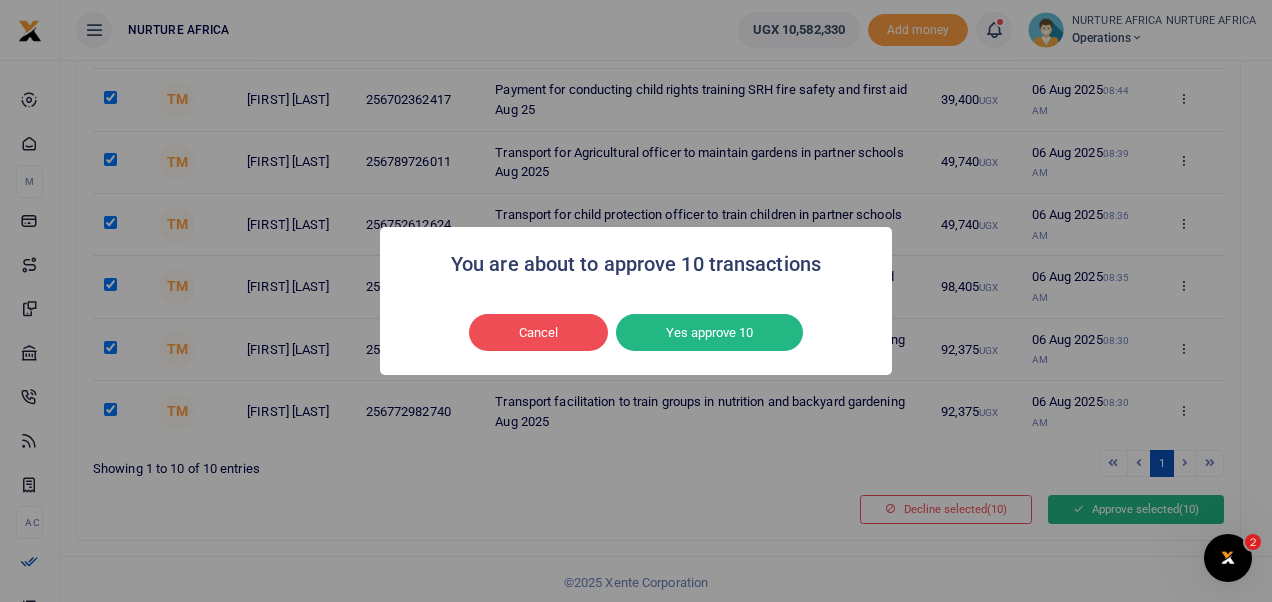 click on "Yes approve 10" at bounding box center [709, 333] 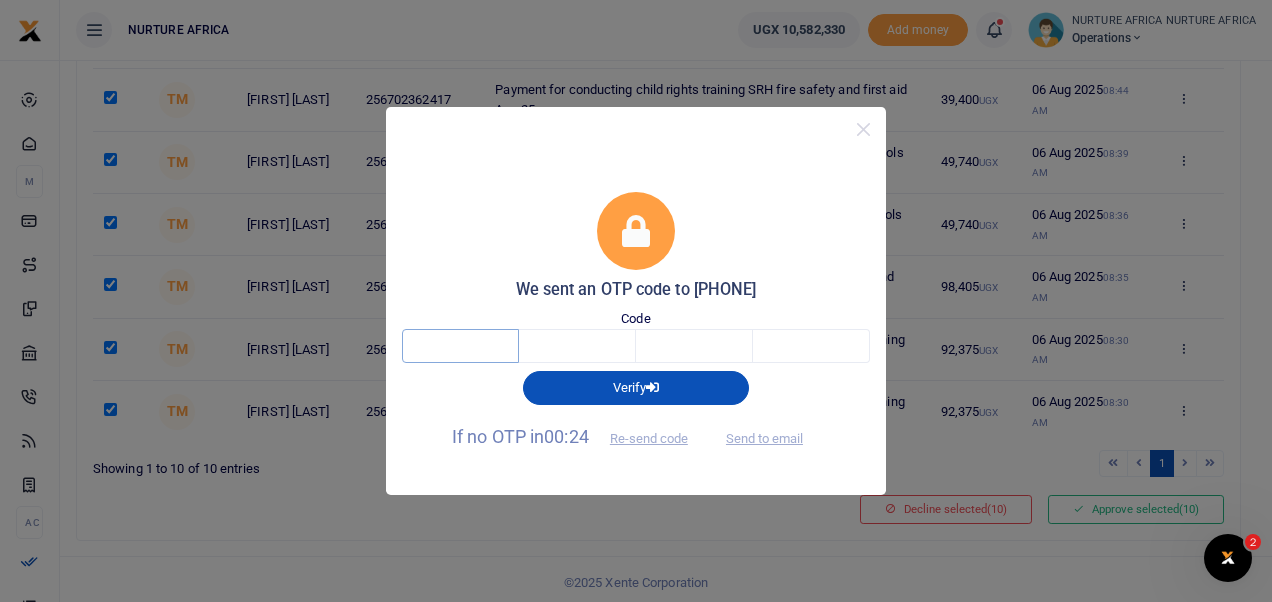 click at bounding box center [460, 346] 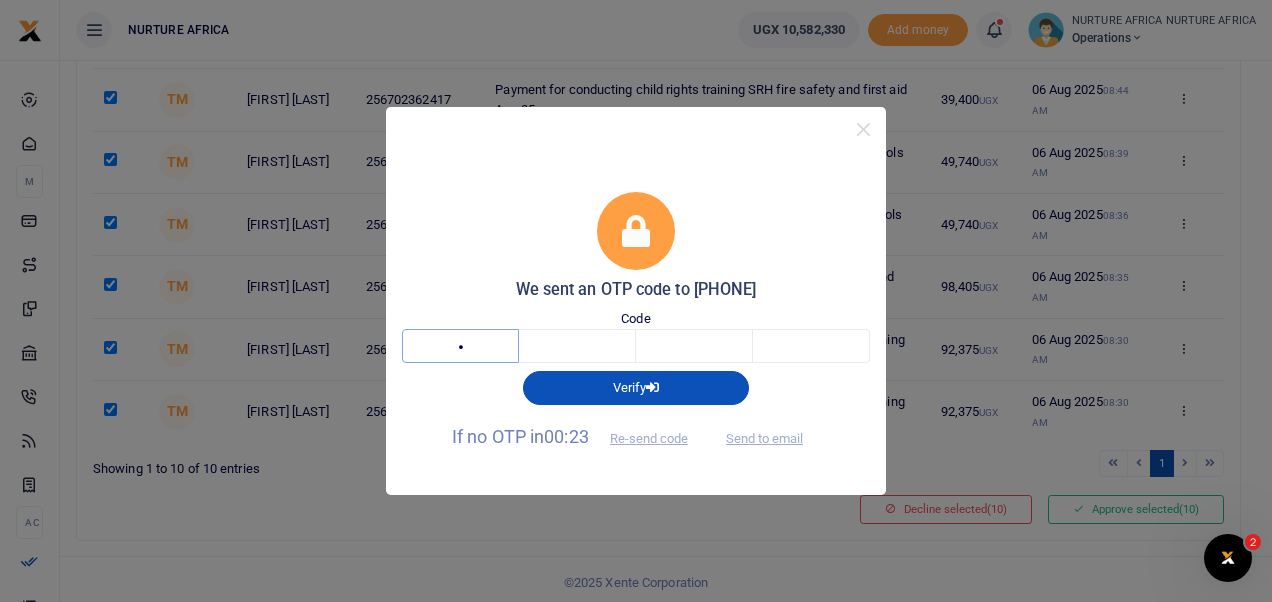 type on "9" 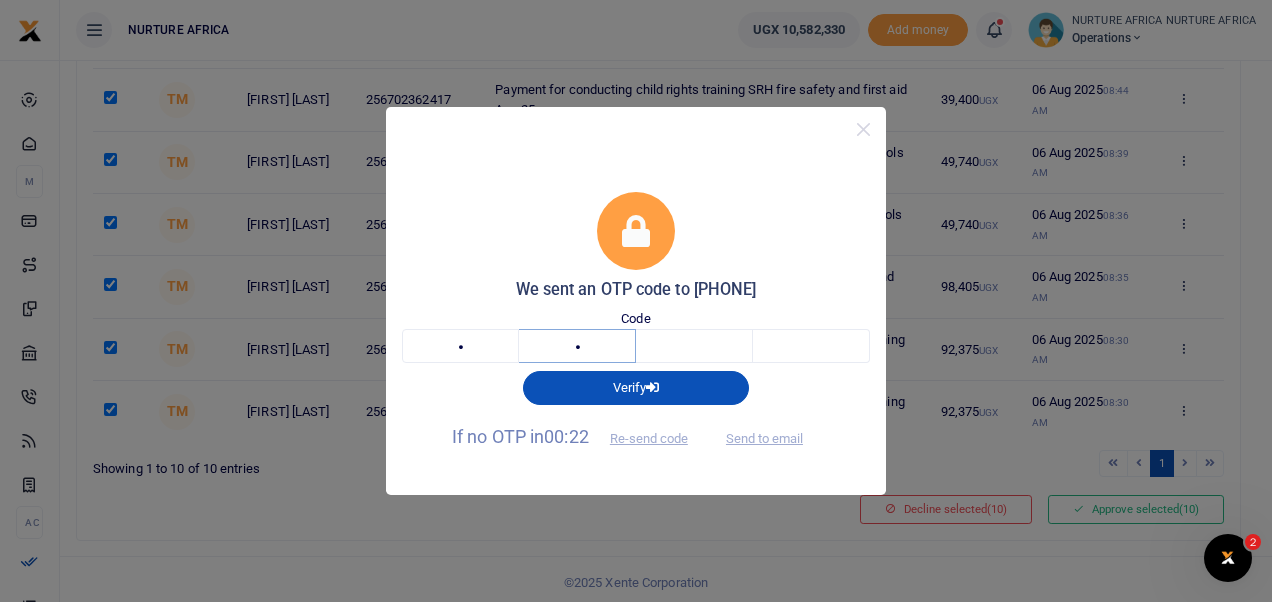 type on "0" 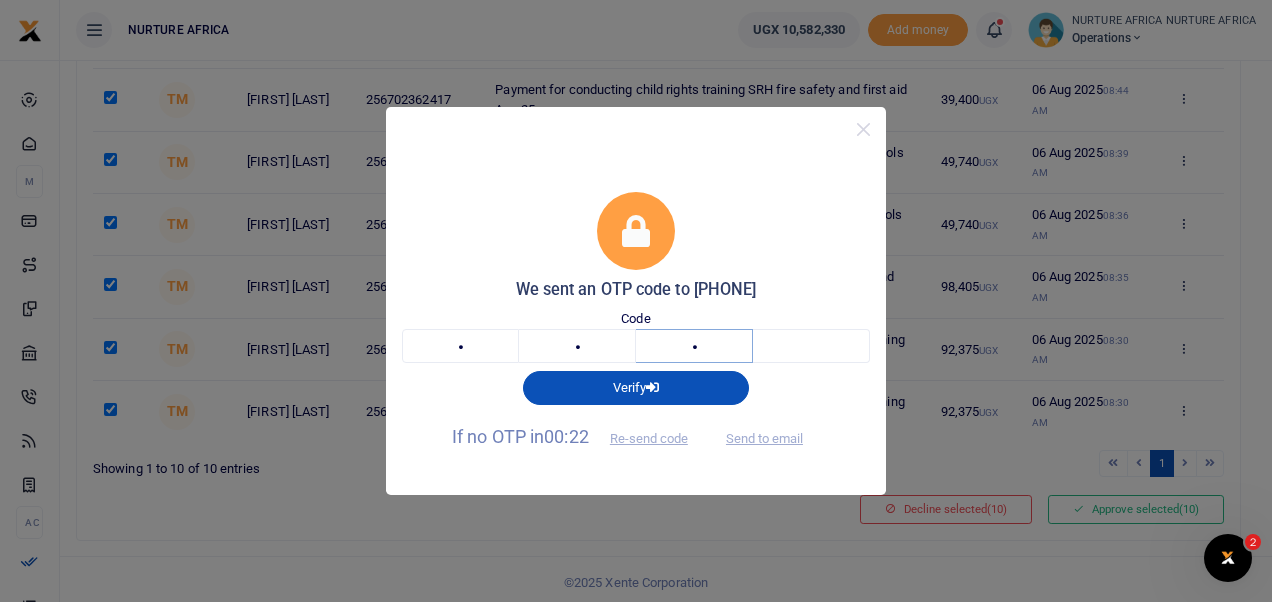 type on "8" 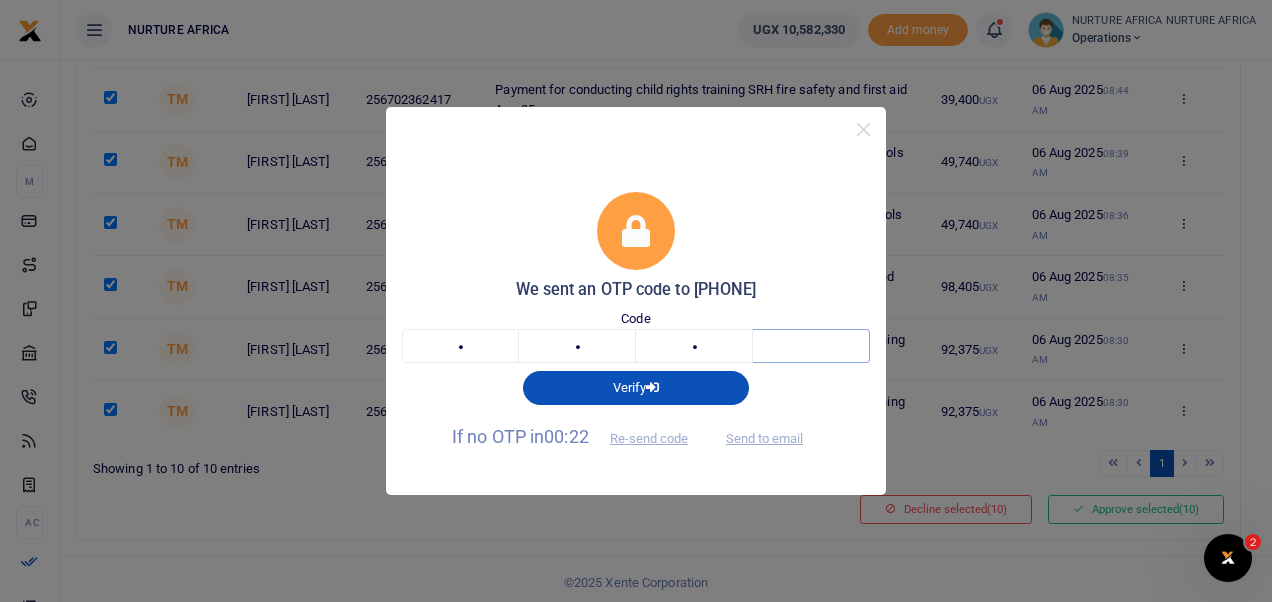 type on "2" 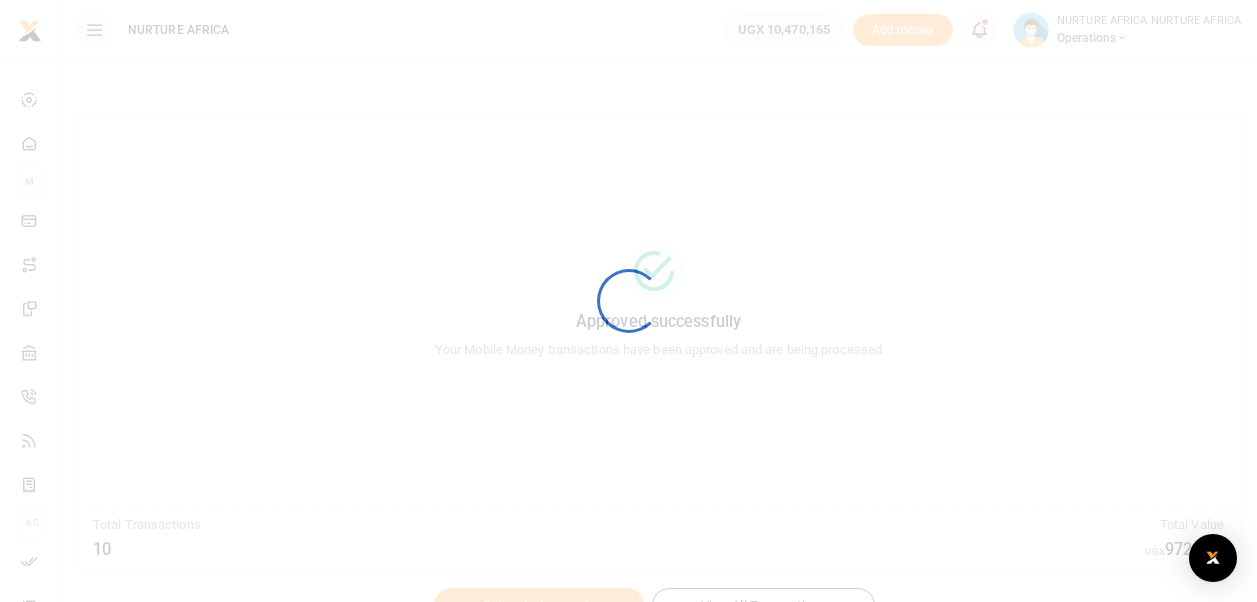 scroll, scrollTop: 0, scrollLeft: 0, axis: both 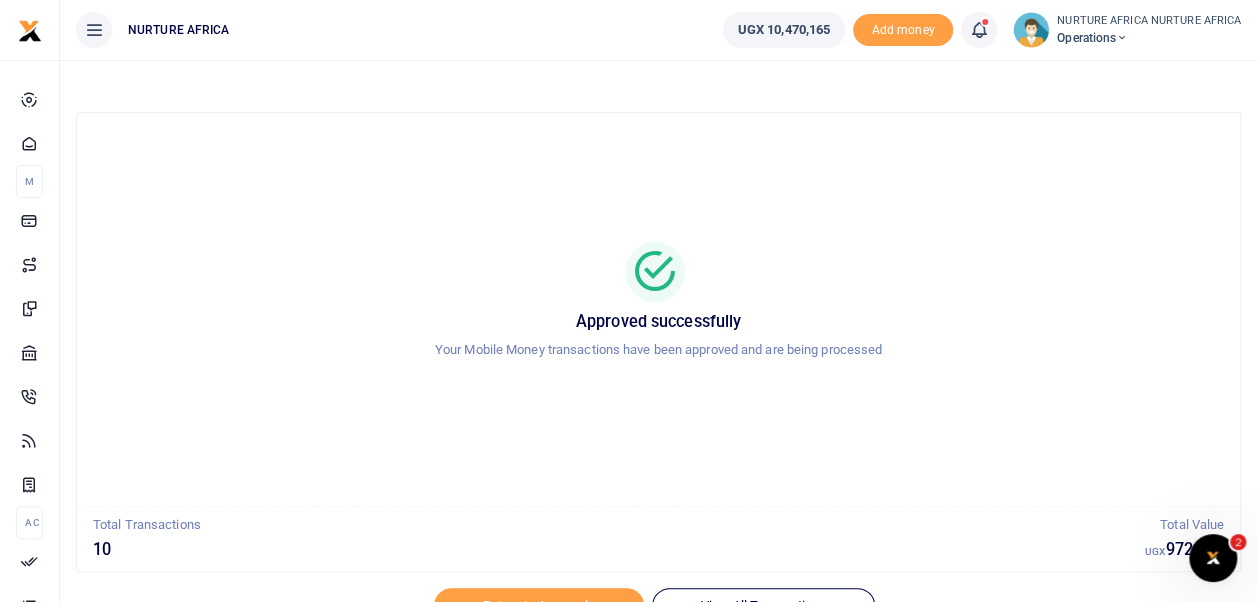 click at bounding box center [979, 30] 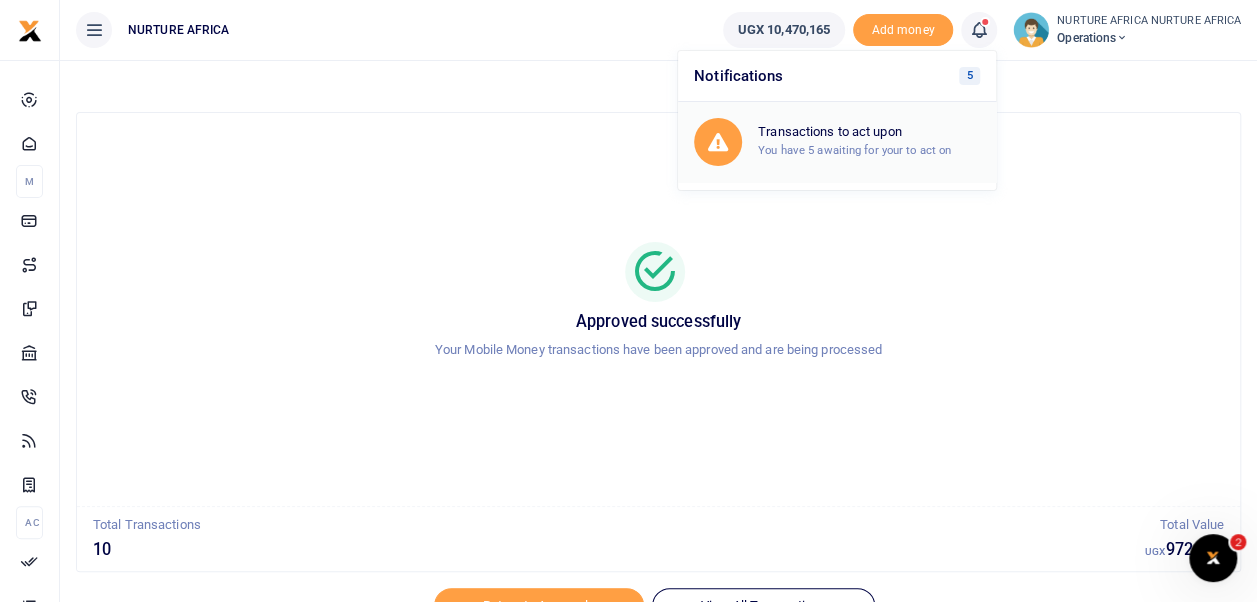 click on "Transactions to act upon
You have 5 awaiting for your to act on" at bounding box center [869, 141] 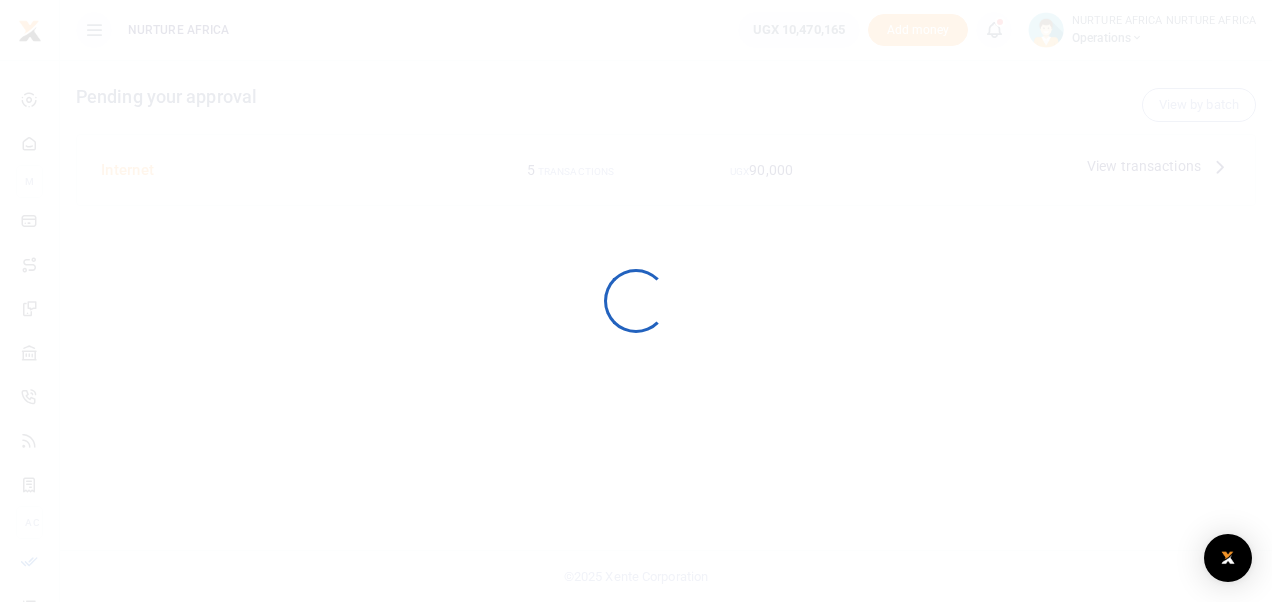 scroll, scrollTop: 0, scrollLeft: 0, axis: both 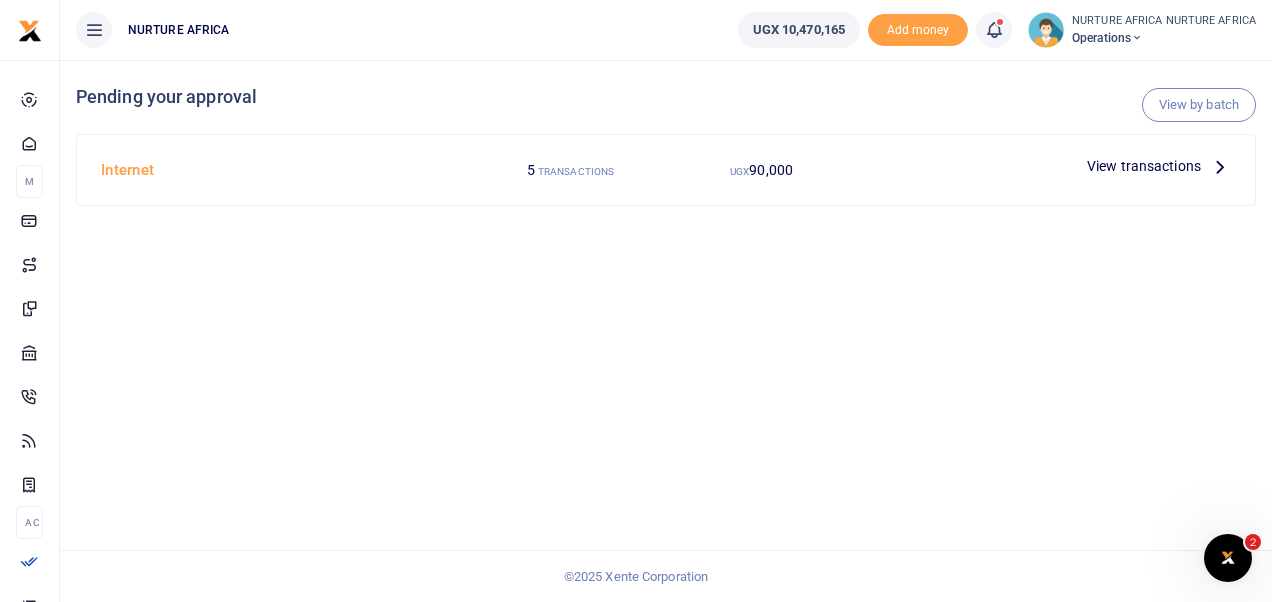 click on "View transactions" at bounding box center (1144, 166) 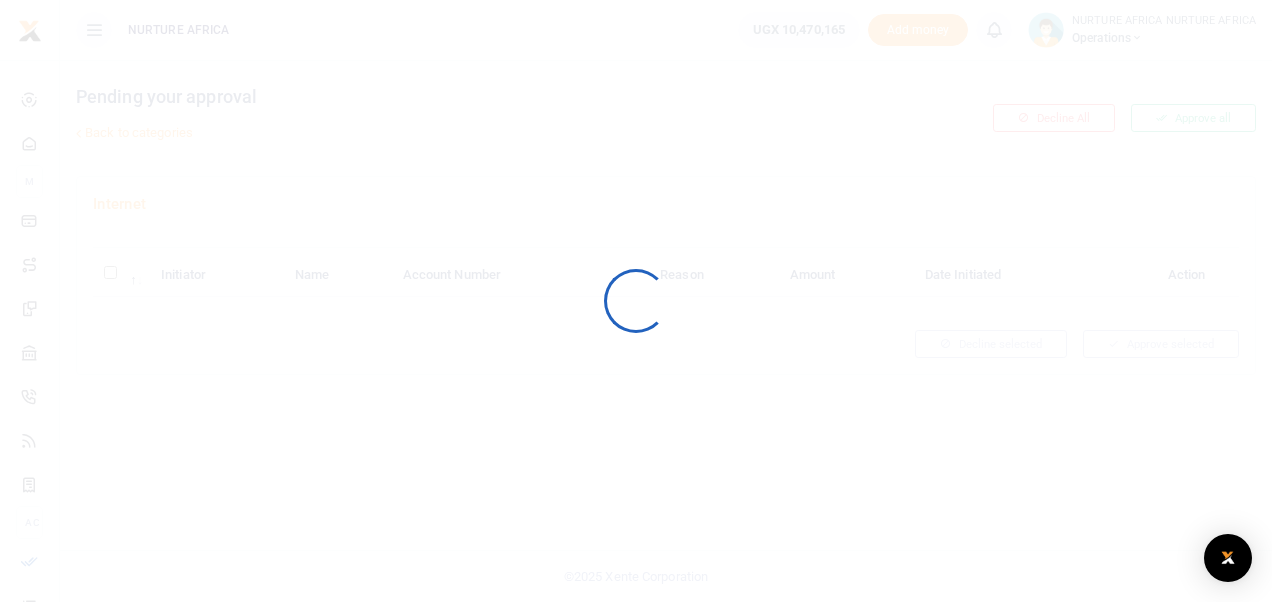 scroll, scrollTop: 0, scrollLeft: 0, axis: both 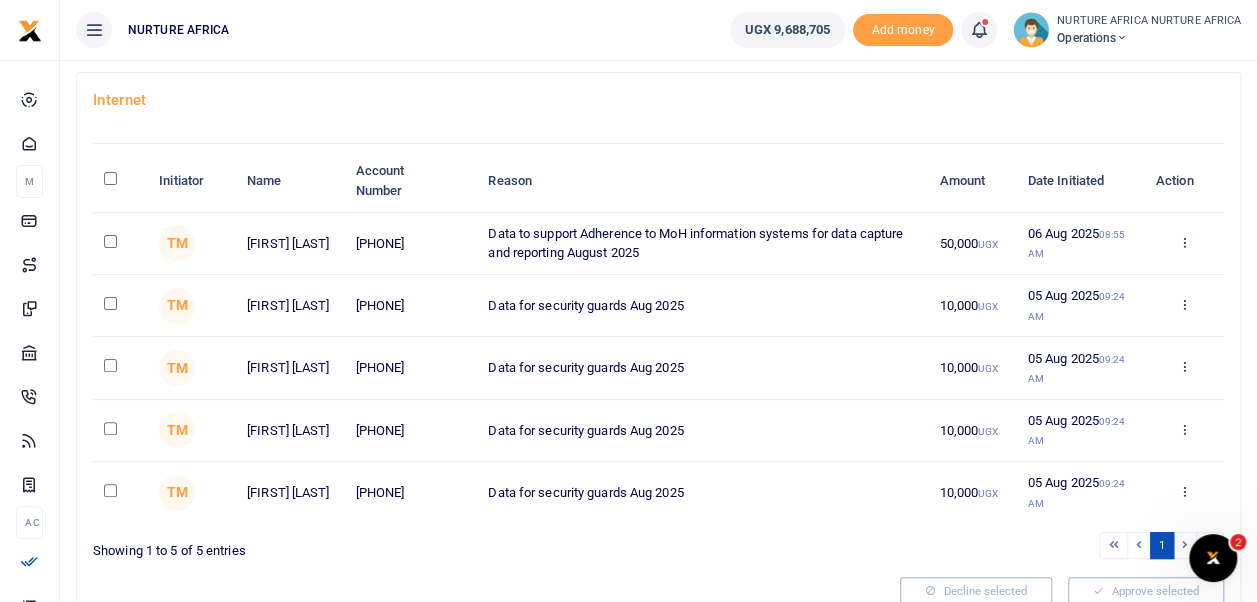 click at bounding box center (110, 178) 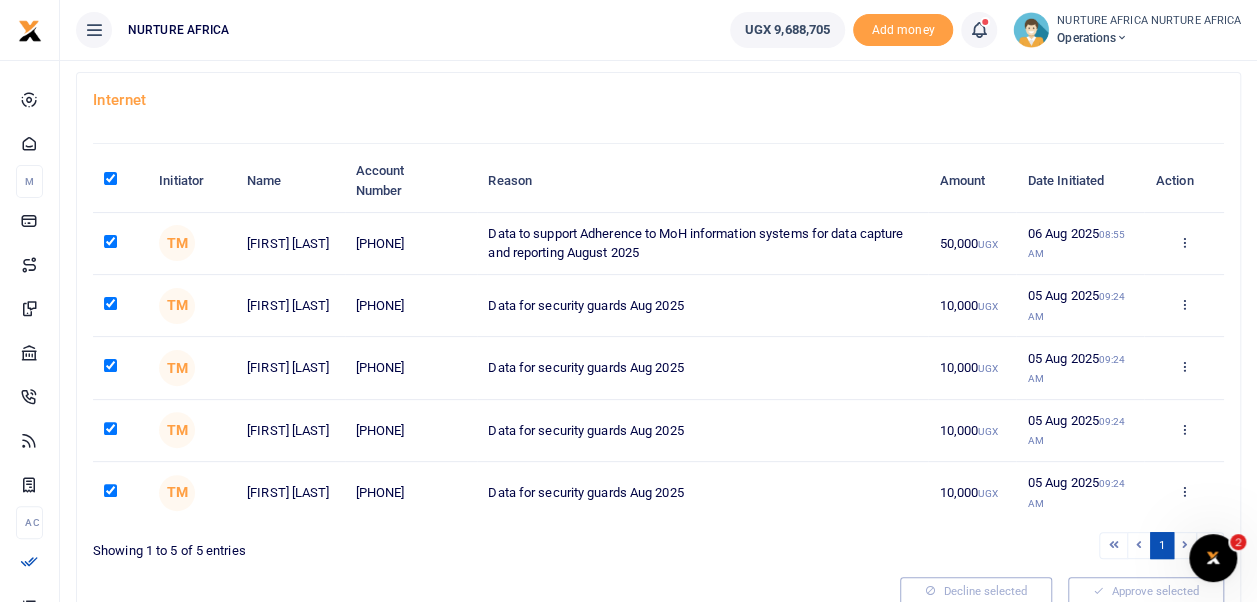 checkbox on "true" 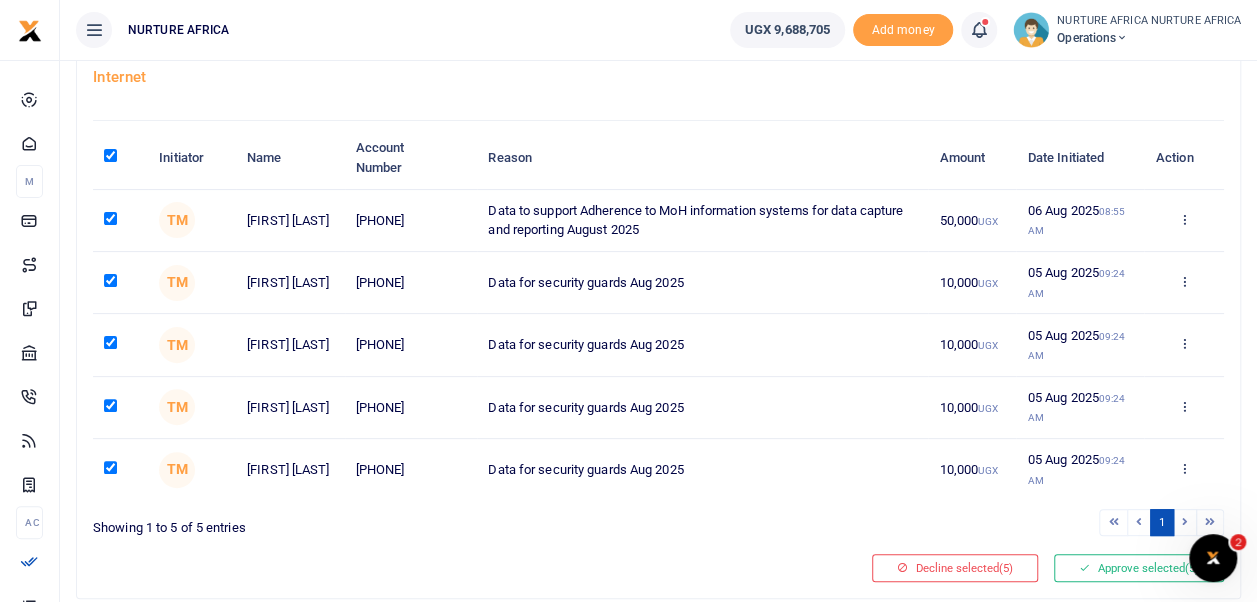 scroll, scrollTop: 186, scrollLeft: 0, axis: vertical 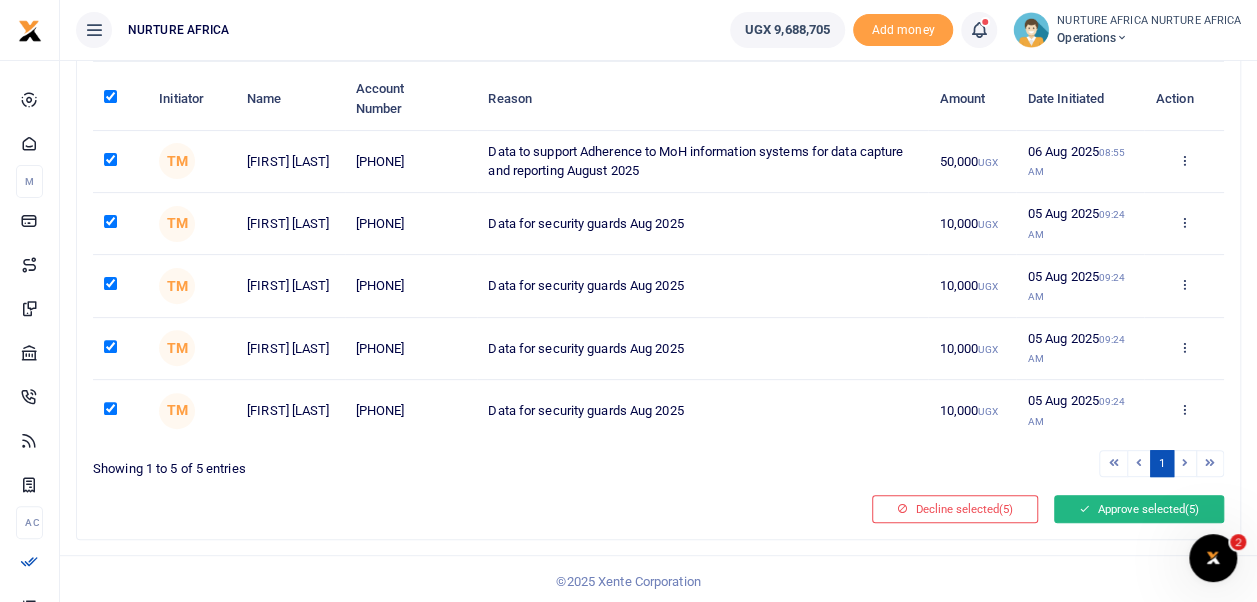 click on "Approve selected  (5)" at bounding box center [1139, 509] 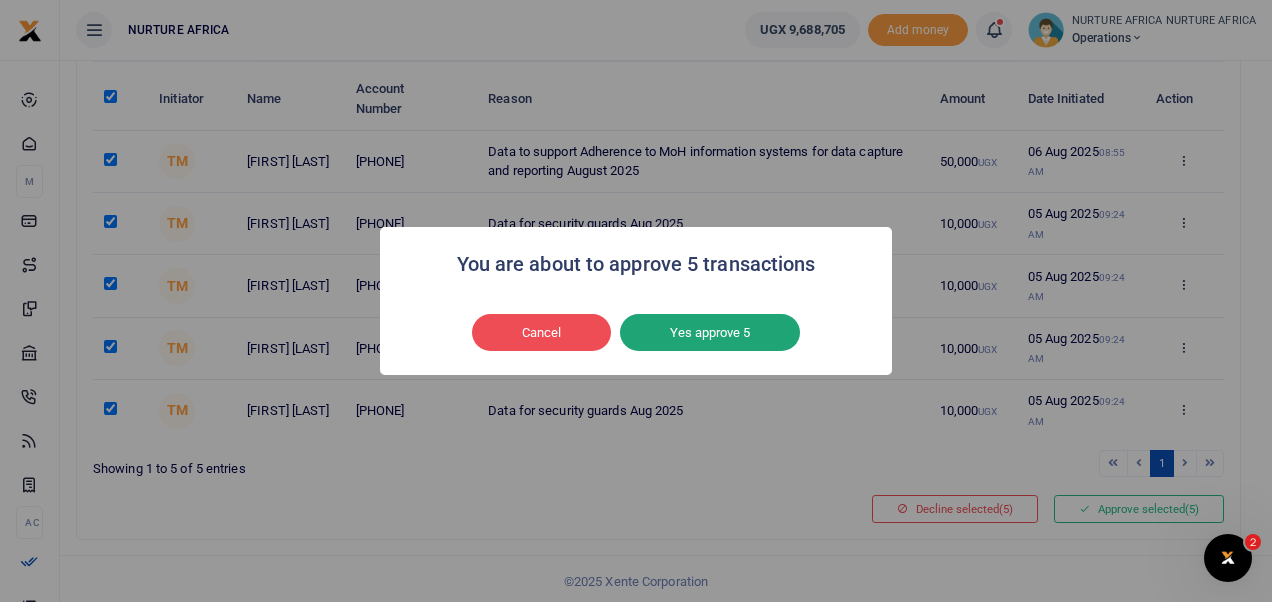click on "Yes approve 5" at bounding box center (710, 333) 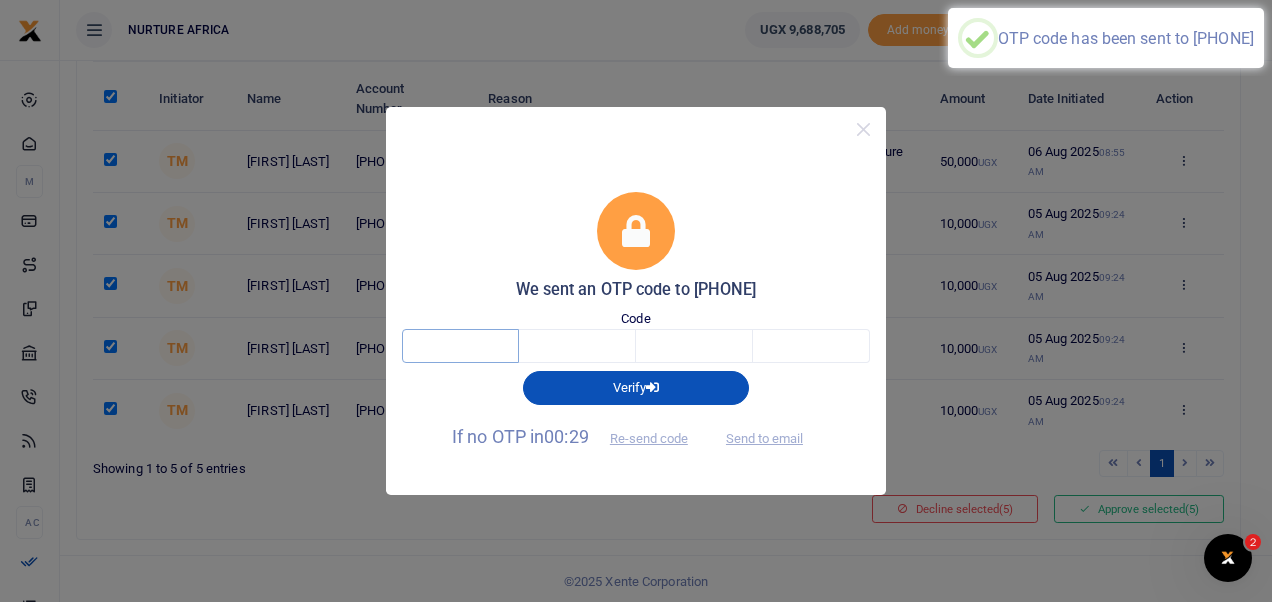 click at bounding box center (460, 346) 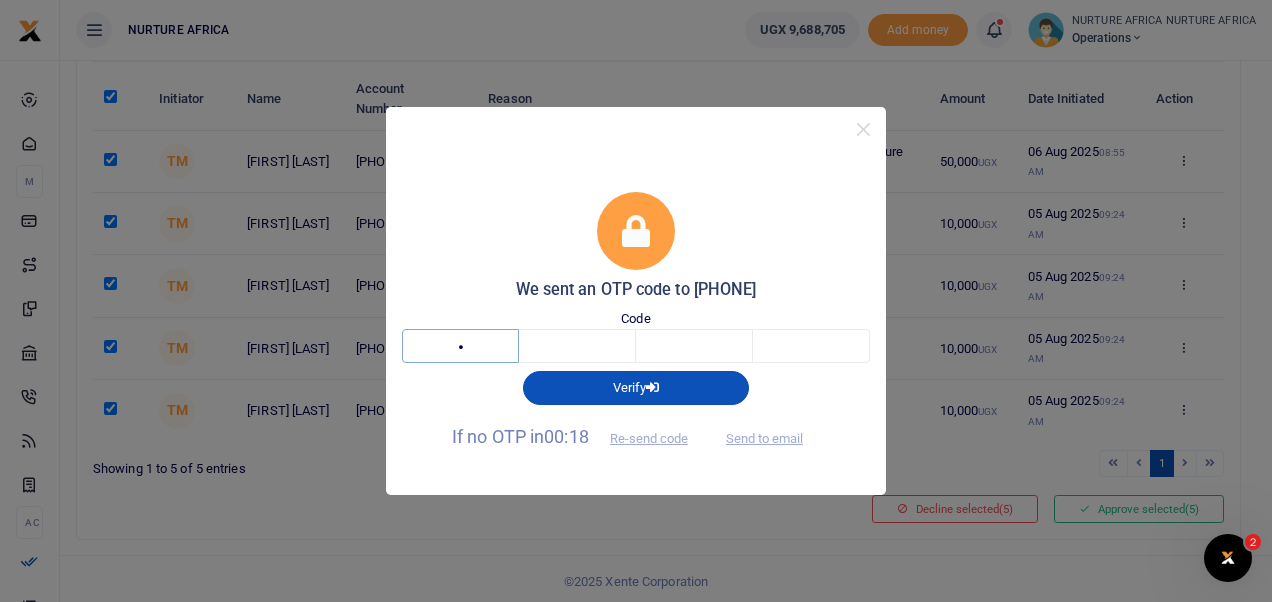 type on "1" 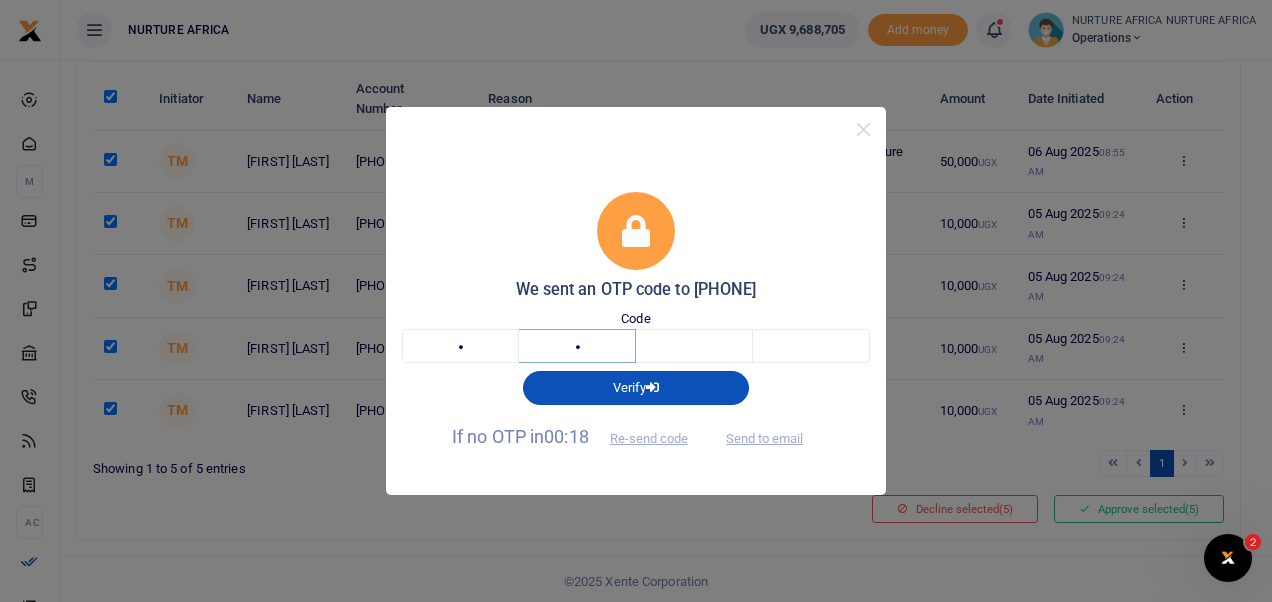 type on "3" 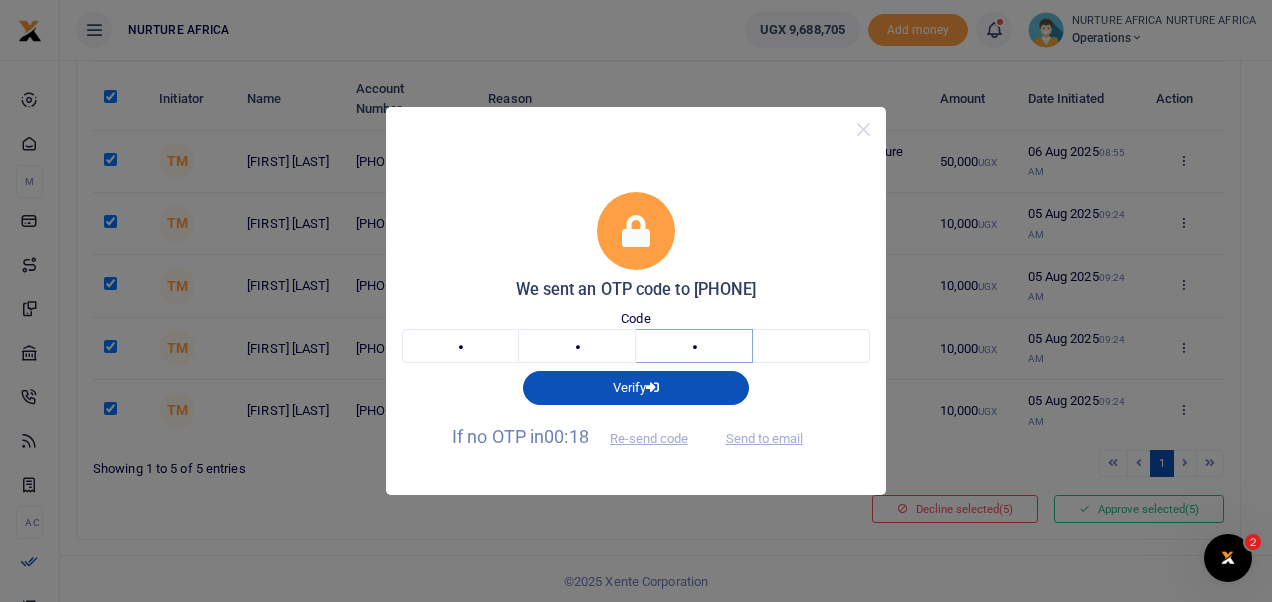 type on "2" 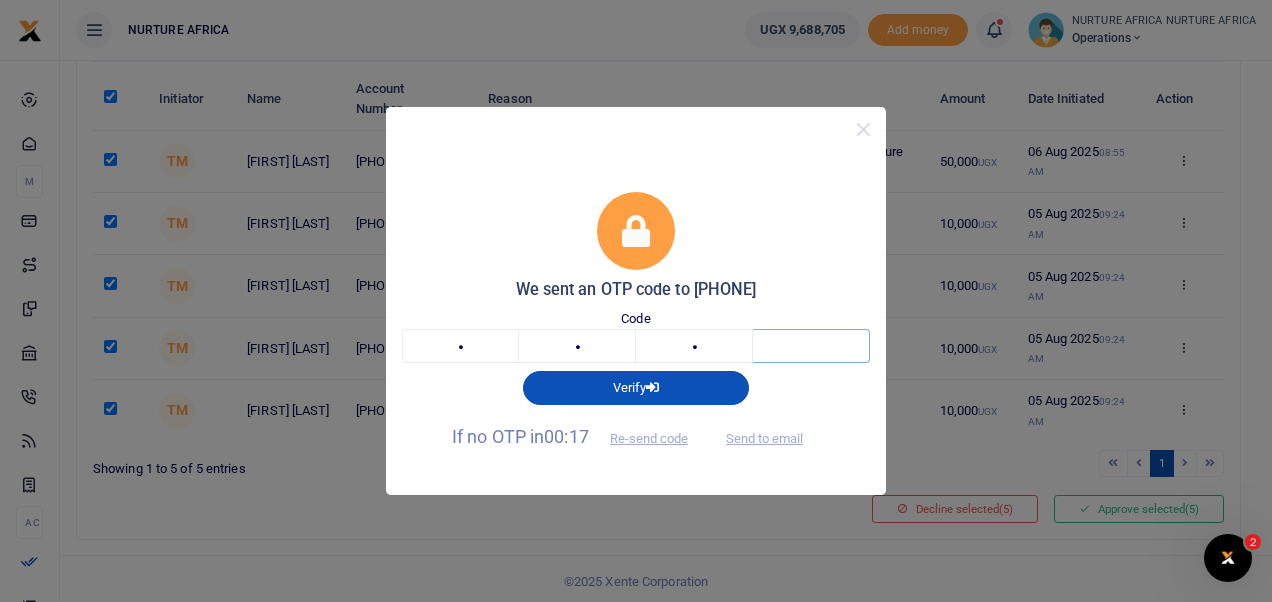 type on "5" 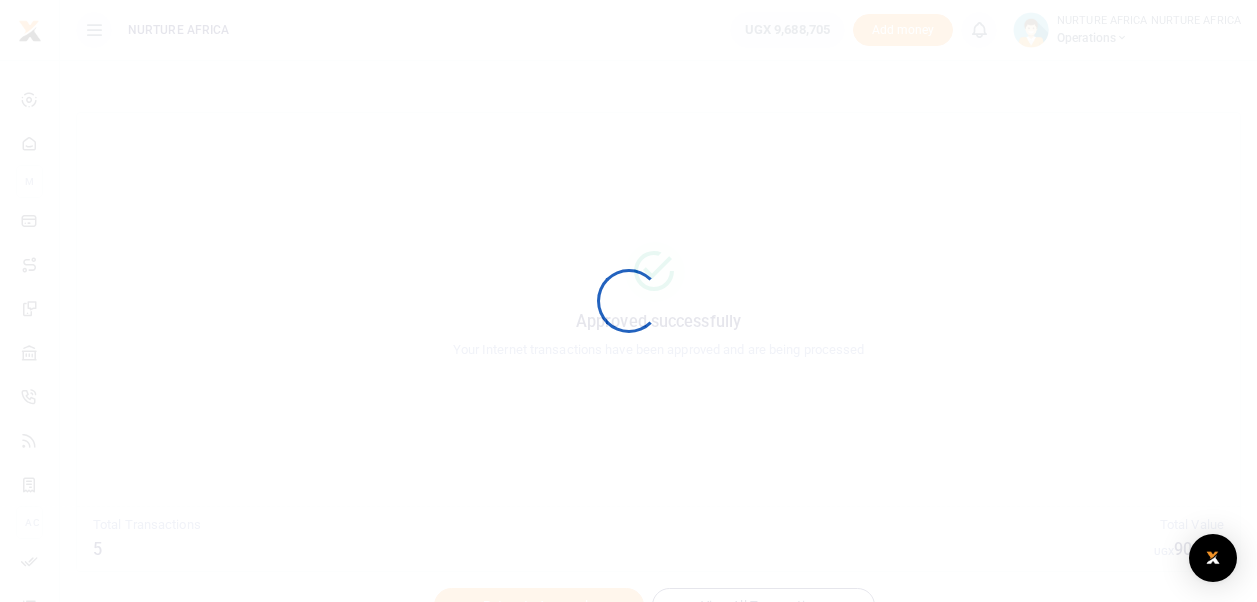 scroll, scrollTop: 0, scrollLeft: 0, axis: both 